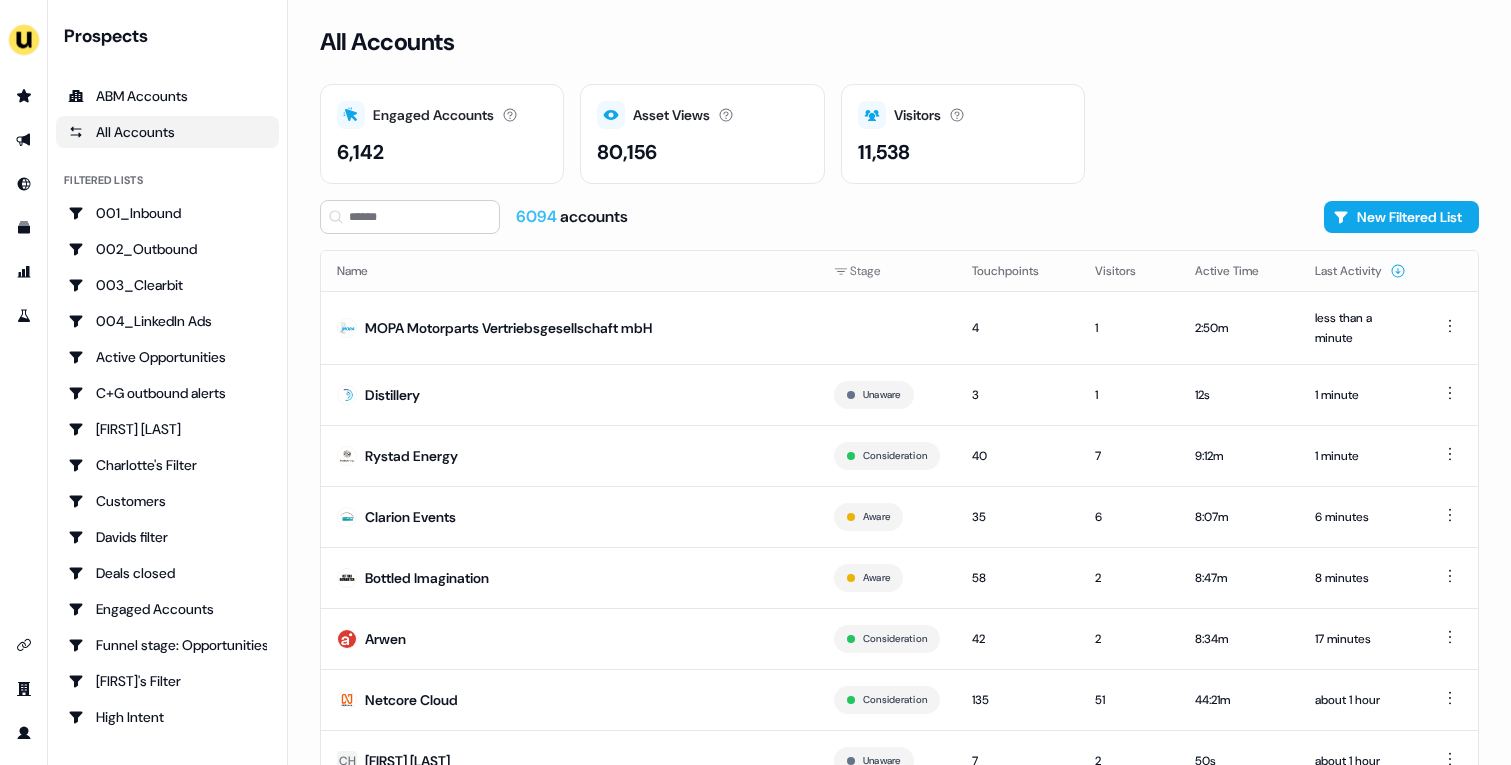 scroll, scrollTop: 0, scrollLeft: 0, axis: both 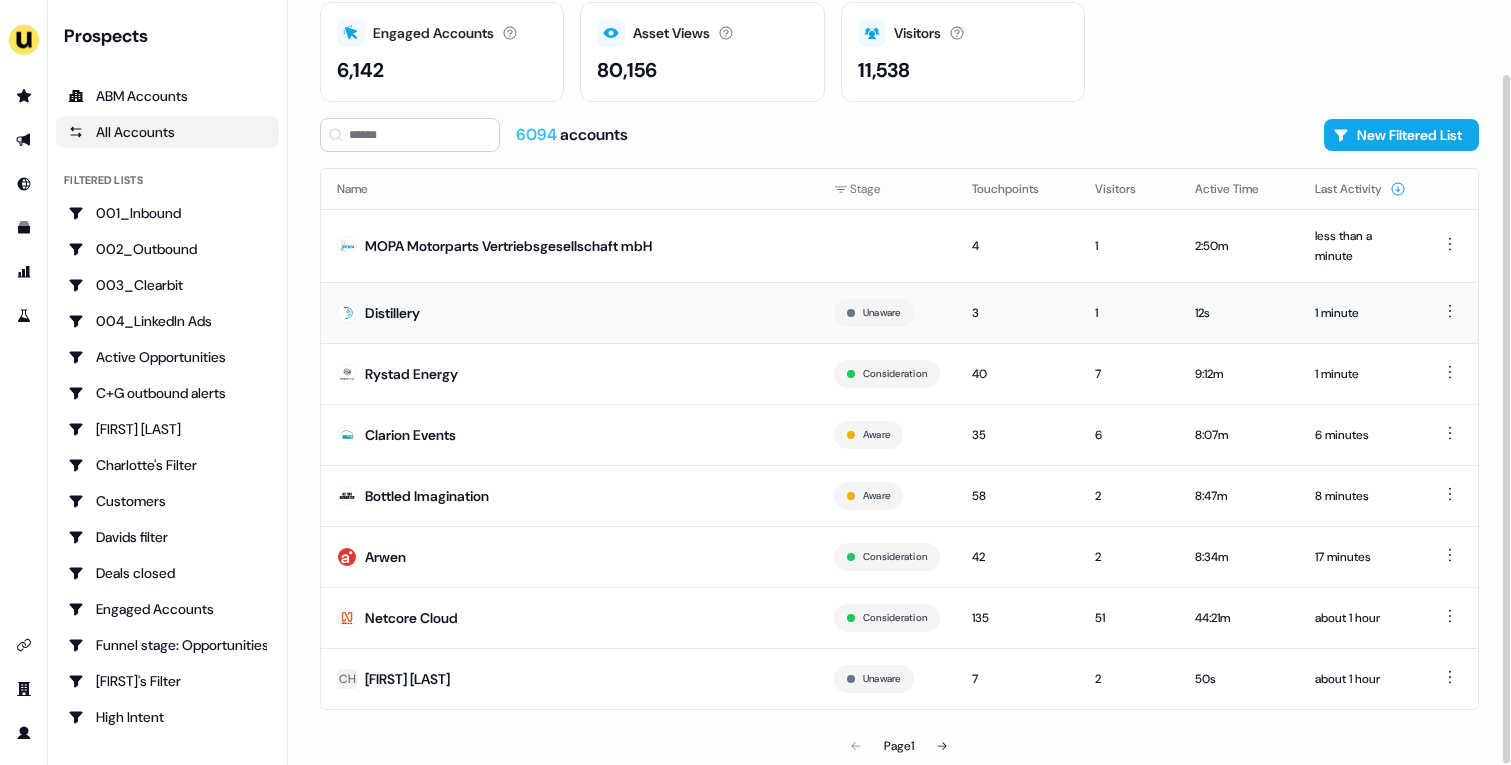 click on "Distillery" at bounding box center [569, 312] 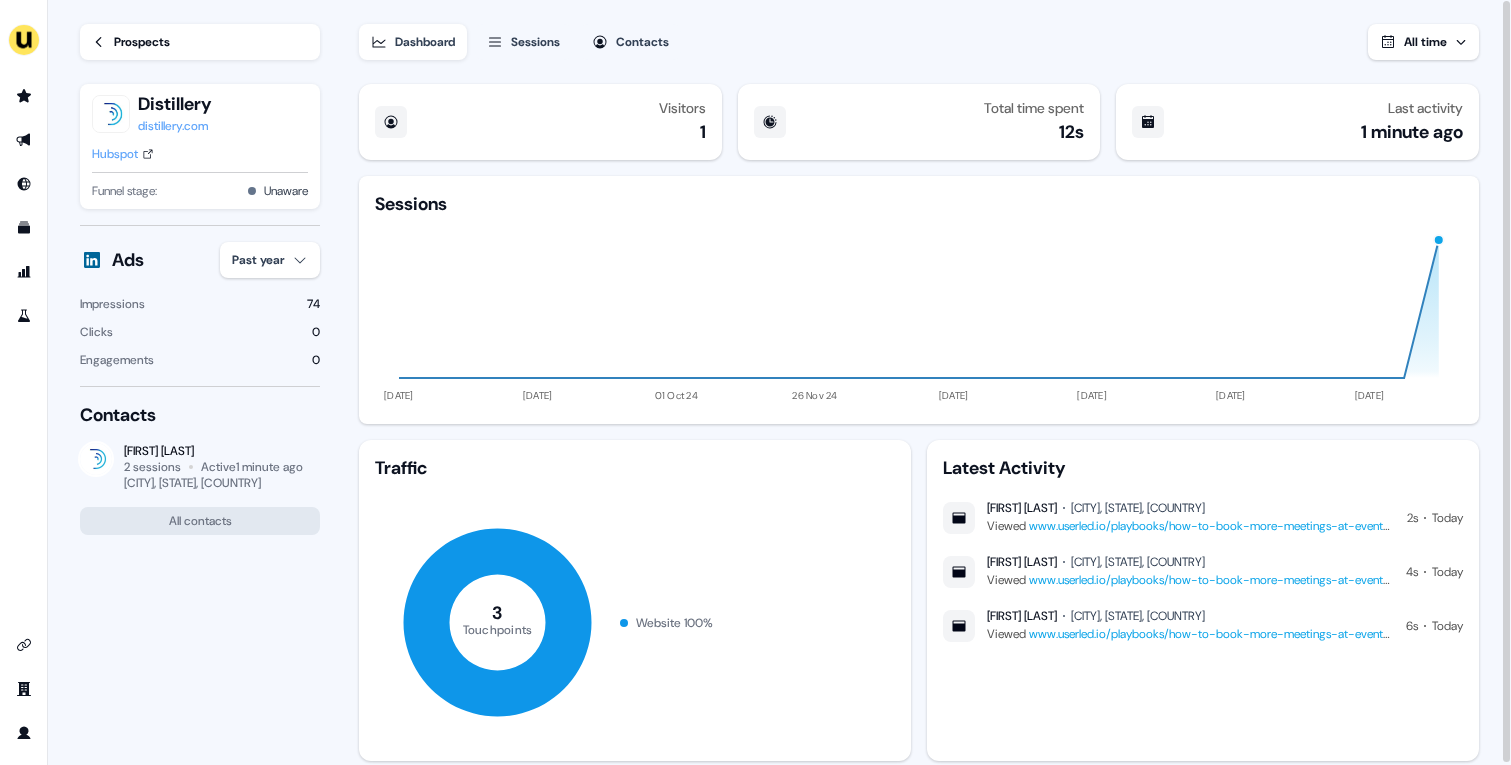 click on "Hubspot" at bounding box center [115, 154] 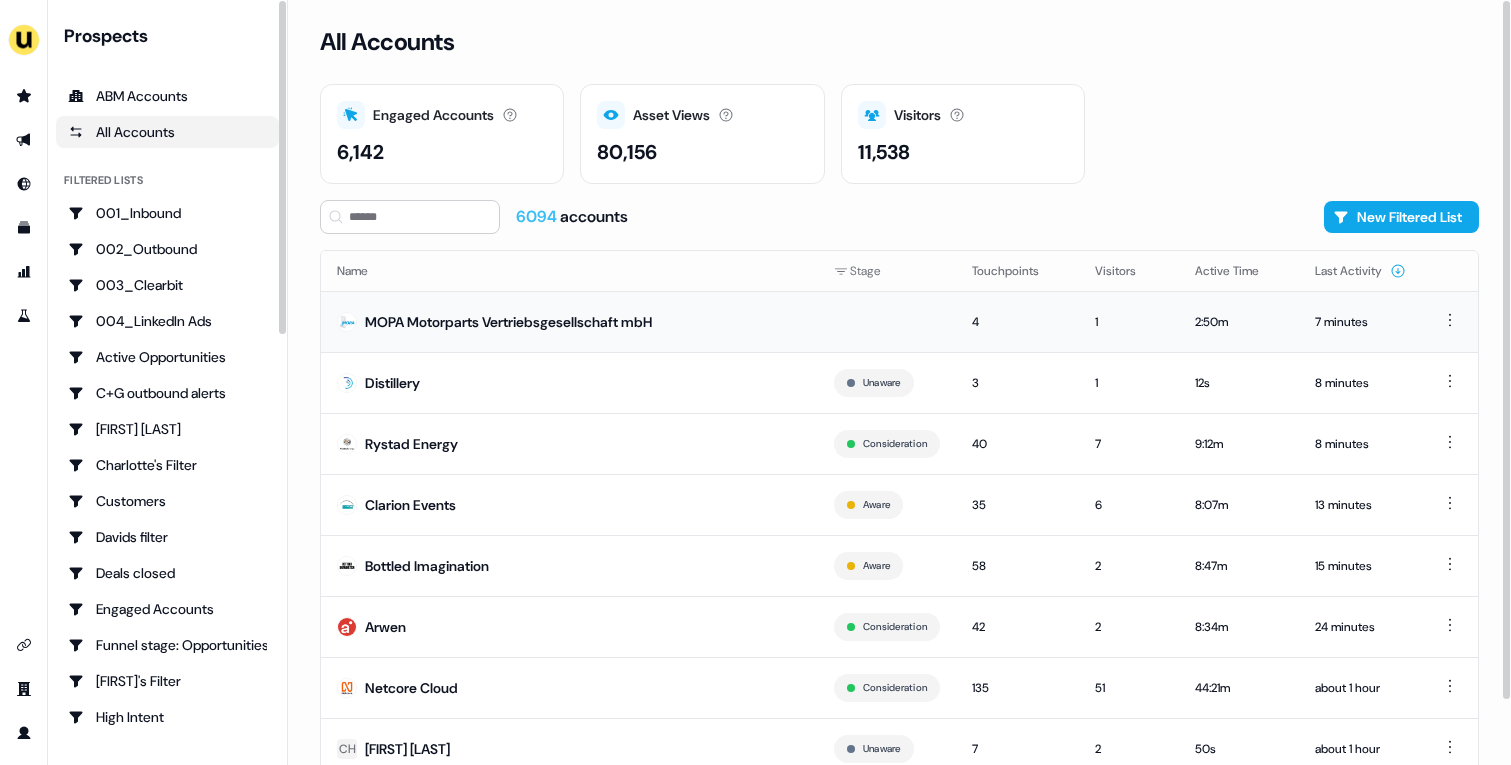 scroll, scrollTop: 70, scrollLeft: 0, axis: vertical 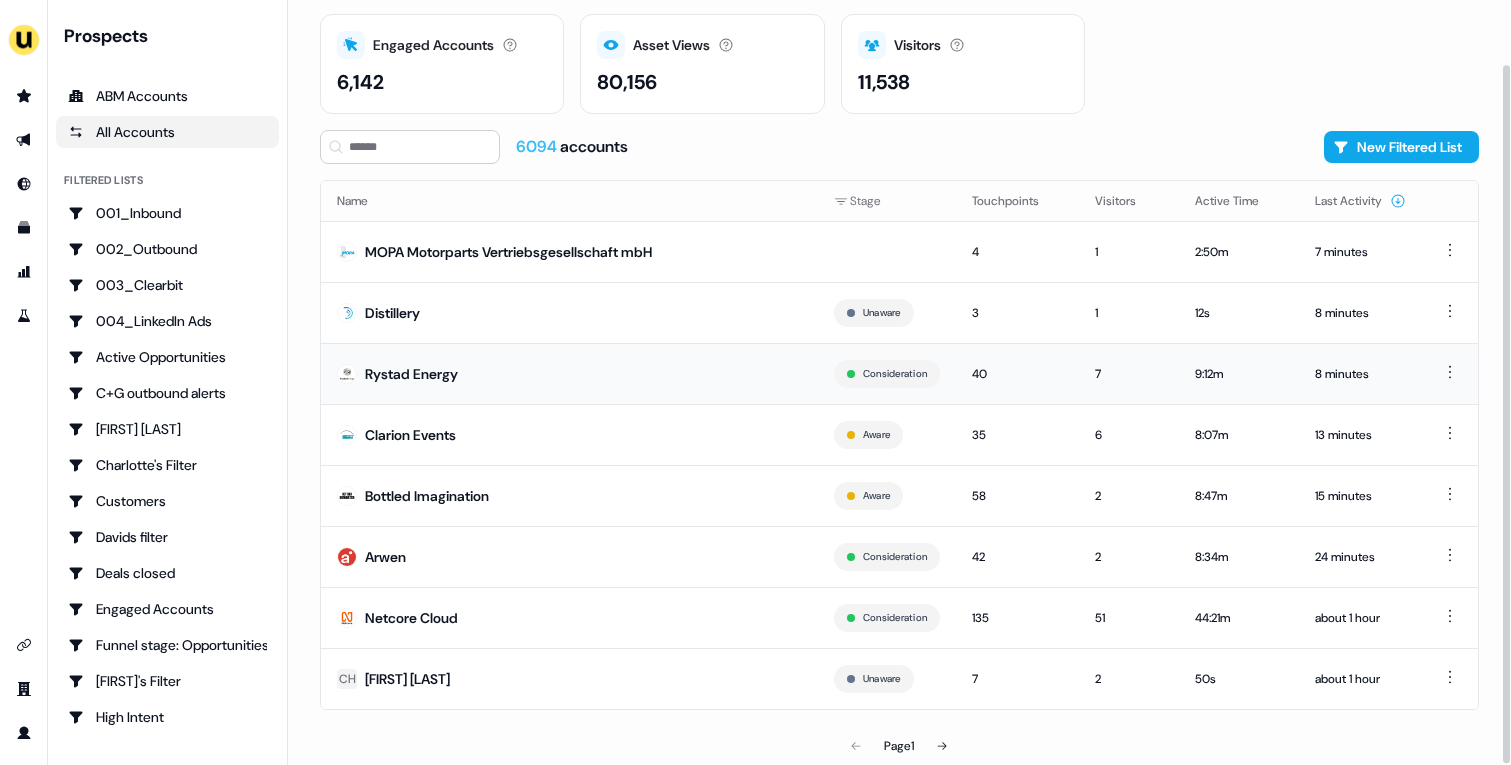 click on "Rystad Energy" at bounding box center (569, 373) 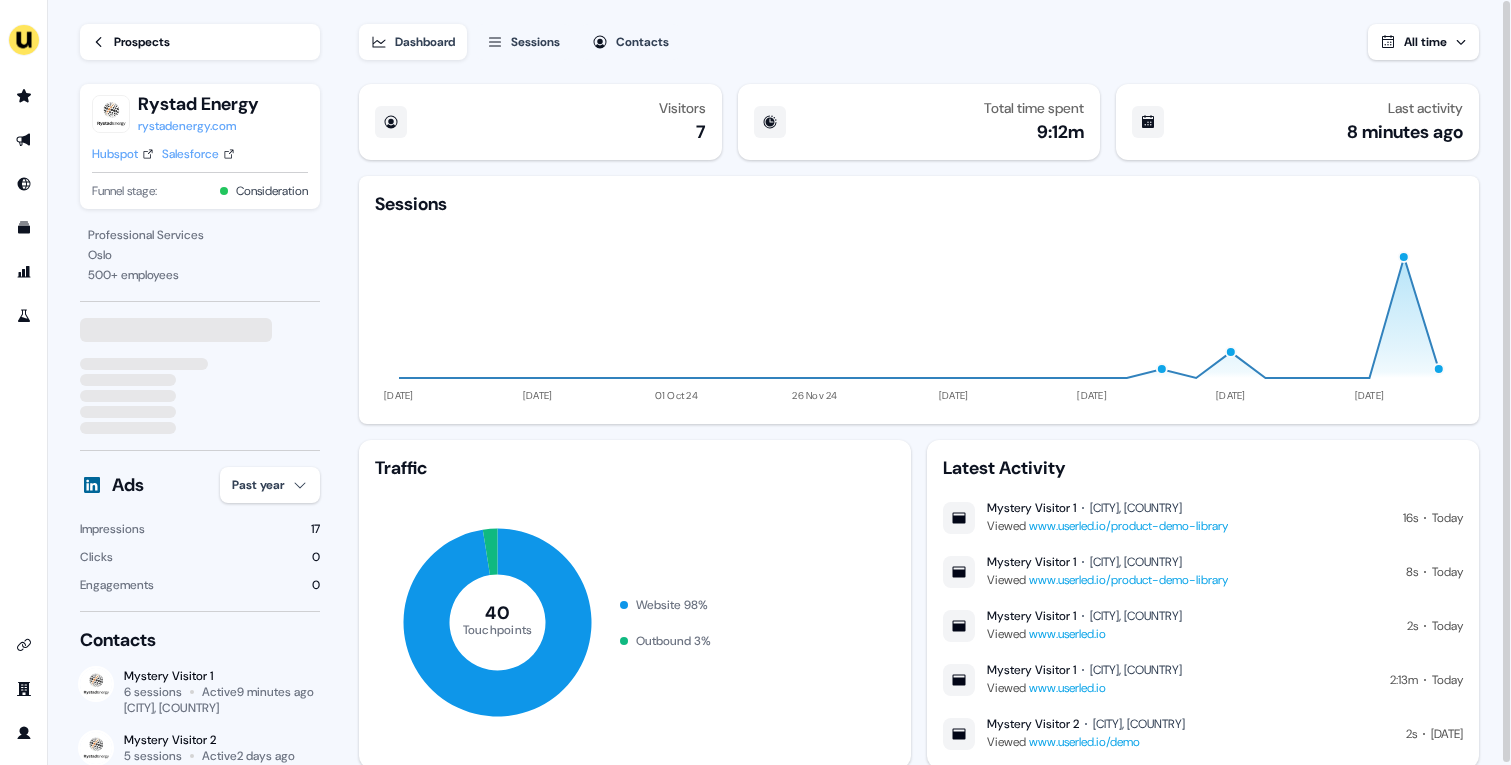click on "Hubspot" at bounding box center (115, 154) 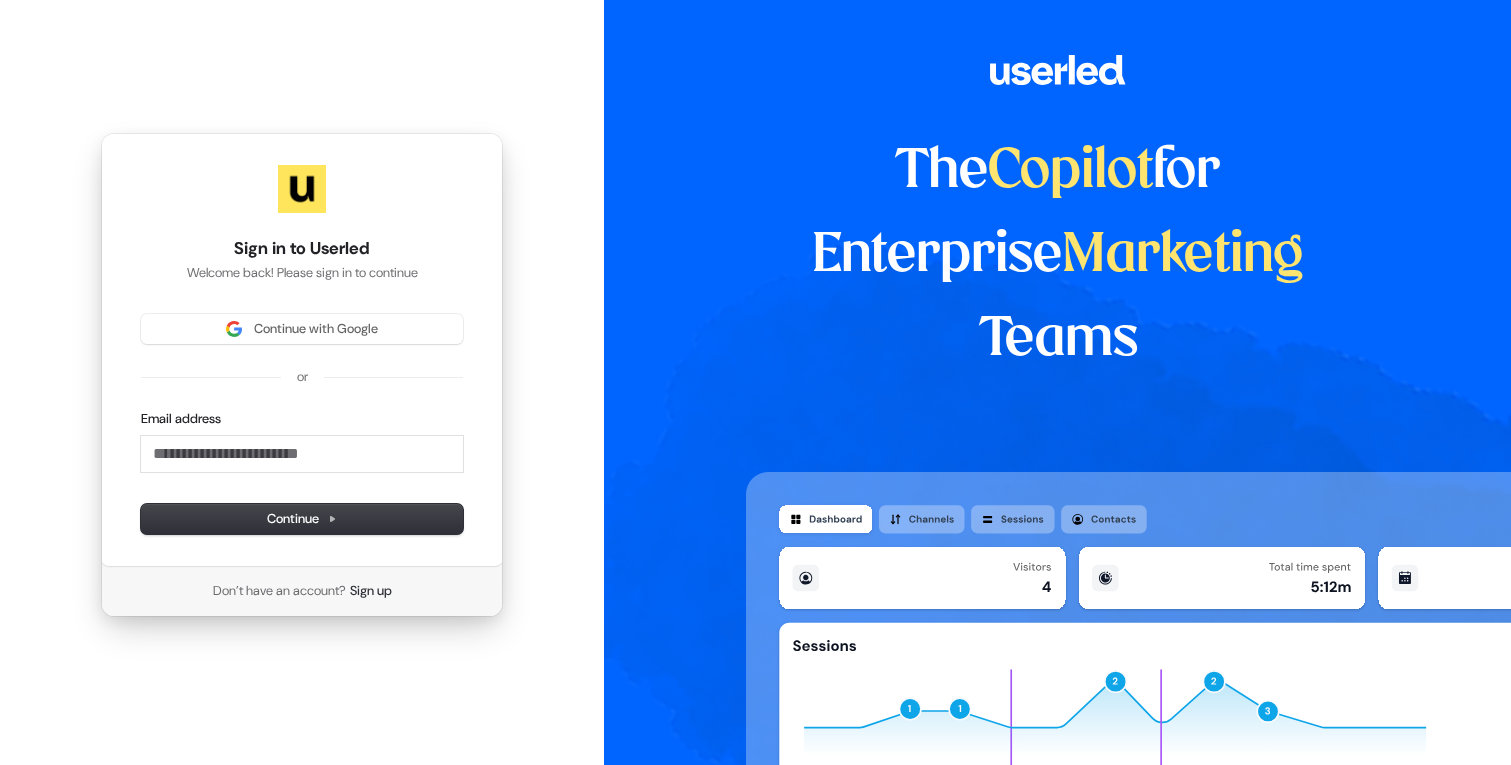 scroll, scrollTop: 0, scrollLeft: 0, axis: both 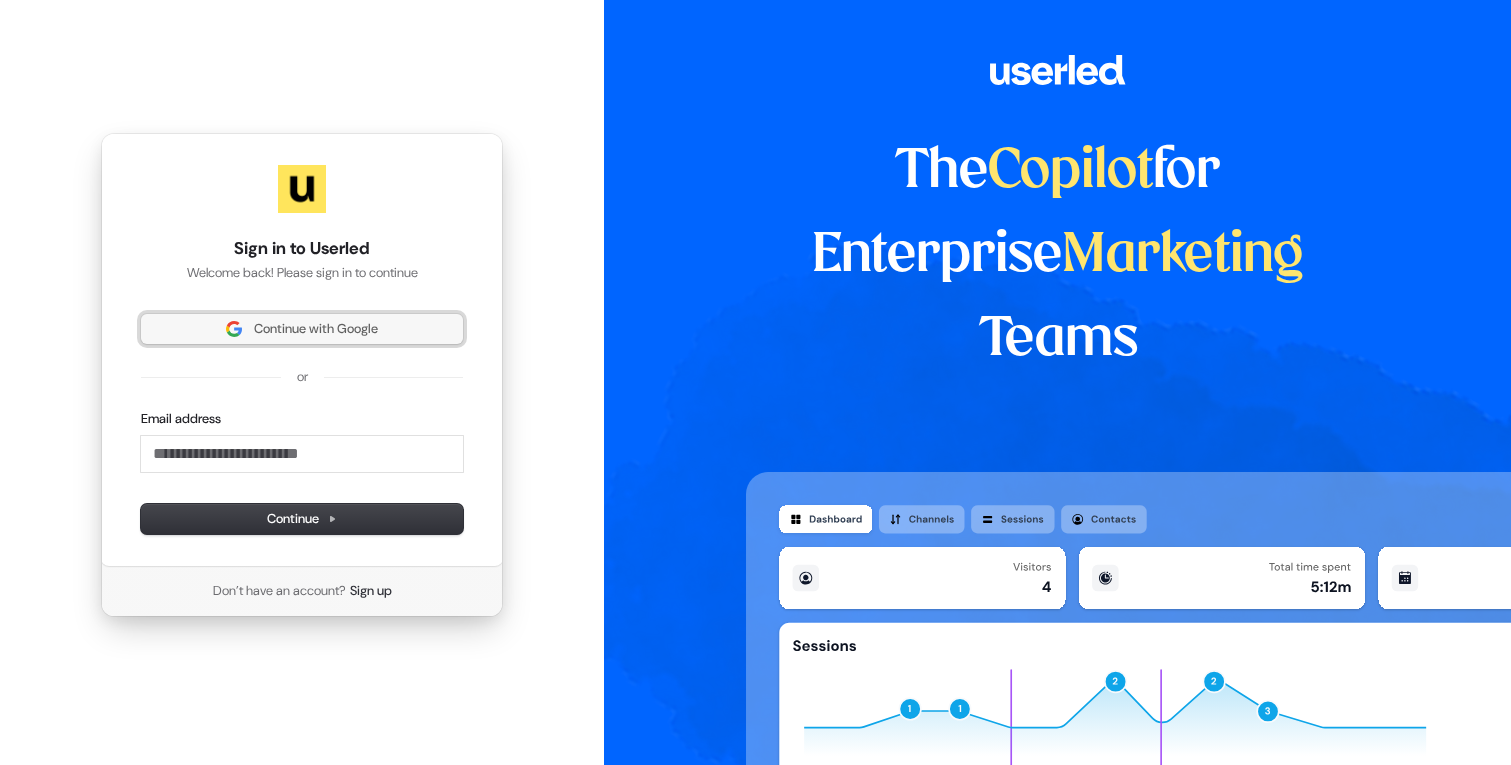 click on "Continue with Google" at bounding box center [316, 329] 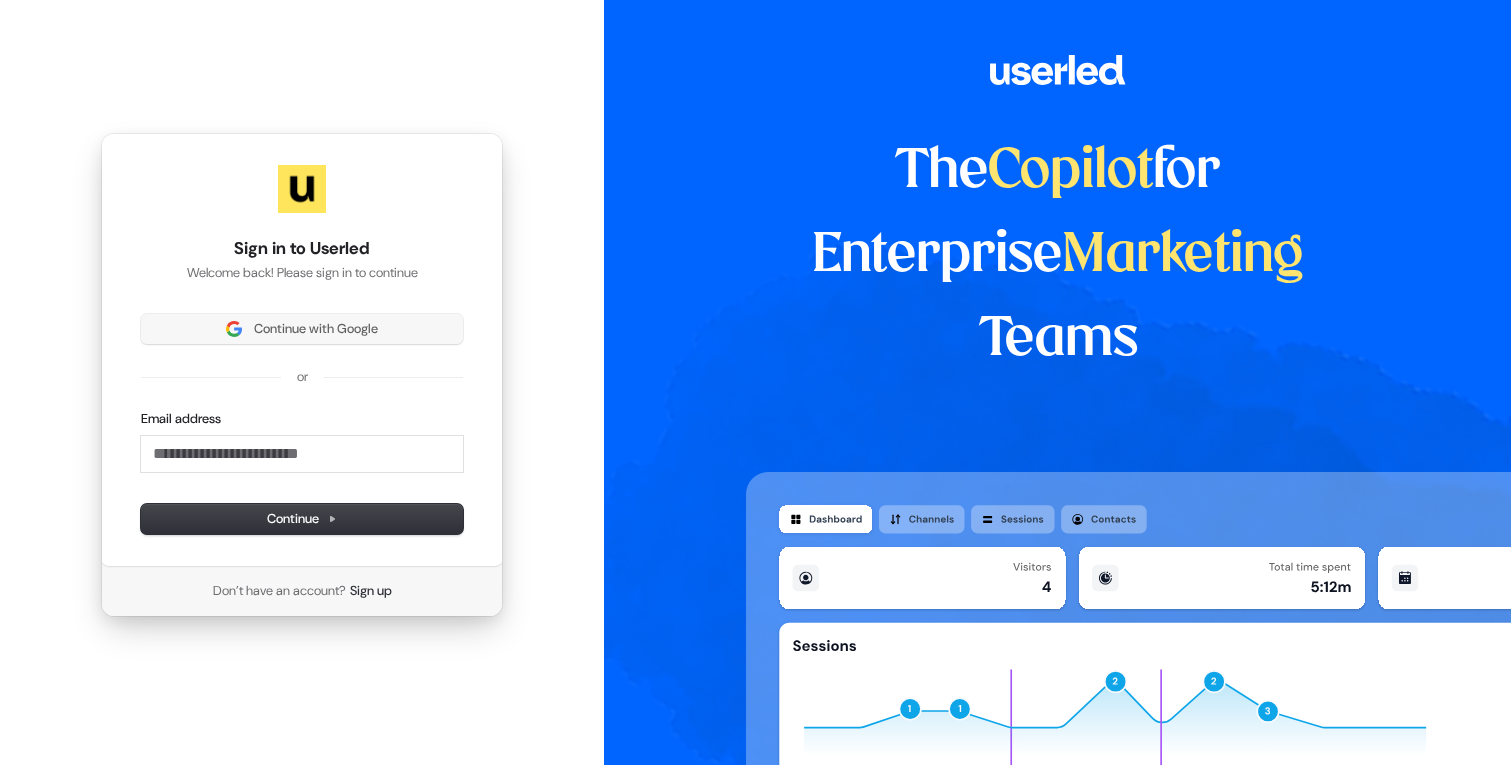 type 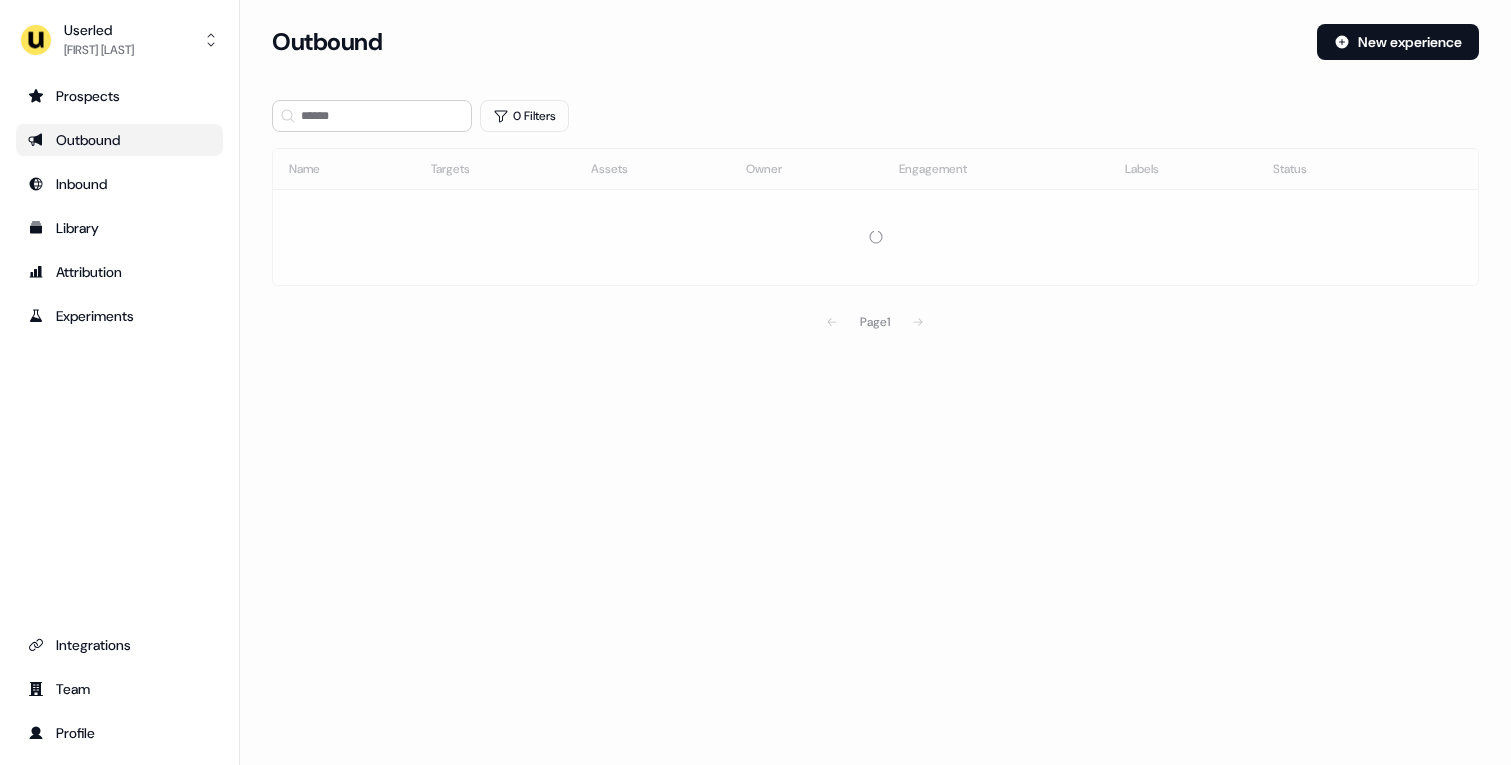scroll, scrollTop: 0, scrollLeft: 0, axis: both 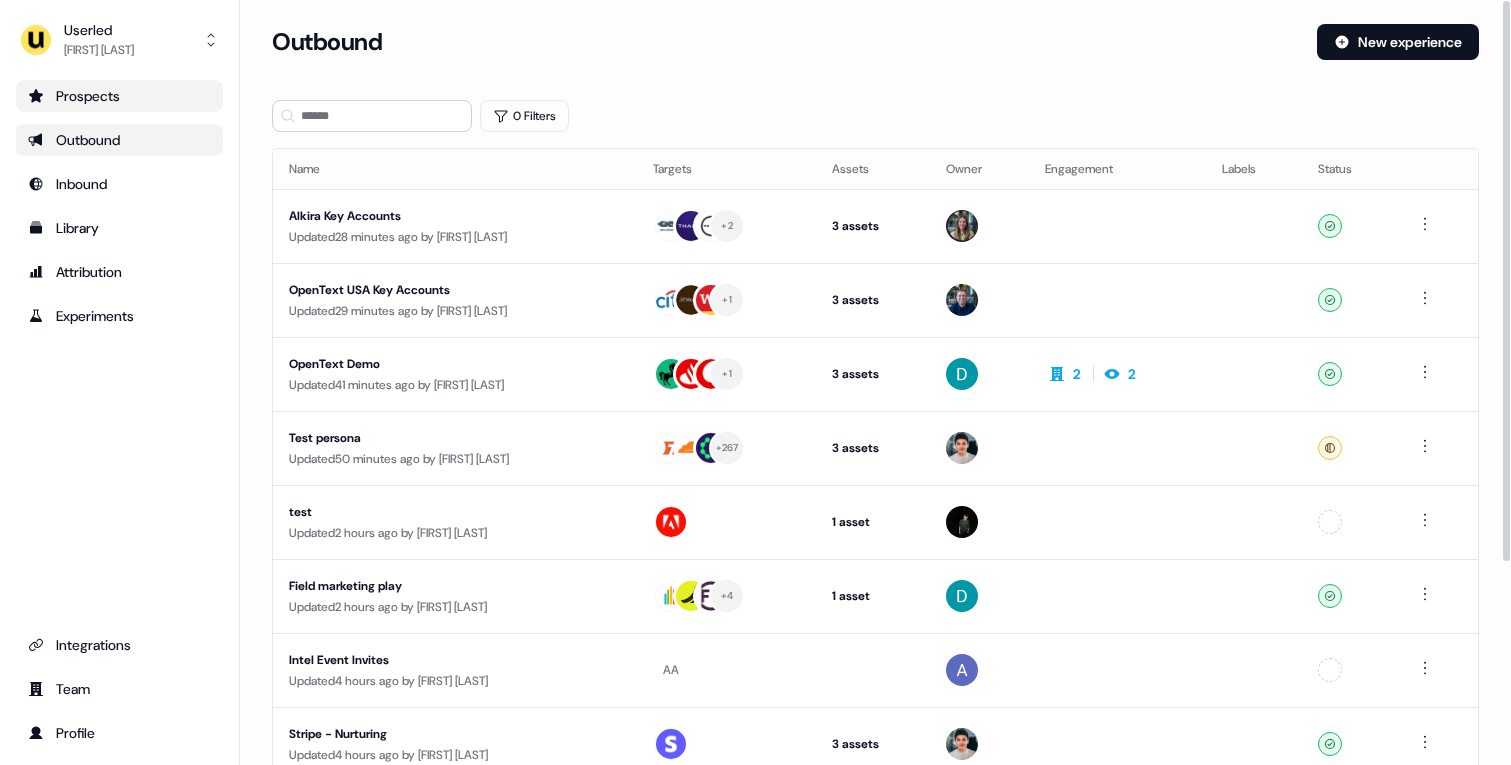 click on "Prospects" at bounding box center [119, 96] 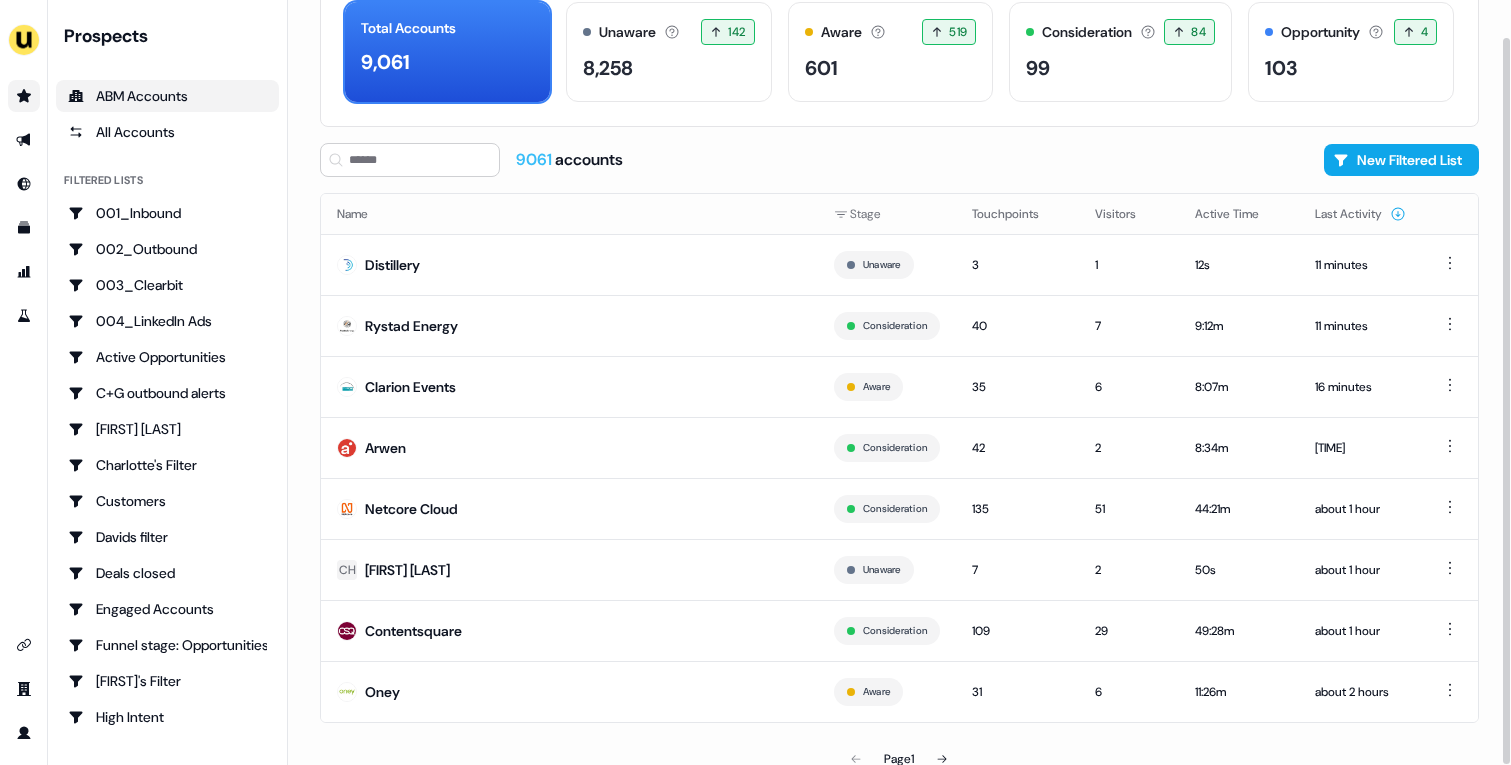 scroll, scrollTop: 102, scrollLeft: 0, axis: vertical 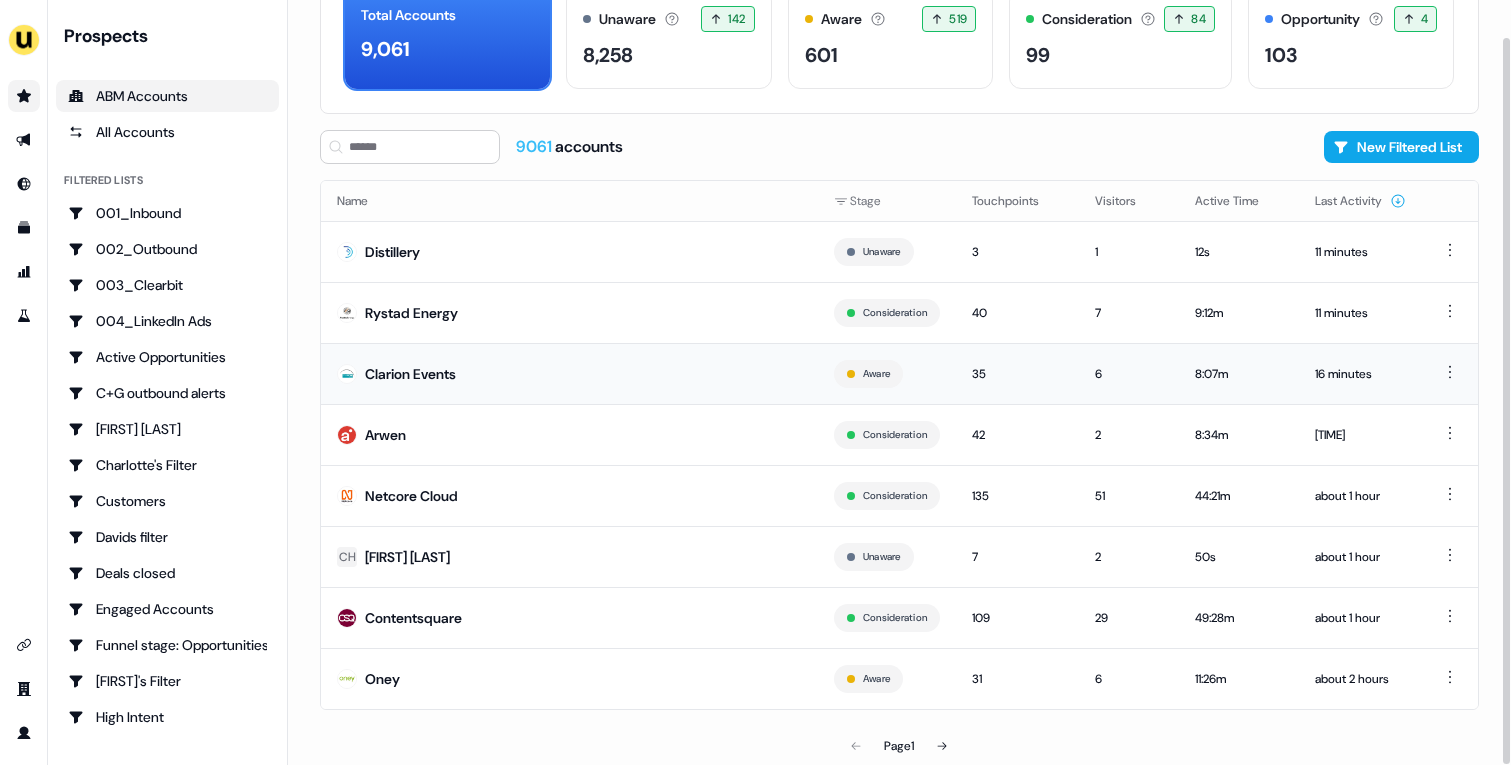 click on "Clarion Events" at bounding box center [569, 373] 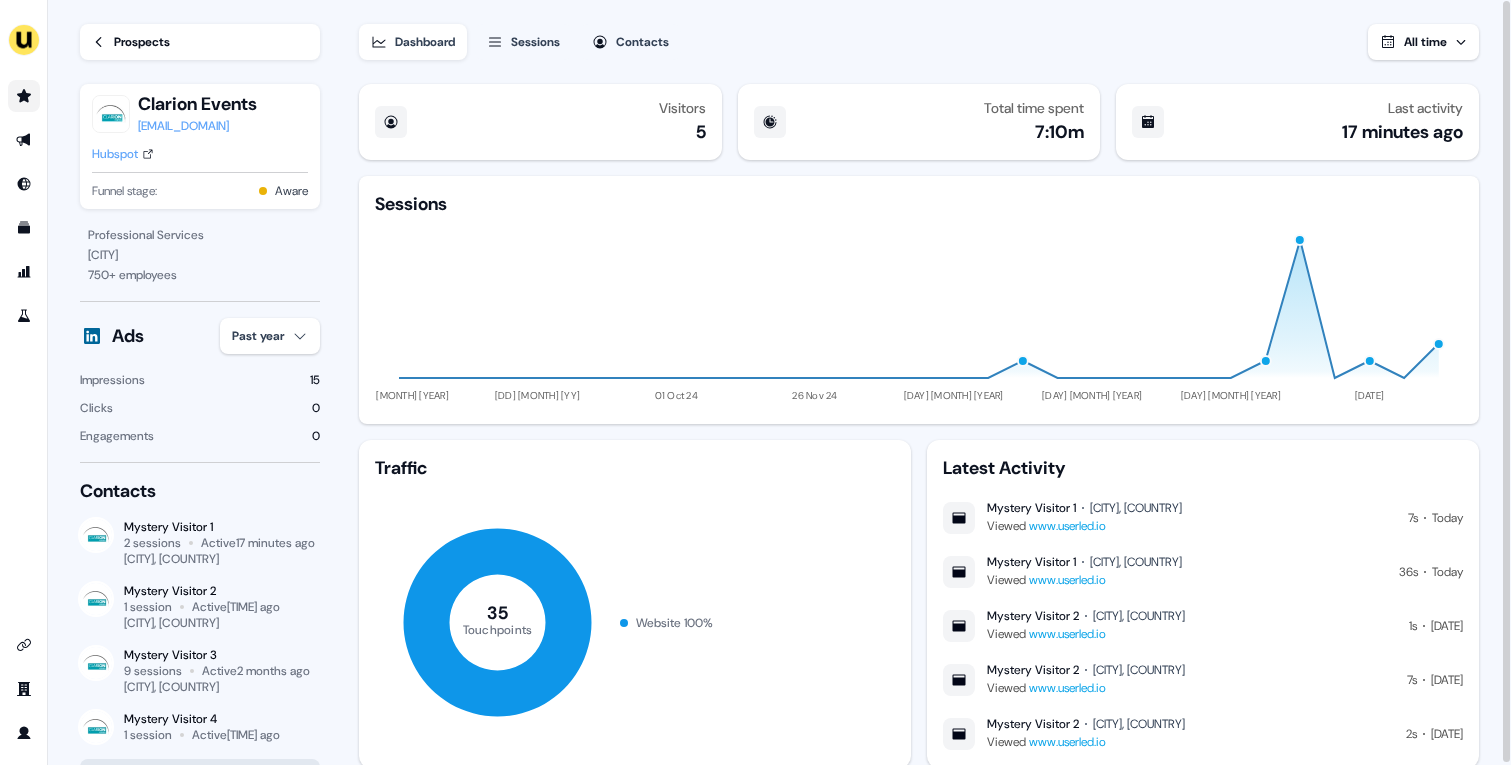 click on "Prospects" at bounding box center (142, 42) 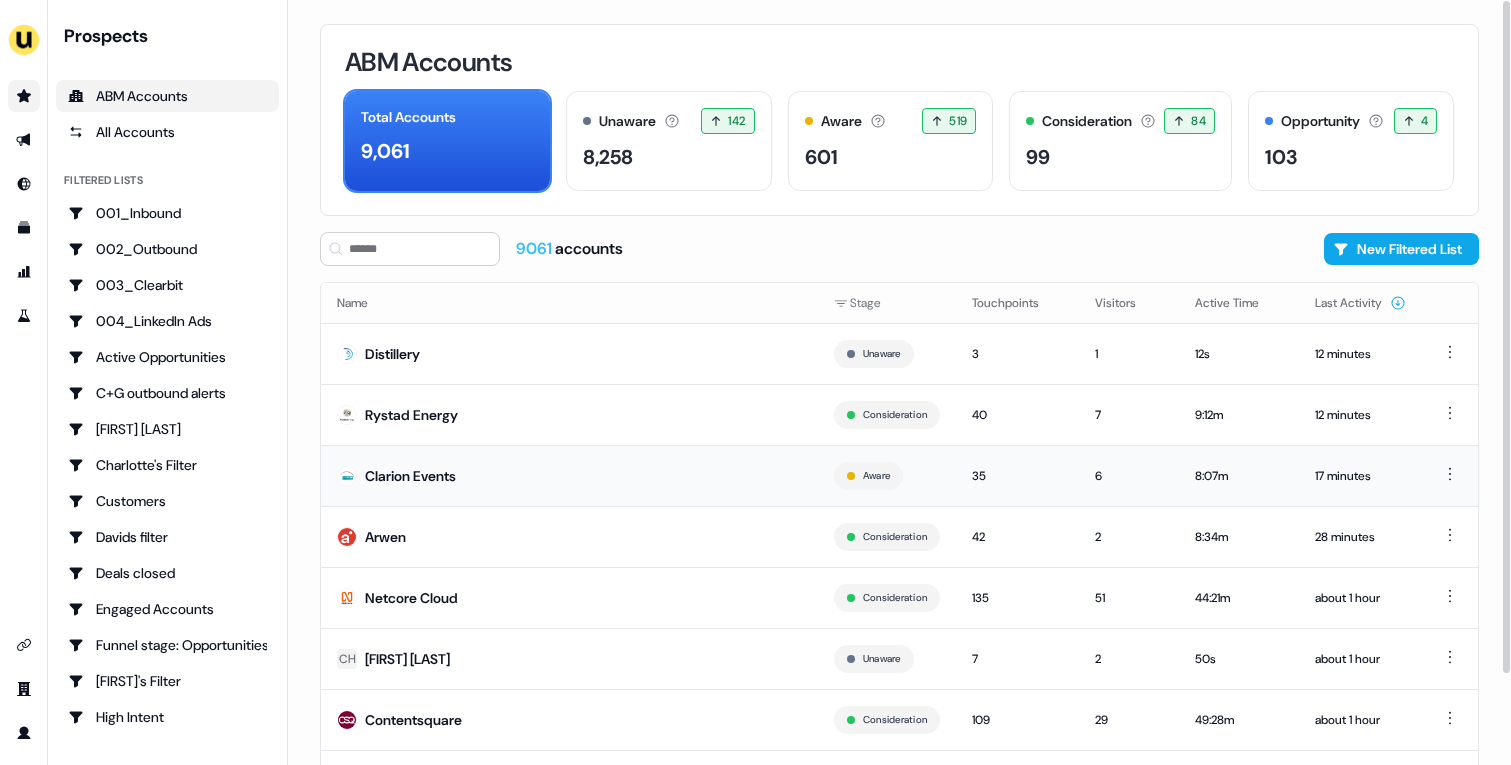 scroll, scrollTop: 102, scrollLeft: 0, axis: vertical 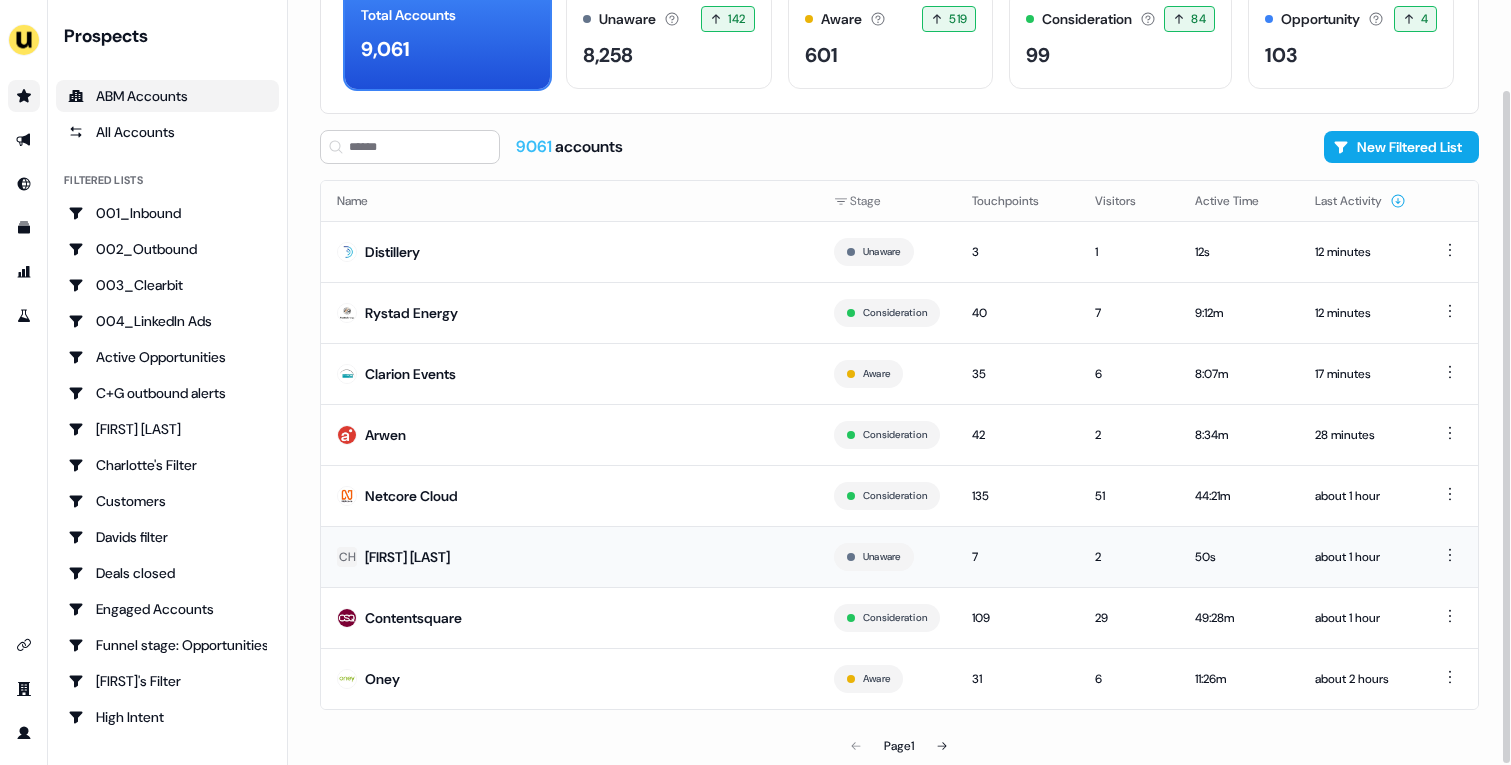click on "CH Chirag Modi" at bounding box center [569, 556] 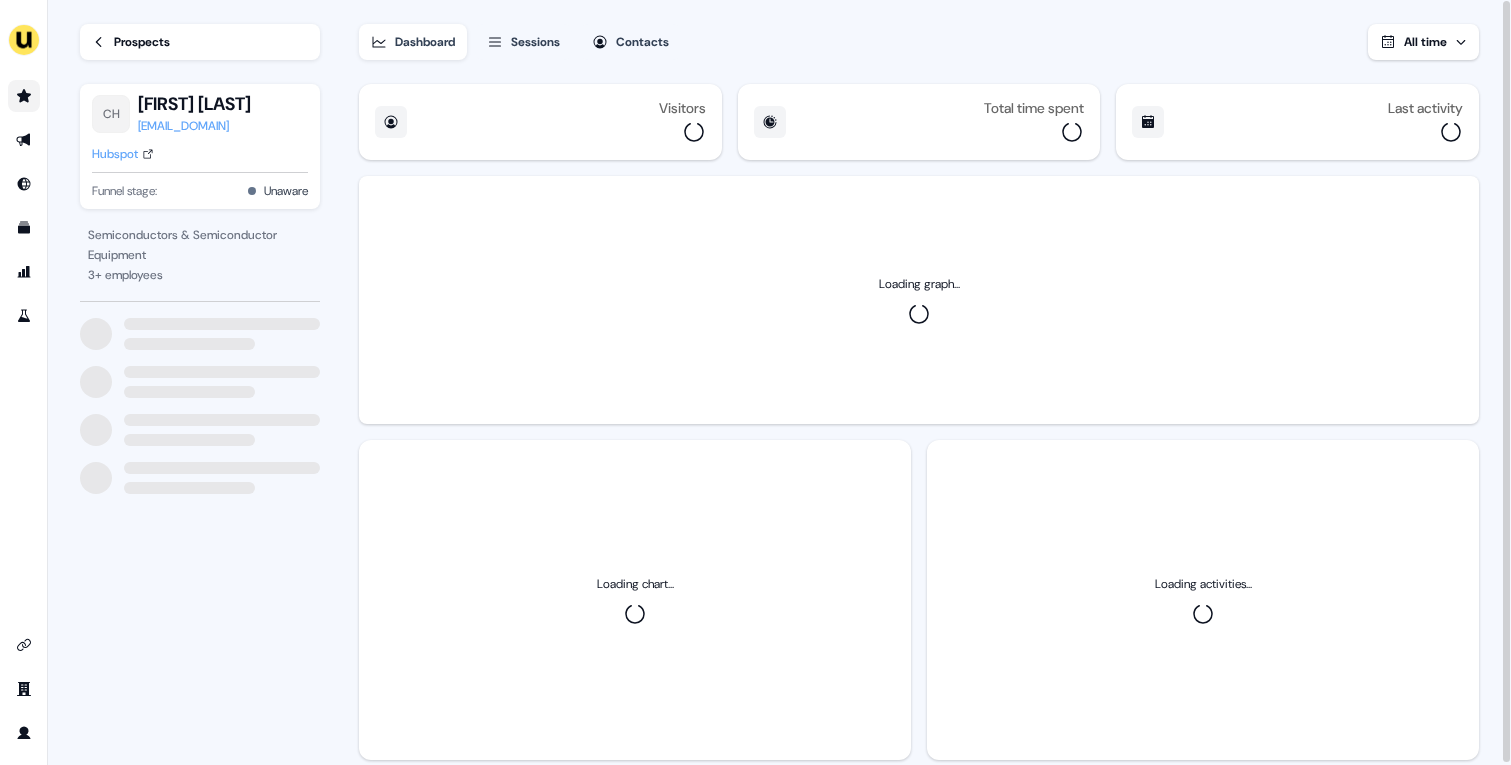 click on "Prospects" at bounding box center (200, 42) 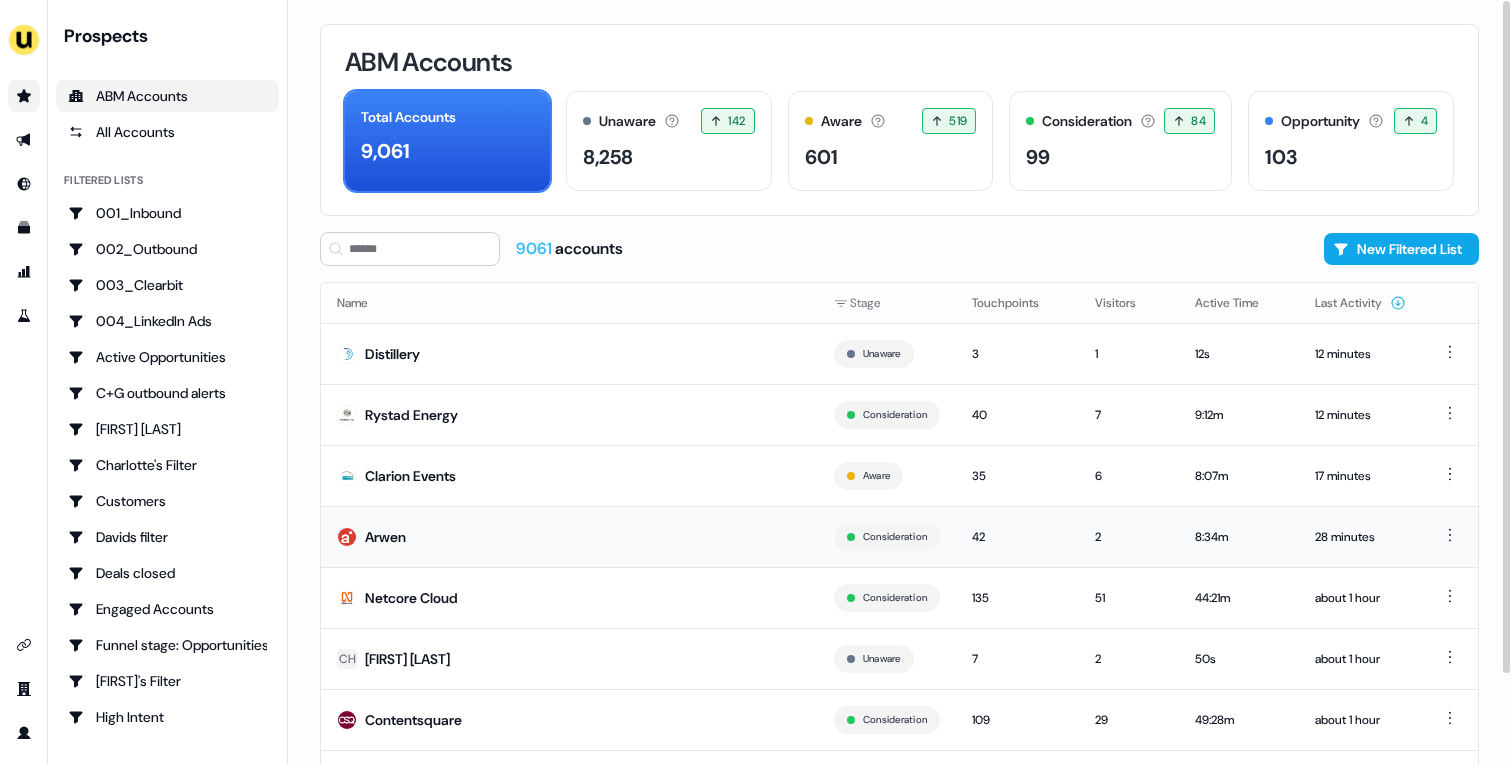 click on "Arwen" at bounding box center [569, 536] 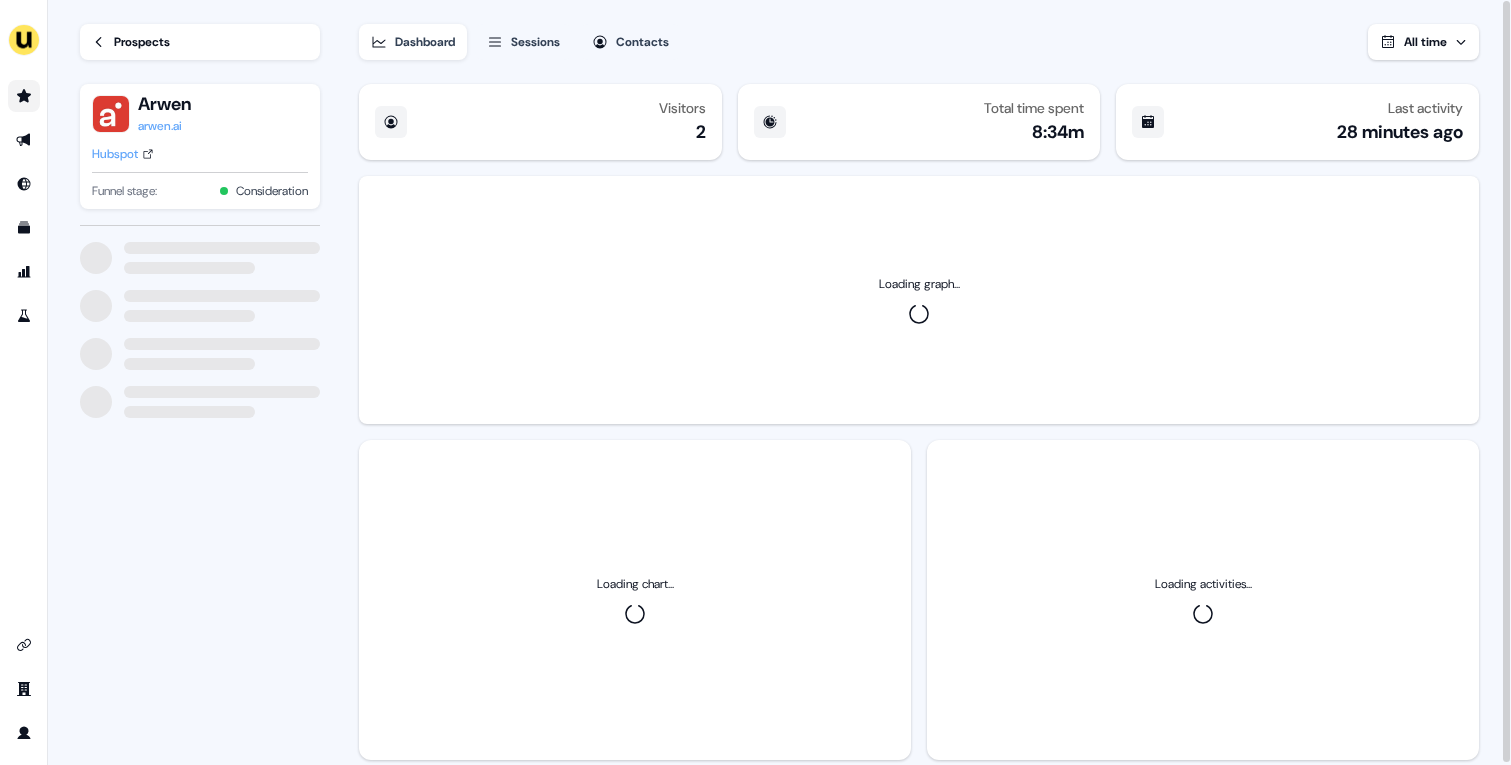 click on "Hubspot" at bounding box center (115, 154) 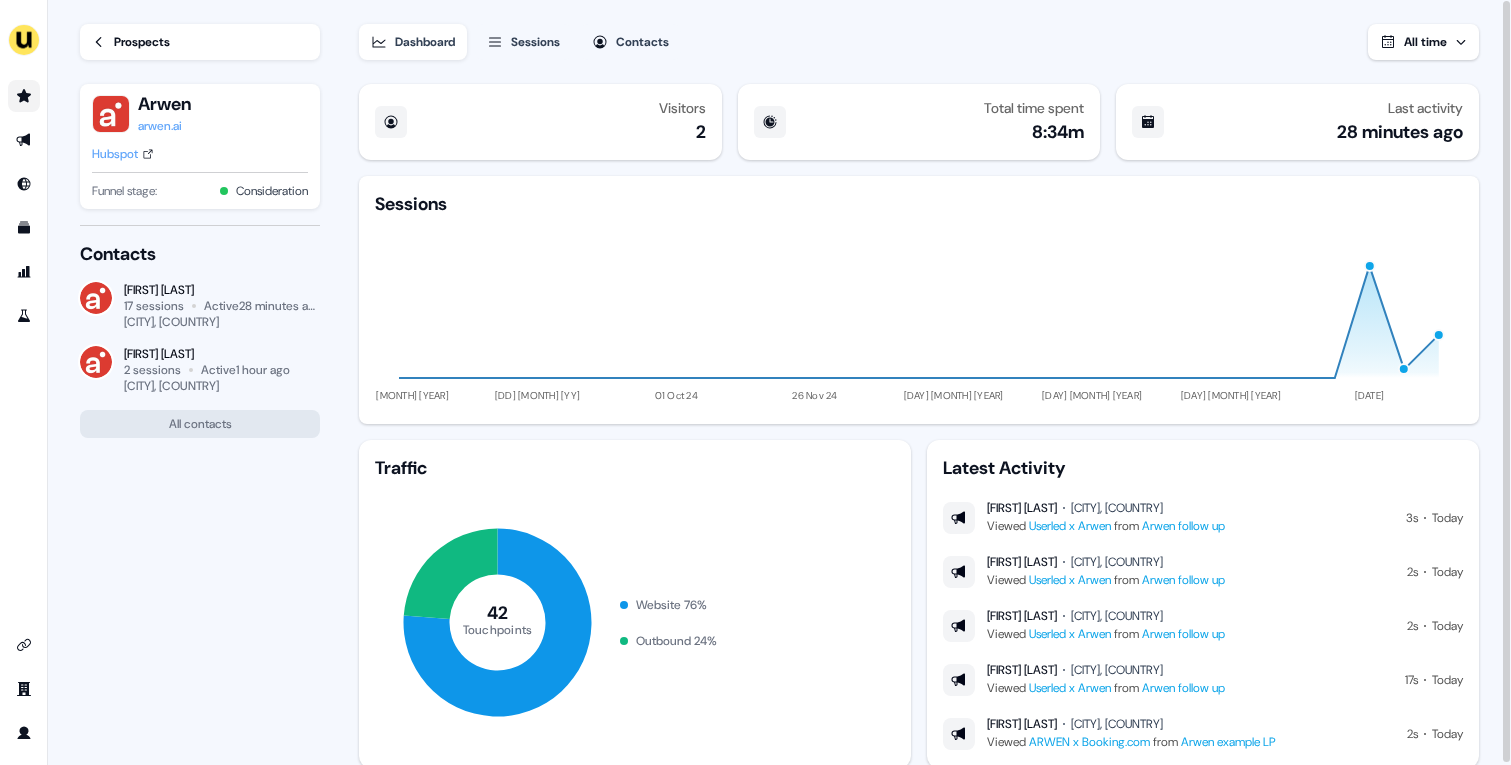 click on "Prospects" at bounding box center (142, 42) 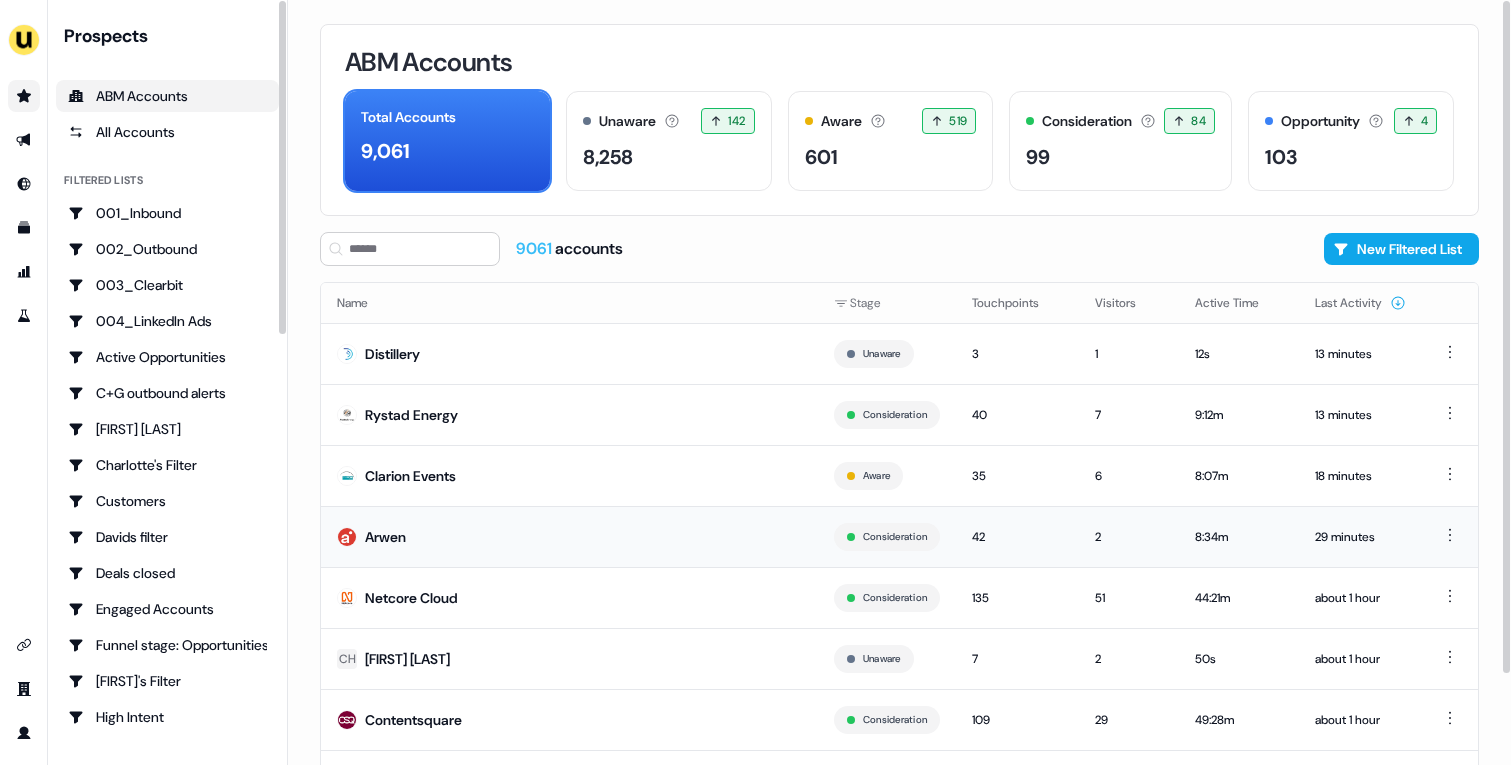 click on "Arwen" at bounding box center (569, 536) 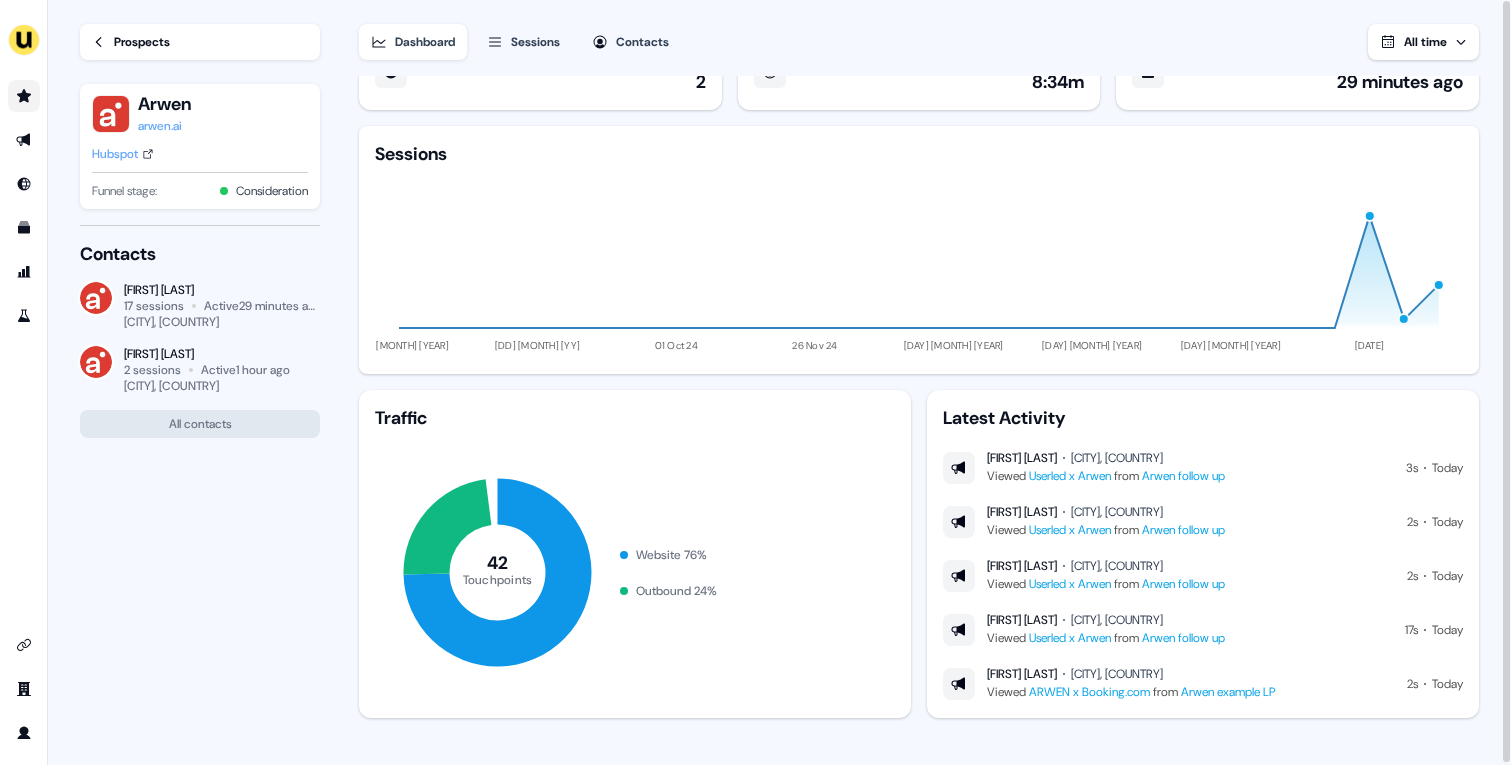 scroll, scrollTop: 57, scrollLeft: 0, axis: vertical 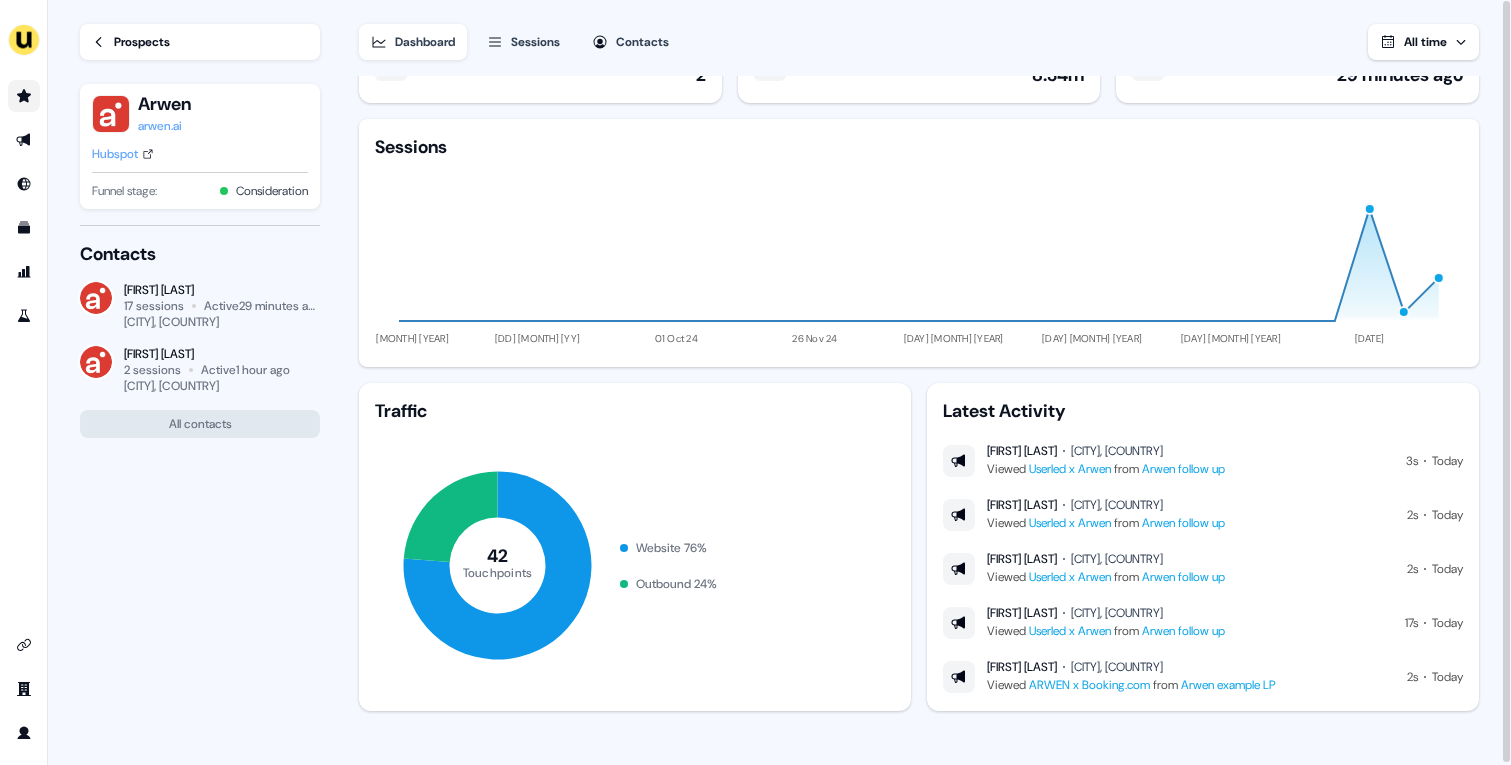 click on "Prospects" at bounding box center [142, 42] 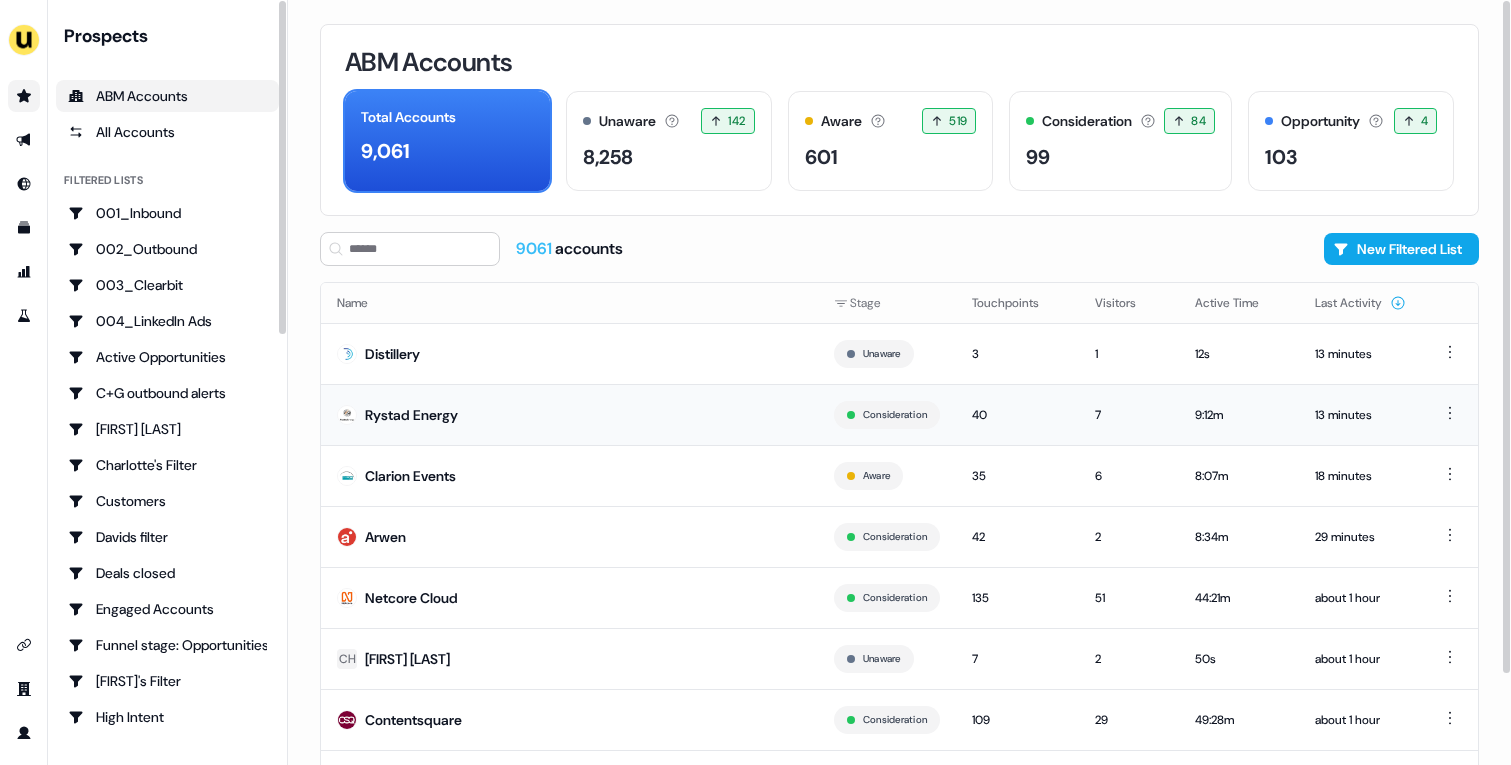 scroll, scrollTop: 102, scrollLeft: 0, axis: vertical 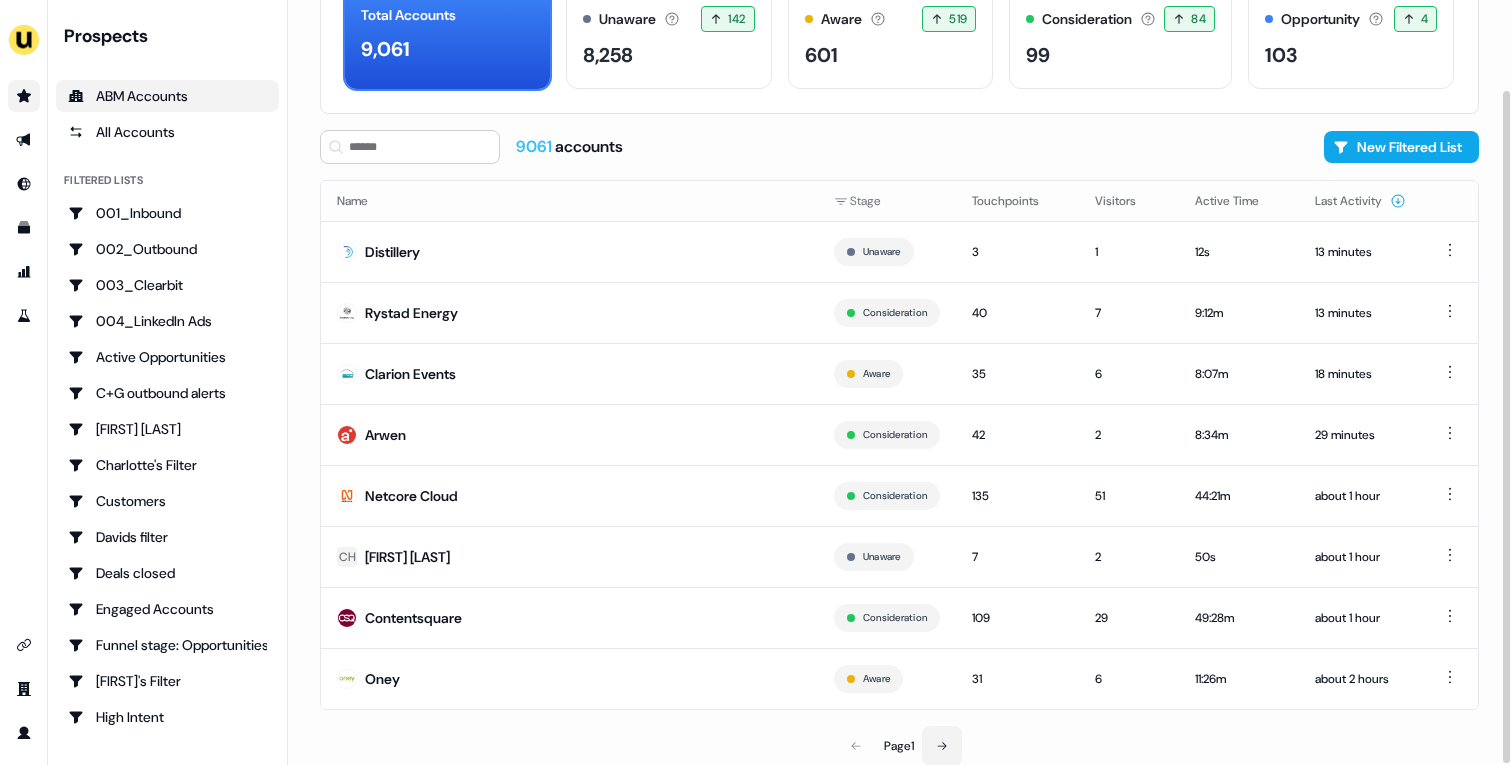 click 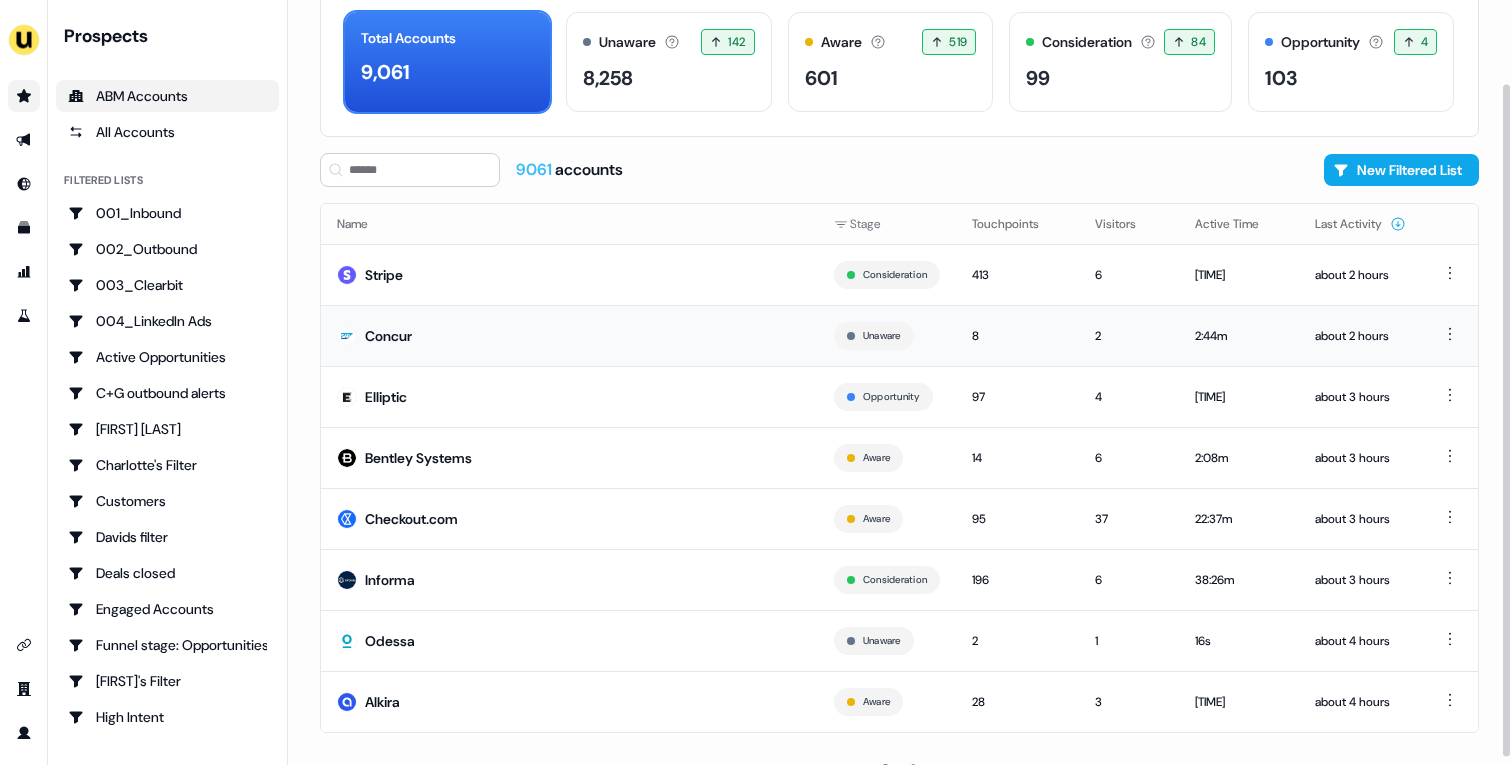scroll, scrollTop: 101, scrollLeft: 0, axis: vertical 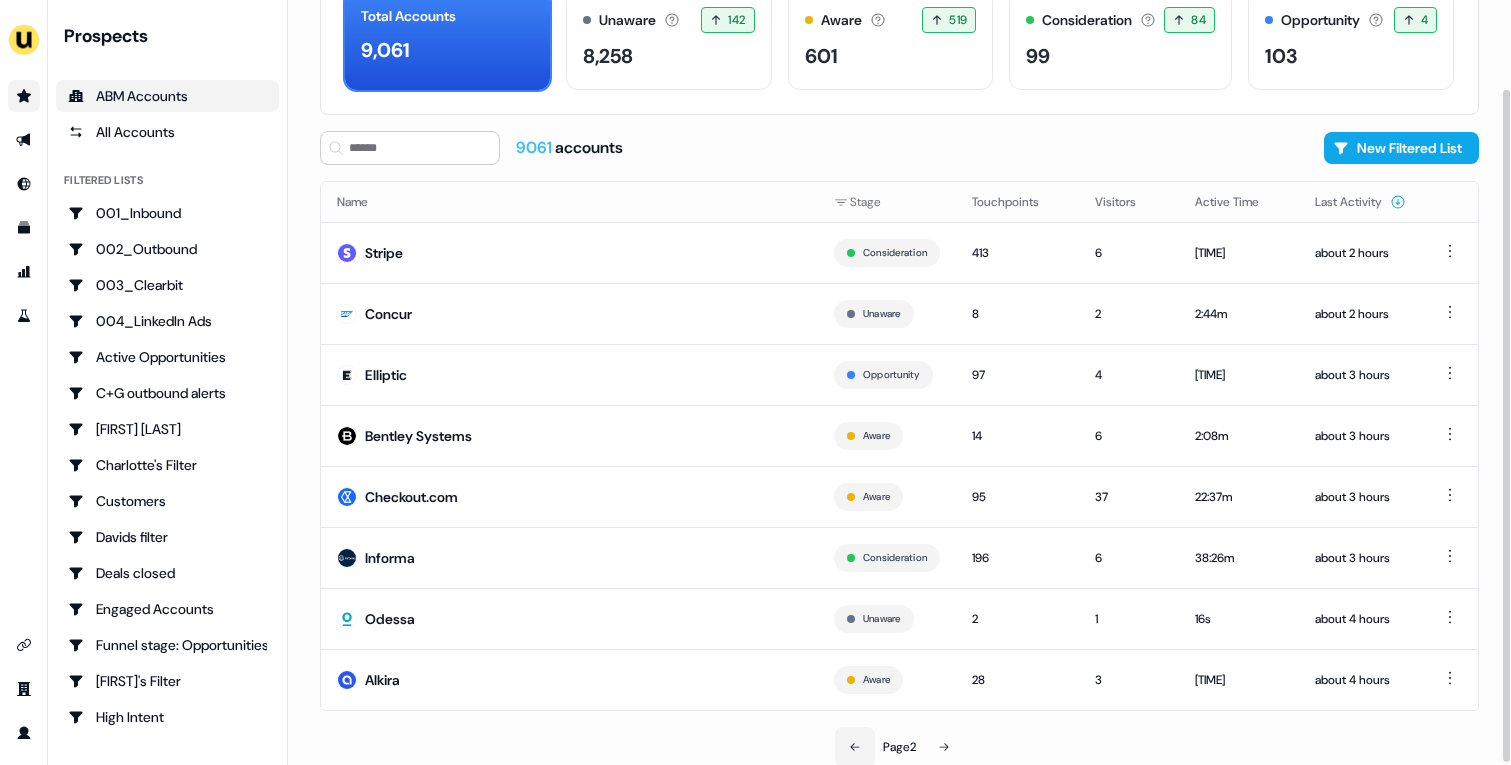 click at bounding box center [855, 747] 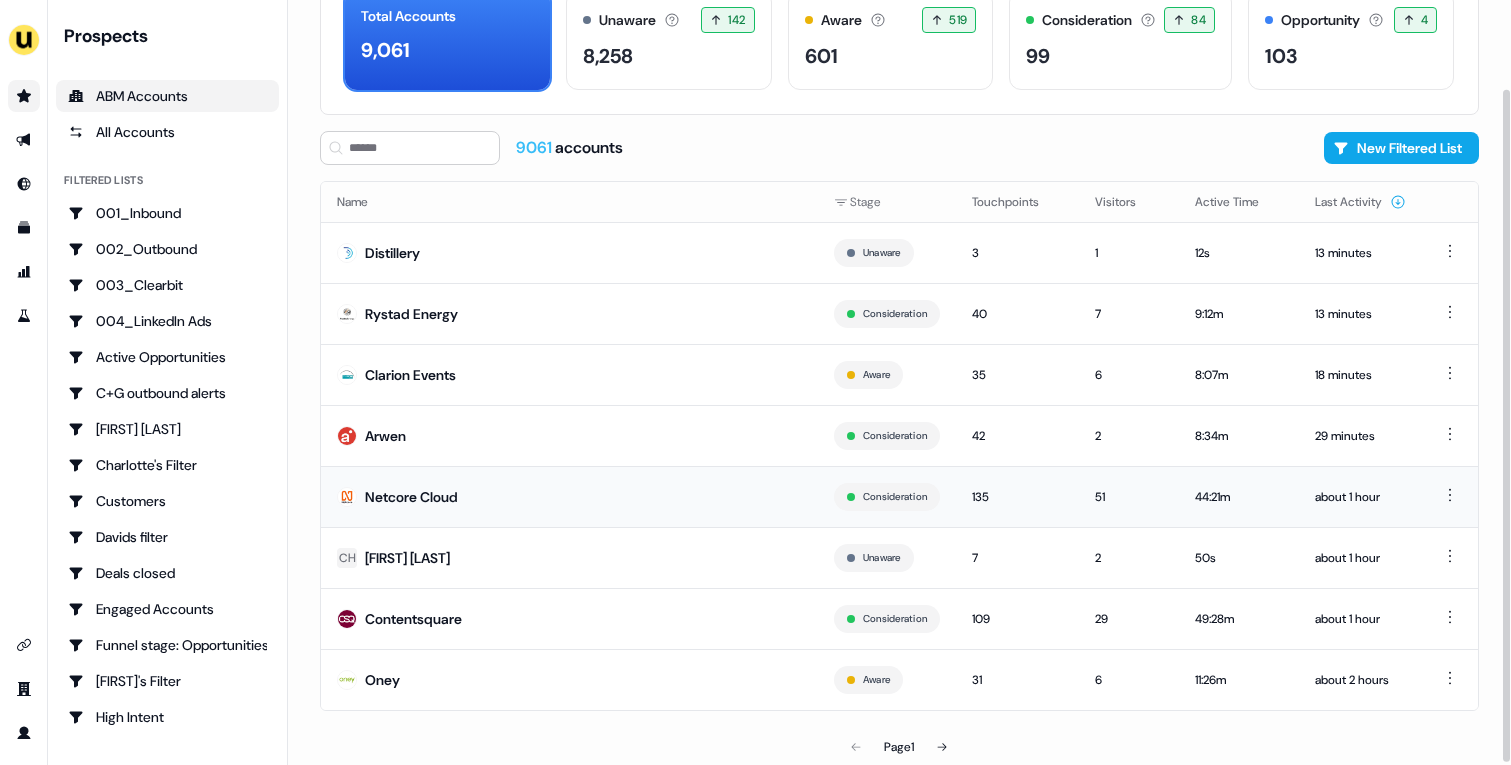 click on "Netcore Cloud" at bounding box center (569, 496) 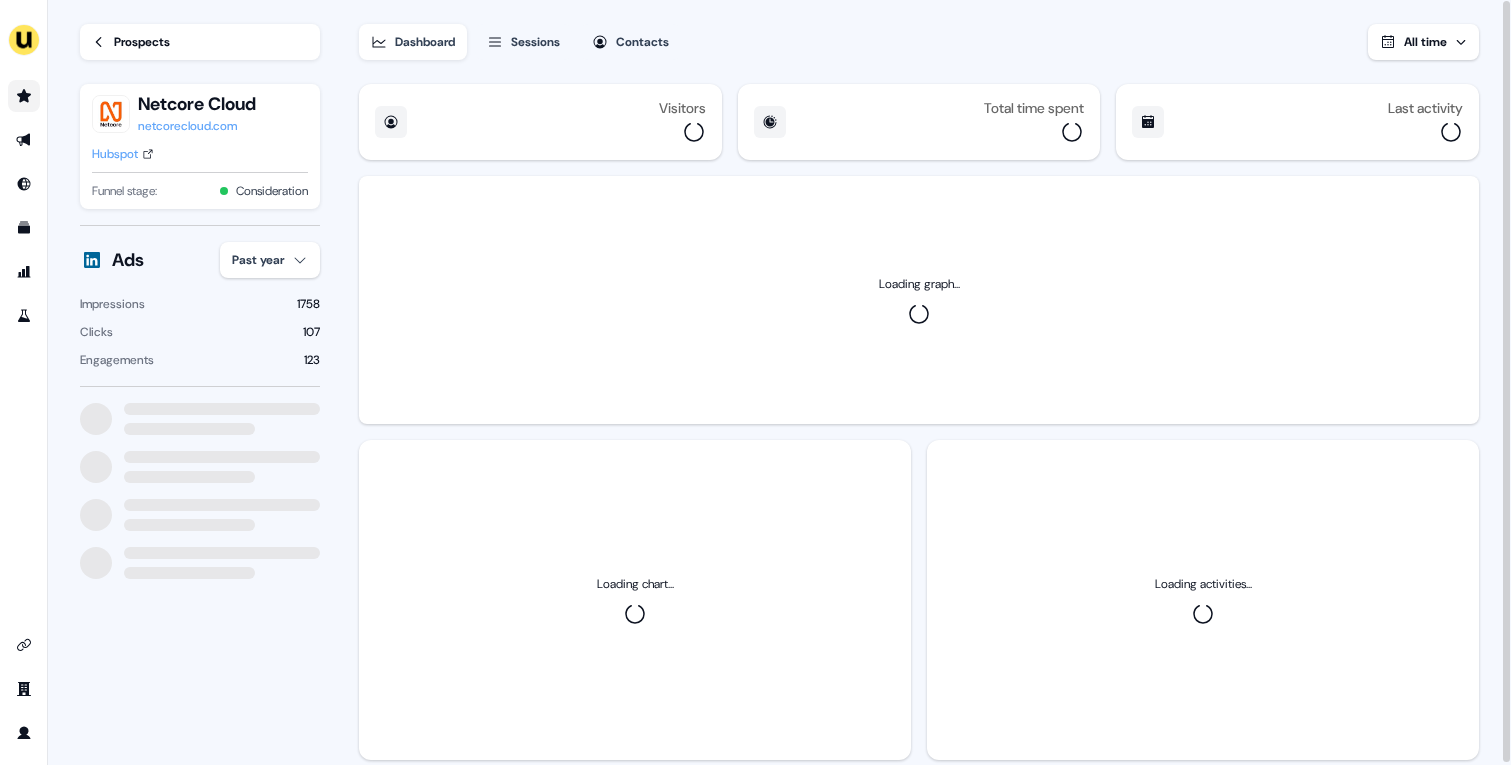 click 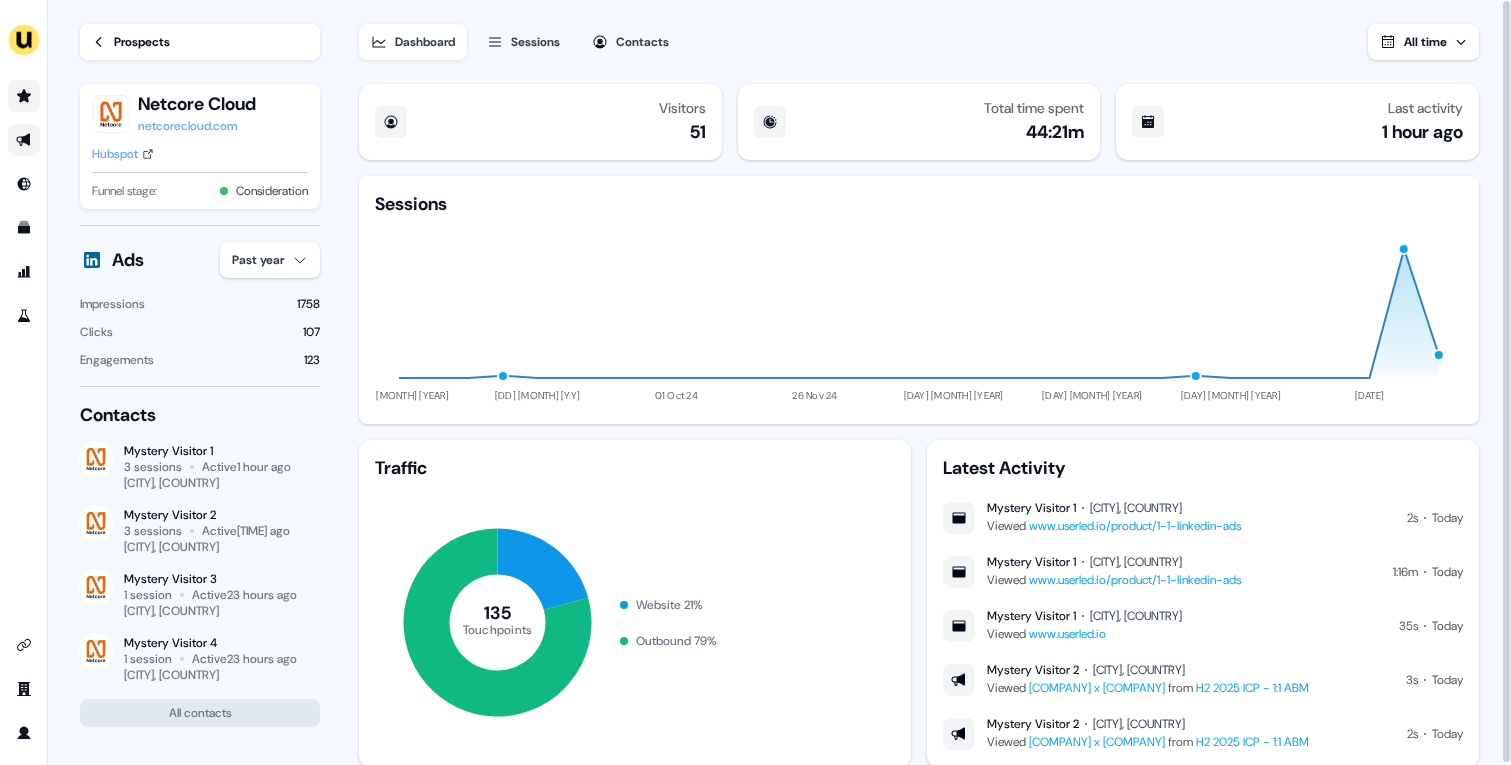 click at bounding box center [24, 140] 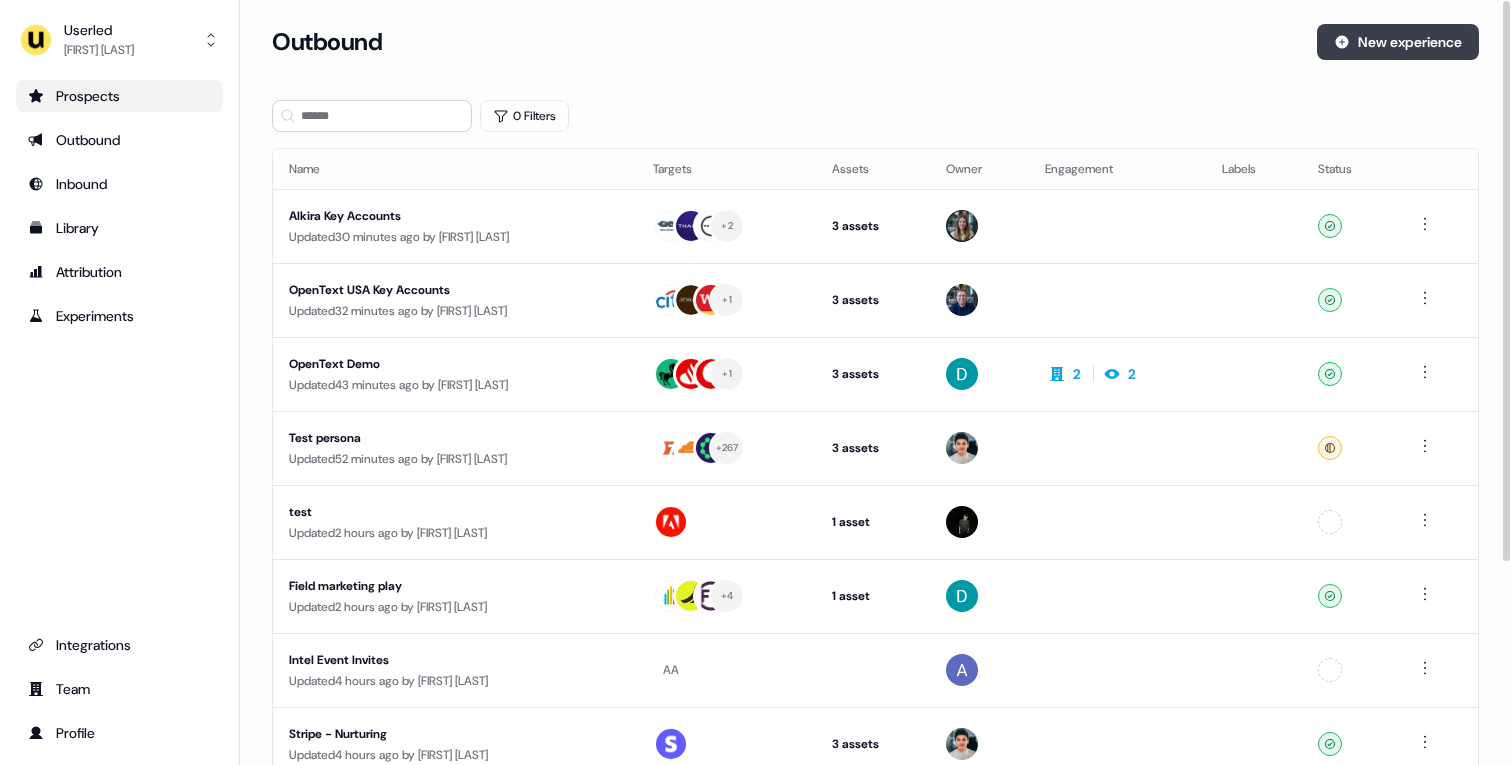 click on "New experience" at bounding box center (1398, 42) 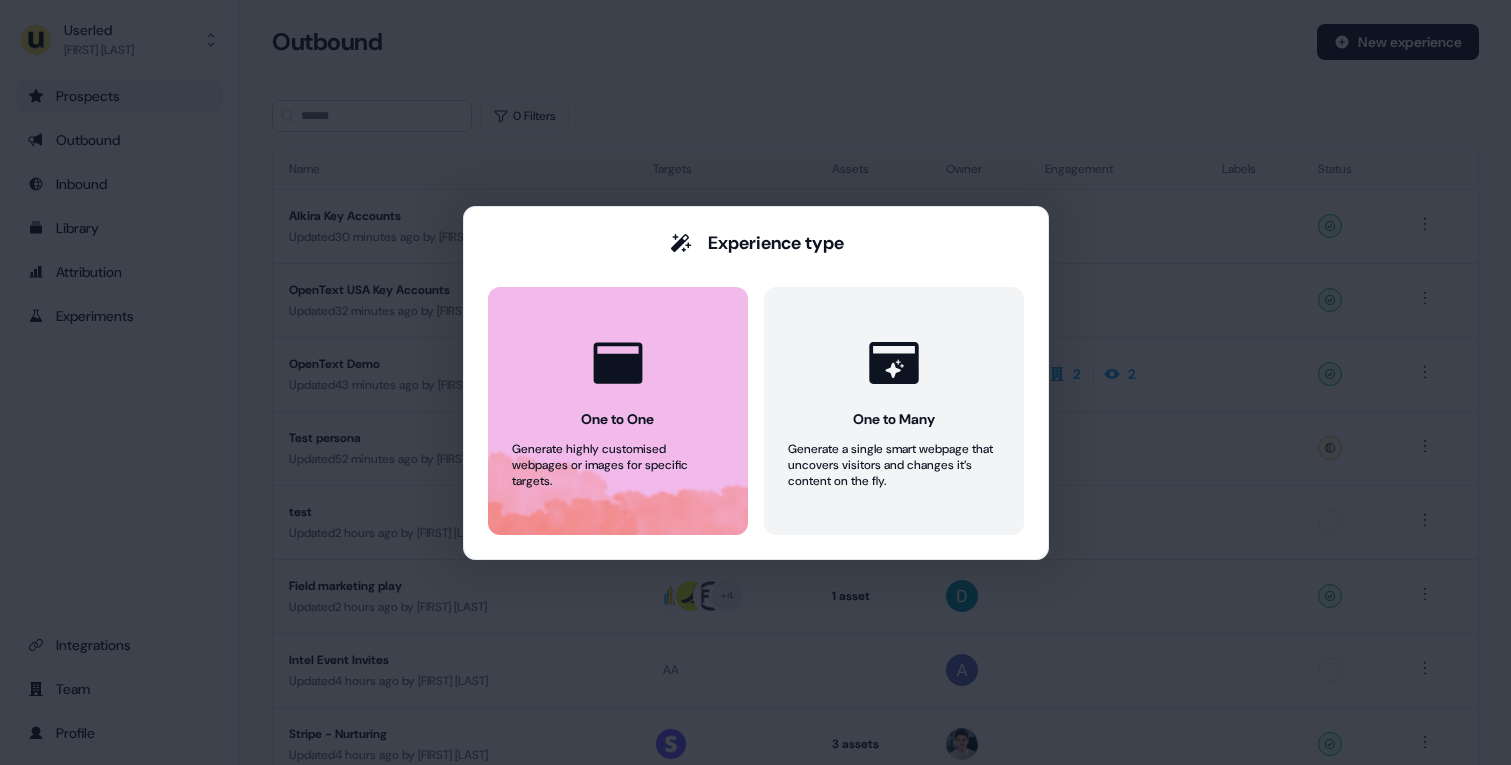 click on "One to One Generate highly customised webpages or images for specific targets." at bounding box center (618, 411) 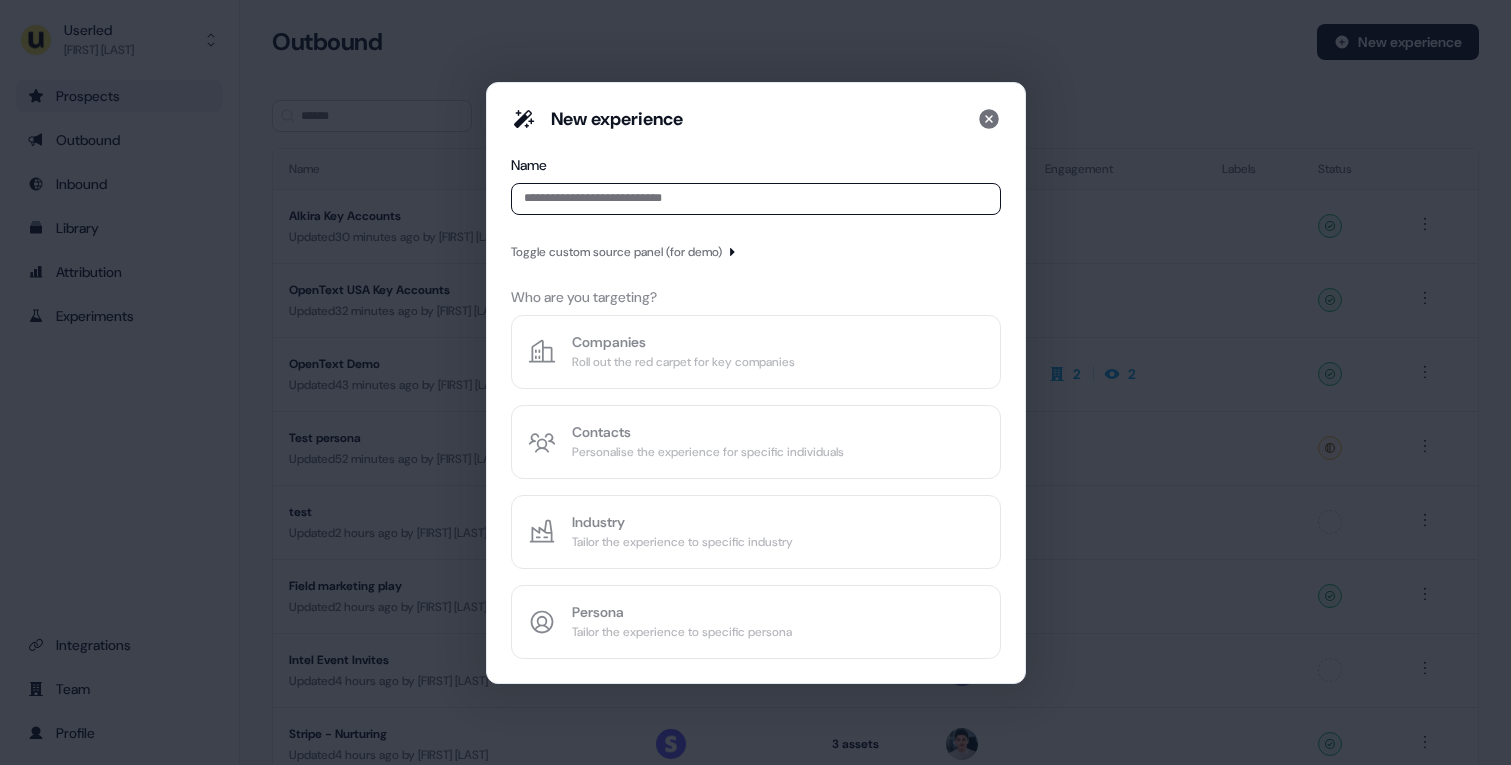 click at bounding box center (756, 199) 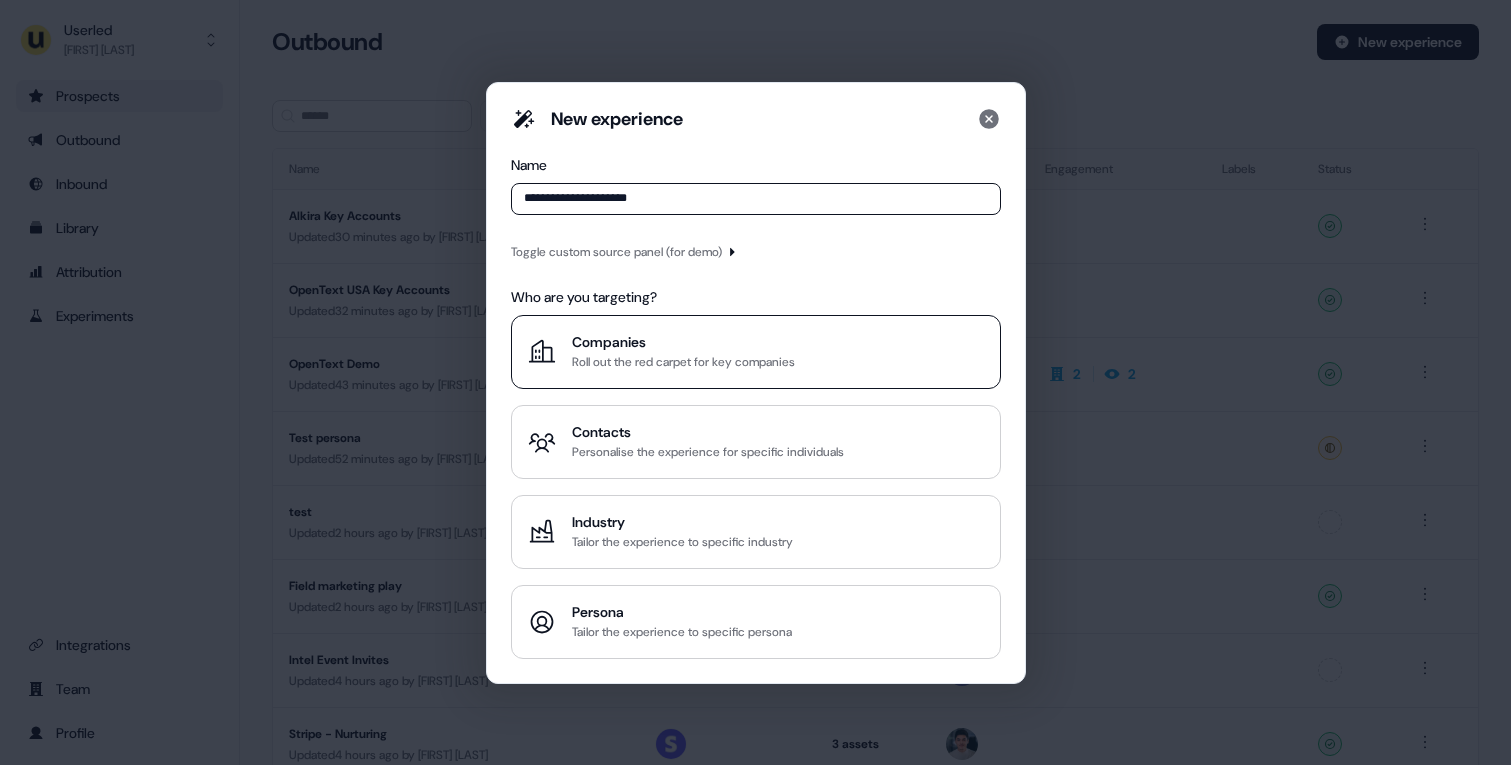 type on "**********" 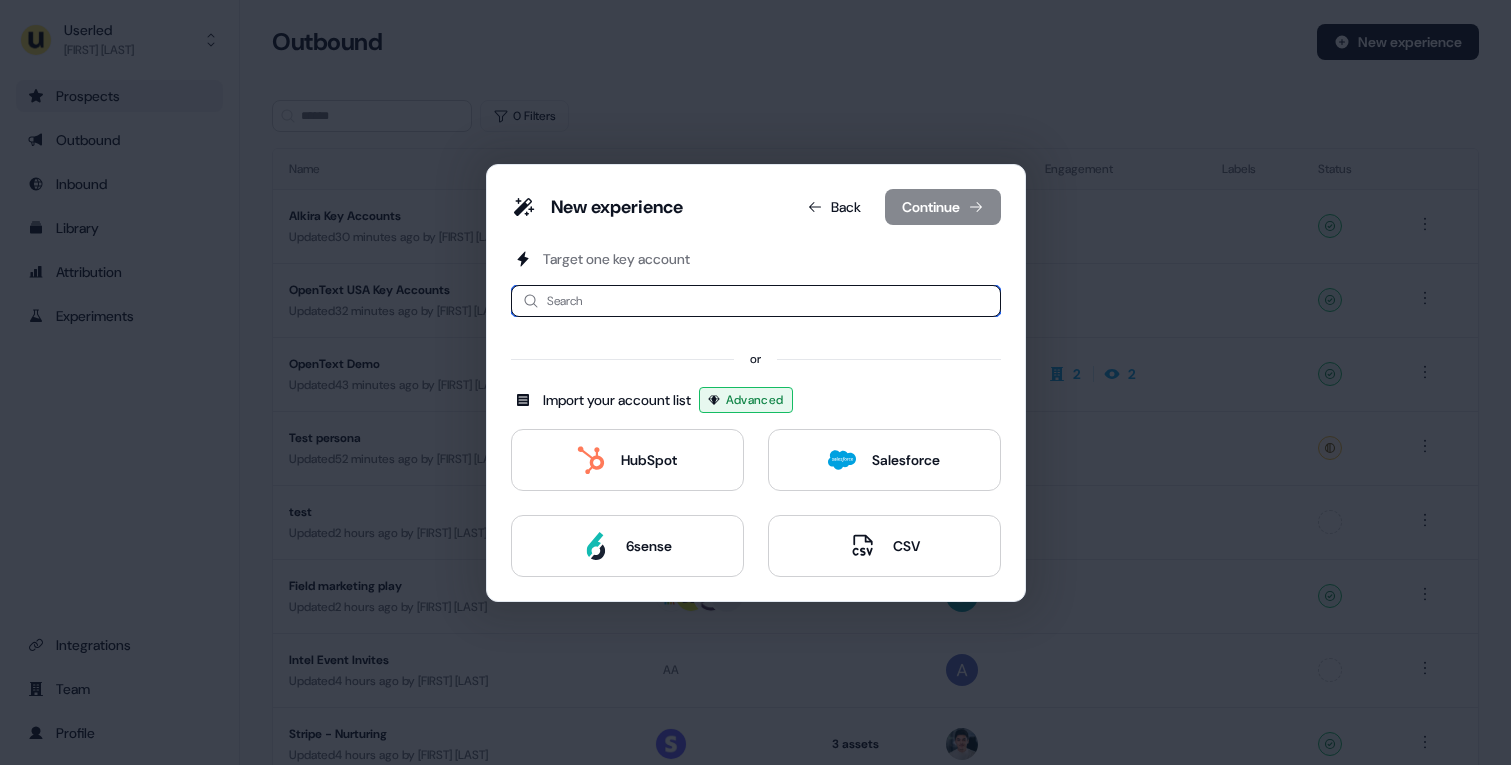 click at bounding box center [756, 301] 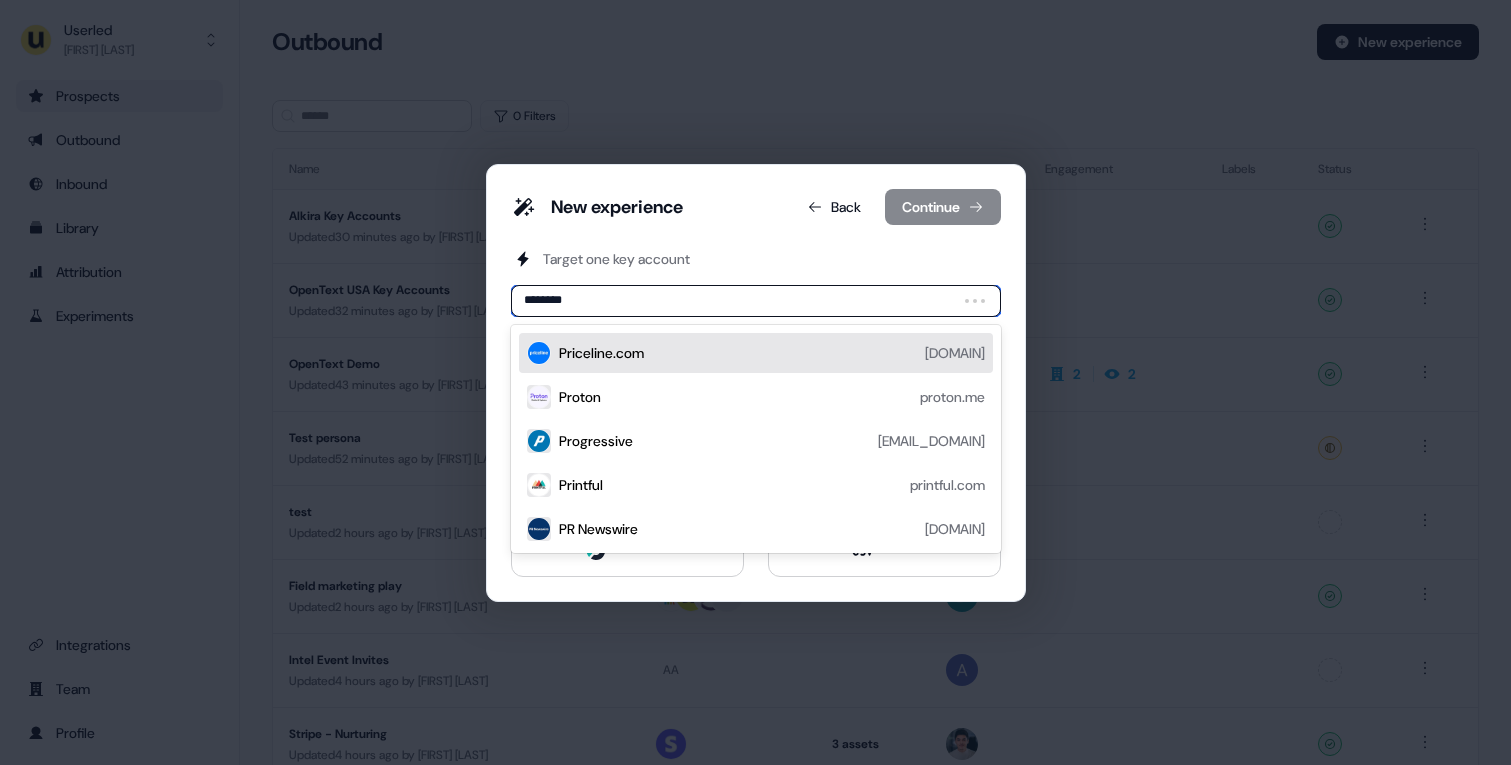 type on "*********" 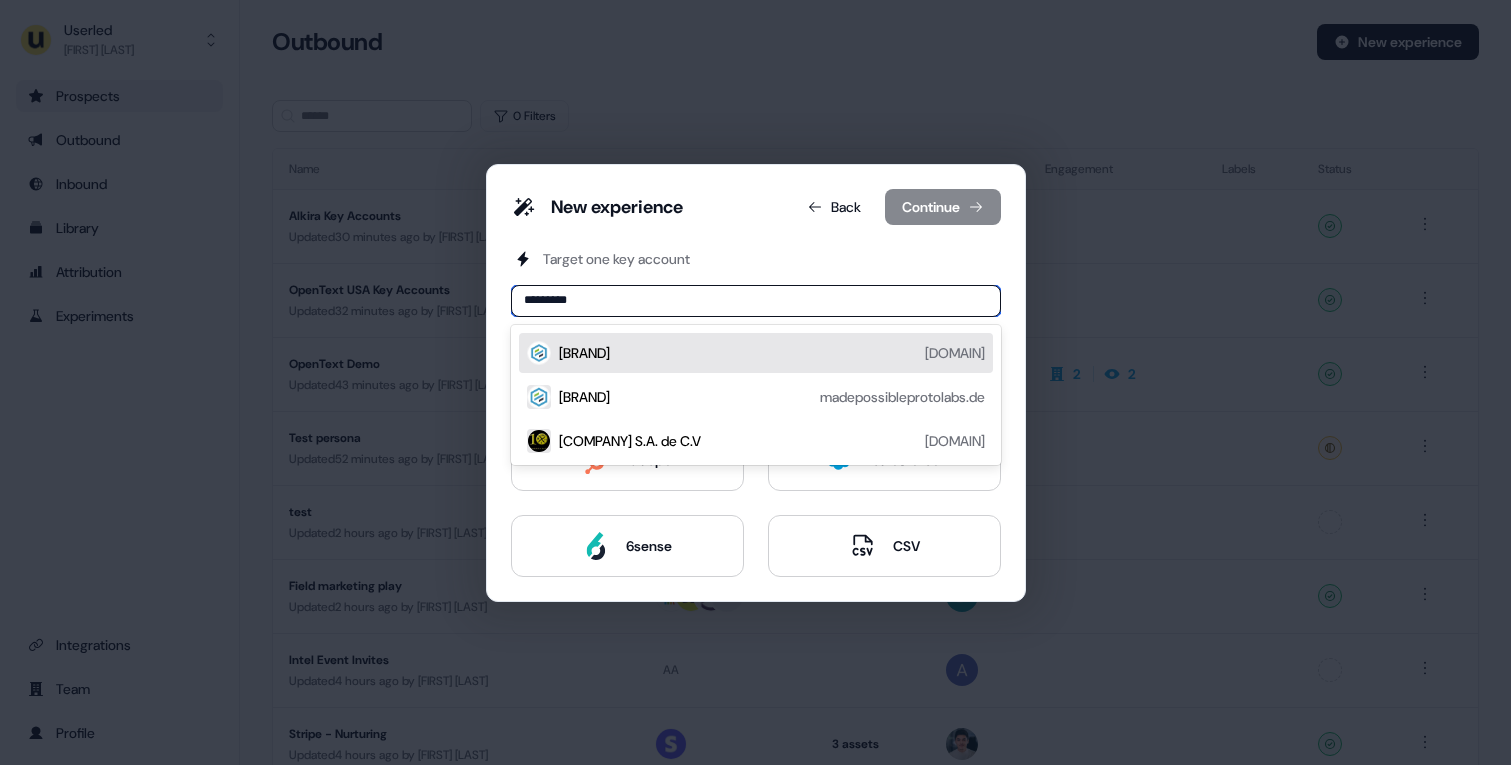 click on "Protolabs protolabs.com" at bounding box center [772, 353] 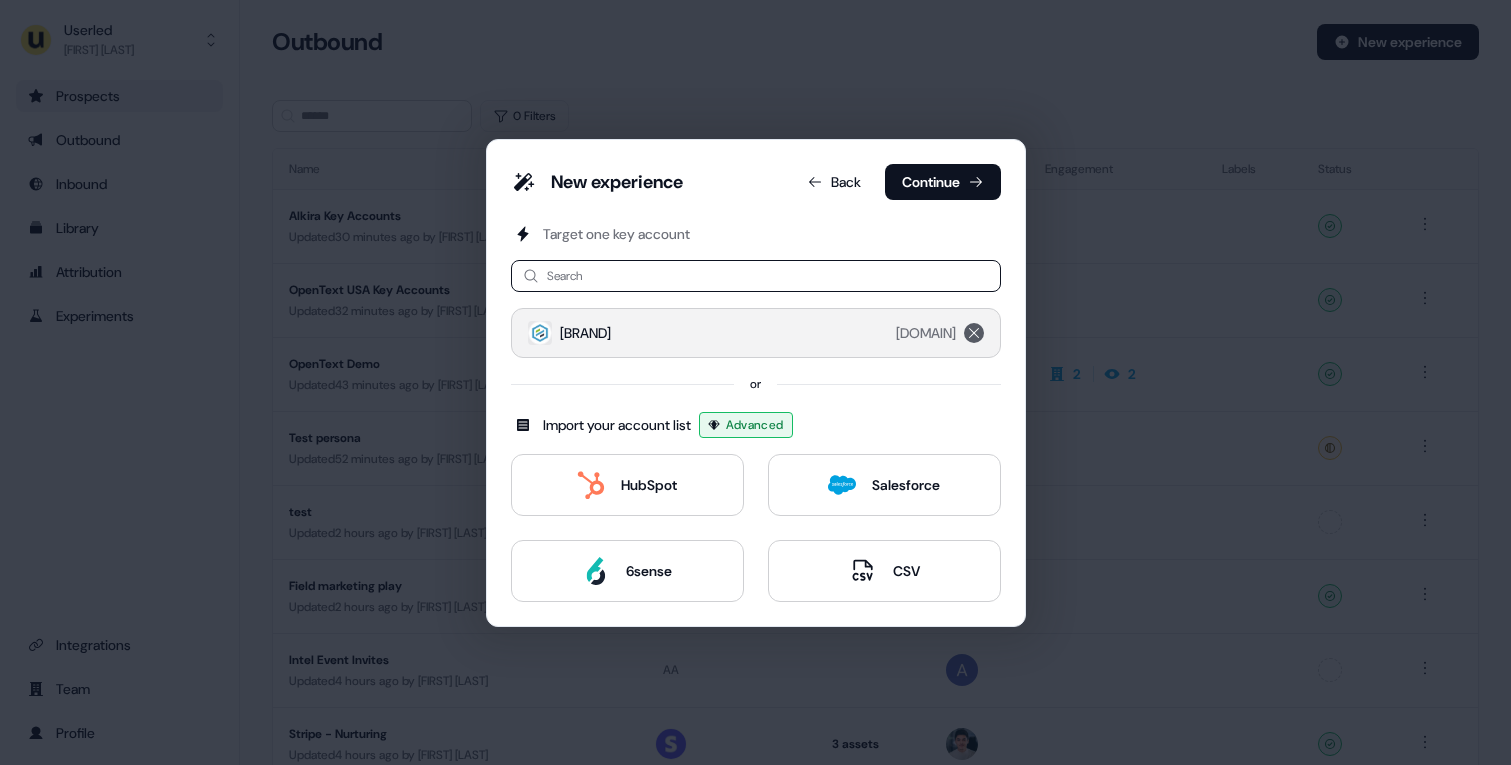 click at bounding box center [974, 333] 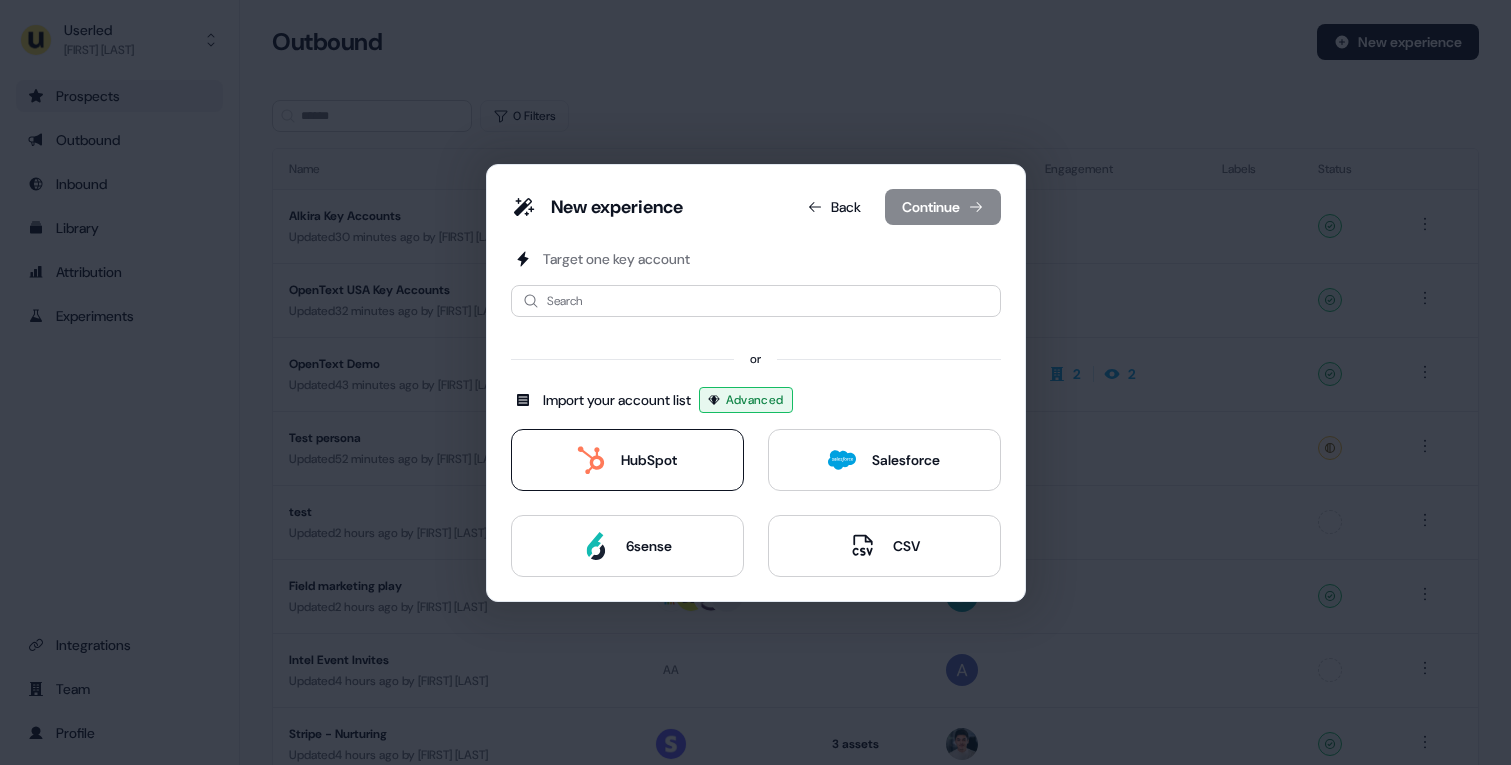 click 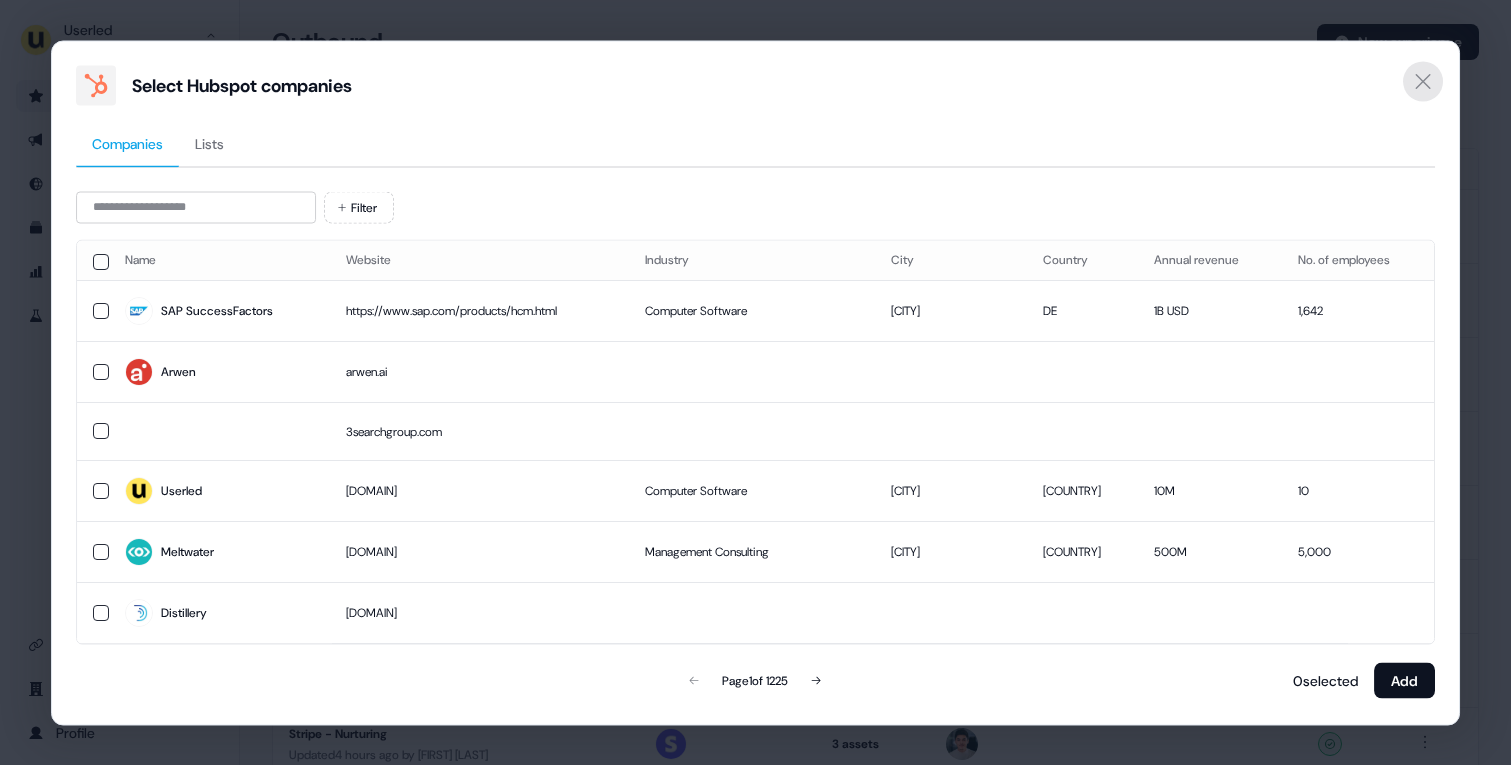 click 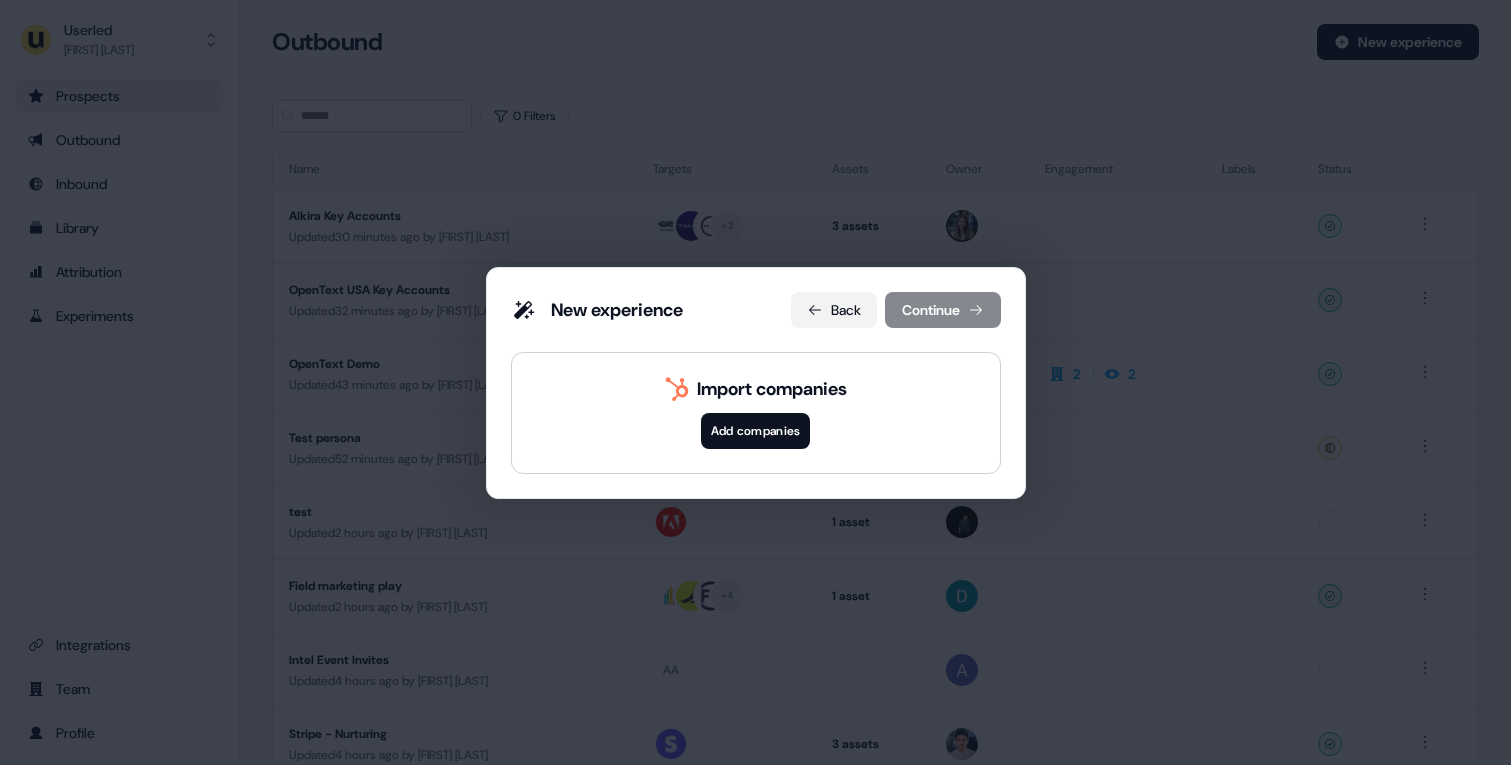 click on "Back" at bounding box center (834, 310) 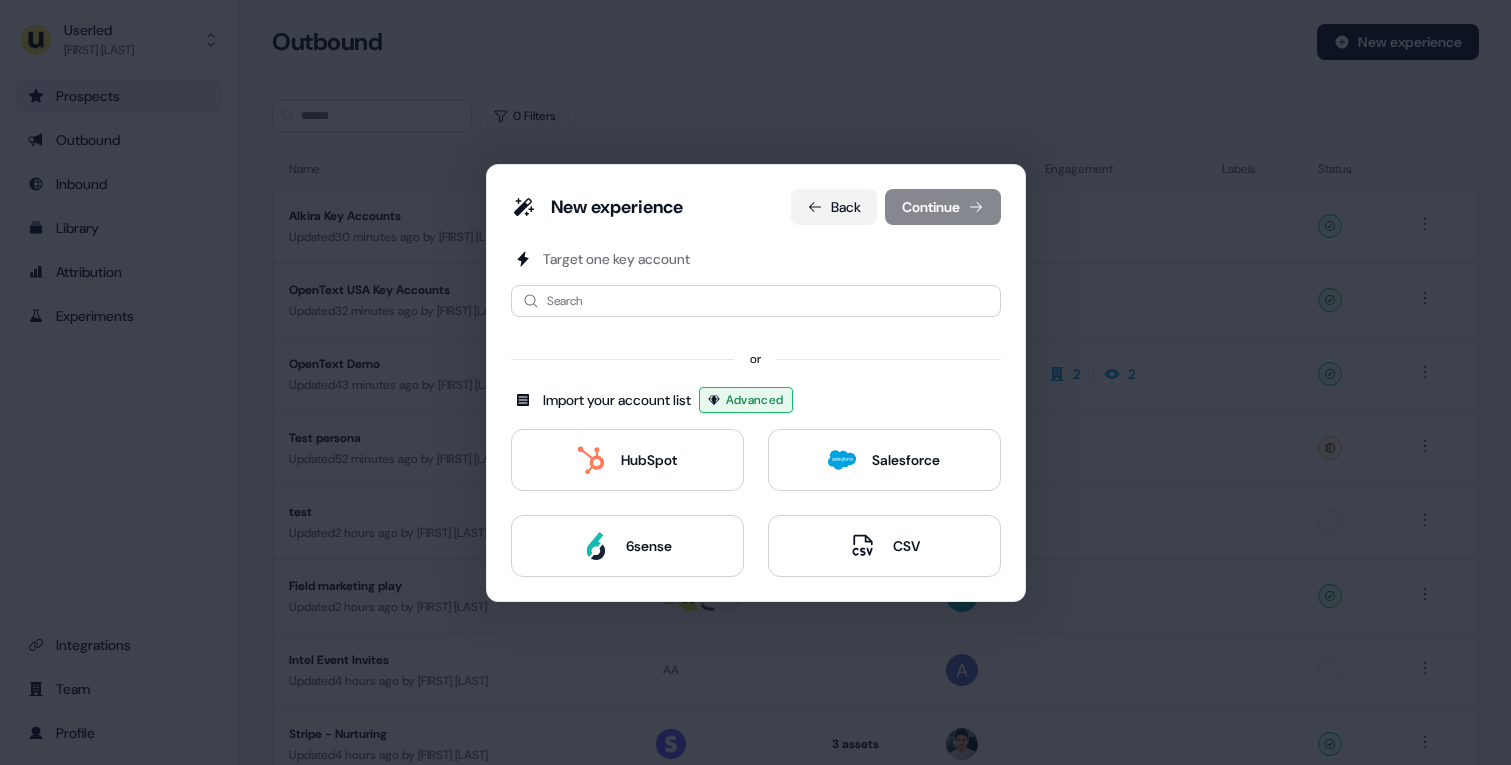click on "Back" at bounding box center [834, 207] 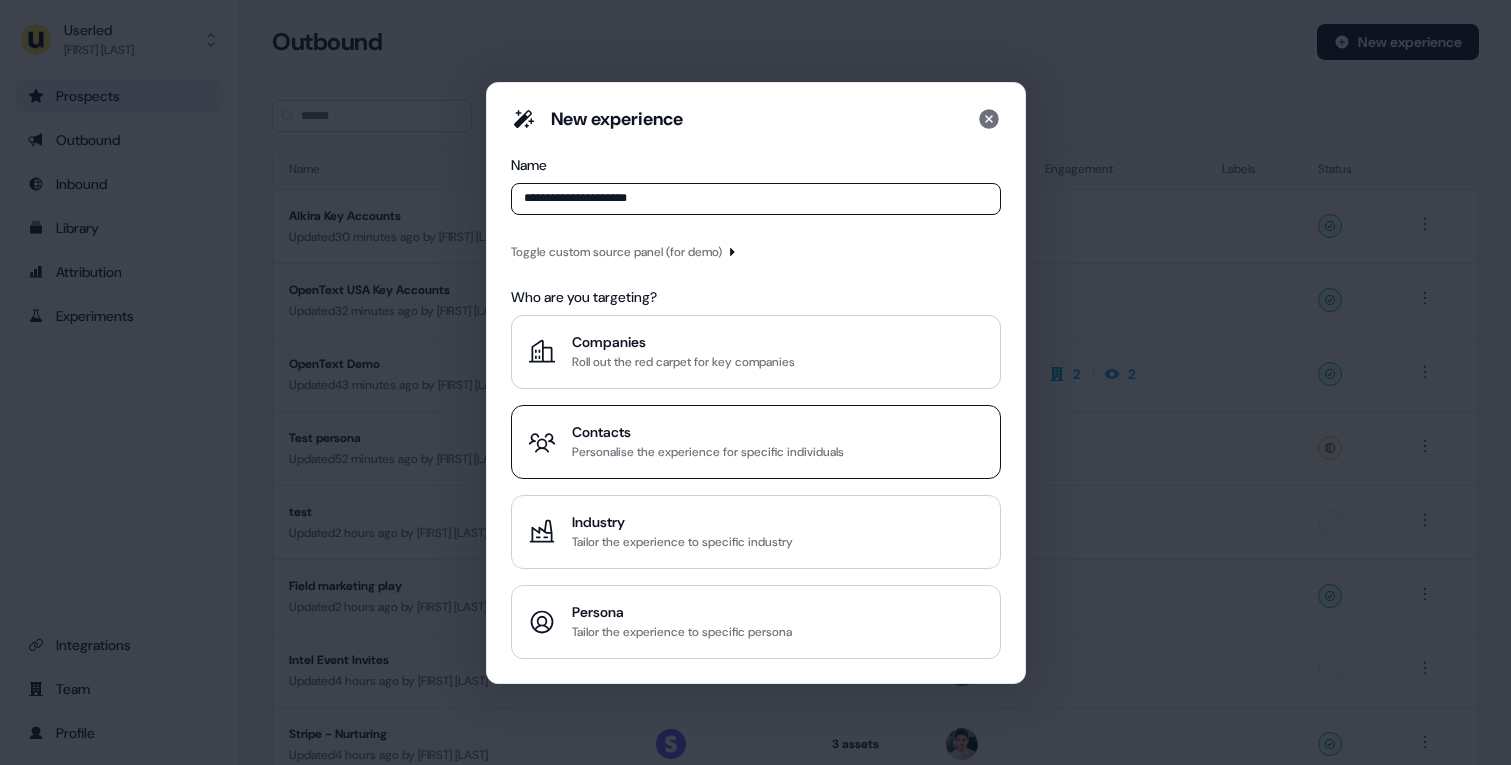 click on "Contacts" at bounding box center [708, 432] 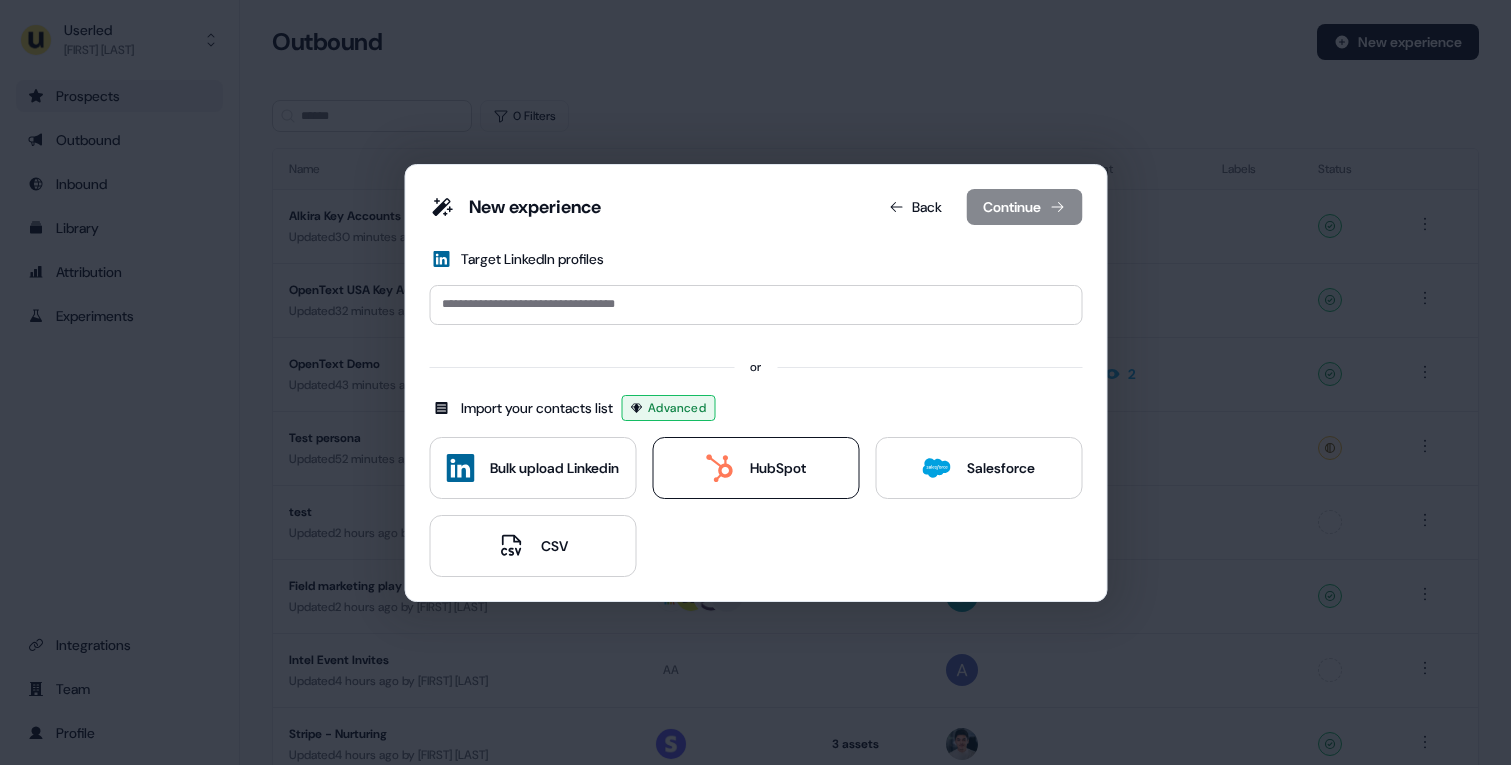 click 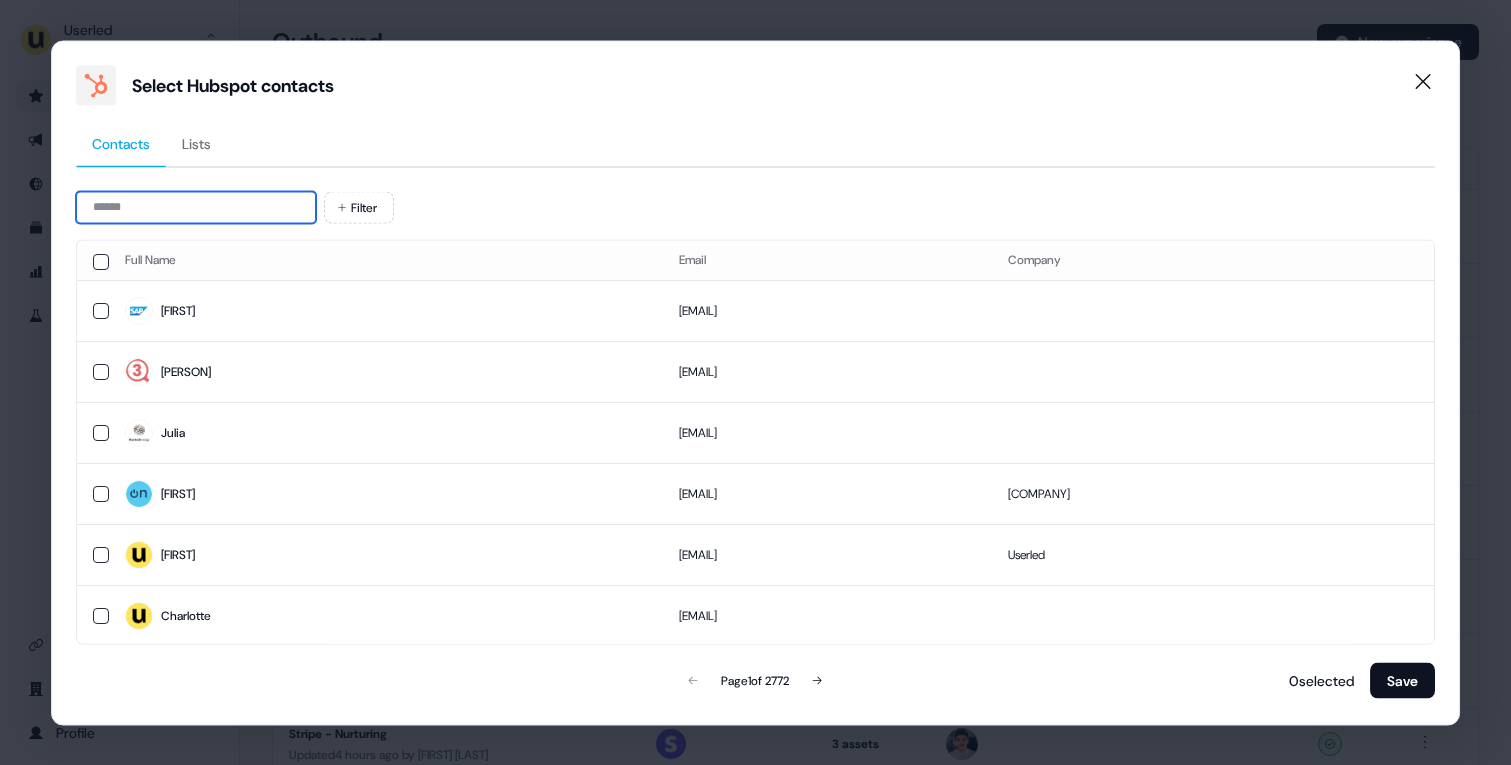 click at bounding box center [196, 207] 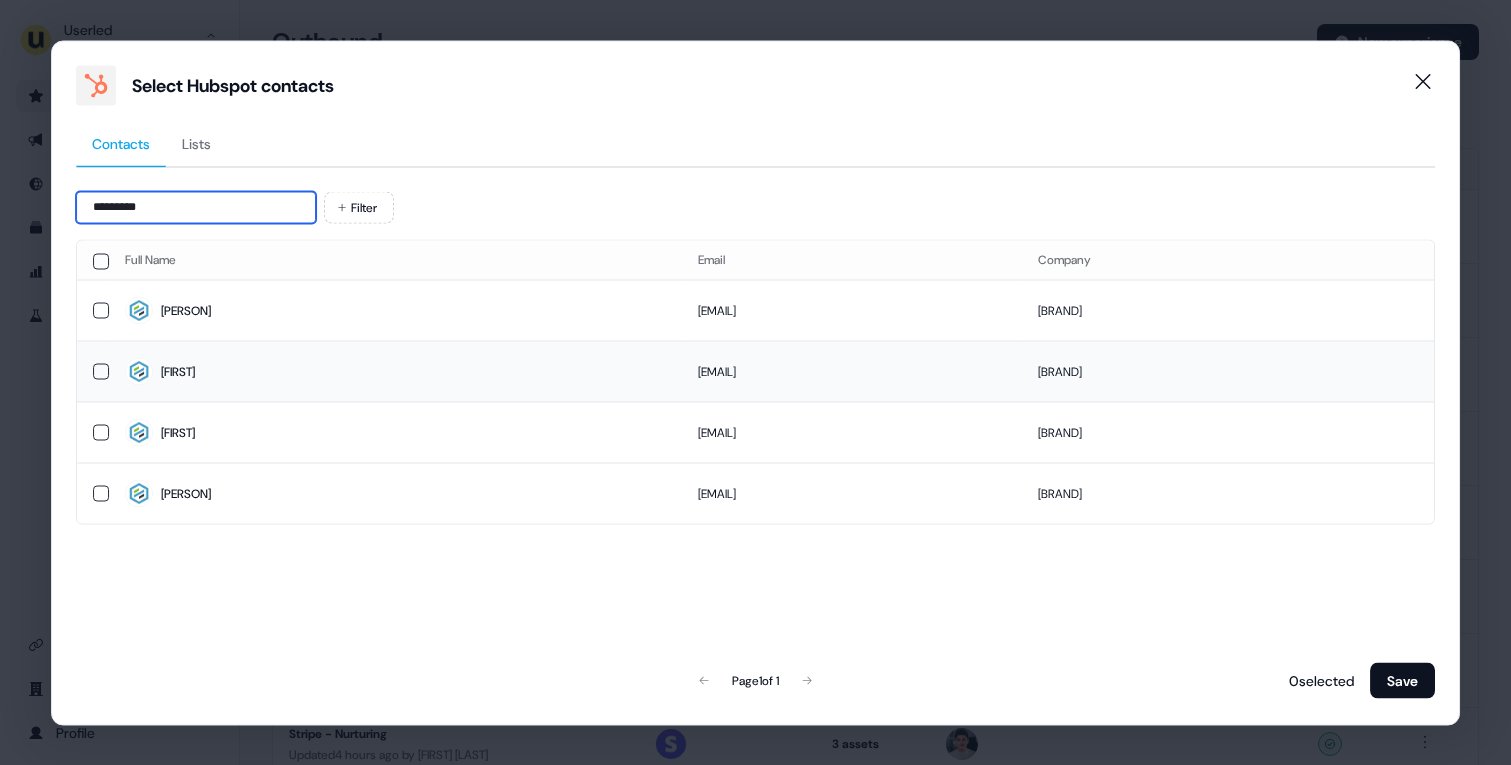 type on "*********" 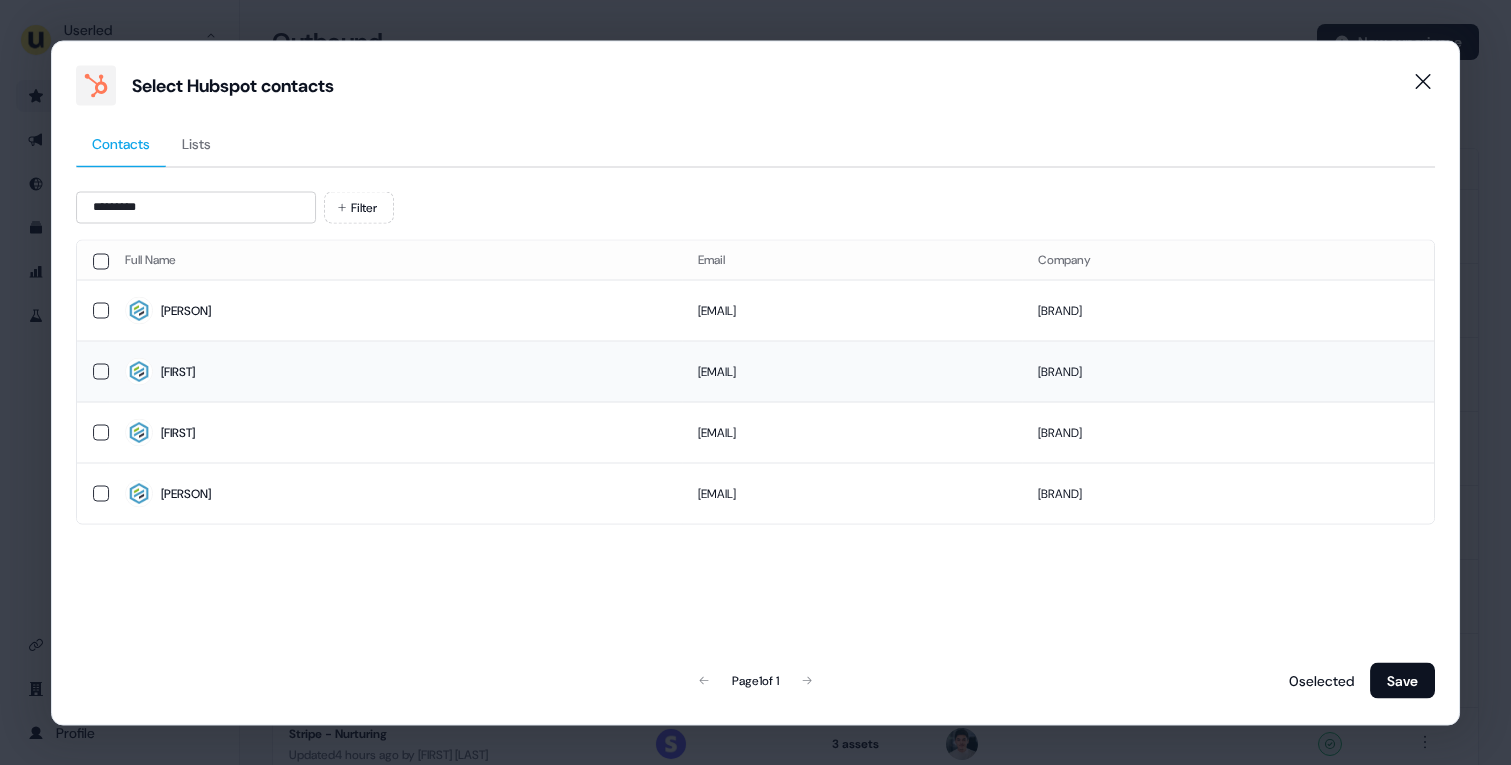 click on "Chady" at bounding box center (395, 372) 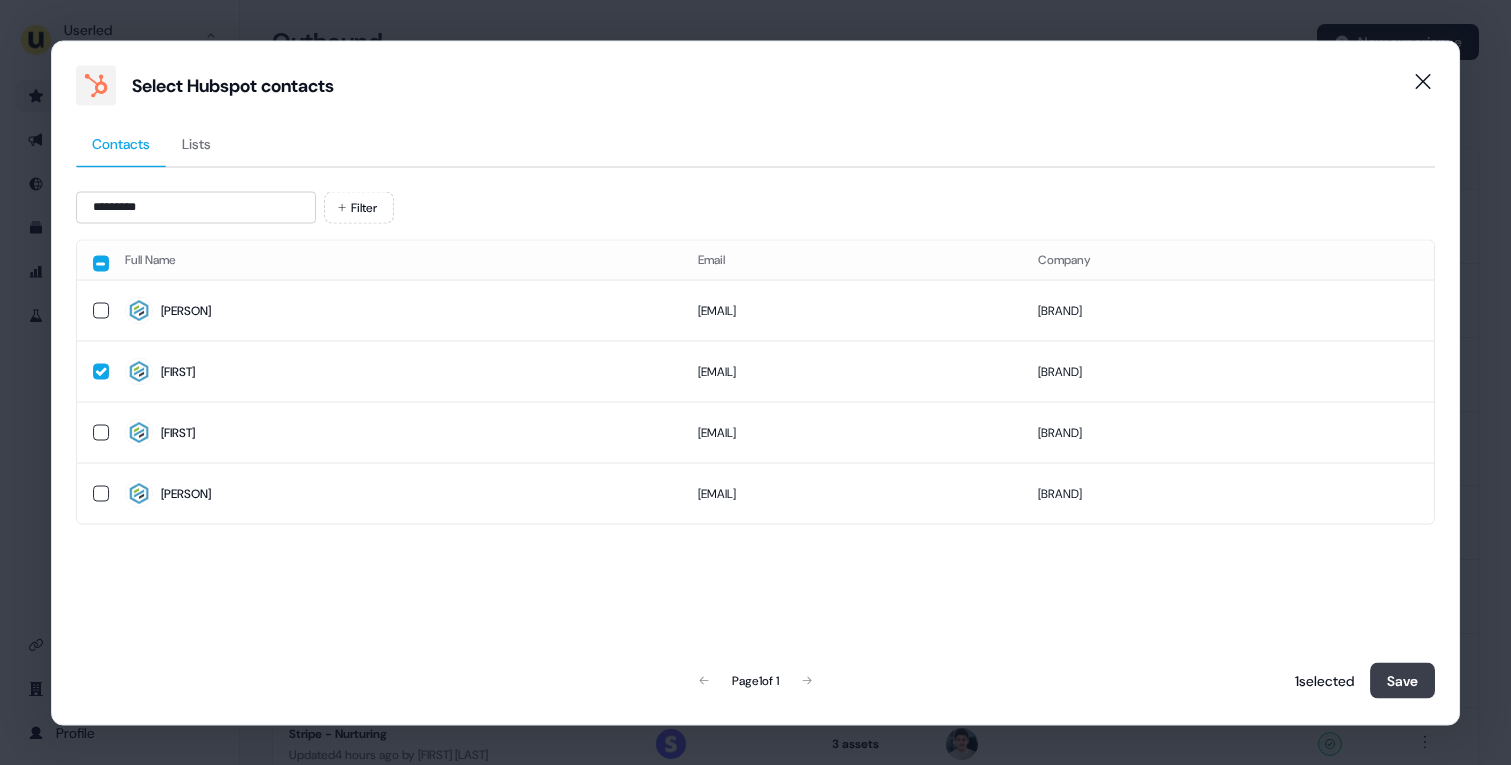 click on "Save" at bounding box center (1402, 680) 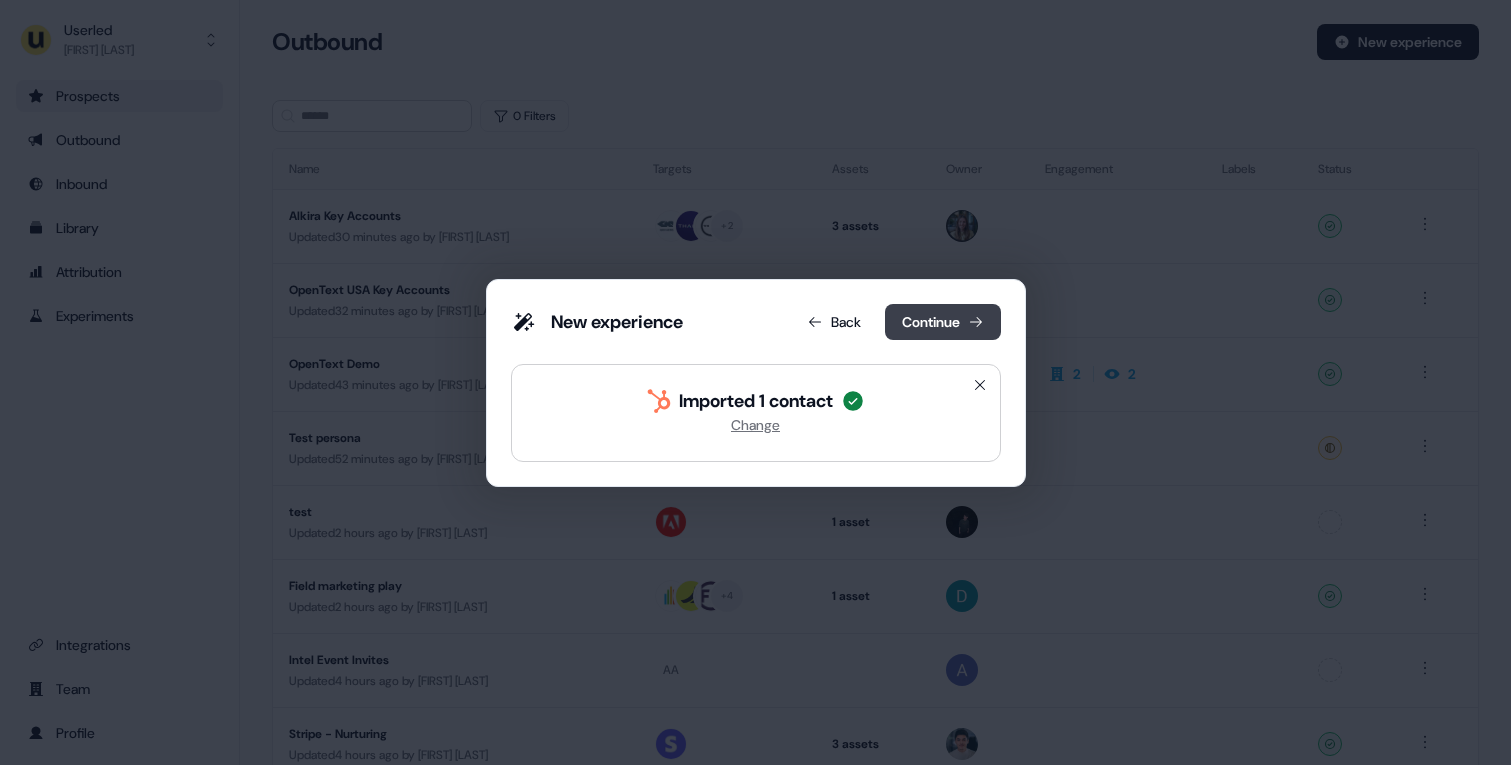 click on "Continue" at bounding box center [943, 322] 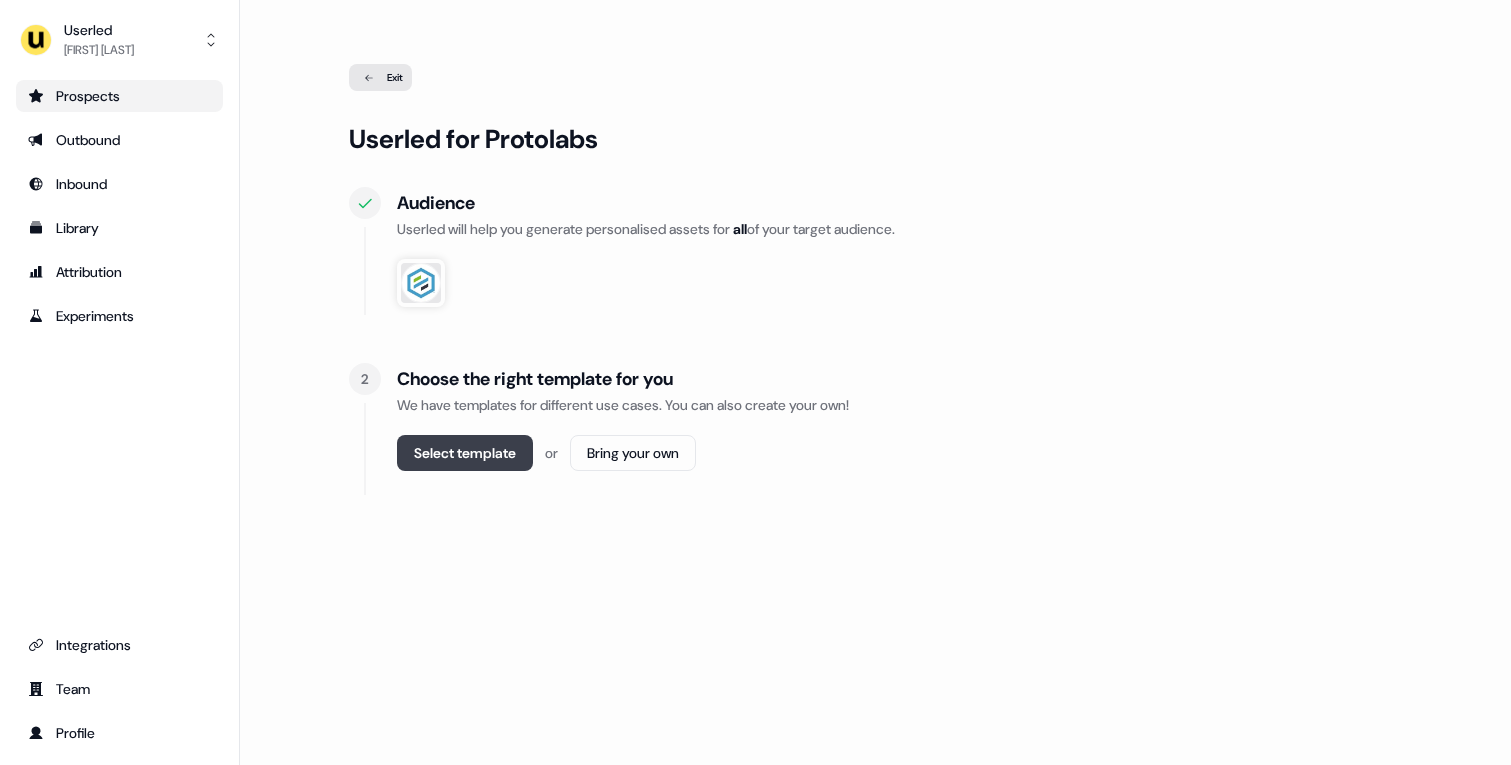 click on "Select template" at bounding box center [465, 453] 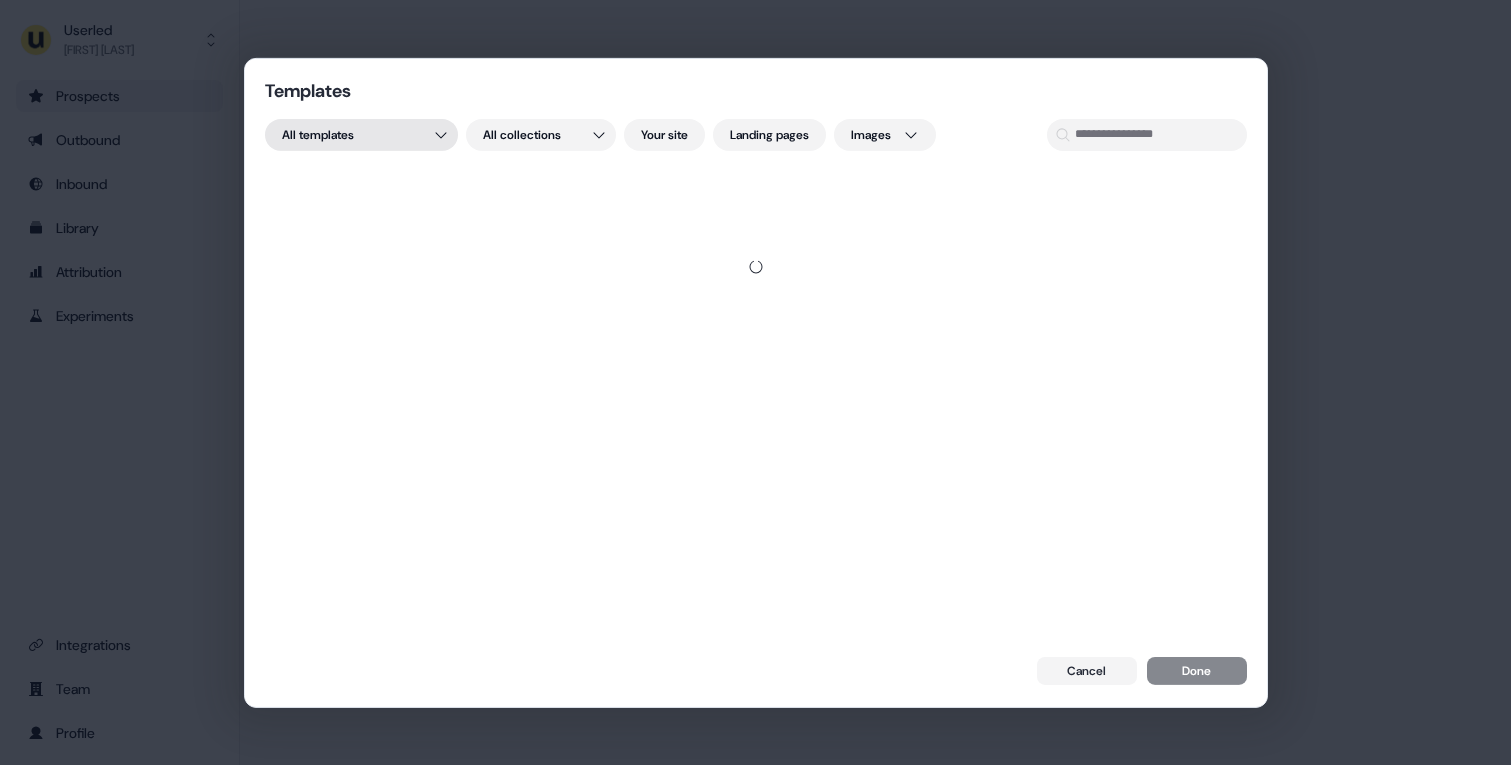 click on "Templates All   templates All collections Your site Landing pages Images Cancel Done" at bounding box center [755, 382] 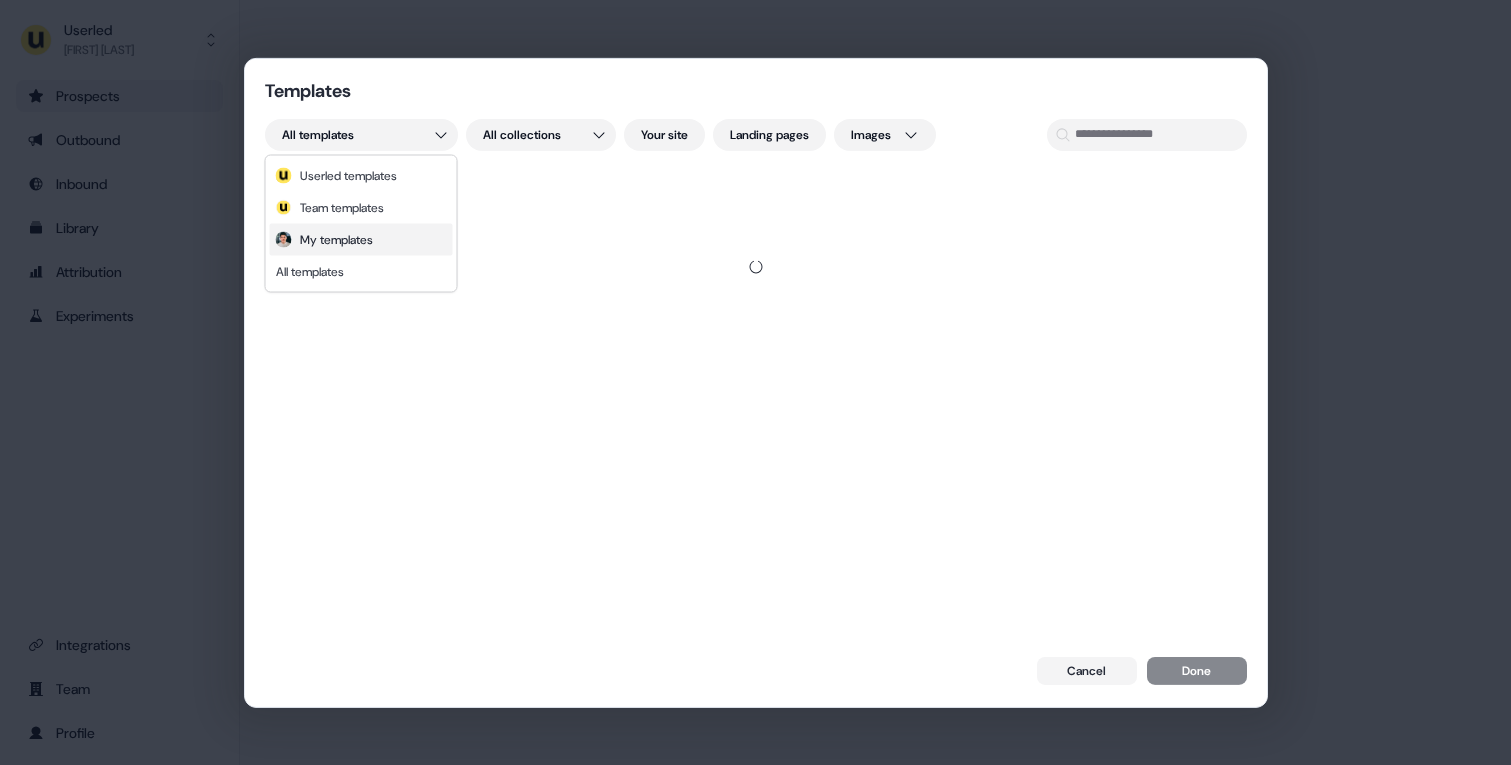 click on "My templates" at bounding box center [361, 240] 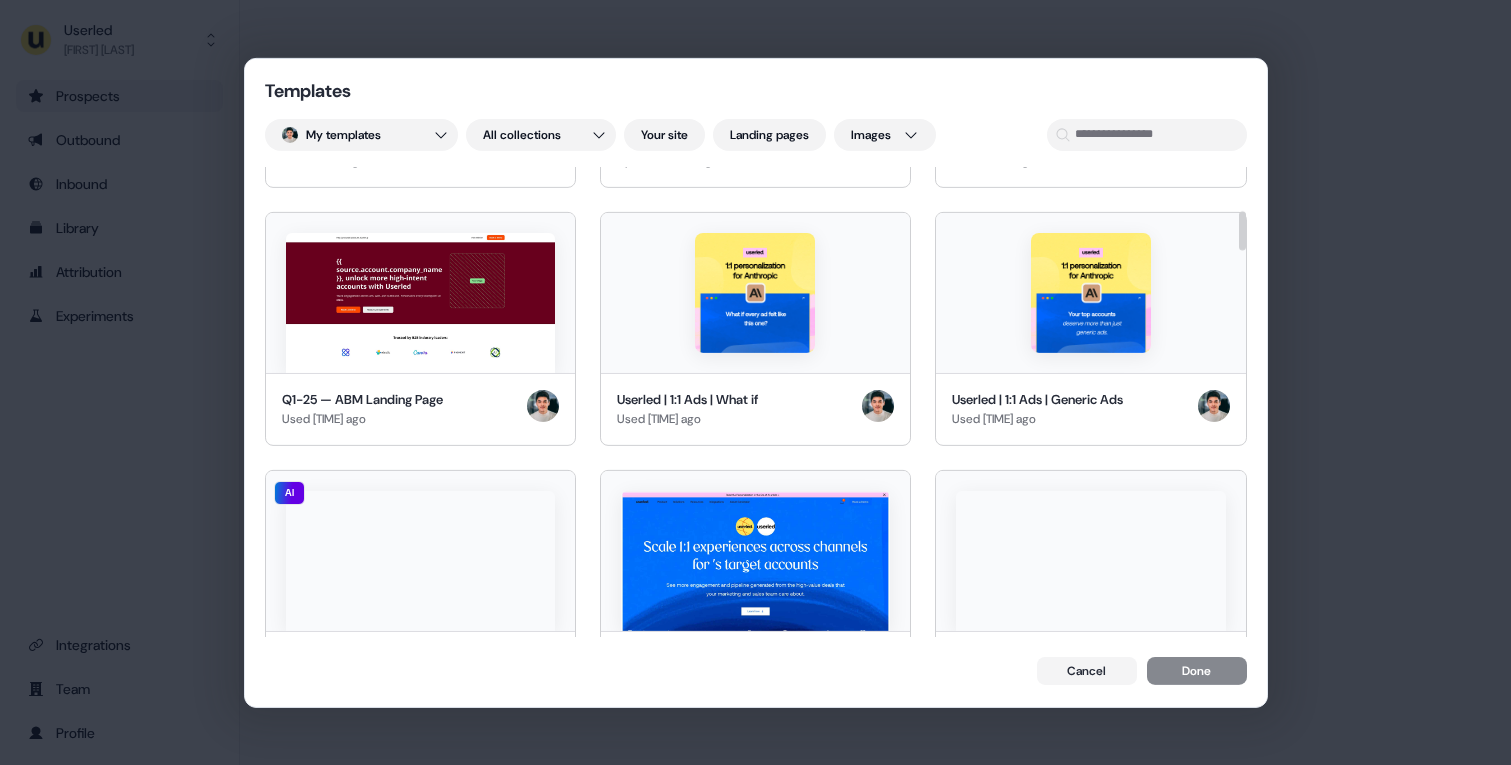 scroll, scrollTop: 569, scrollLeft: 0, axis: vertical 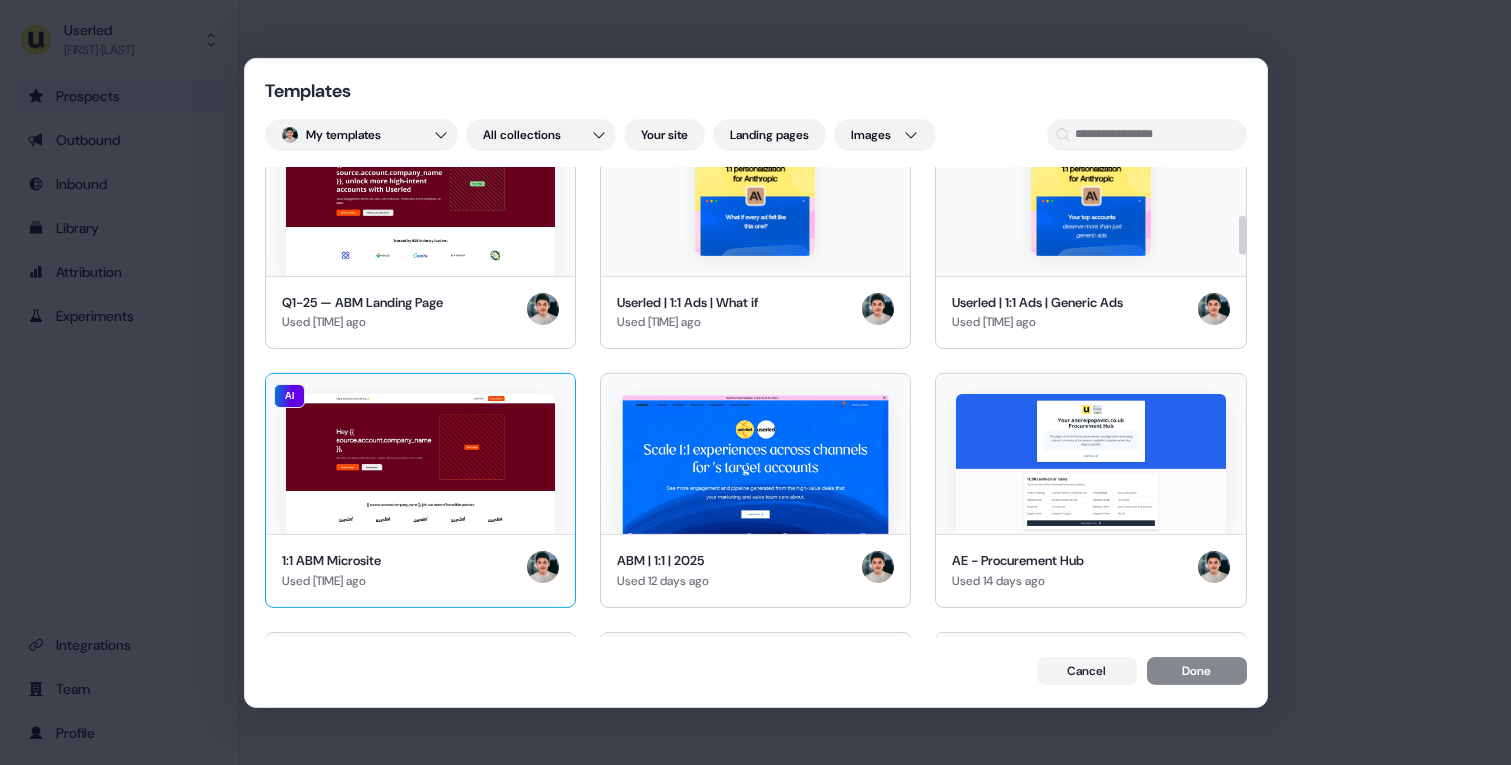 click at bounding box center (420, 464) 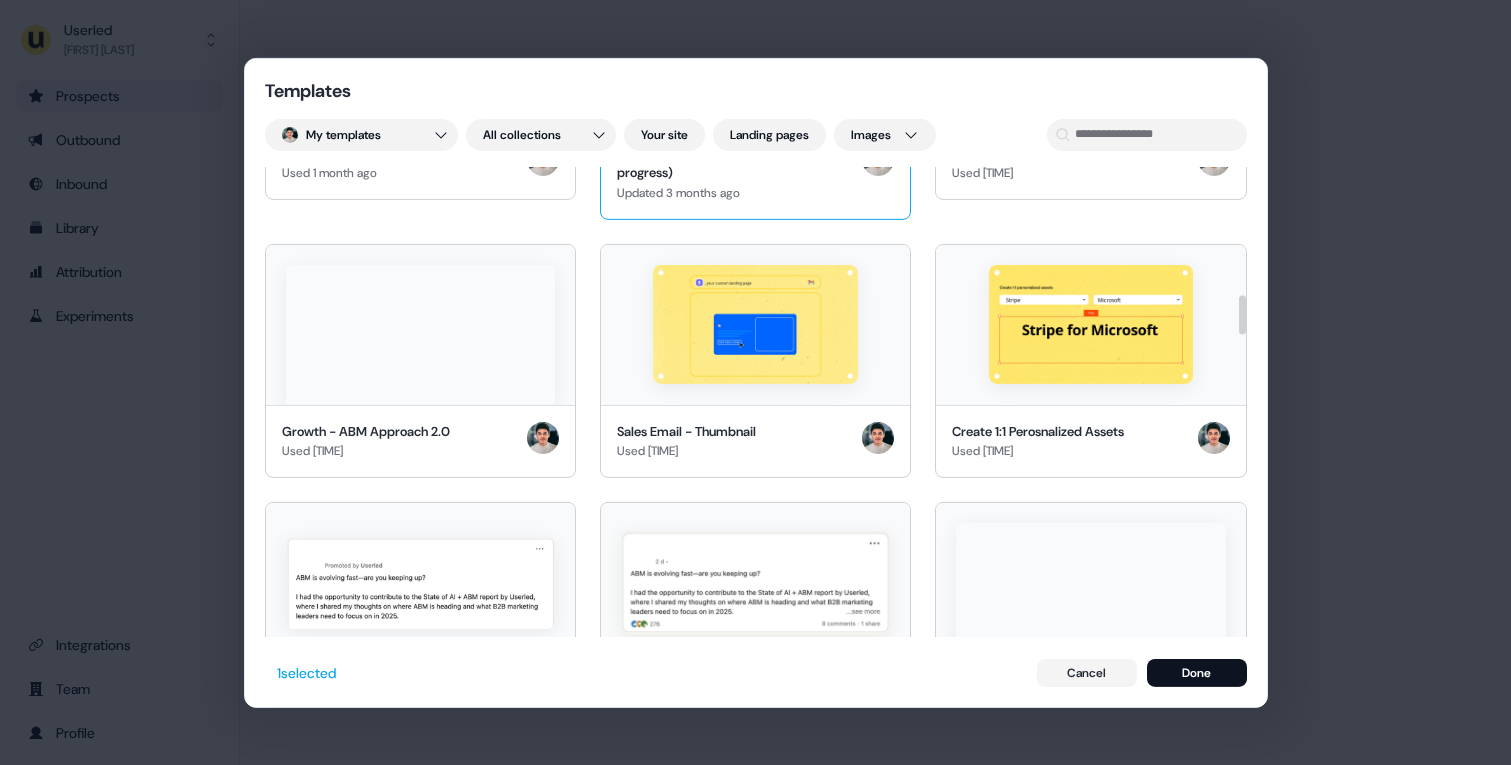 scroll, scrollTop: 1517, scrollLeft: 0, axis: vertical 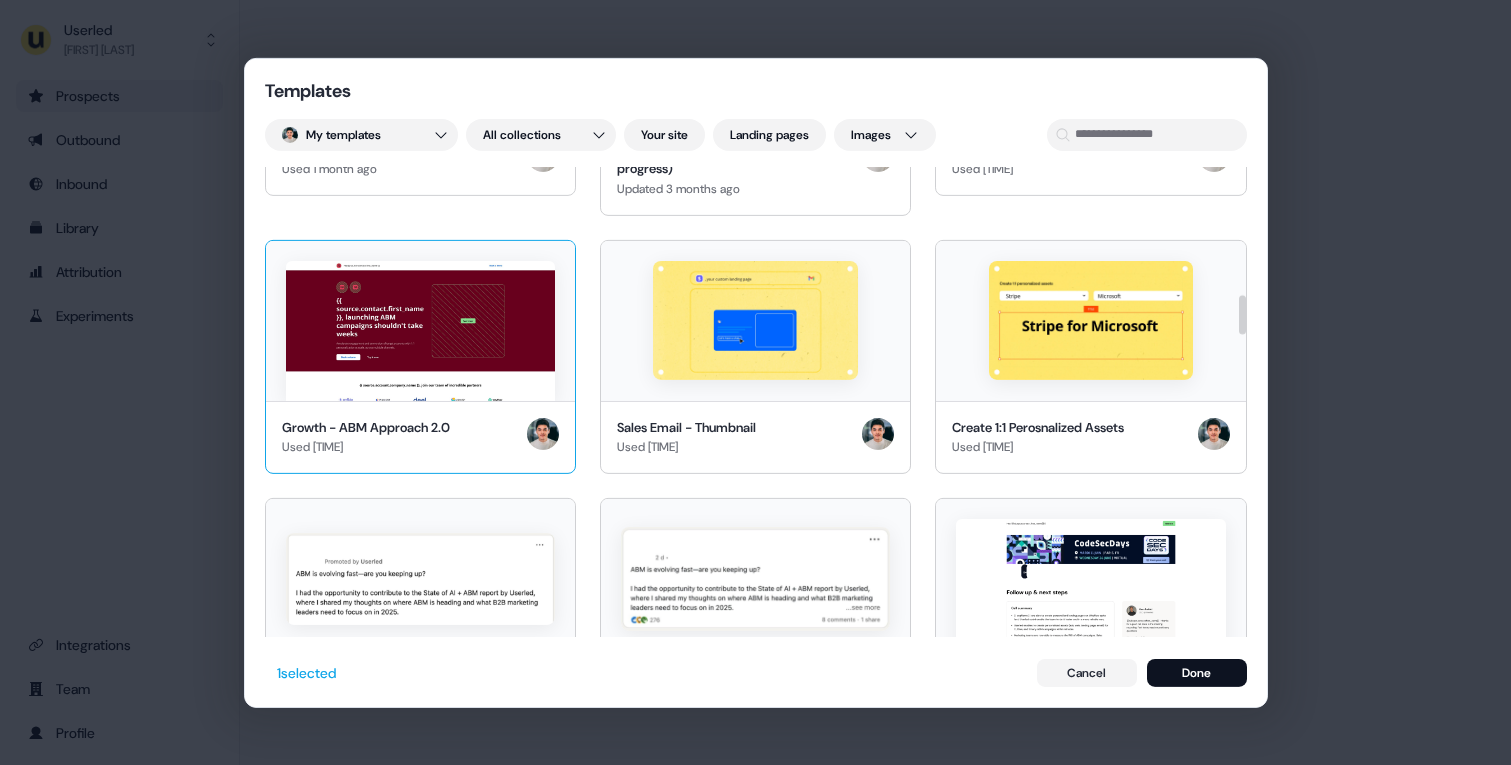 click at bounding box center [420, 330] 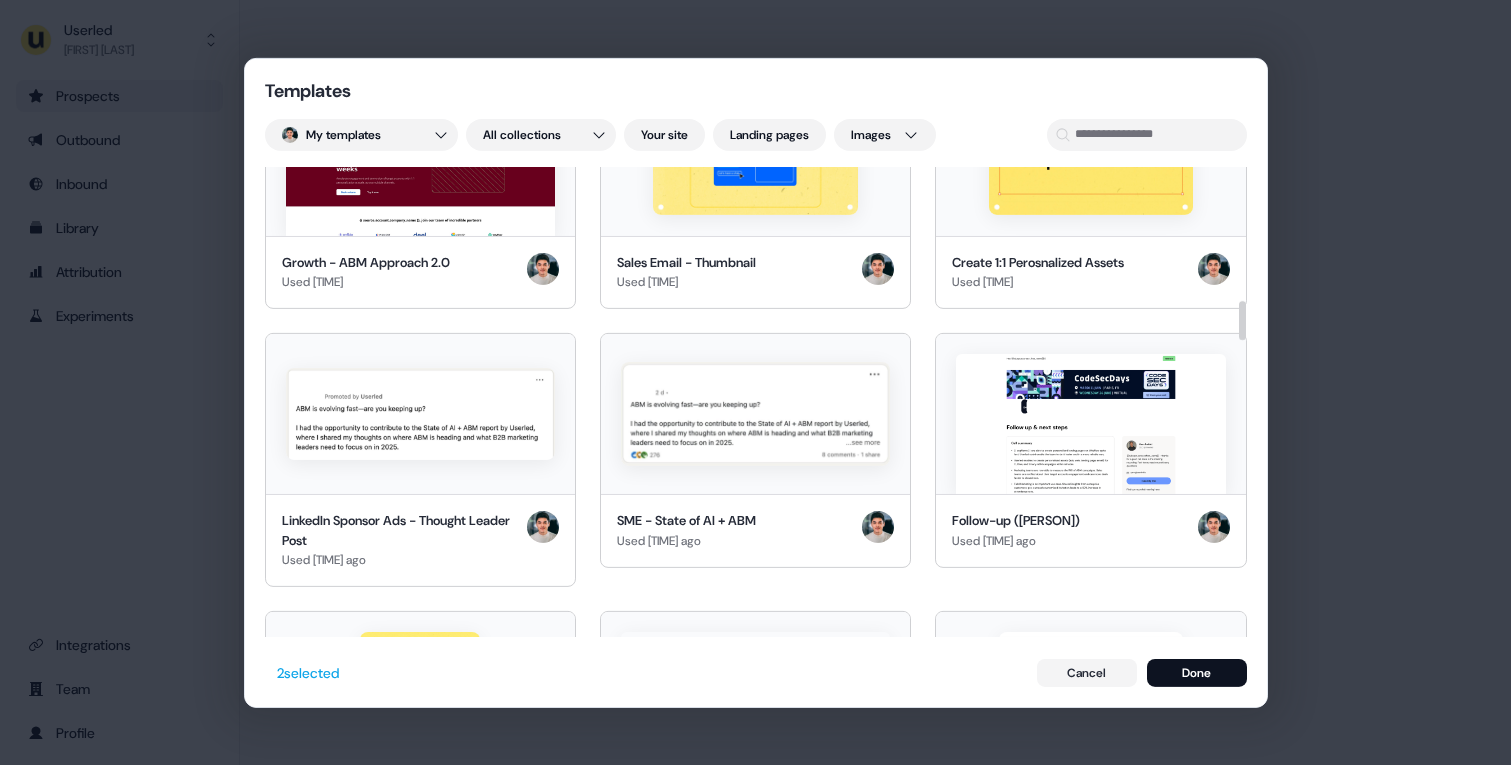 scroll, scrollTop: 1683, scrollLeft: 0, axis: vertical 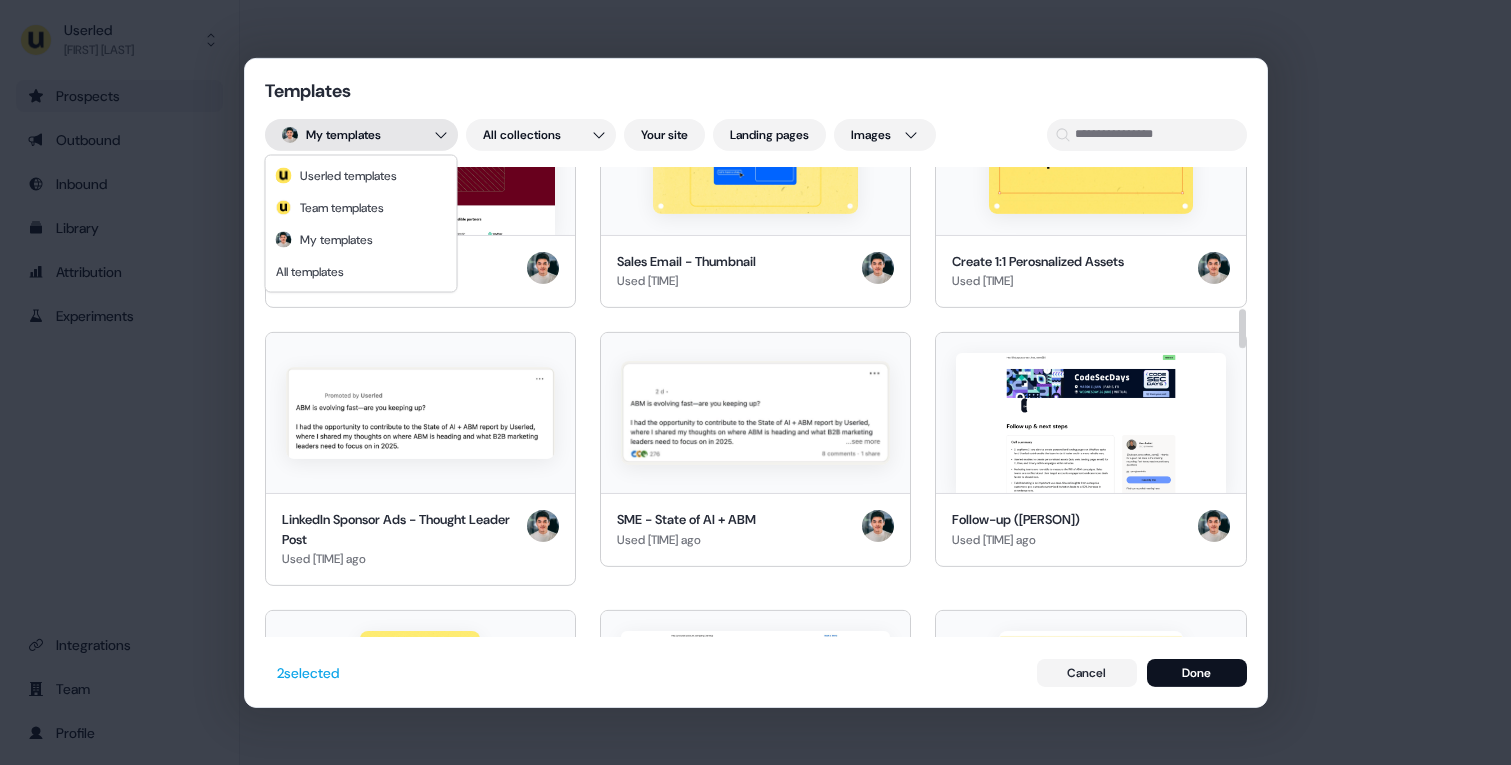 click on "Templates My   templates All collections Your site Landing pages Images Userled | 1:1 Ads | ABM Done right Used 4 hours ago Userled | 1:1 Ads | Love Used 4 hours ago Persona - Demand Gen 2.0 (WIP) Used 23 hours ago Persona - ABM 2.0 (WIP) Used 23 hours ago LinkedIn 1:1 Ads Marketing Template Updated 5 days ago Userled | 1:1 Ads | Customers Used 7 days ago Q1-25 — ABM Landing Page Used 7 days ago Userled | 1:1 Ads | What if Used 7 days ago Userled | 1:1 Ads | Generic Ads Used 7 days ago AI 1:1 ABM Microsite Used 8 days ago ABM | 1:1 | 2025 Used 12 days ago AE - Procurement Hub Used 14 days ago Userled | 1:1 Ads | Why Used 21 days ago AI Follow-Up - 2025 AI + ABM Trends Report Used 28 days ago 1:1 ABM LinkedIn Ads Used 28 days ago Nautilus - Stride Up Used 1 month ago AI Submissions - 2025 AI + ABM Trends (in progress) Updated 3 months ago LinkedIn Ads - Template 1 Used 3 months ago Growth - ABM Approach 2.0 Used 3 months ago Sales Email - Thumbnail Used 3 months ago Create 1:1 Perosnalized Assets 2" at bounding box center [755, 382] 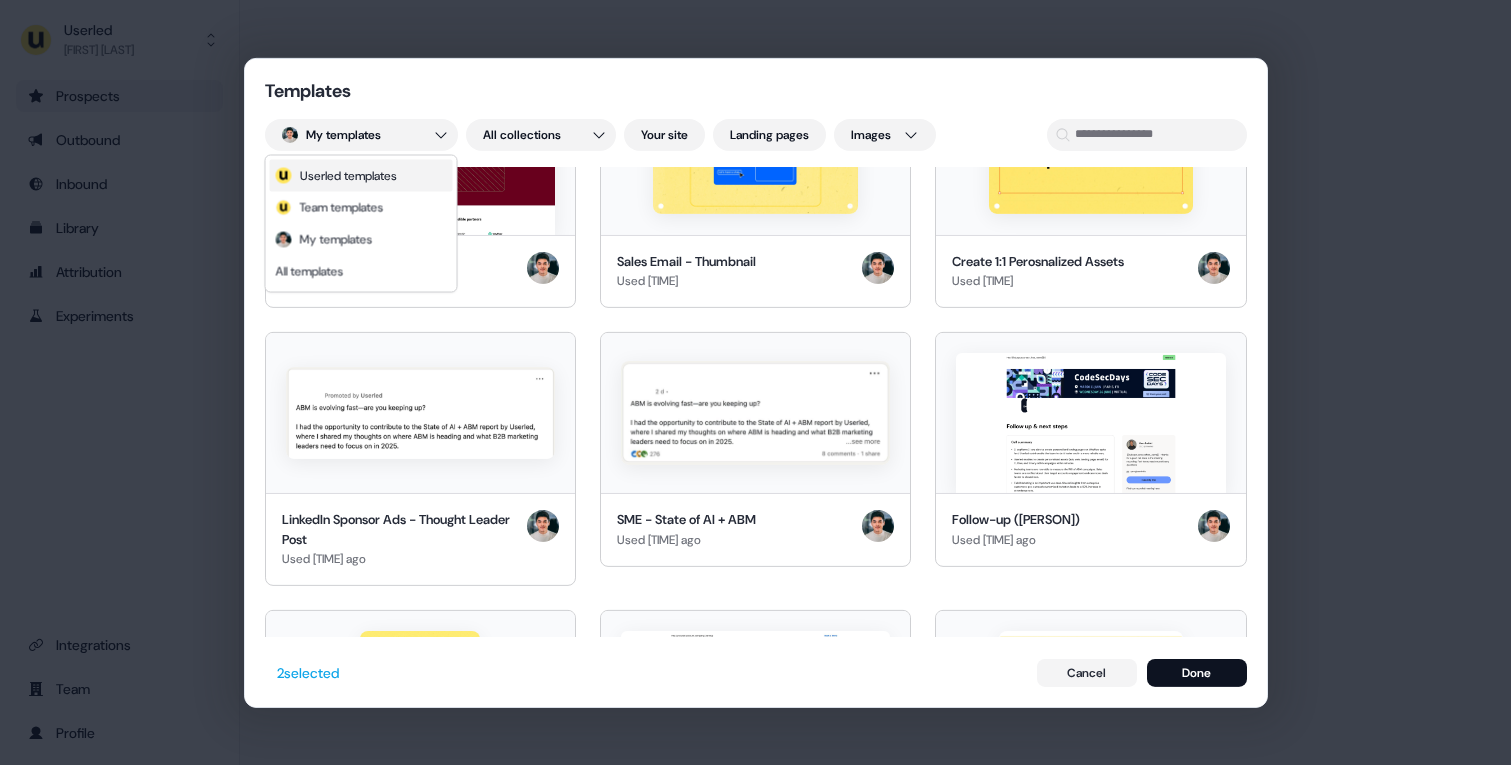 click on "Userled templates" at bounding box center [348, 176] 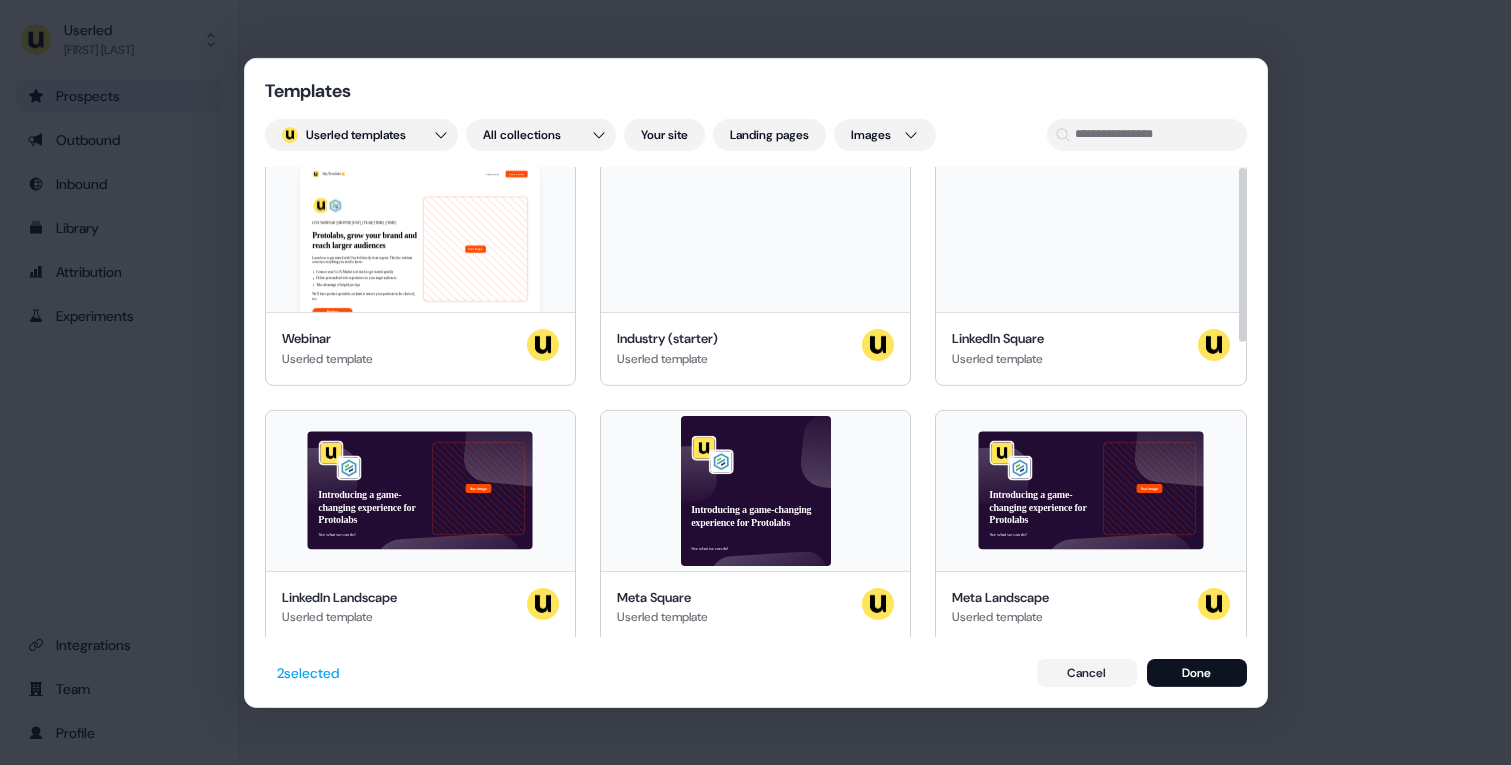 scroll, scrollTop: 0, scrollLeft: 0, axis: both 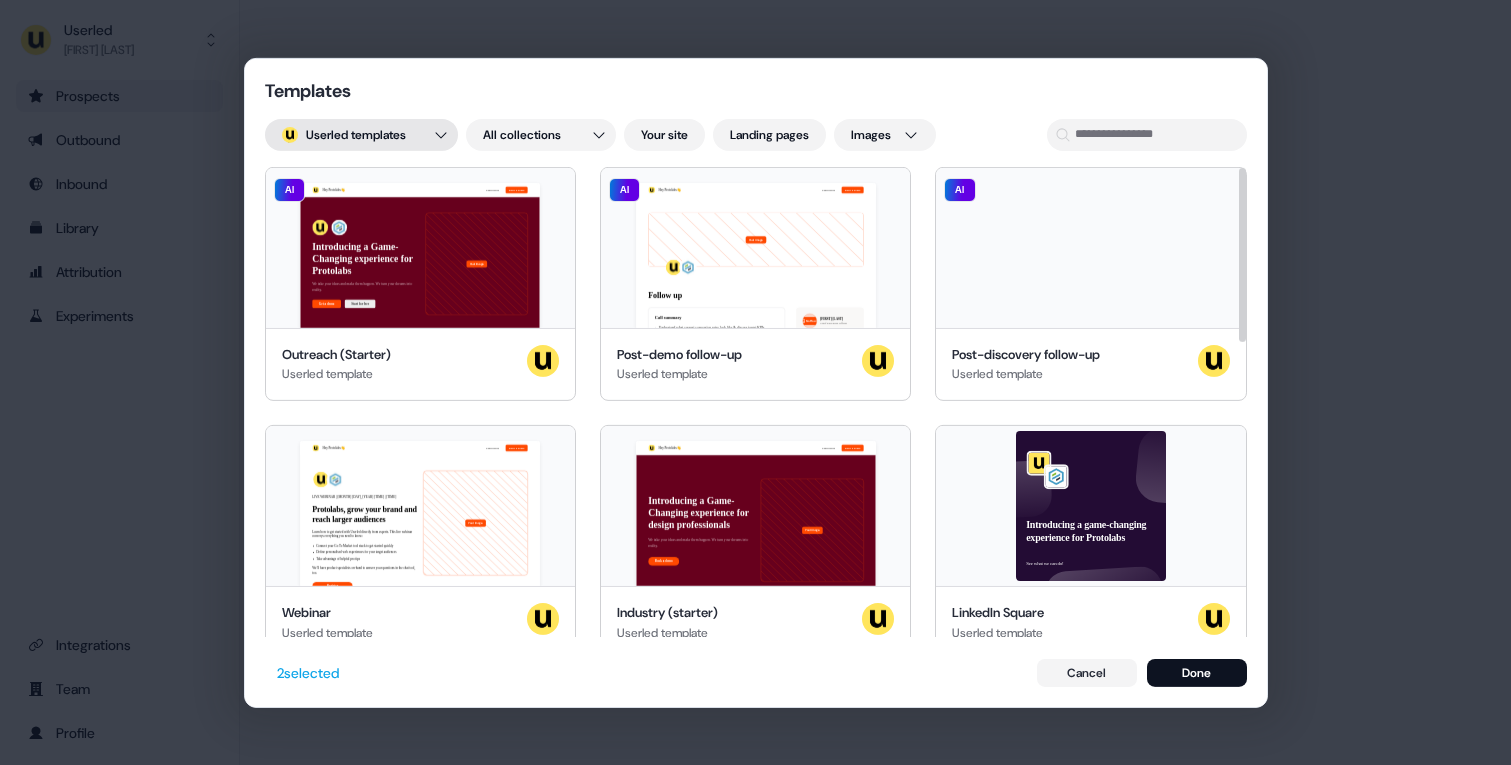 click on "Templates ; Userled   templates All collections Your site Landing pages Images Hey Protolabs 👋 Learn more Book a demo Introducing a Game-Changing experience for Protolabs We take your ideas and make them happen. We turn your dreams into reality. Get a demo Start for free Your image Protolabs, join our team of incredible partners AI Outreach (Starter) Userled template Hey Protolabs 👋 Learn more Book a demo Your image Follow up Call summary
Understand what current conversion rates look like & discuss target KPIs
3 key features will be delivered by Q2 2035. The lower priority requests will be delivered by Q3.
Next steps
45min session to discuss how to hit the ground running ie. Set up Sales landing pages & increase conversion of current Ads
Introduce Bob & Jane to 2x customers
Terms
Term: 3 month POC including 1 hr/ week onboarding sessions to hit the ground running
Pricing: £XXXX for 3 months
Not found John Doe Chief Executive Officer you@example.com +447123456789 AI Userled template 2" at bounding box center (755, 382) 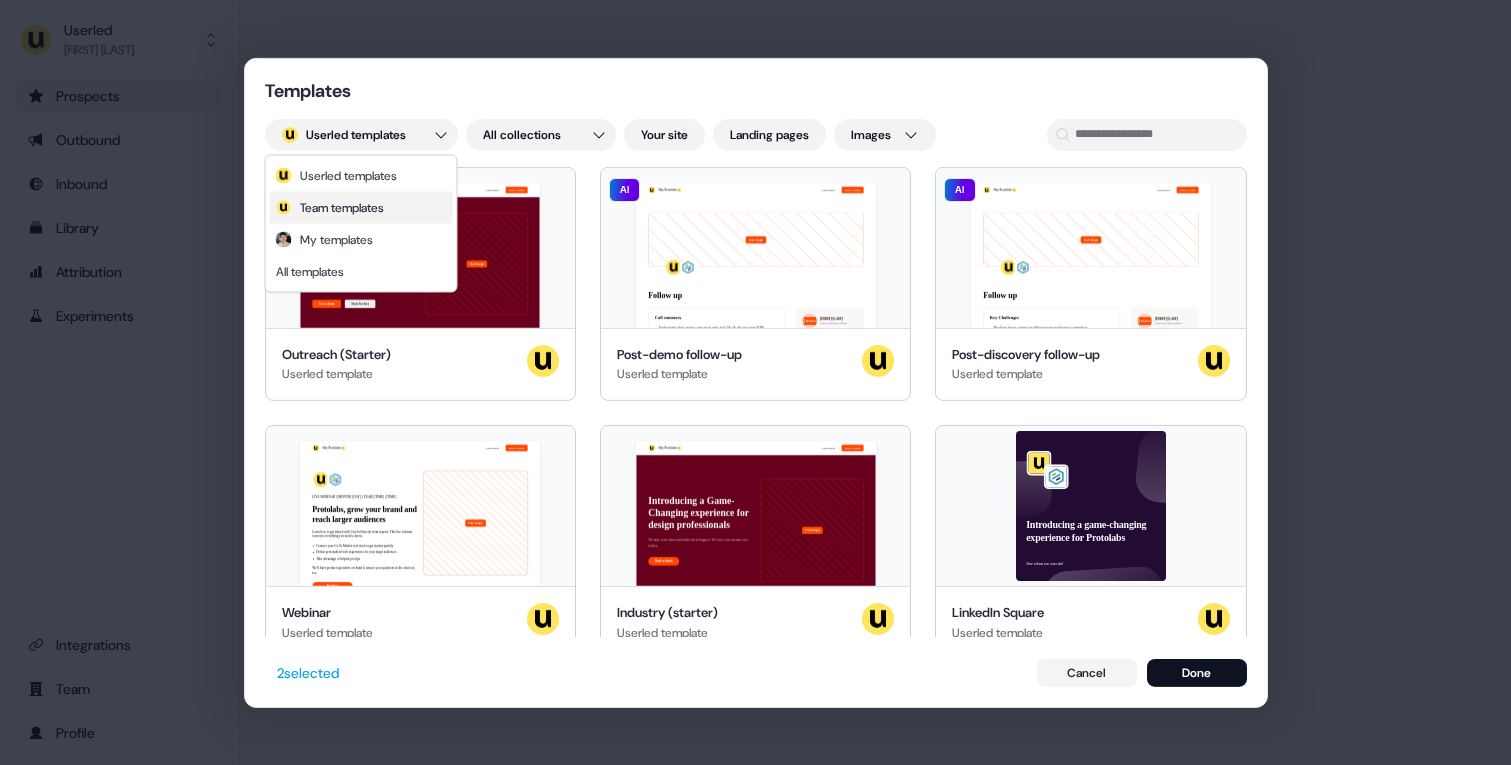 click on "Team templates" at bounding box center (342, 208) 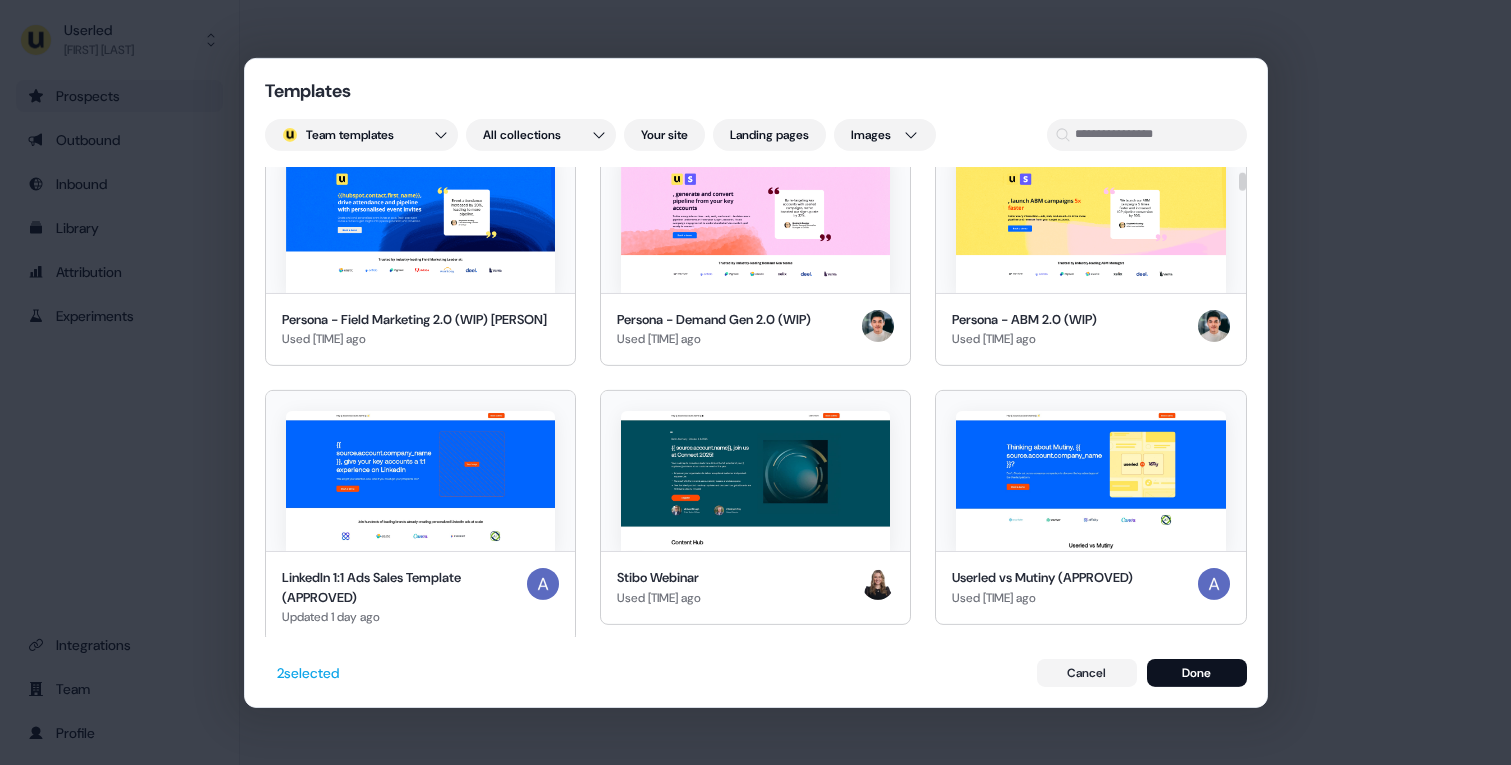 scroll, scrollTop: 842, scrollLeft: 0, axis: vertical 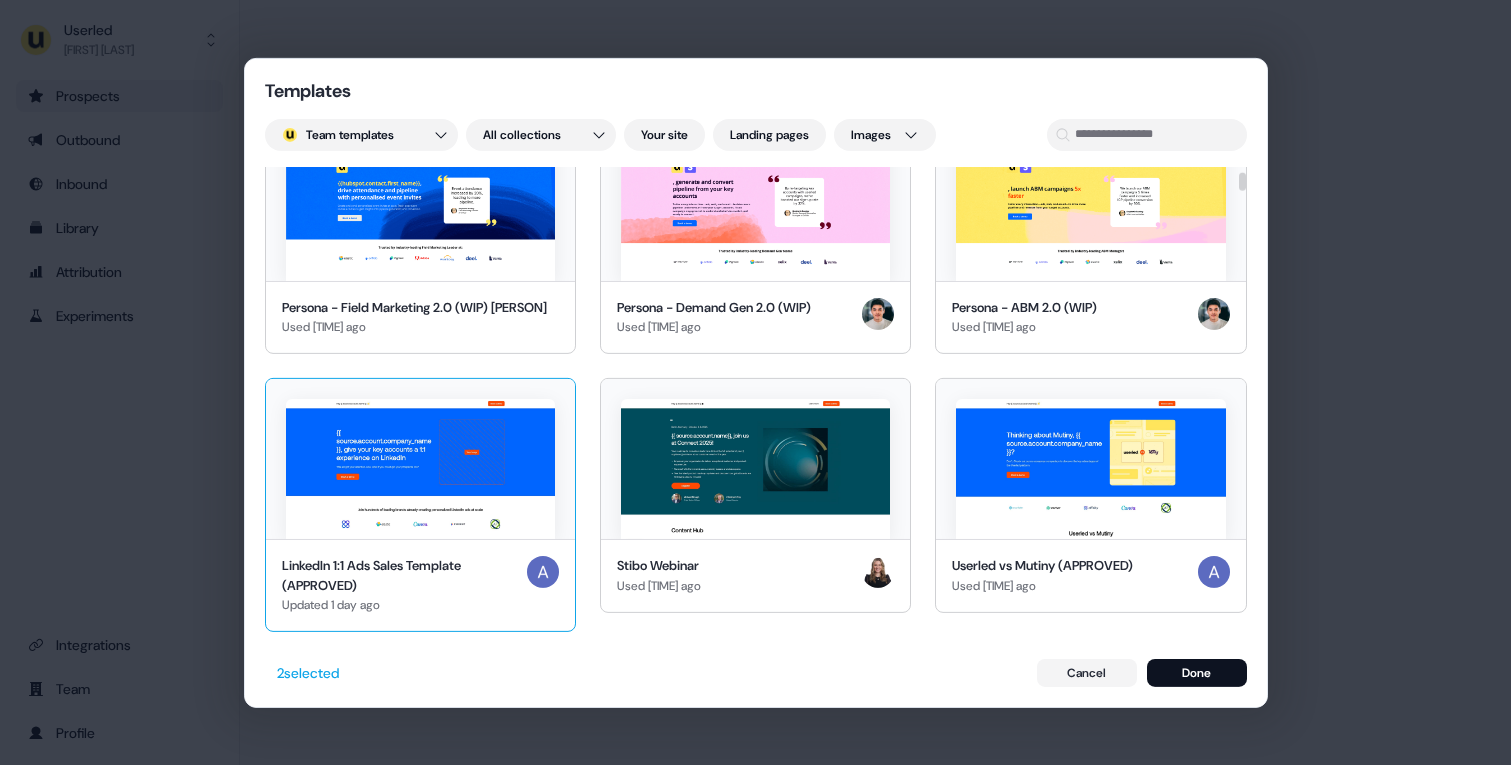 click at bounding box center (420, 469) 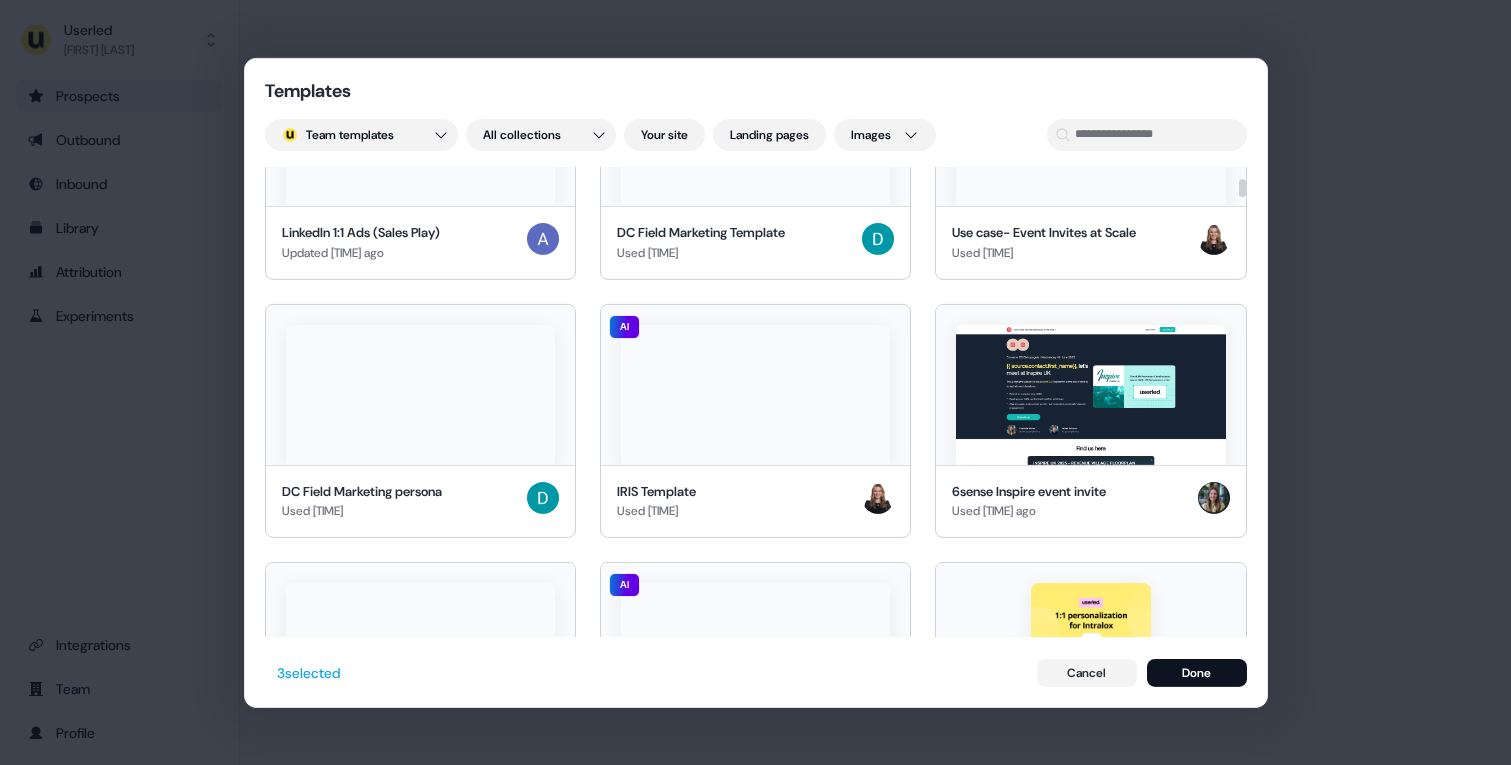 scroll, scrollTop: 1837, scrollLeft: 0, axis: vertical 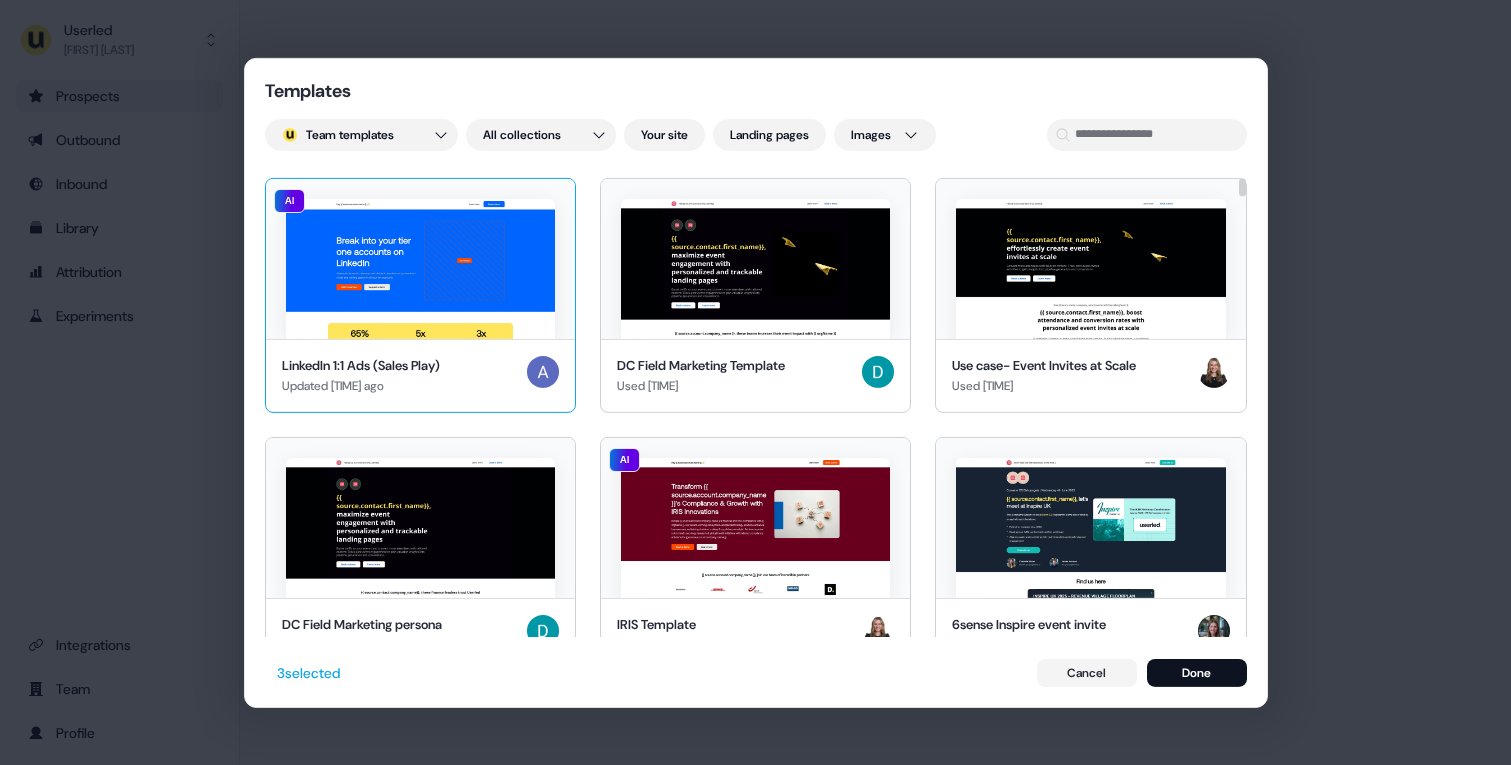 click on "LinkedIn 1:1 Ads (Sales Play) Updated 5 days ago" at bounding box center [420, 375] 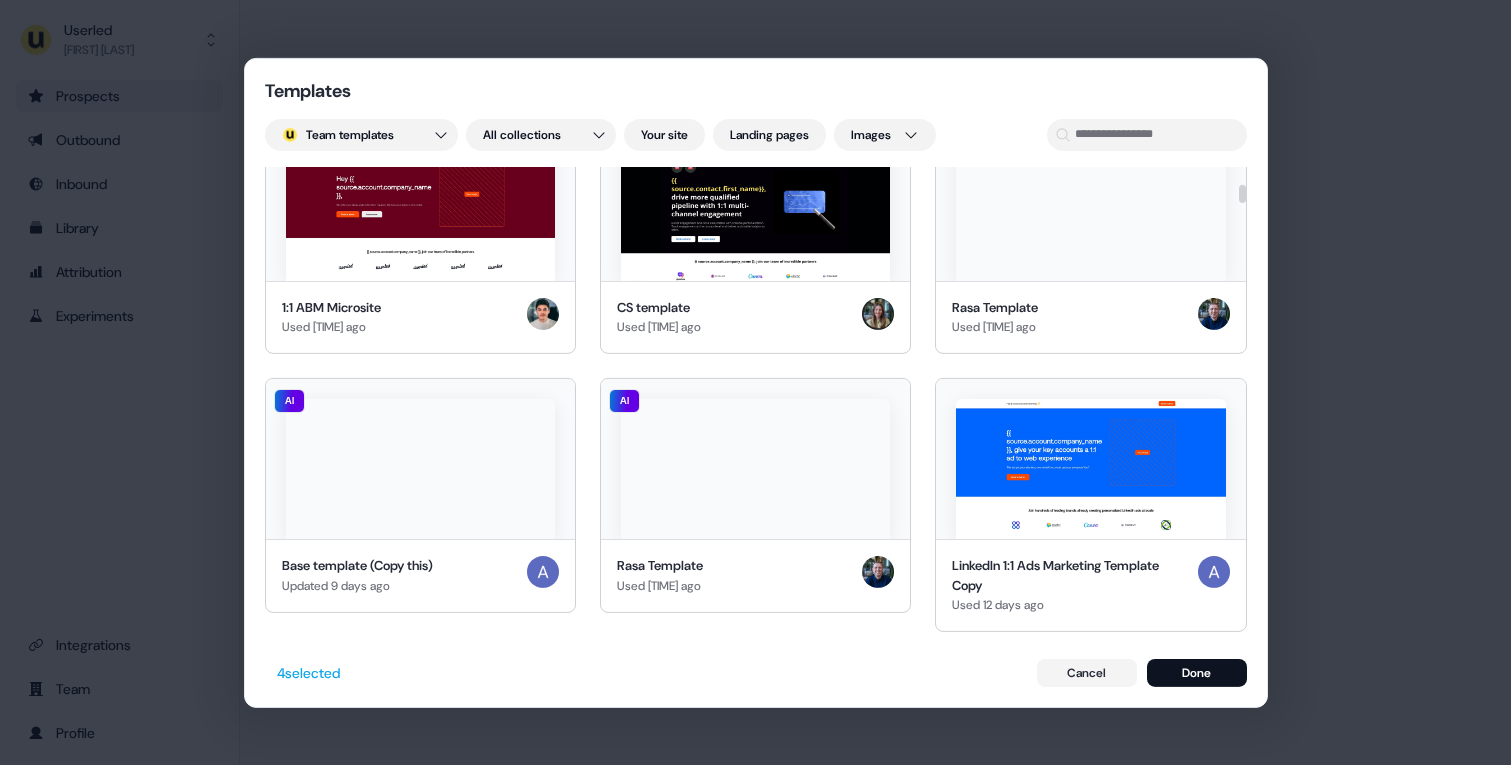 scroll, scrollTop: 2969, scrollLeft: 0, axis: vertical 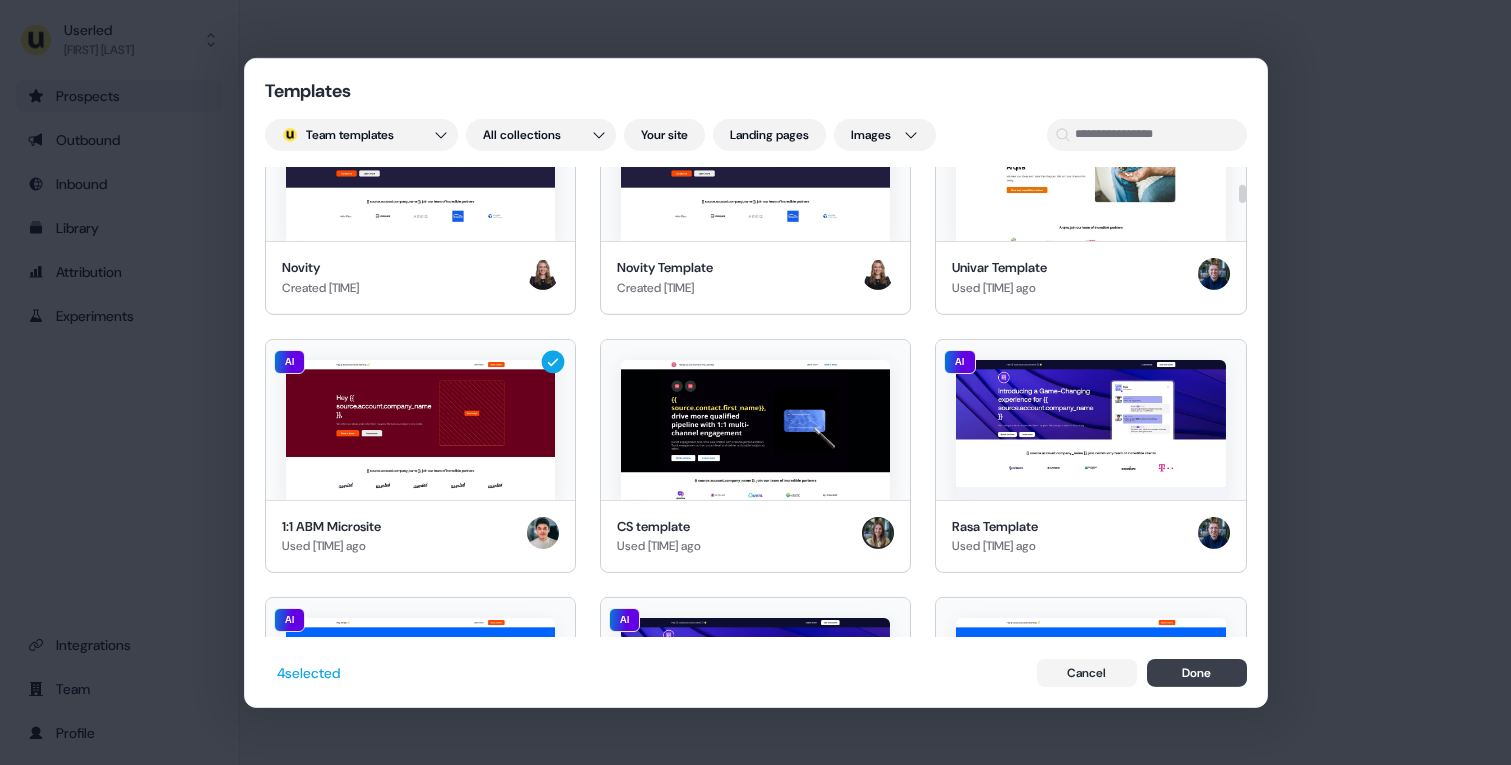 click on "Done" at bounding box center (1197, 673) 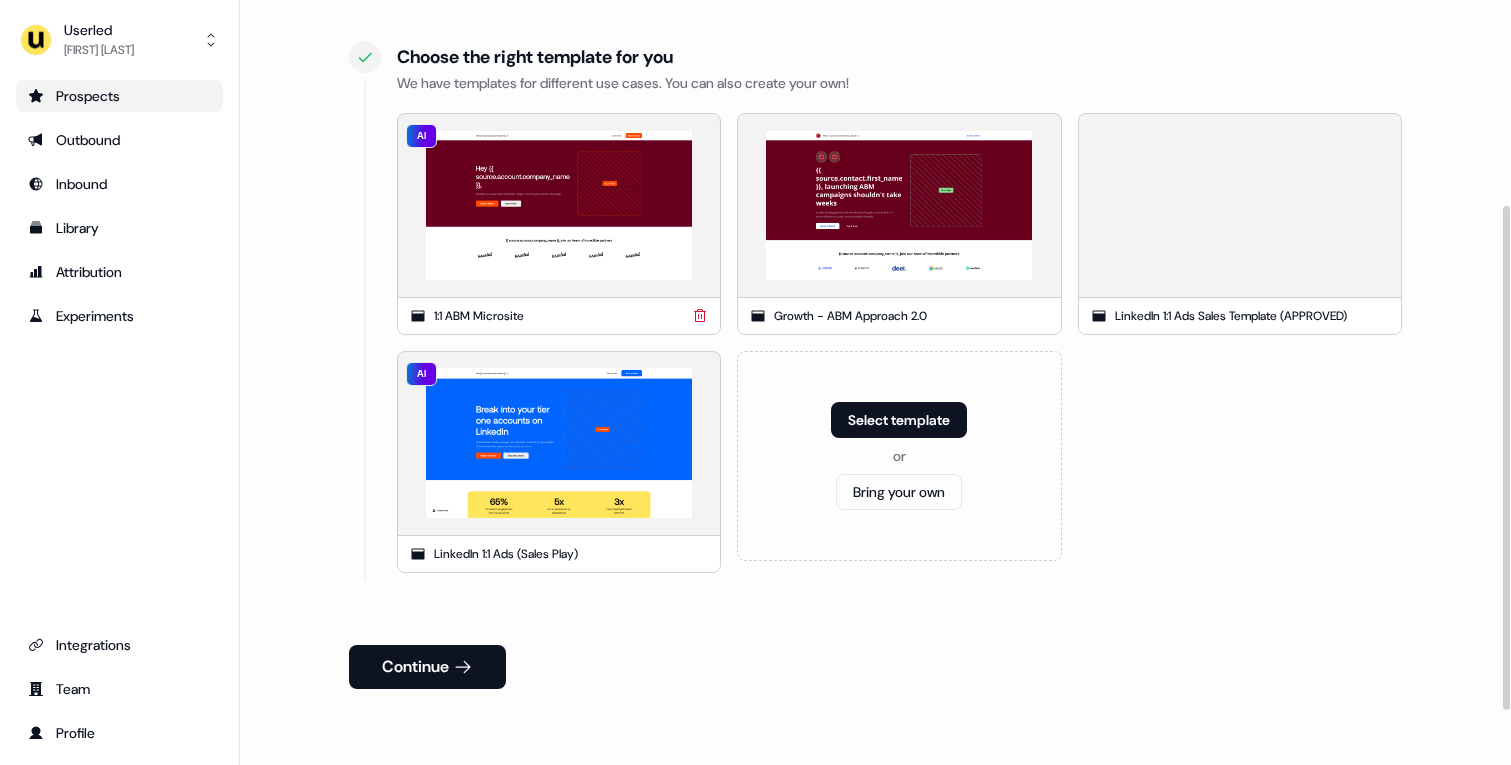 scroll, scrollTop: 393, scrollLeft: 0, axis: vertical 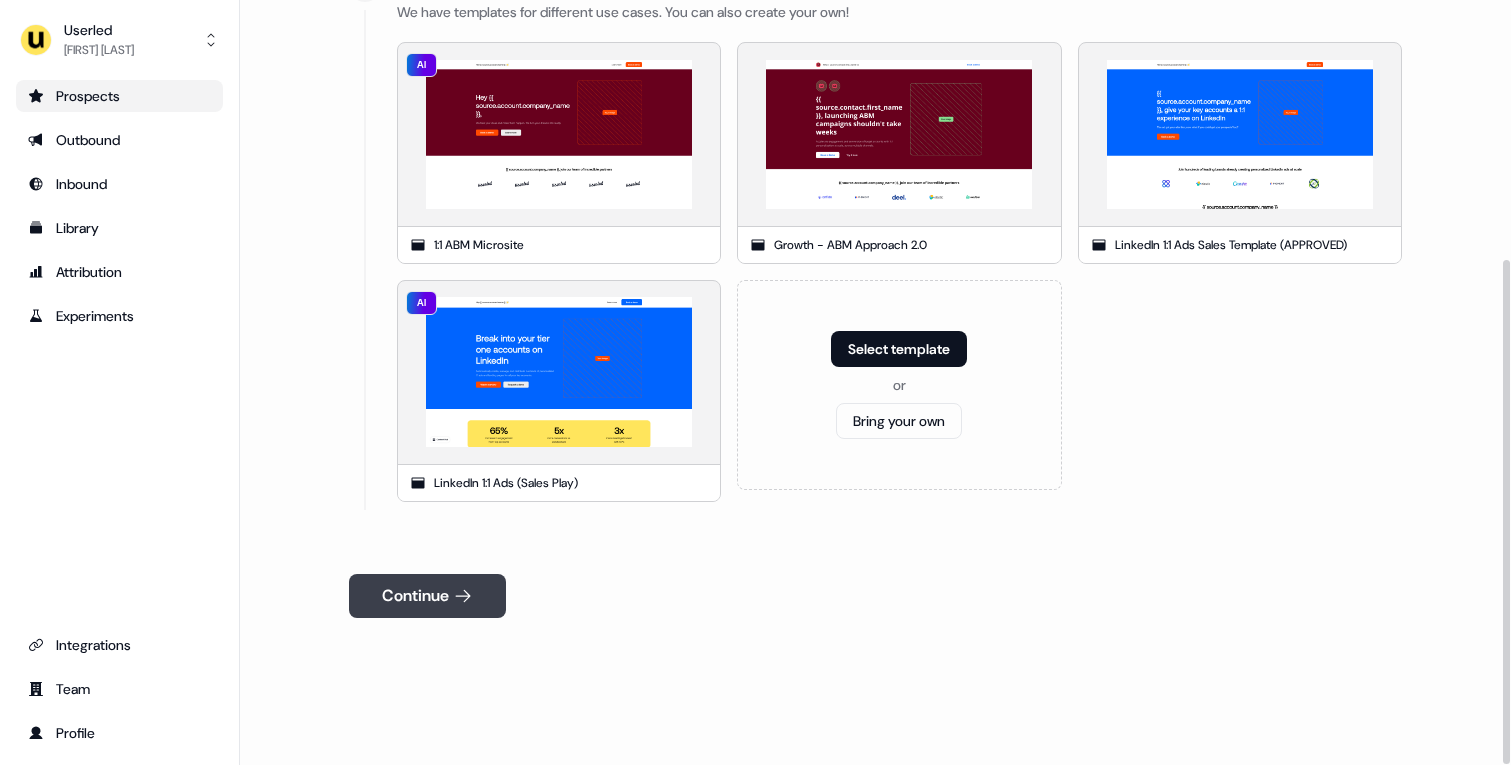 click on "Continue" at bounding box center [427, 596] 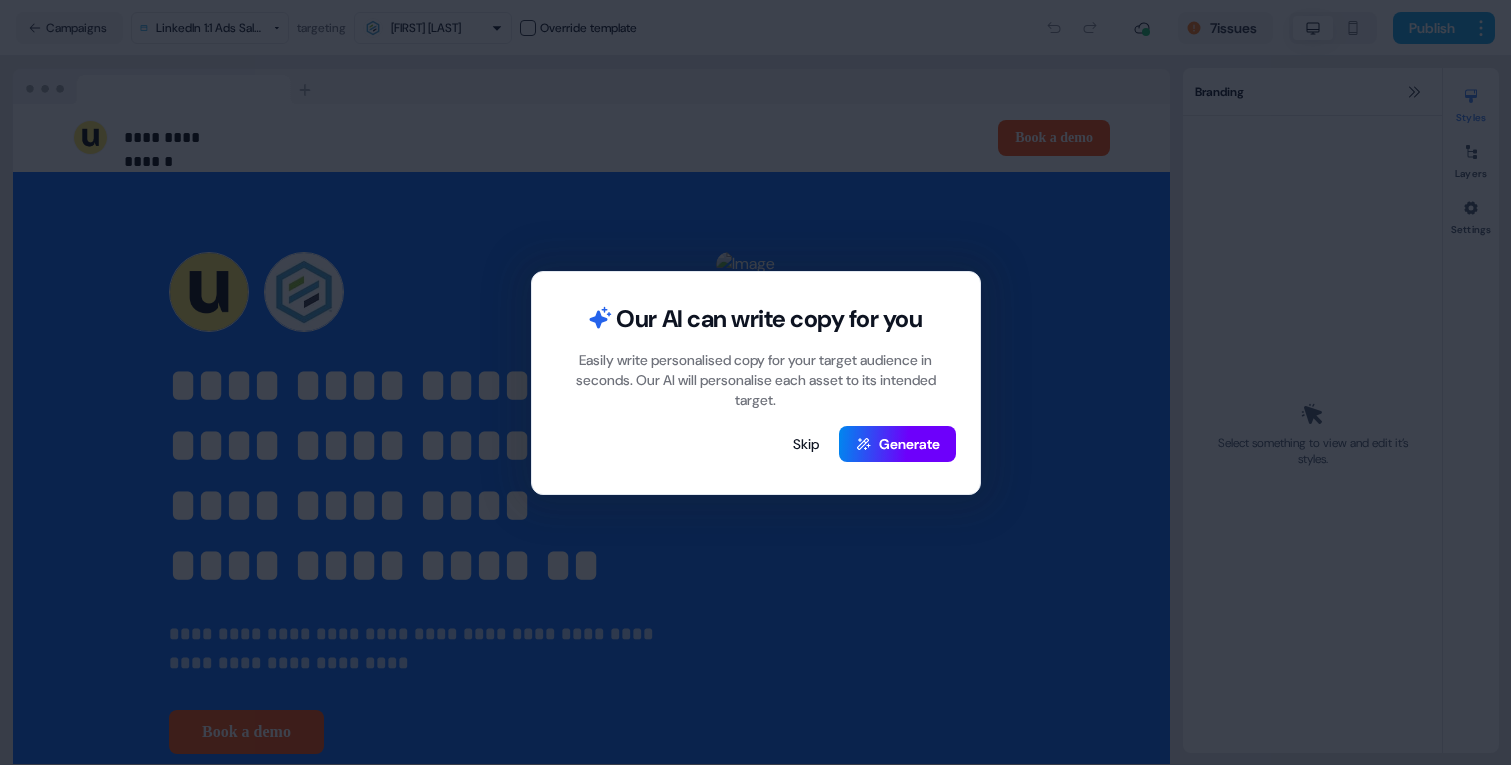 click 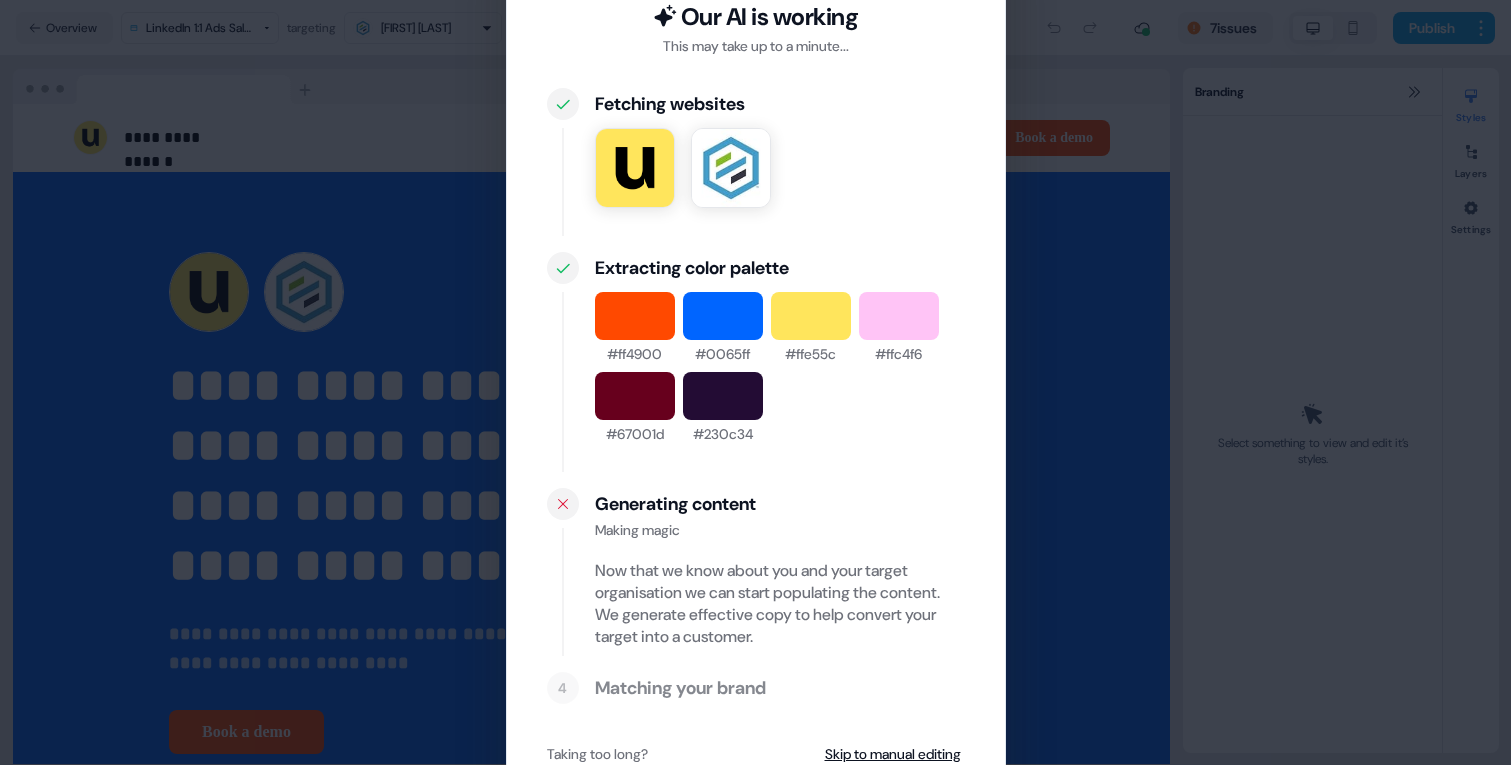 type 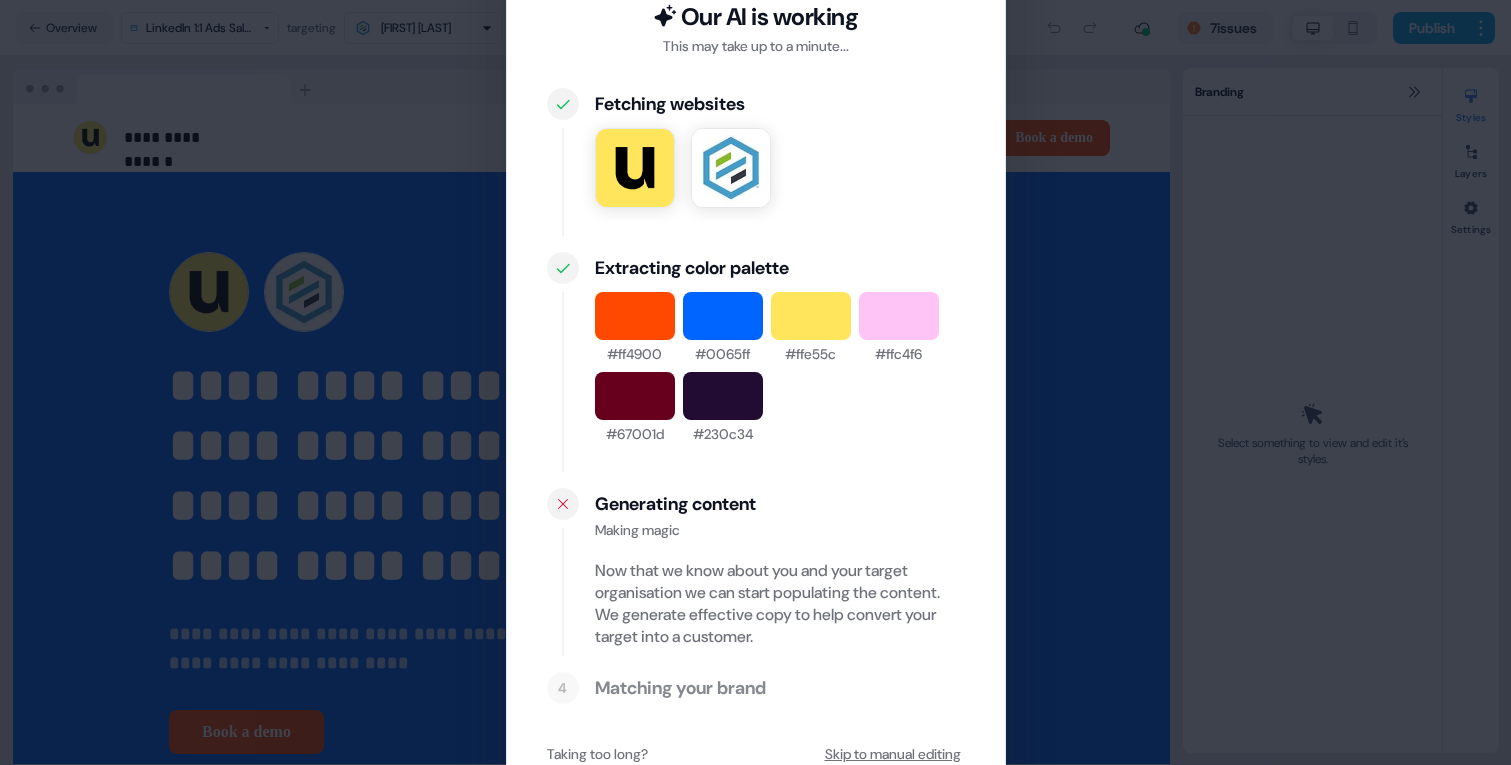 click on "Skip to manual editing" at bounding box center [893, 754] 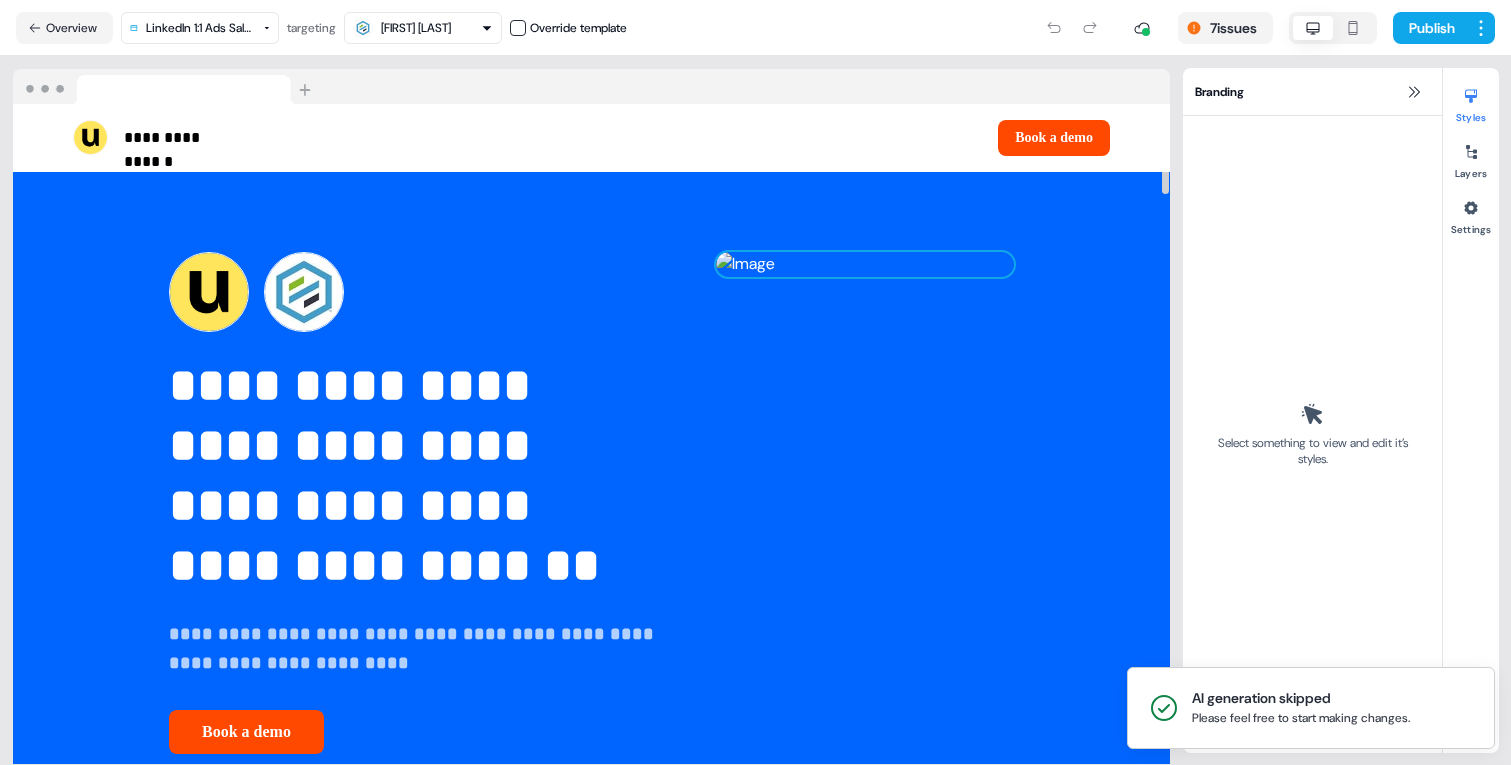 click at bounding box center [865, 264] 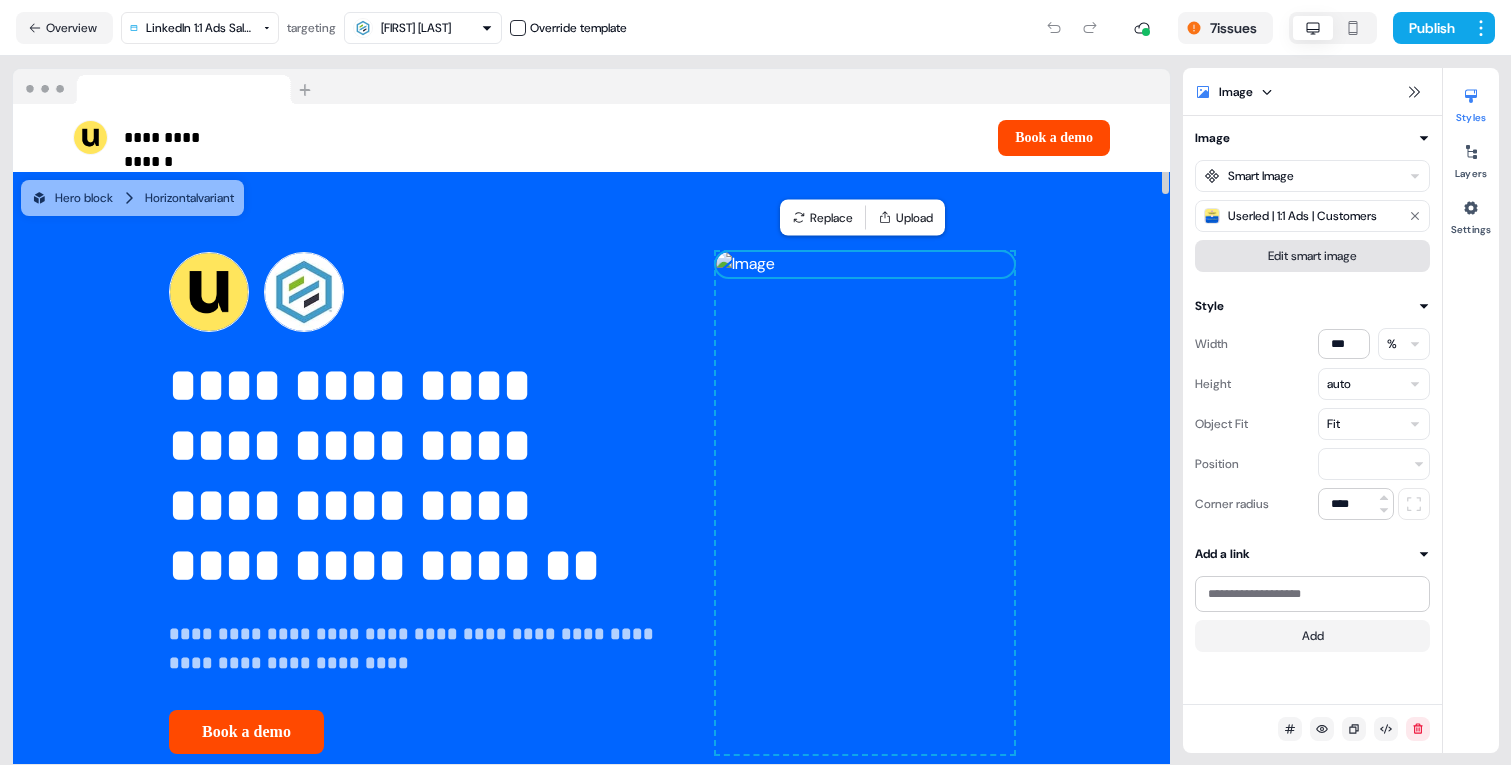 click on "Edit smart image" at bounding box center (1312, 256) 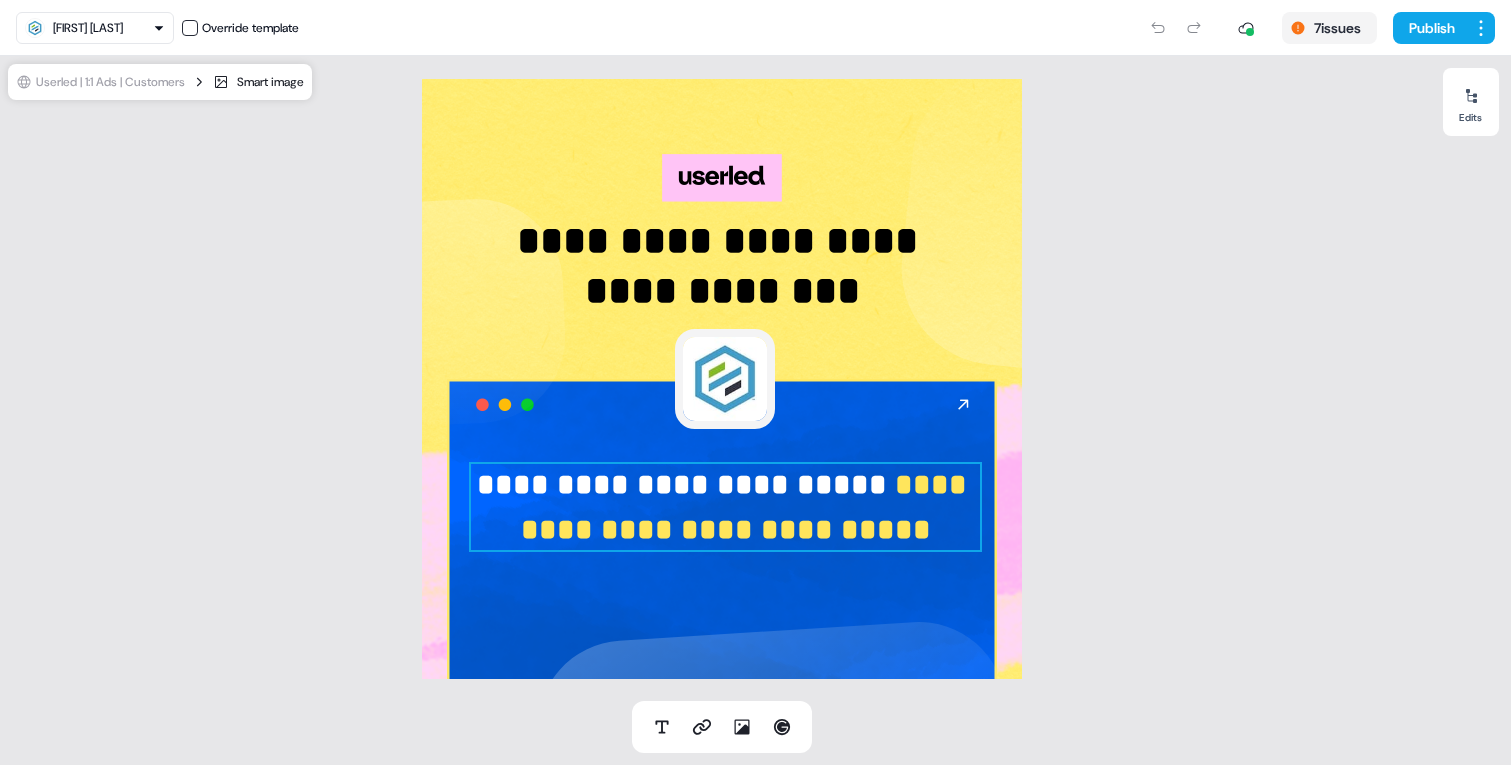 click on "**********" at bounding box center [748, 507] 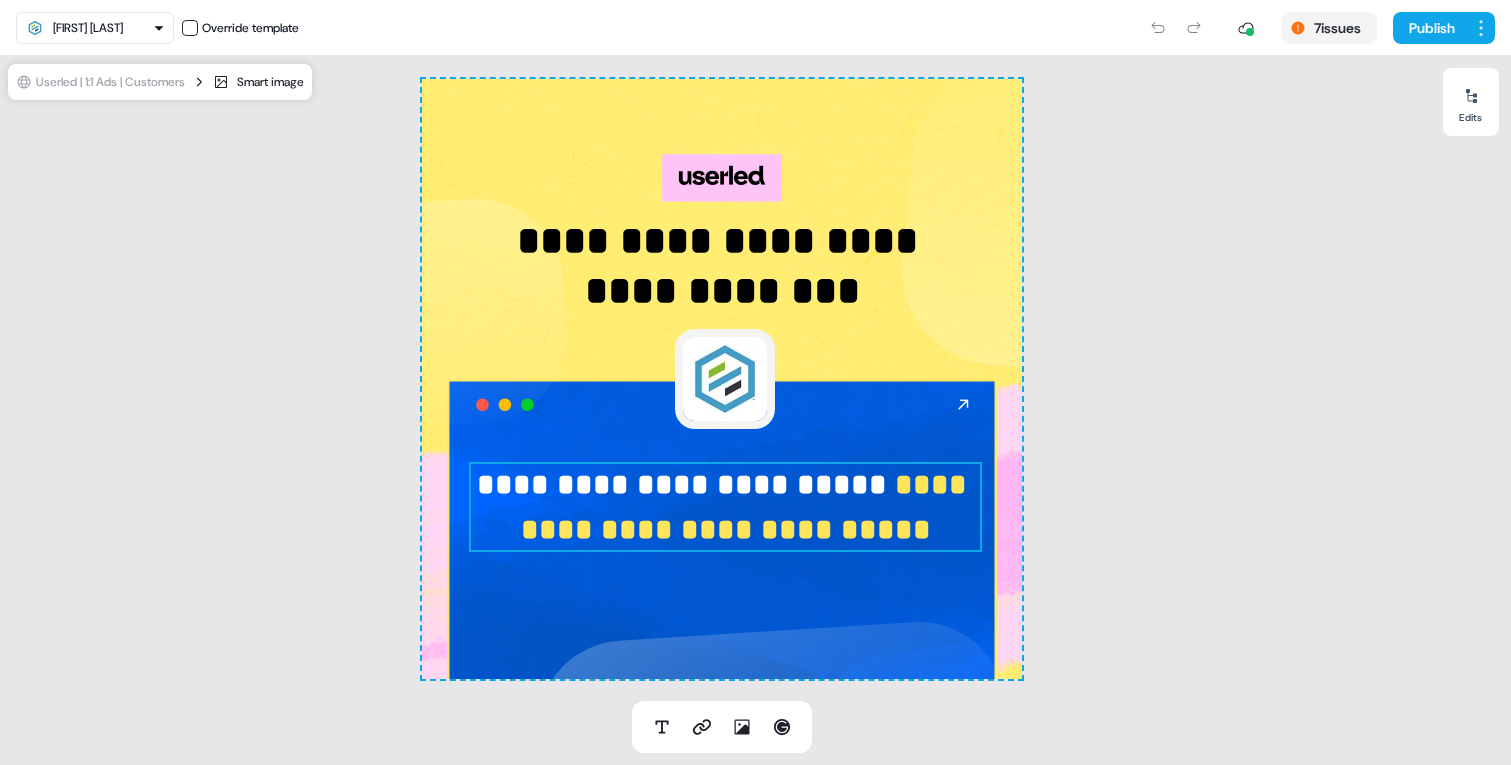 click on "**********" at bounding box center (725, 507) 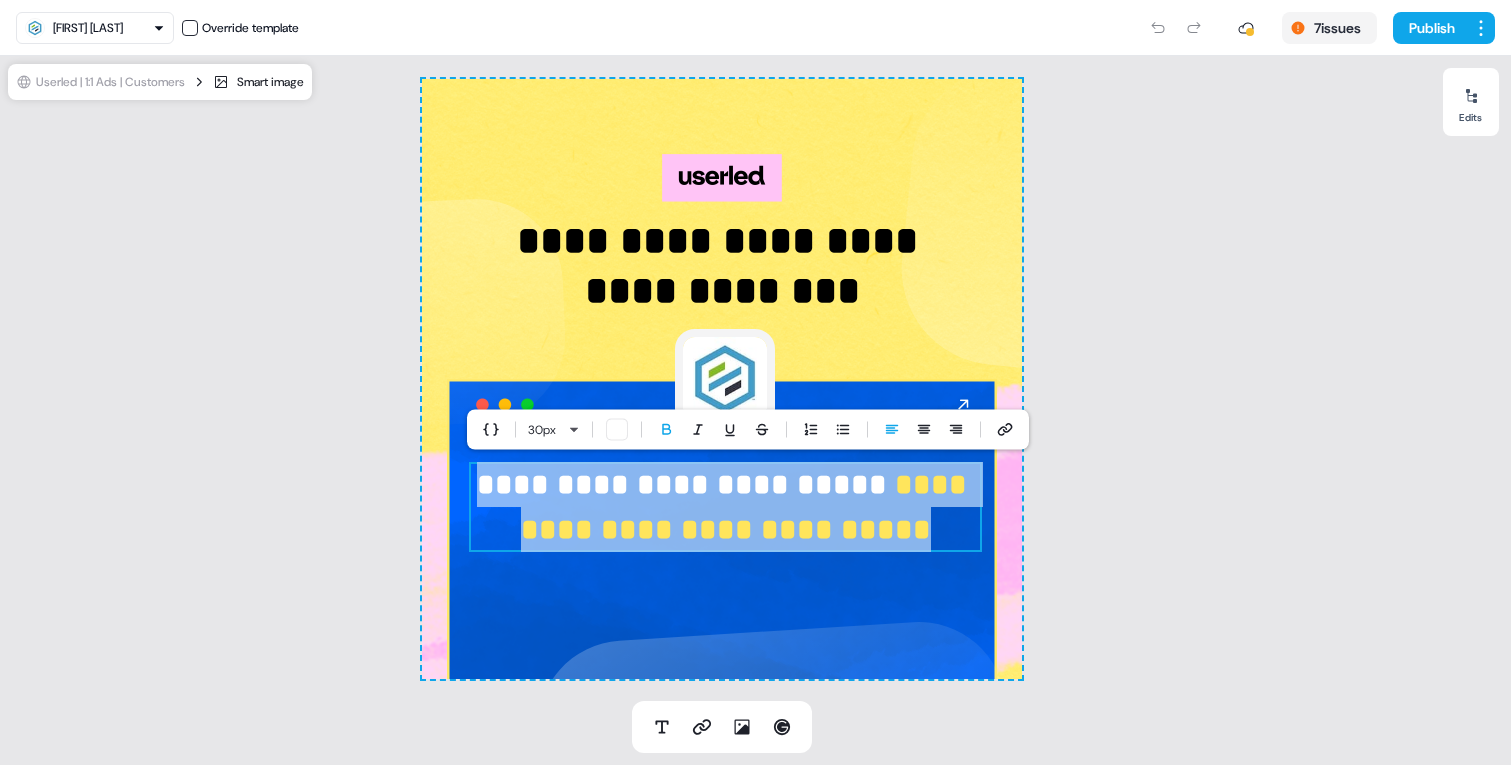 click on "**********" at bounding box center [748, 507] 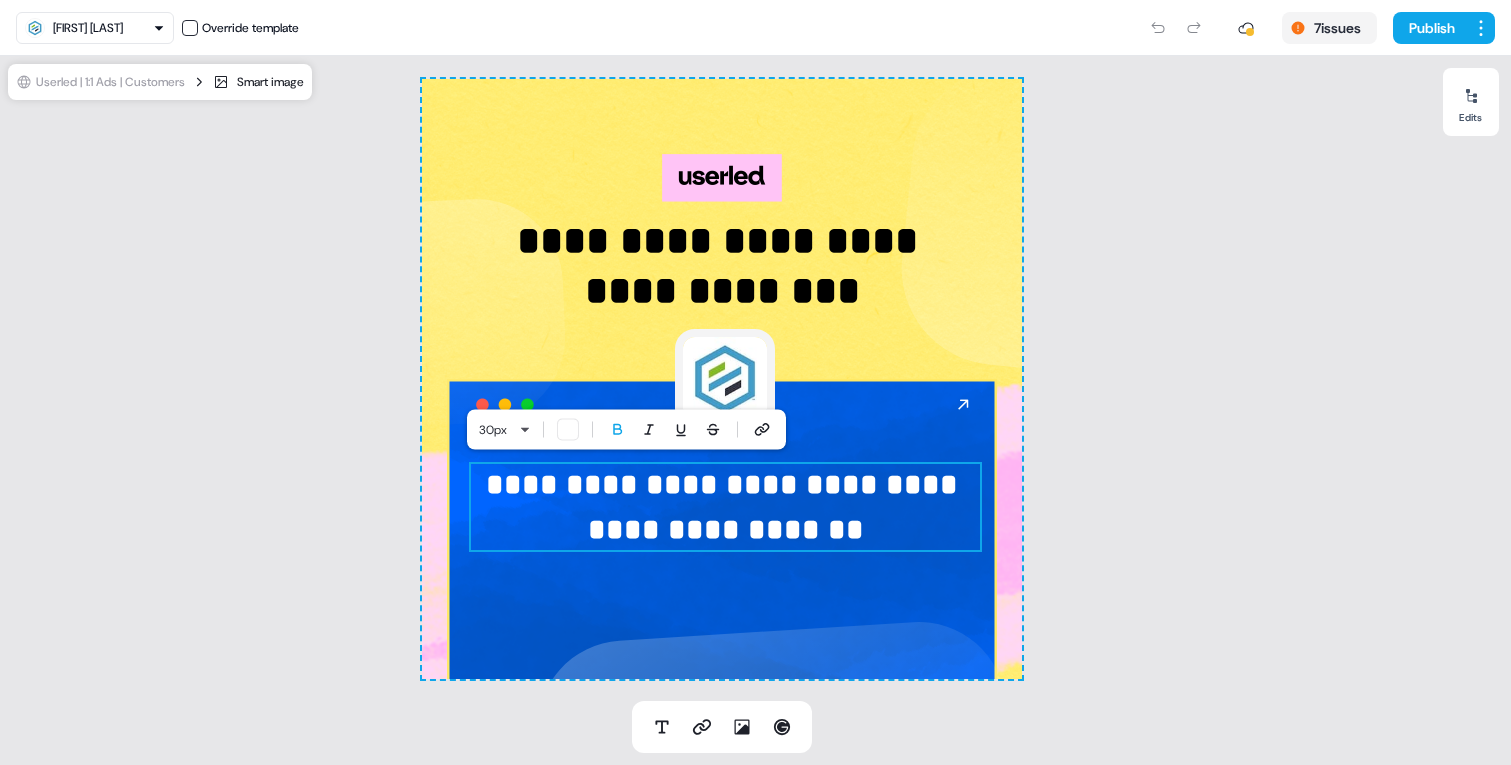 click on "30 px" at bounding box center [626, 430] 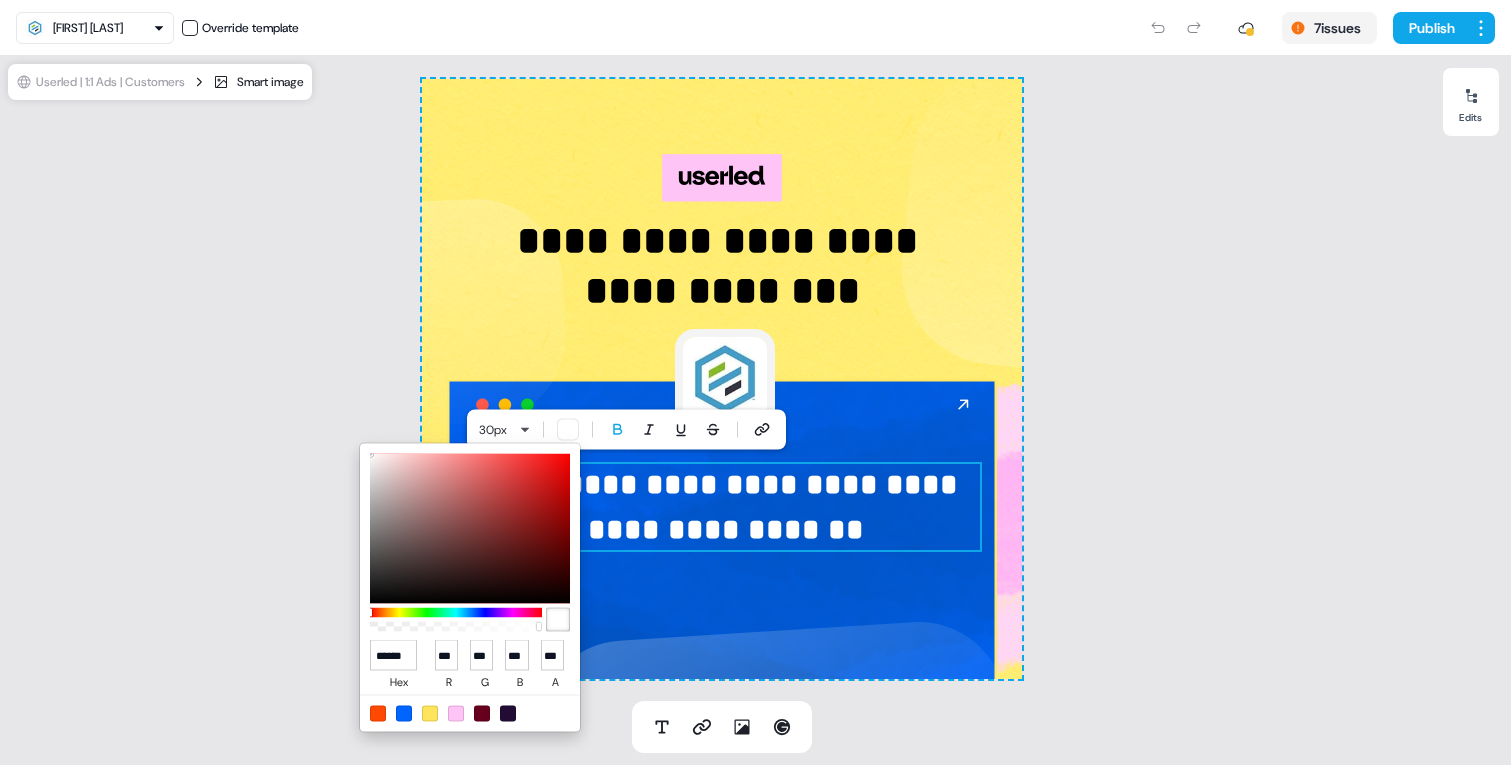 click at bounding box center [430, 713] 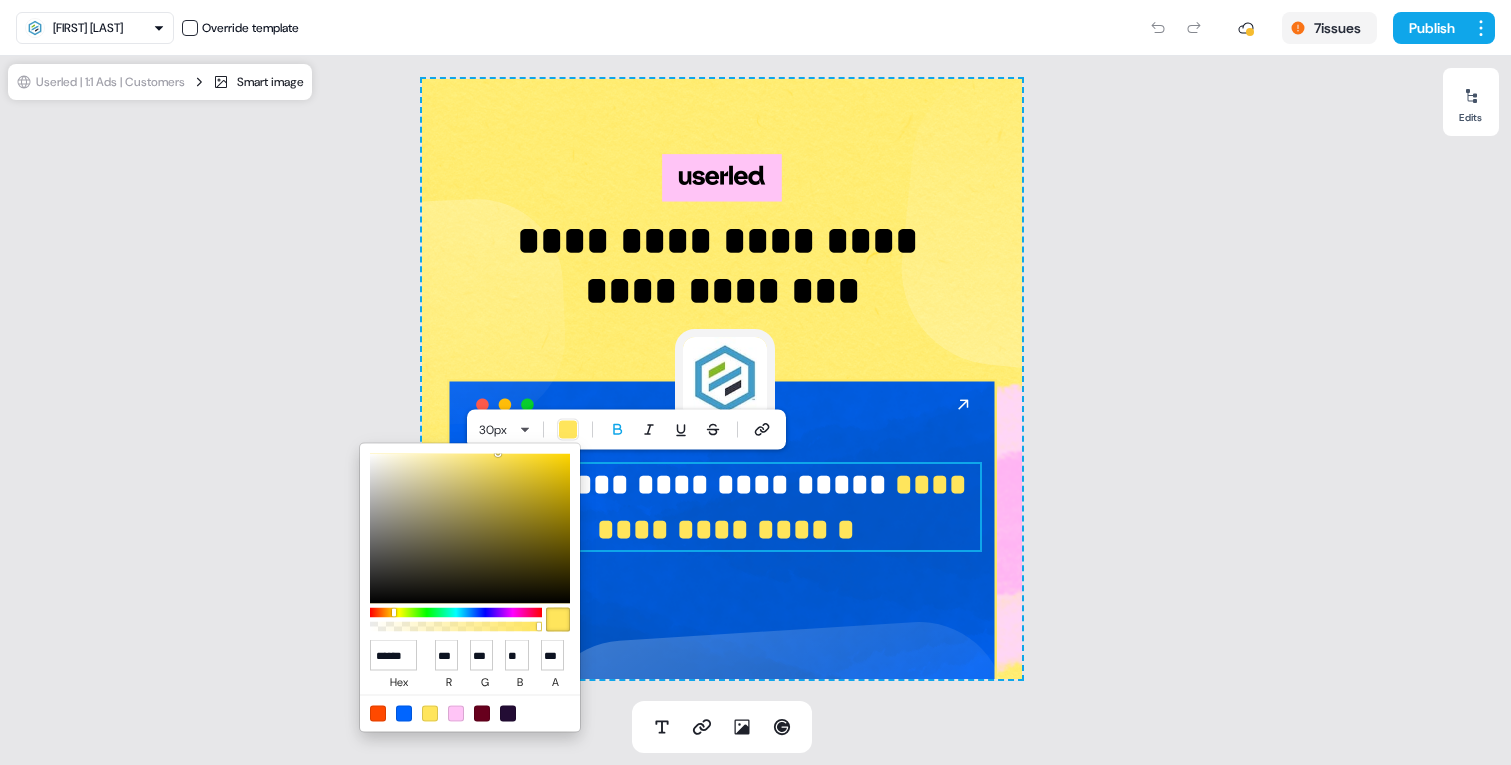 click on "**********" at bounding box center (755, 382) 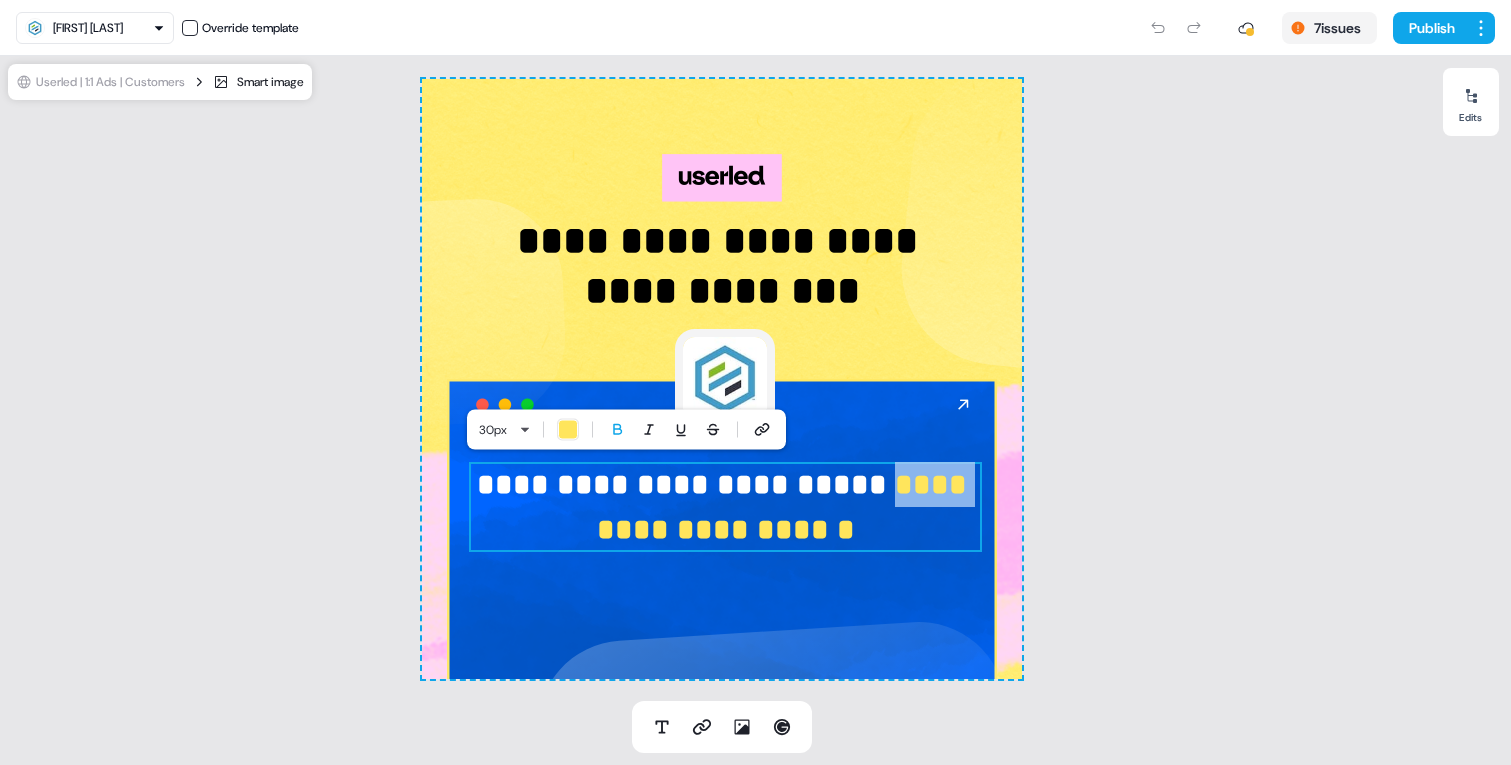 click on "**********" at bounding box center [786, 507] 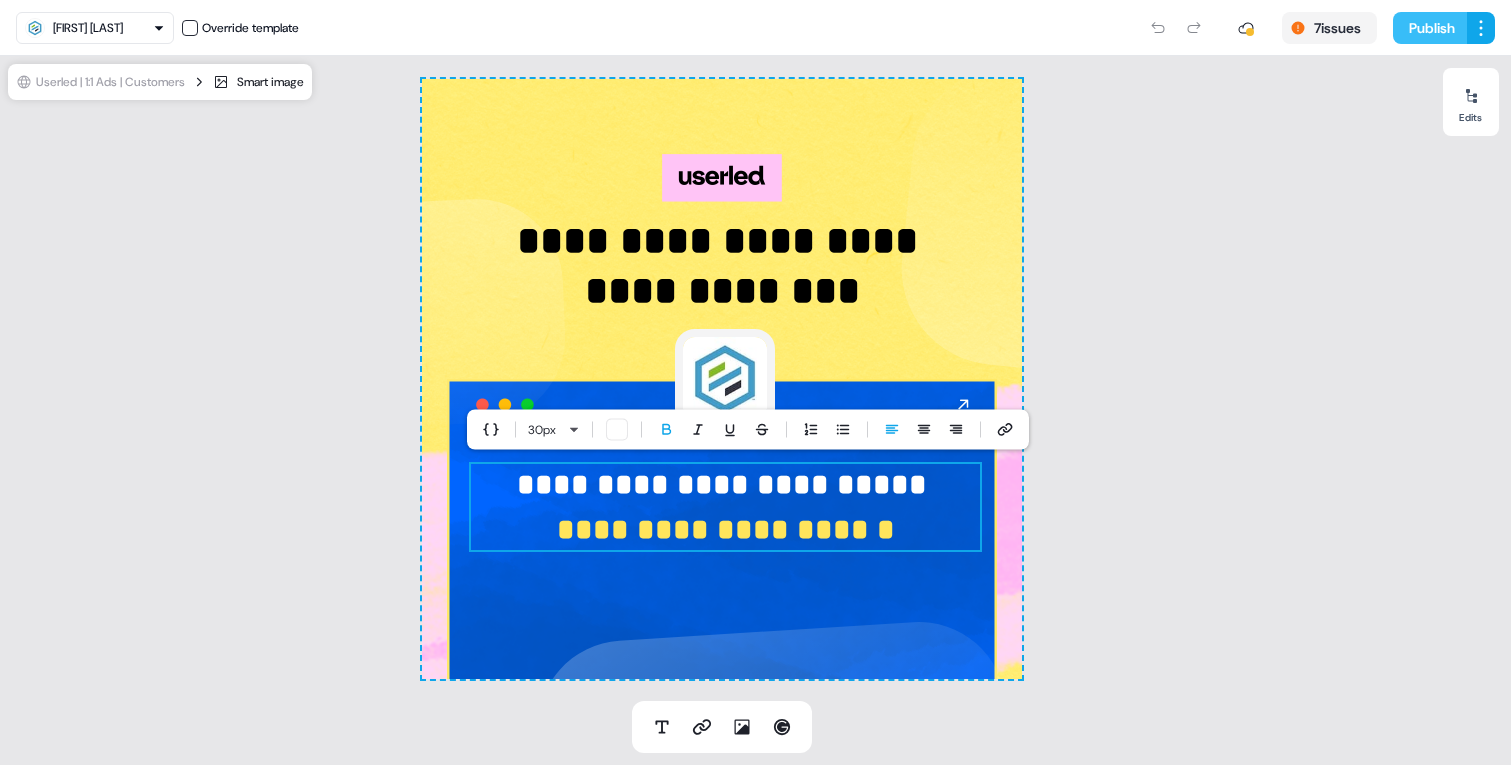 click on "Publish" at bounding box center (1430, 28) 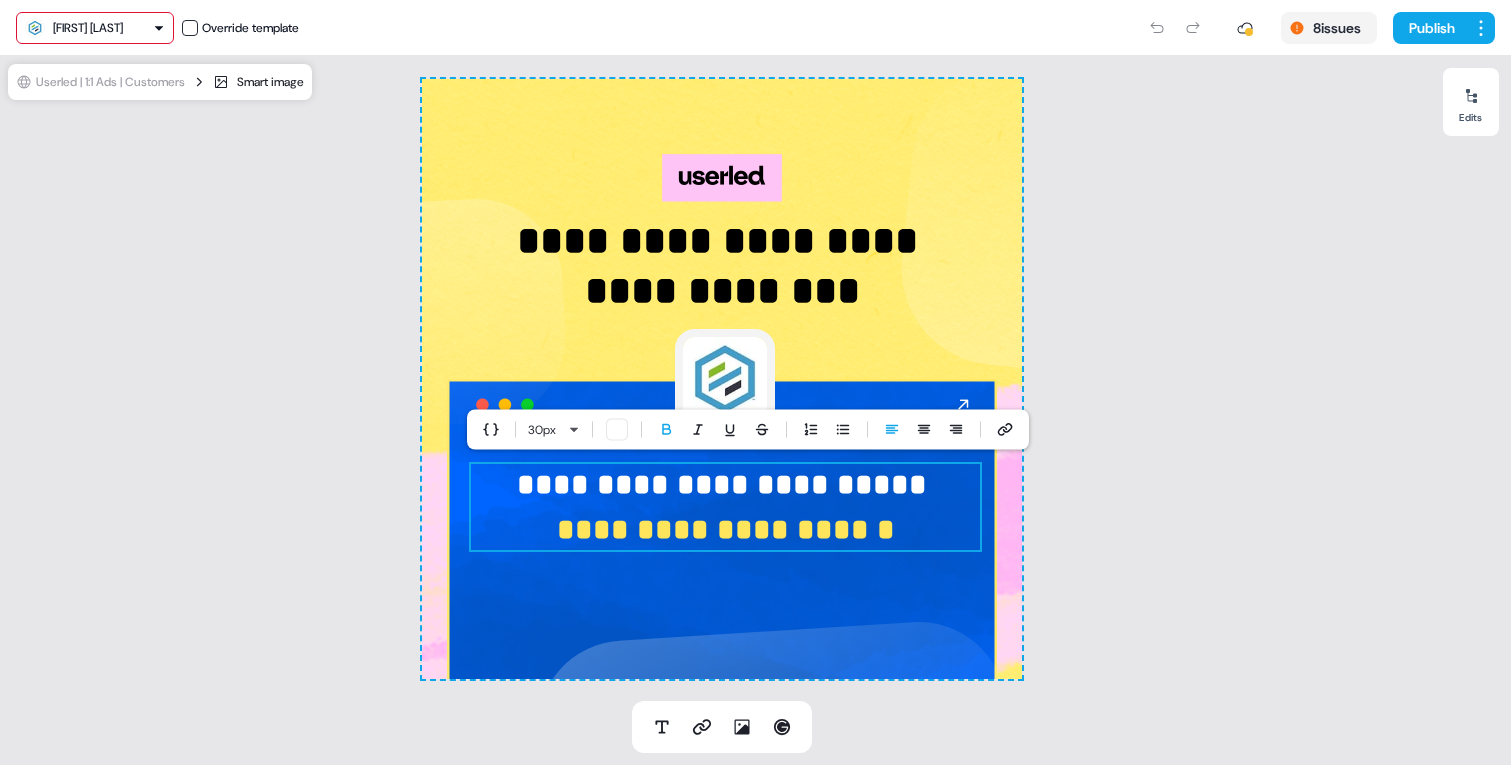 click on "[FIRST] [LAST]" at bounding box center (88, 28) 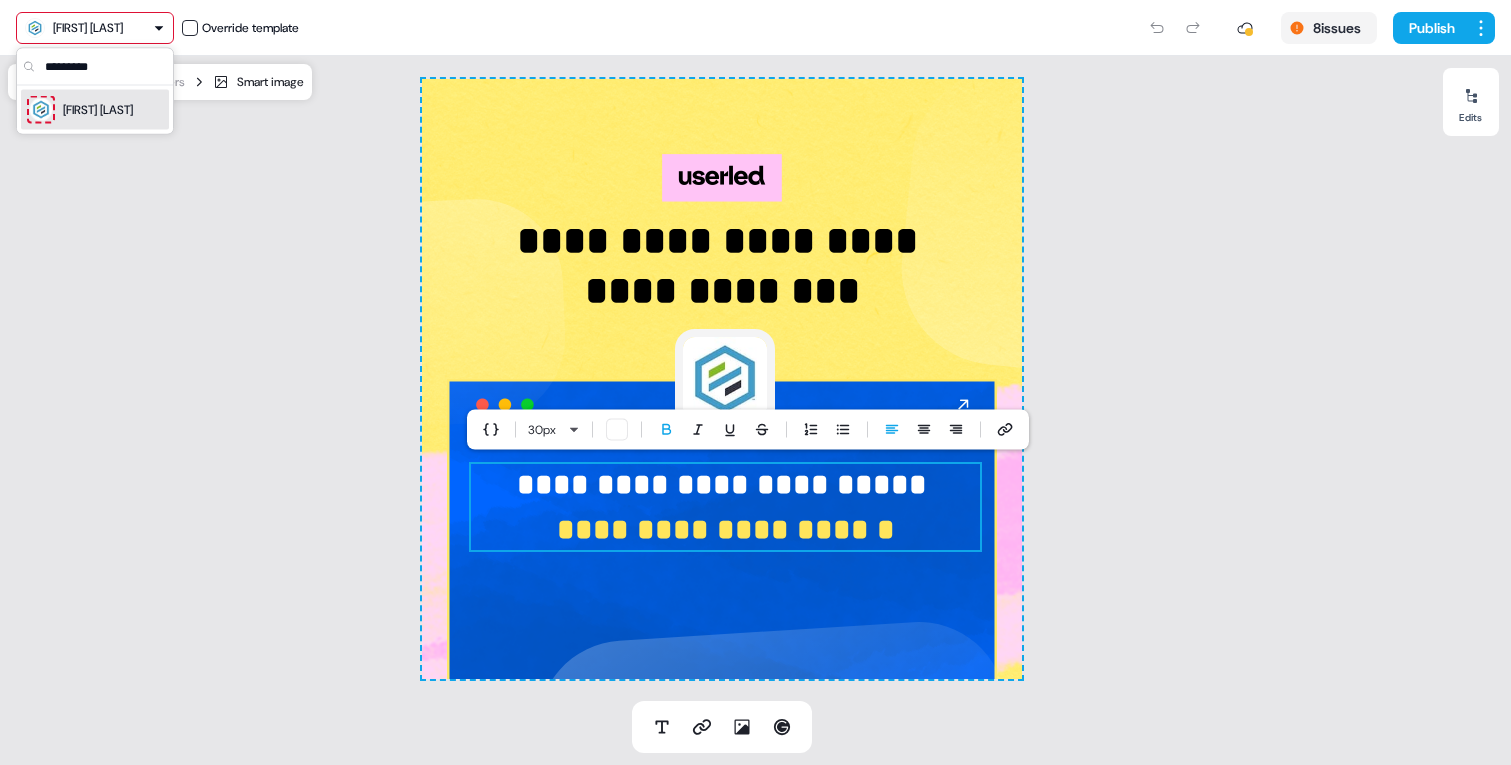 click on "[FIRST] [LAST]" at bounding box center [98, 110] 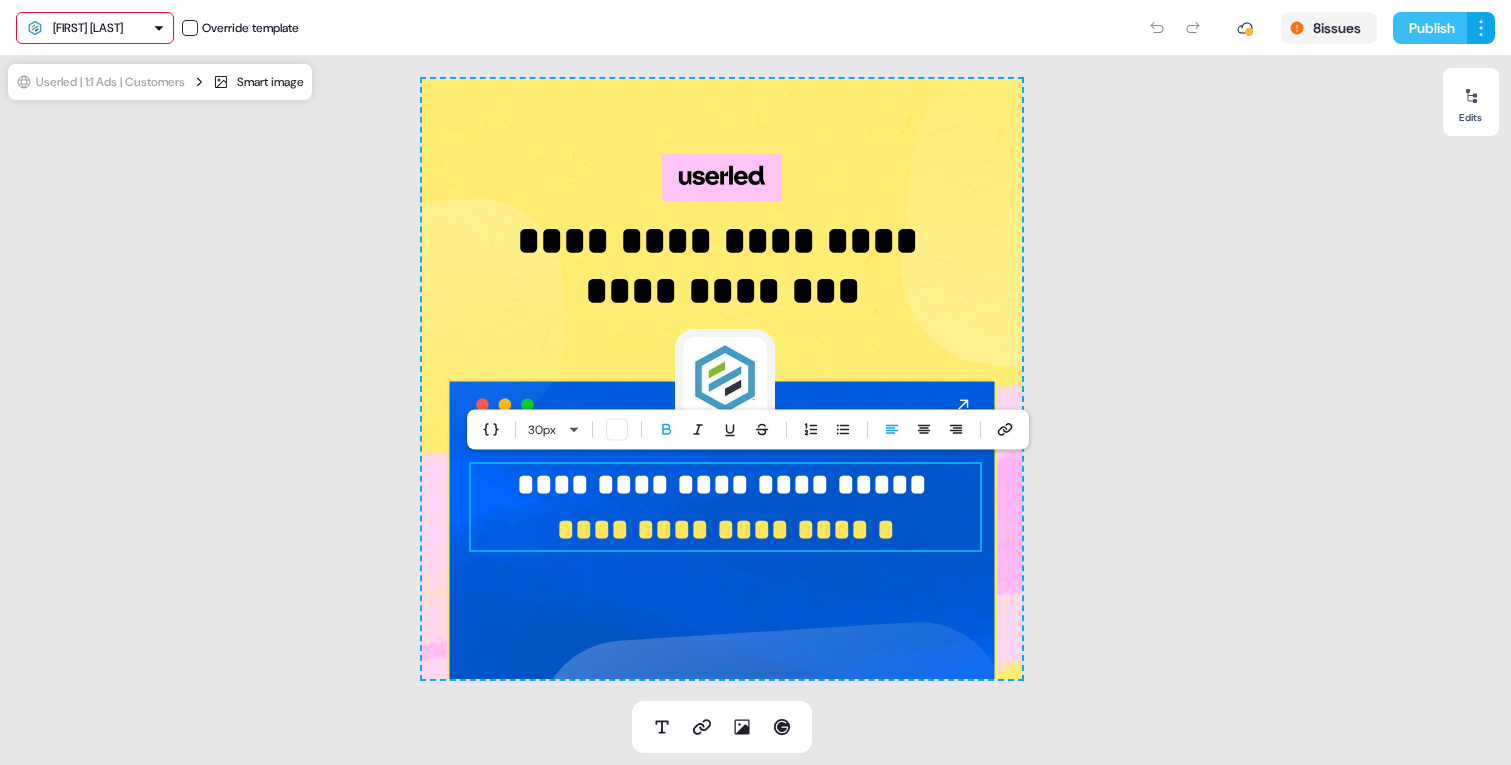 click on "Publish" at bounding box center [1430, 28] 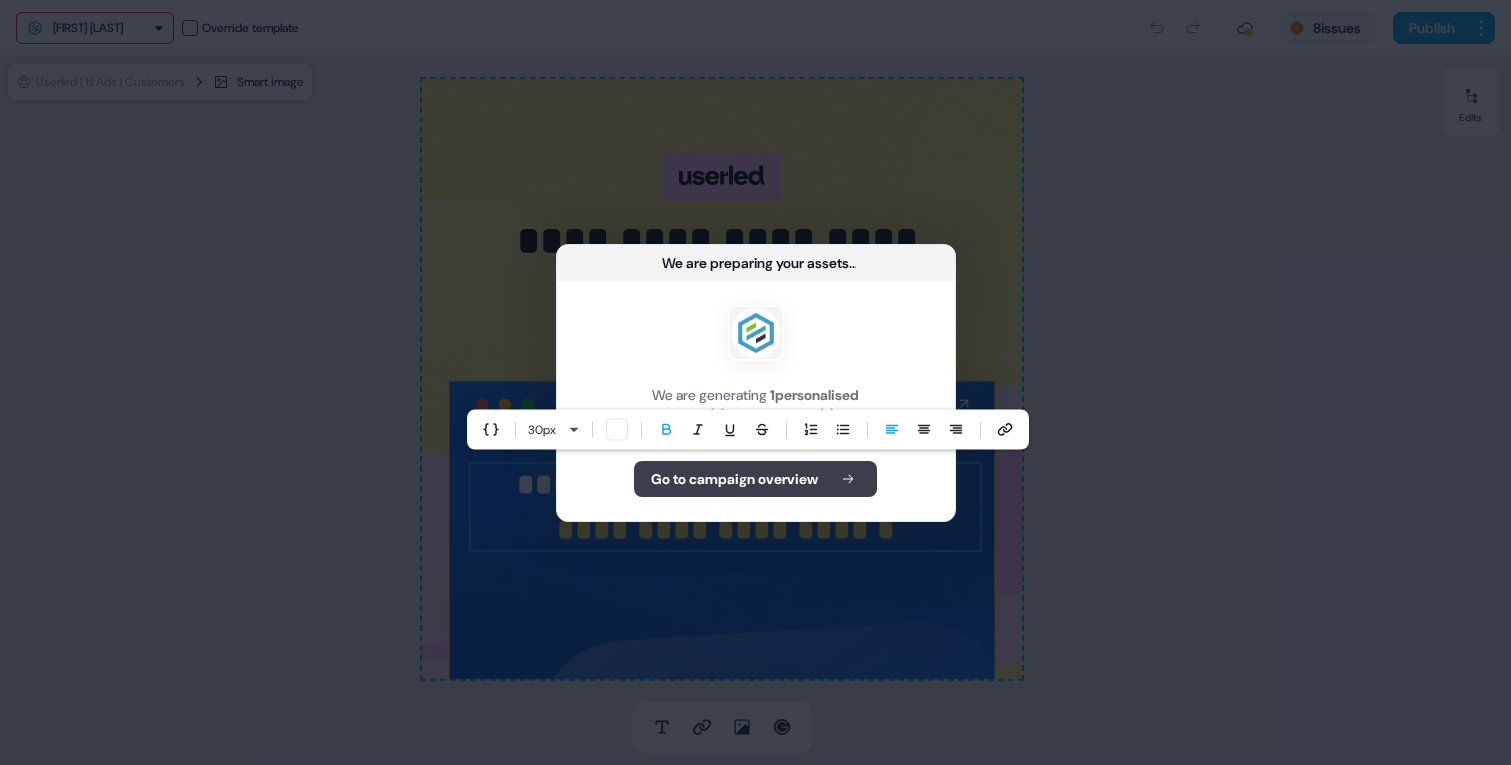 click on "Go to campaign overview" at bounding box center [734, 479] 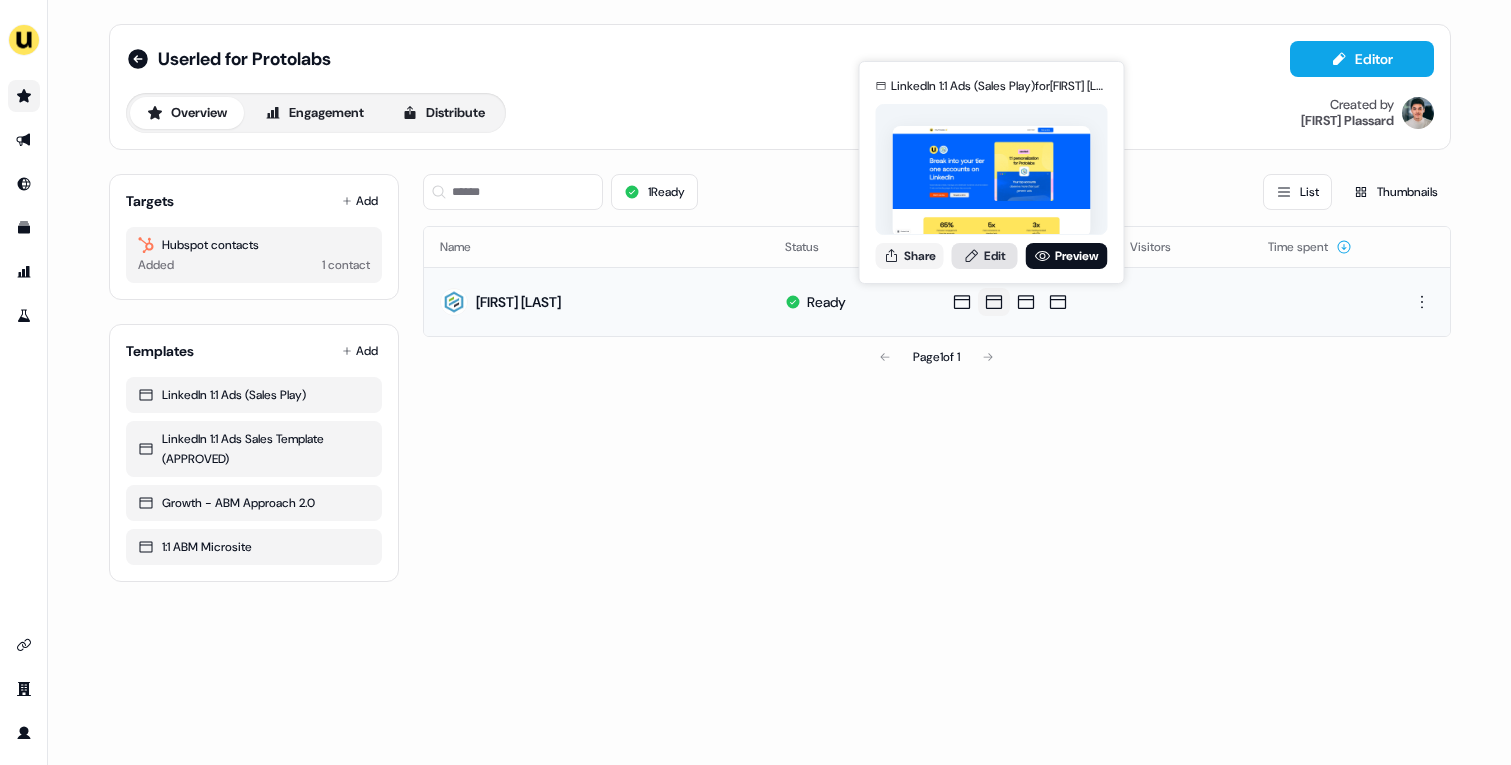 click on "Edit" at bounding box center [985, 256] 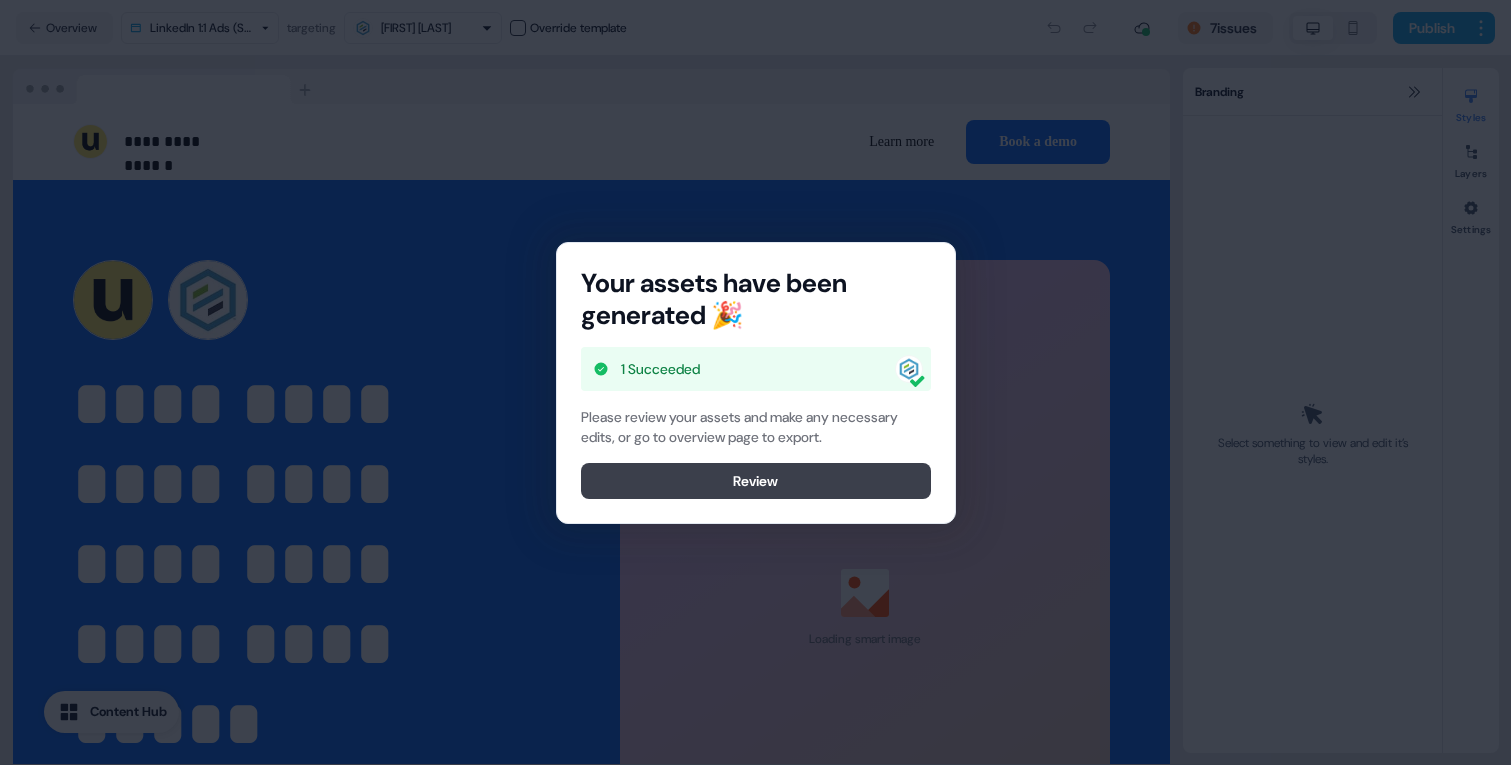 click on "Review" at bounding box center (756, 481) 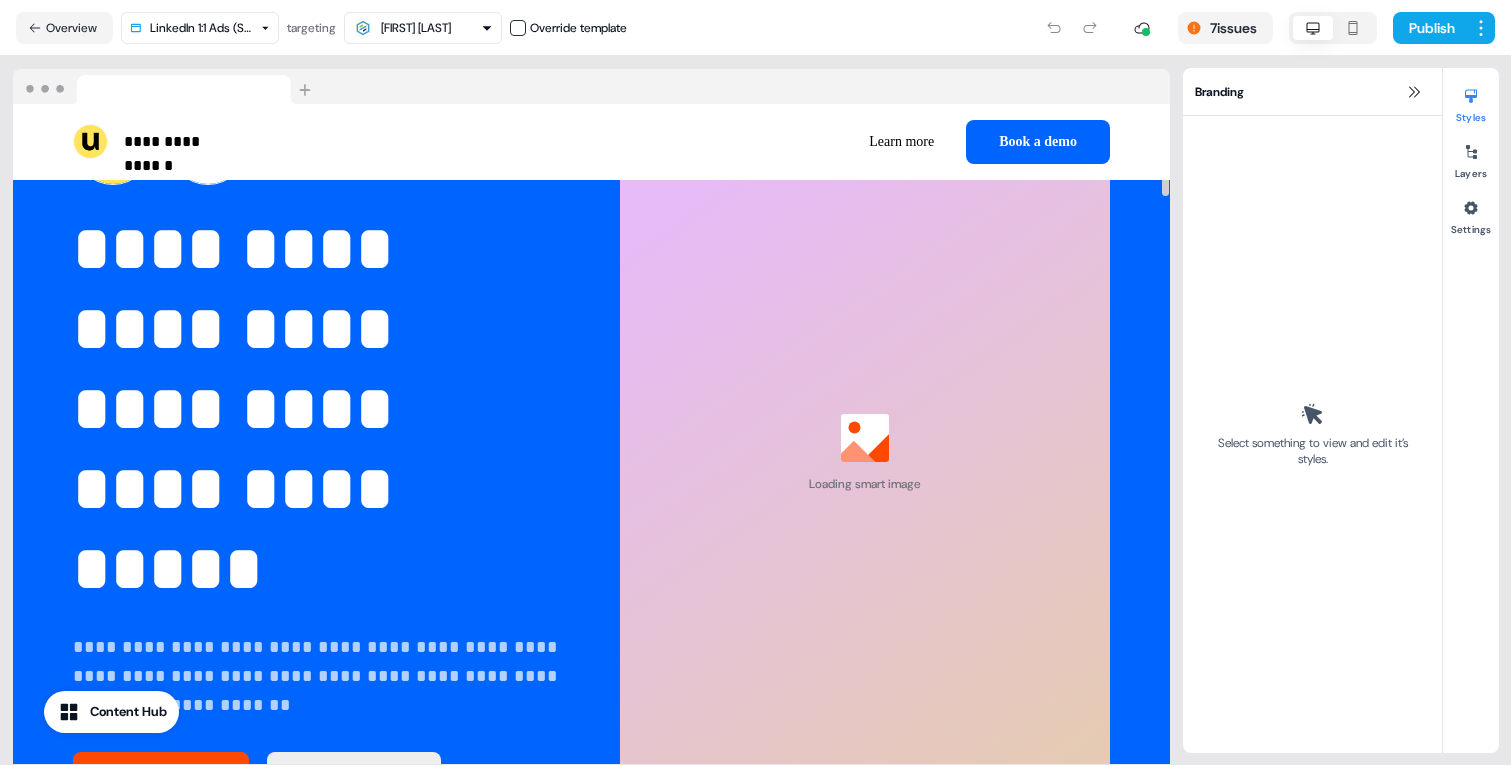 scroll, scrollTop: 160, scrollLeft: 0, axis: vertical 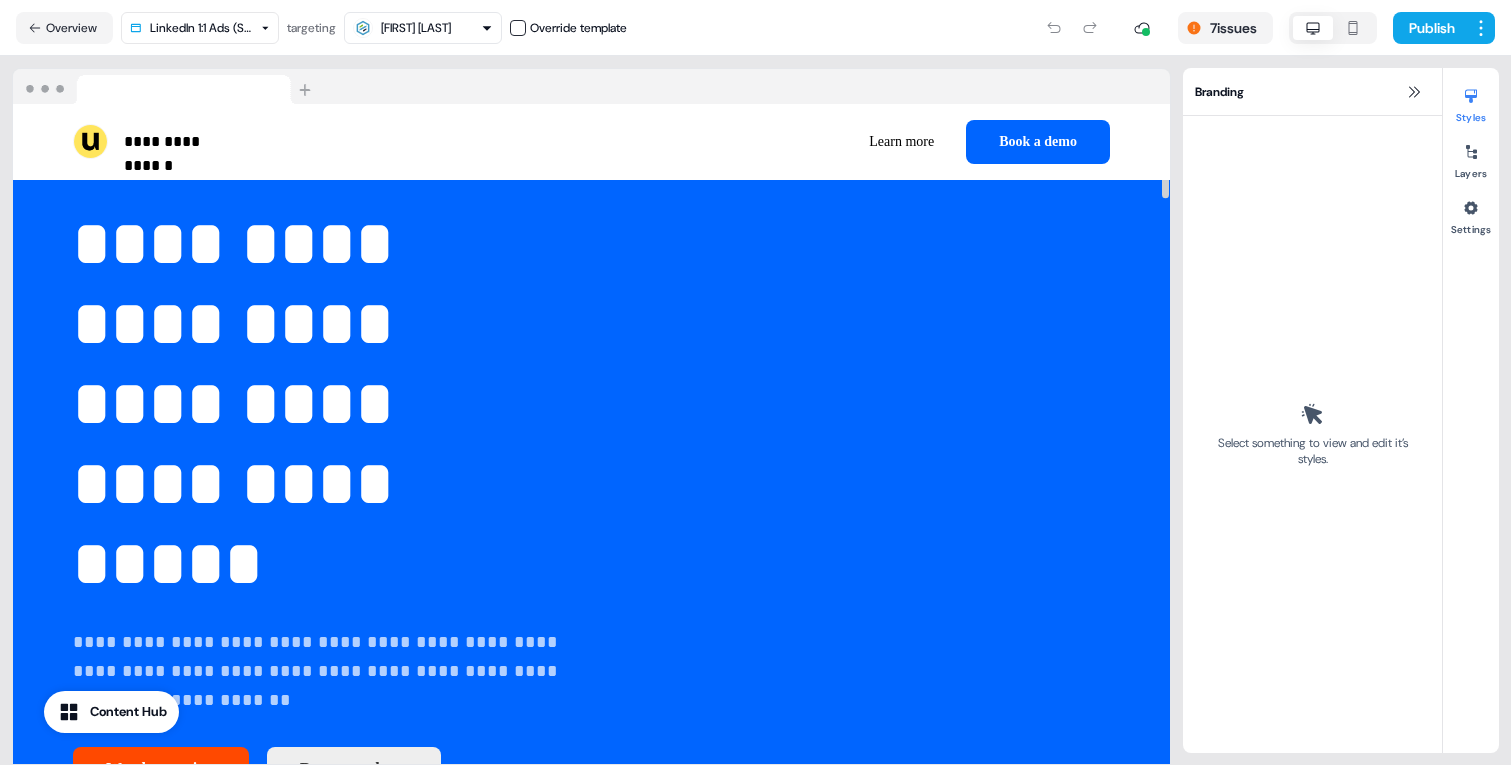 click on "**********" at bounding box center (755, 382) 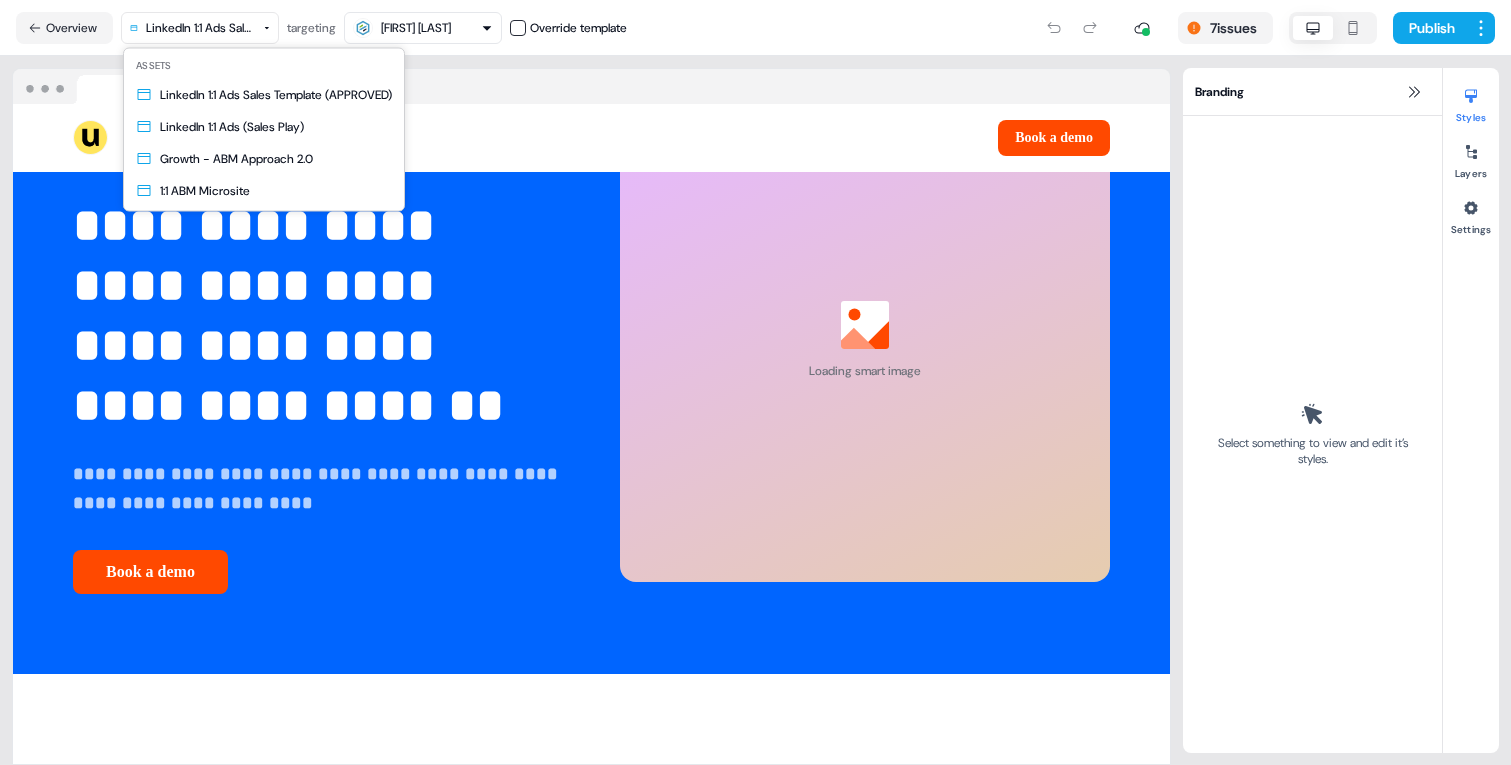 click on "**********" at bounding box center [755, 382] 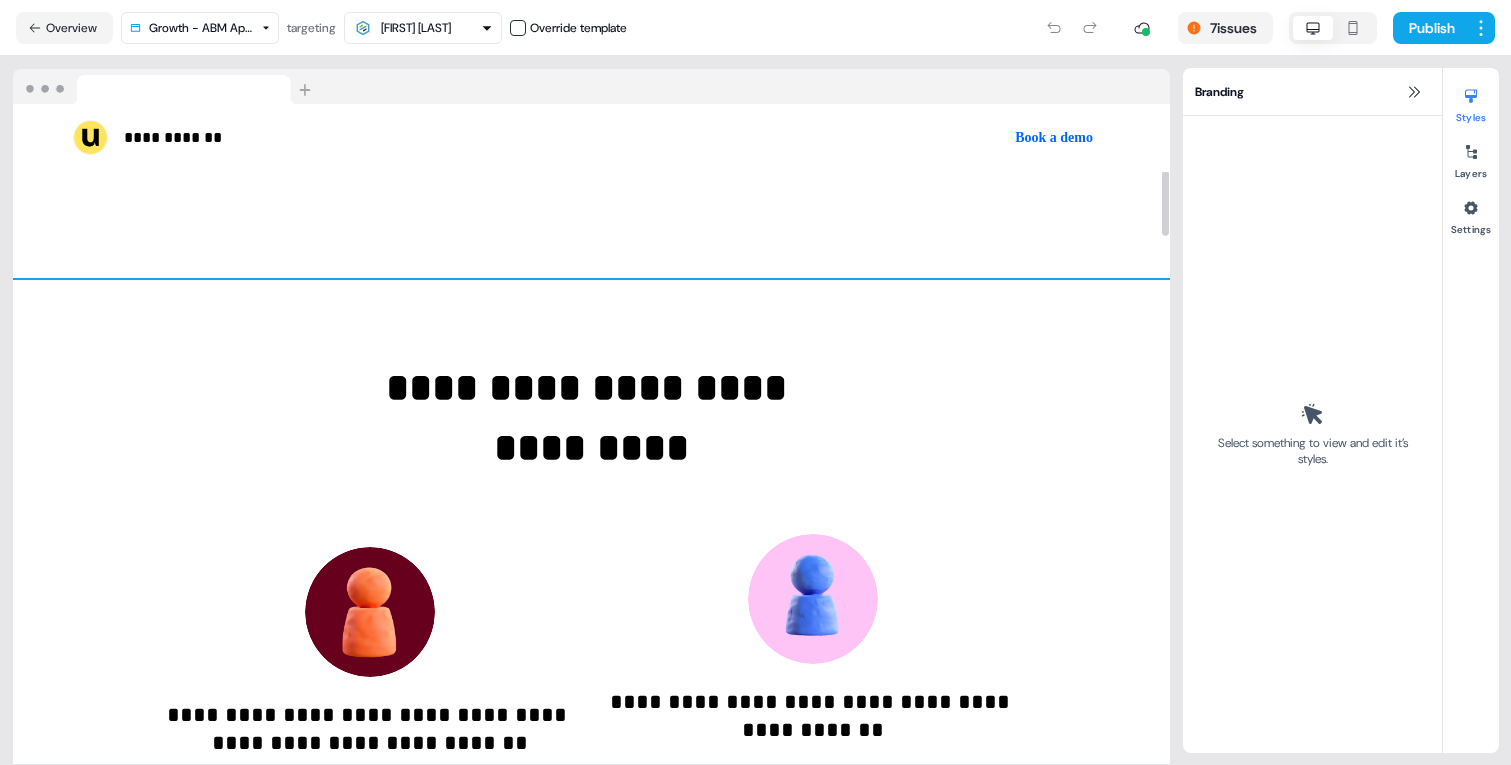 scroll, scrollTop: 0, scrollLeft: 0, axis: both 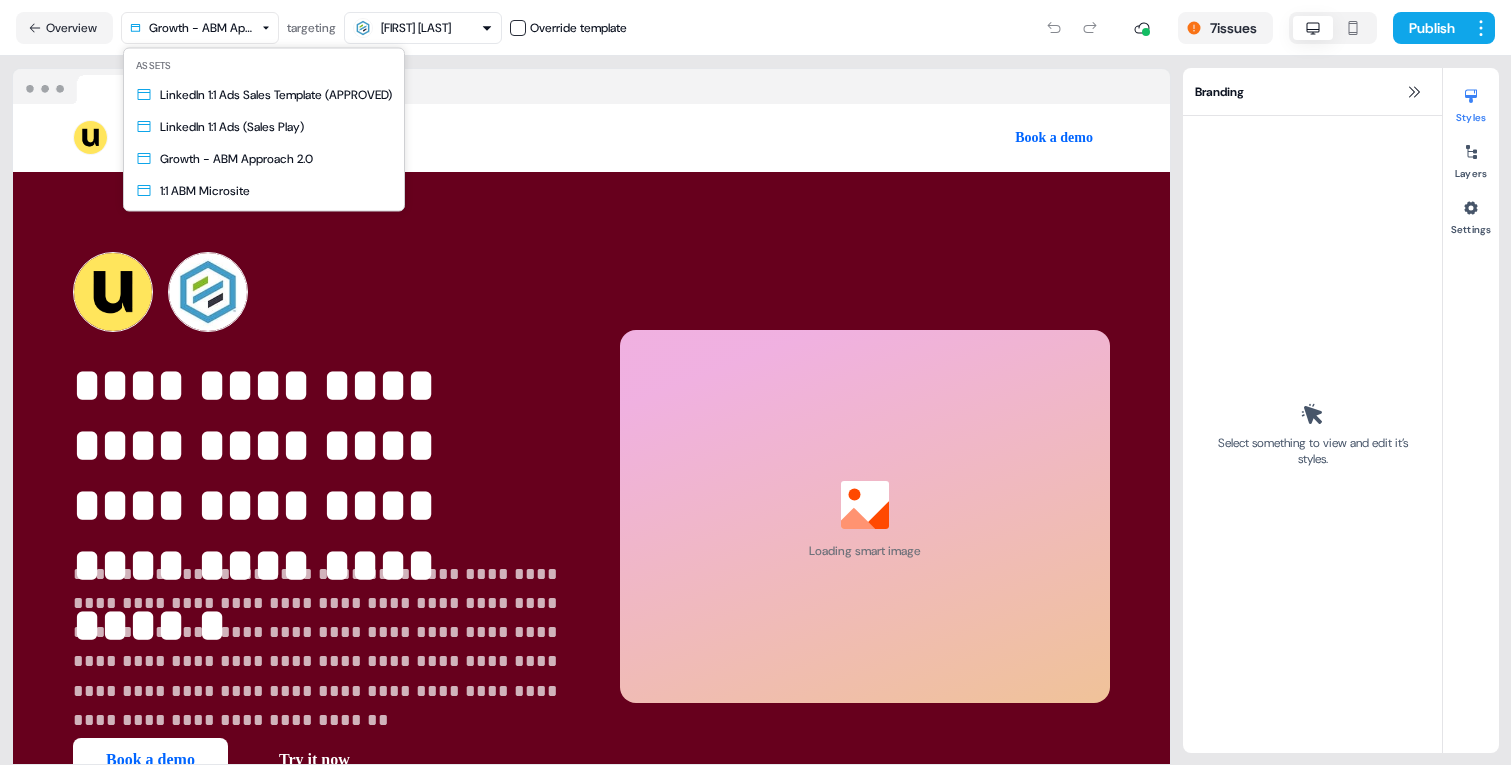click on "**********" at bounding box center (755, 382) 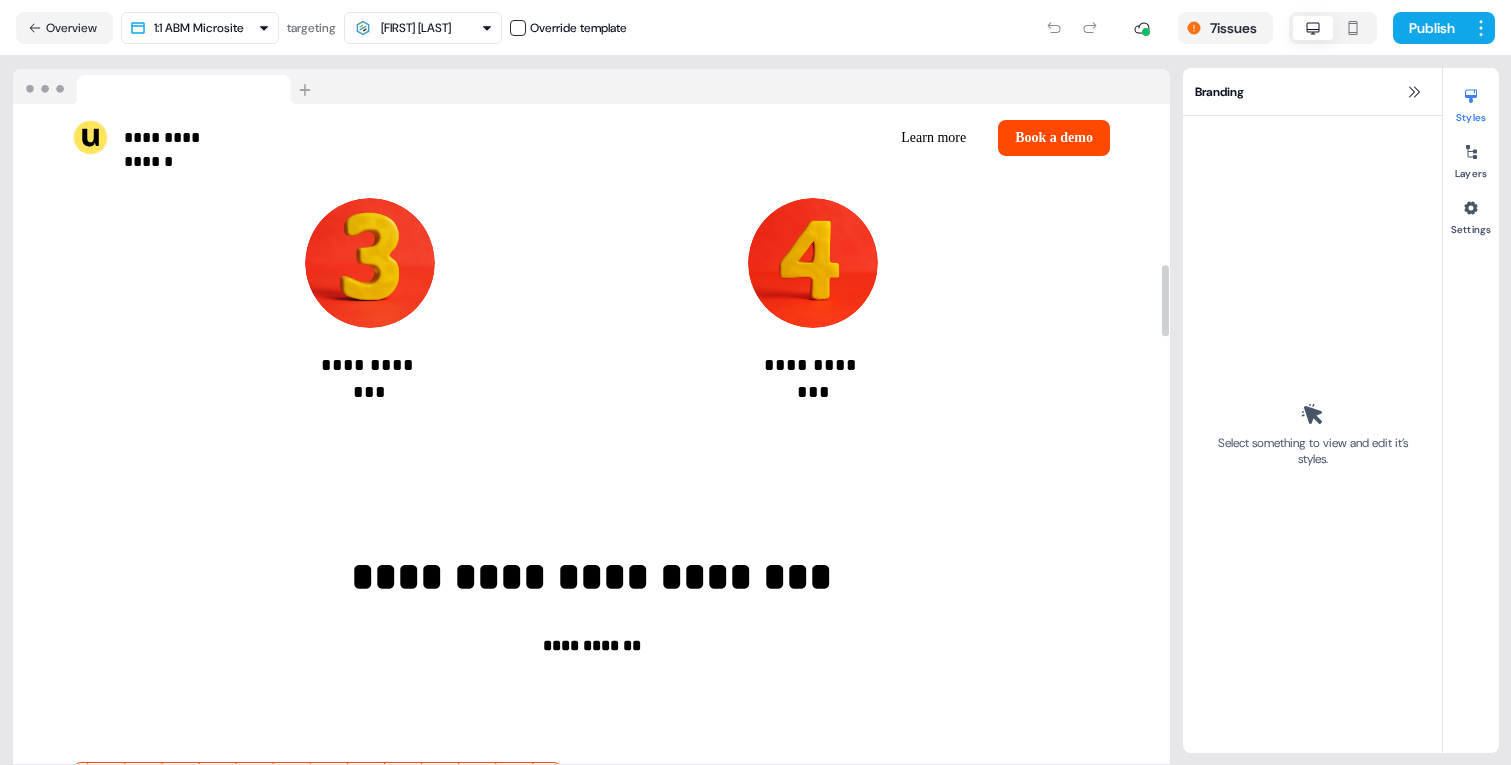 scroll, scrollTop: 0, scrollLeft: 0, axis: both 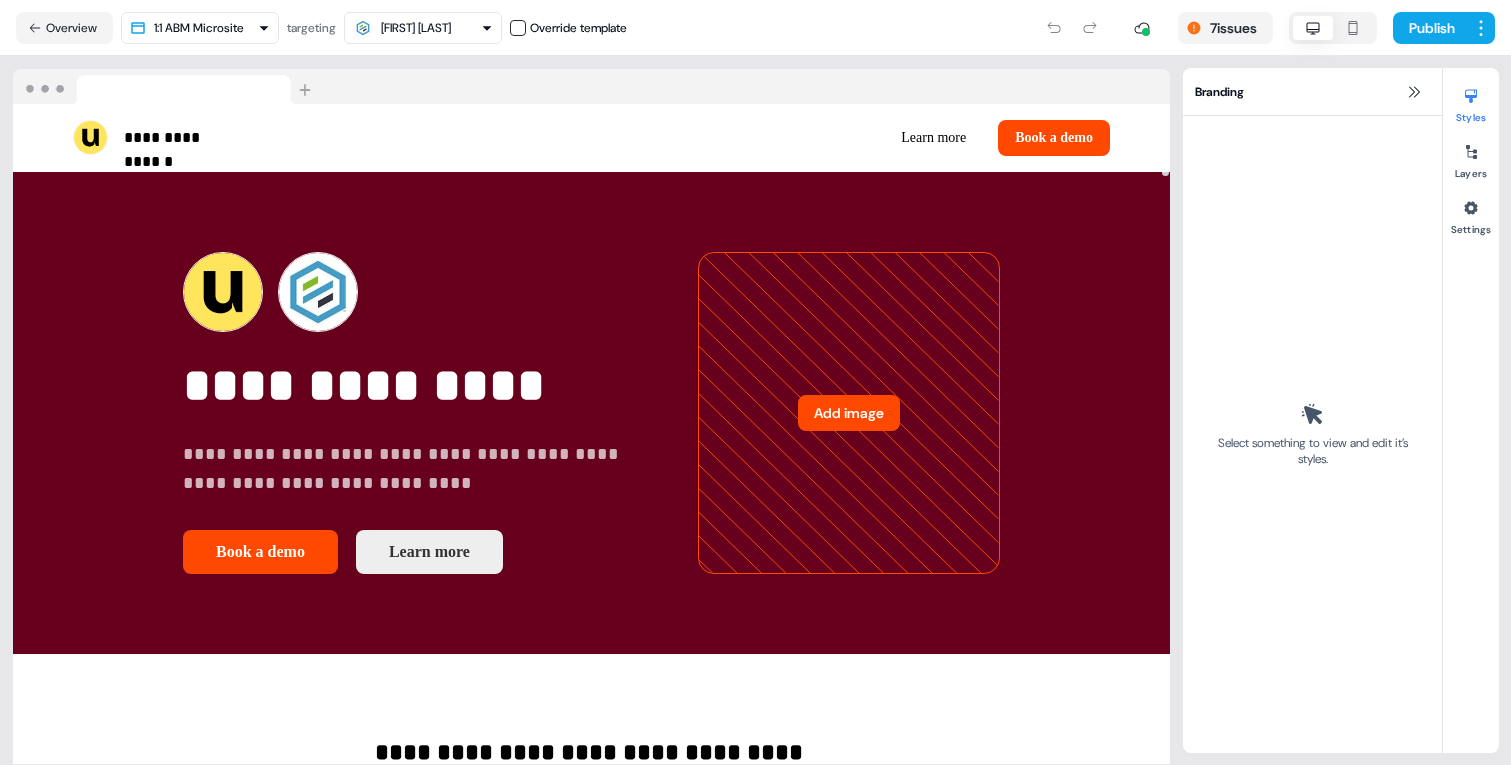 type 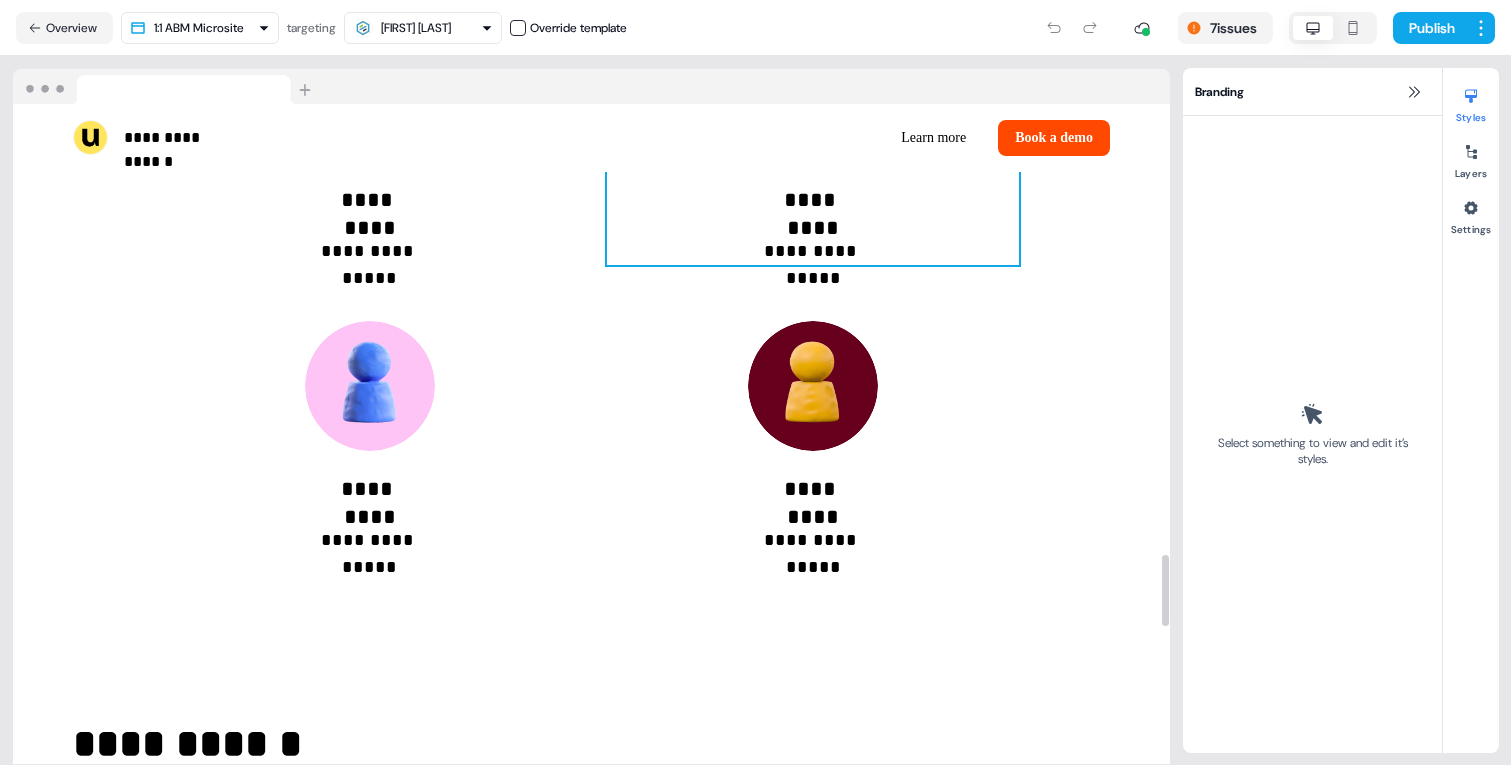 scroll, scrollTop: 4184, scrollLeft: 0, axis: vertical 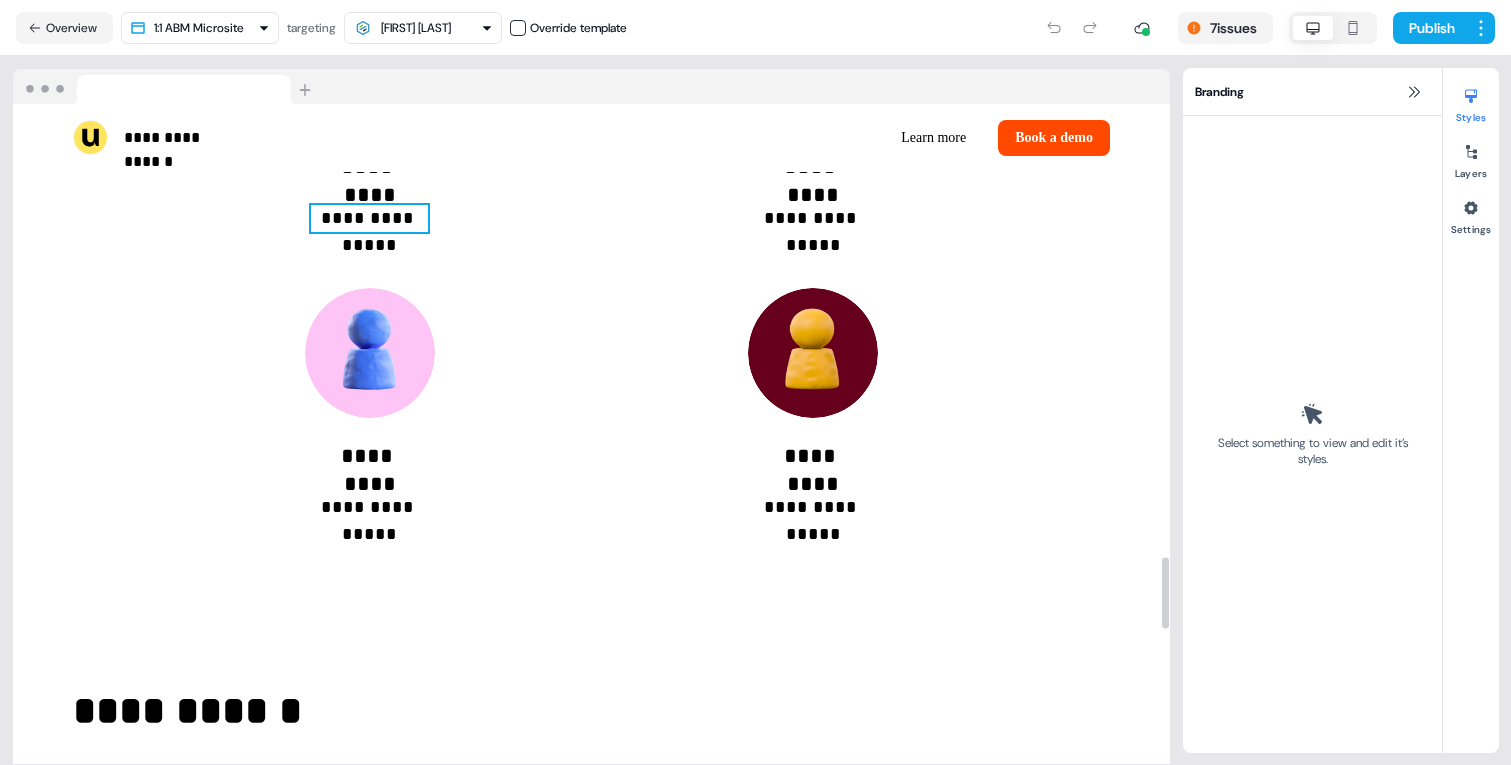click on "**********" at bounding box center [369, 218] 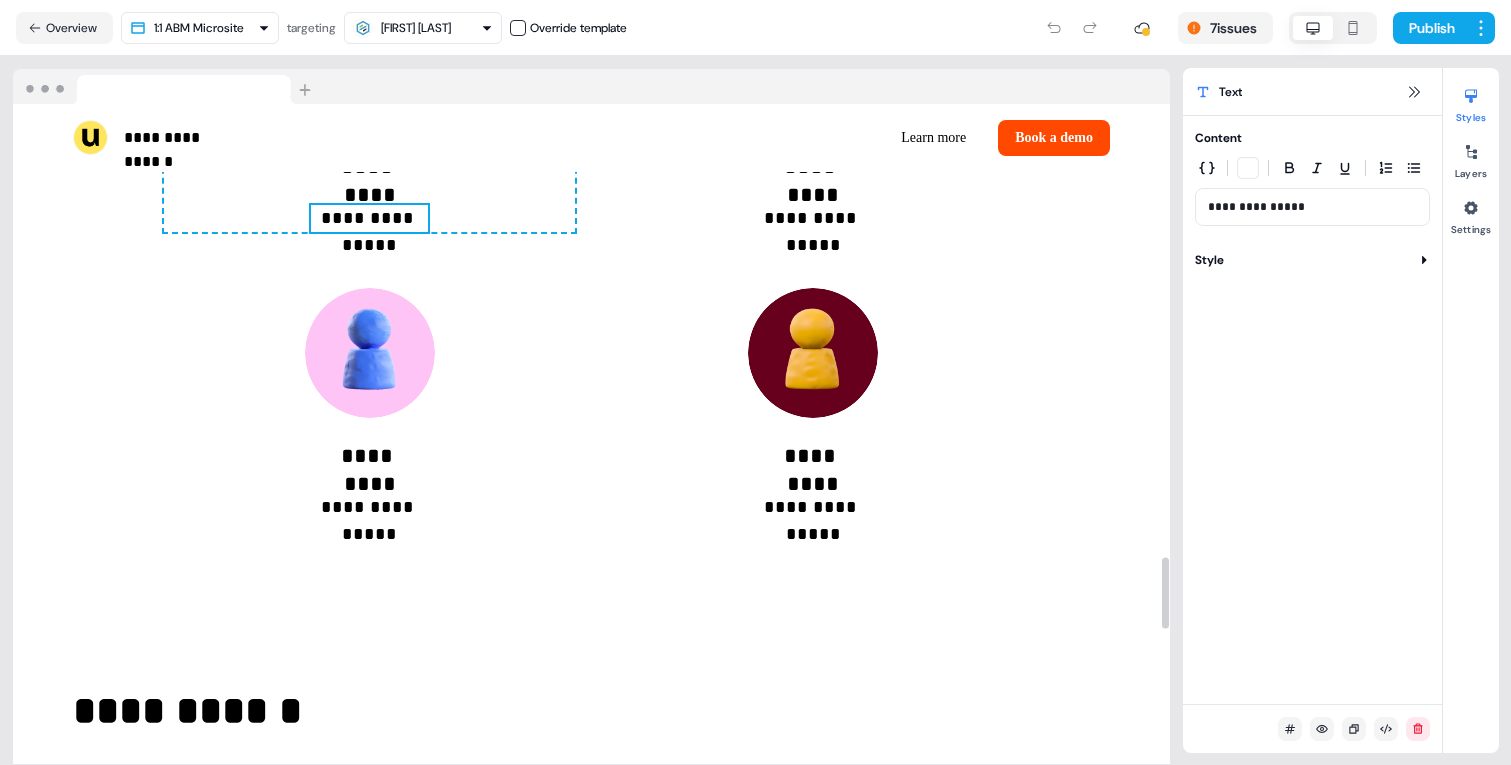 click on "**********" at bounding box center (369, 218) 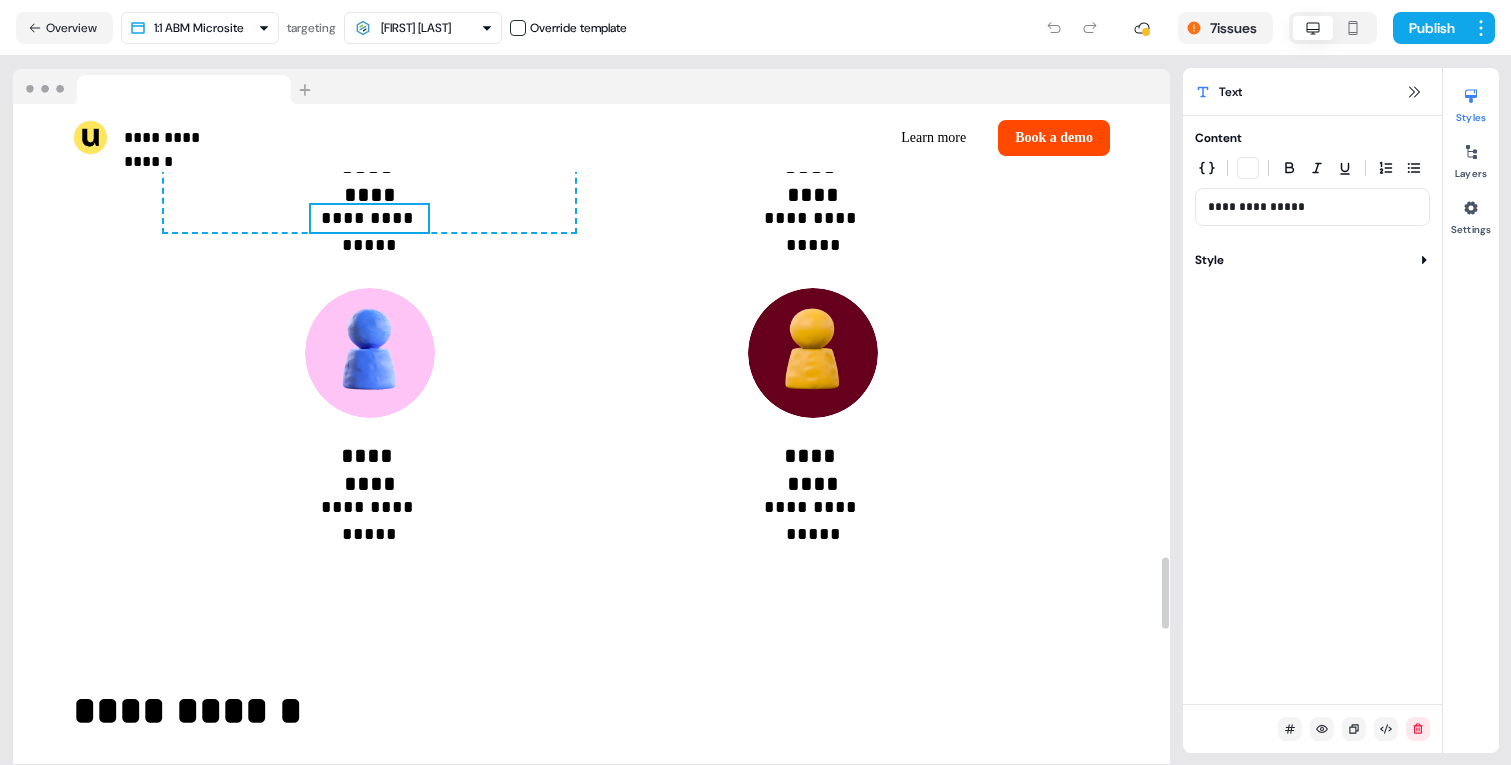 click on "**********" at bounding box center (369, 218) 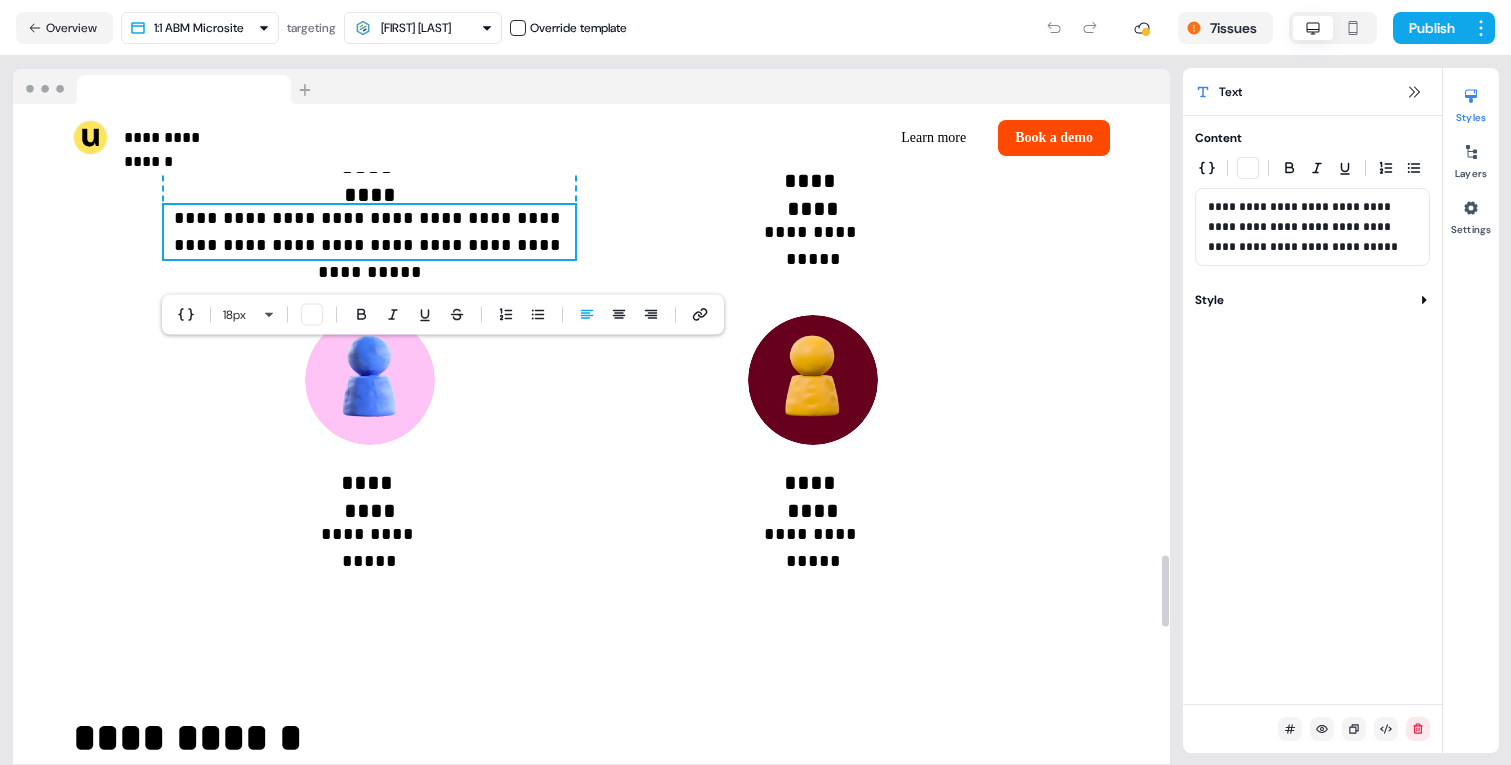 click on "**********" at bounding box center (369, 232) 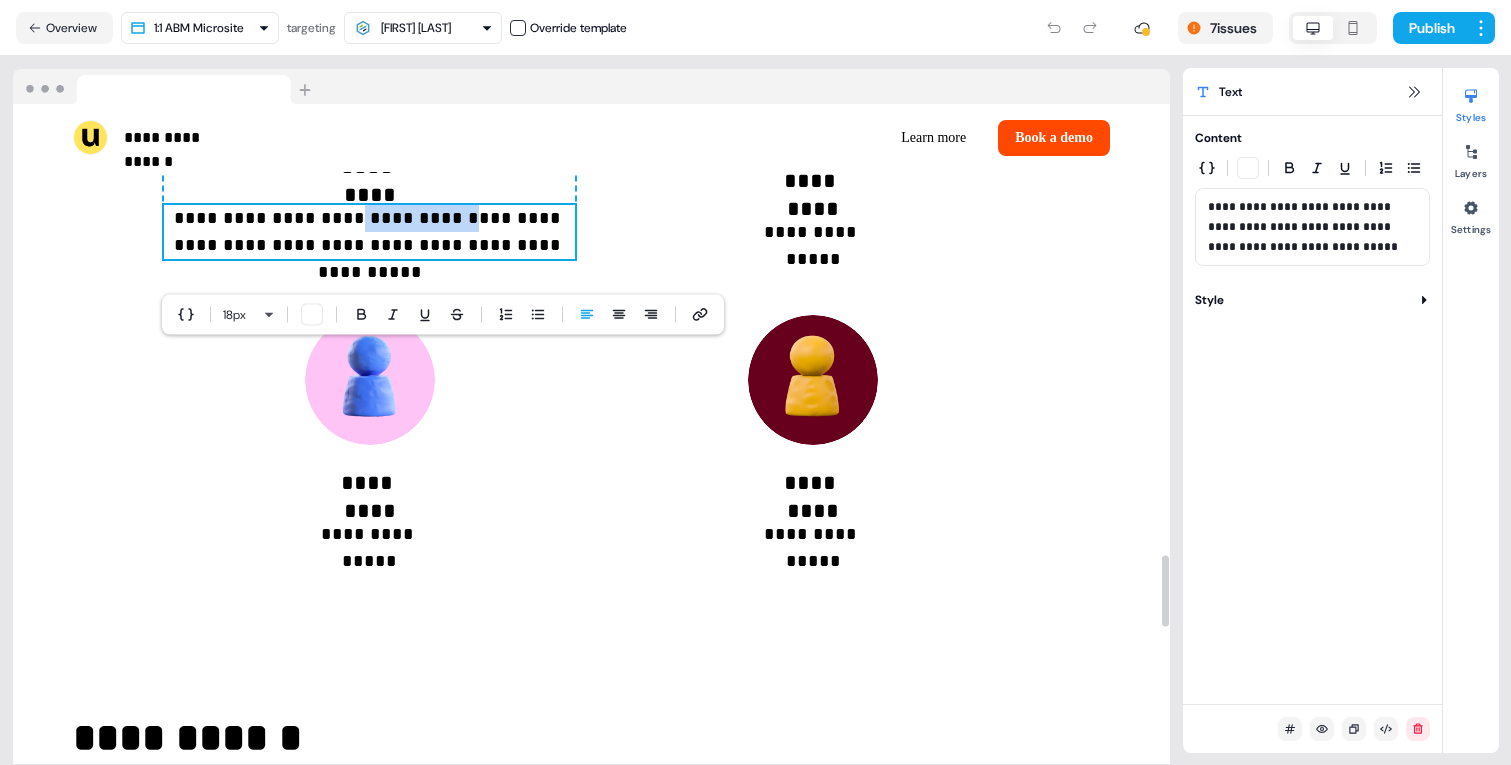click on "**********" at bounding box center (369, 232) 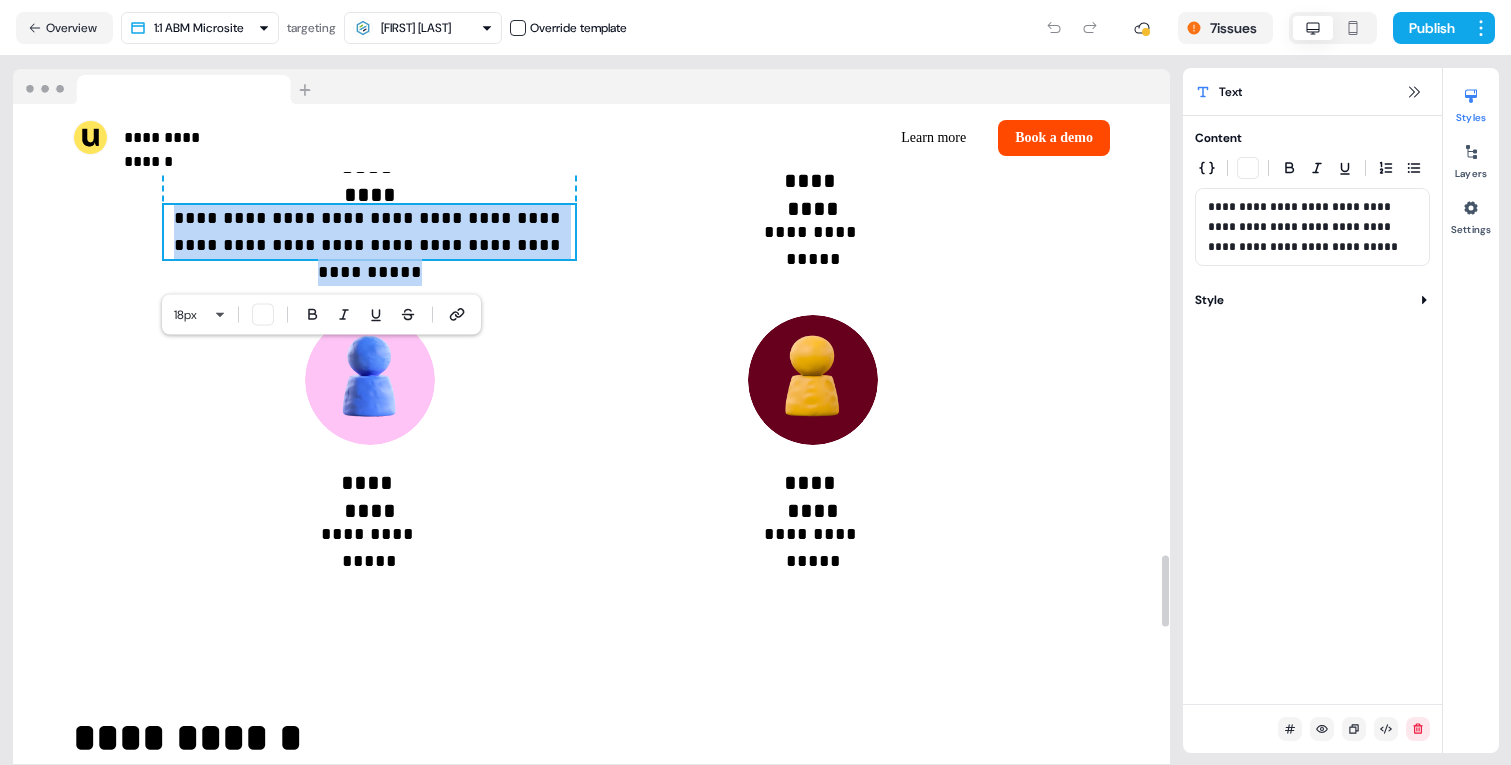 click on "**********" at bounding box center (369, 232) 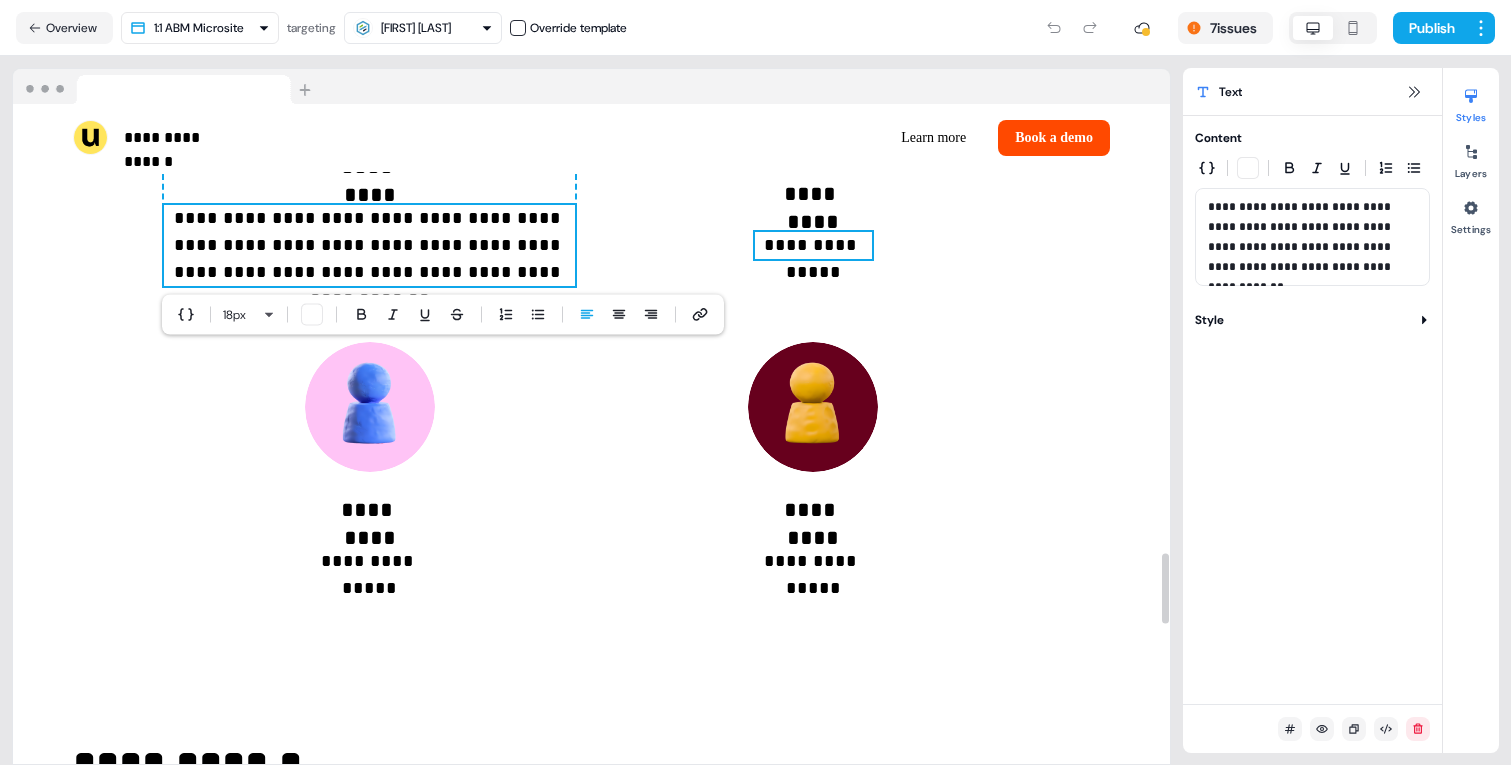 click on "**********" at bounding box center [813, 245] 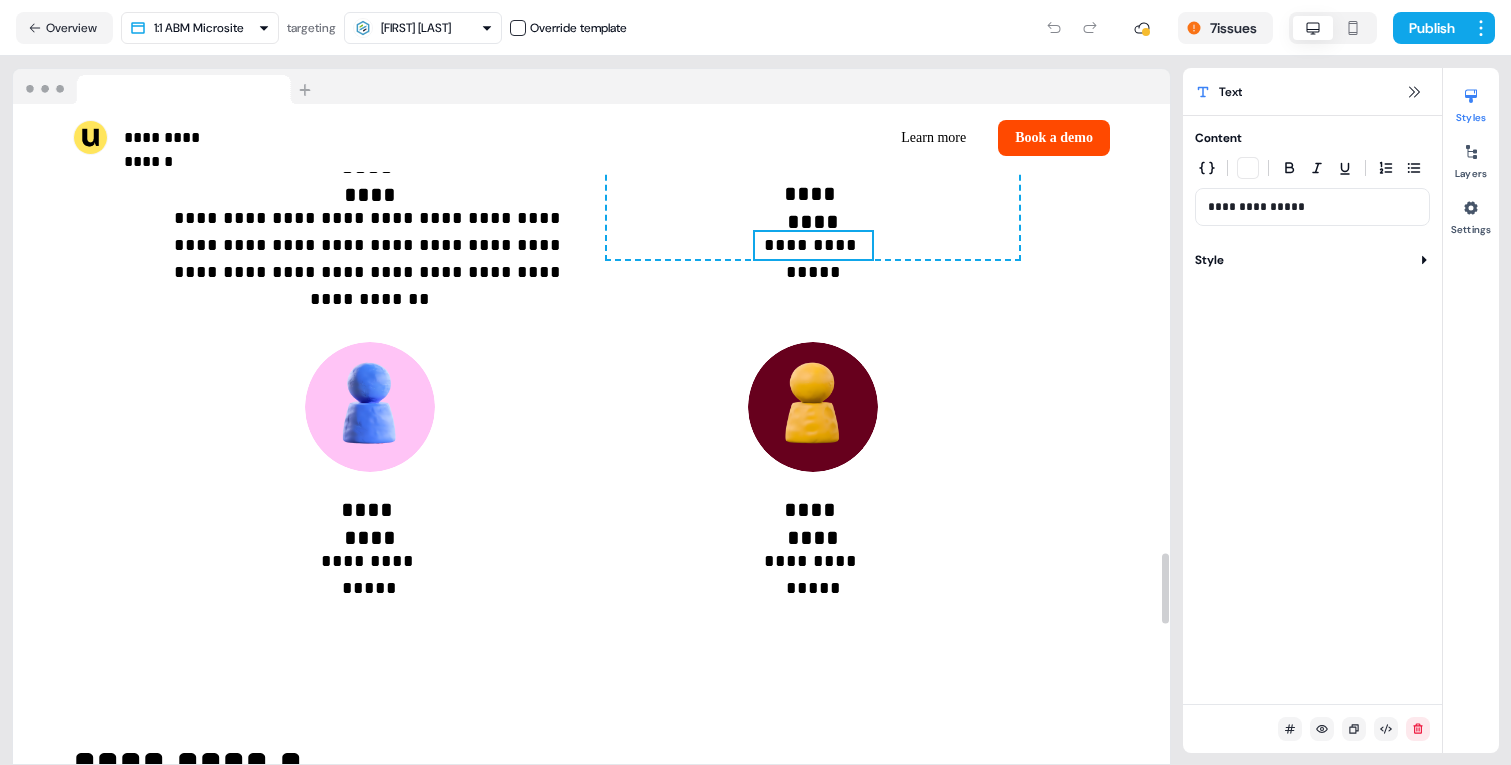 click on "**********" at bounding box center [813, 245] 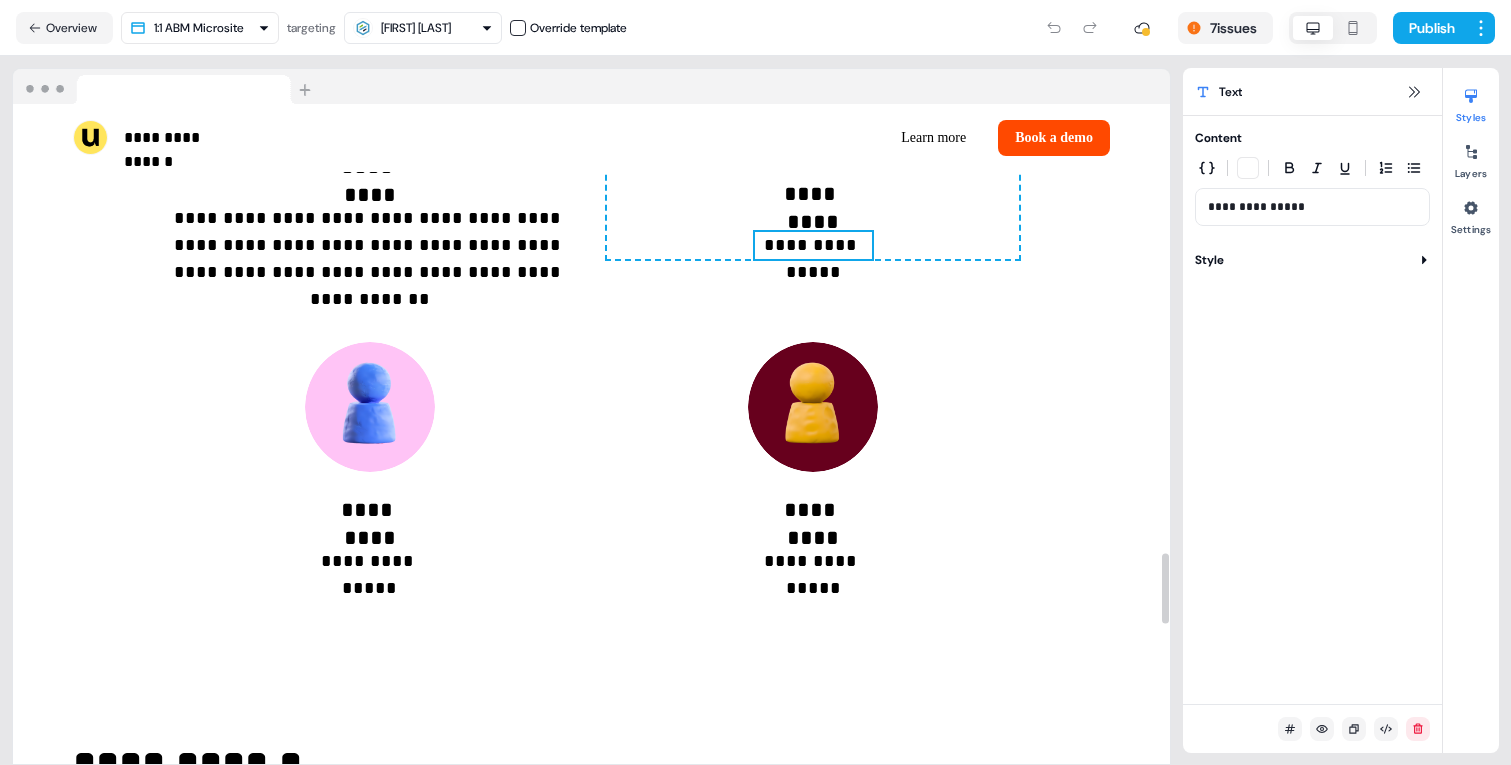 click on "**********" at bounding box center [813, 245] 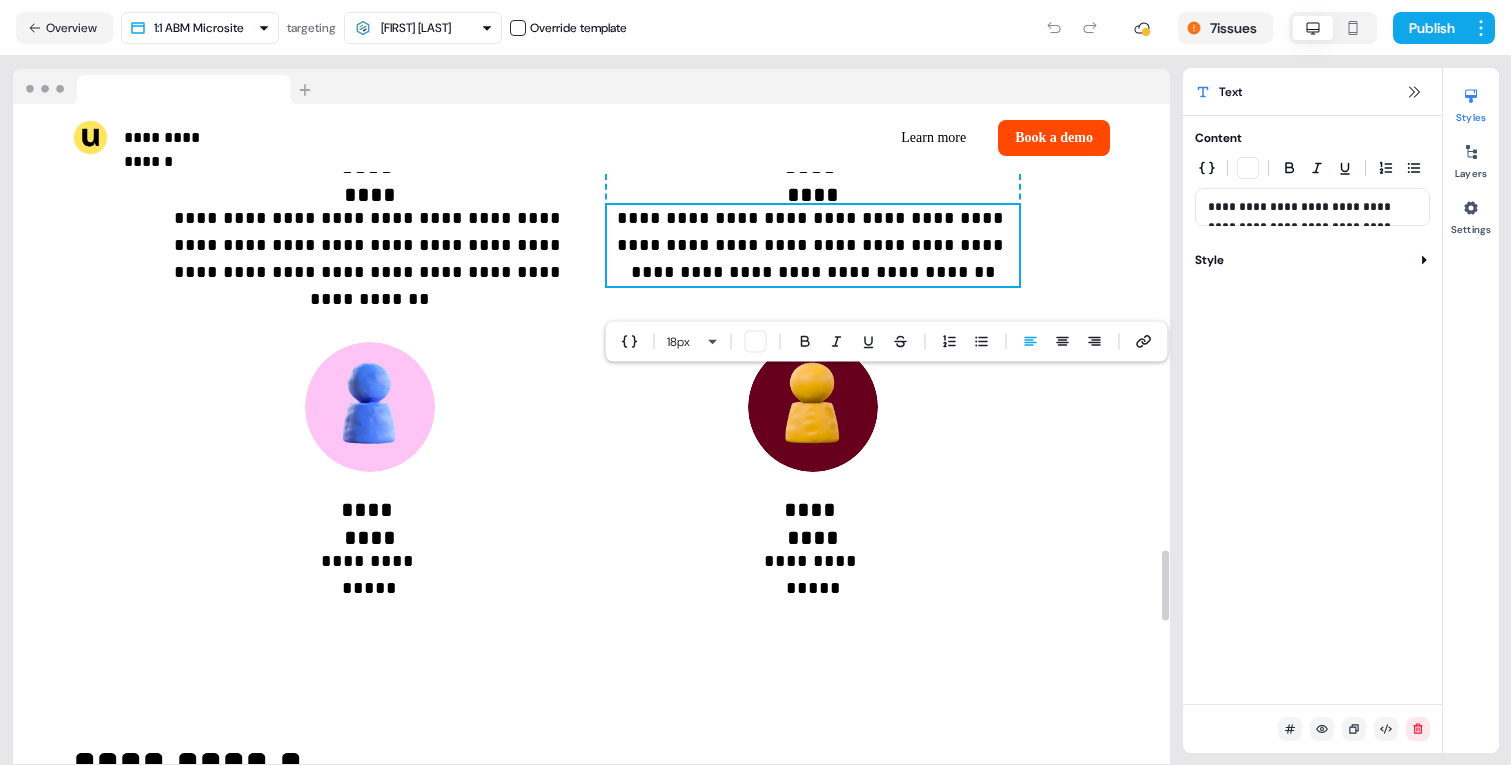 scroll, scrollTop: 4157, scrollLeft: 0, axis: vertical 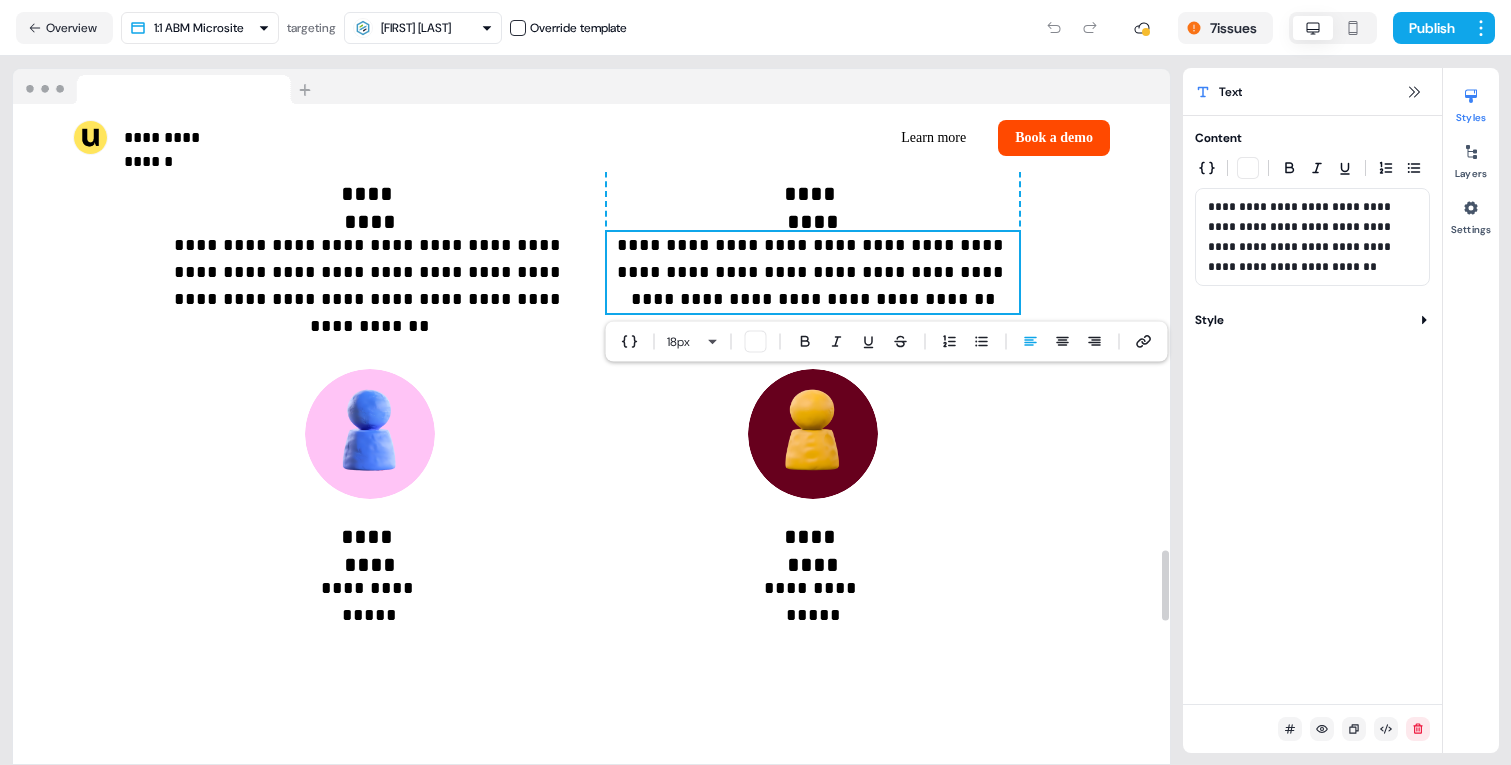click on "**********" at bounding box center [591, 226] 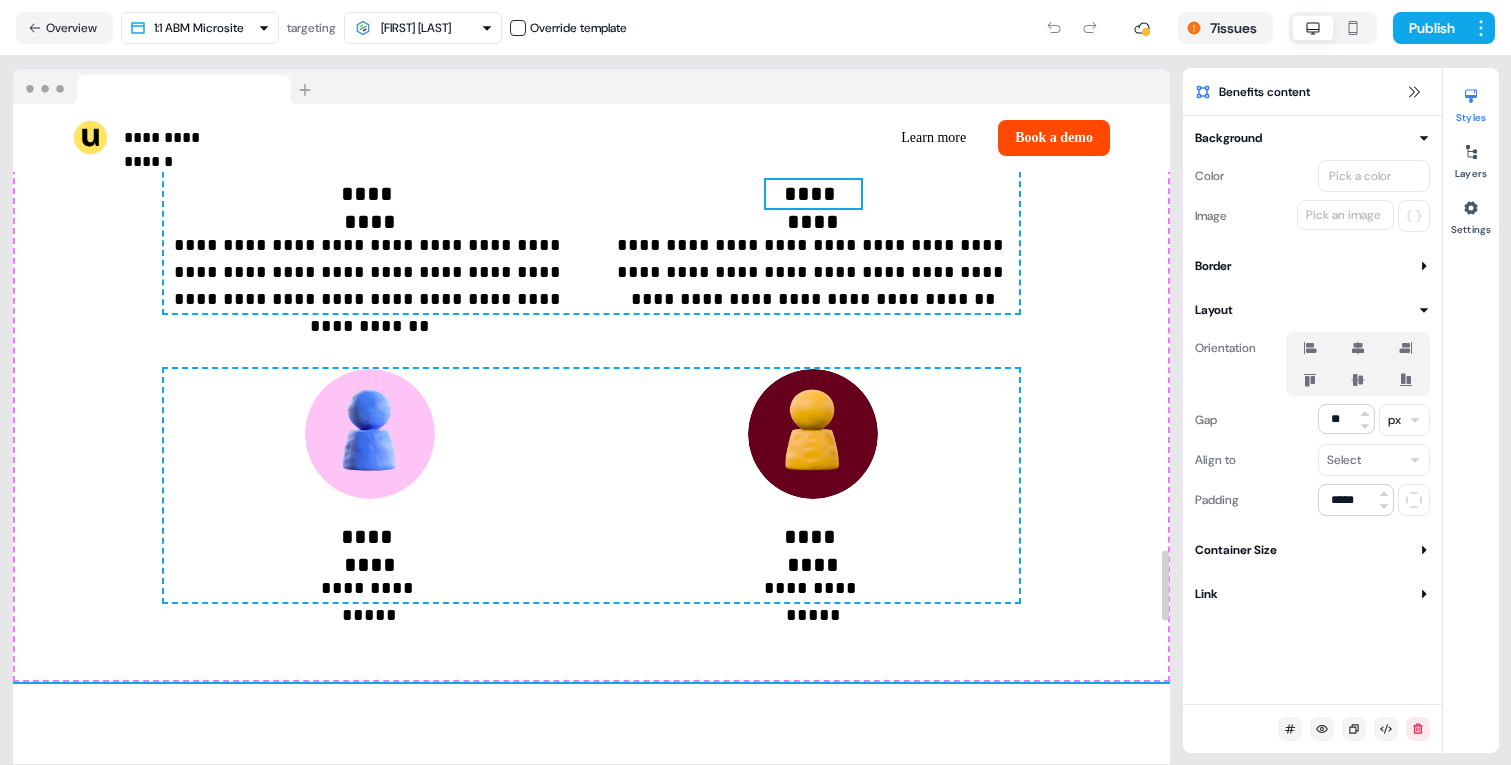 click on "*********" at bounding box center [813, 194] 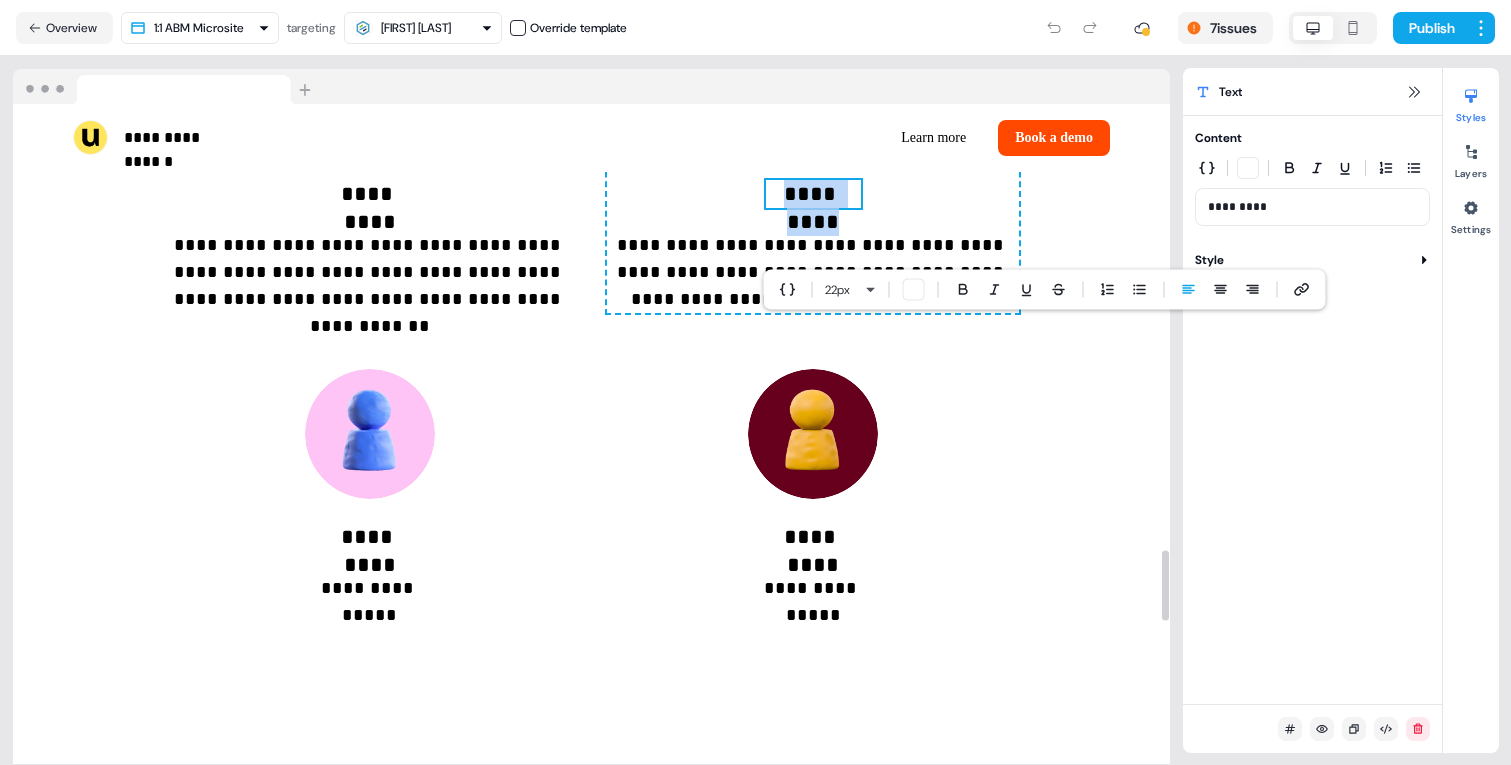 click on "*********" at bounding box center [813, 194] 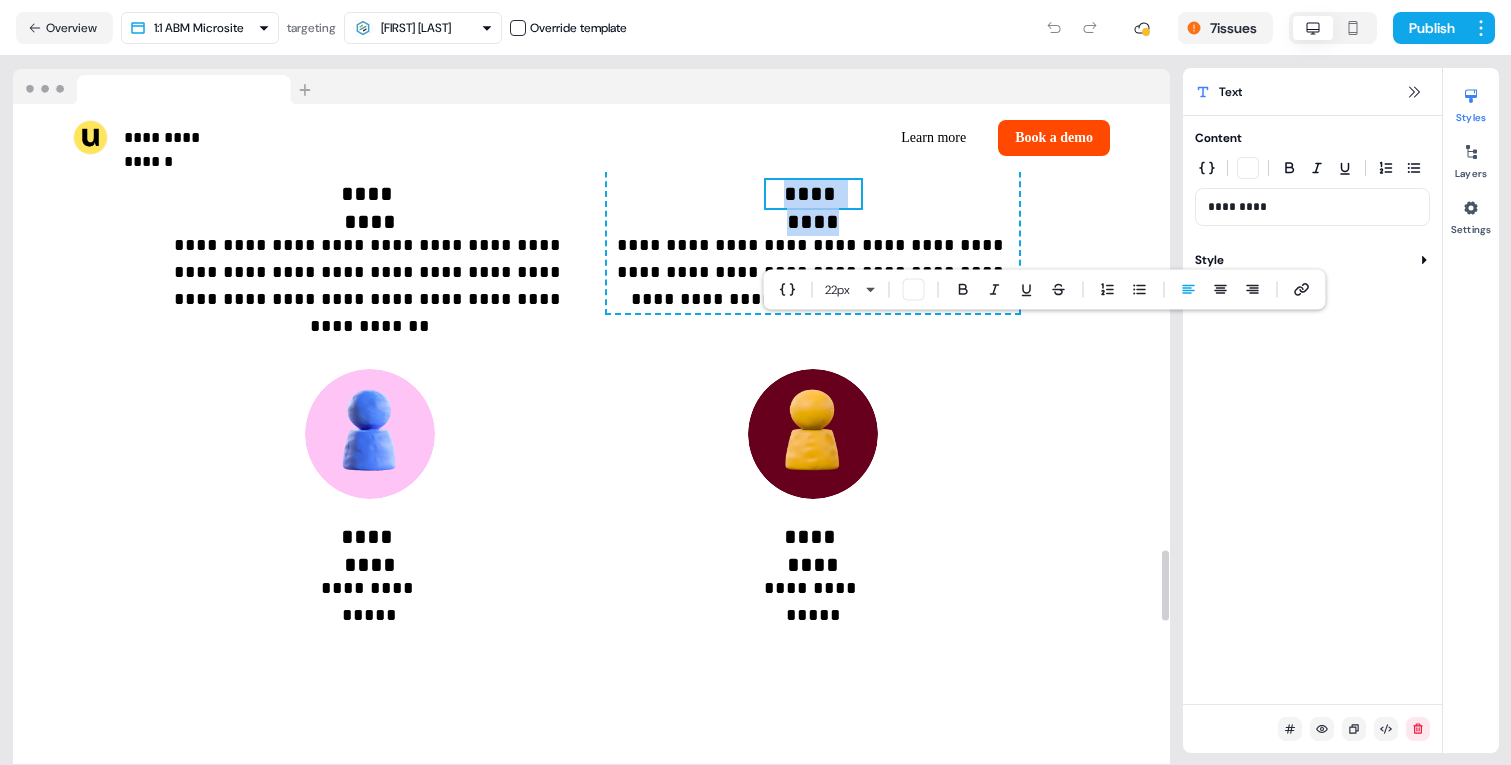 type 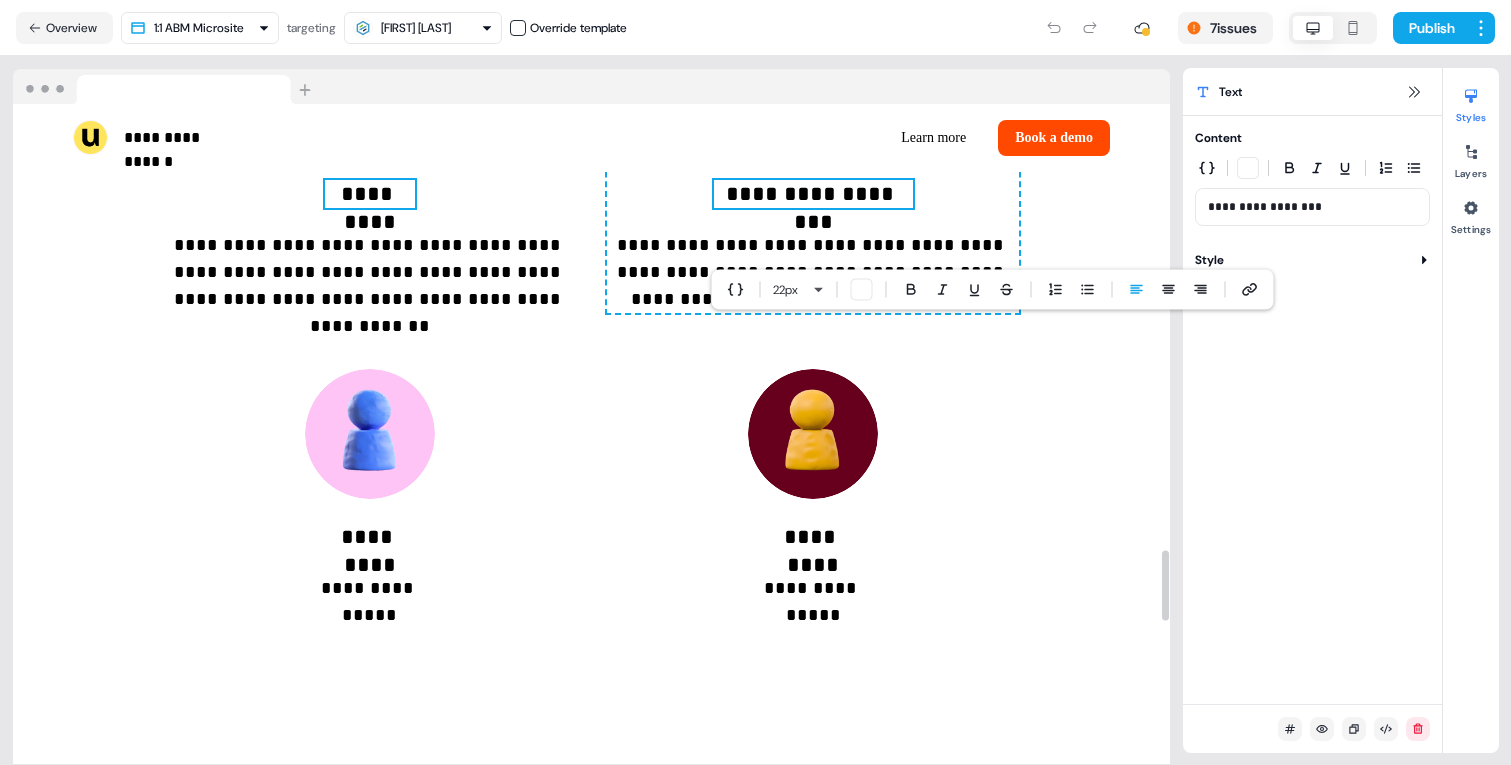 click on "*********" at bounding box center [370, 194] 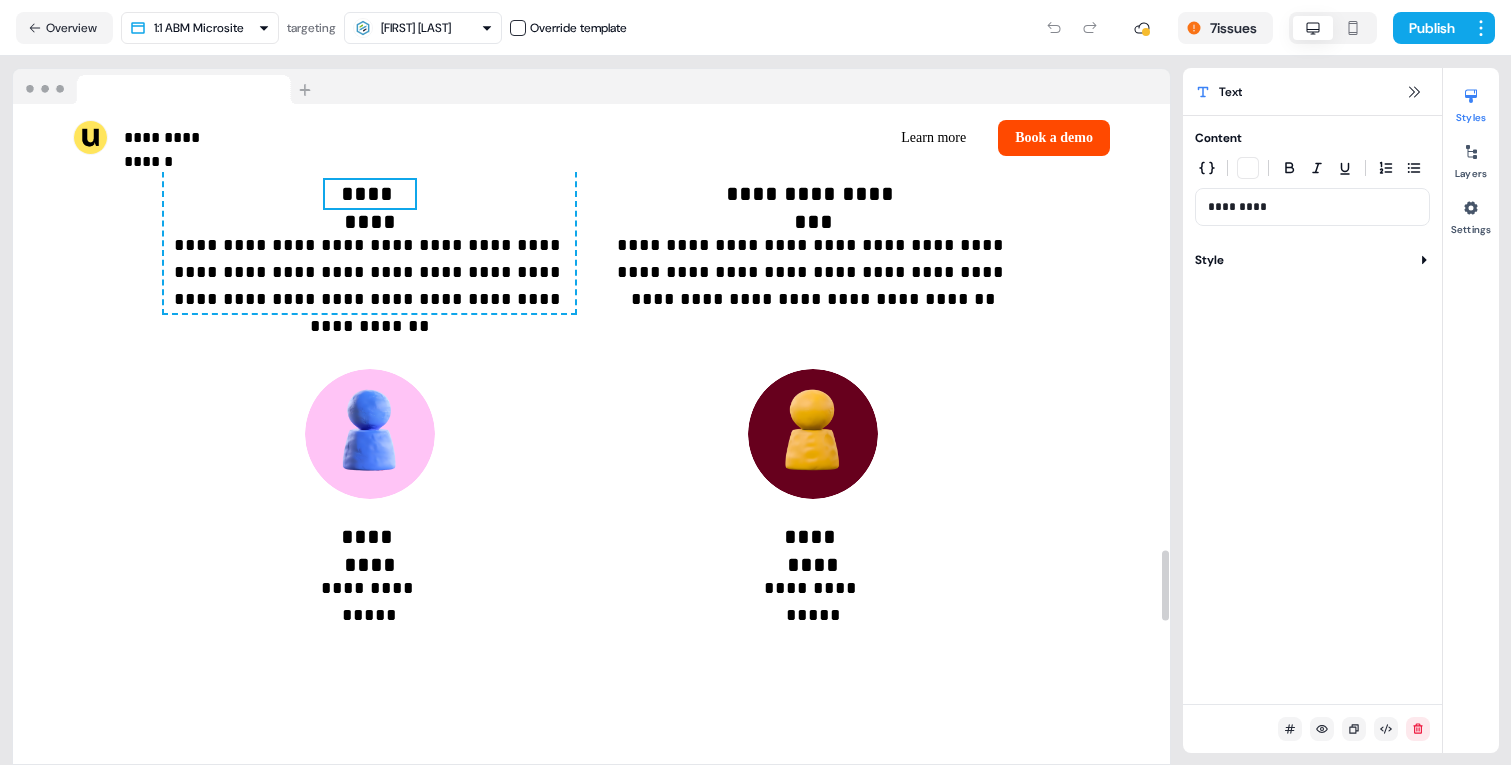 click on "*********" at bounding box center [370, 194] 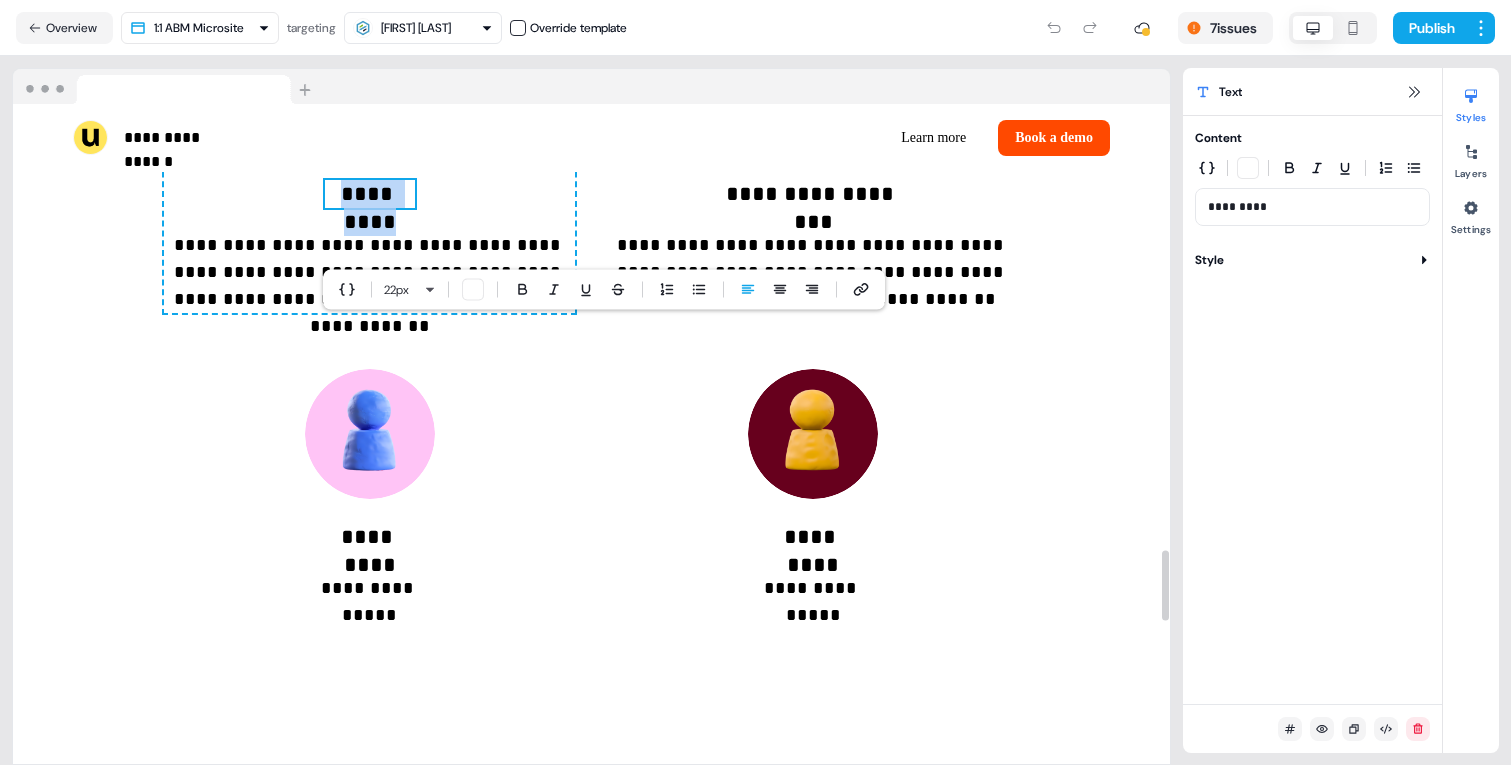 click on "*********" at bounding box center (370, 194) 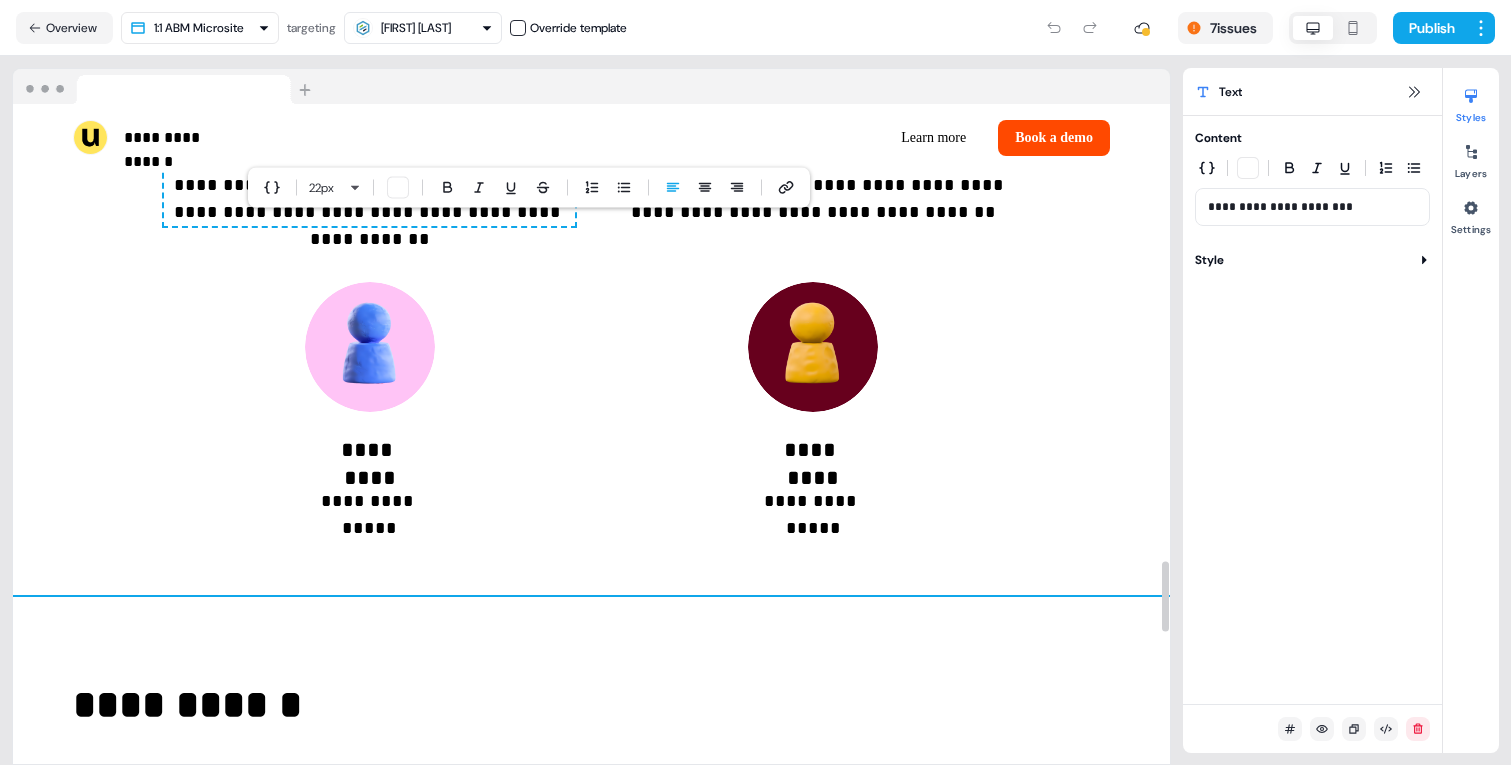 scroll, scrollTop: 4262, scrollLeft: 0, axis: vertical 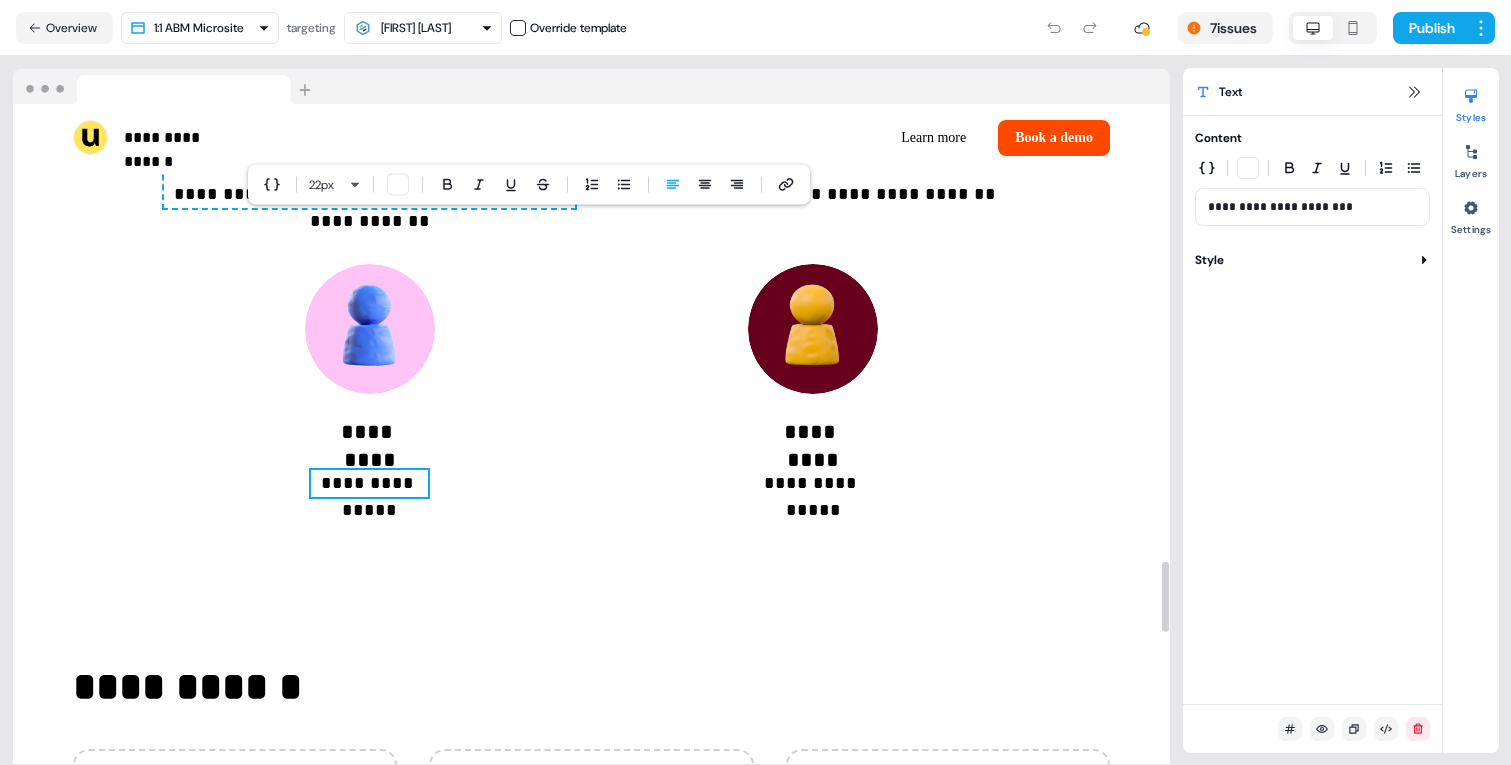 click on "**********" at bounding box center (369, 483) 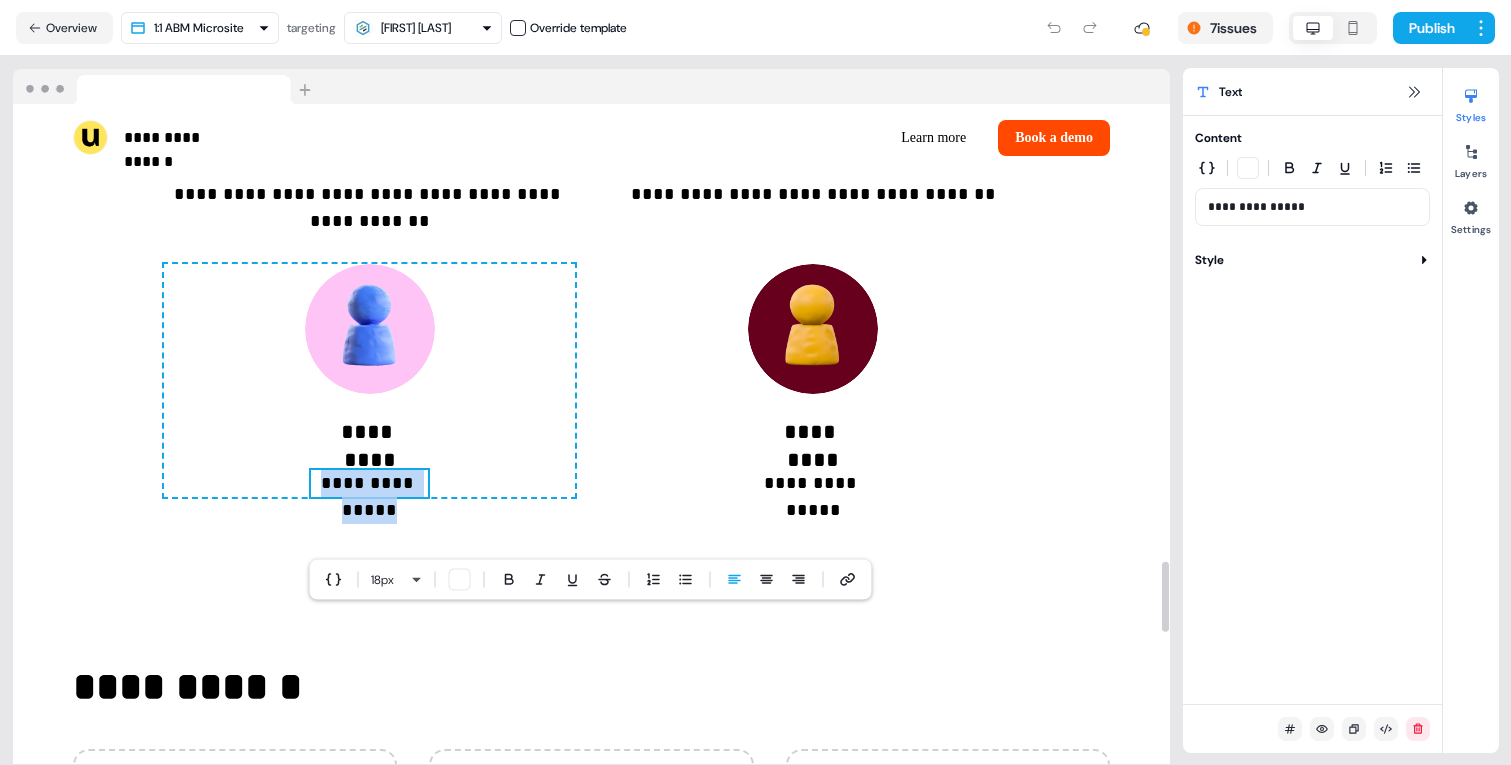 click on "**********" at bounding box center [369, 483] 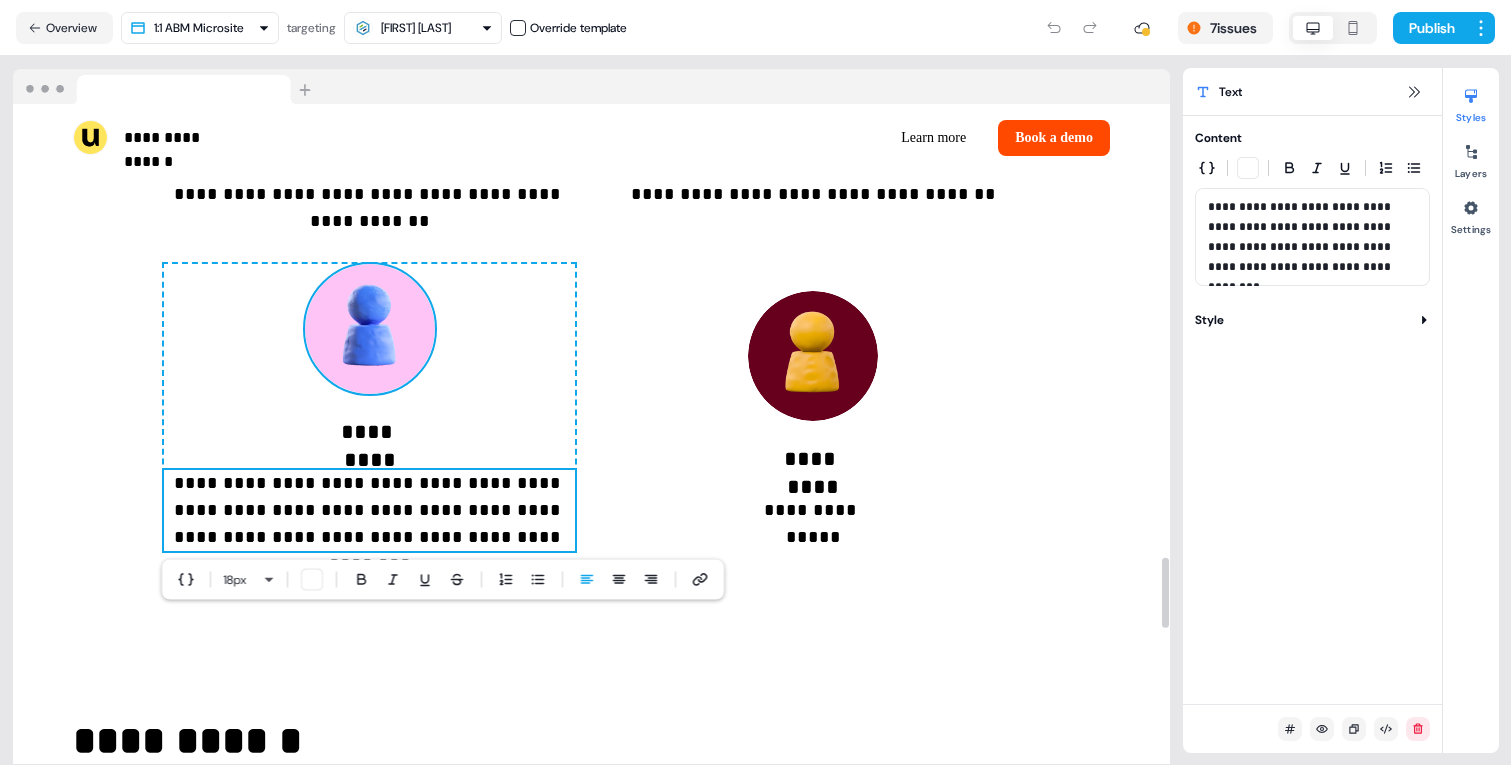 click at bounding box center (370, 329) 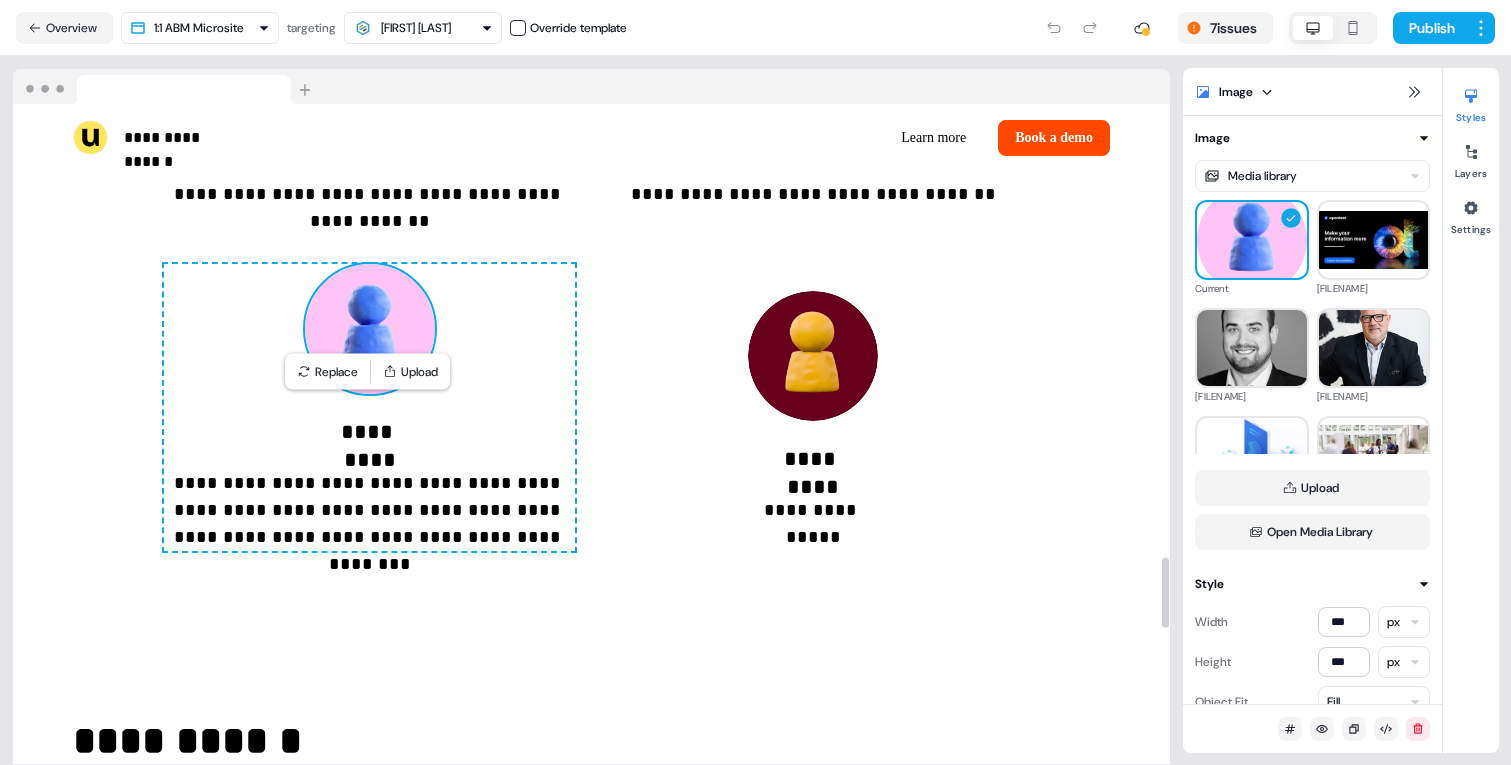 click on "*********" at bounding box center (370, 432) 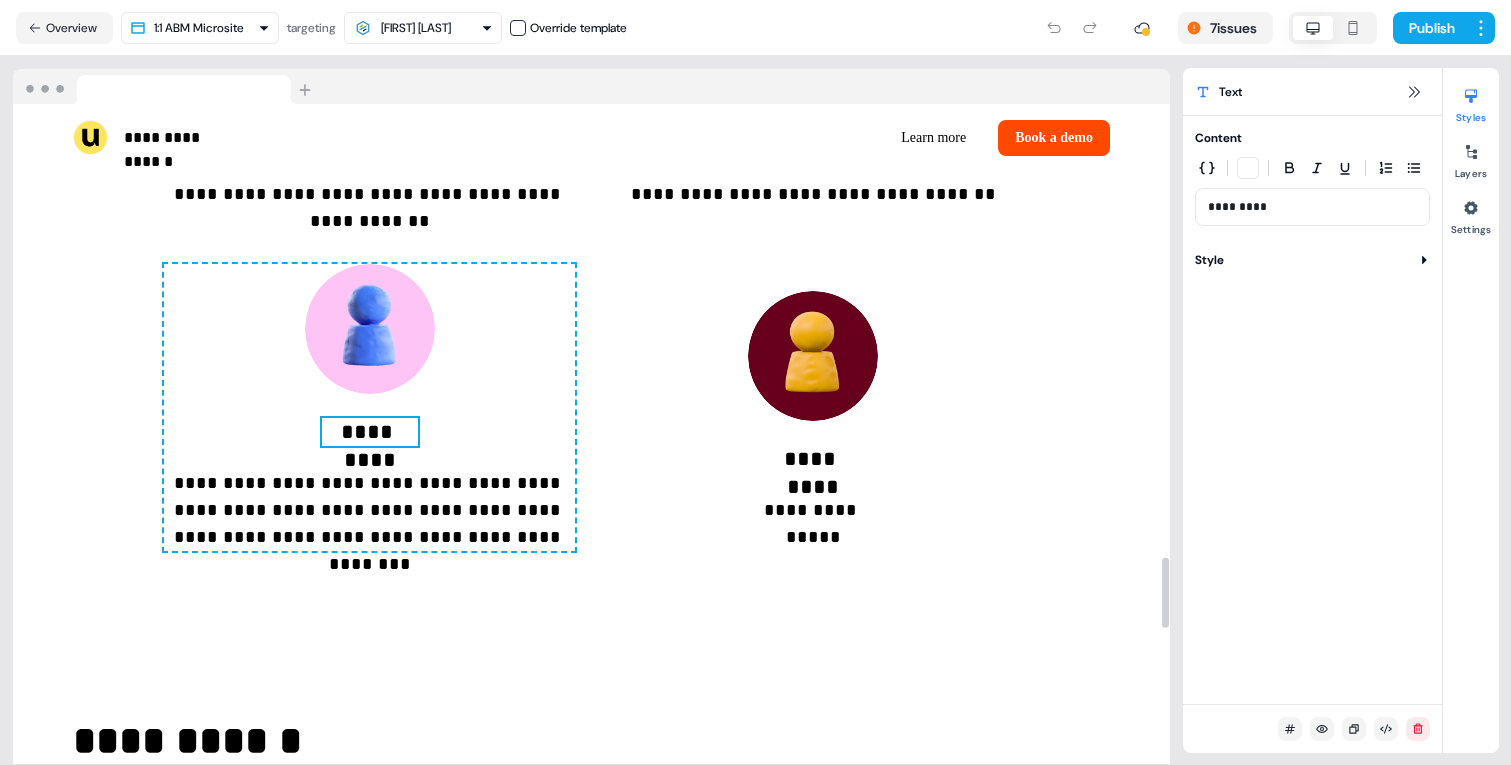 click on "*********" at bounding box center (370, 432) 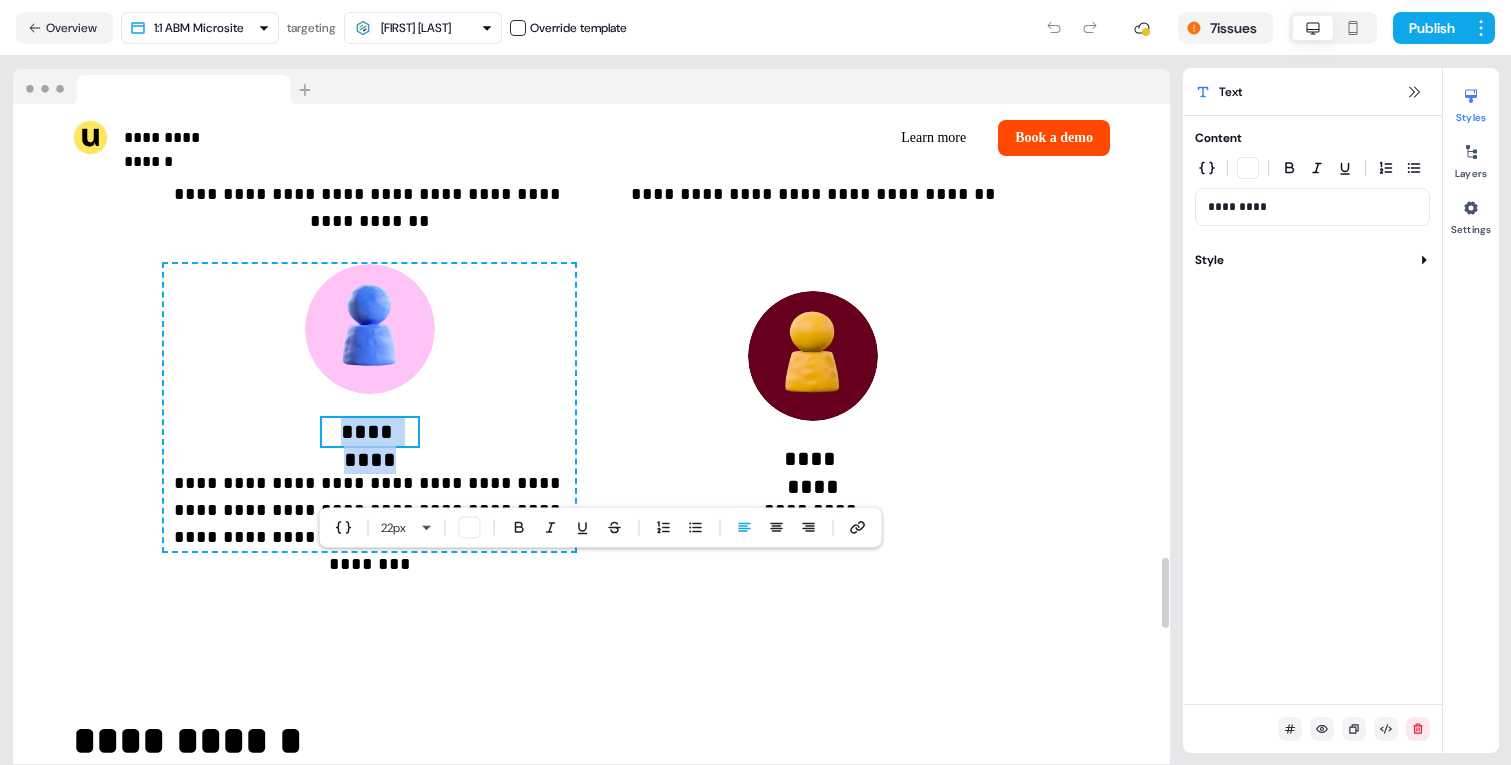 click on "*********" at bounding box center [370, 432] 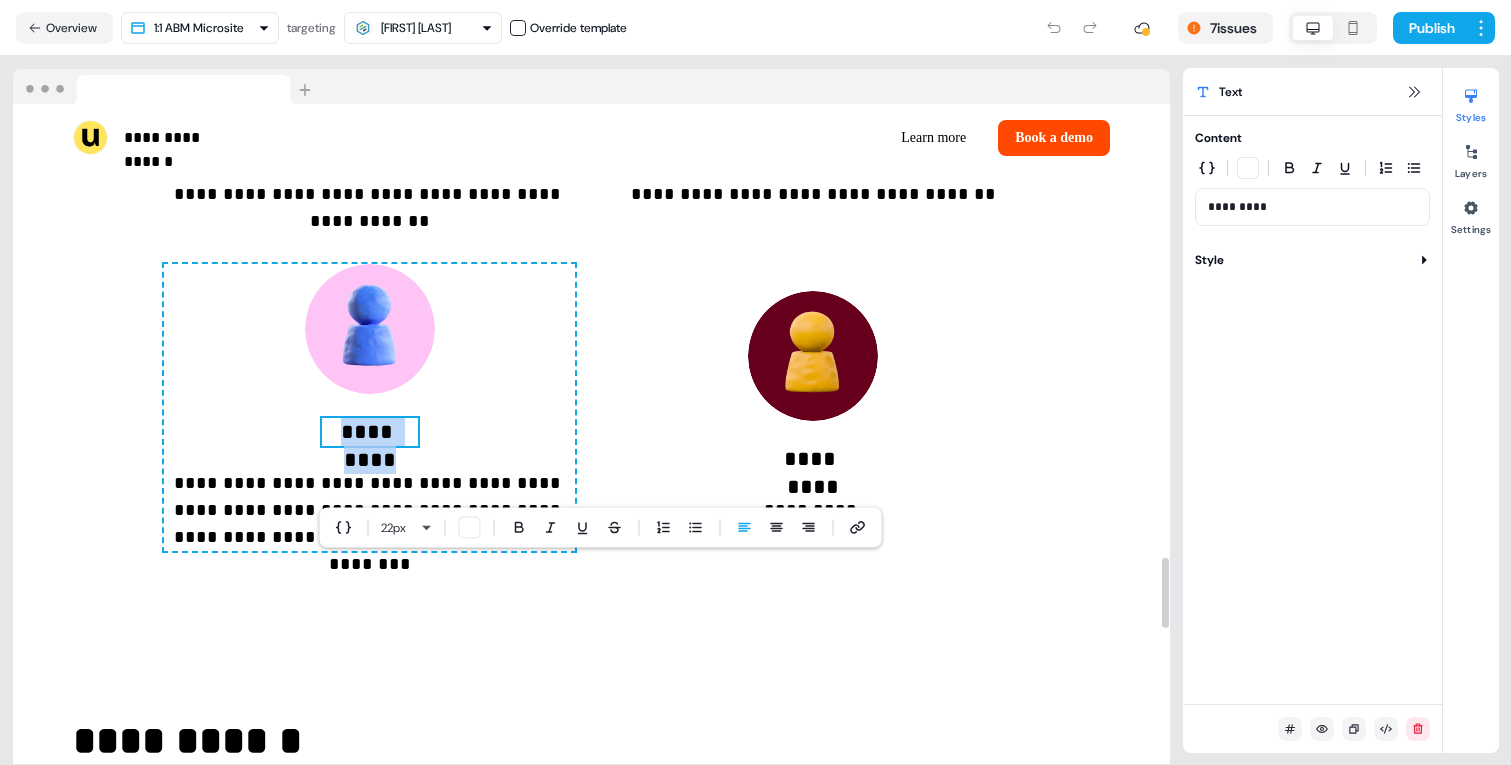 paste 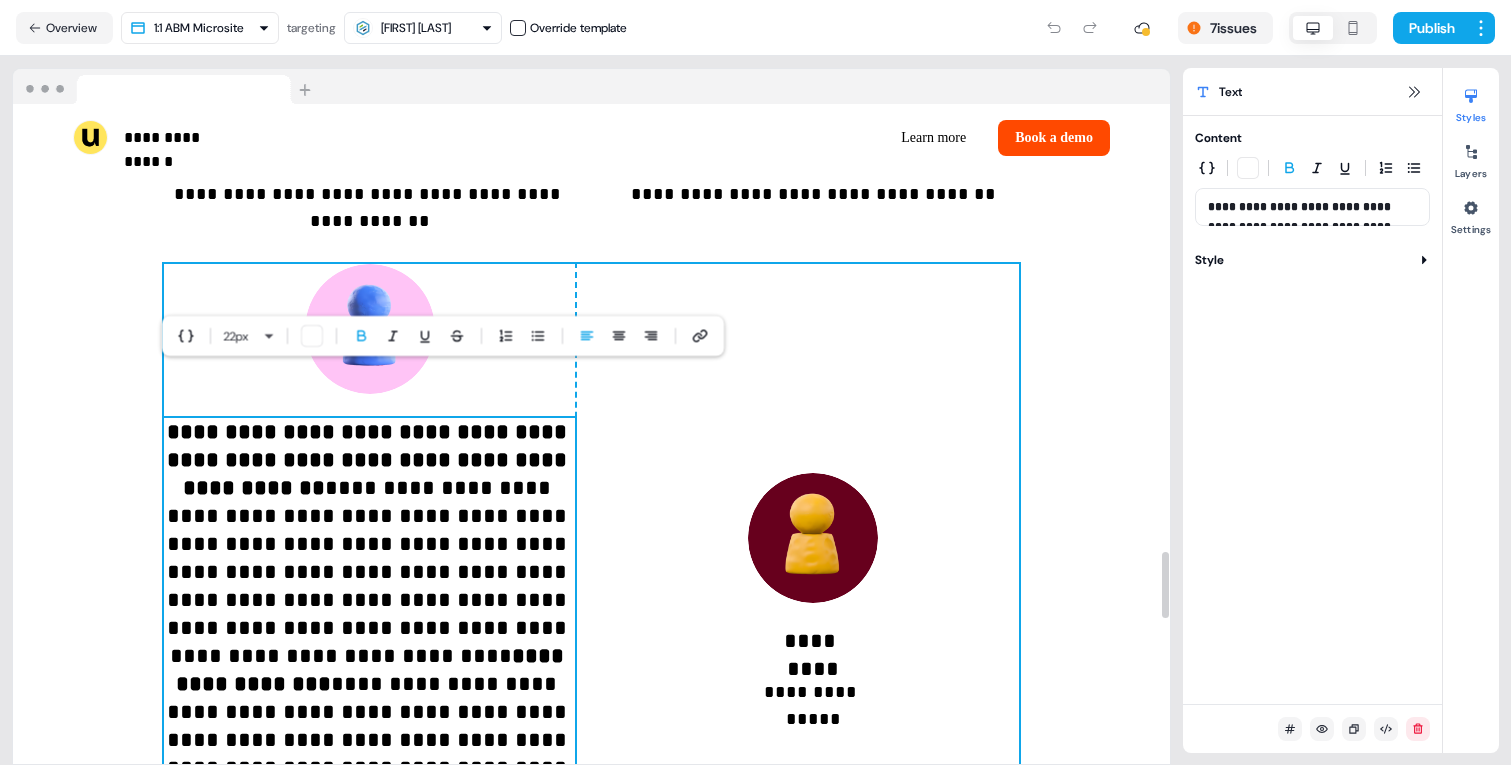 scroll, scrollTop: 4453, scrollLeft: 0, axis: vertical 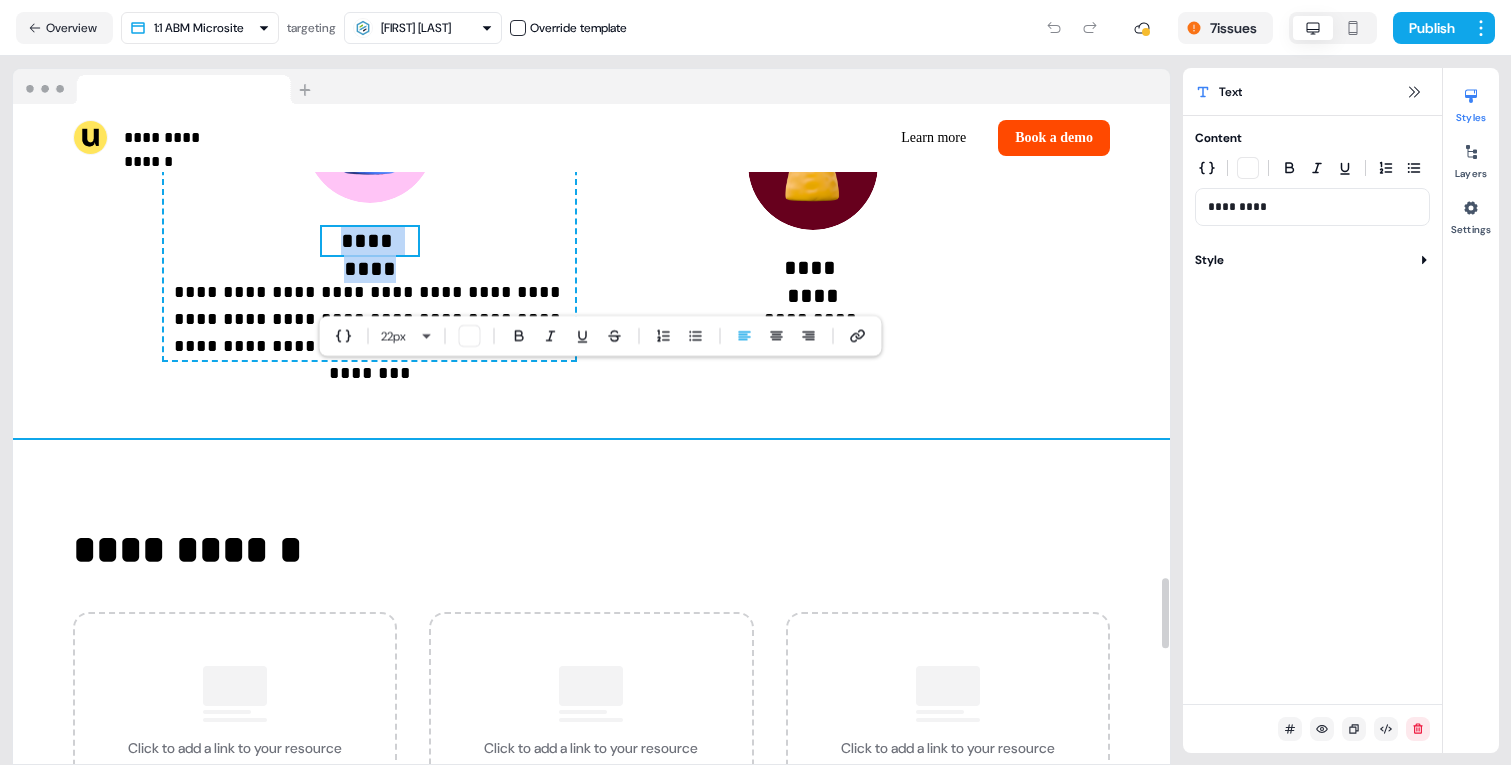 type 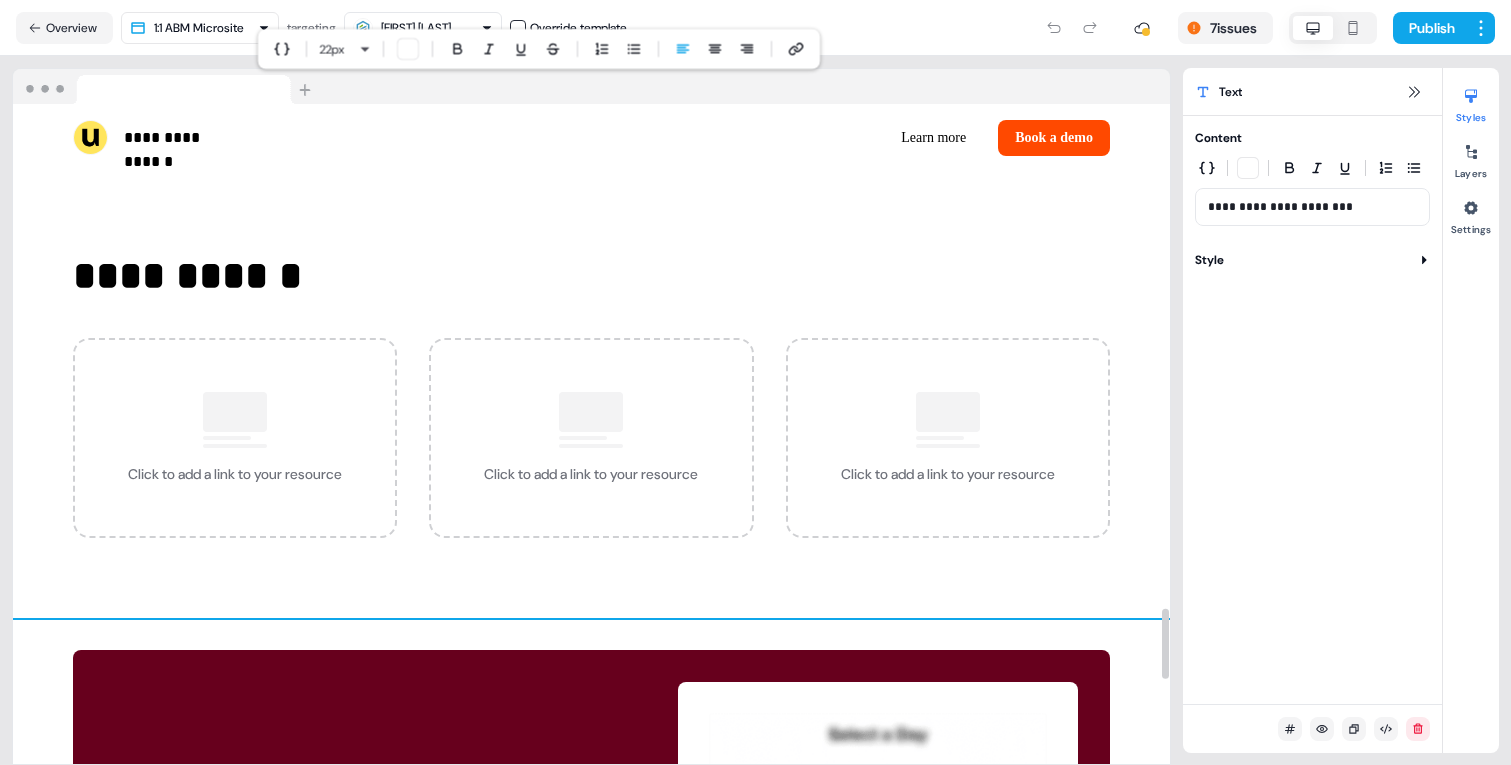 scroll, scrollTop: 4749, scrollLeft: 0, axis: vertical 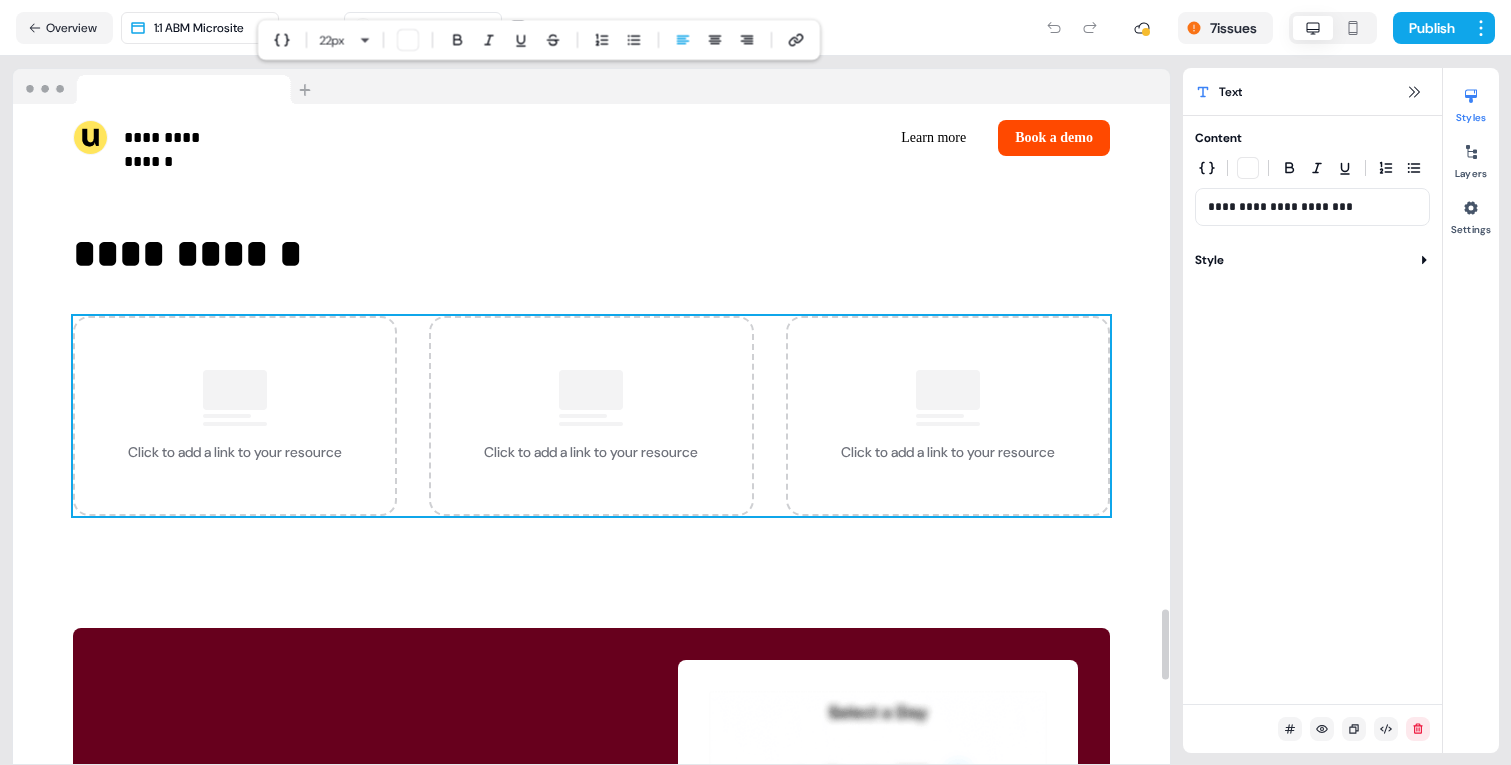 click on "Click to add a link to your resource" at bounding box center [591, 416] 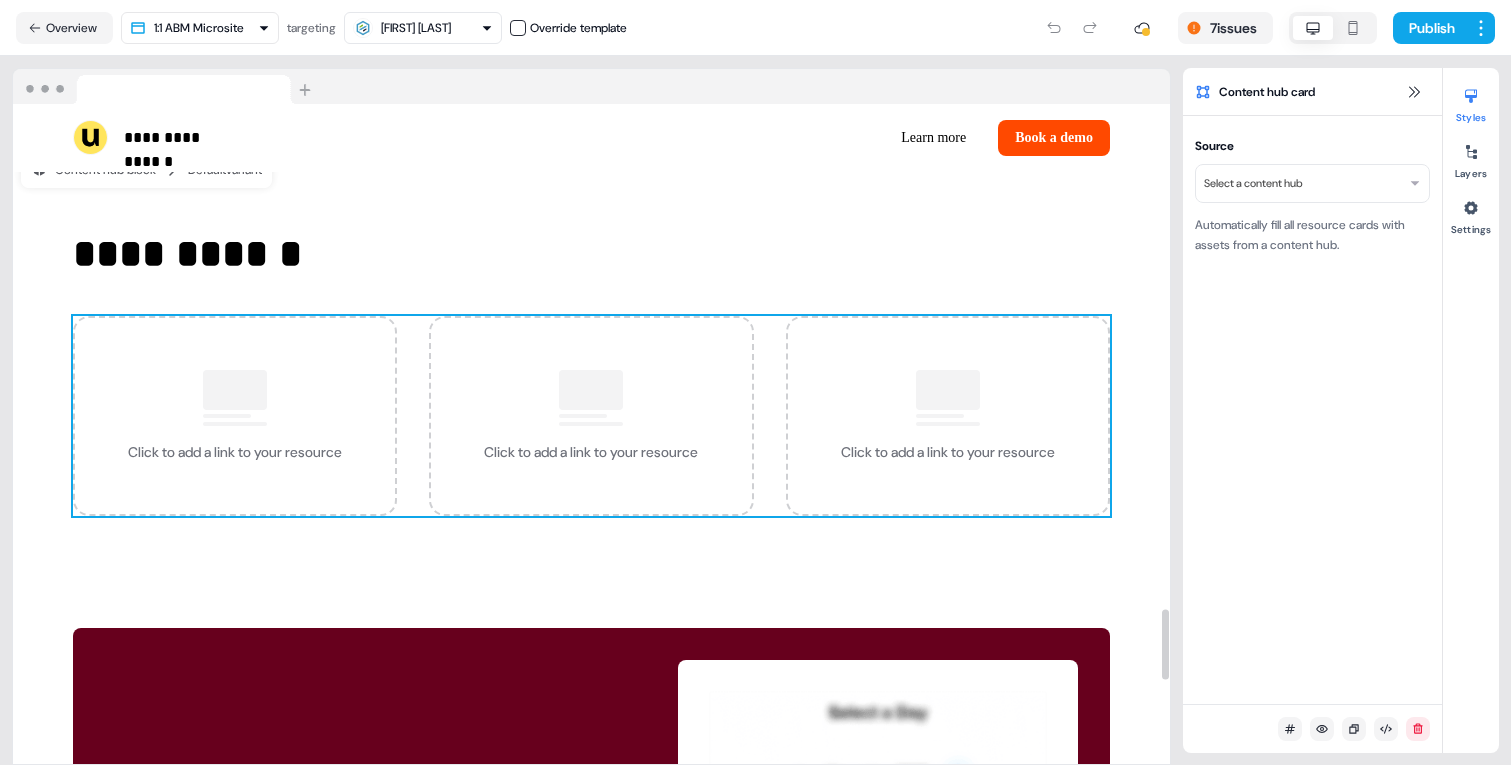 click on "**********" at bounding box center [755, 382] 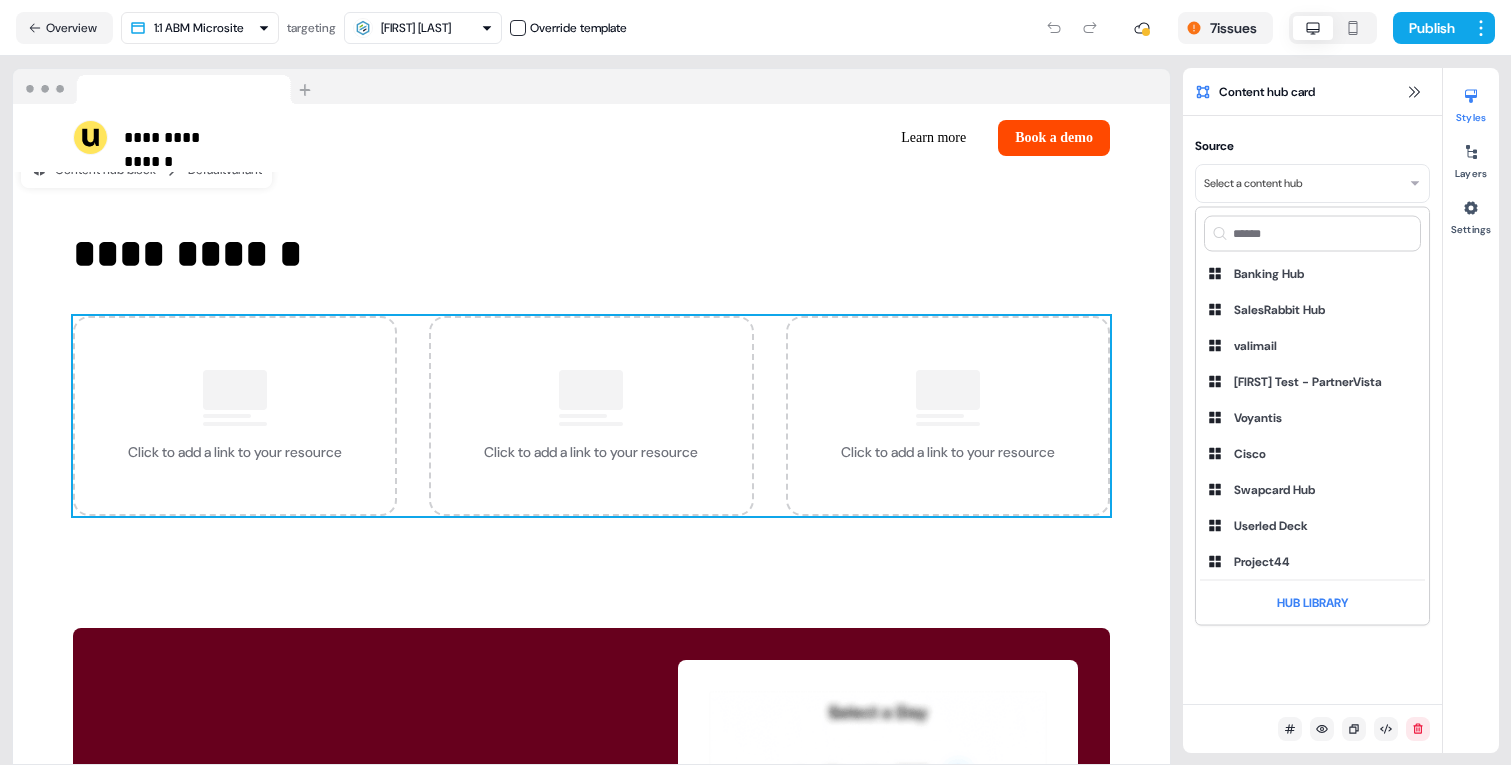 scroll, scrollTop: 1334, scrollLeft: 0, axis: vertical 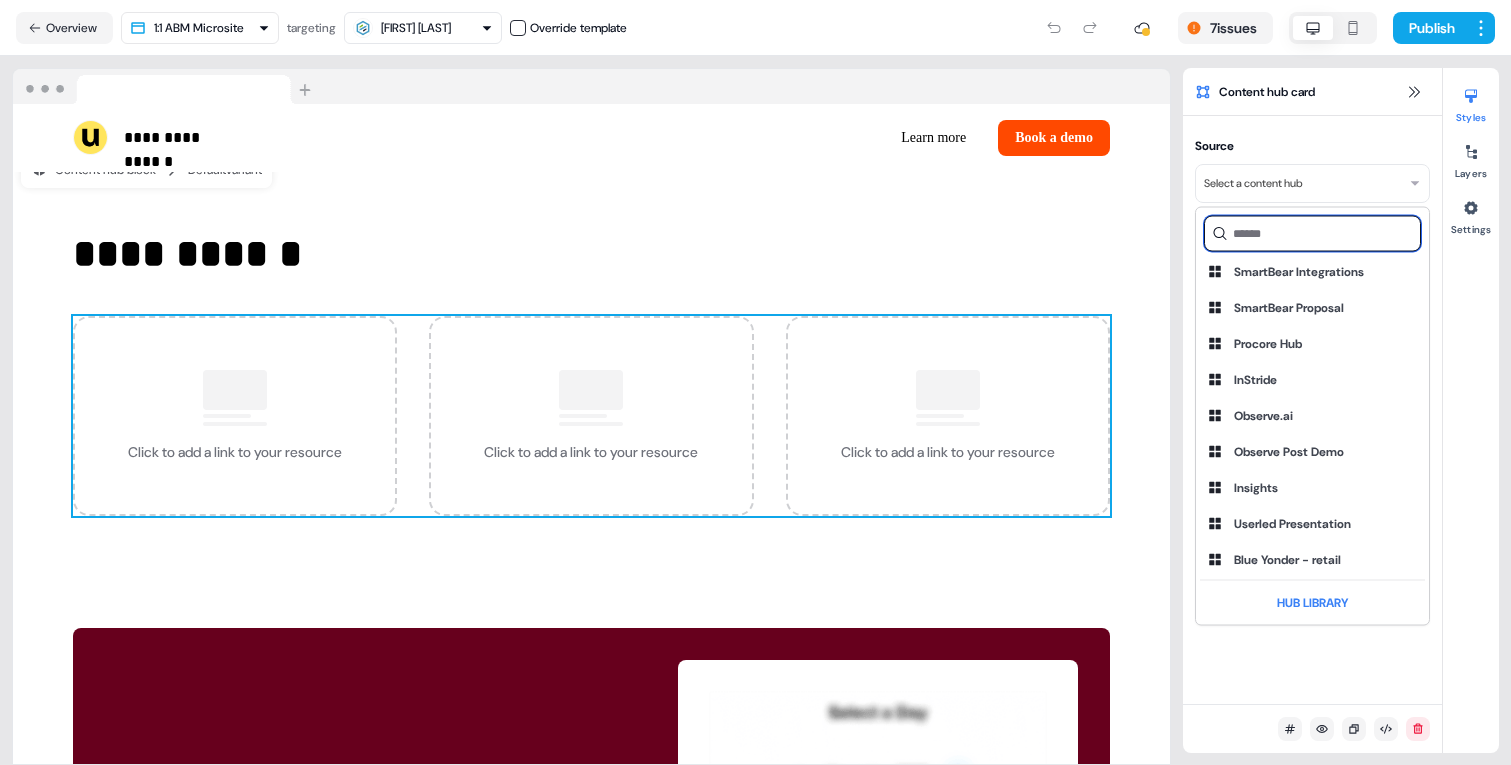 click at bounding box center (1312, 234) 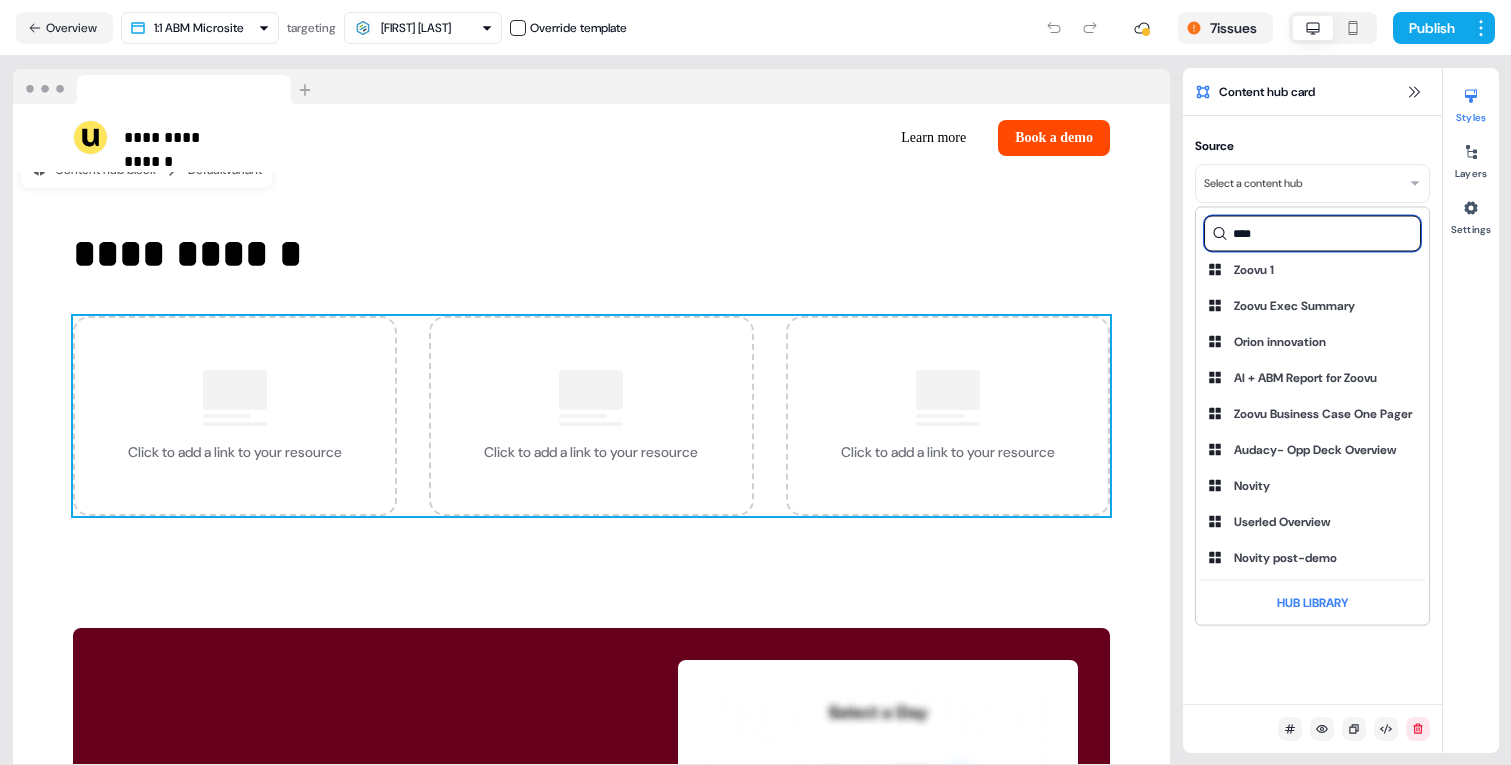 scroll, scrollTop: 0, scrollLeft: 0, axis: both 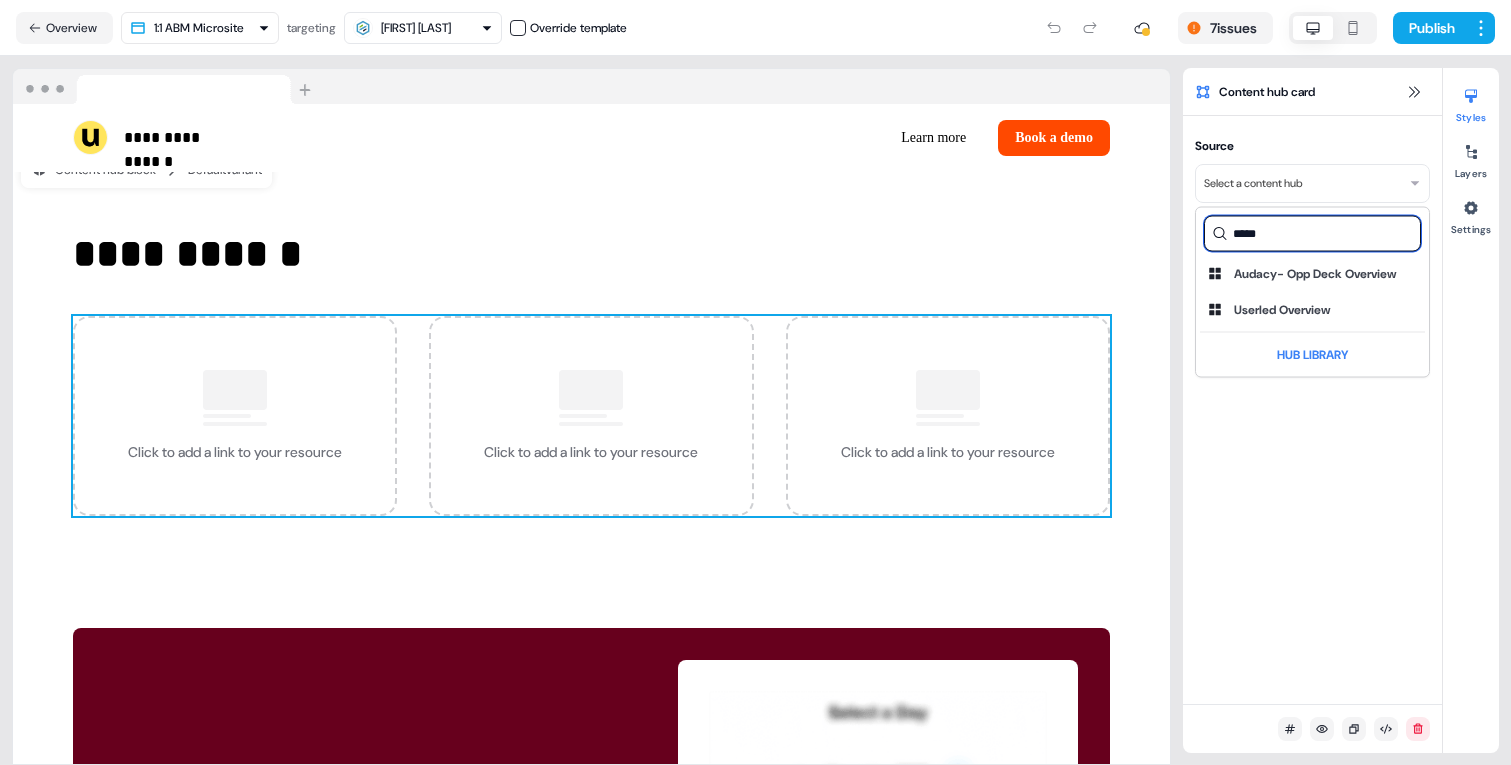 type on "*****" 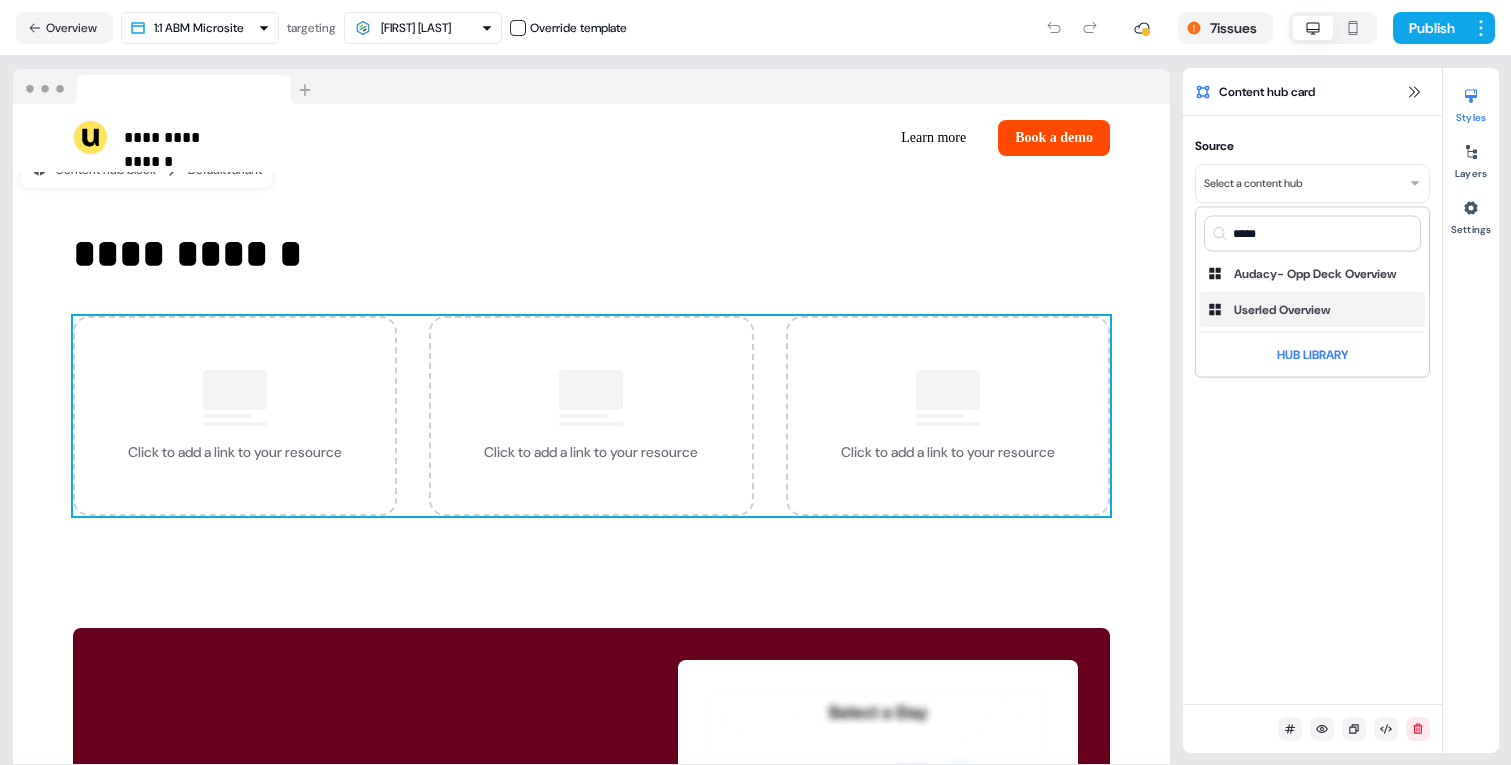 click on "Userled Overview" at bounding box center (1282, 310) 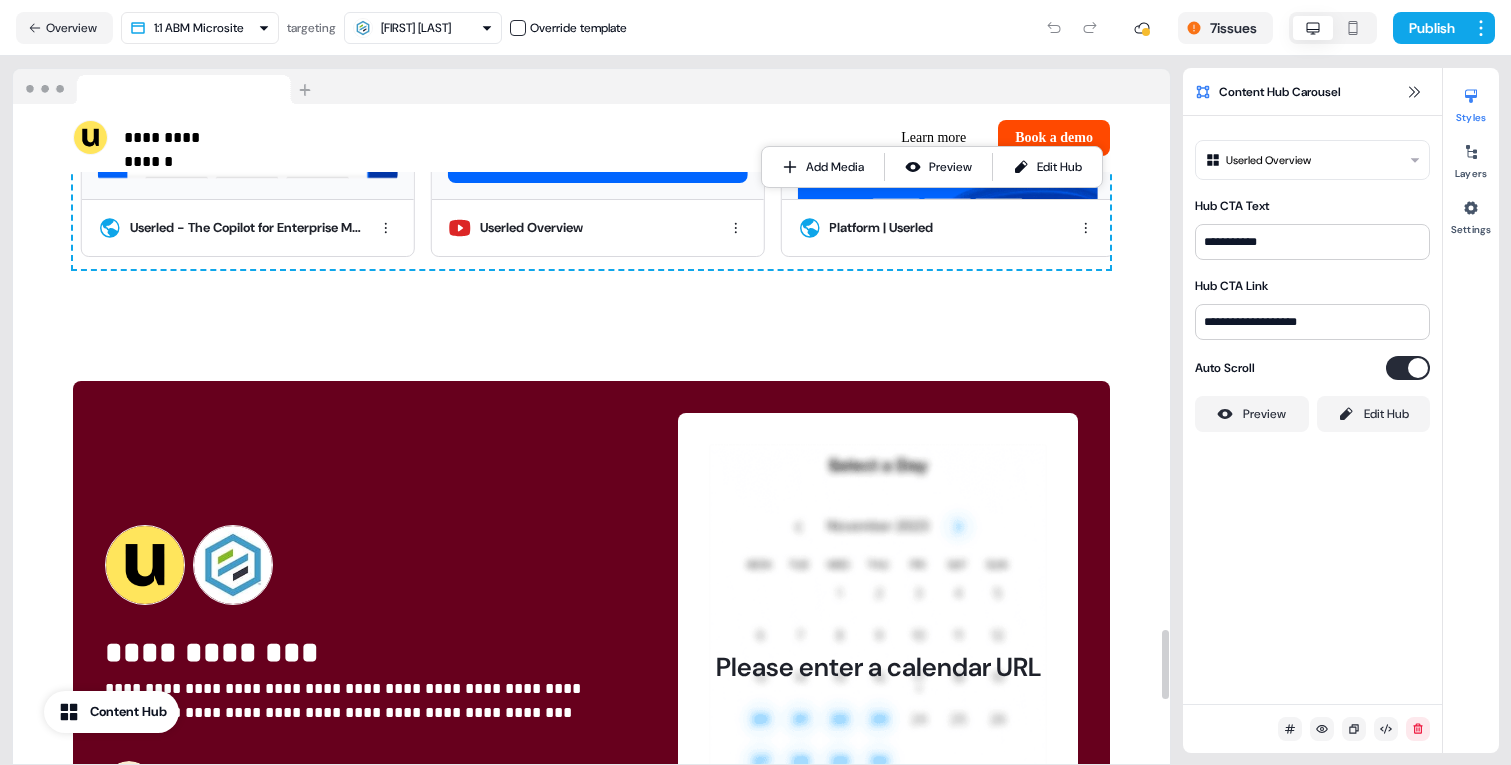 scroll, scrollTop: 5084, scrollLeft: 0, axis: vertical 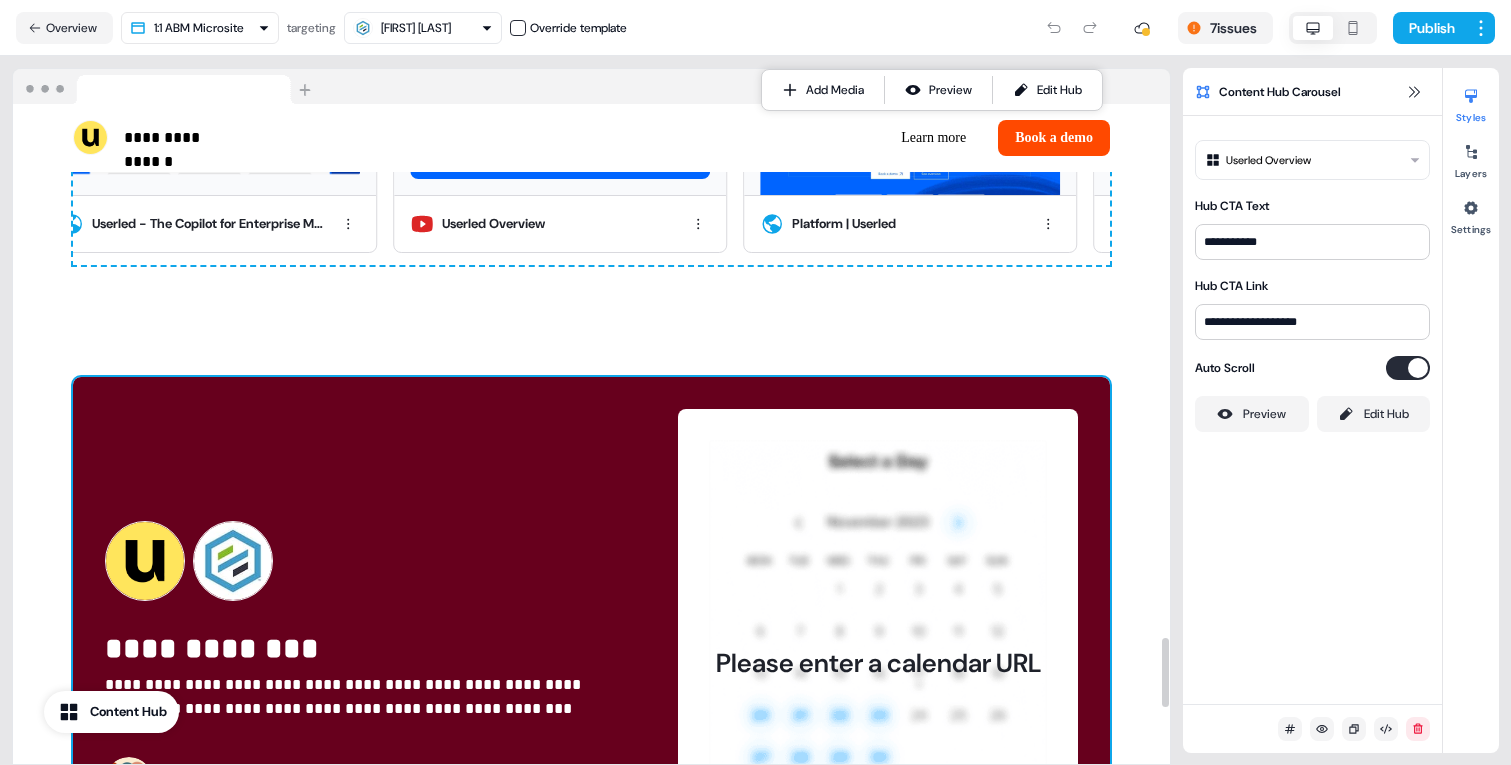 click on "**********" at bounding box center [591, 663] 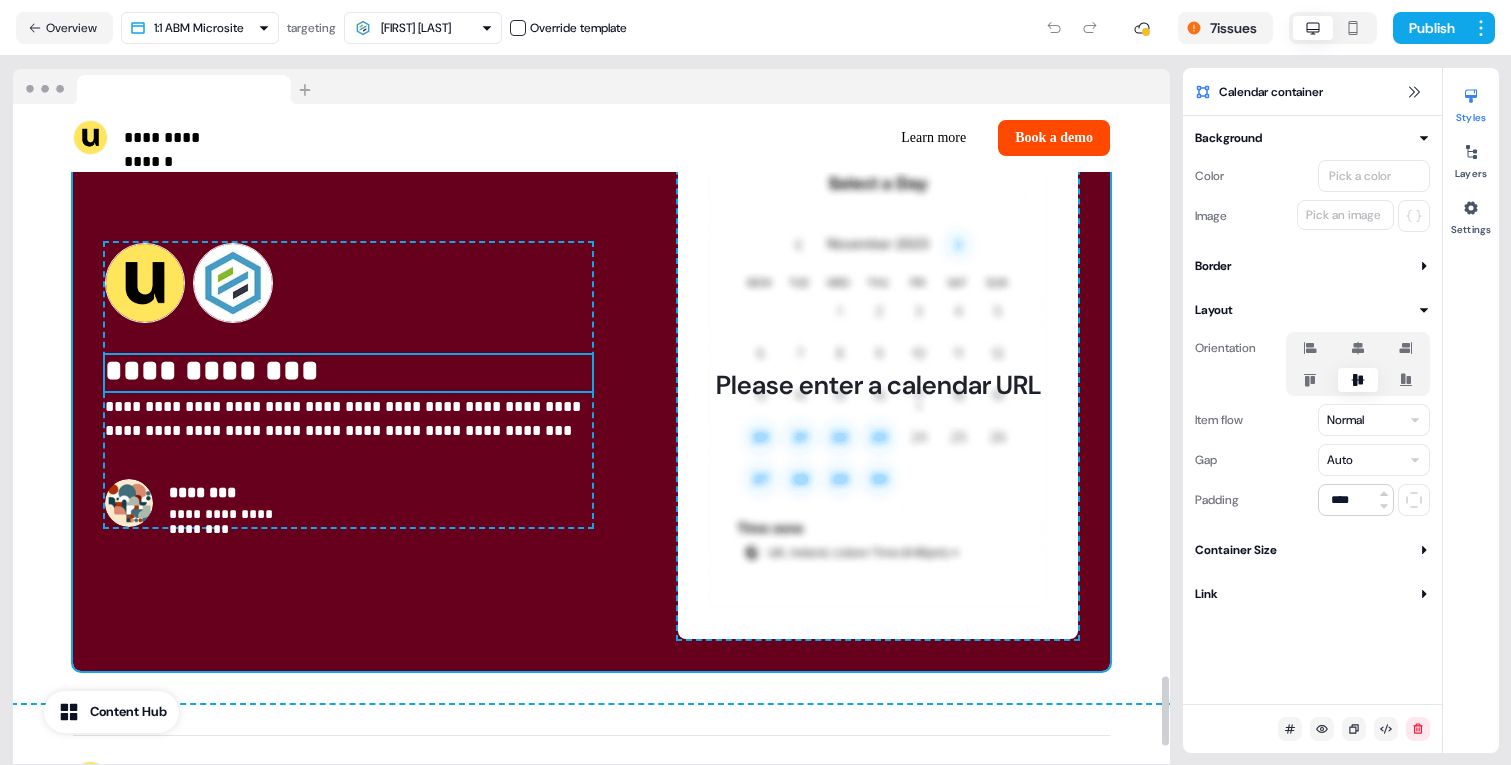 scroll, scrollTop: 5492, scrollLeft: 0, axis: vertical 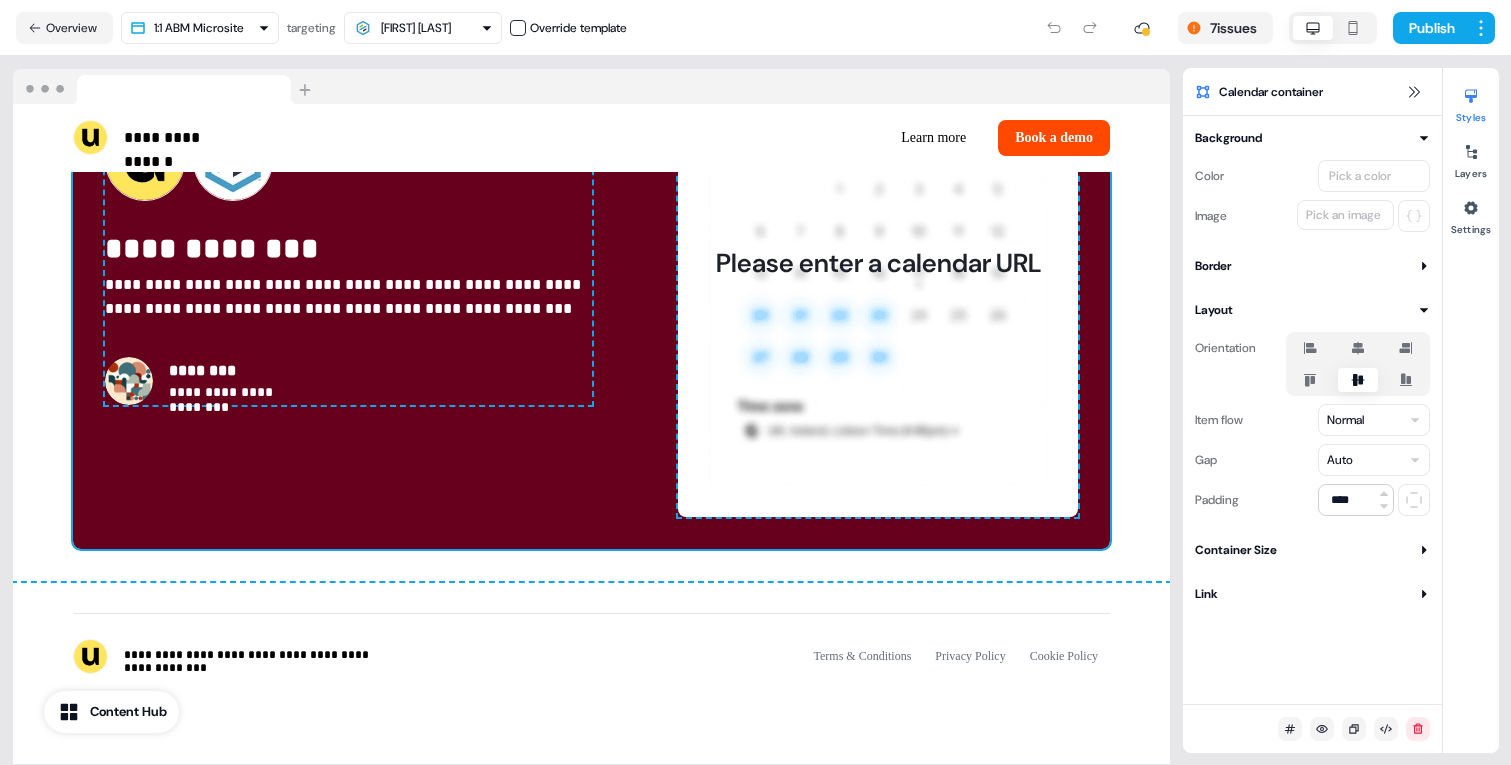 click on "Pick a color" at bounding box center [1360, 176] 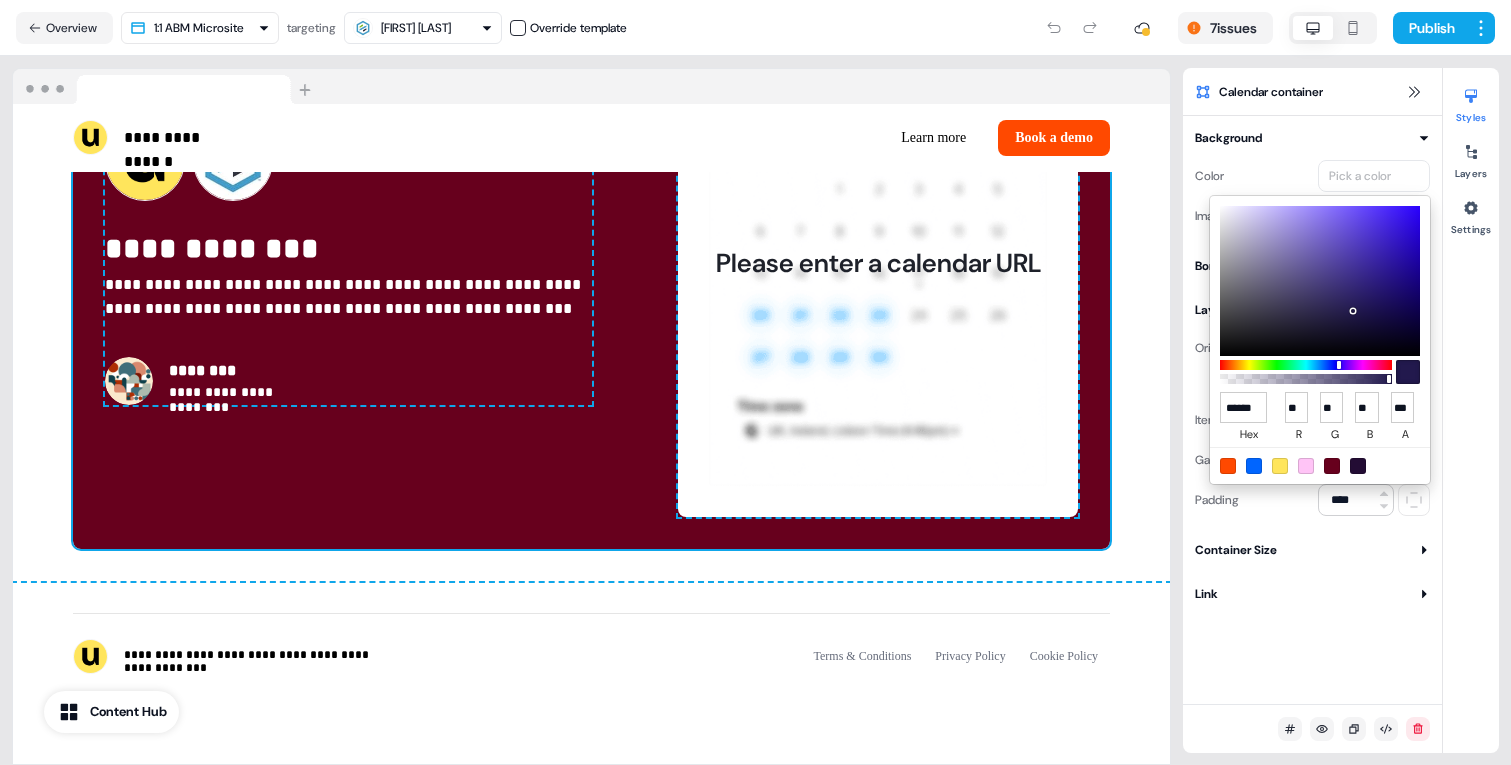 click at bounding box center [1254, 466] 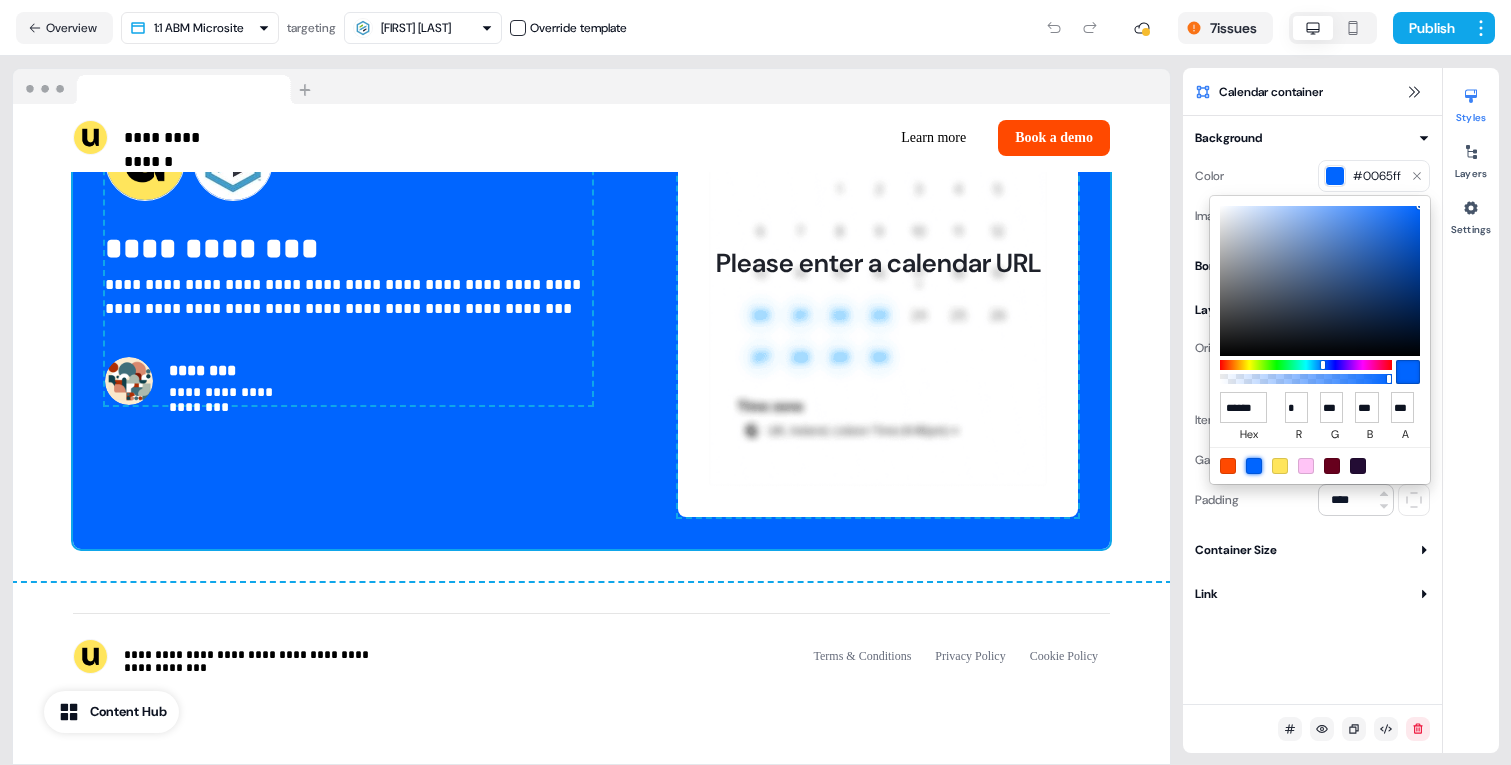 type on "******" 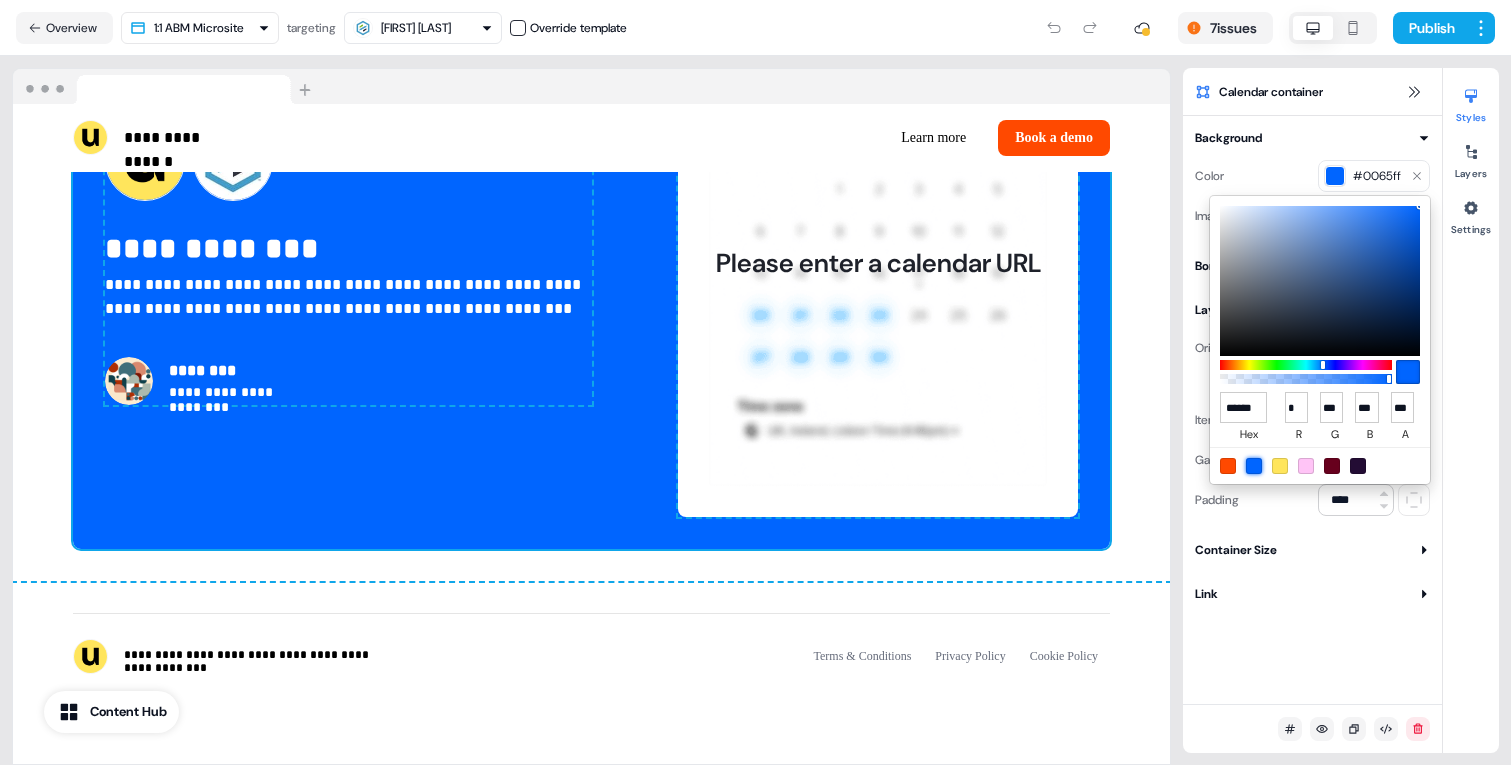 type on "*" 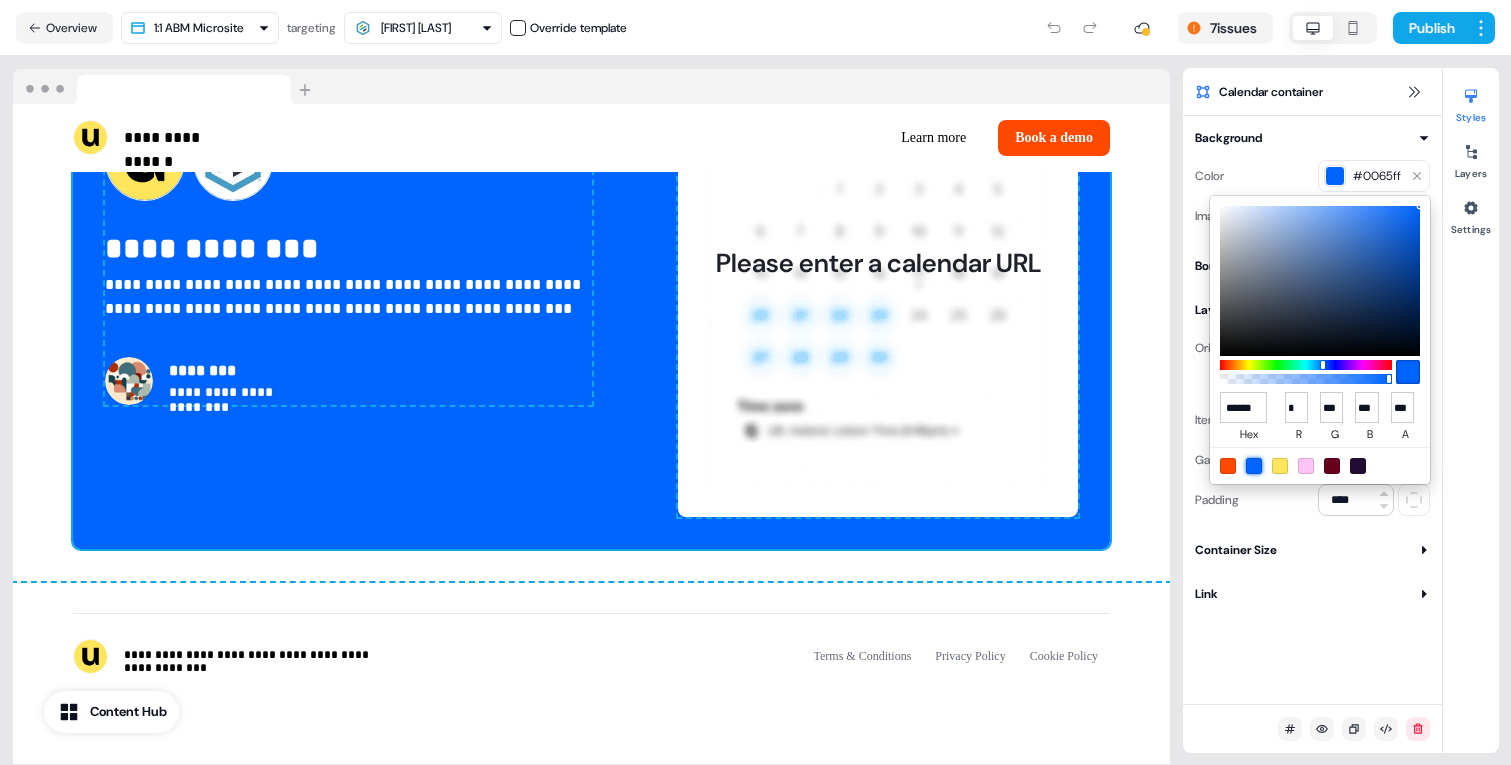 click on "**********" at bounding box center [755, 382] 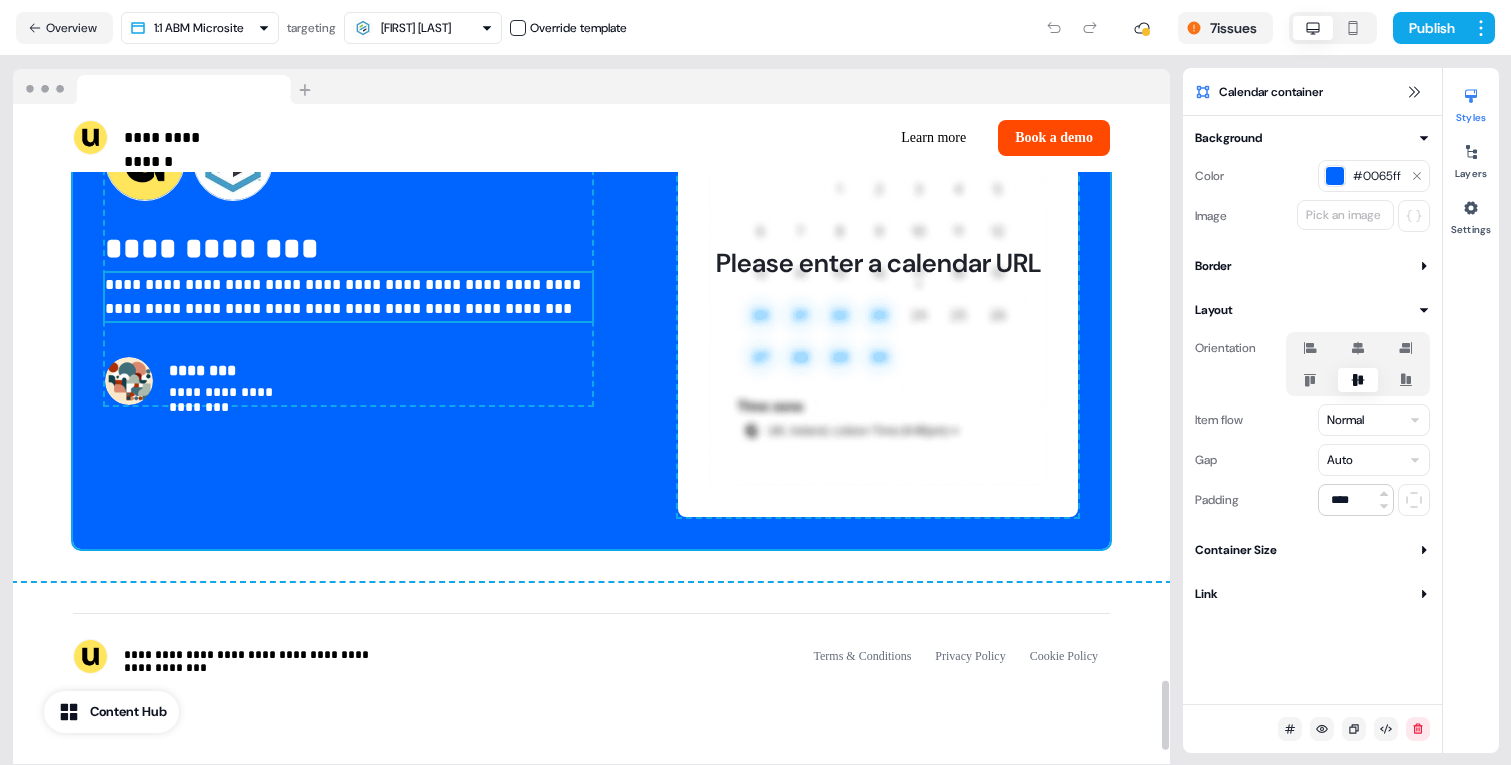 click on "**********" at bounding box center [348, 297] 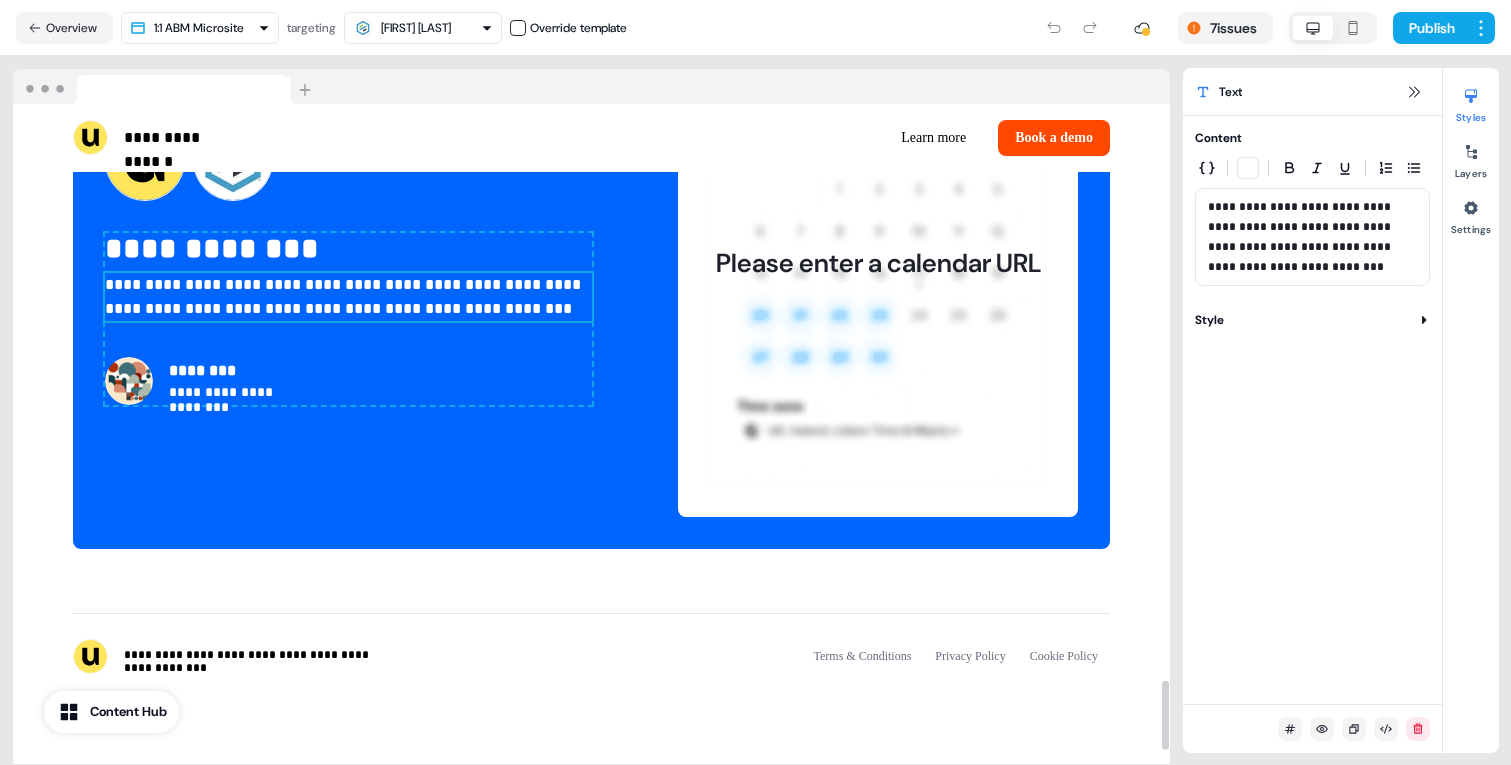 click on "**********" at bounding box center [348, 297] 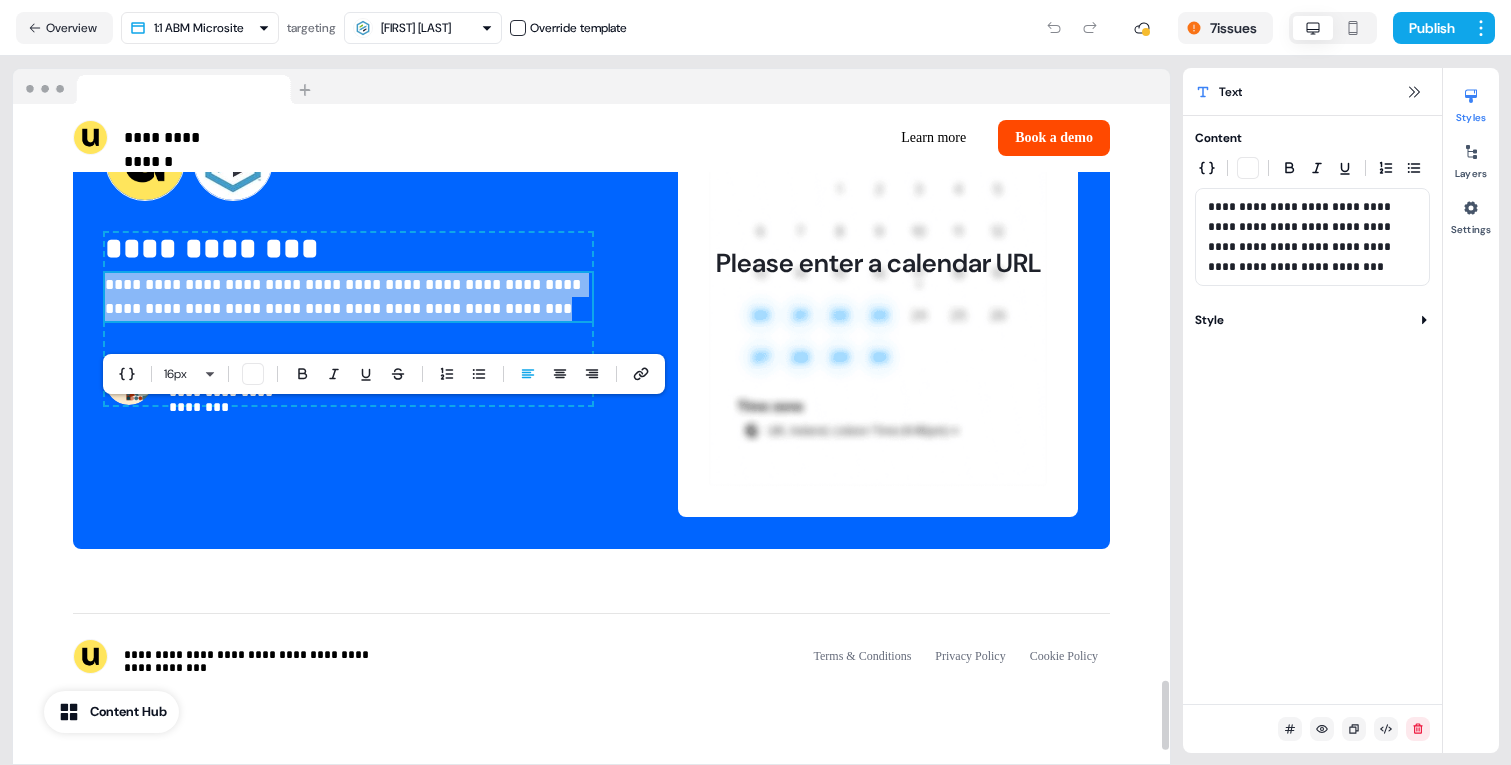 click on "**********" at bounding box center (348, 297) 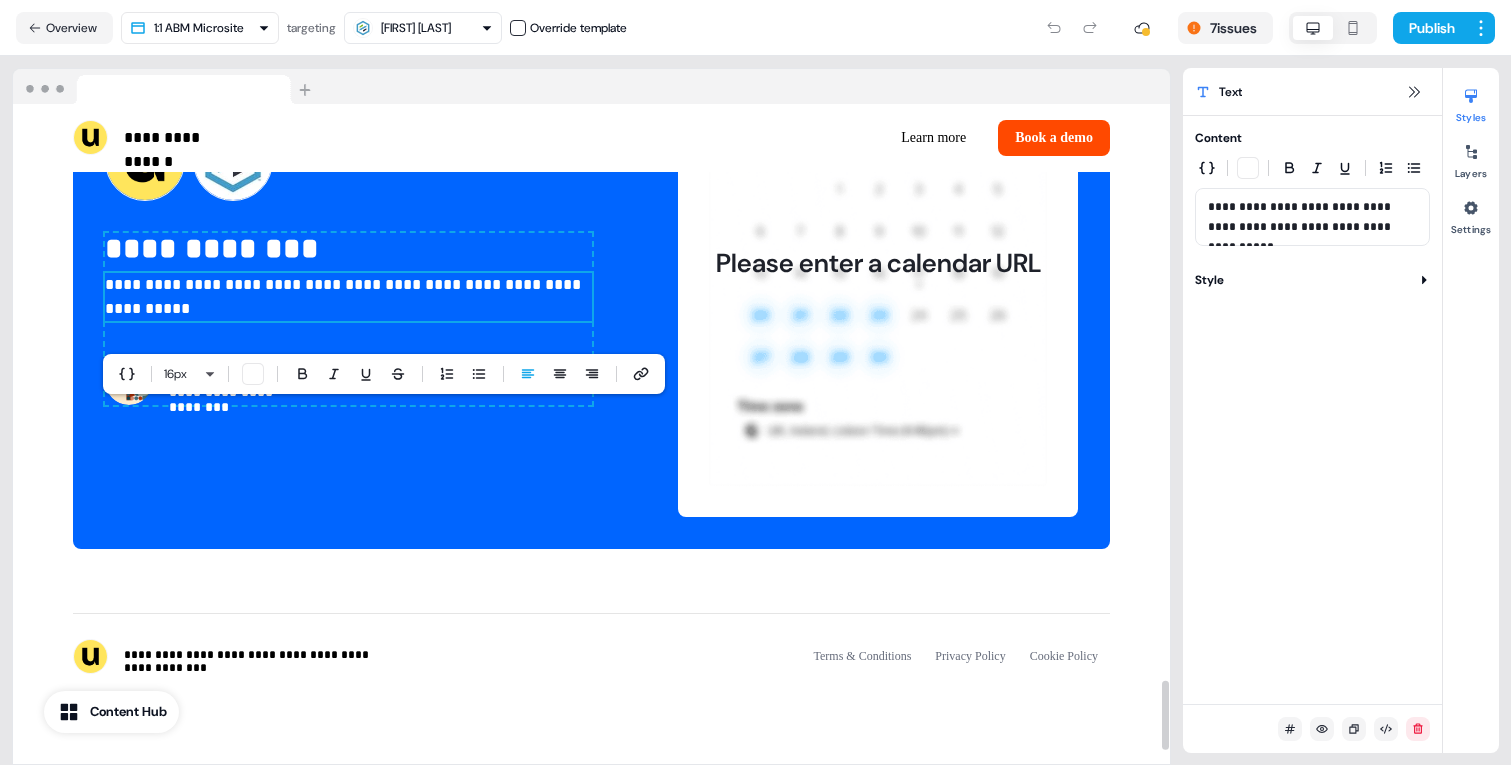 click on "**********" at bounding box center (348, 297) 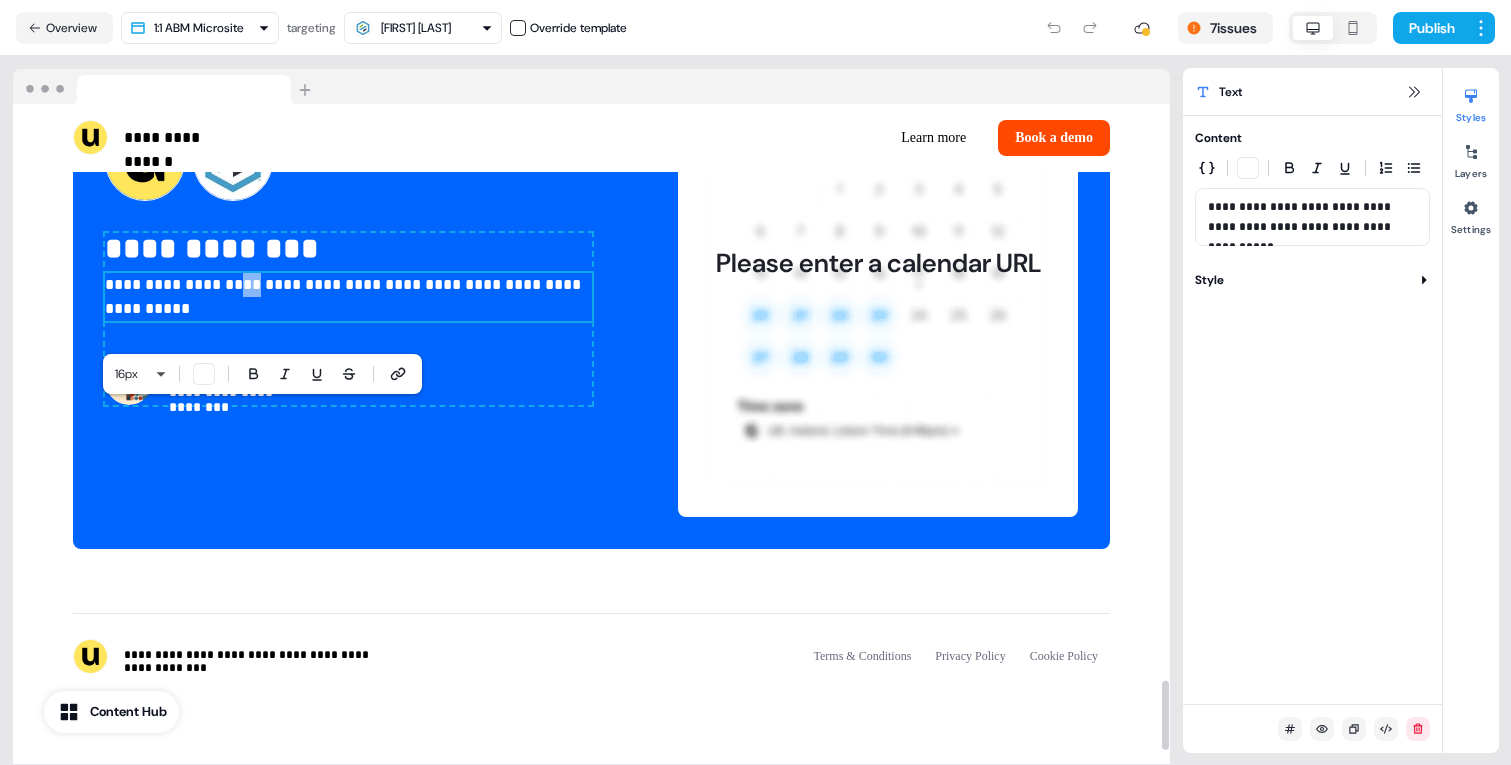 click on "**********" at bounding box center [348, 297] 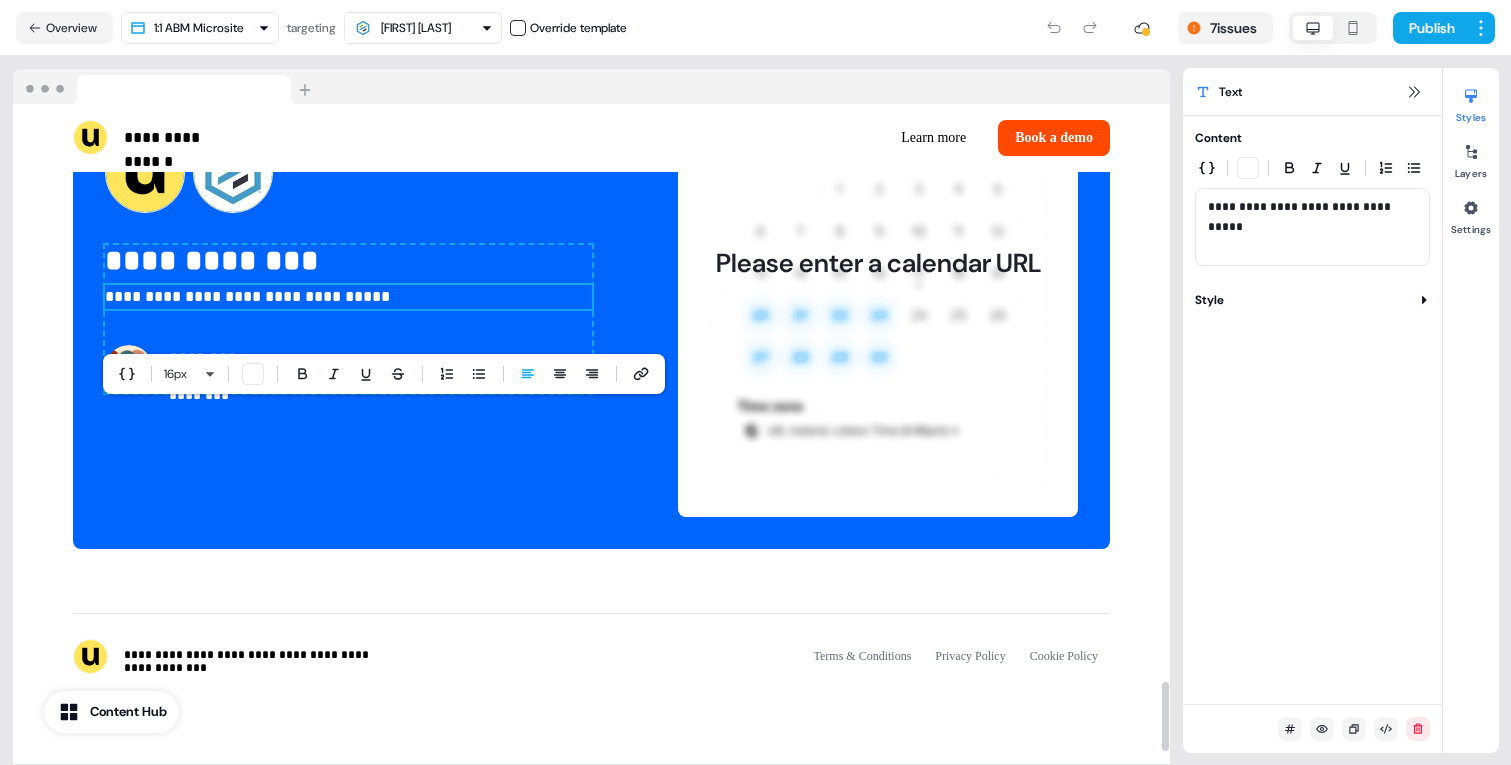 scroll, scrollTop: 5504, scrollLeft: 0, axis: vertical 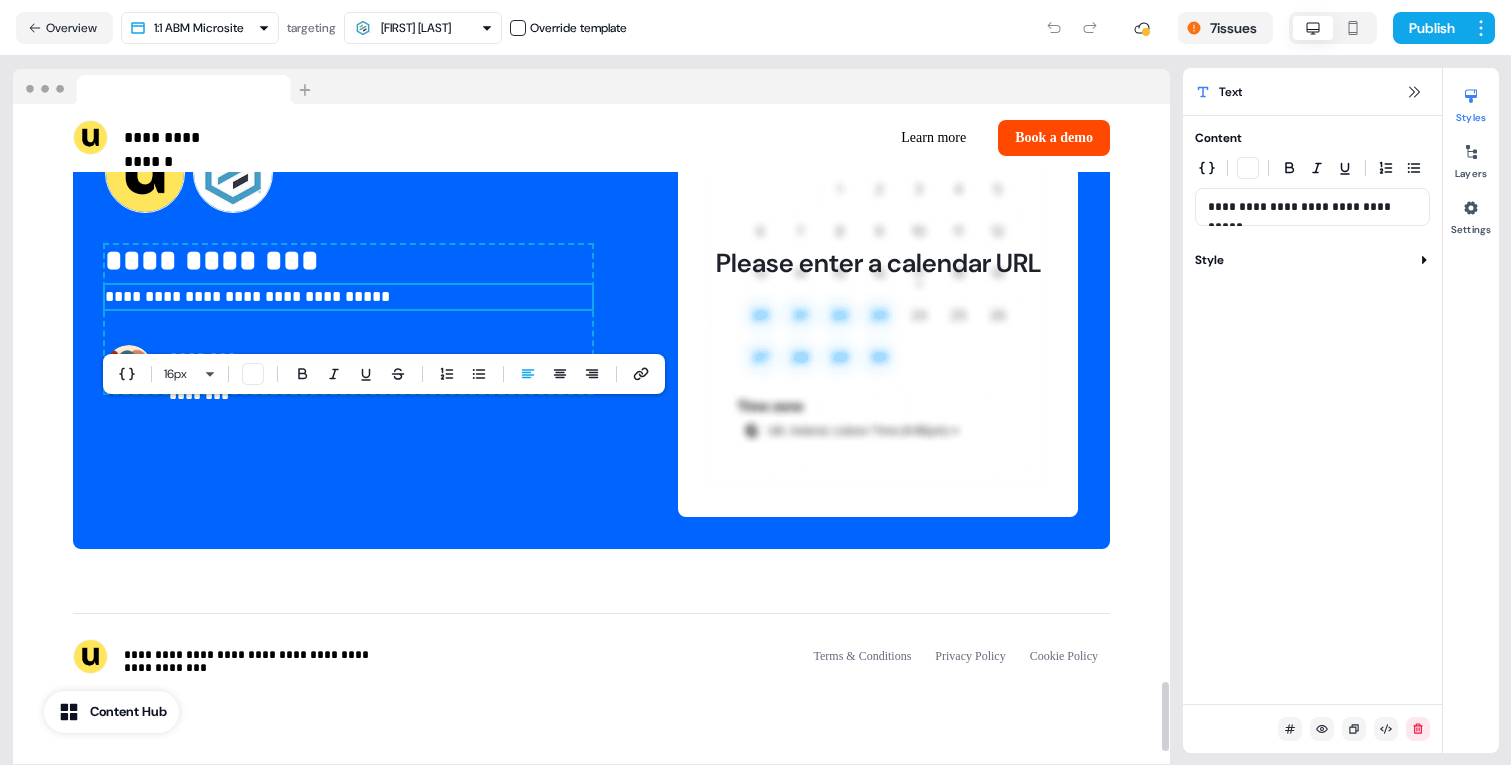click on "**********" at bounding box center [348, 297] 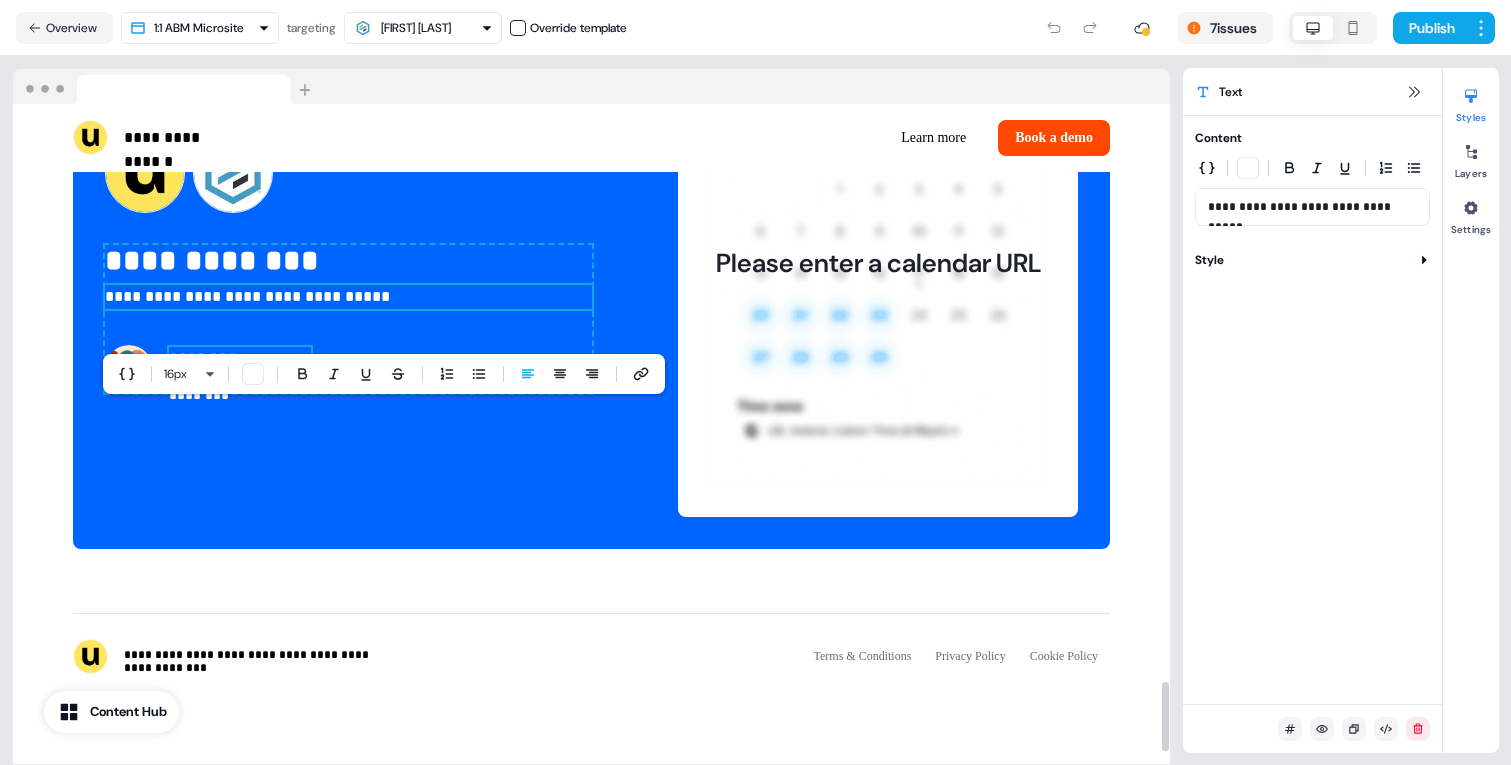 click on "********" at bounding box center (240, 359) 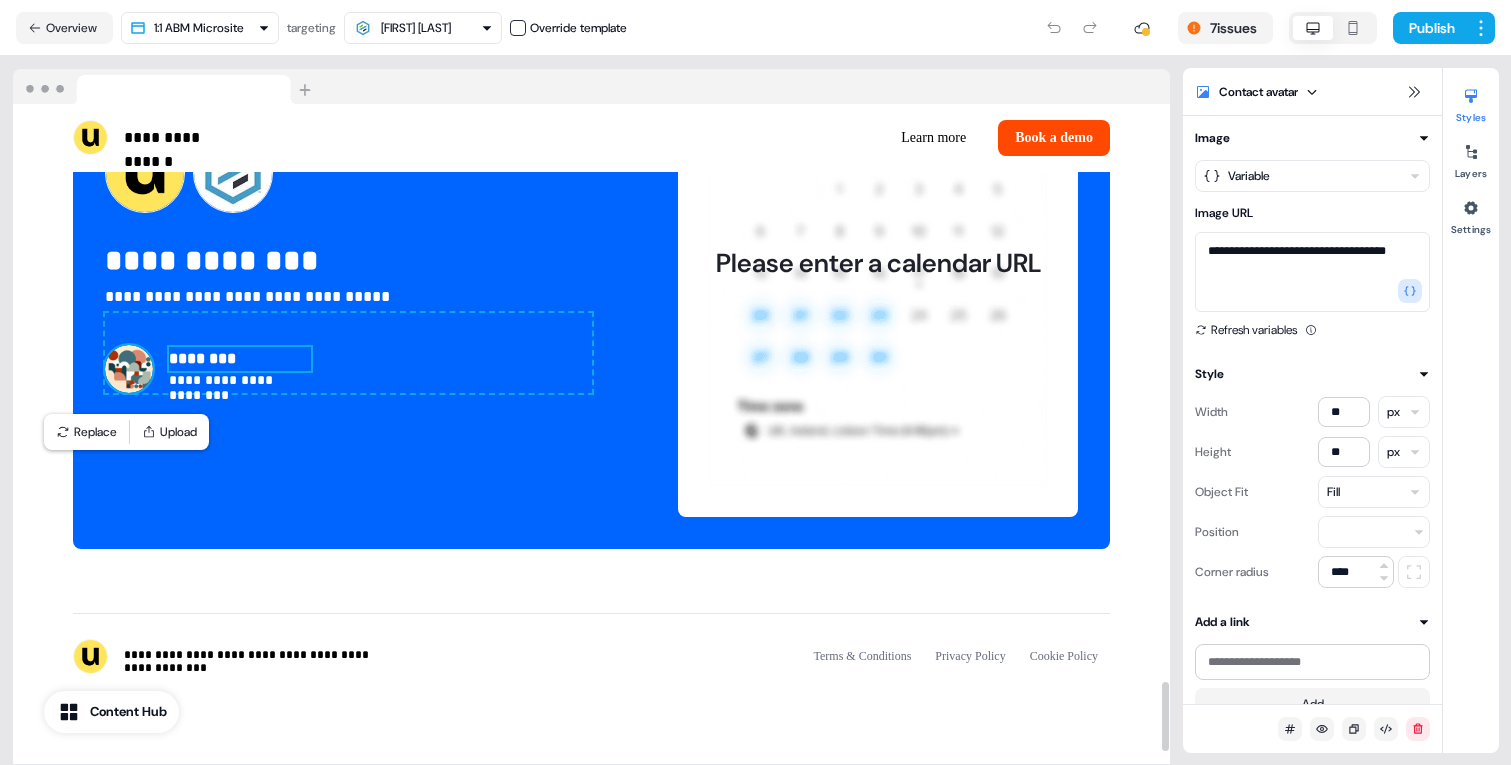 click on "********" at bounding box center [240, 359] 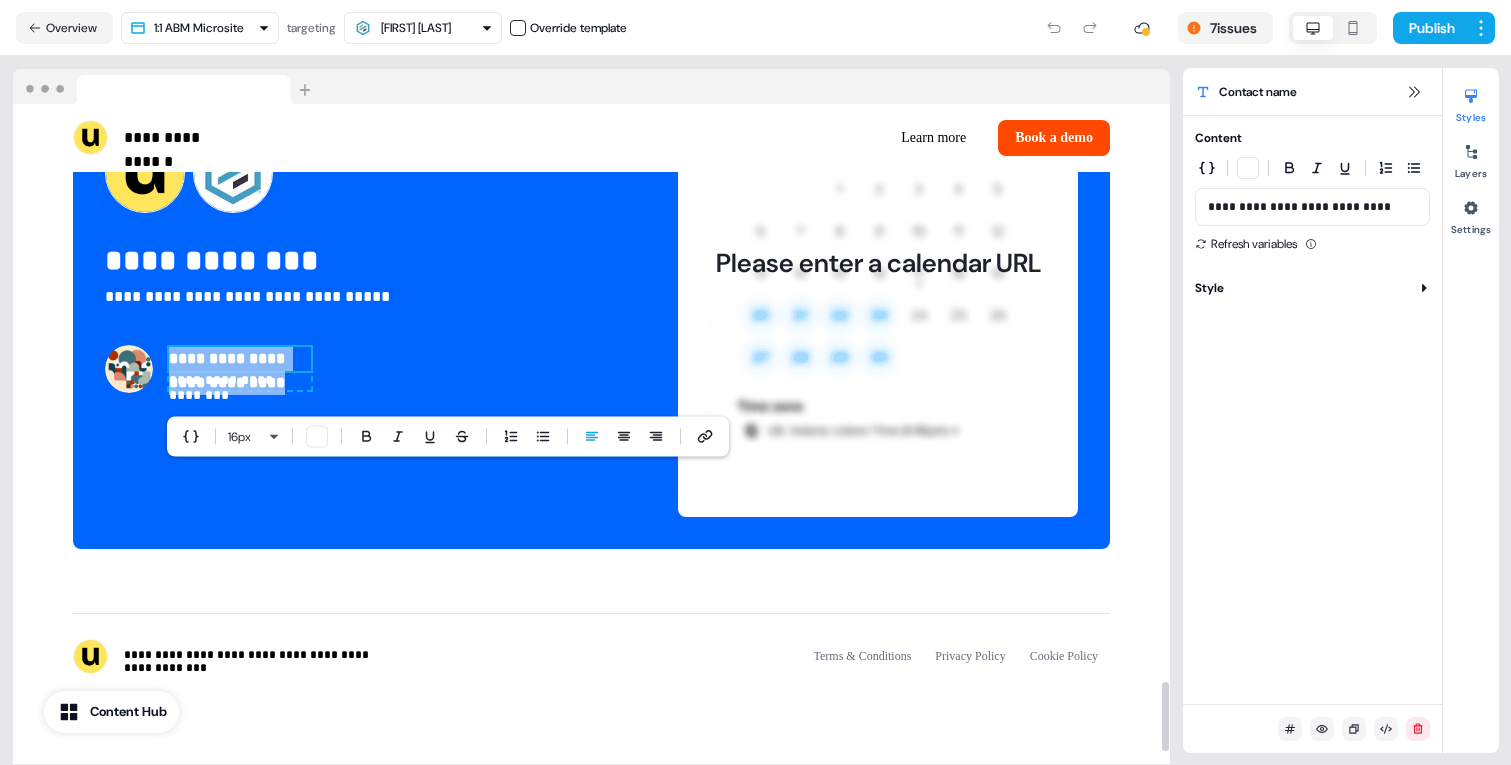 click on "**********" at bounding box center (240, 359) 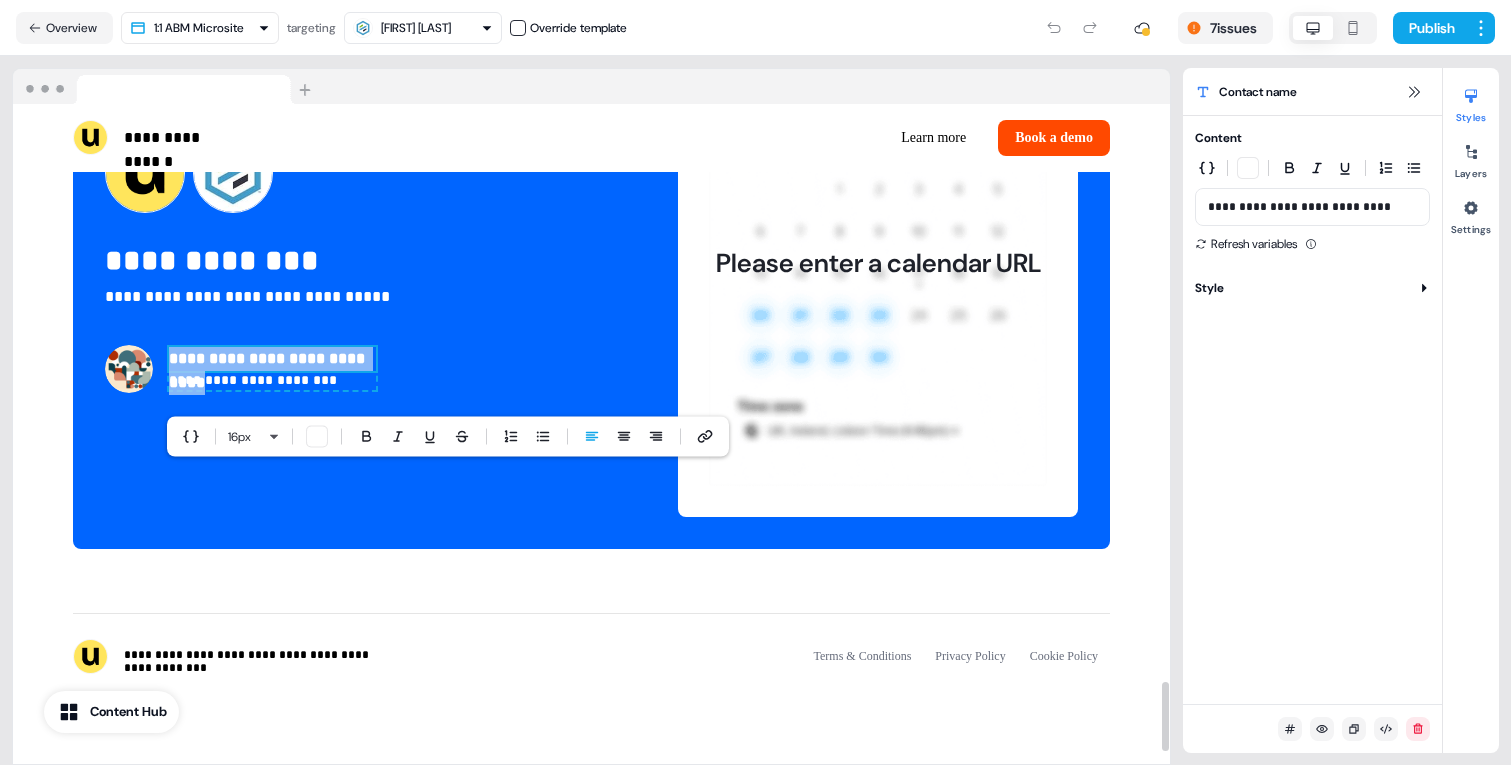 type 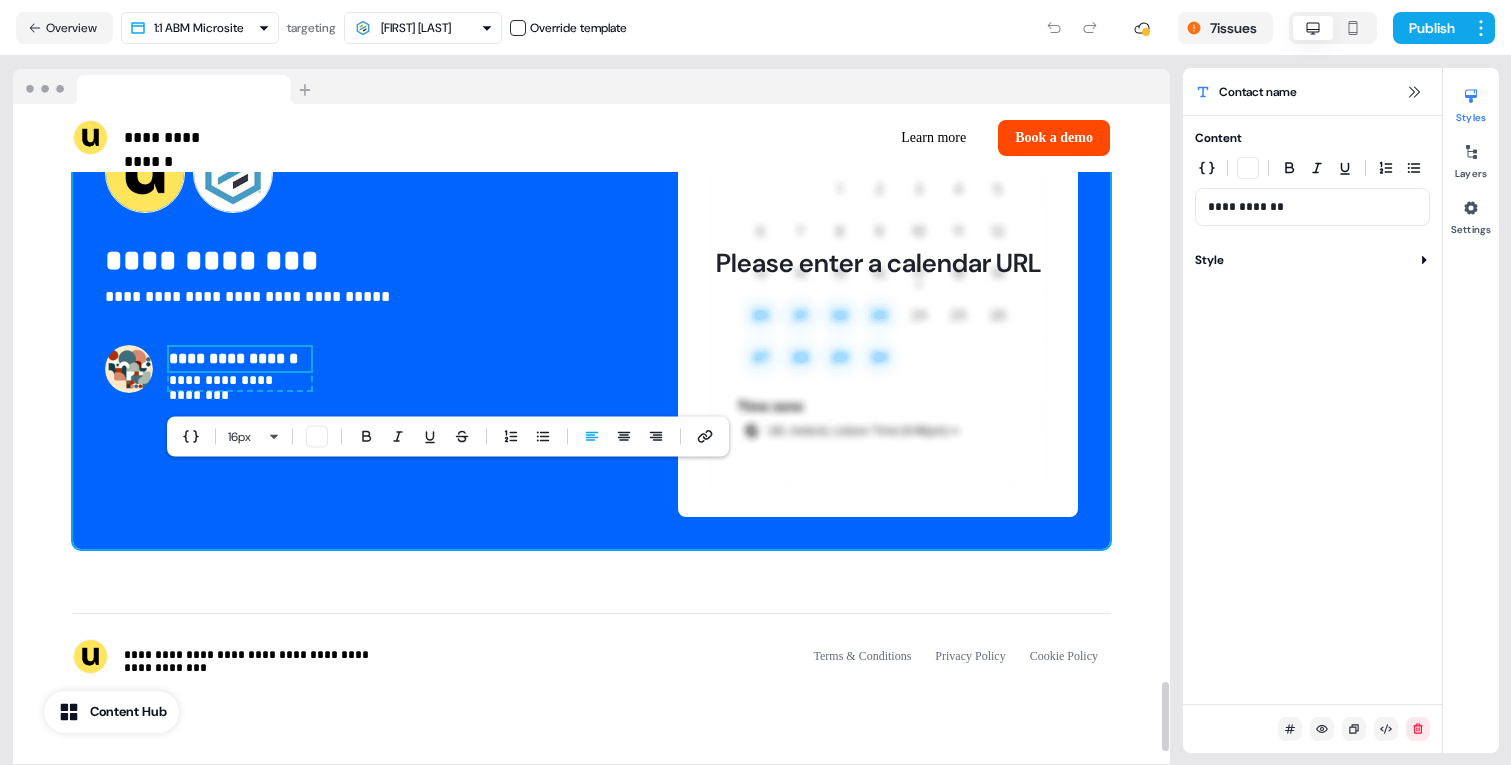 click on "**********" at bounding box center (240, 381) 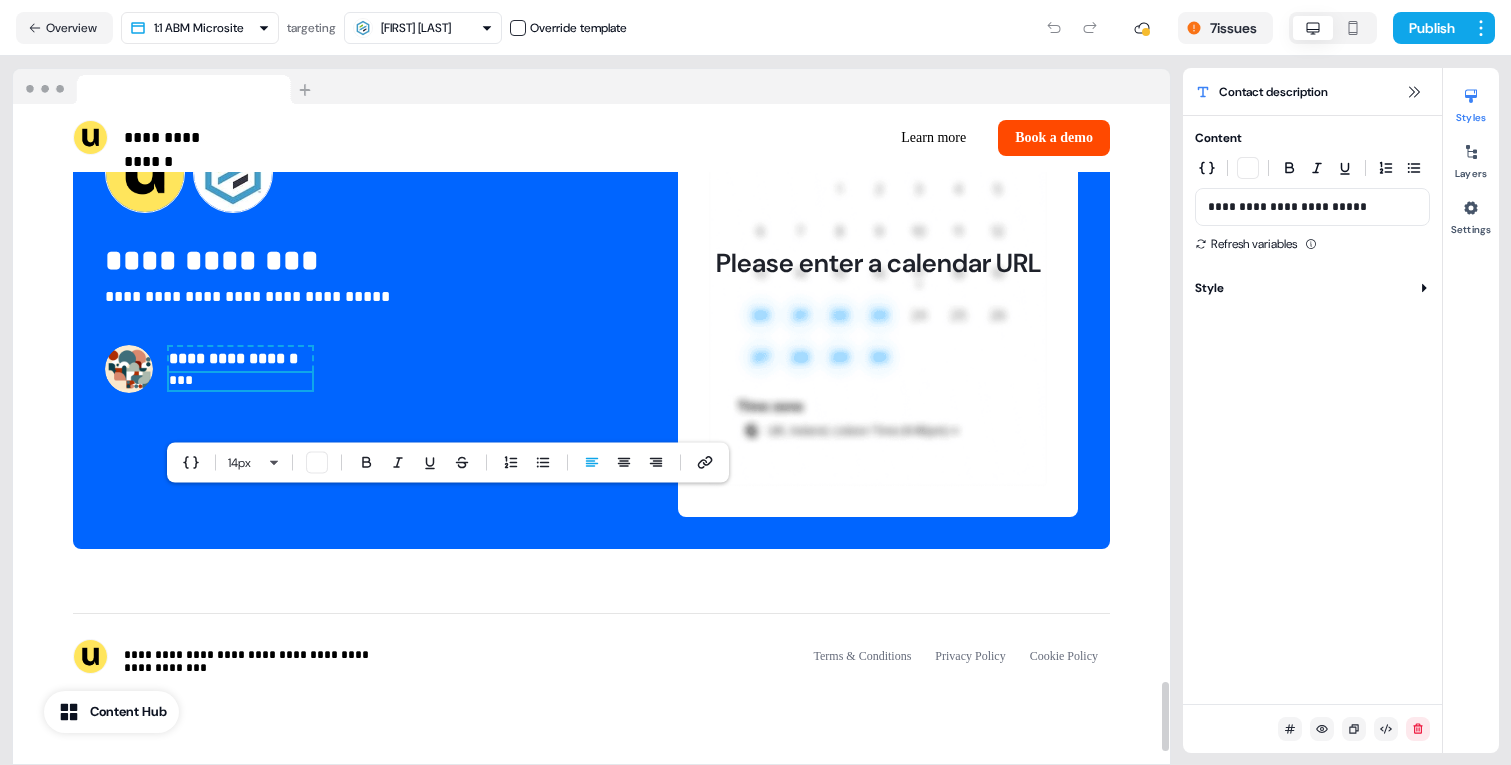 type 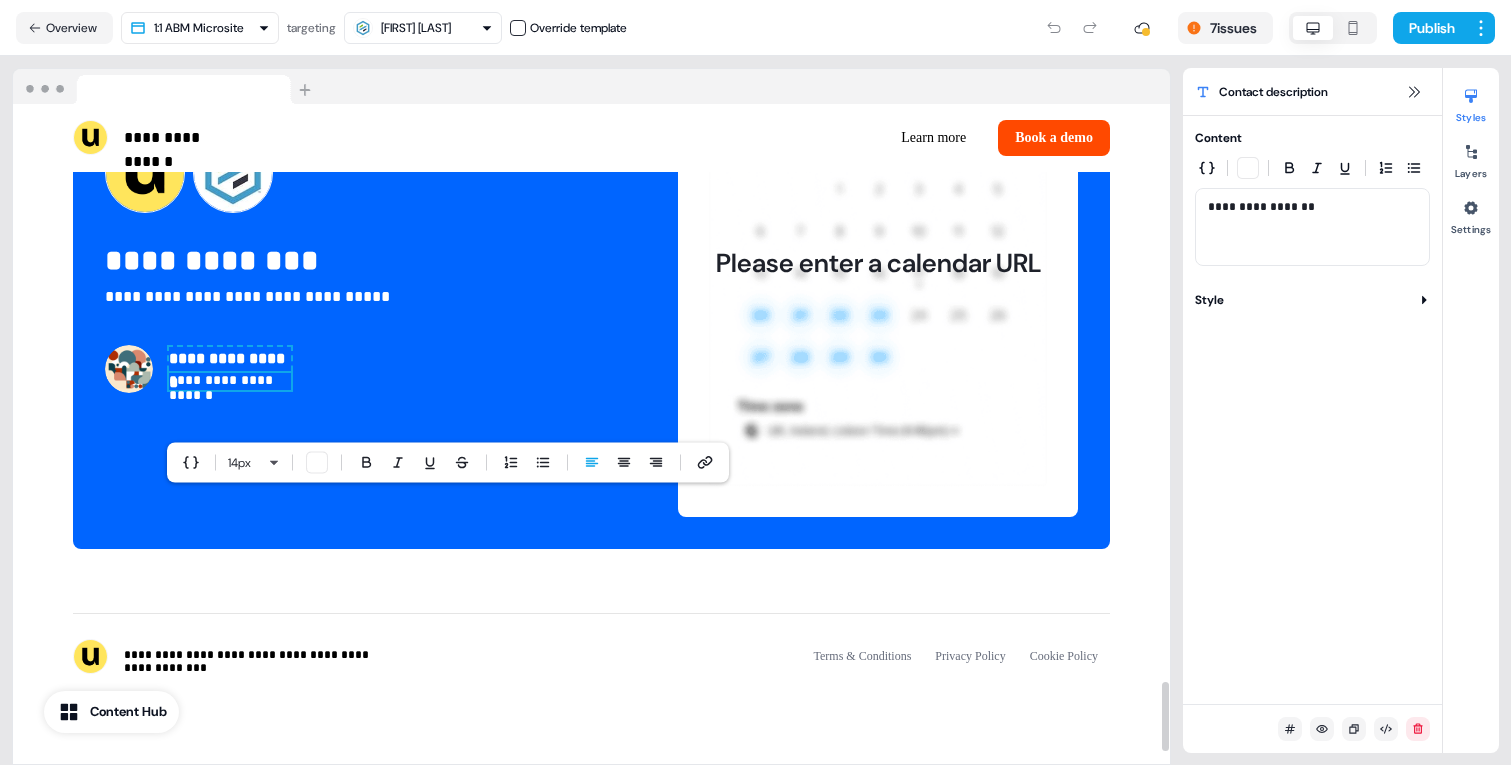 scroll, scrollTop: 5504, scrollLeft: 0, axis: vertical 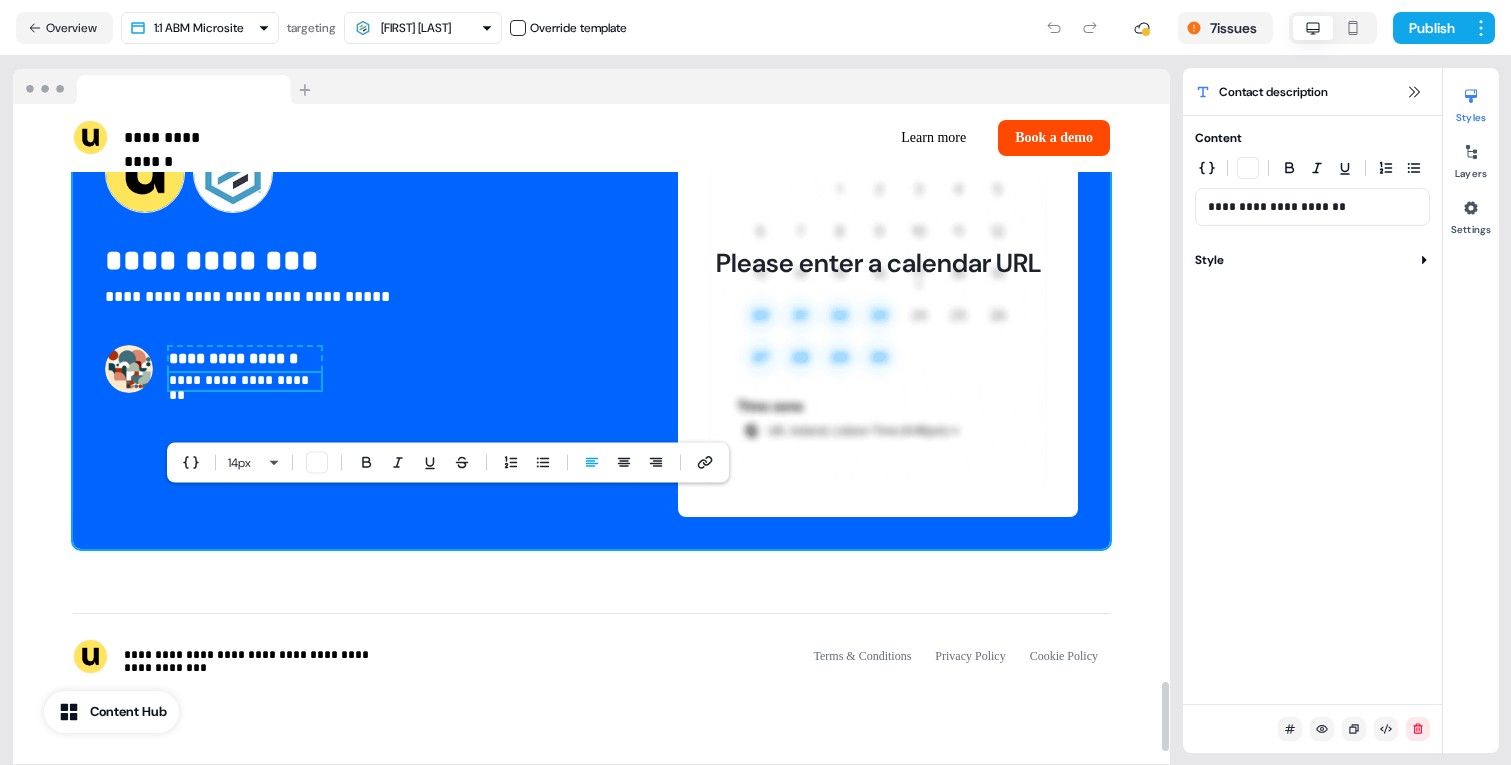 click on "**********" at bounding box center (591, 263) 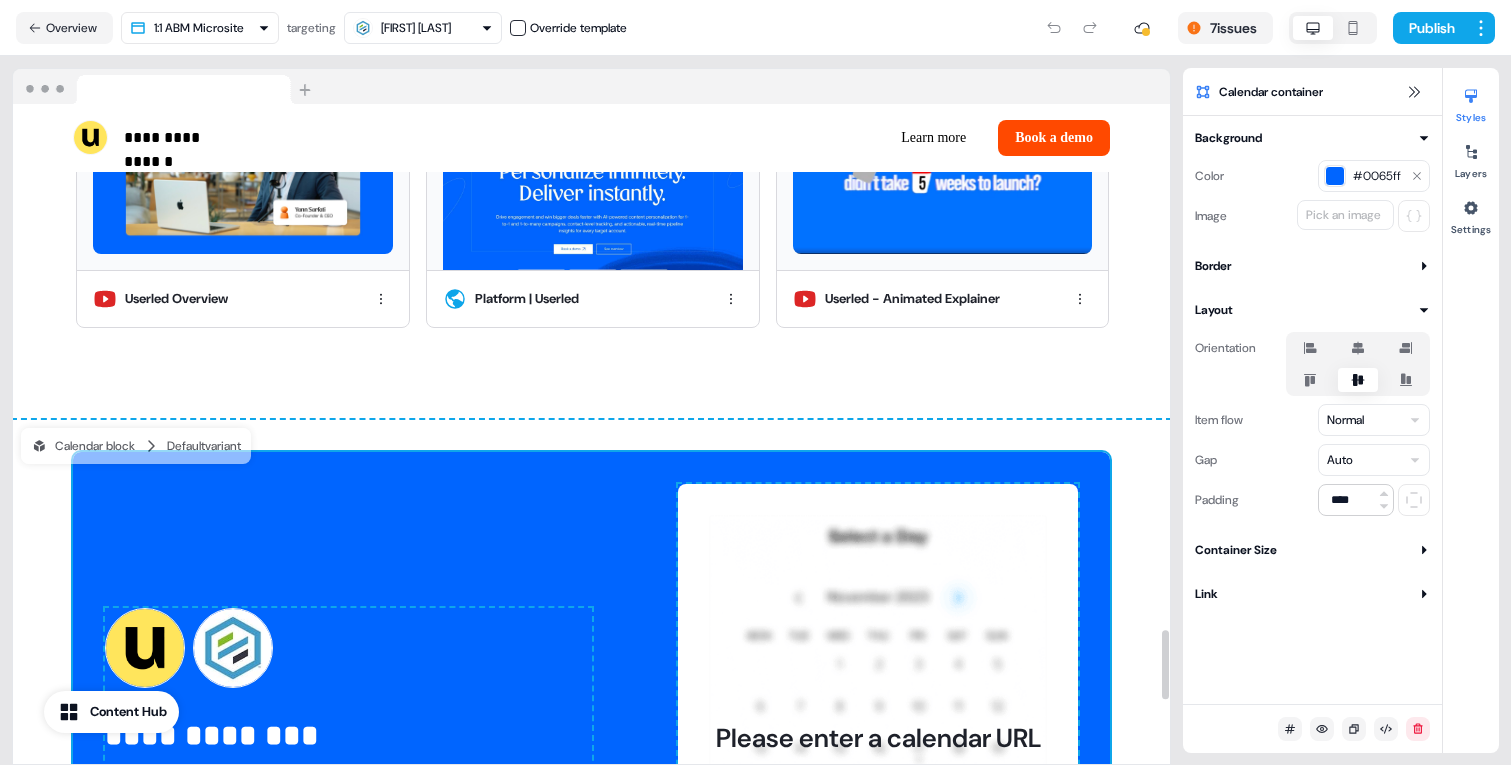 scroll, scrollTop: 4401, scrollLeft: 0, axis: vertical 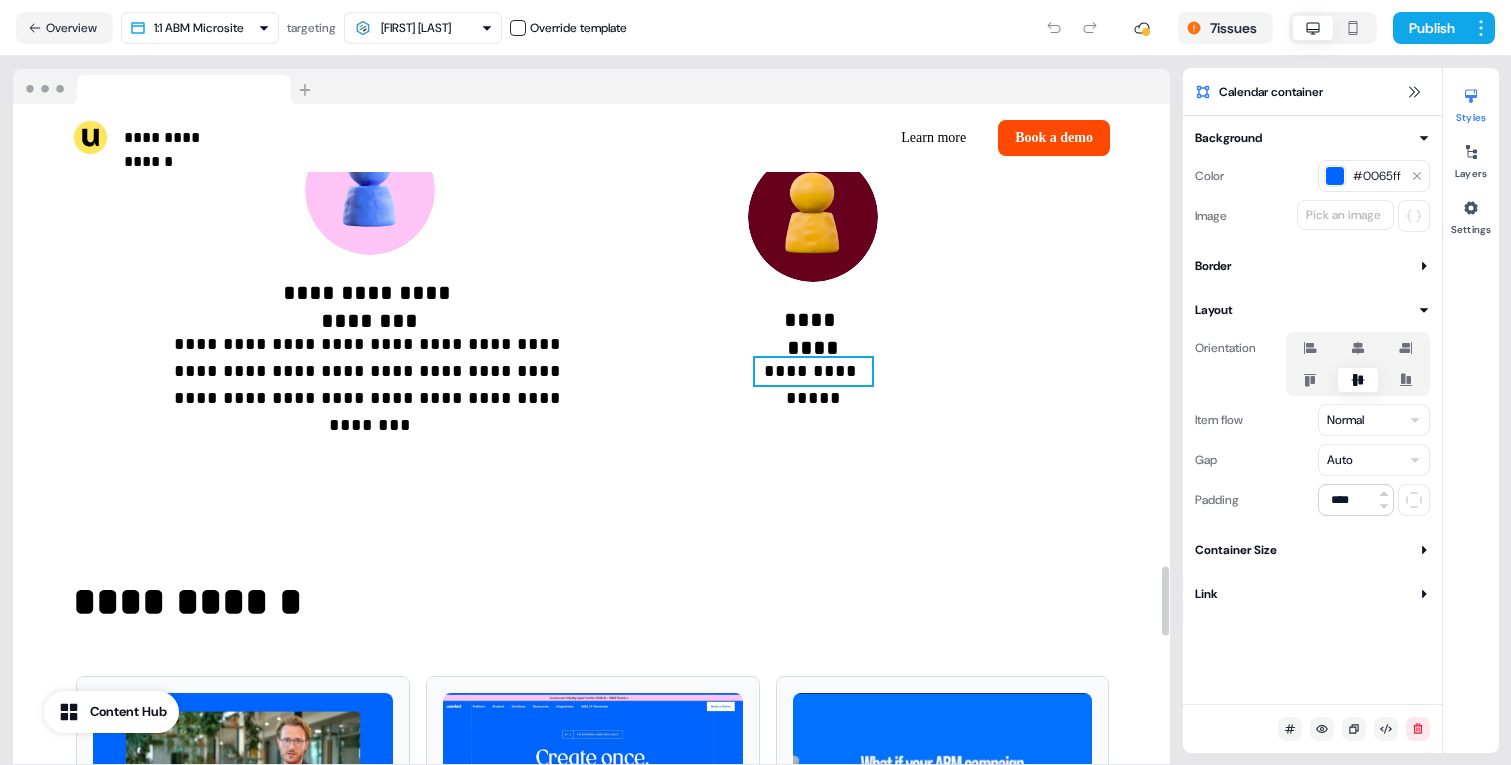 click on "**********" at bounding box center [813, 371] 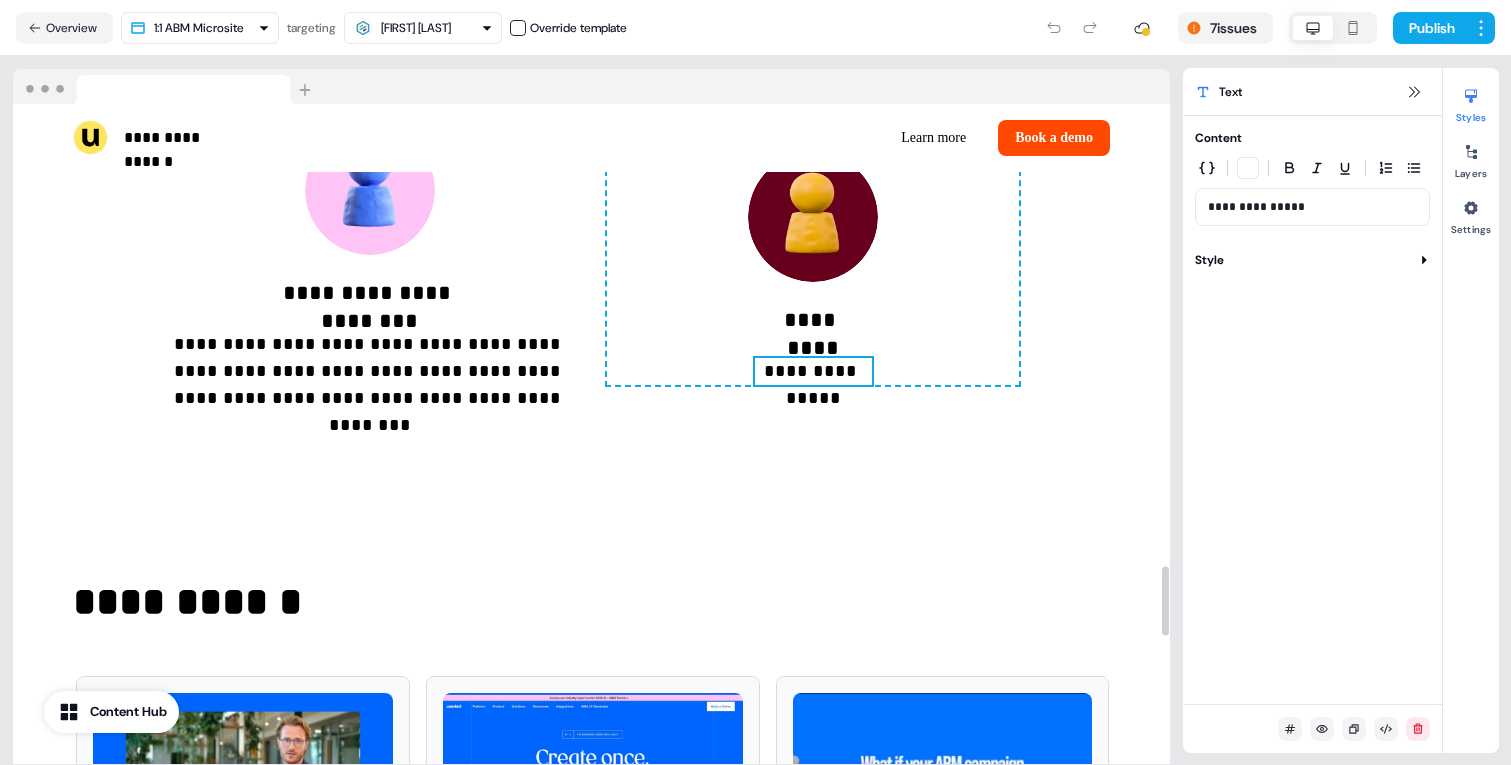 click on "**********" at bounding box center (813, 371) 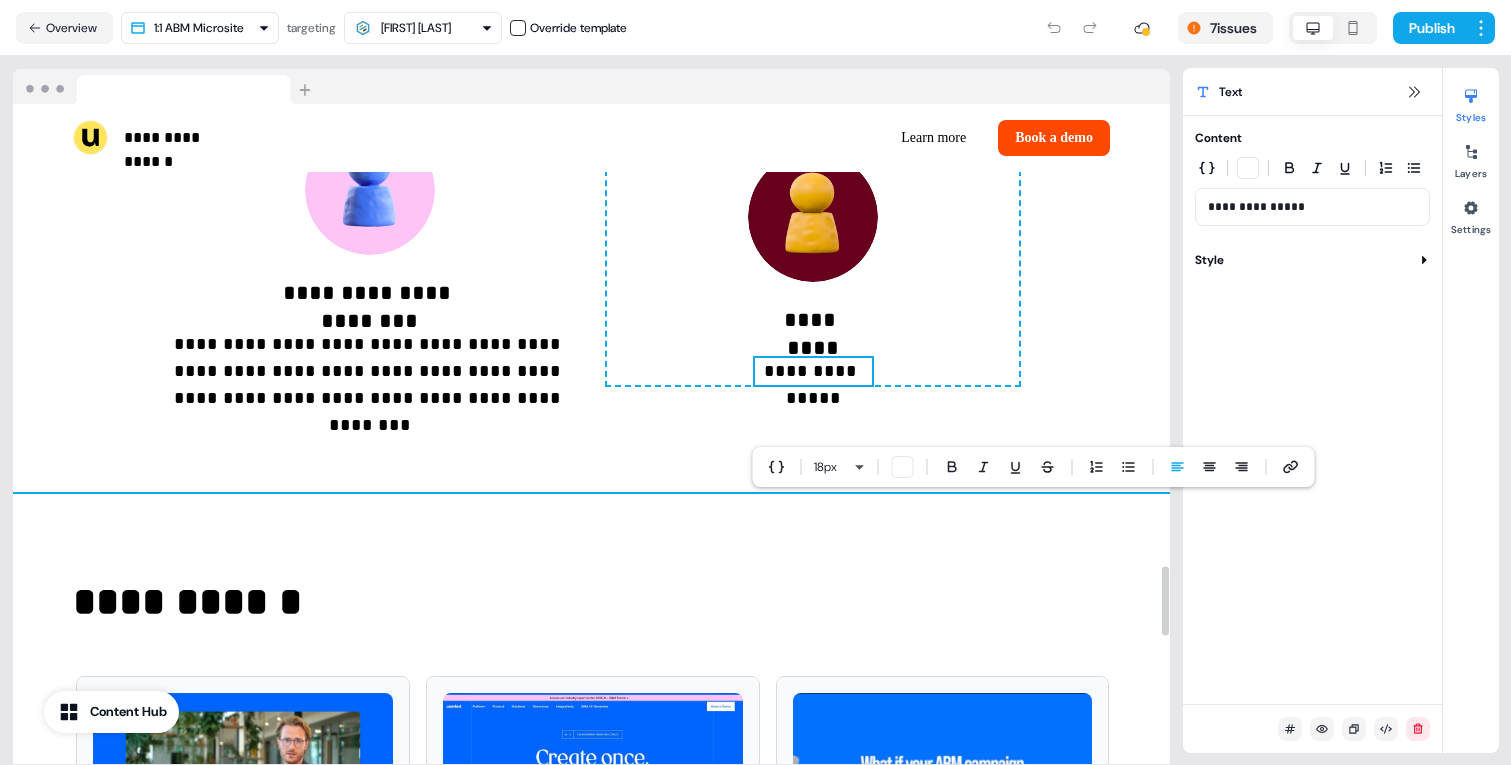 click on "**********" at bounding box center [591, 9] 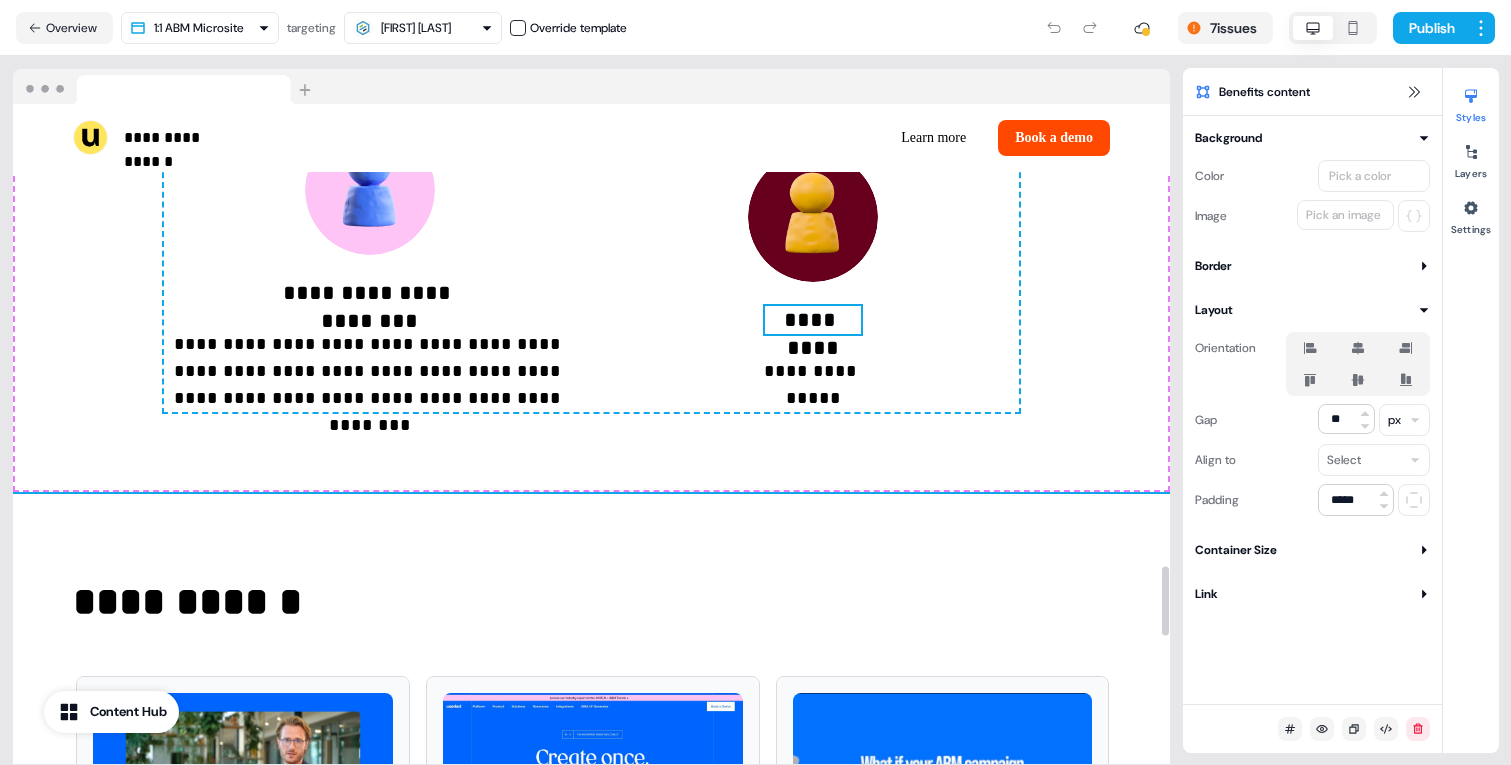 click on "*********" at bounding box center (812, 320) 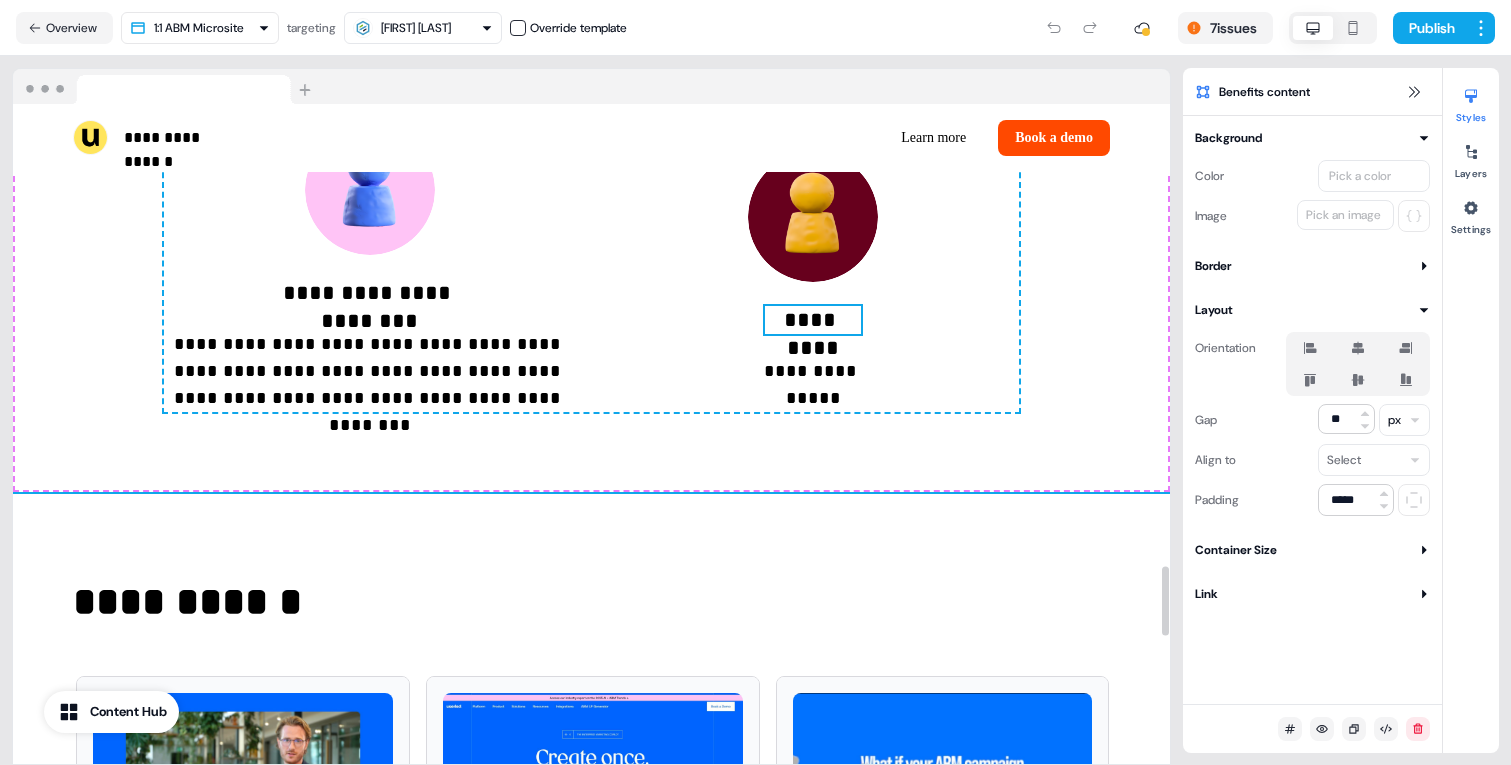 click on "*********" at bounding box center (812, 320) 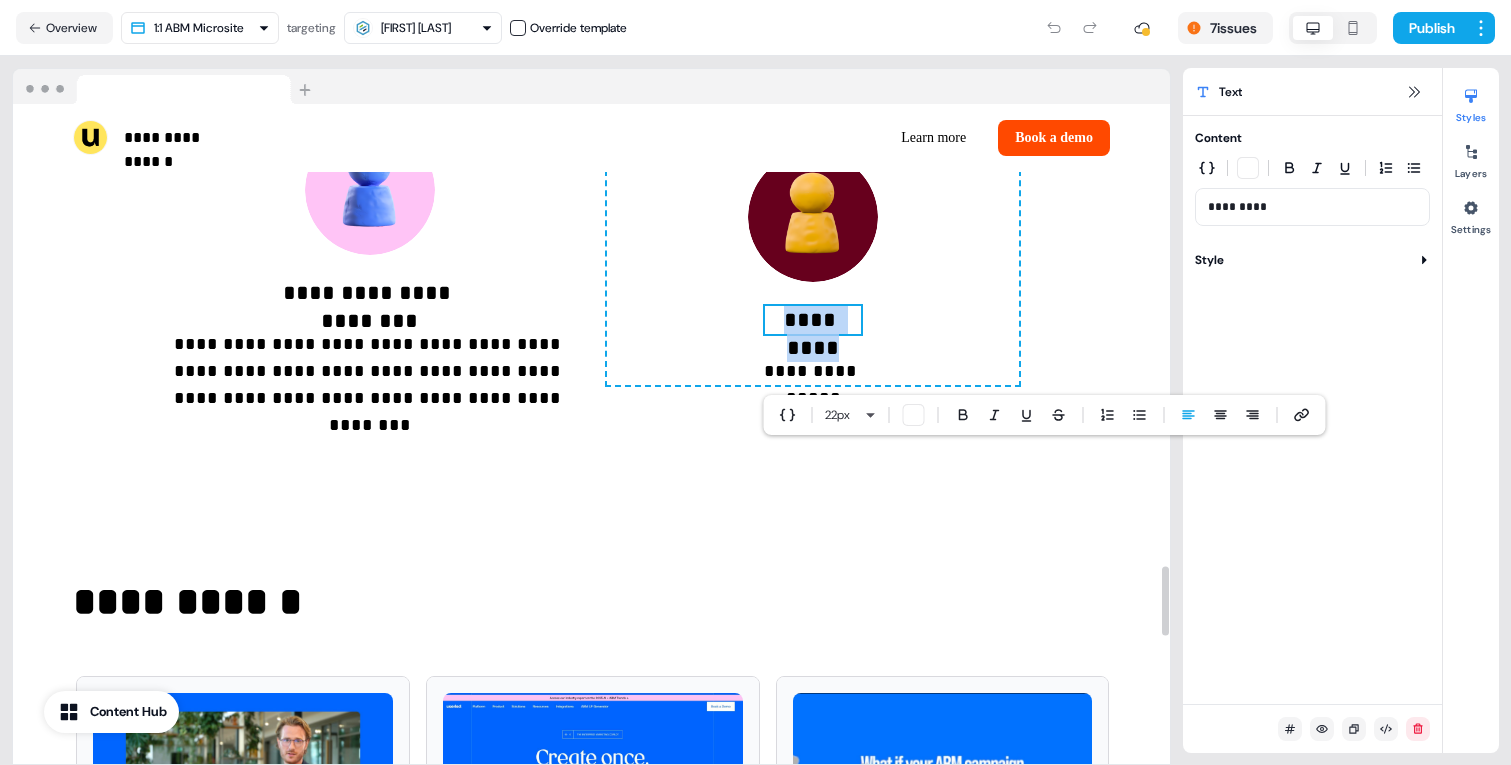 click on "*********" at bounding box center (812, 320) 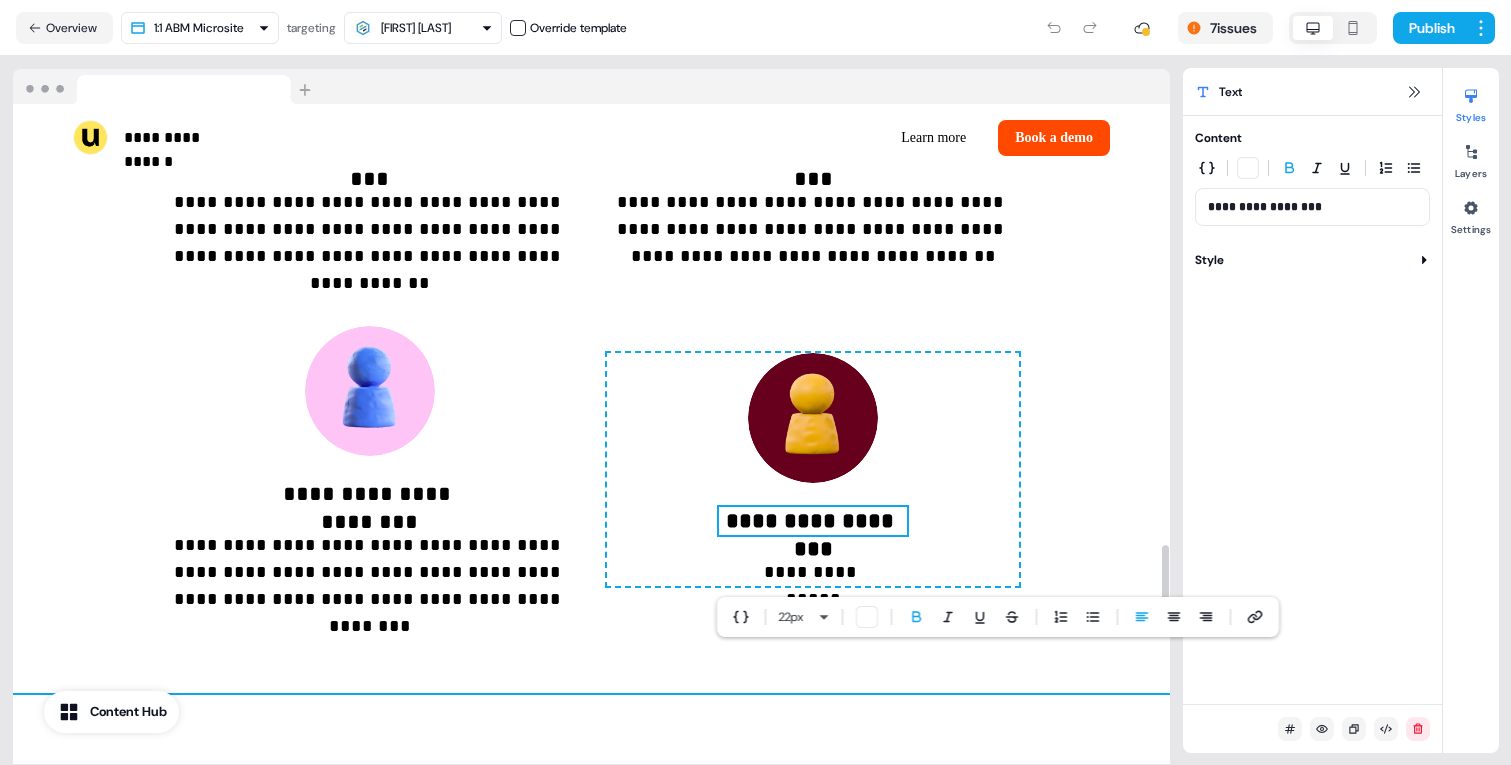 scroll, scrollTop: 4199, scrollLeft: 0, axis: vertical 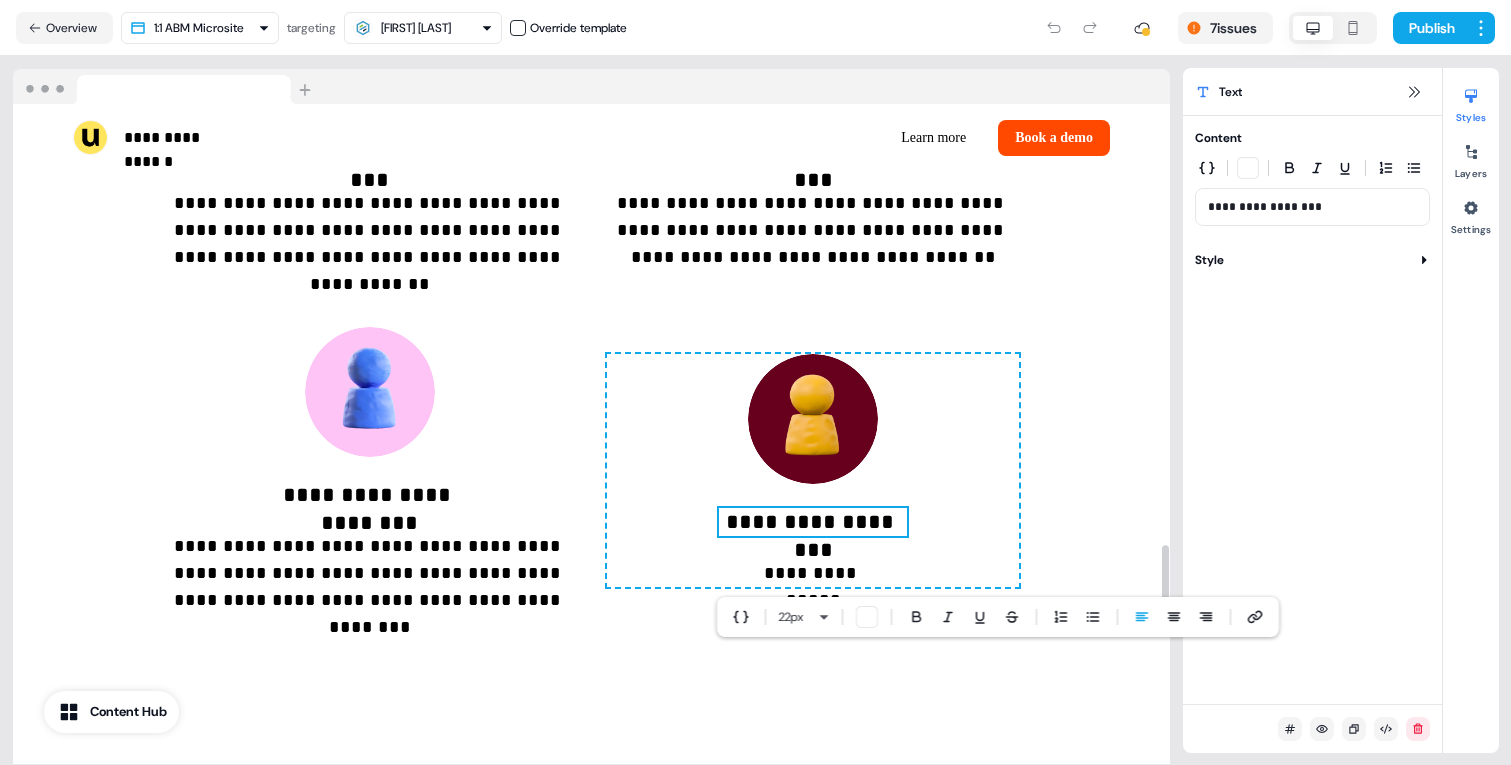 click on "**********" at bounding box center (369, 152) 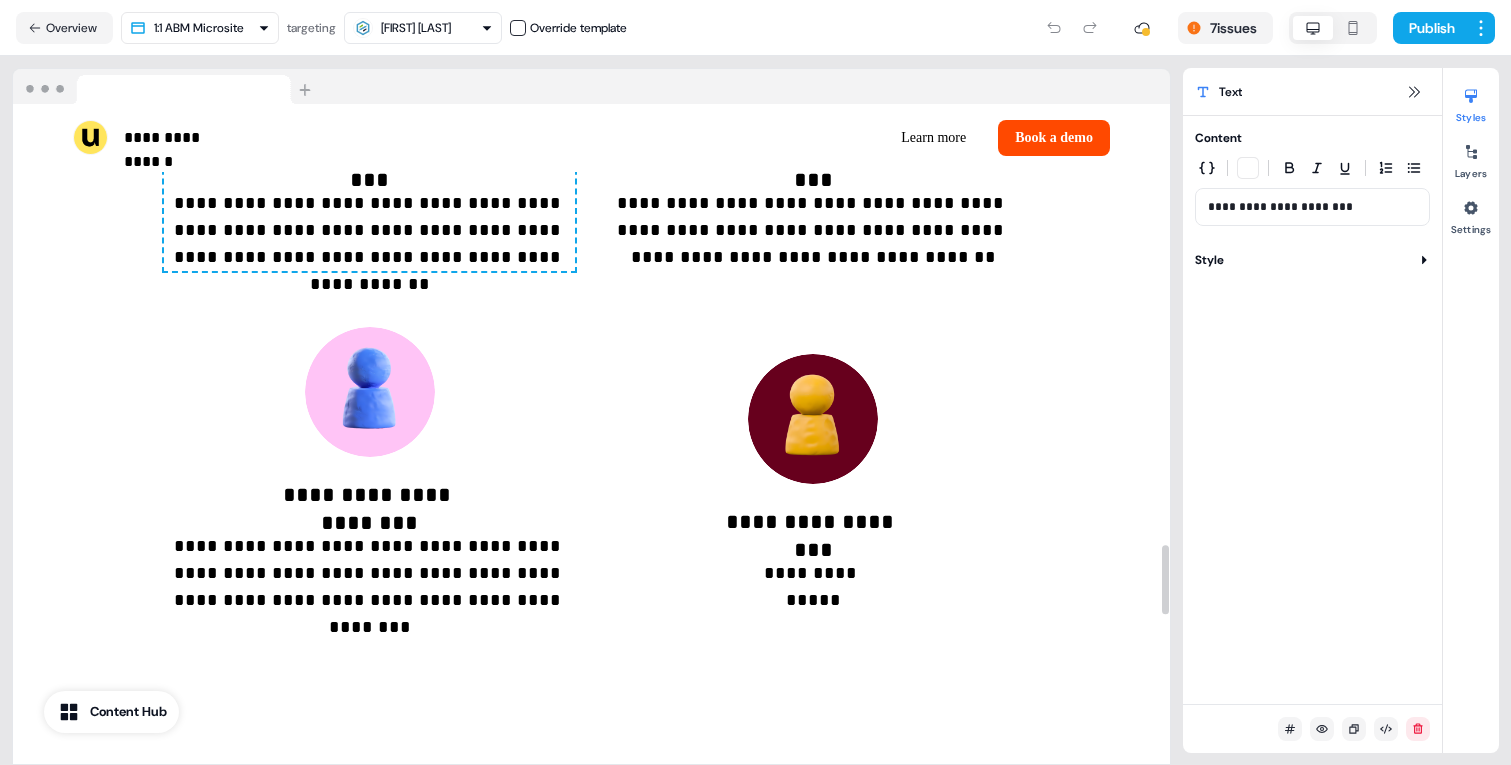 click on "**********" at bounding box center (369, 152) 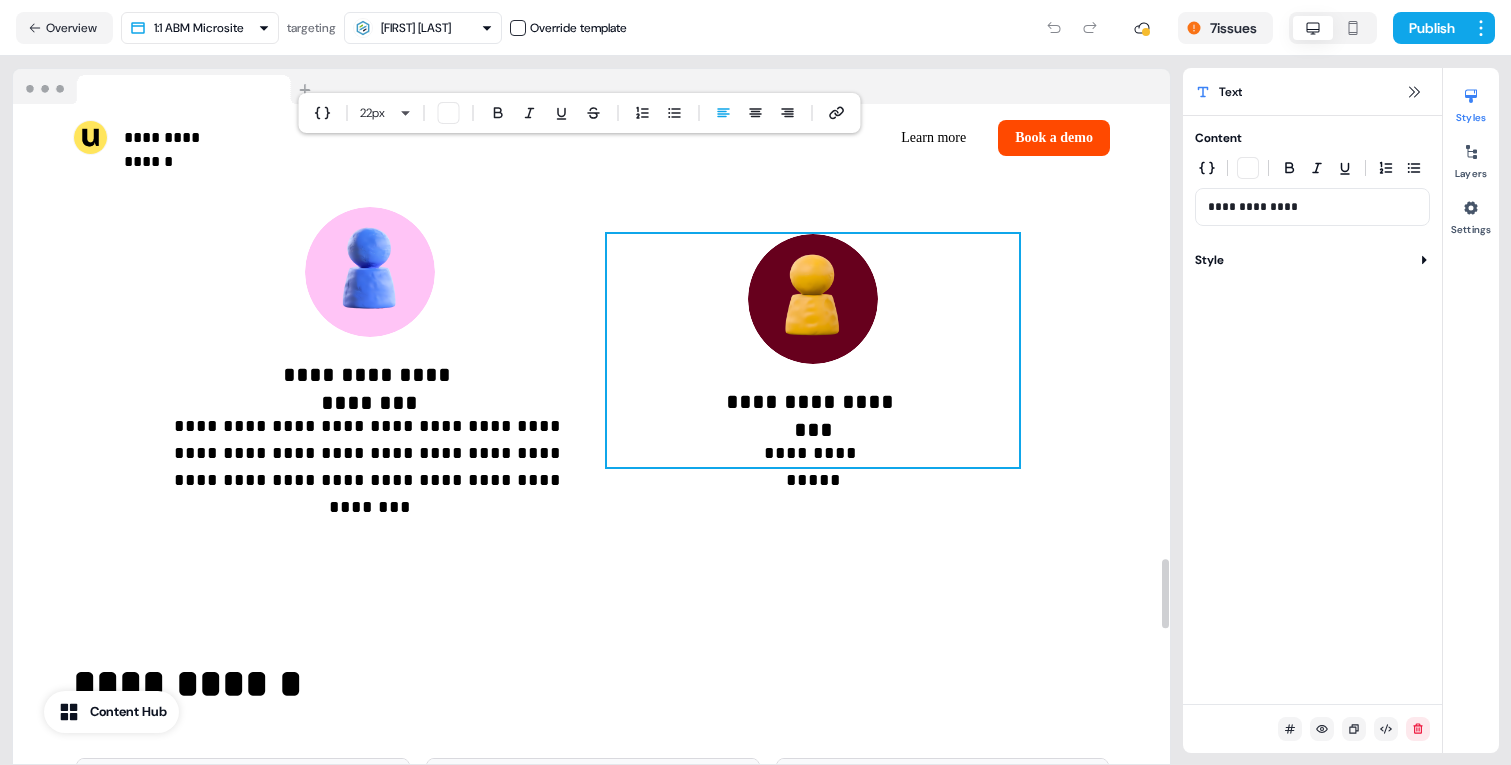 scroll, scrollTop: 4336, scrollLeft: 0, axis: vertical 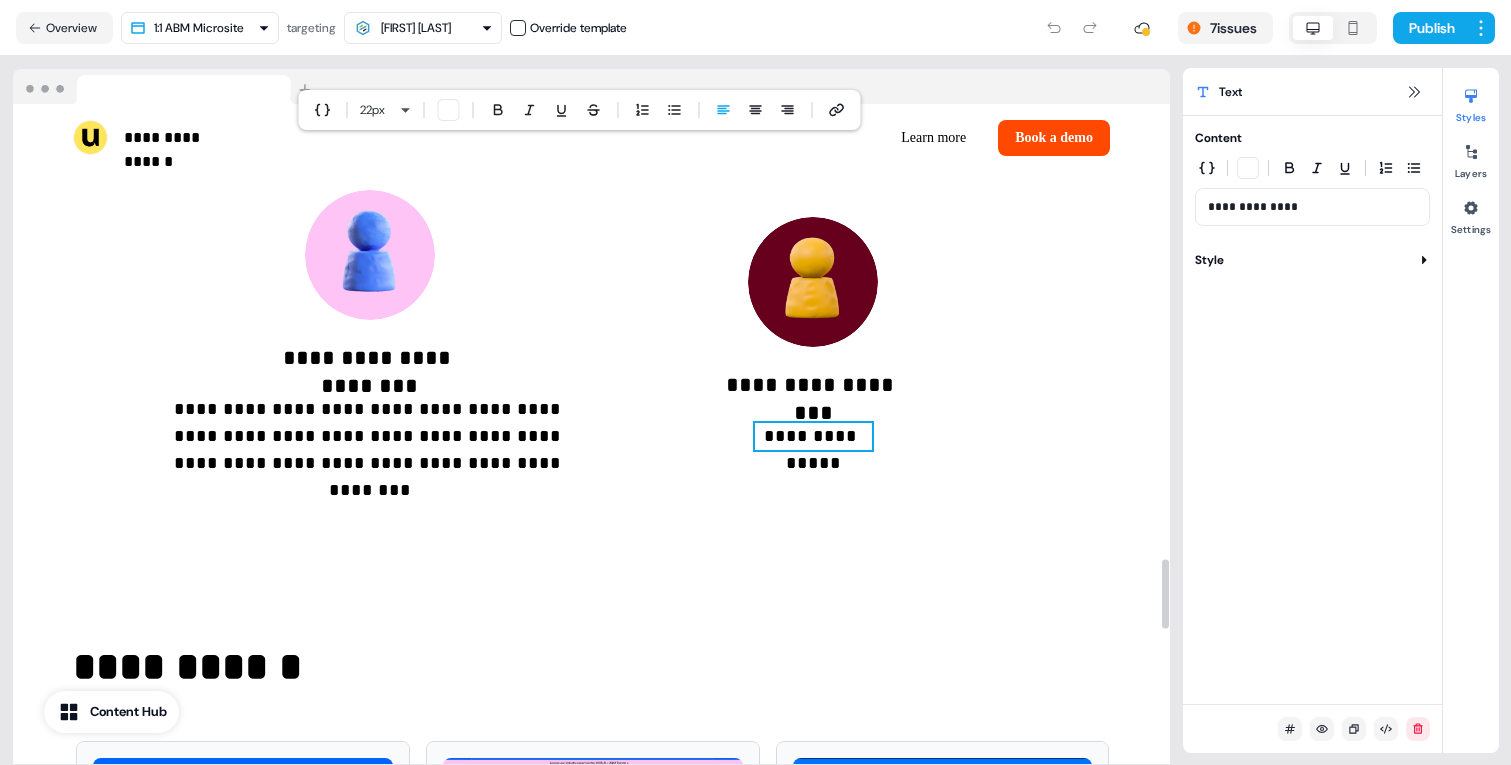 click on "**********" at bounding box center [813, 436] 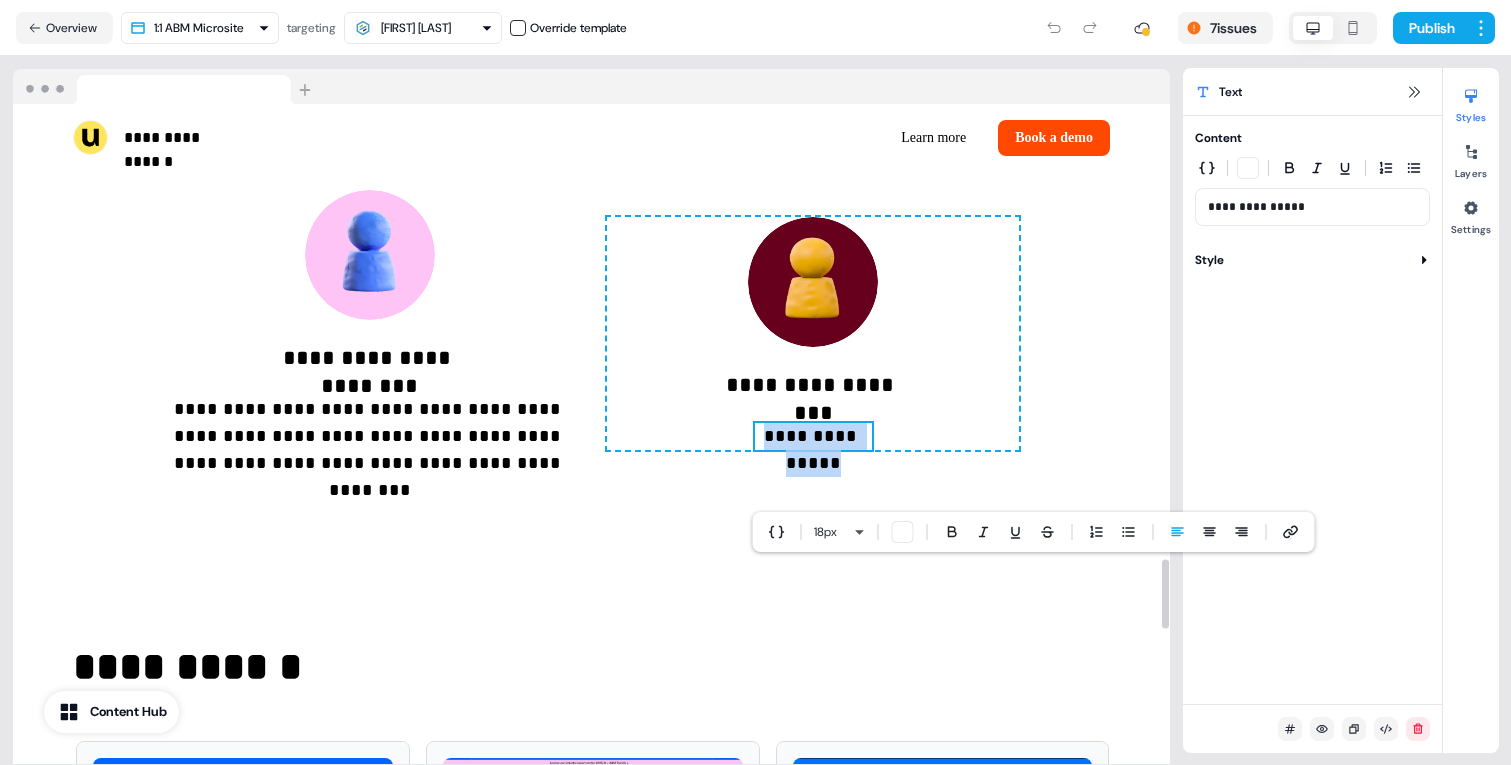 click on "**********" at bounding box center (813, 436) 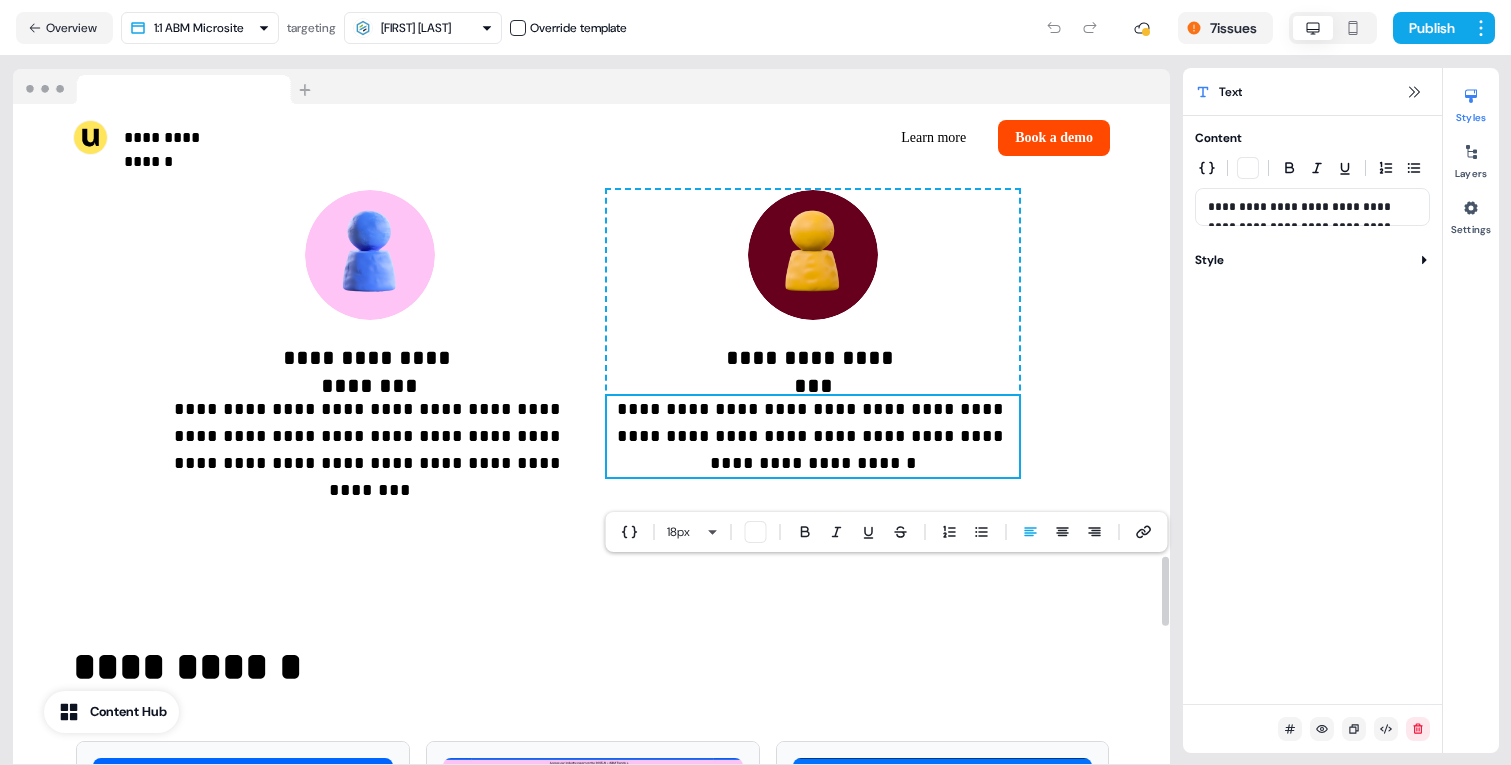 scroll, scrollTop: 4309, scrollLeft: 0, axis: vertical 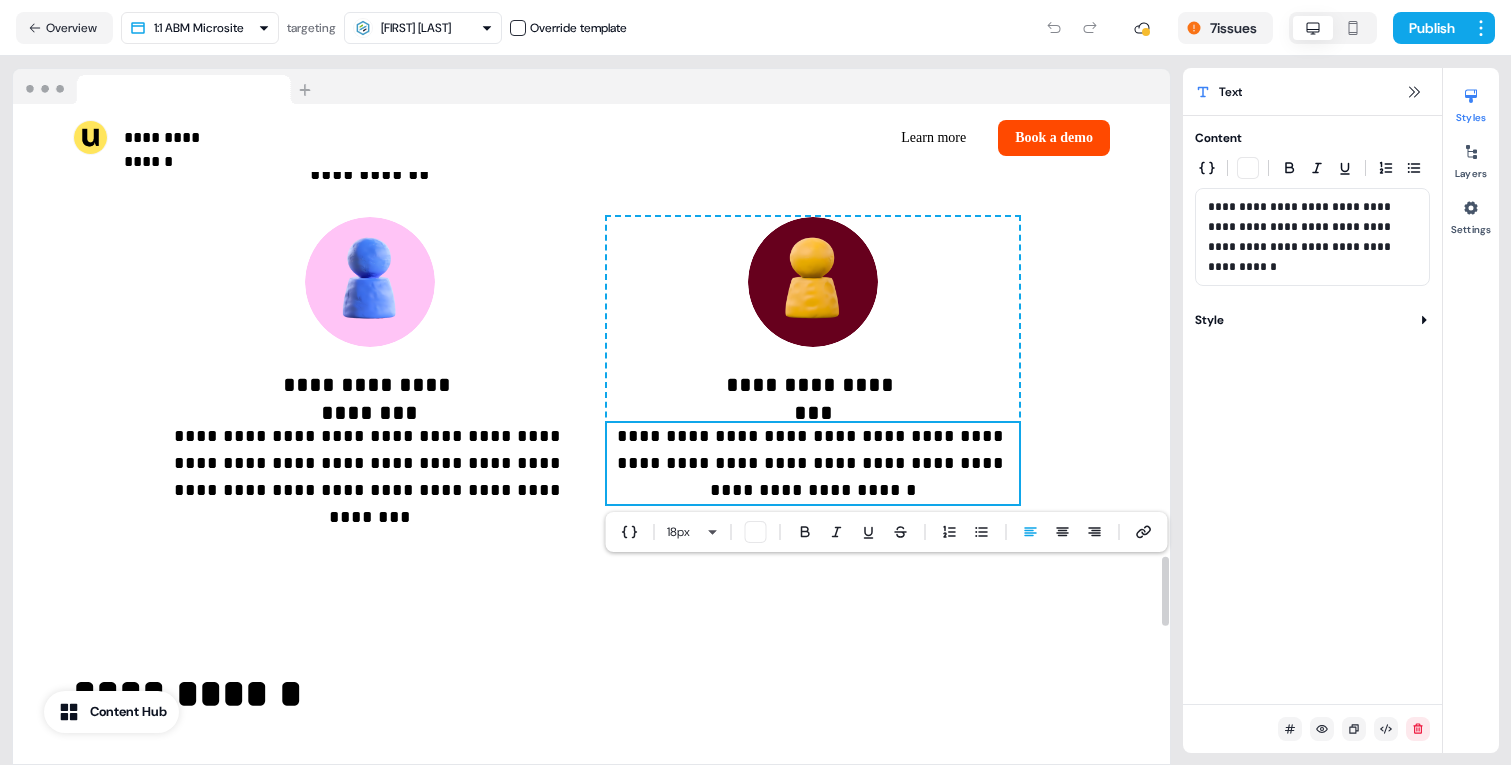click on "**********" at bounding box center (591, 101) 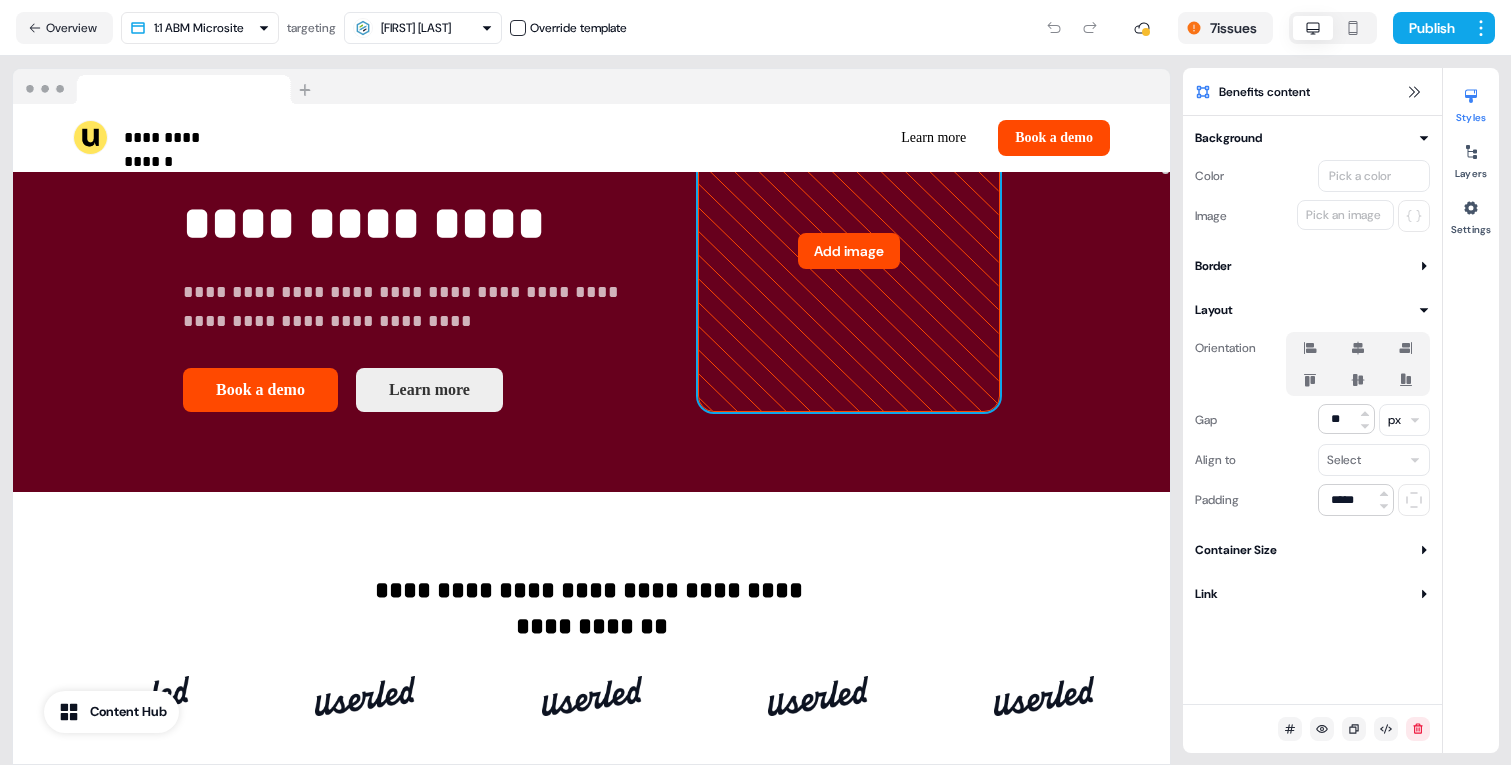 scroll, scrollTop: 0, scrollLeft: 0, axis: both 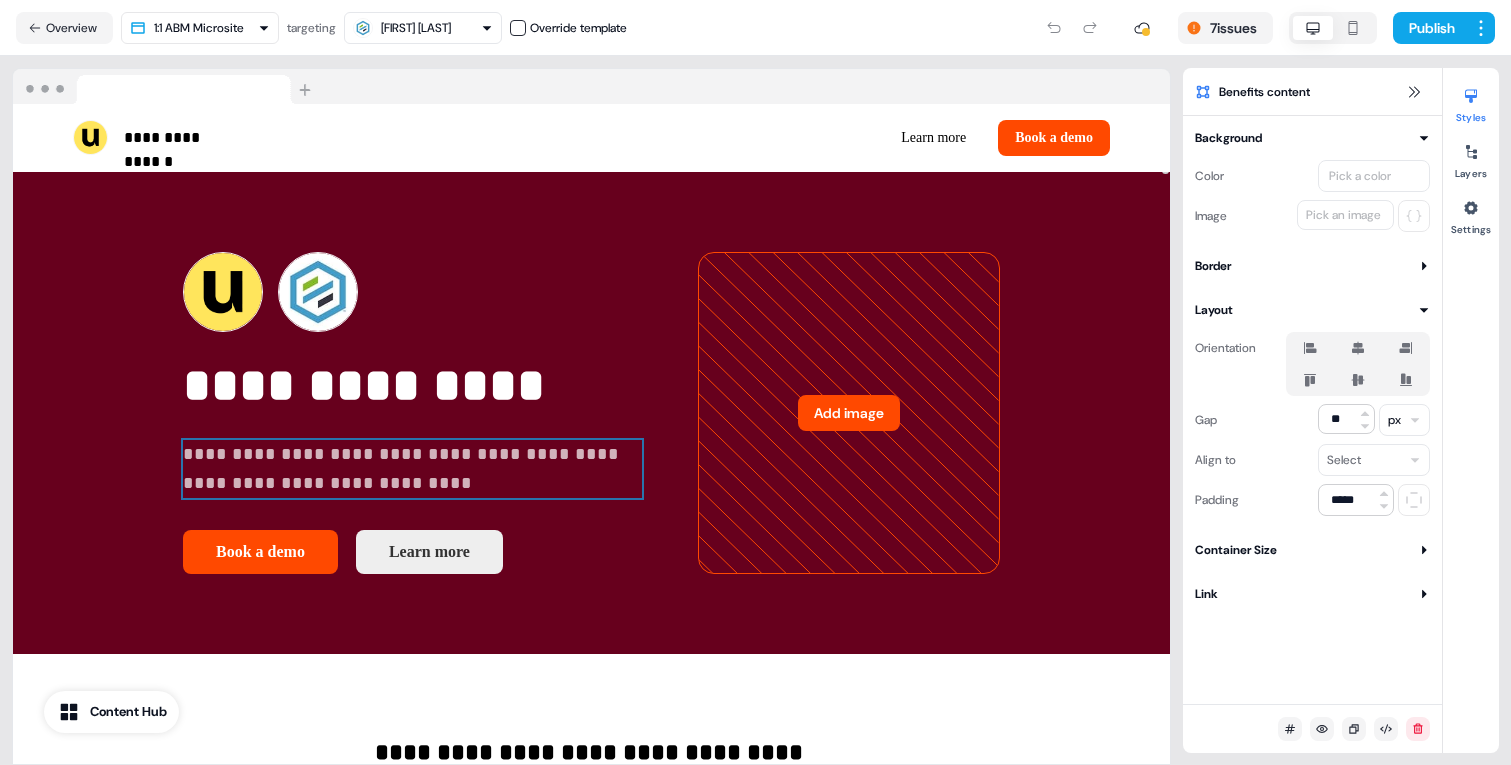 click on "**********" at bounding box center [412, 469] 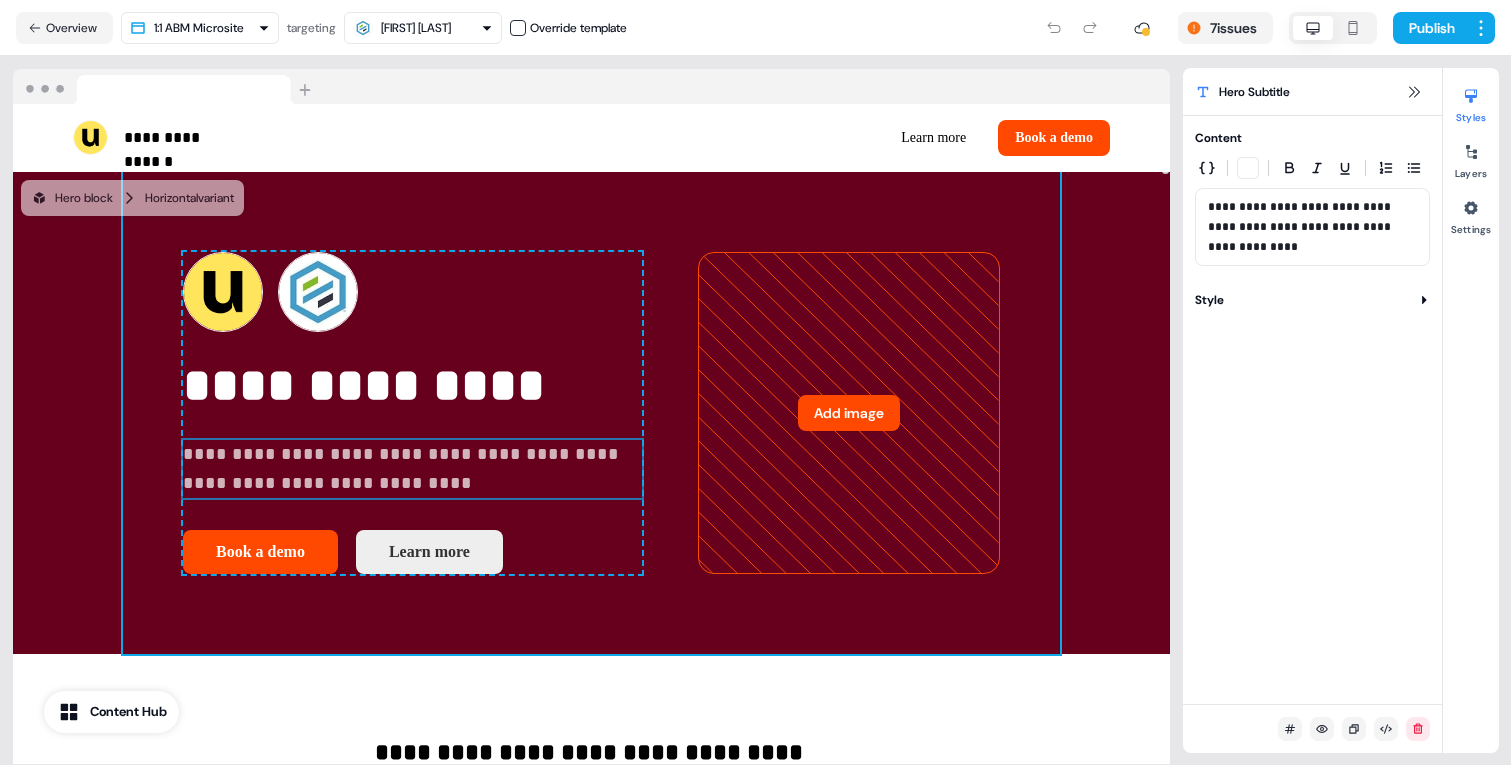 click on "**********" at bounding box center [591, 413] 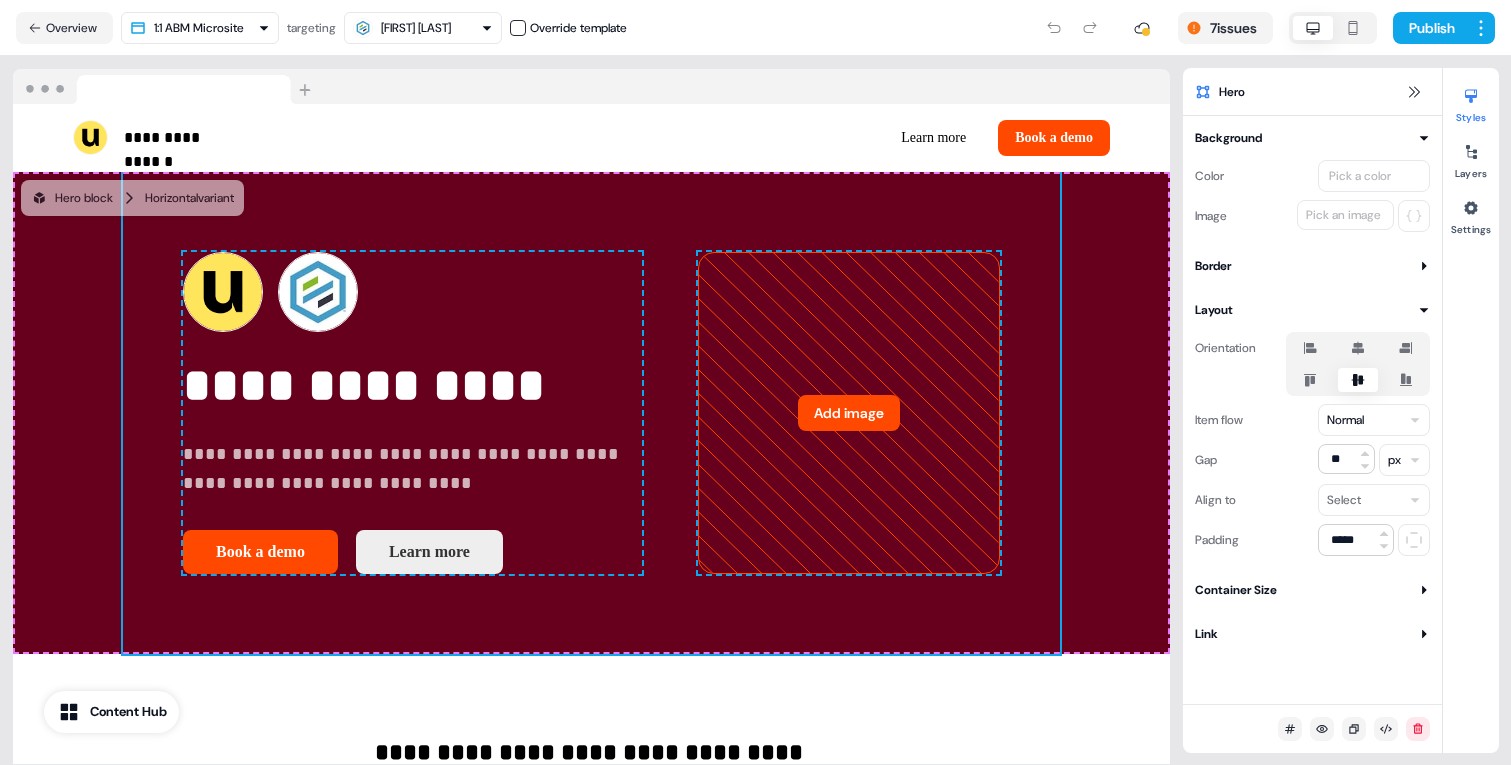 click on "Pick a color" at bounding box center [1360, 176] 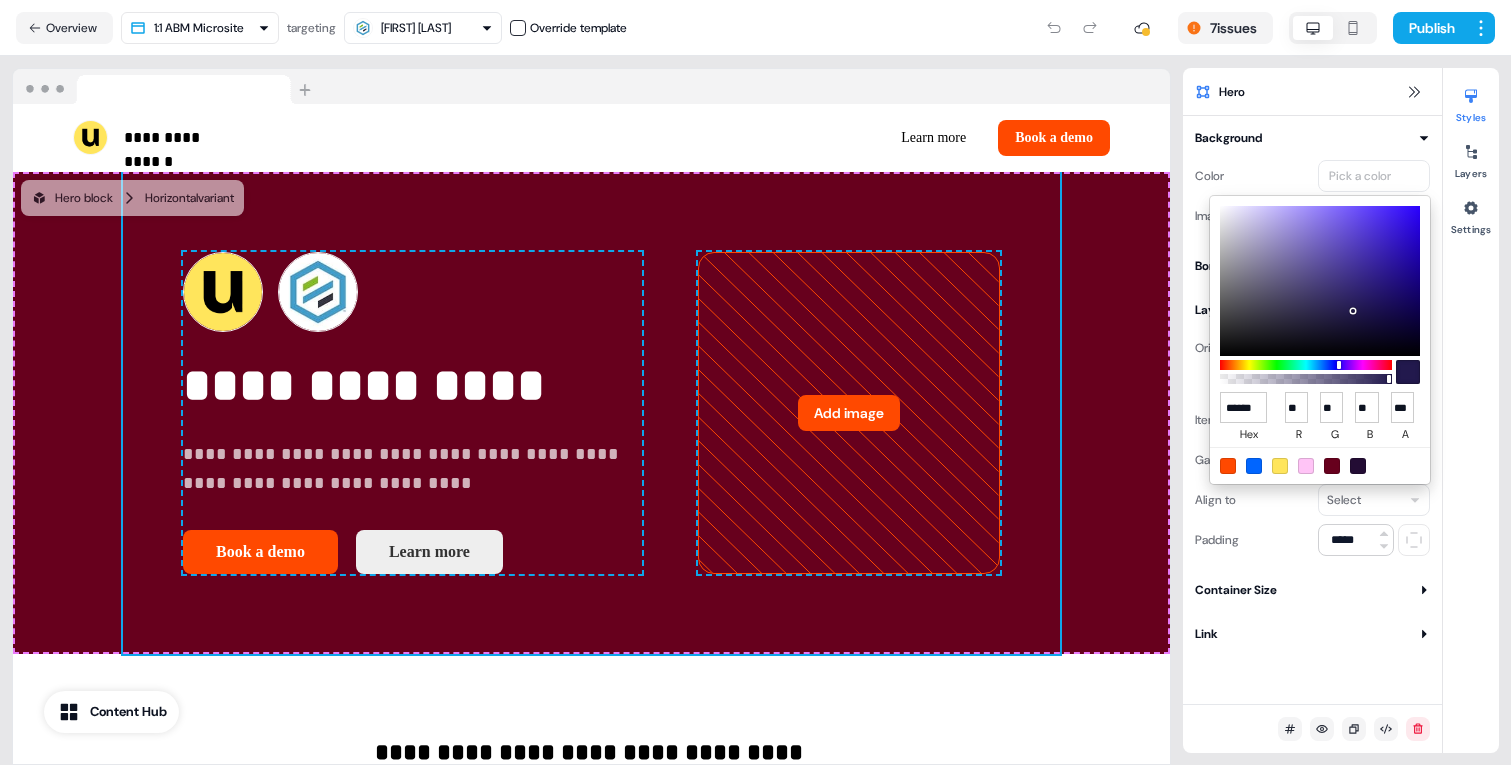 click at bounding box center [1254, 466] 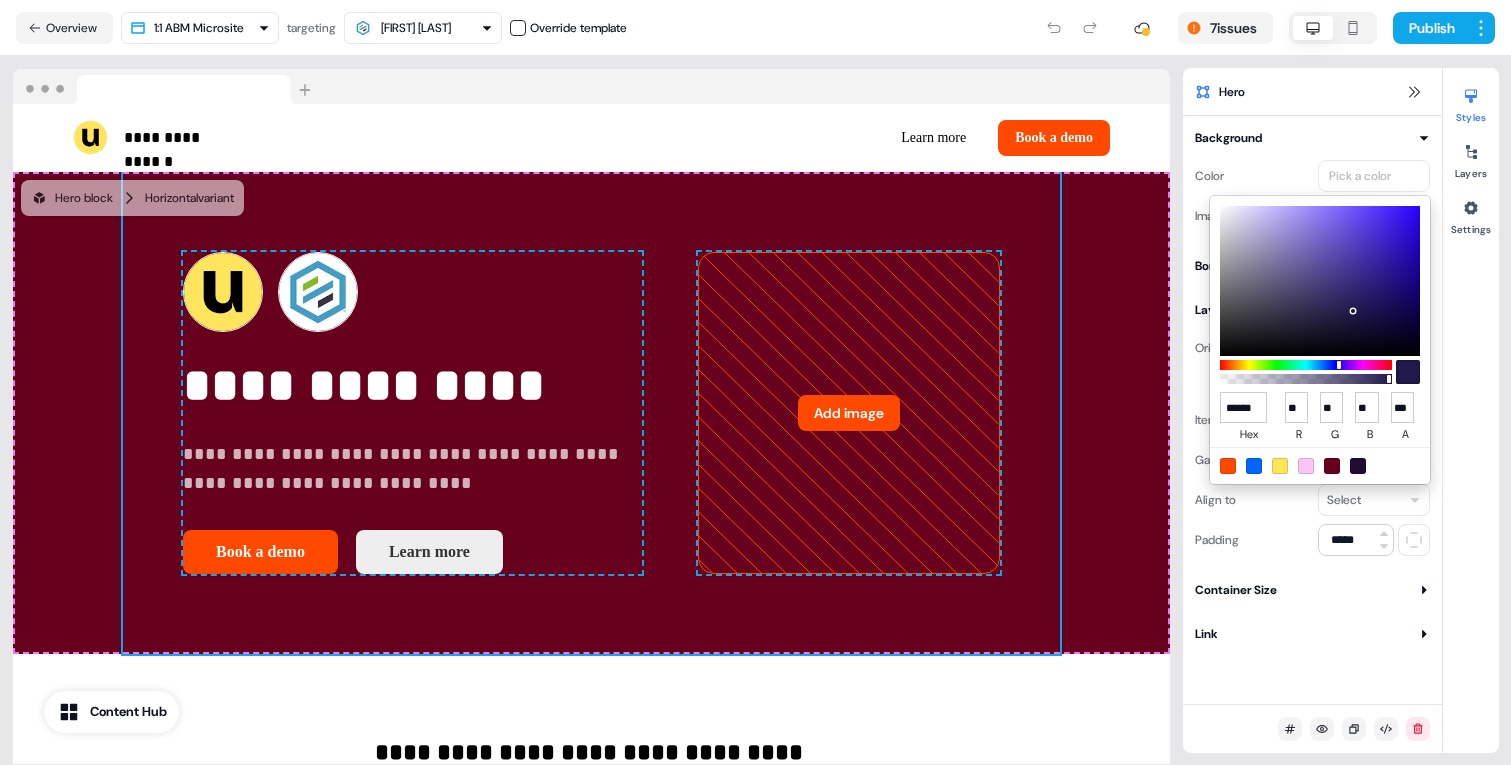 type on "******" 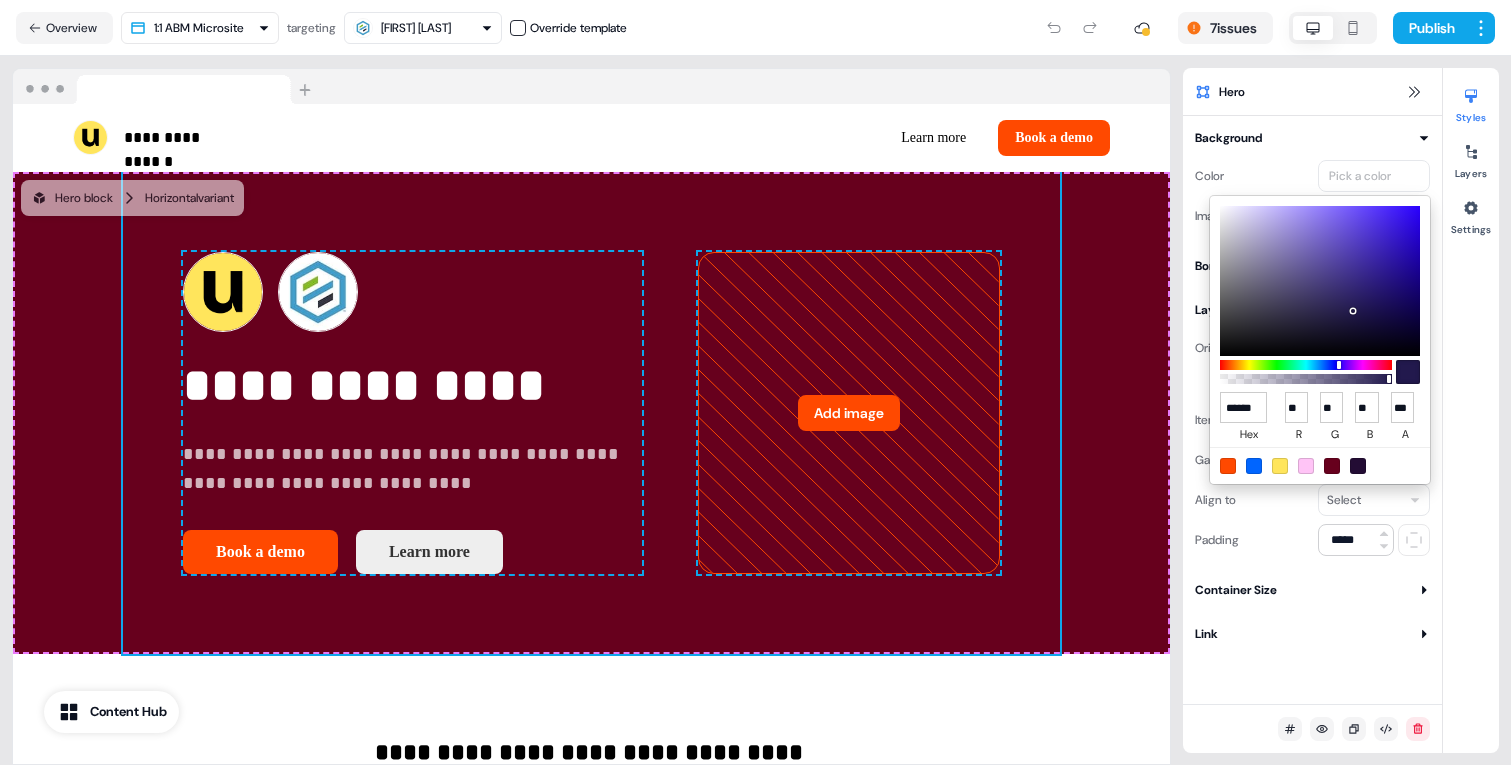 type on "*" 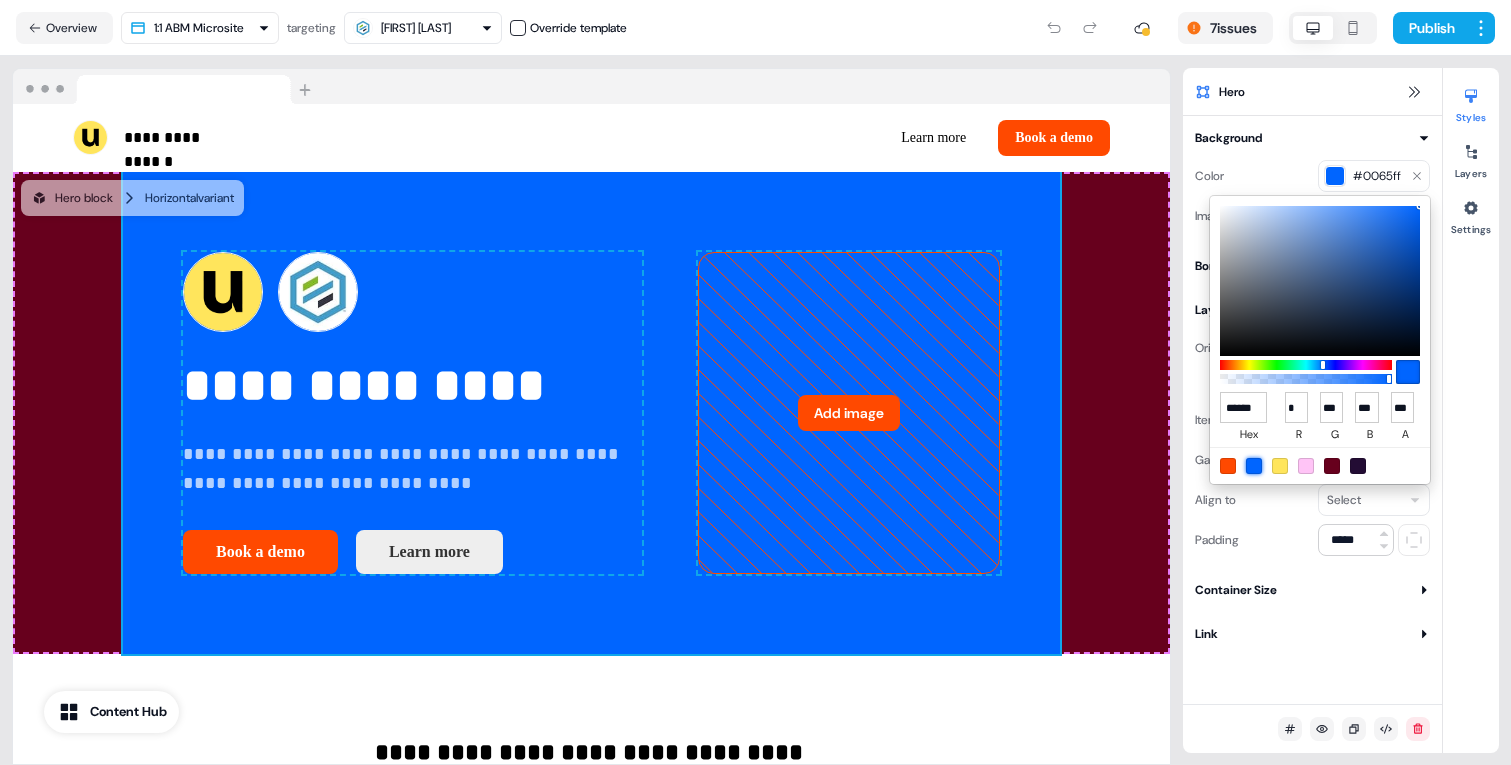click on "**********" at bounding box center (755, 382) 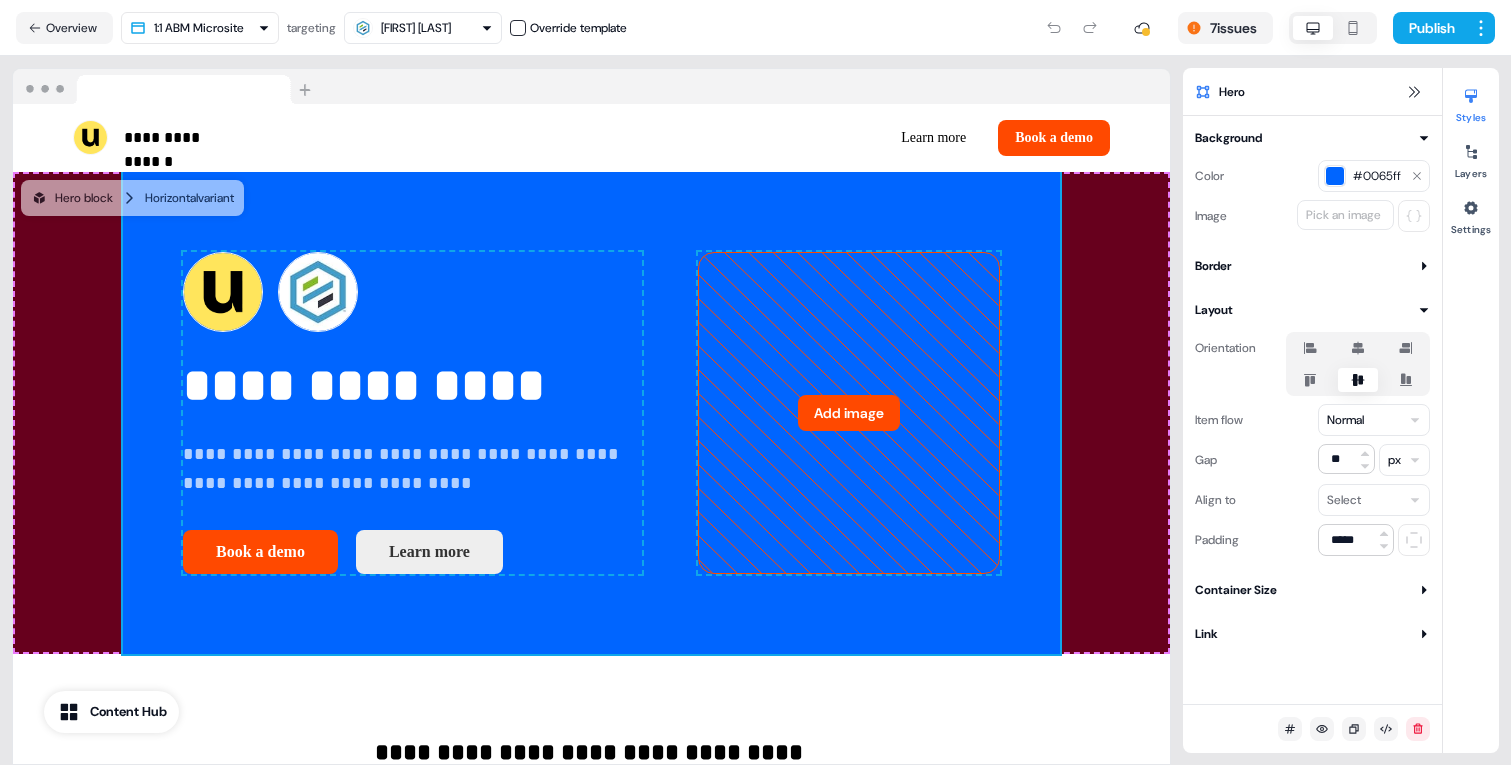 scroll, scrollTop: 941, scrollLeft: 0, axis: vertical 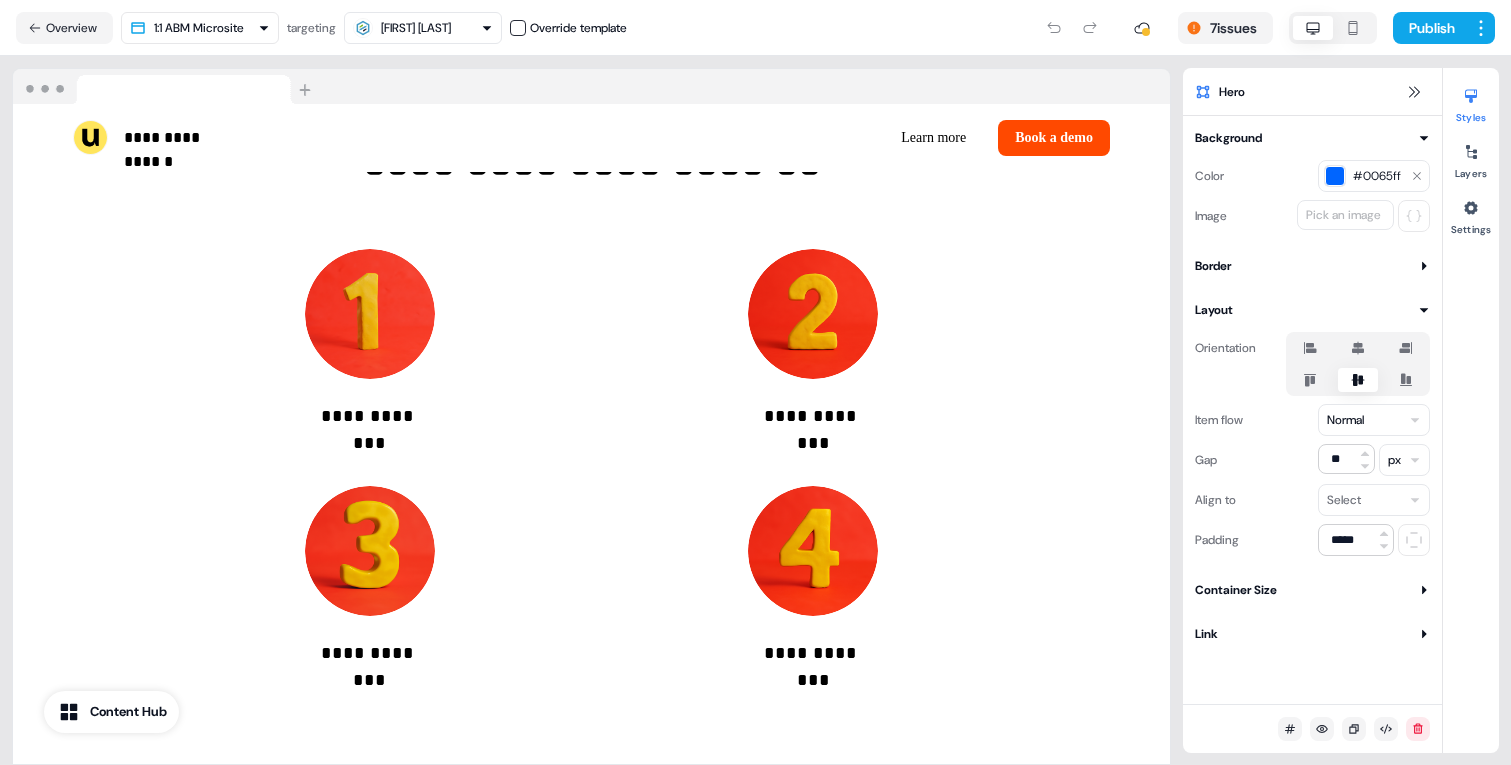 click at bounding box center [1165, 434] 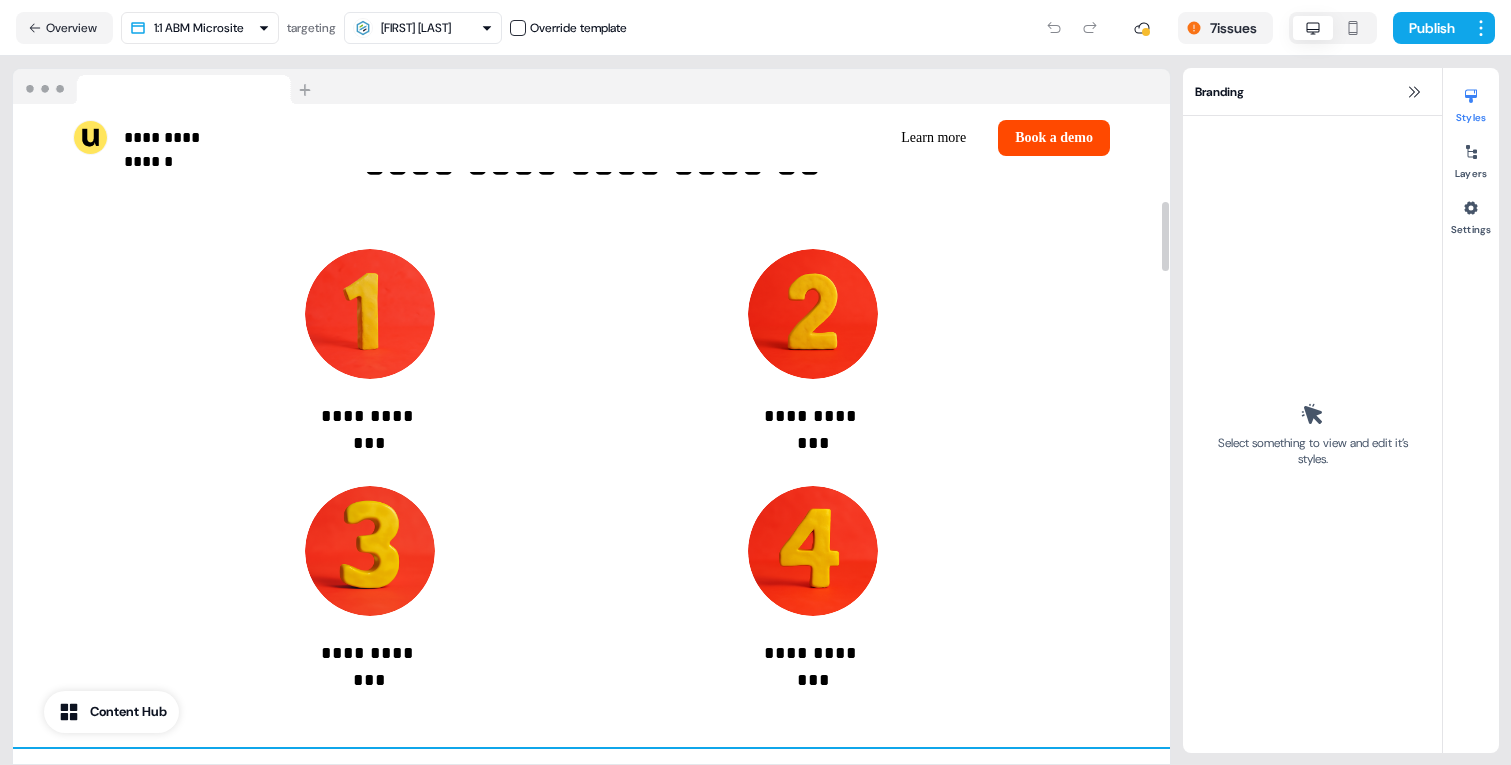 scroll, scrollTop: 0, scrollLeft: 0, axis: both 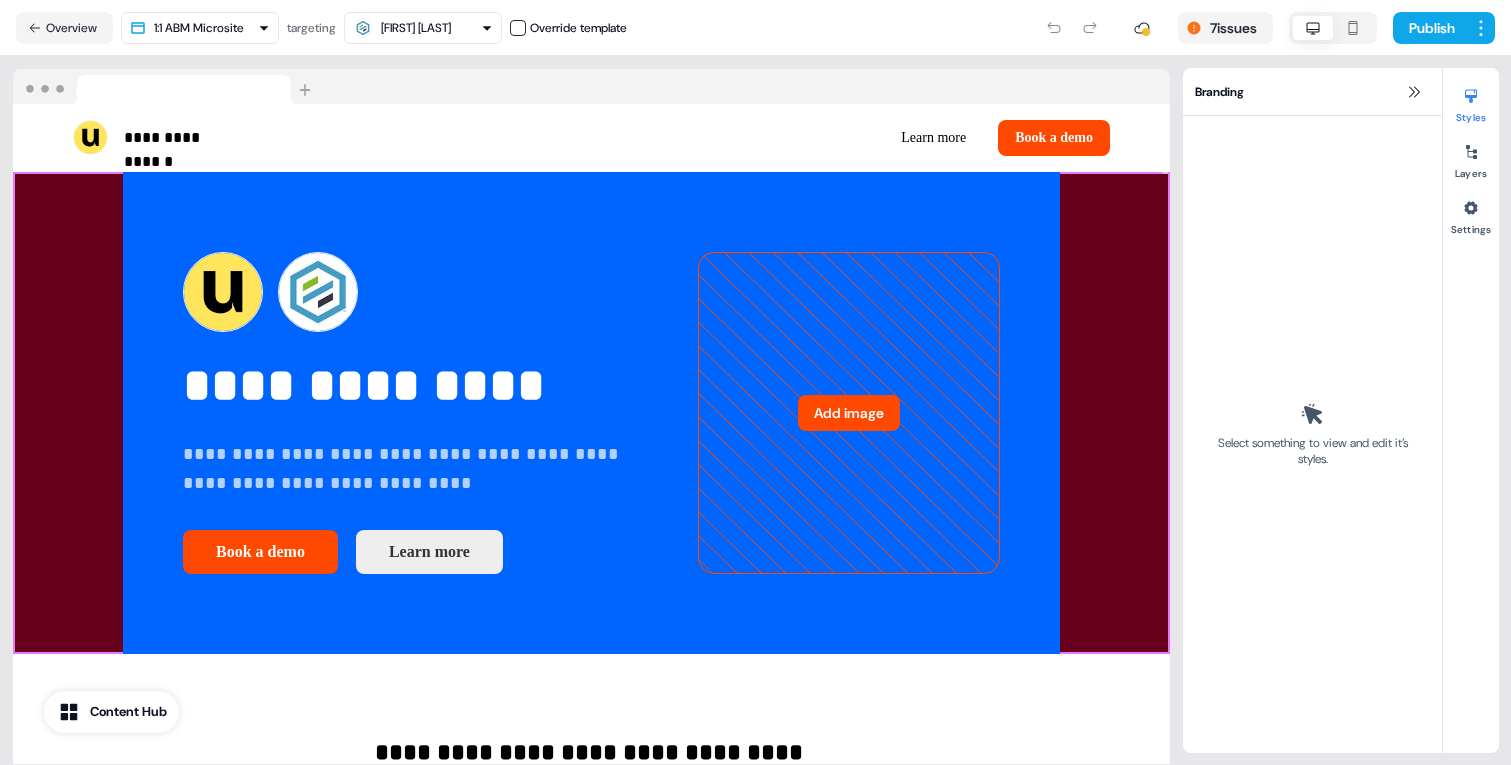 click on "**********" at bounding box center [591, 413] 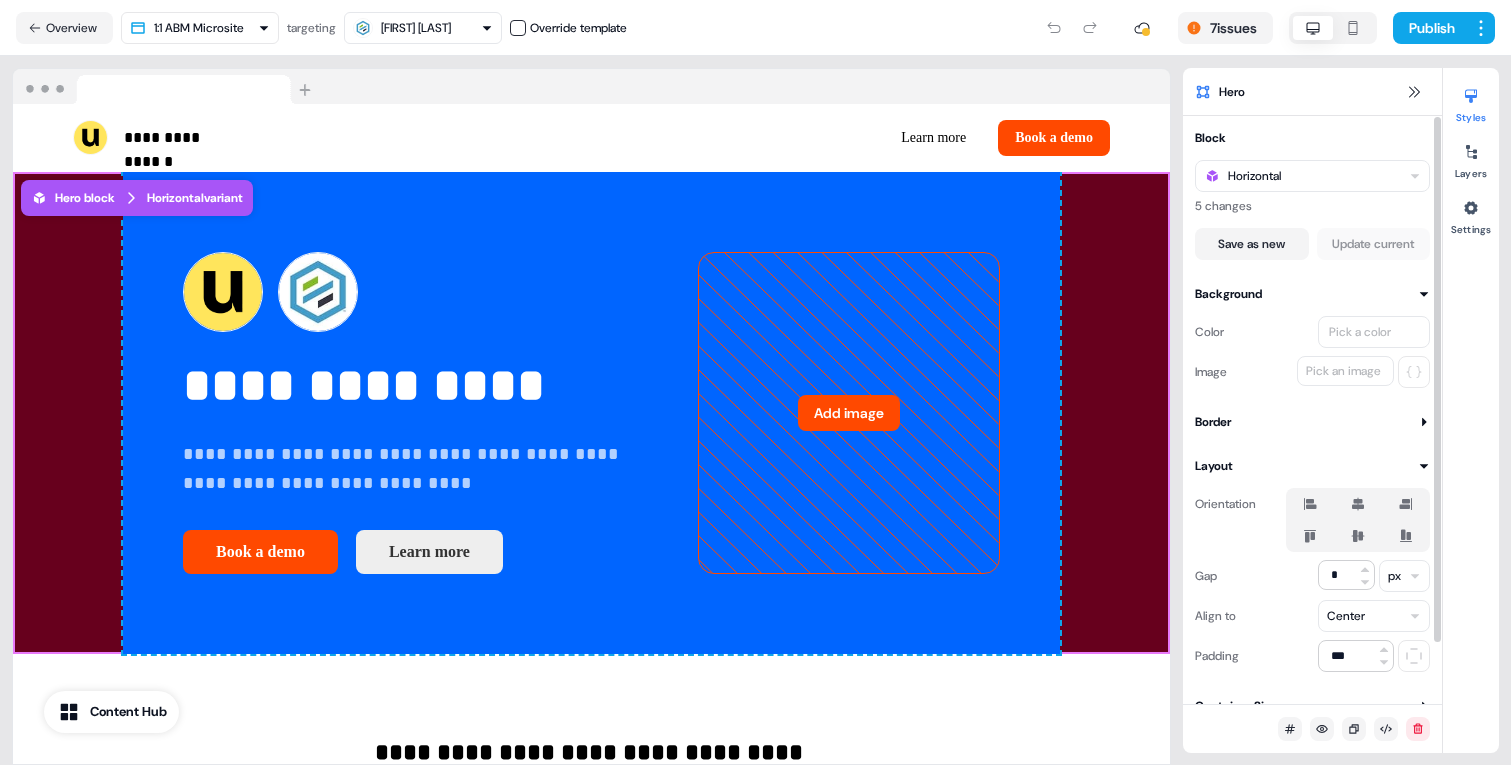 click on "Pick a color" at bounding box center [1360, 332] 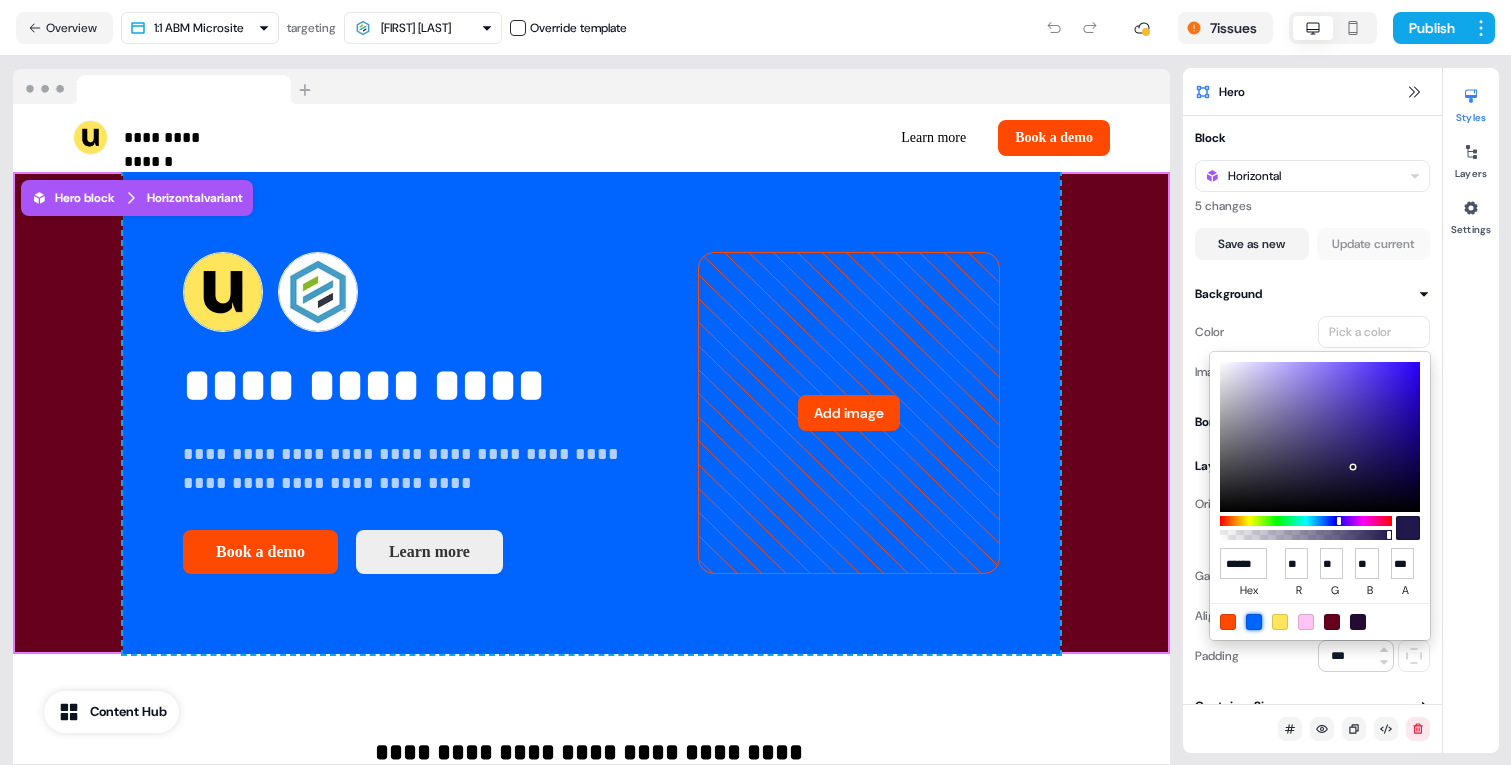 click at bounding box center [1254, 622] 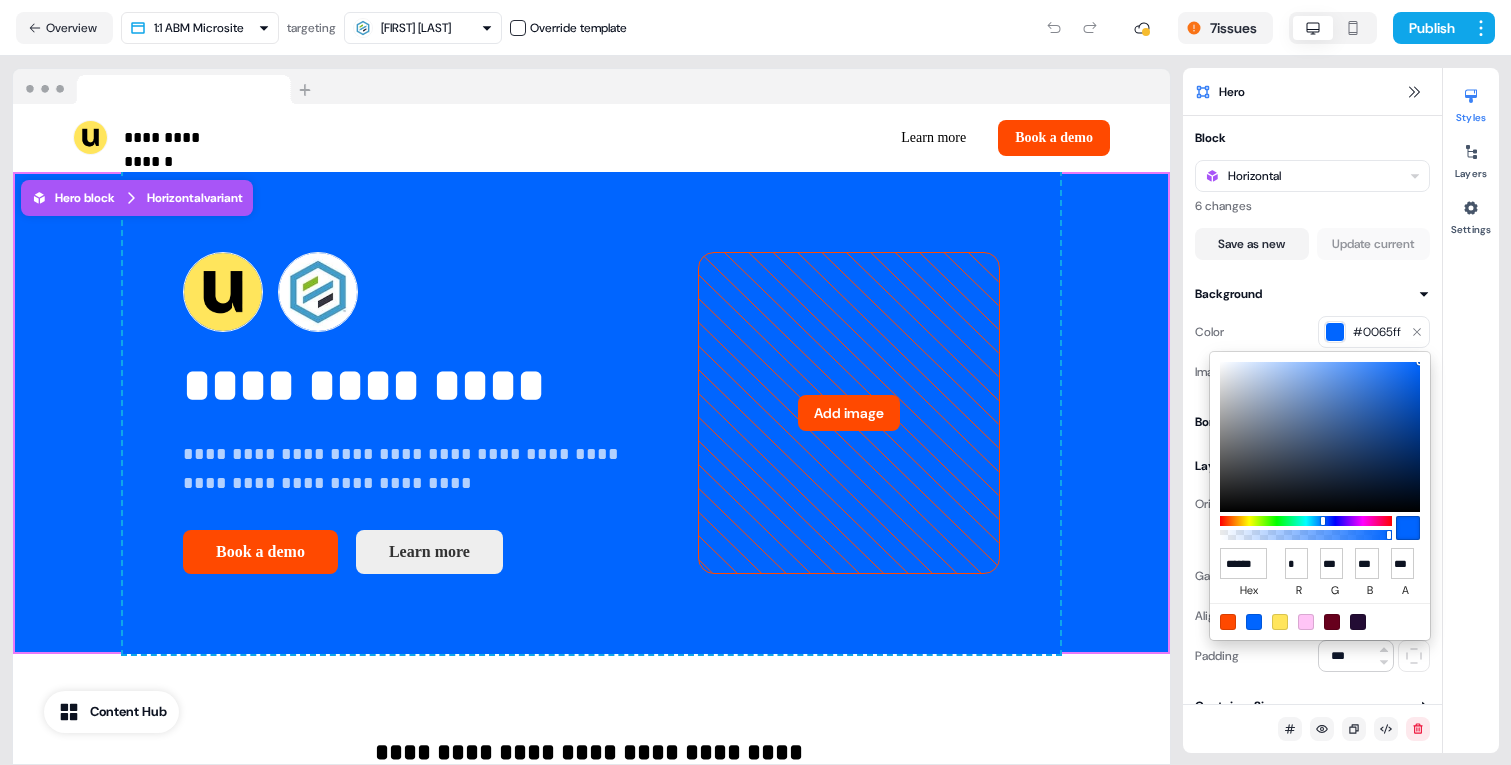 click on "**********" at bounding box center (755, 382) 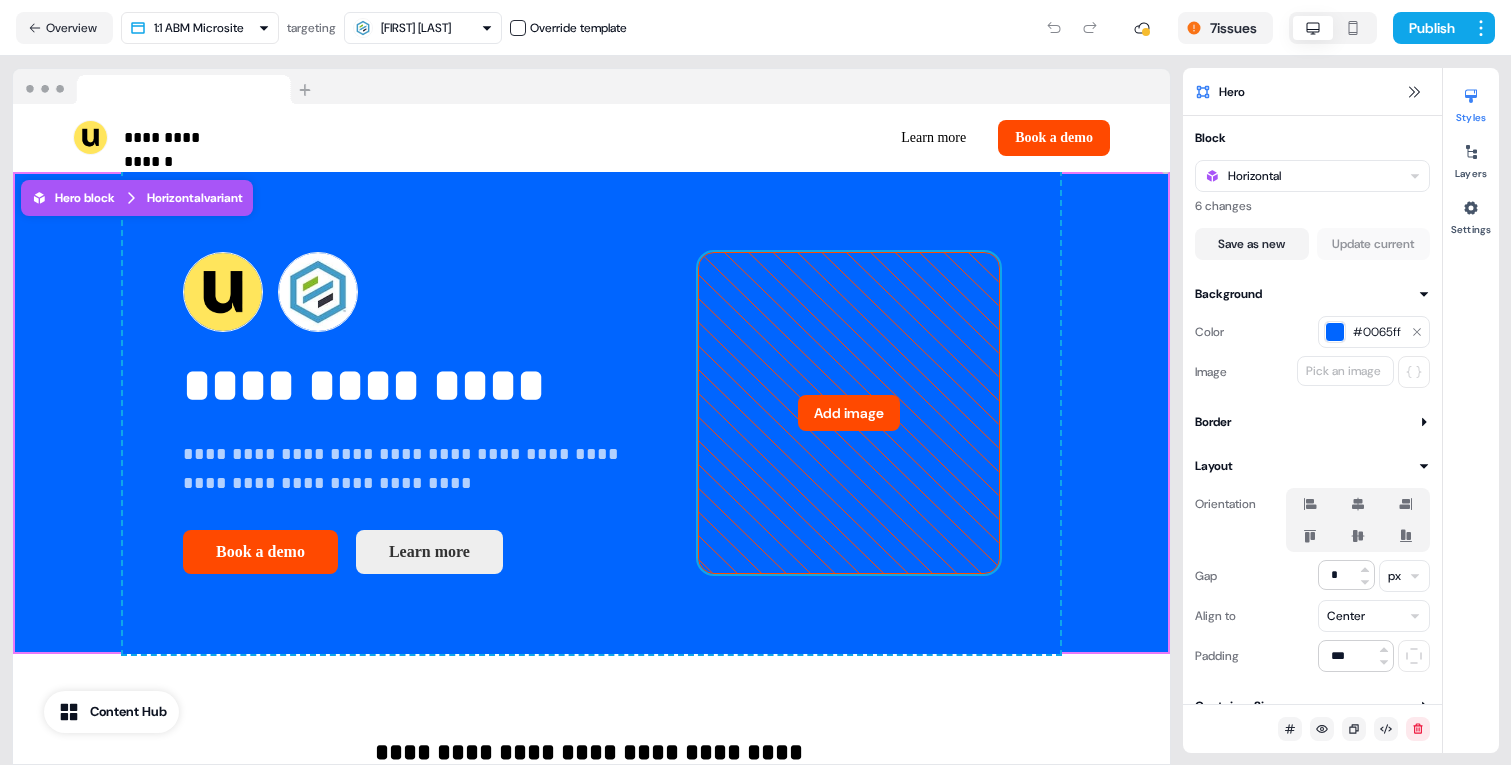 click on "Add image" at bounding box center [849, 413] 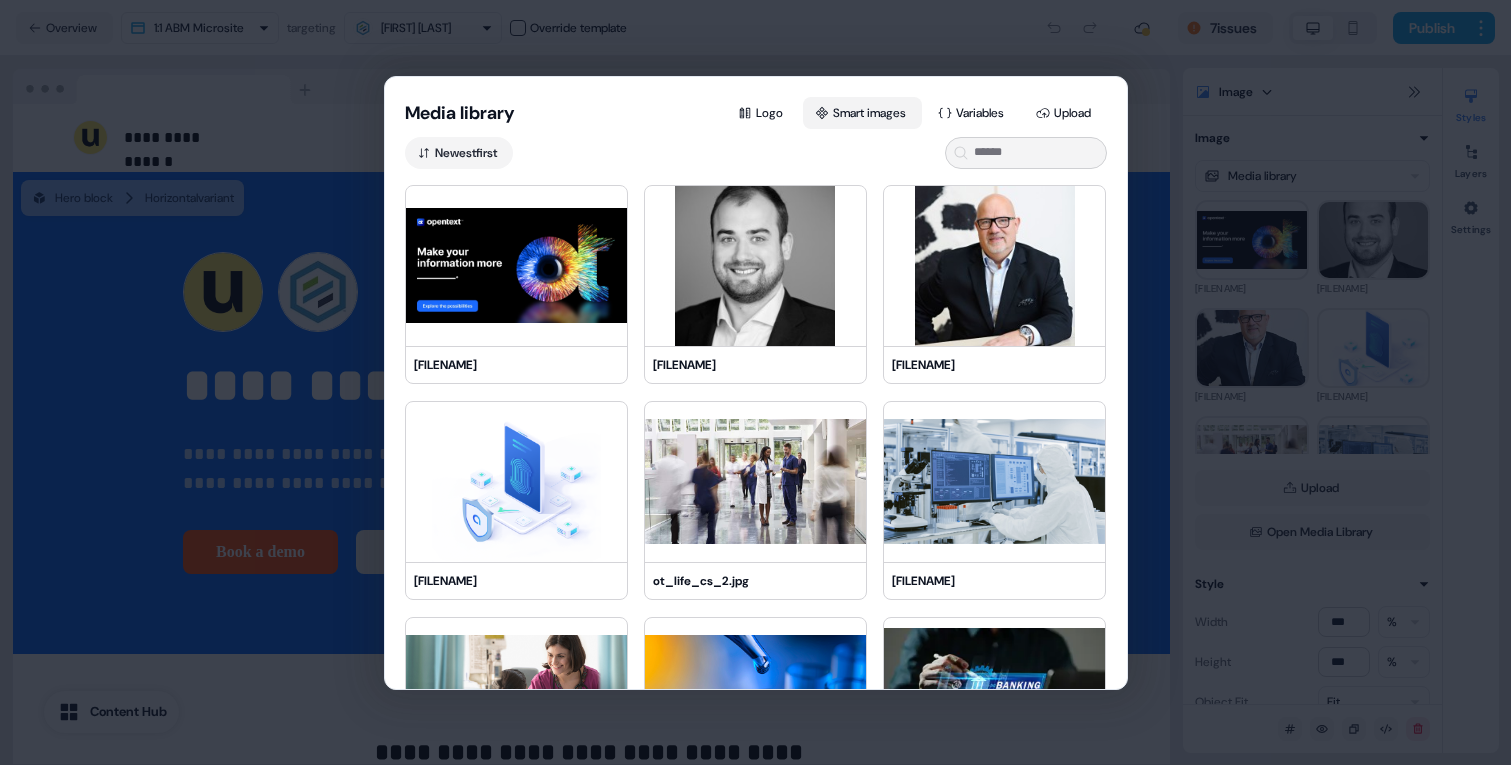 click on "Smart images" at bounding box center (862, 113) 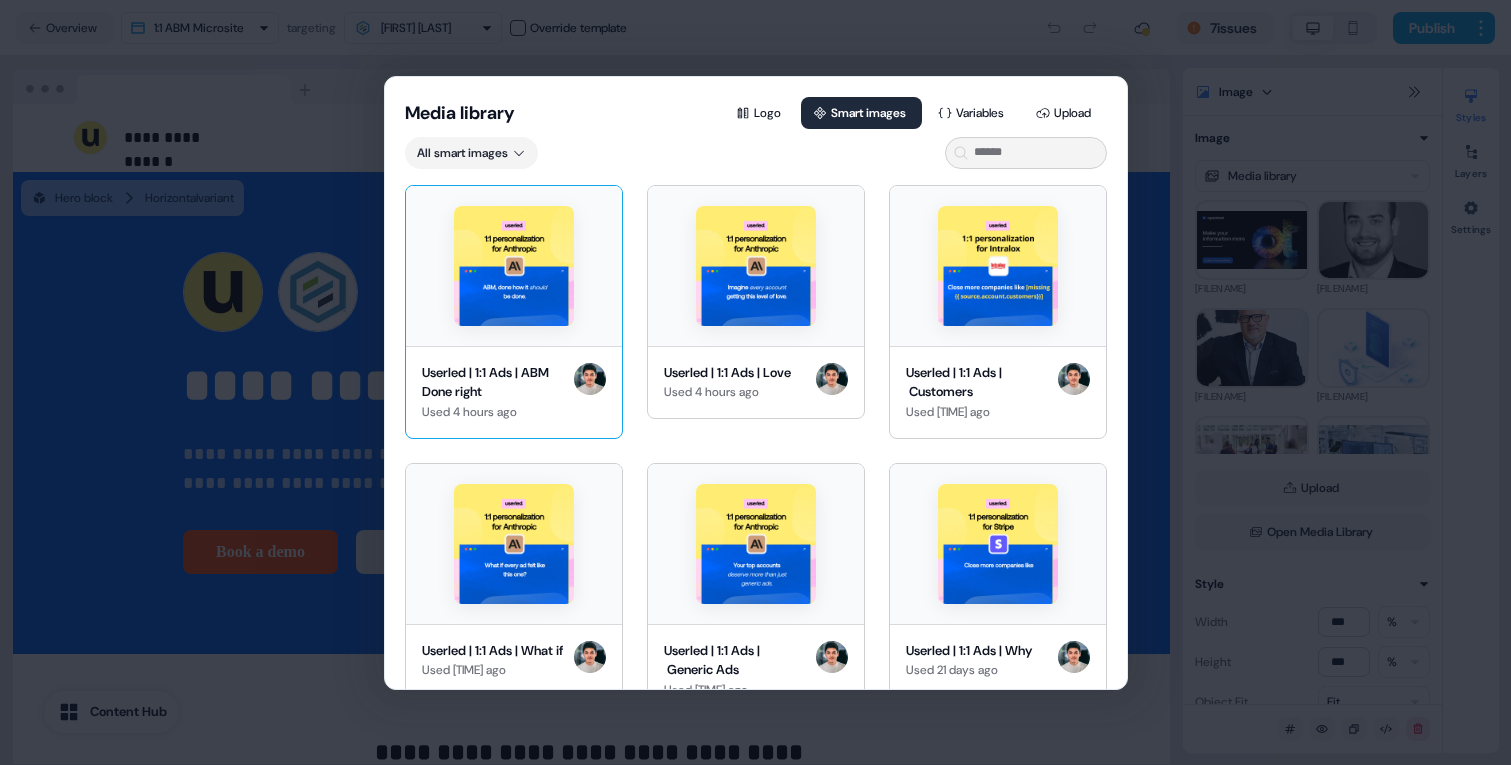 click at bounding box center [514, 266] 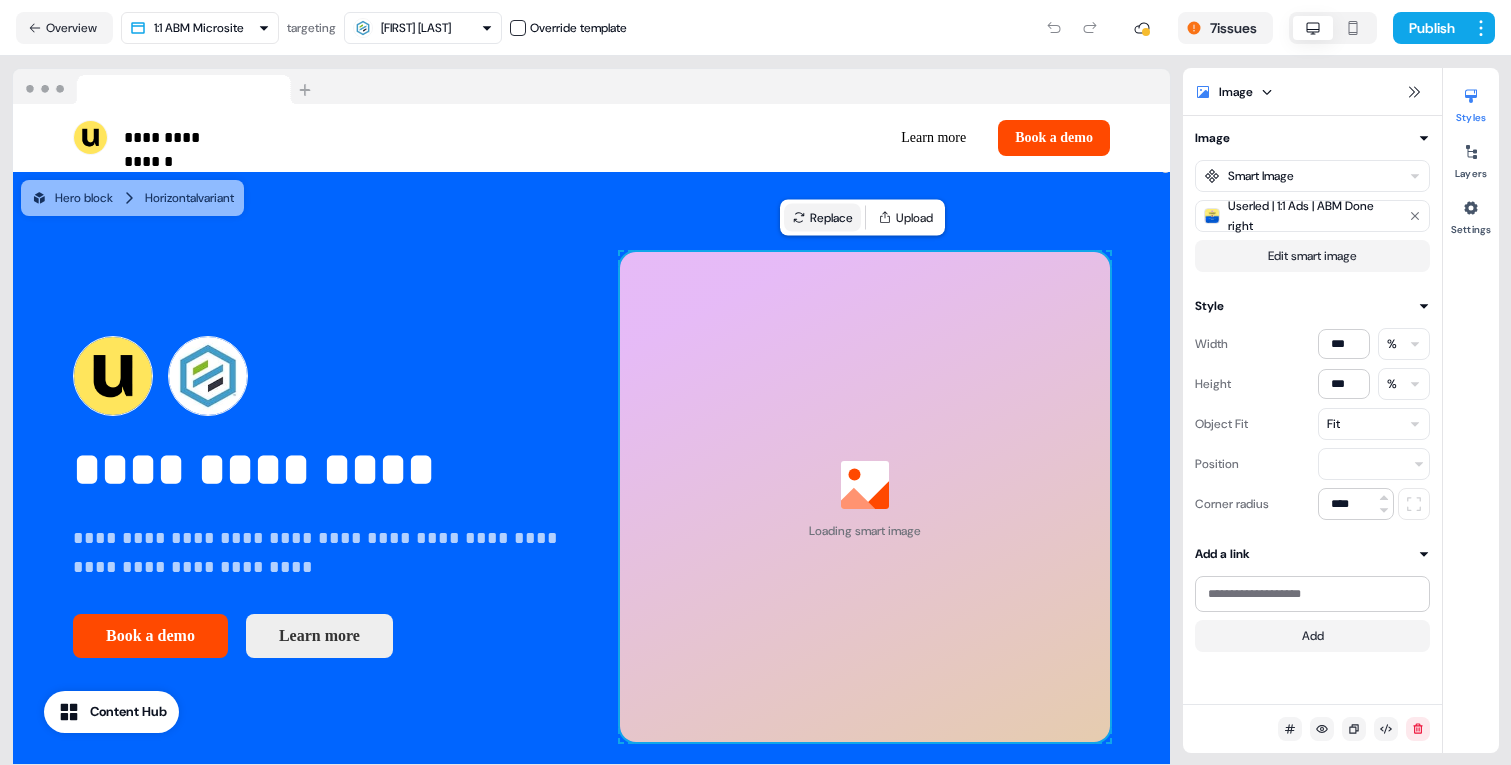 click 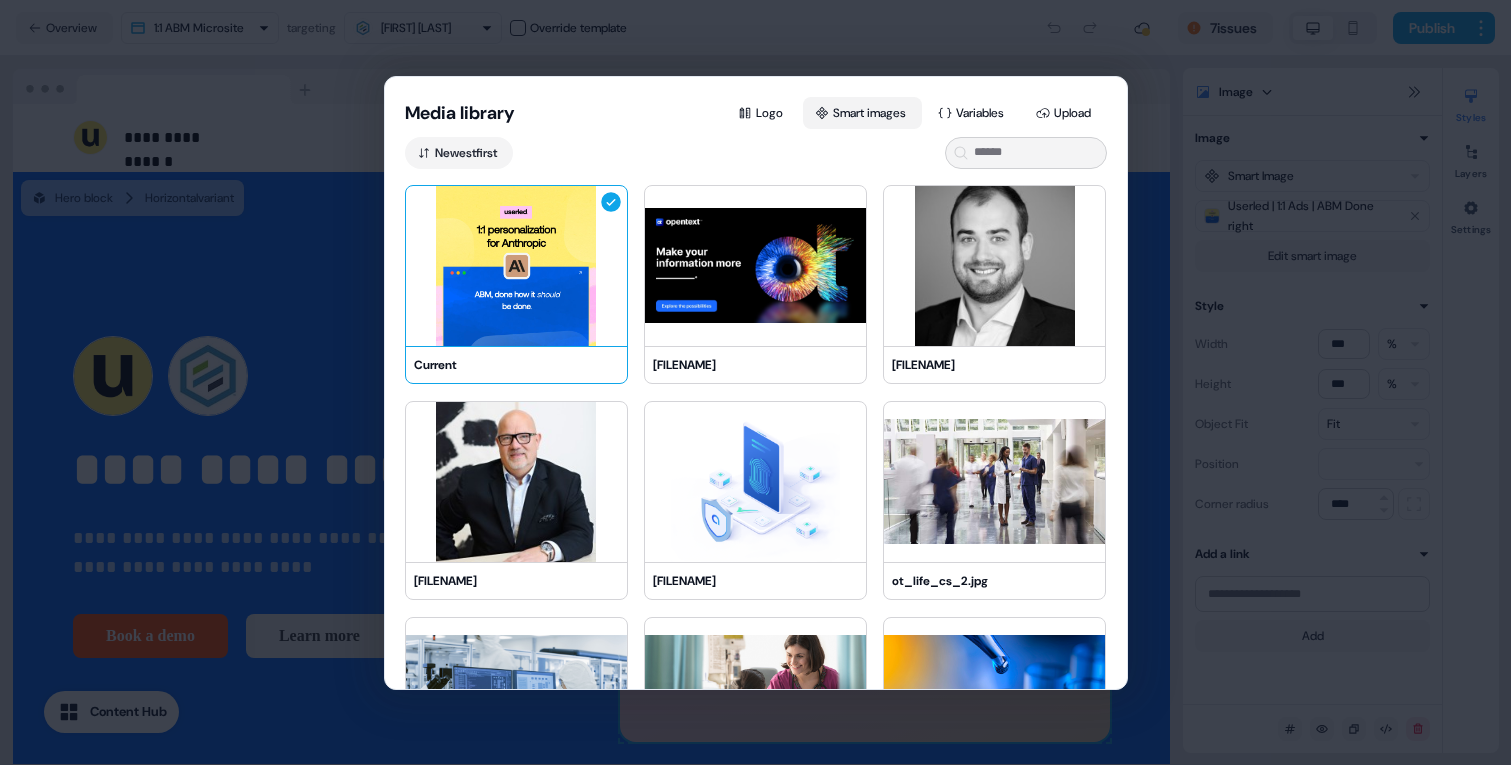 click on "Smart images" at bounding box center [862, 113] 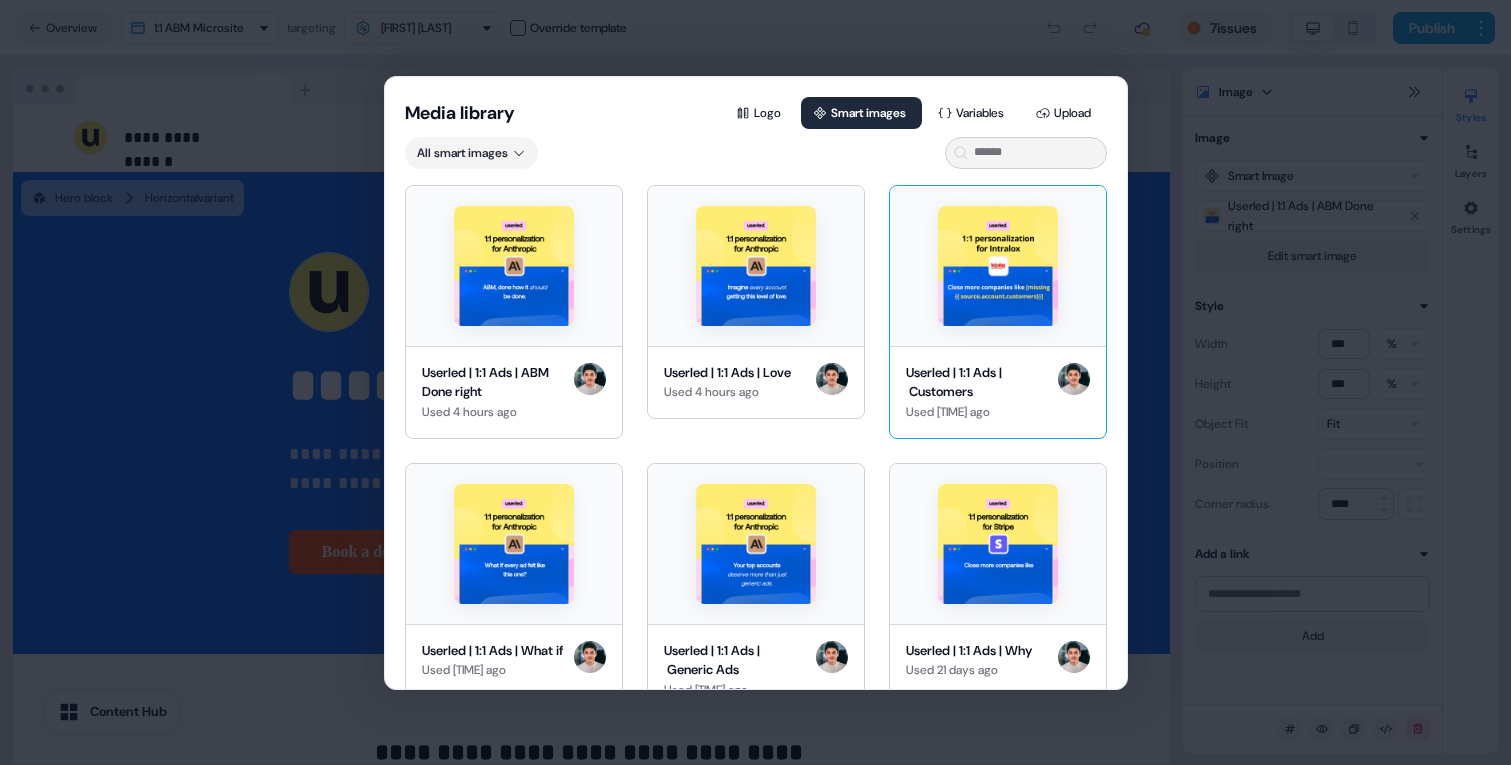 click at bounding box center (998, 266) 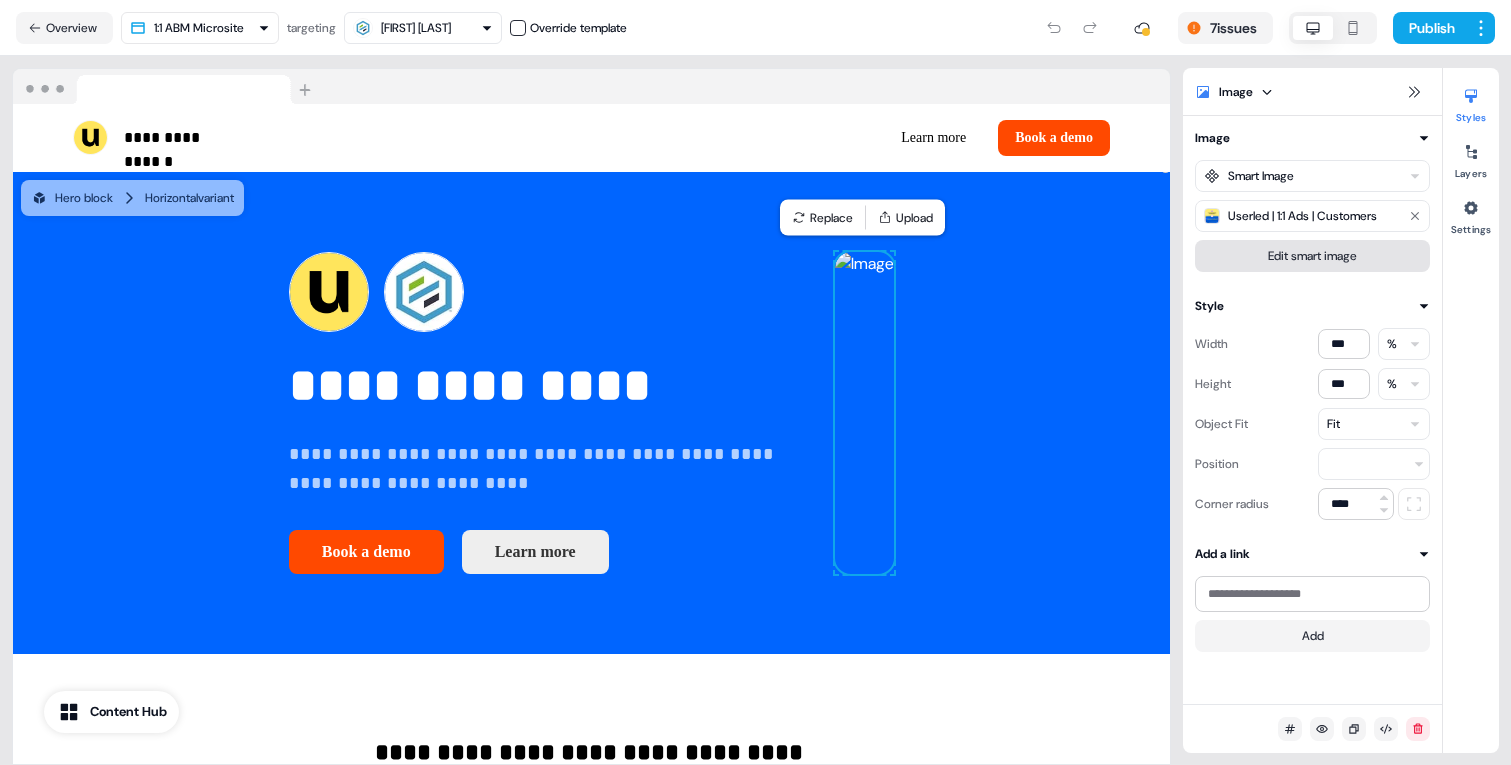 click on "Edit smart image" at bounding box center [1312, 256] 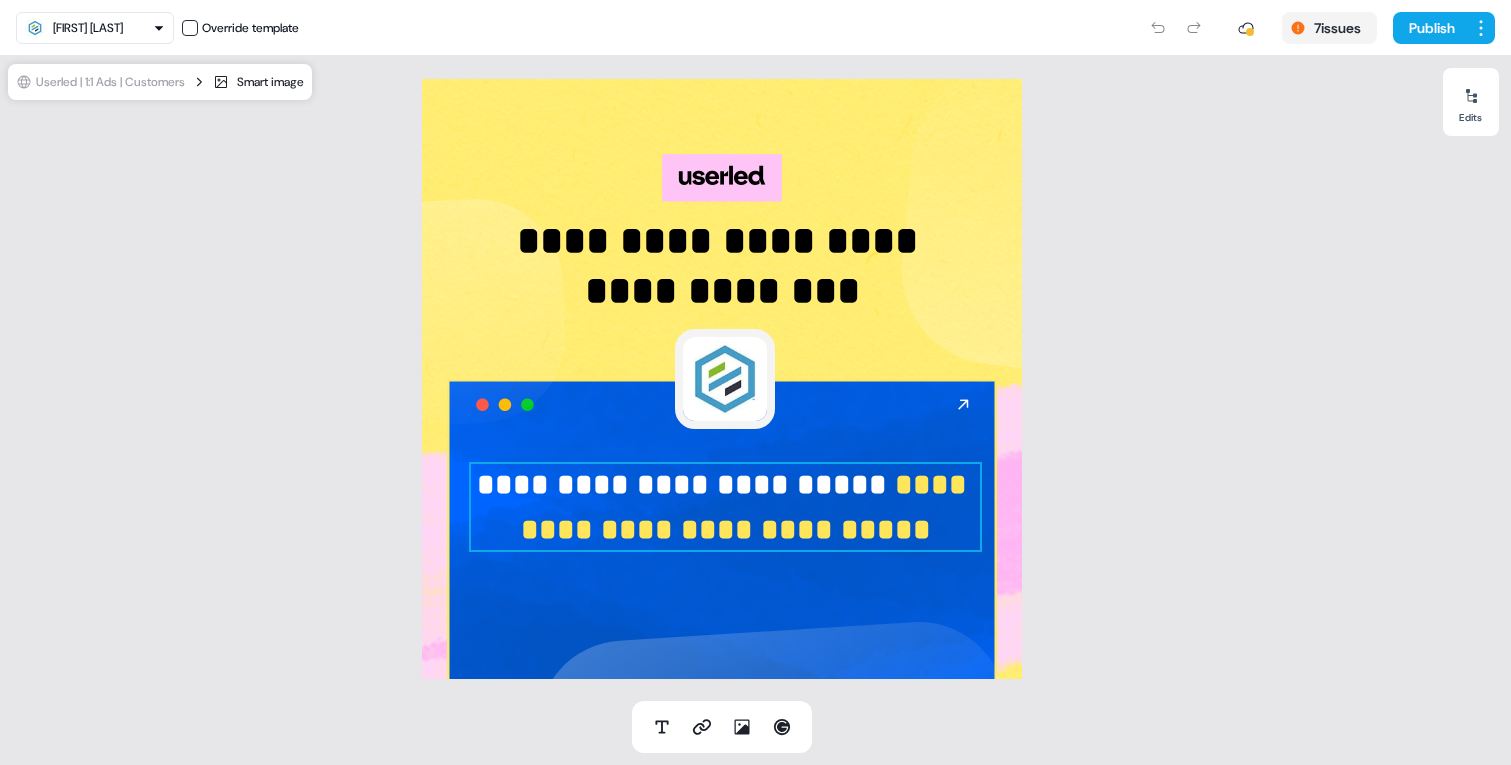 click on "**********" at bounding box center [748, 507] 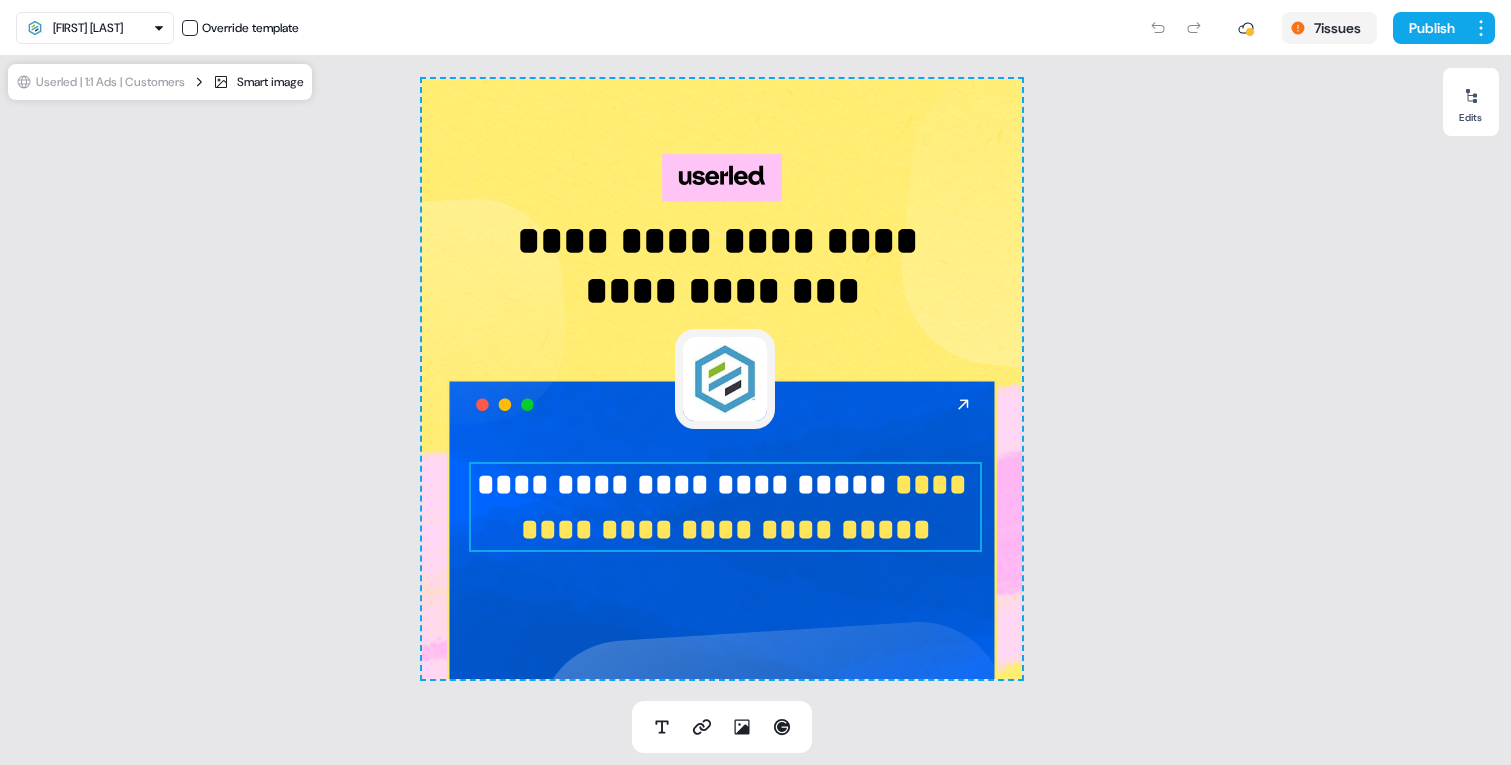 click on "**********" at bounding box center (748, 507) 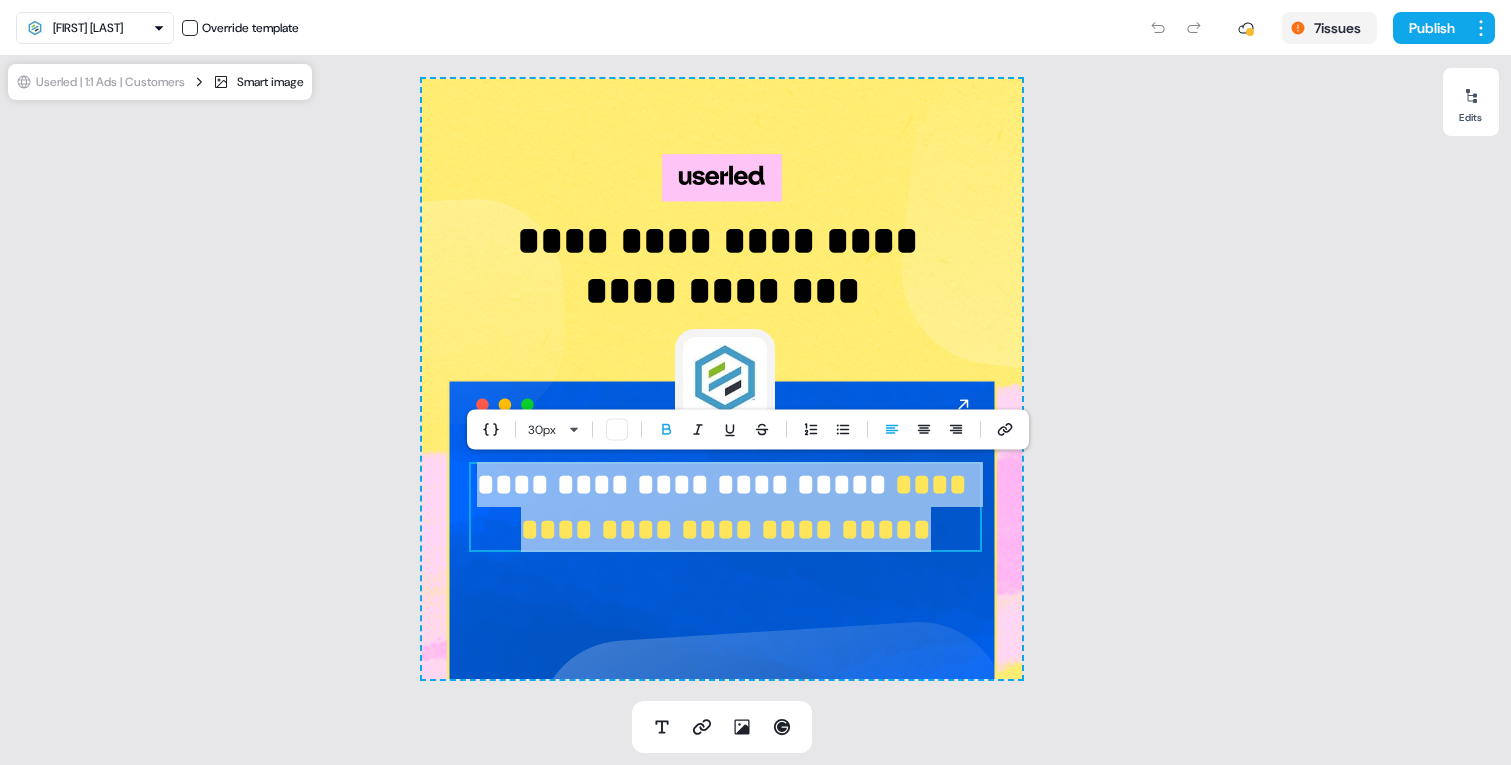 click on "**********" at bounding box center (748, 507) 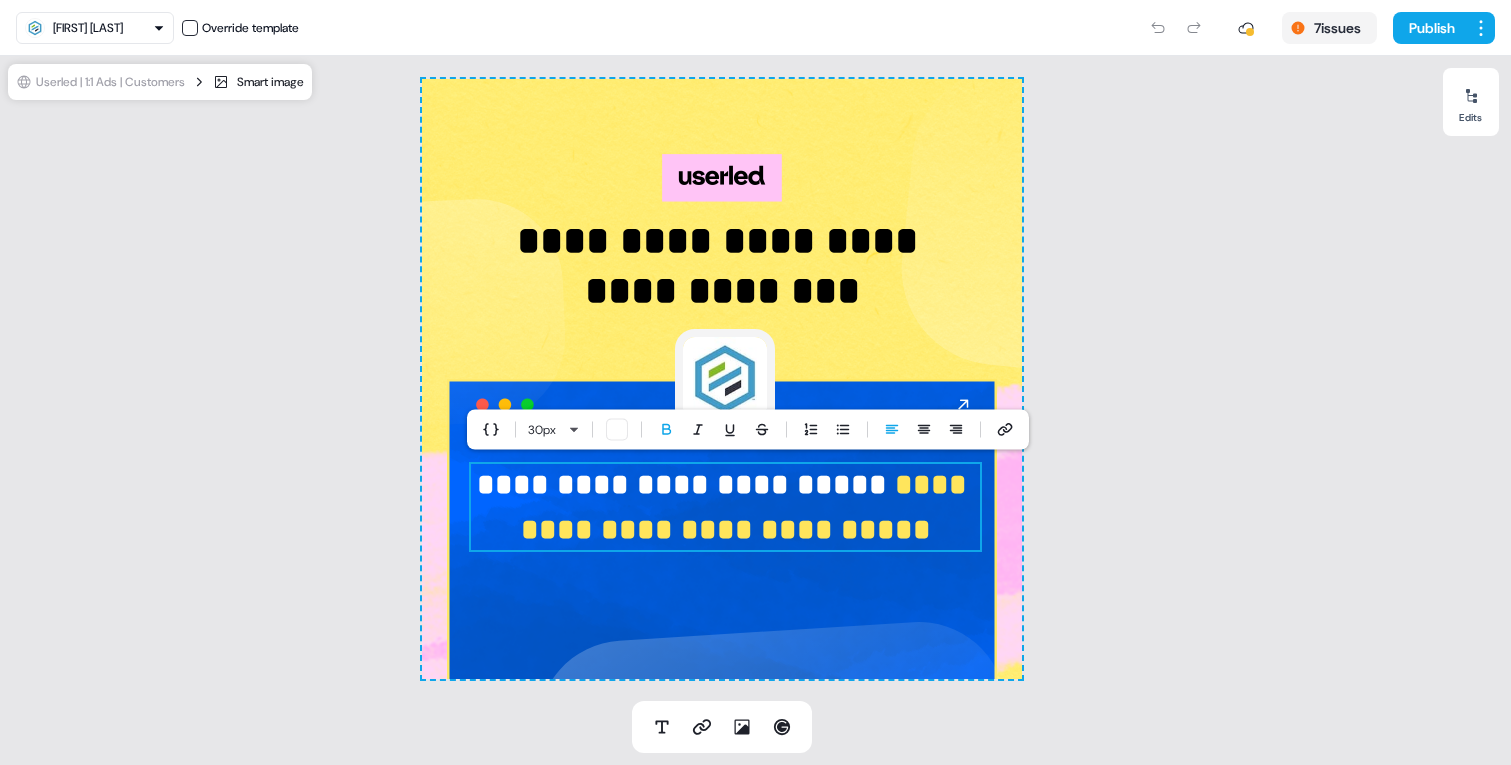 type 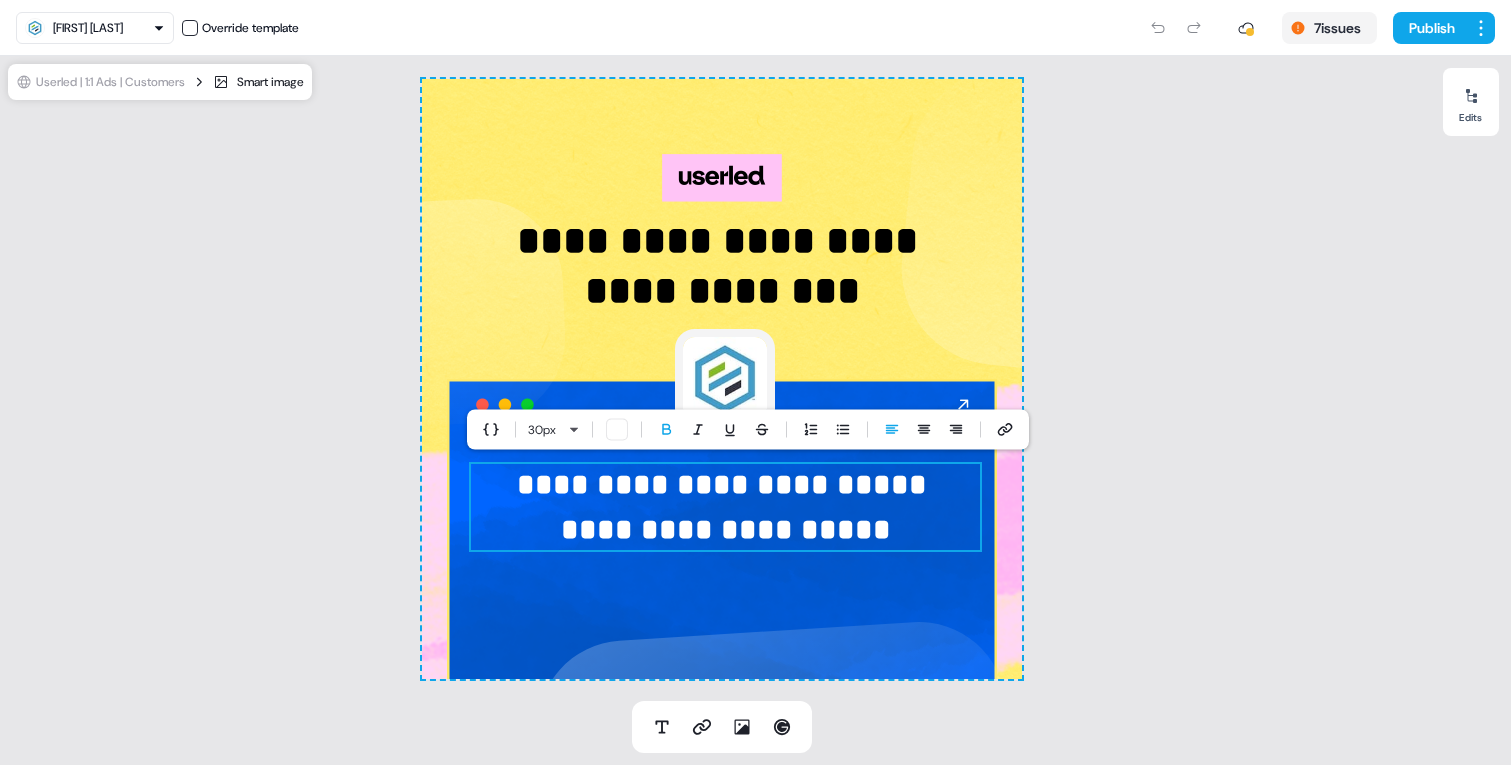 click on "**********" at bounding box center (726, 529) 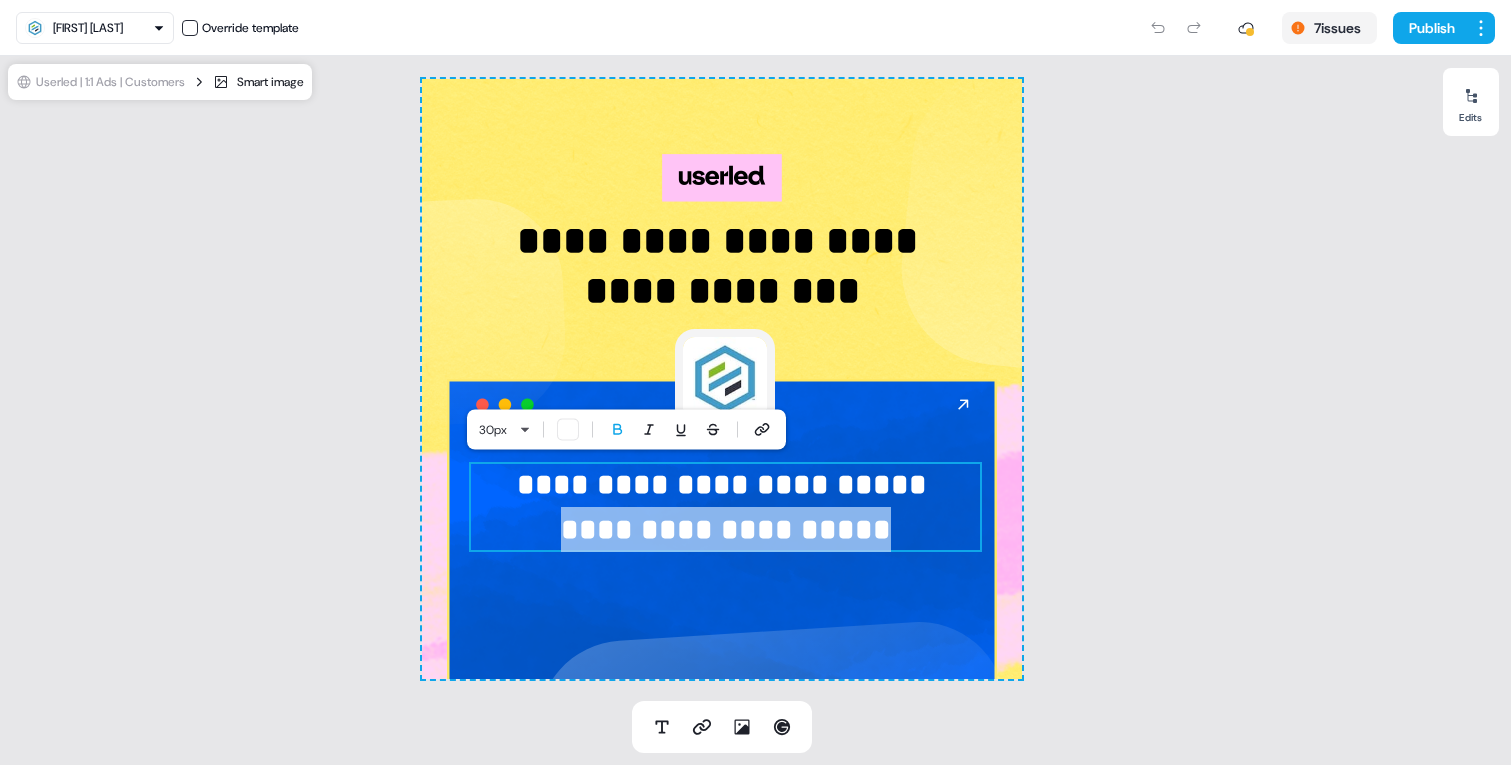 click at bounding box center (568, 430) 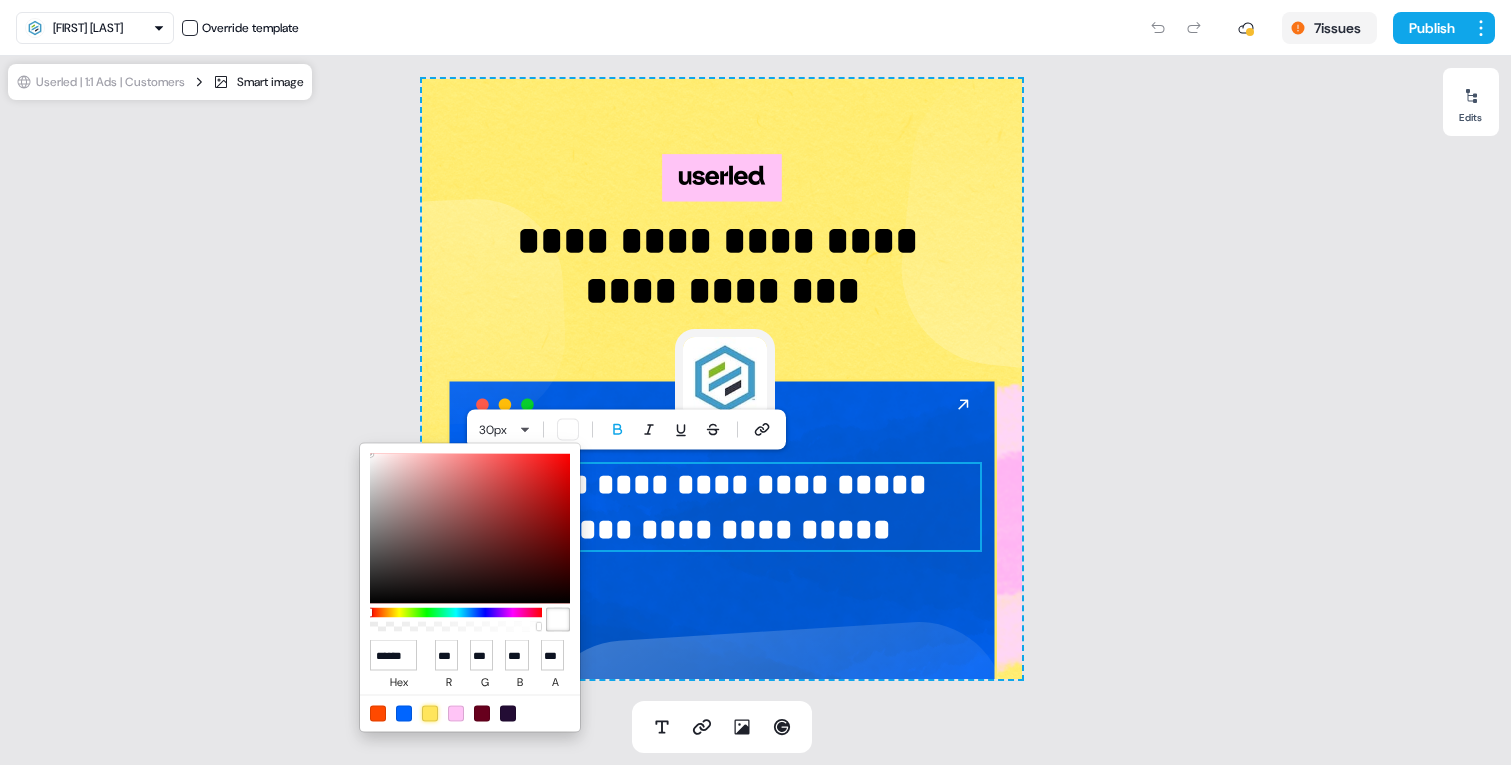 click at bounding box center (430, 713) 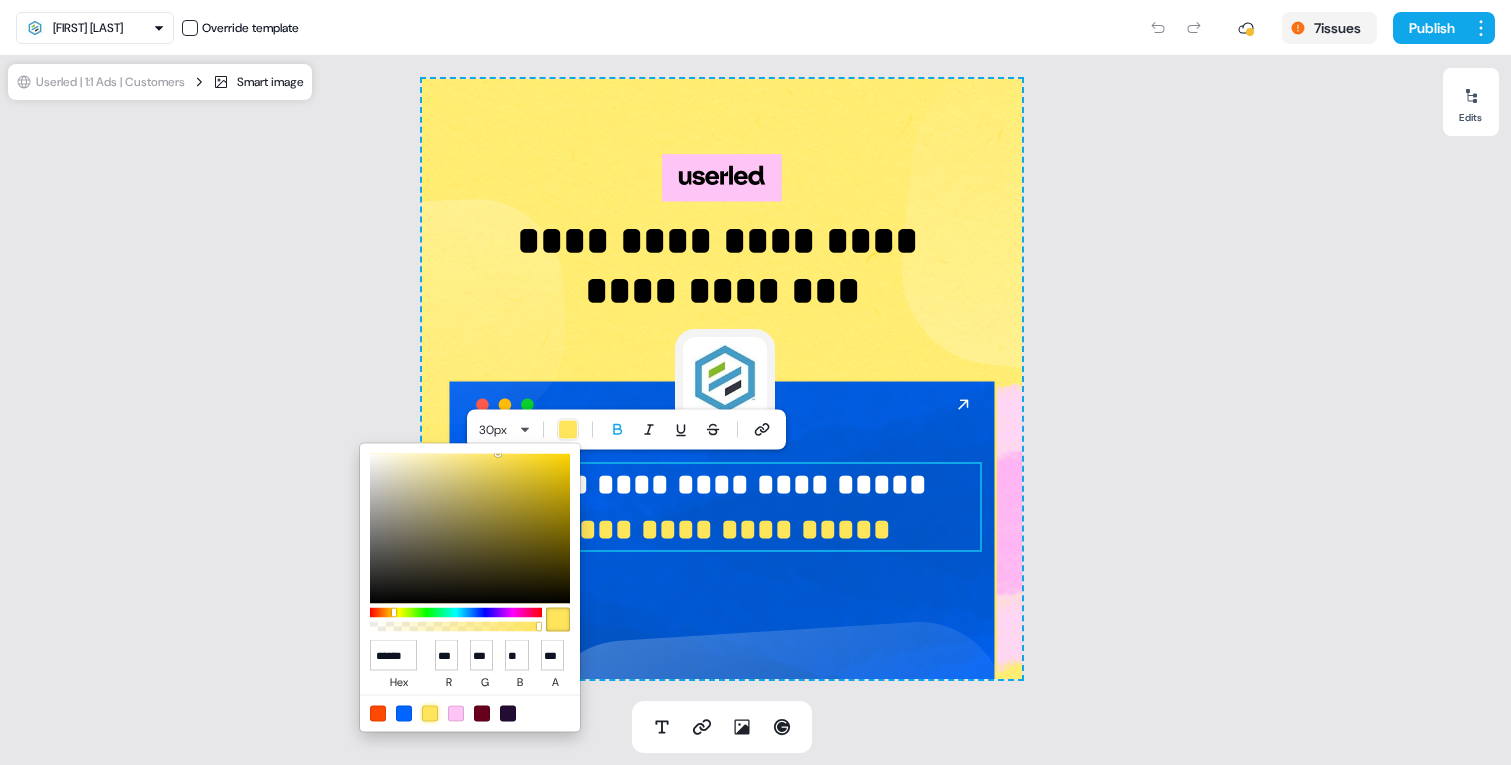 click on "**********" at bounding box center [755, 382] 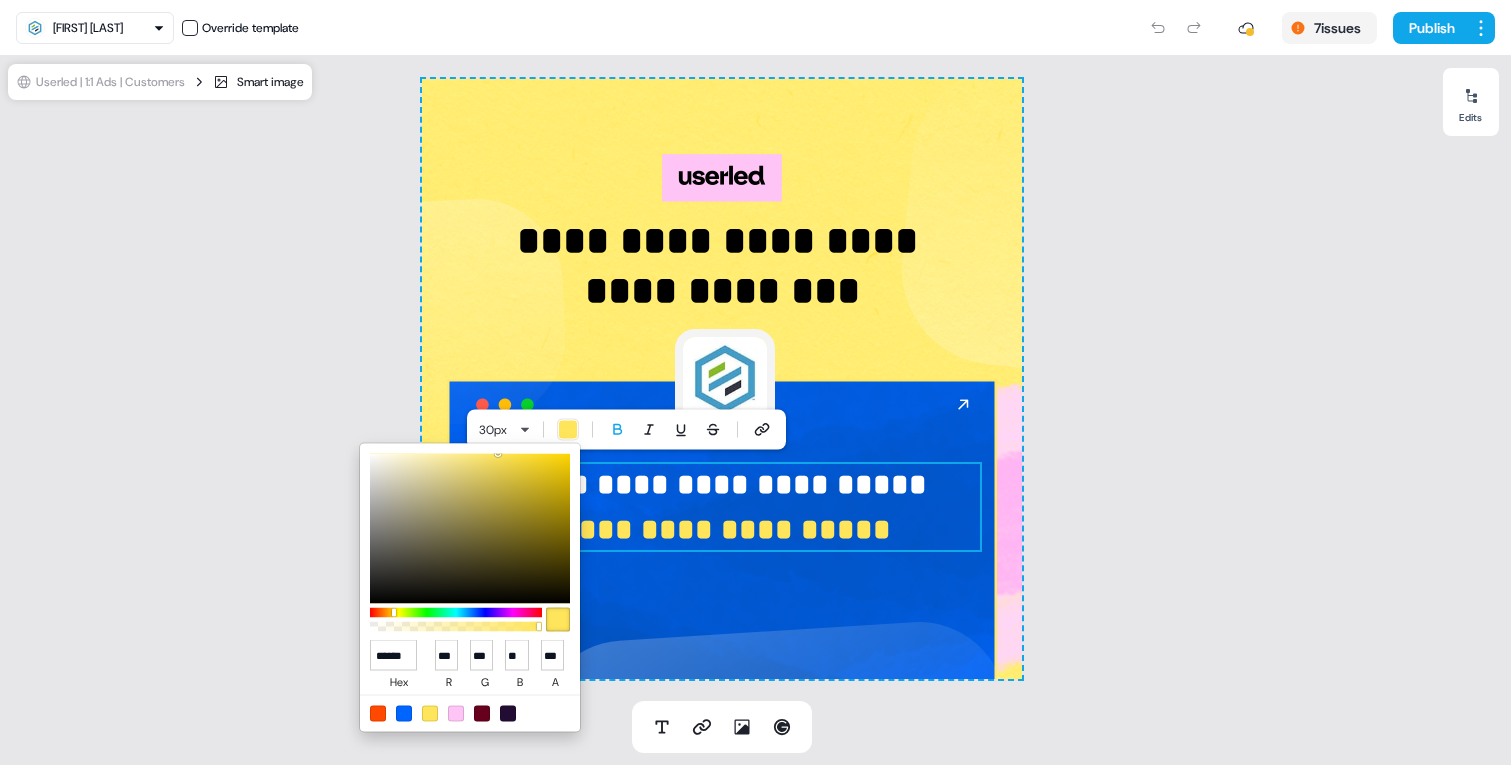 click on "**********" at bounding box center [755, 382] 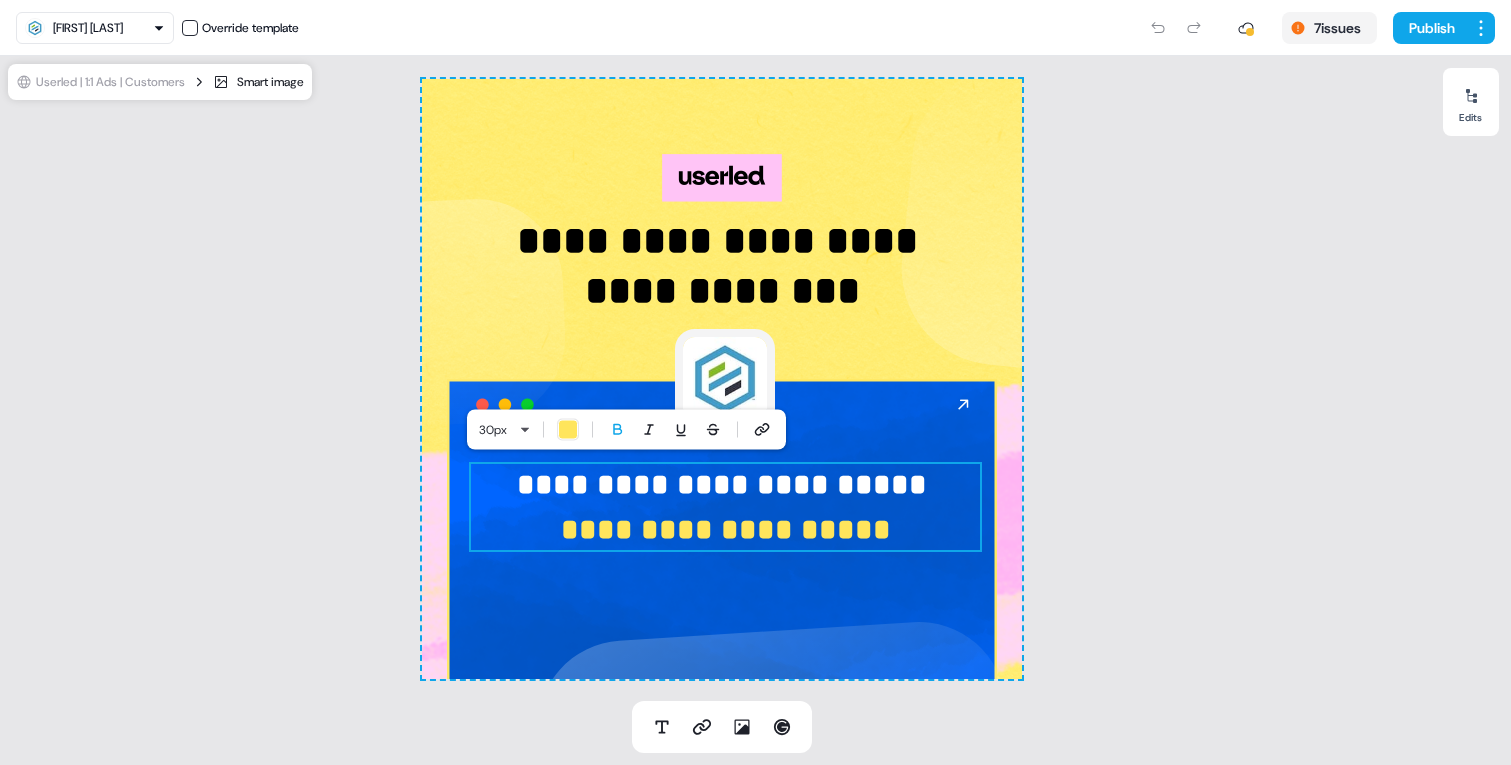 click on "Publish" at bounding box center [1430, 28] 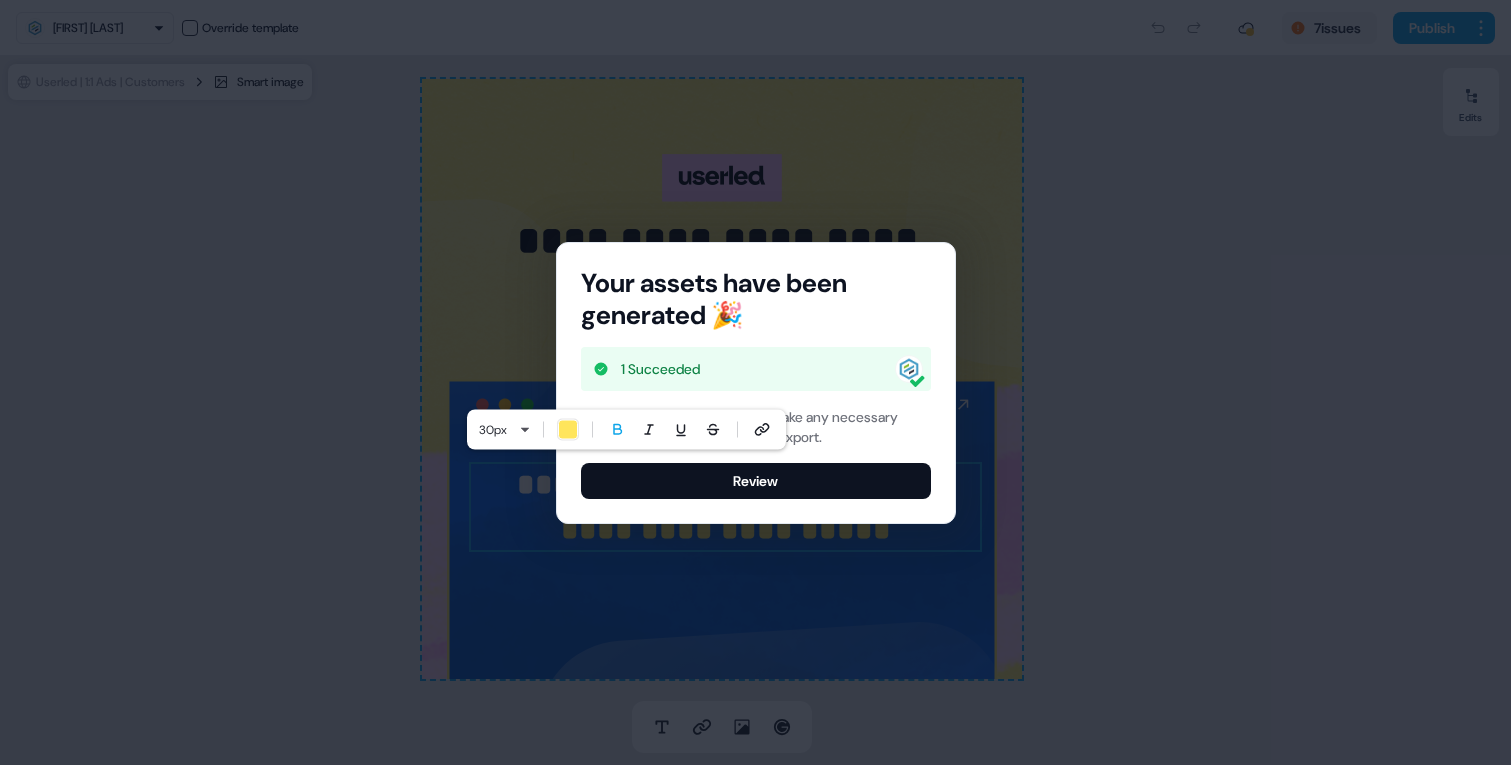 click on "Review" at bounding box center [756, 481] 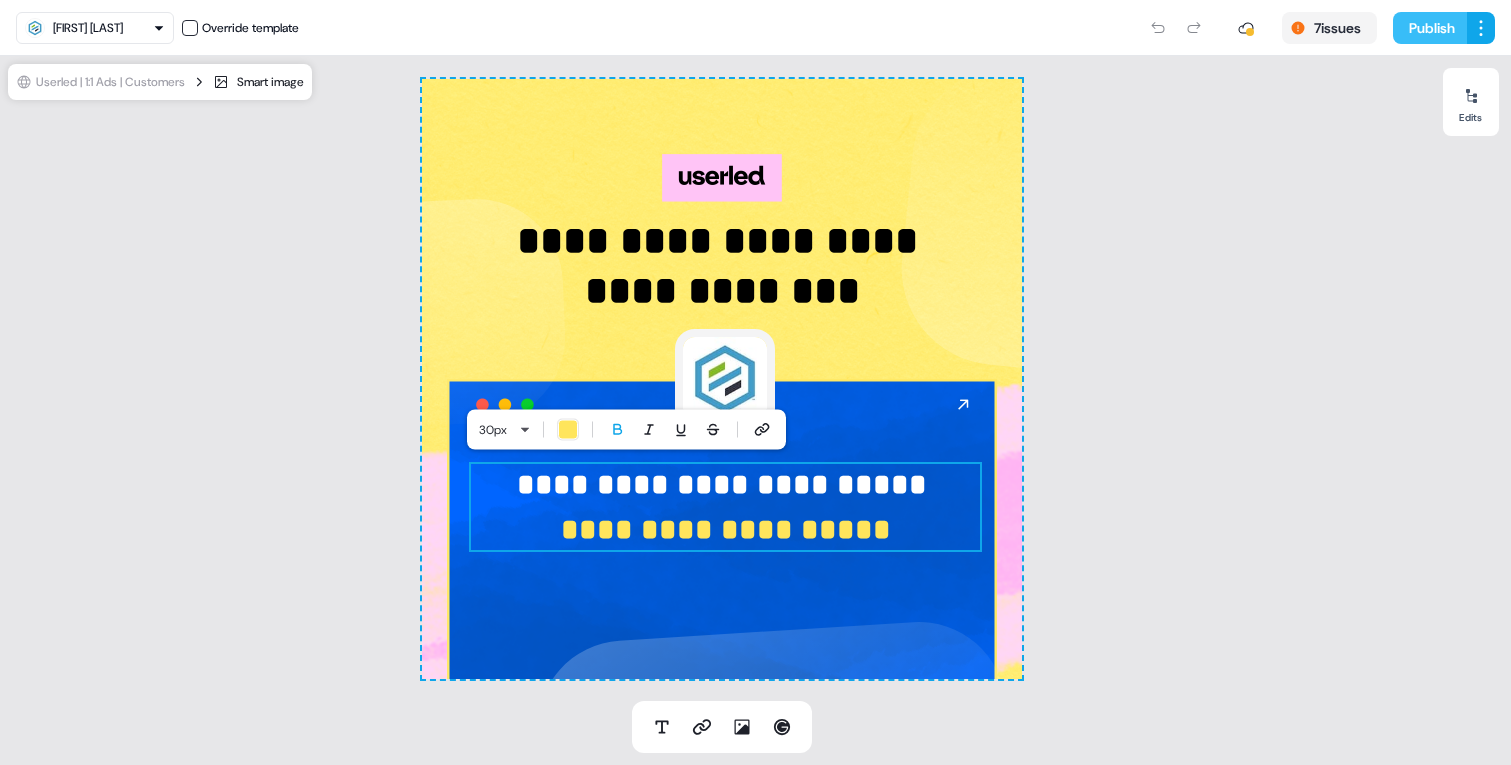 click on "Publish" at bounding box center [1430, 28] 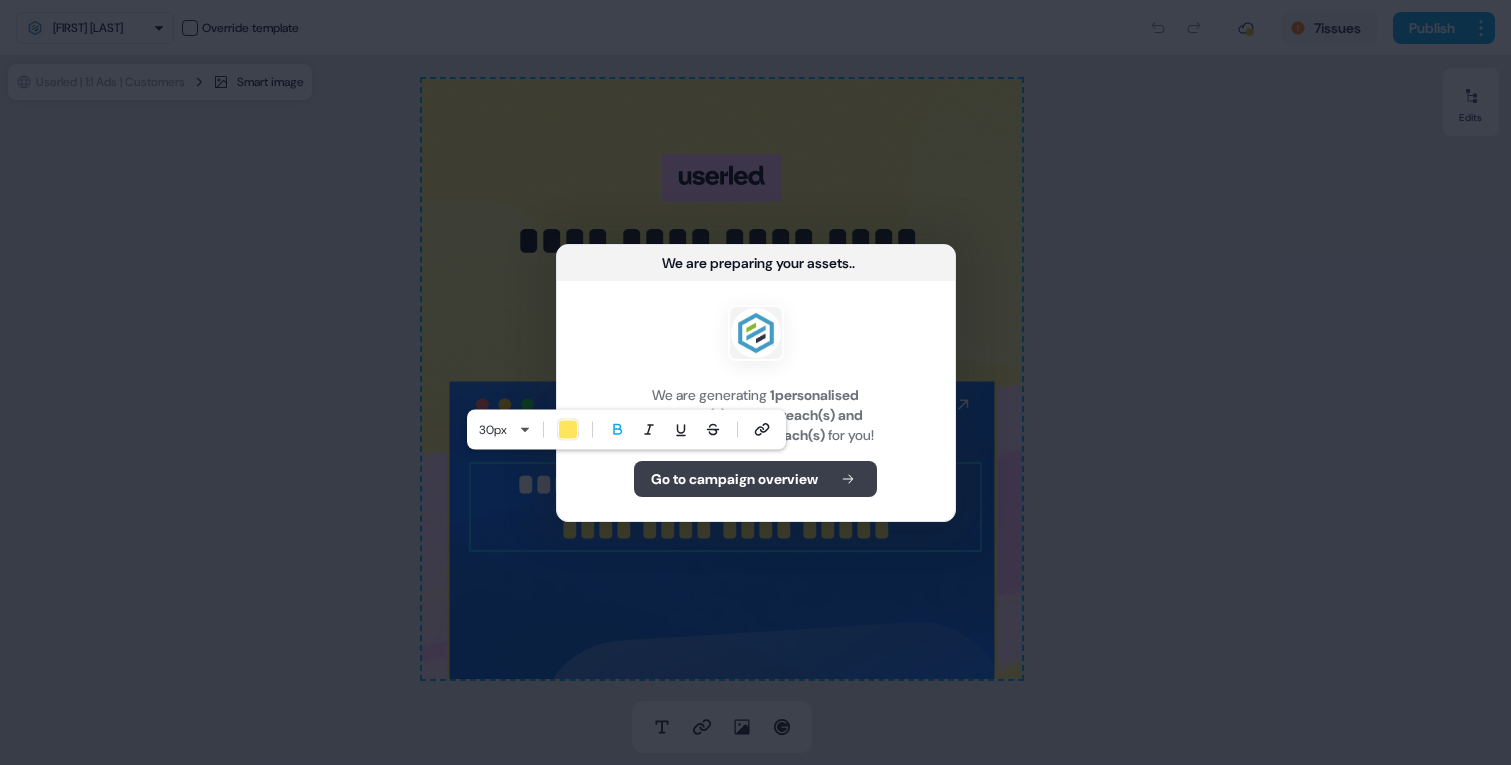 click on "Go to campaign overview" at bounding box center (734, 479) 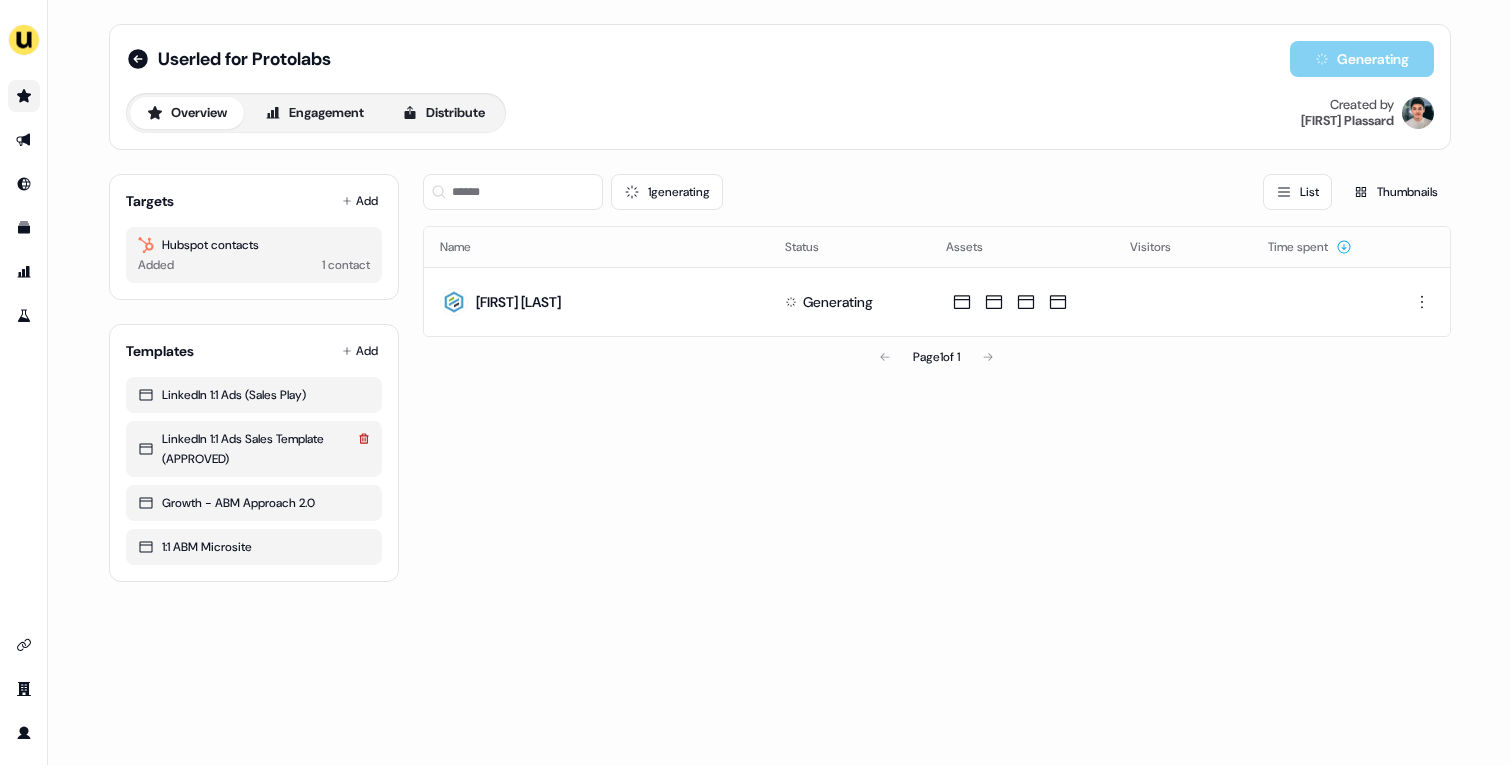 click at bounding box center (364, 439) 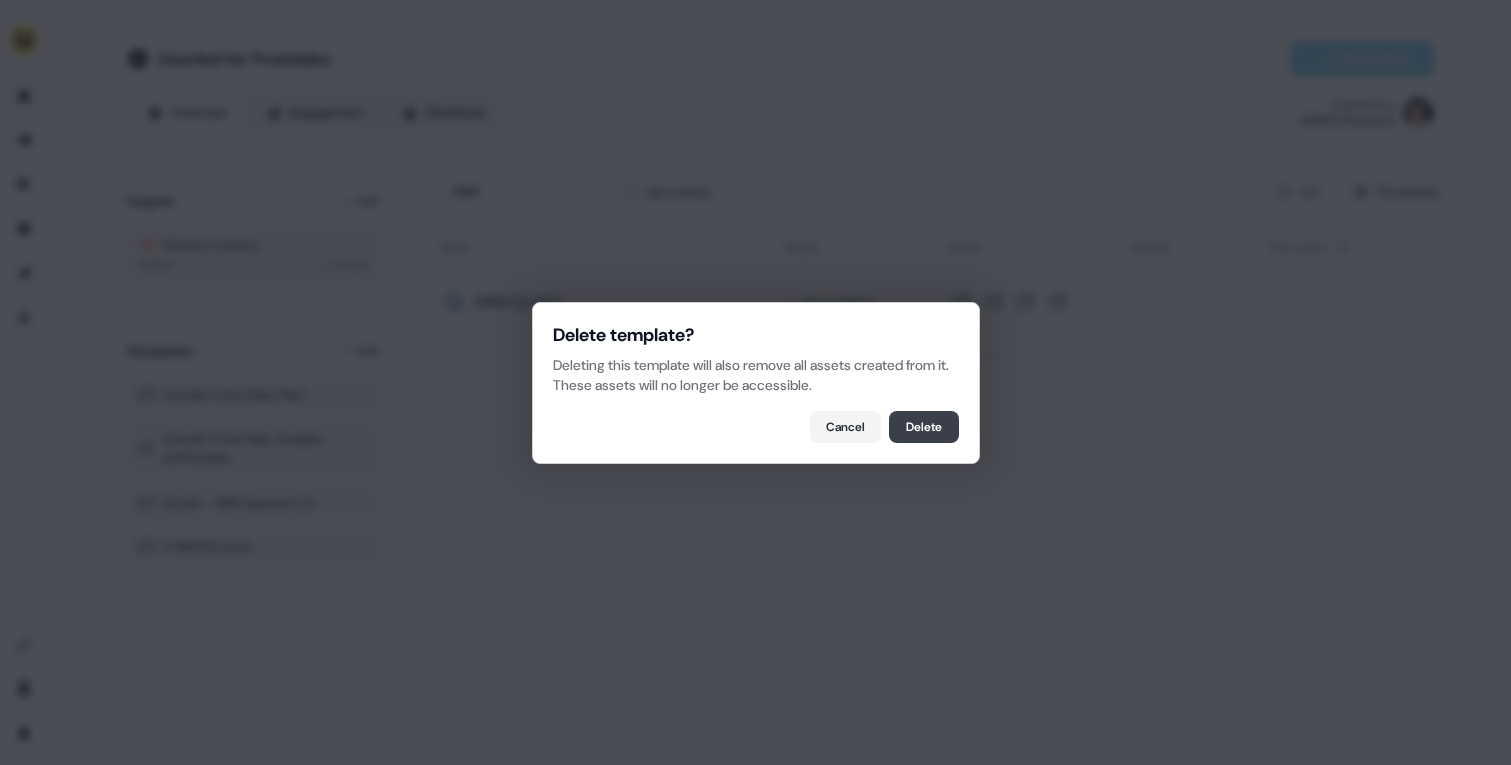 click on "Delete" at bounding box center (924, 427) 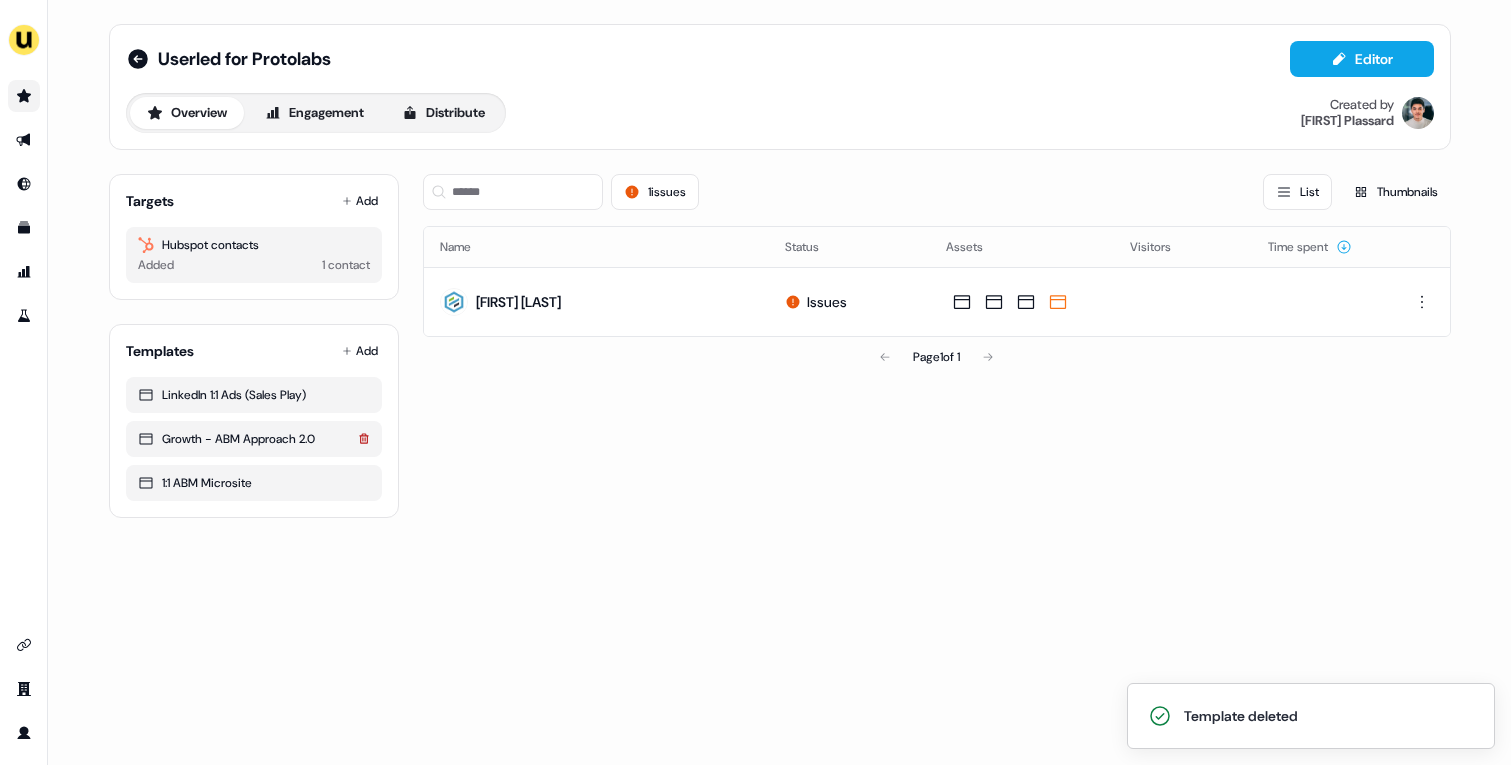 click at bounding box center (364, 439) 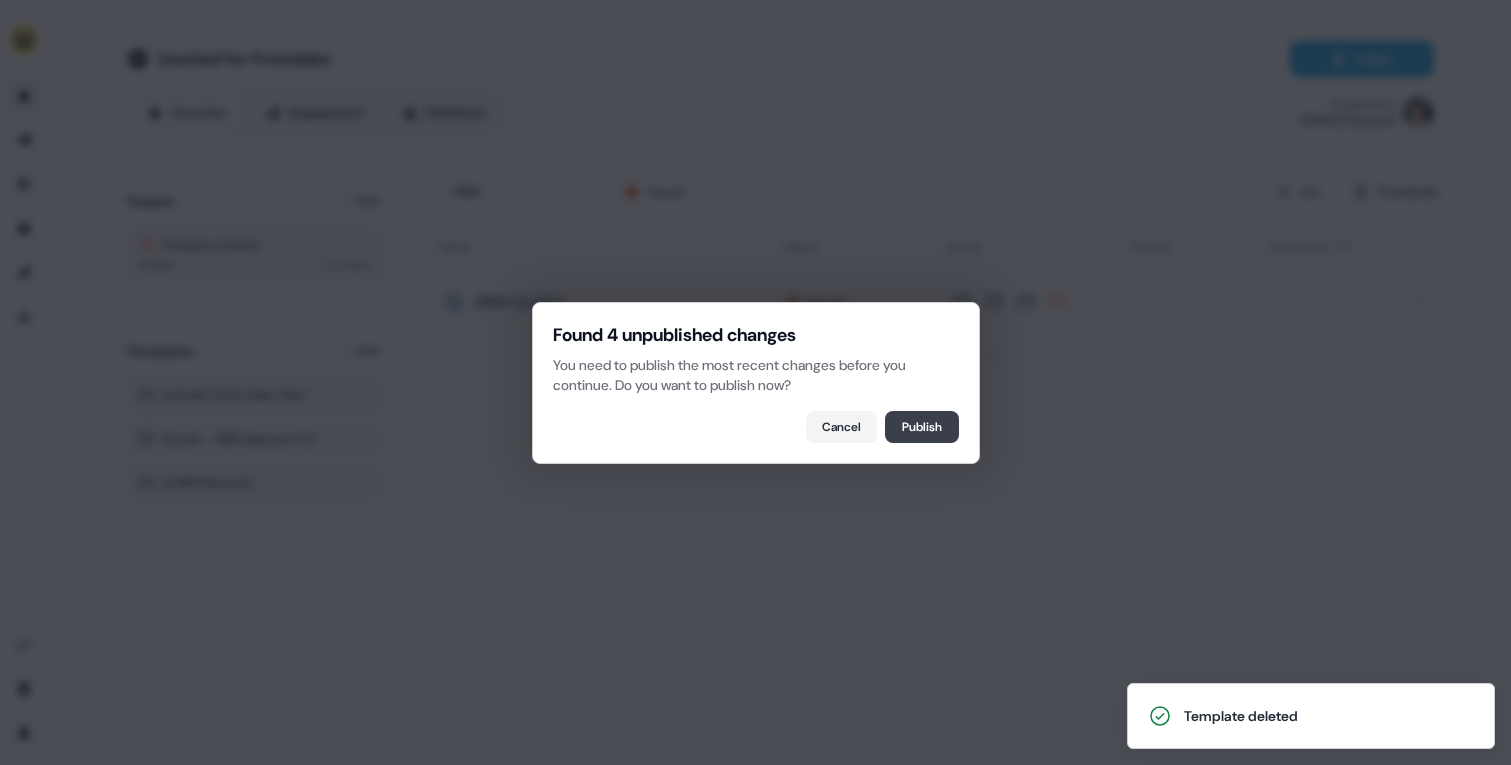 click on "Publish" at bounding box center [922, 427] 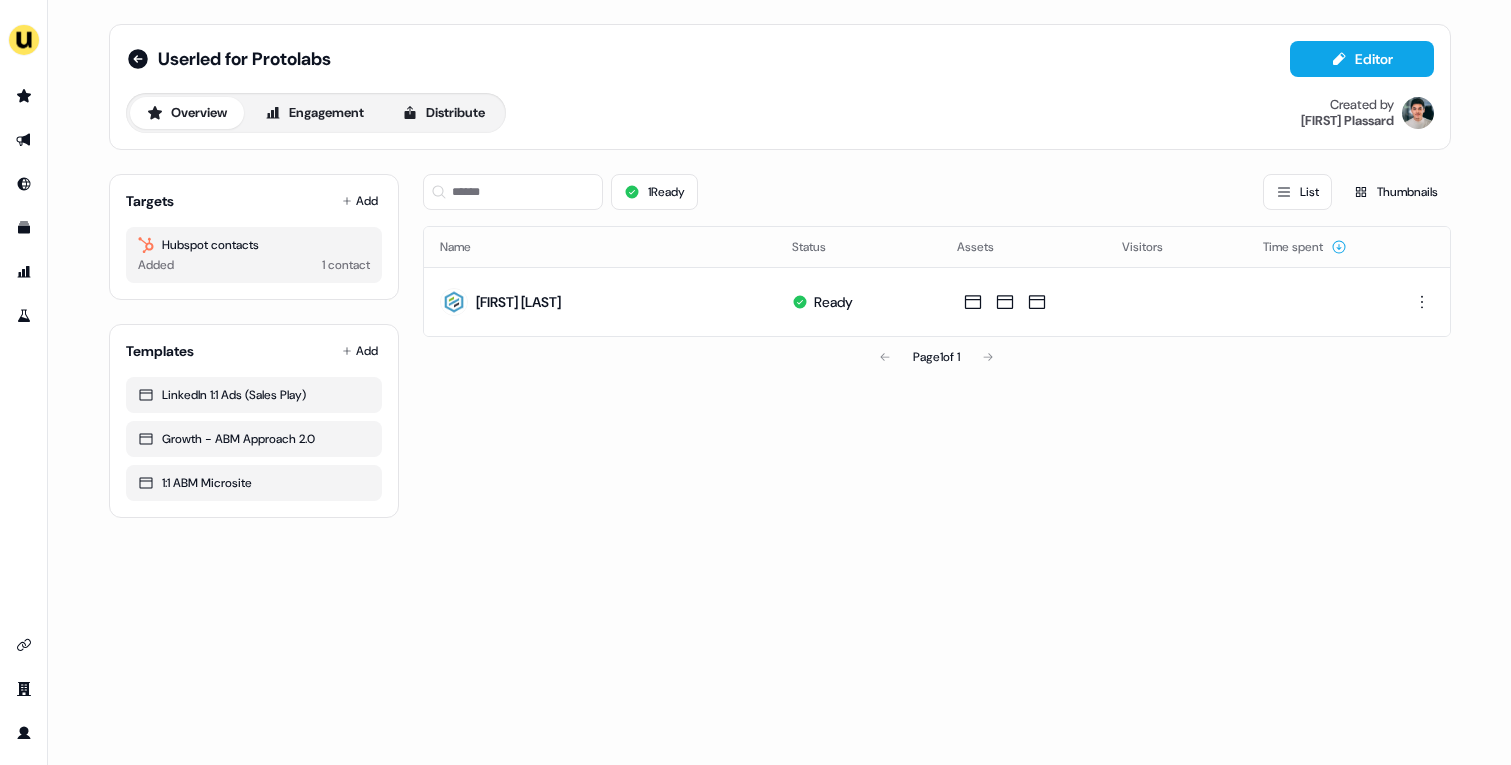 scroll, scrollTop: 0, scrollLeft: 0, axis: both 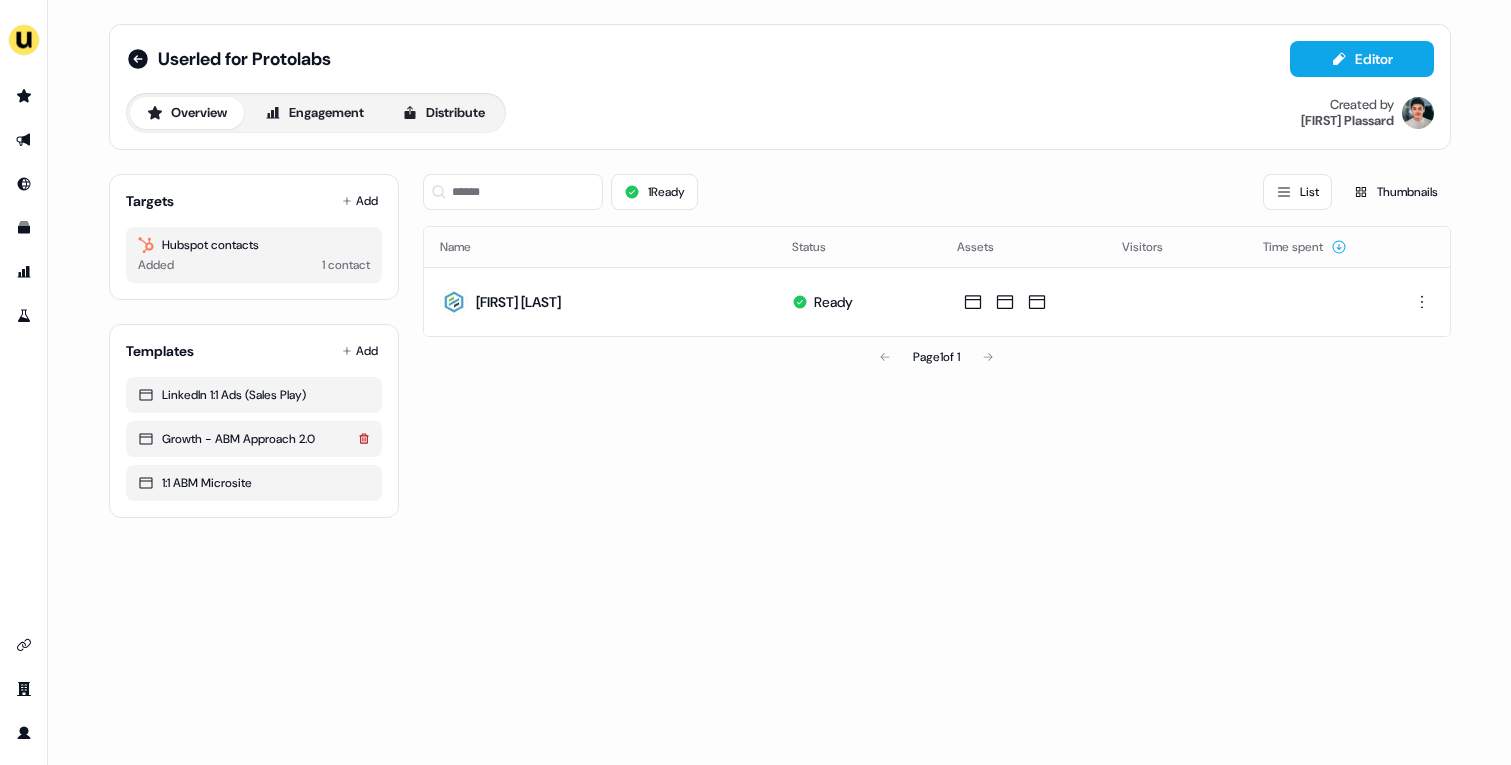 click 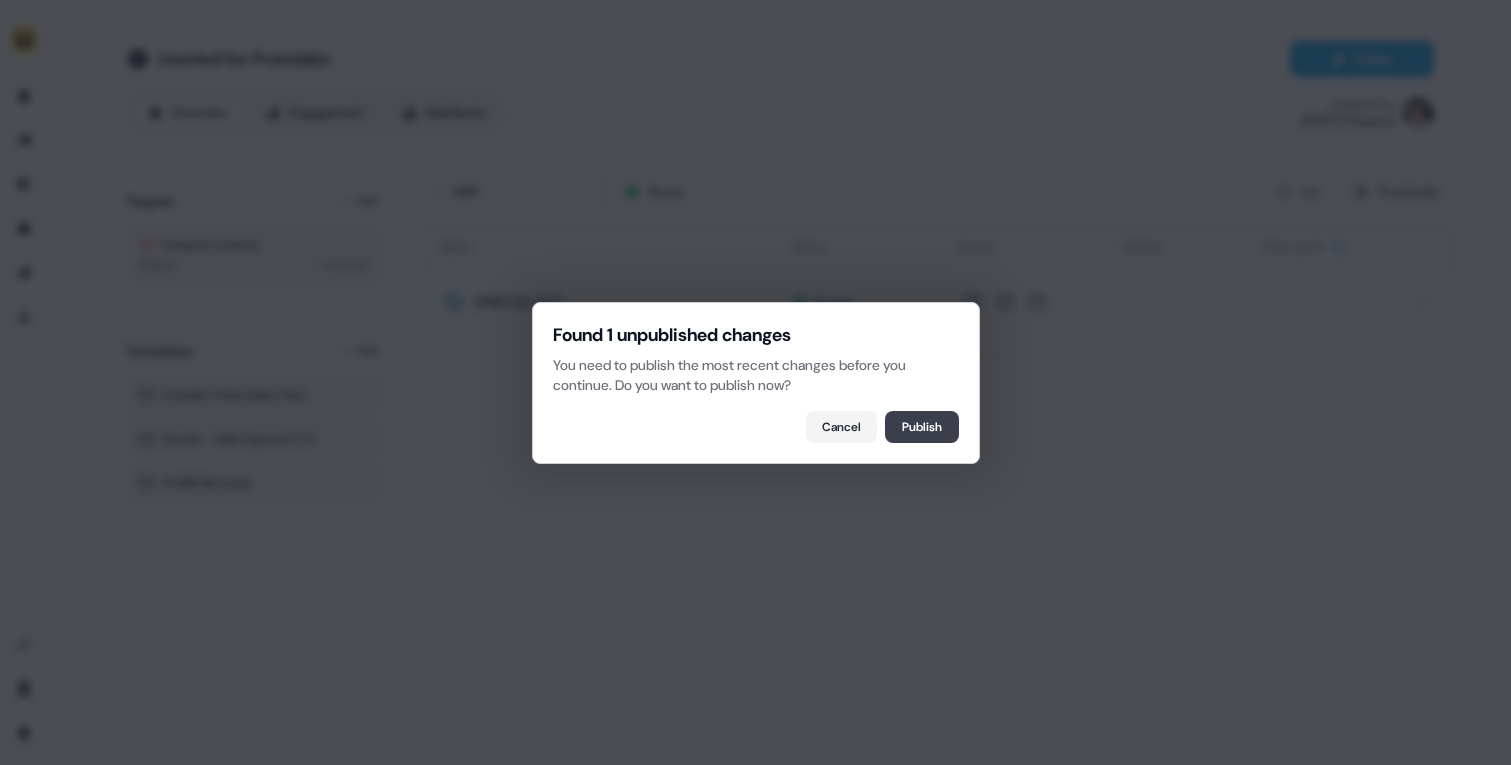 click on "Publish" at bounding box center [922, 427] 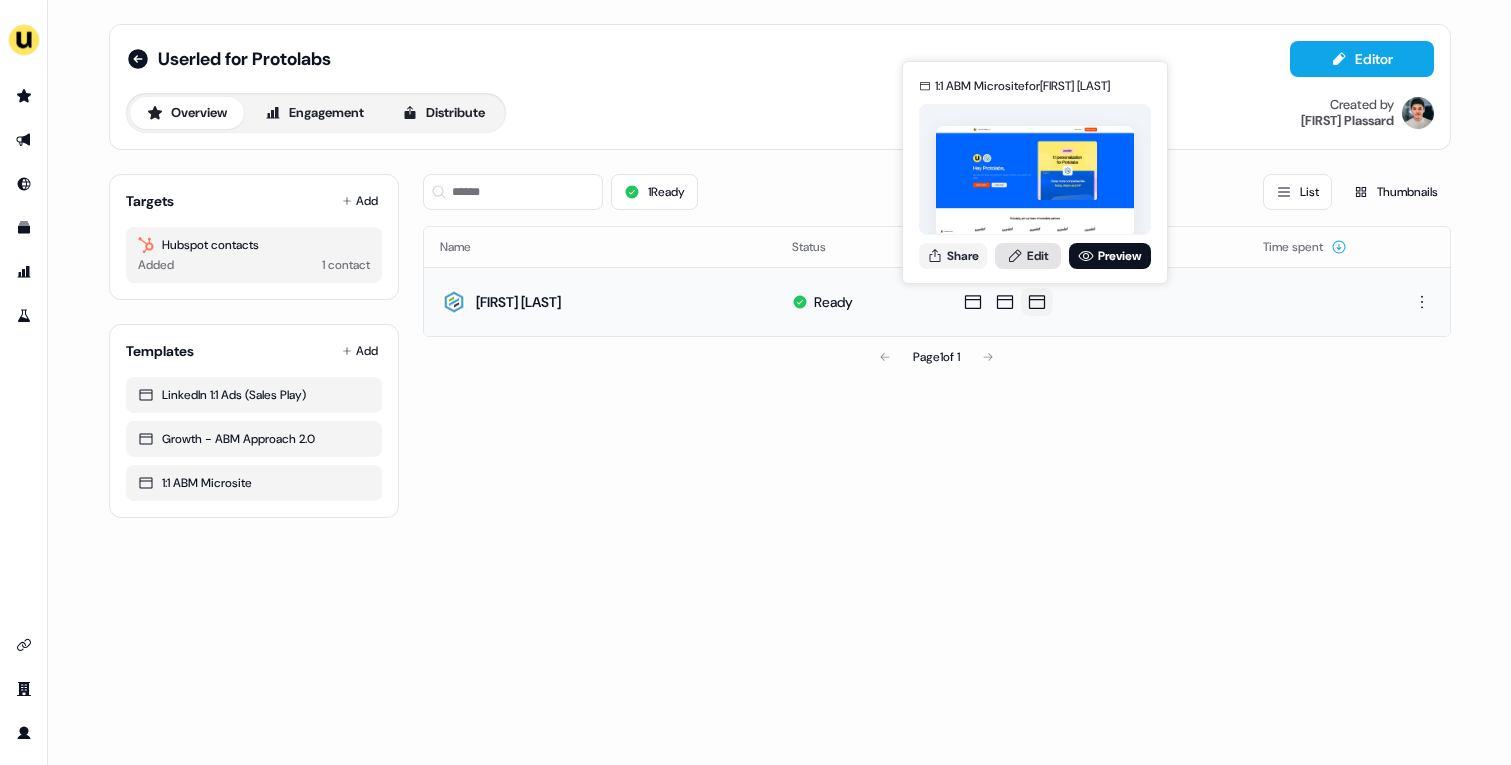 click on "Edit" at bounding box center (1028, 256) 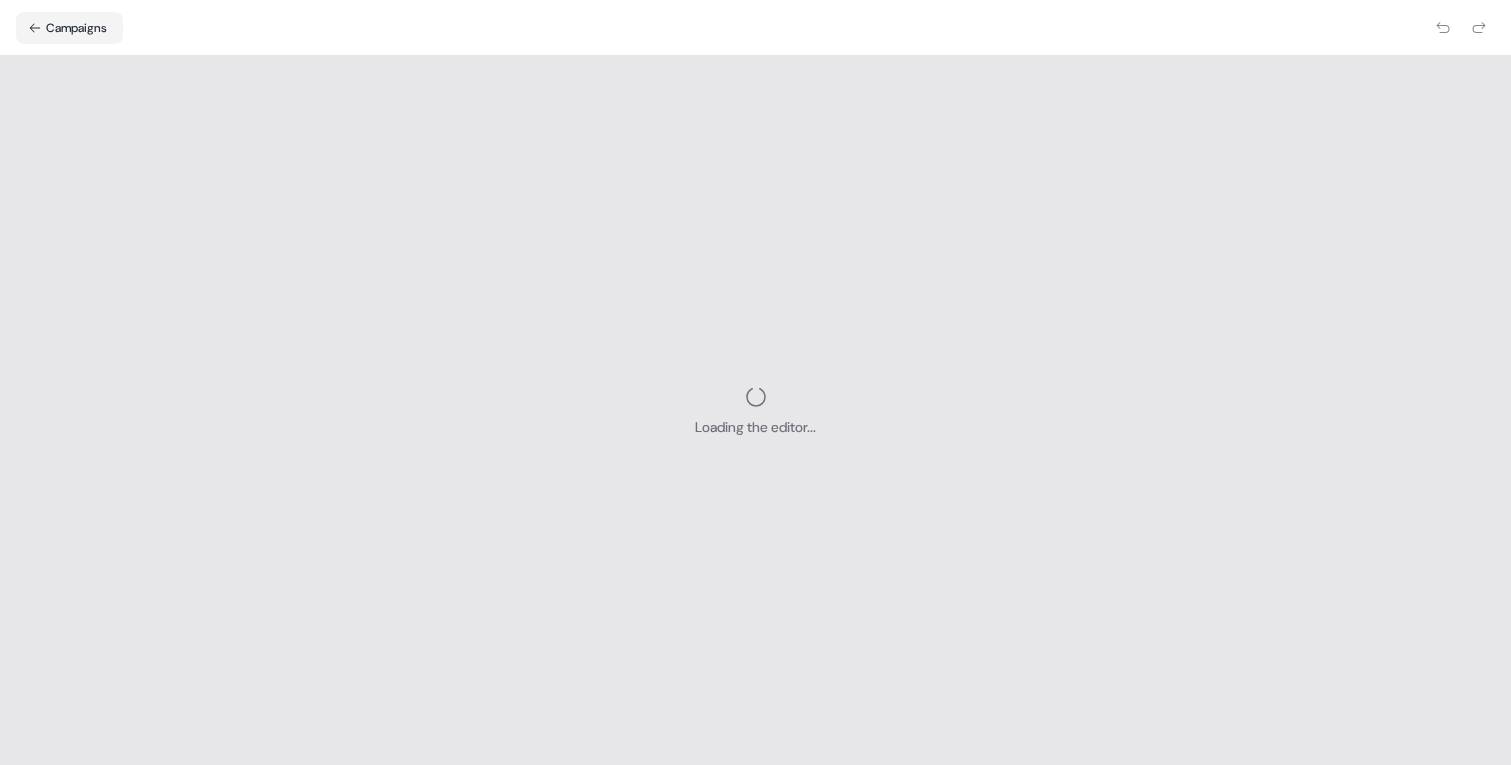scroll, scrollTop: 0, scrollLeft: 0, axis: both 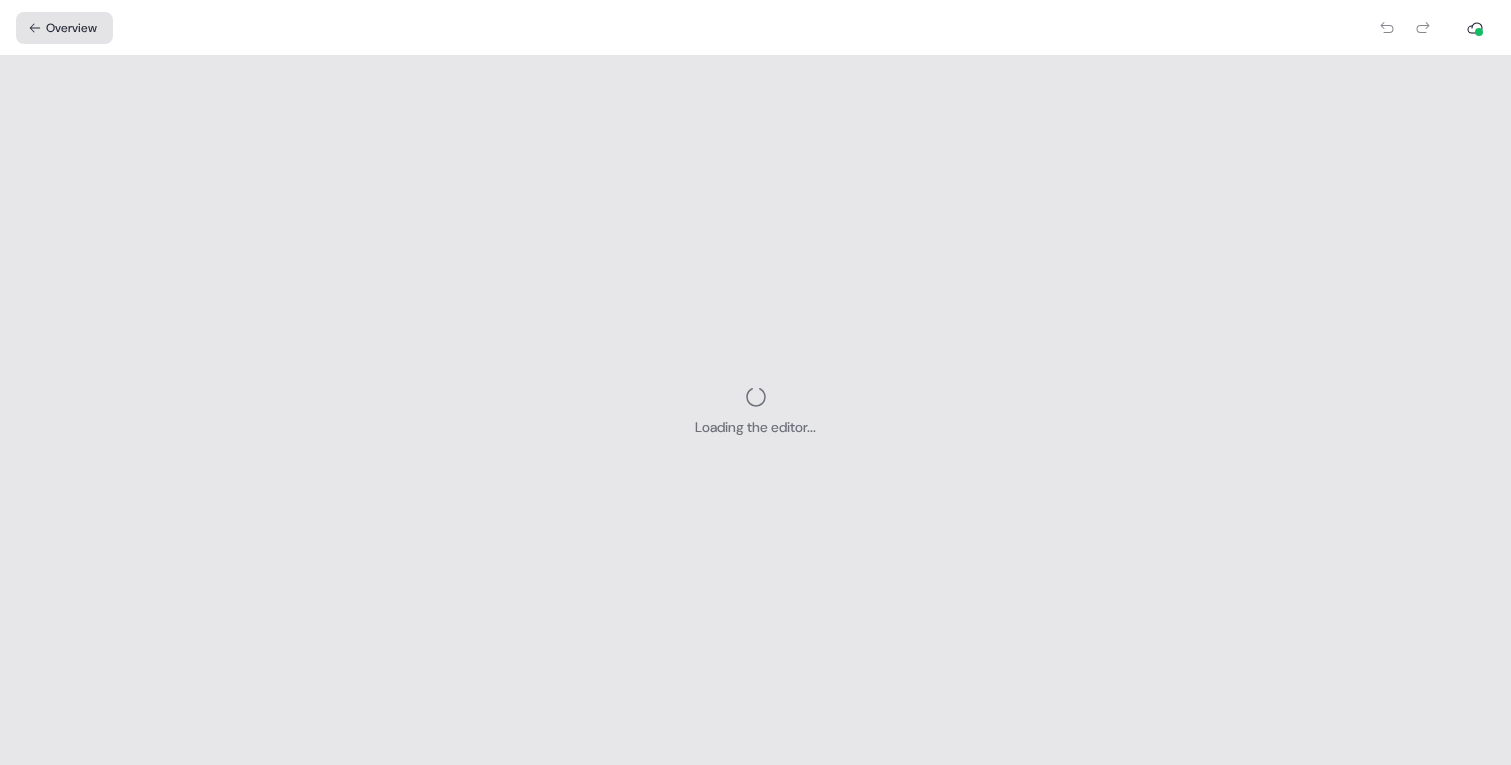 click on "Overview" at bounding box center [64, 28] 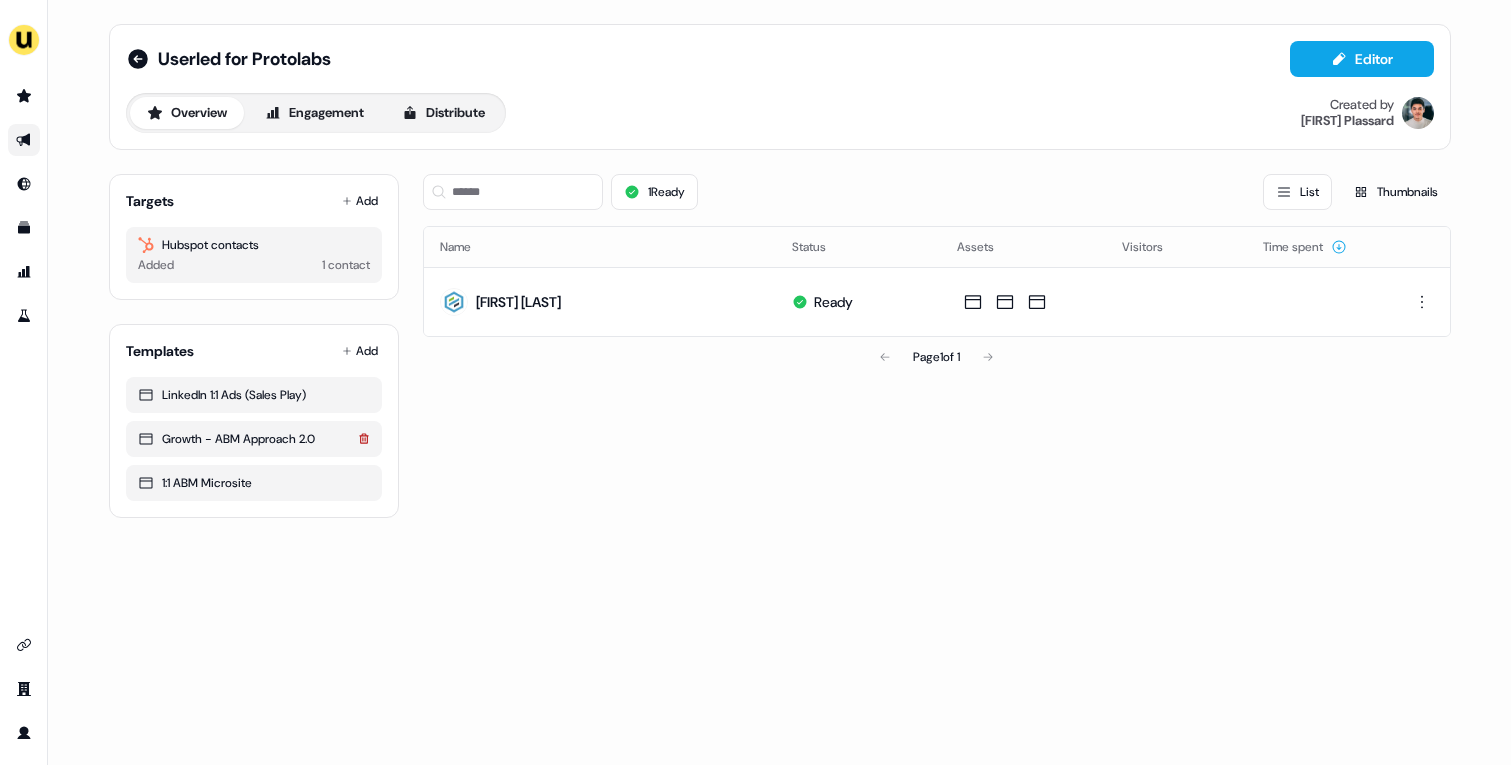 click 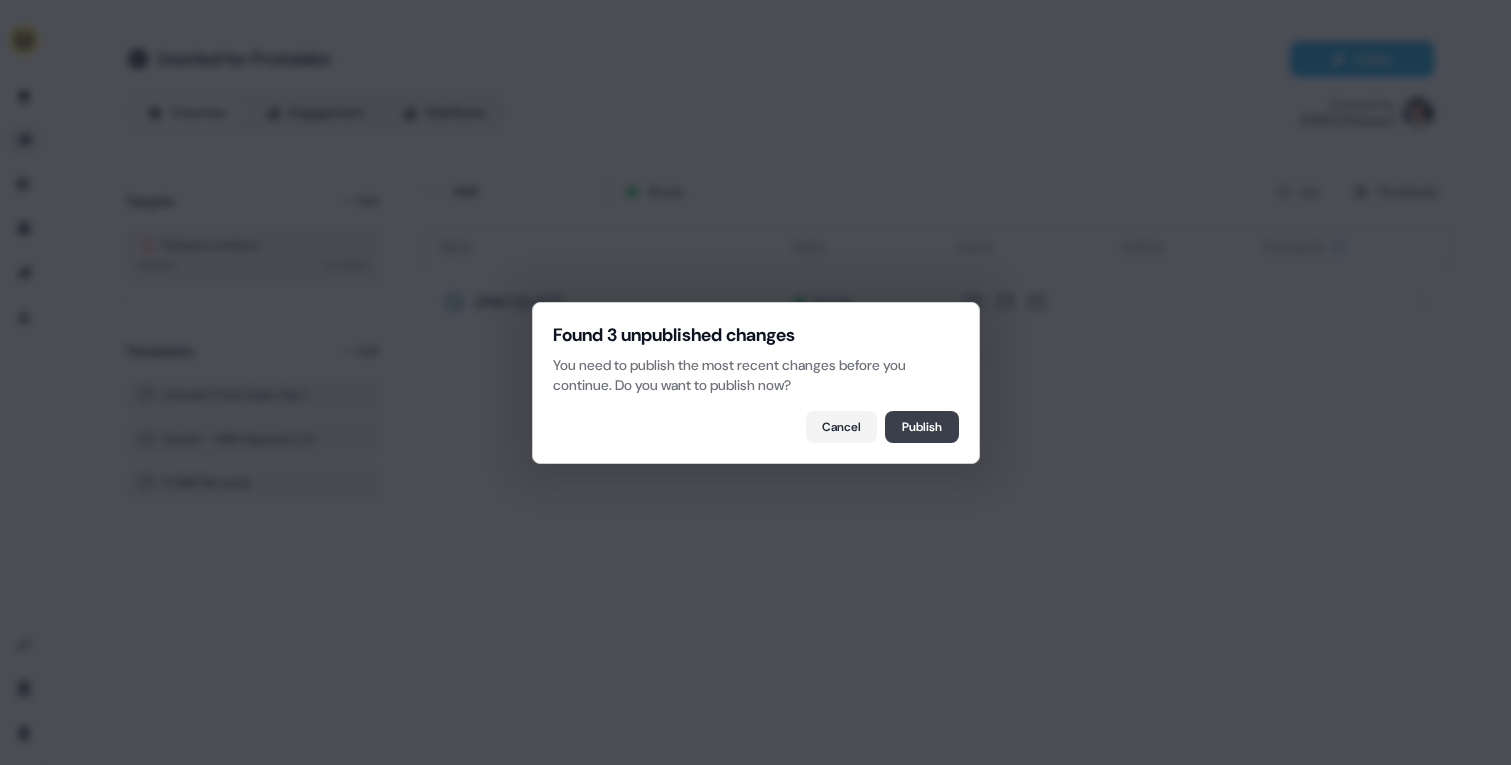 click on "Publish" at bounding box center [922, 427] 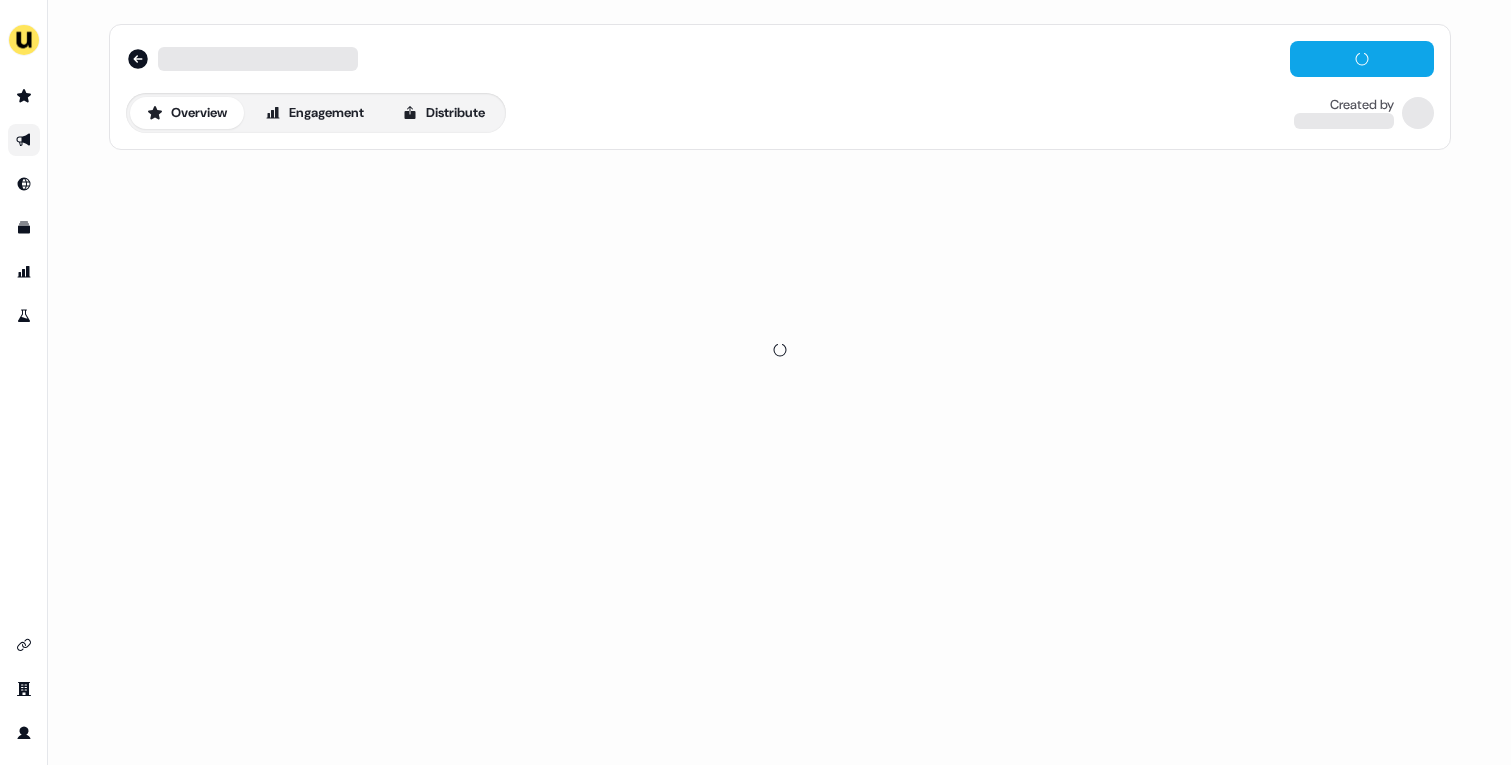 scroll, scrollTop: 0, scrollLeft: 0, axis: both 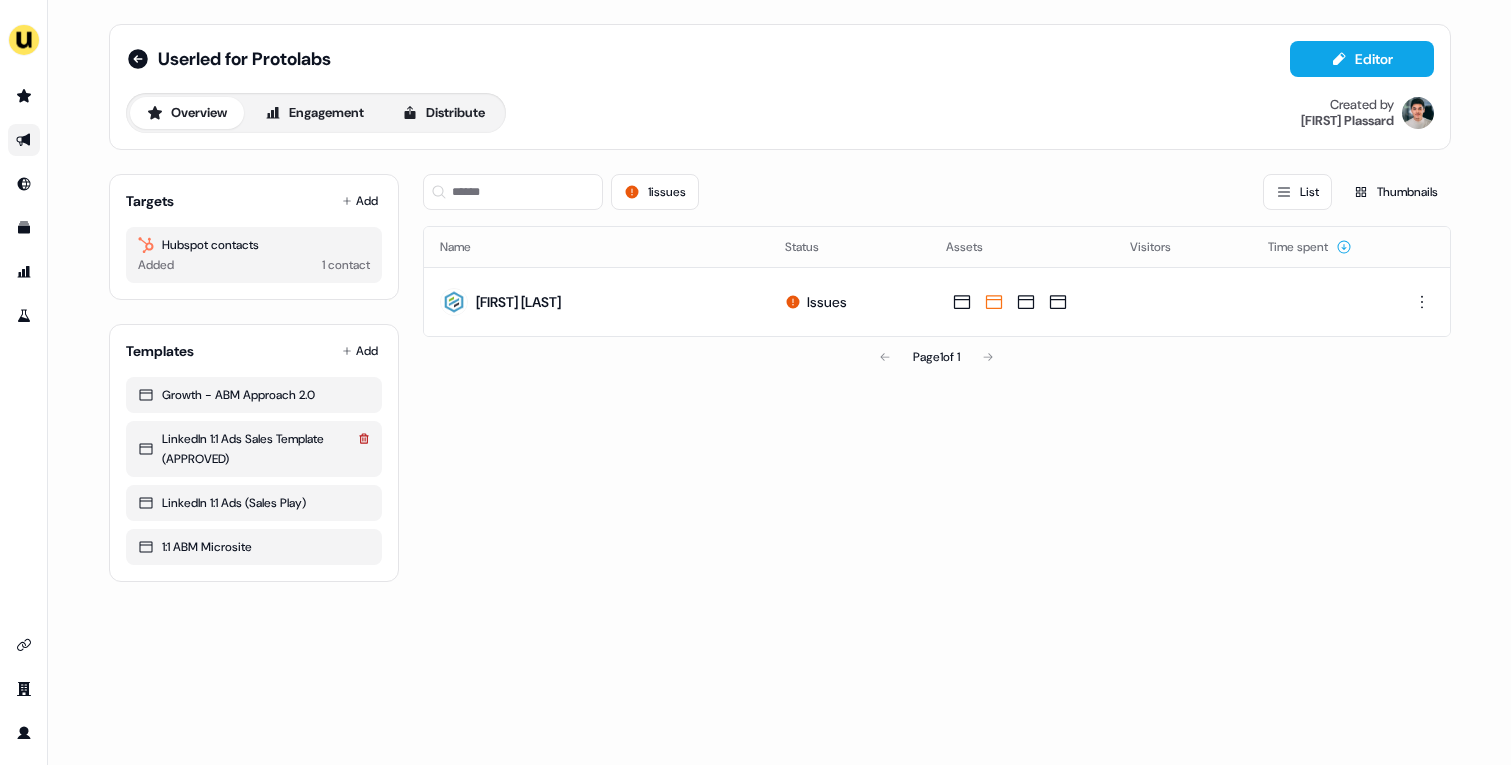 click 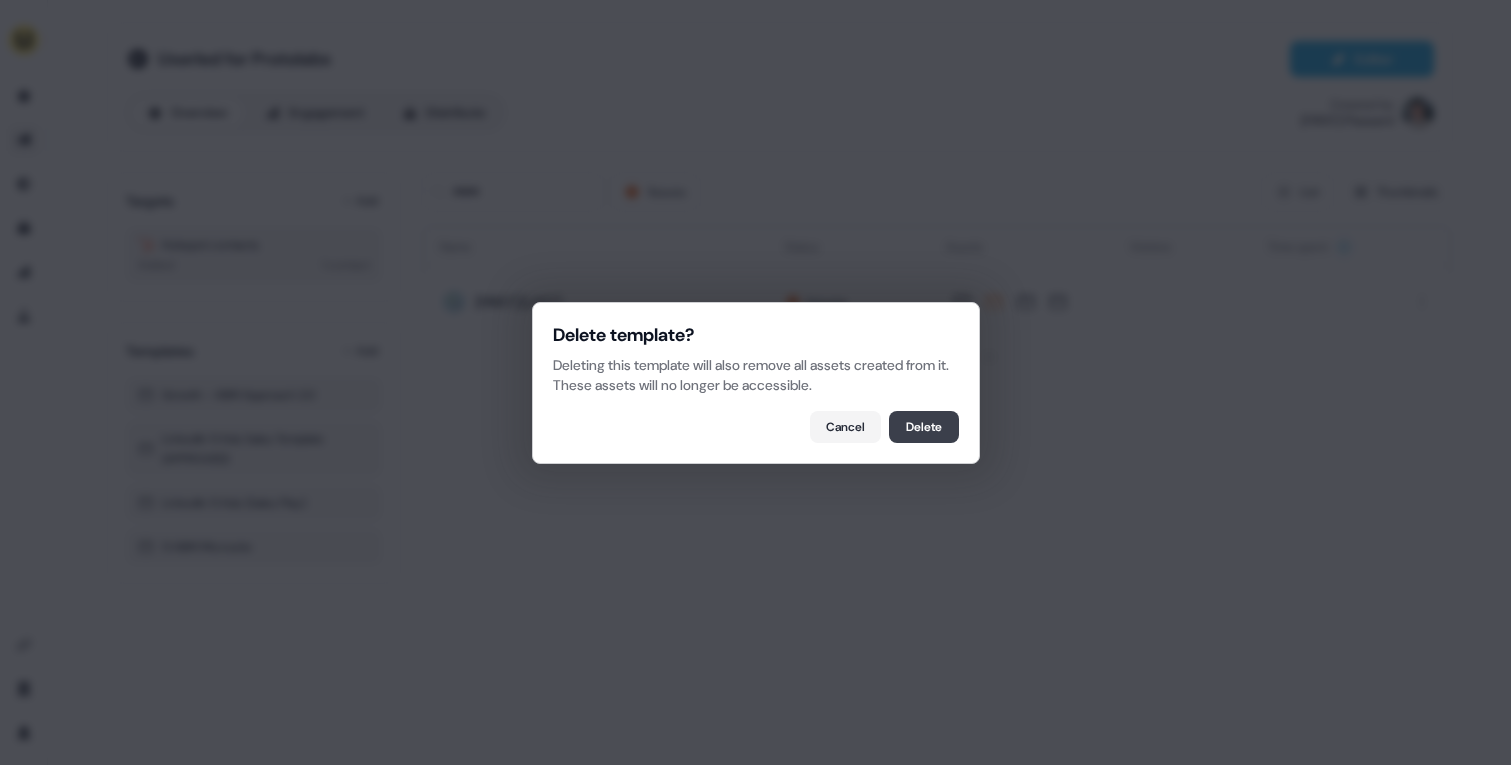 click on "Delete" at bounding box center [924, 427] 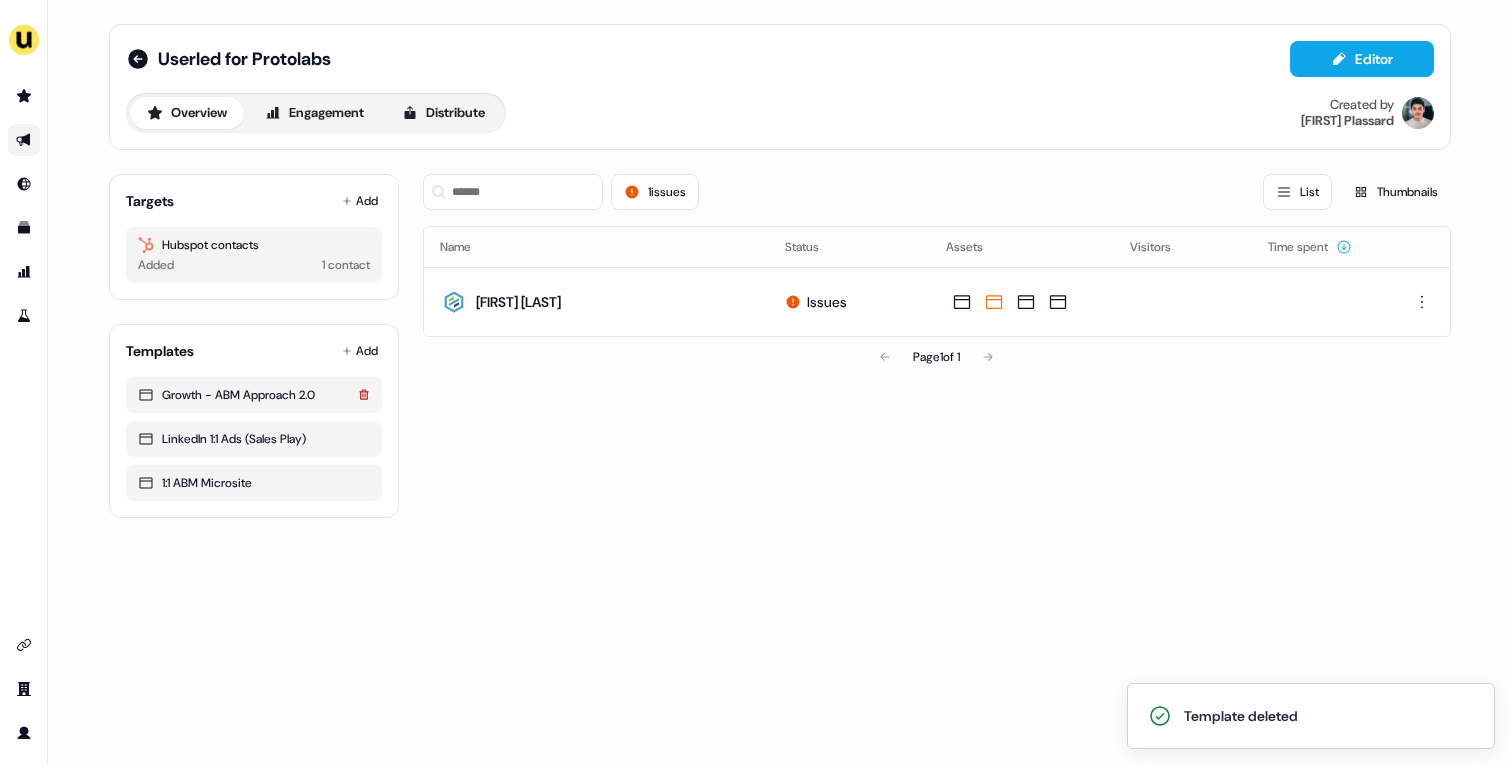 click 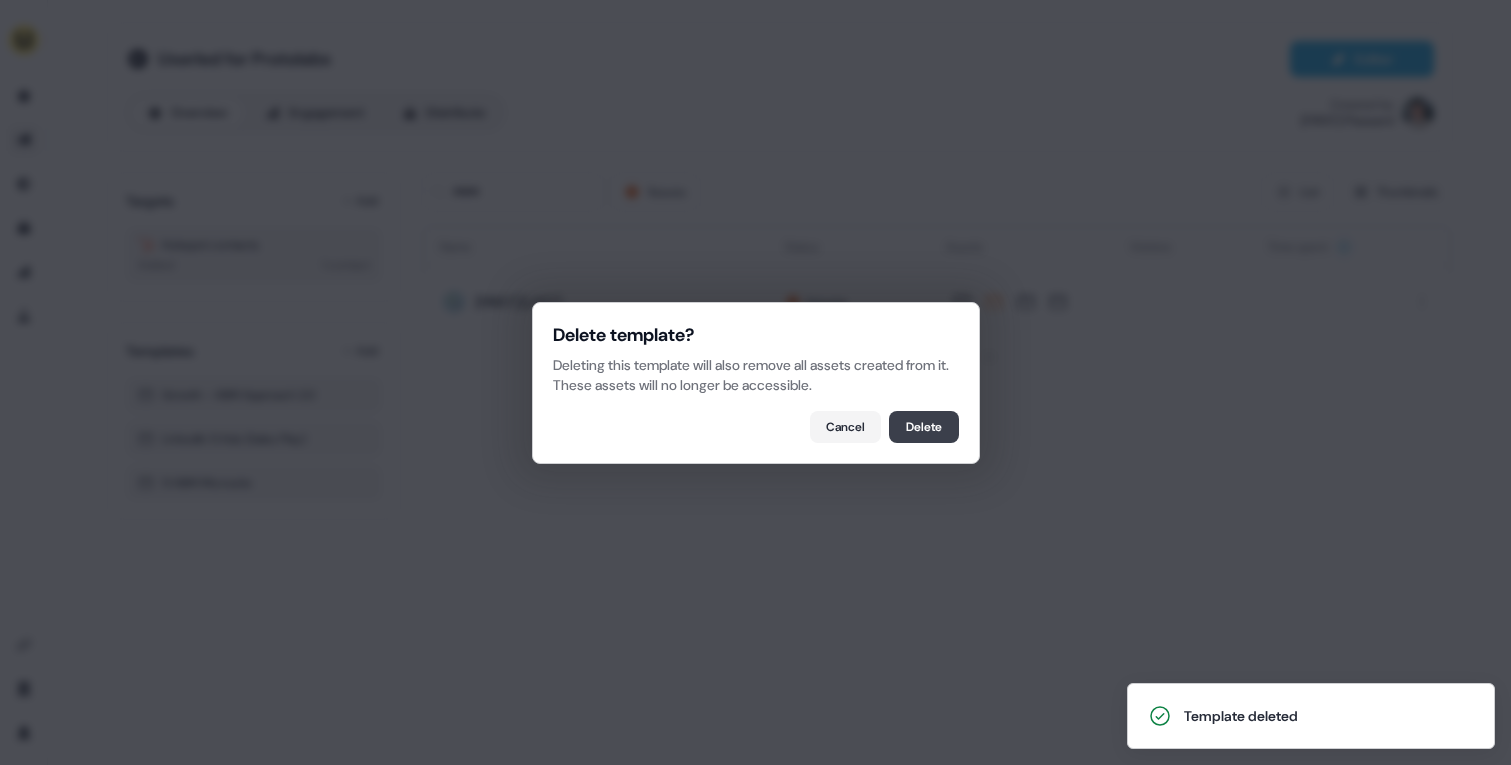click on "Delete" at bounding box center [924, 427] 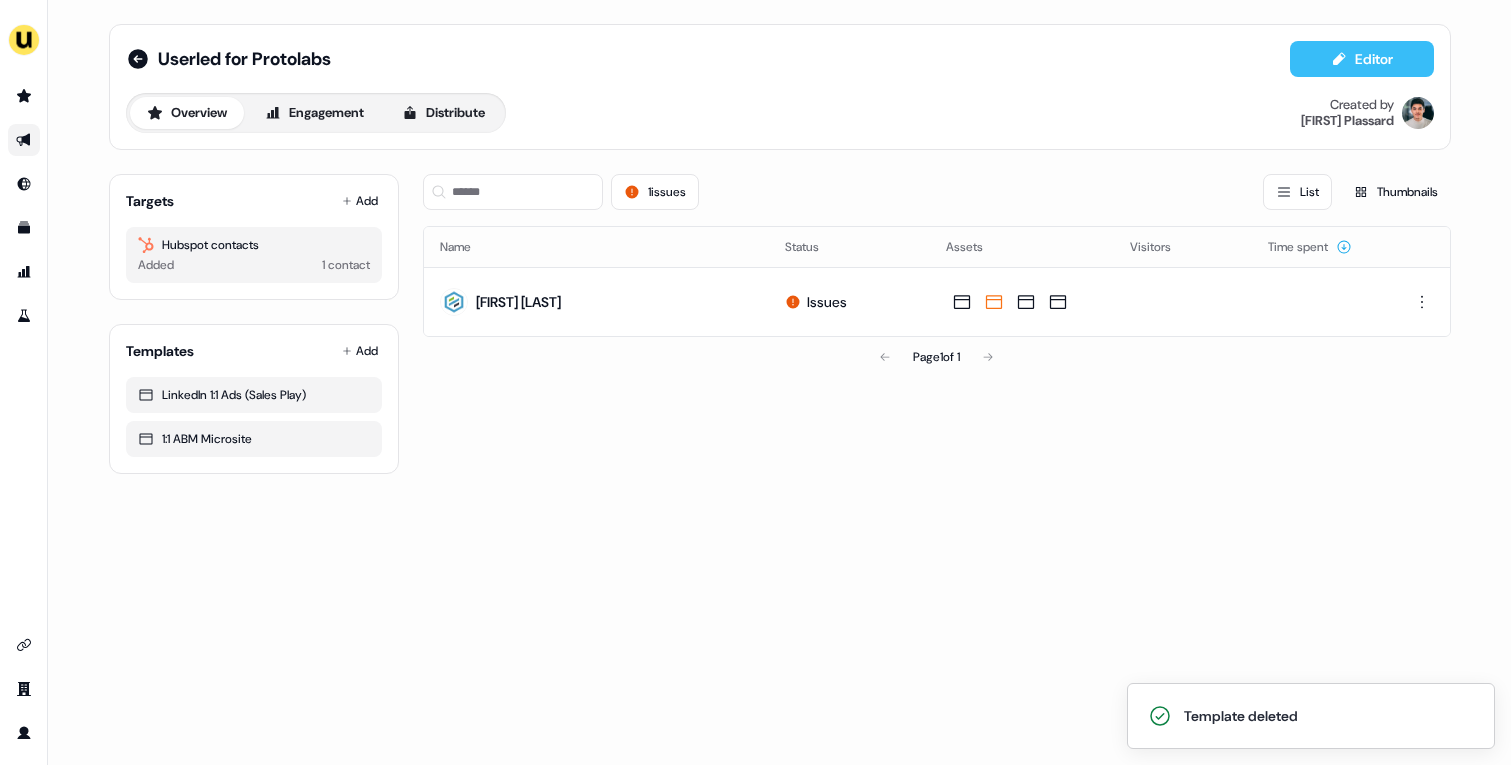 click on "Editor" at bounding box center [1362, 59] 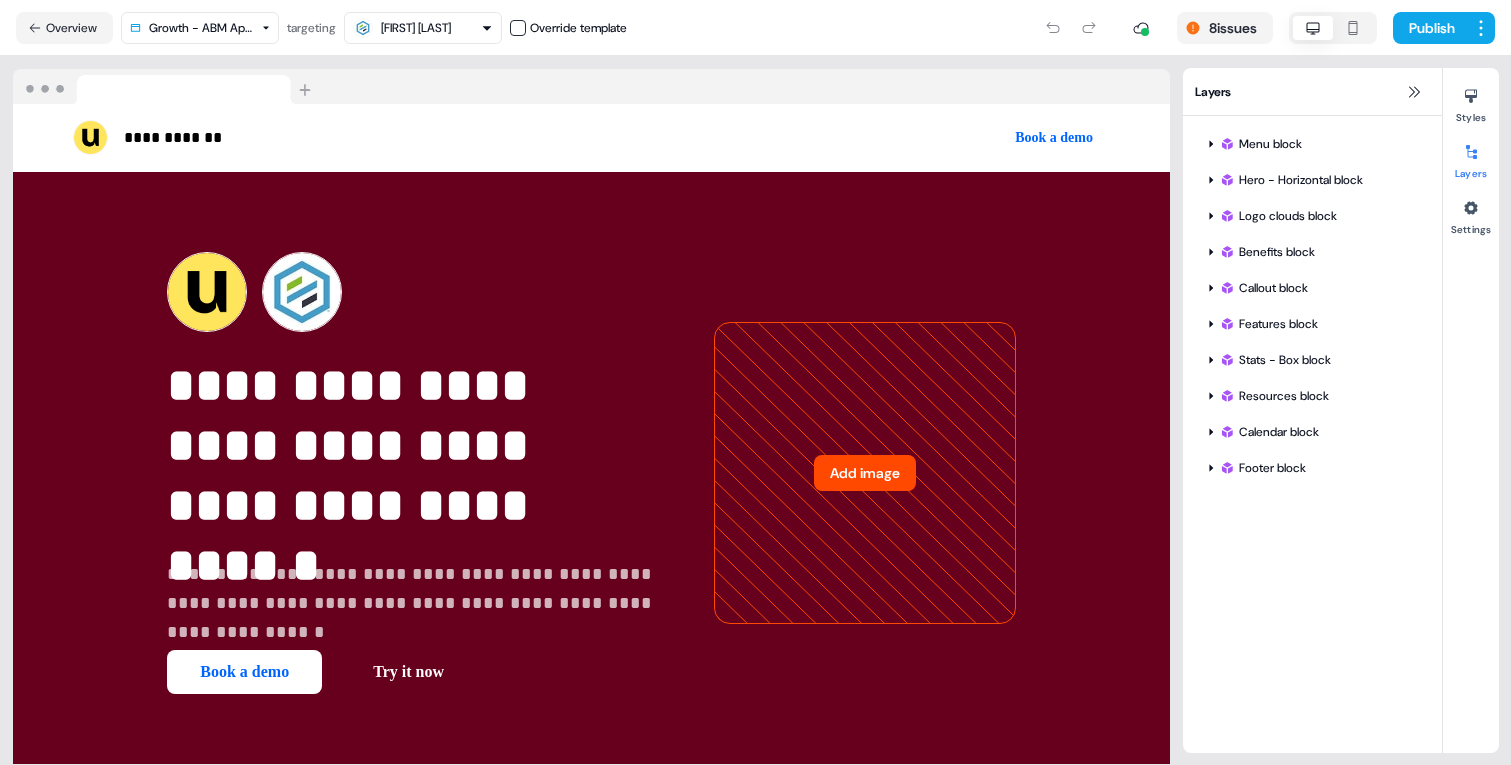 click on "**********" at bounding box center (755, 382) 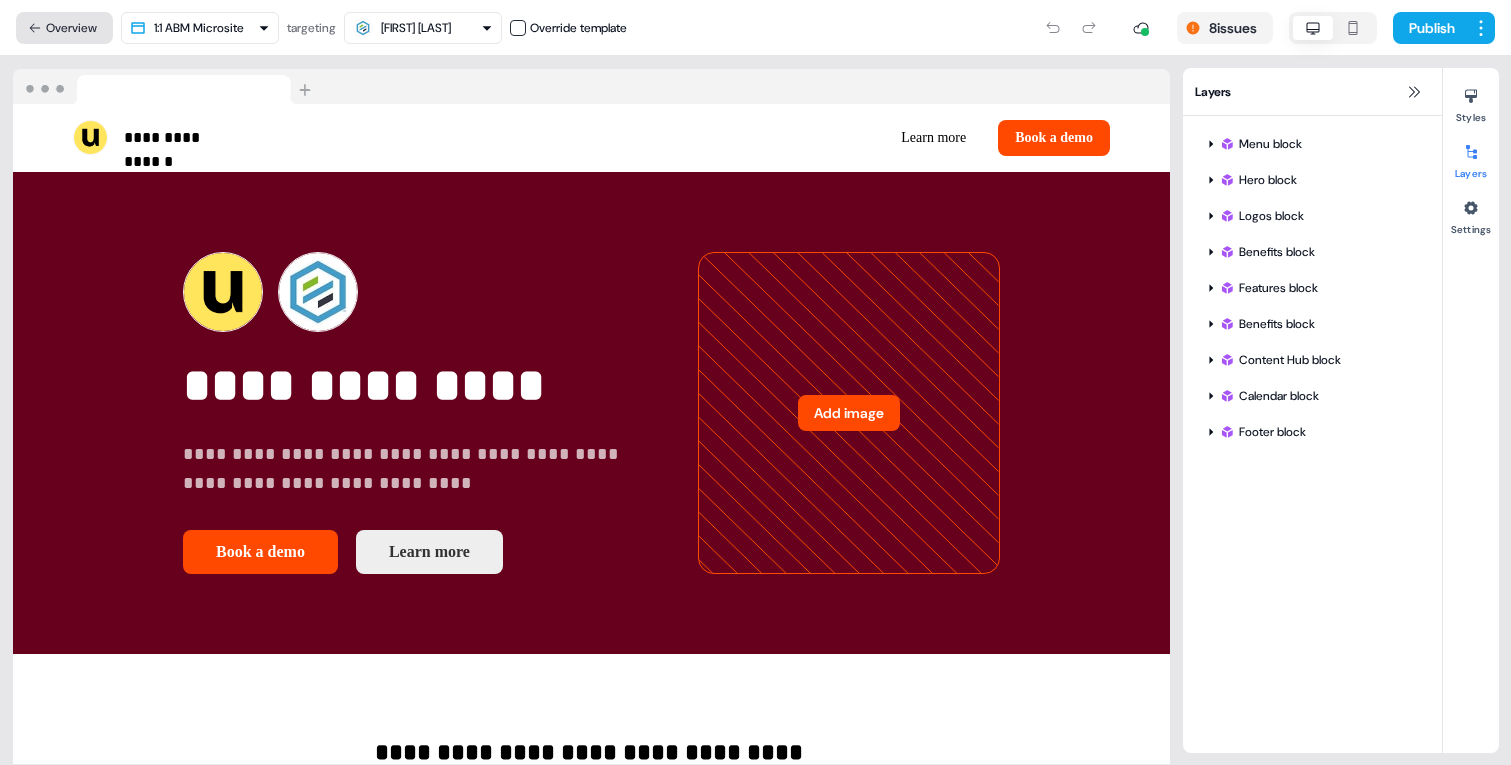 click on "Overview" at bounding box center (64, 28) 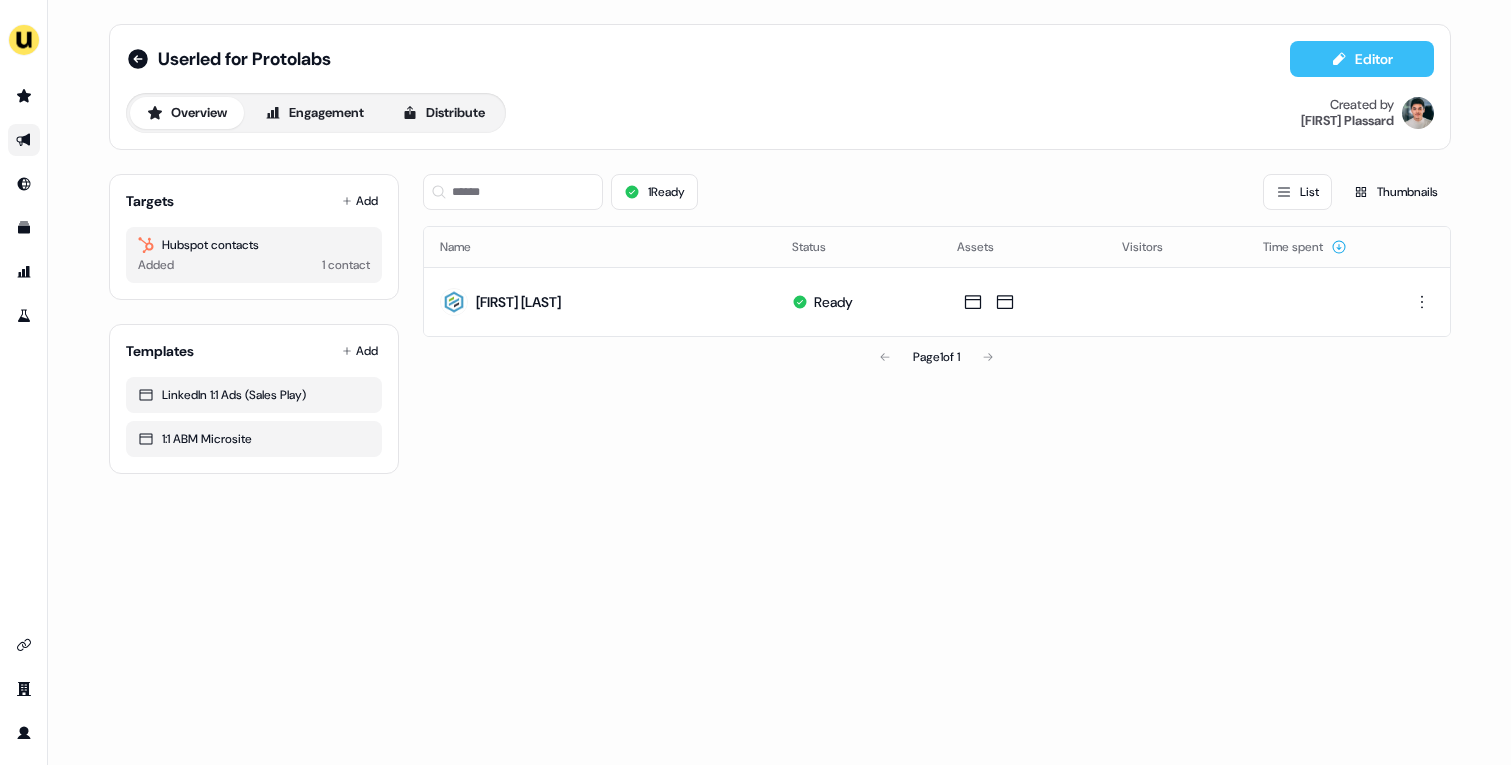 click on "Editor" at bounding box center [1362, 59] 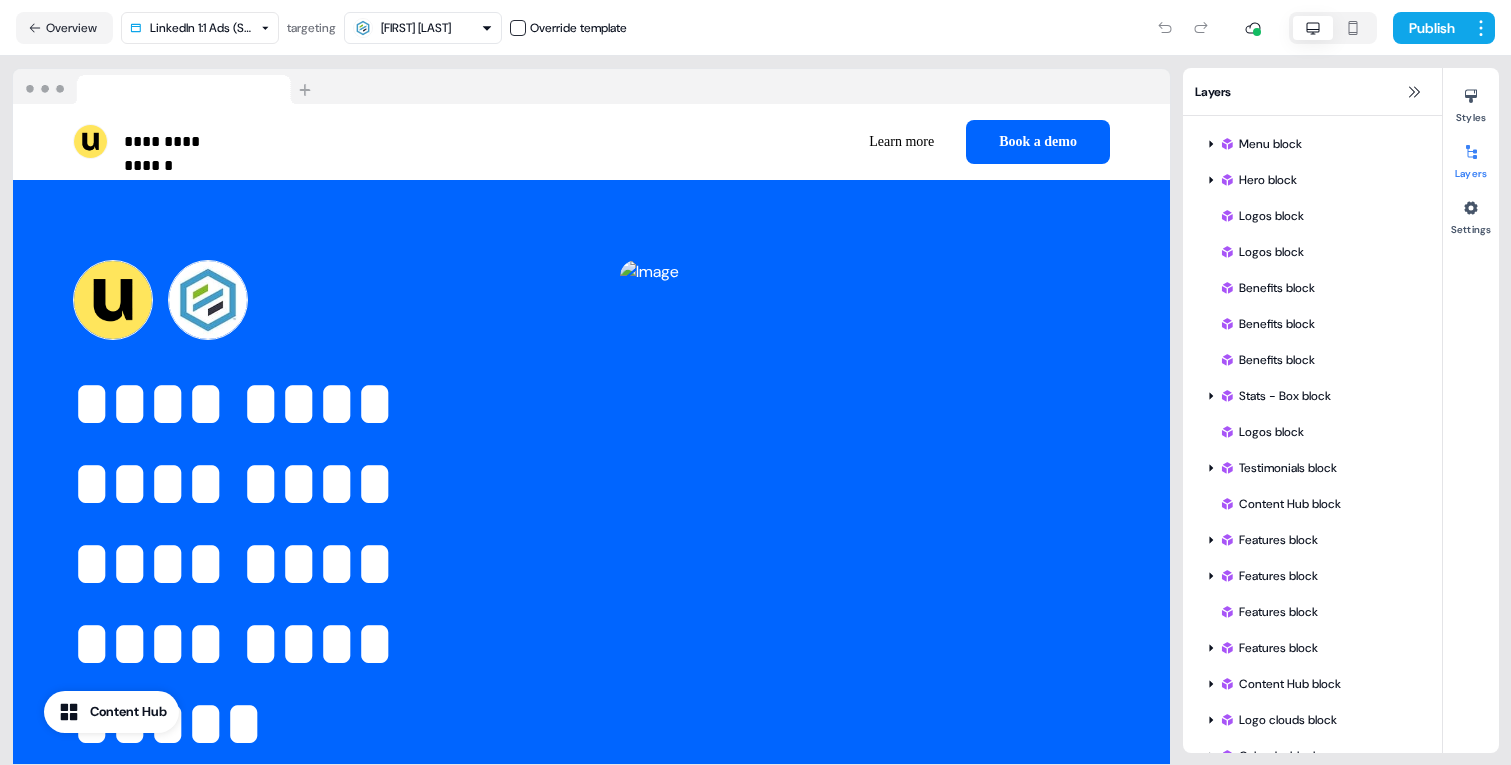 click on "Created by [FIRST]   [LAST]" at bounding box center [755, 382] 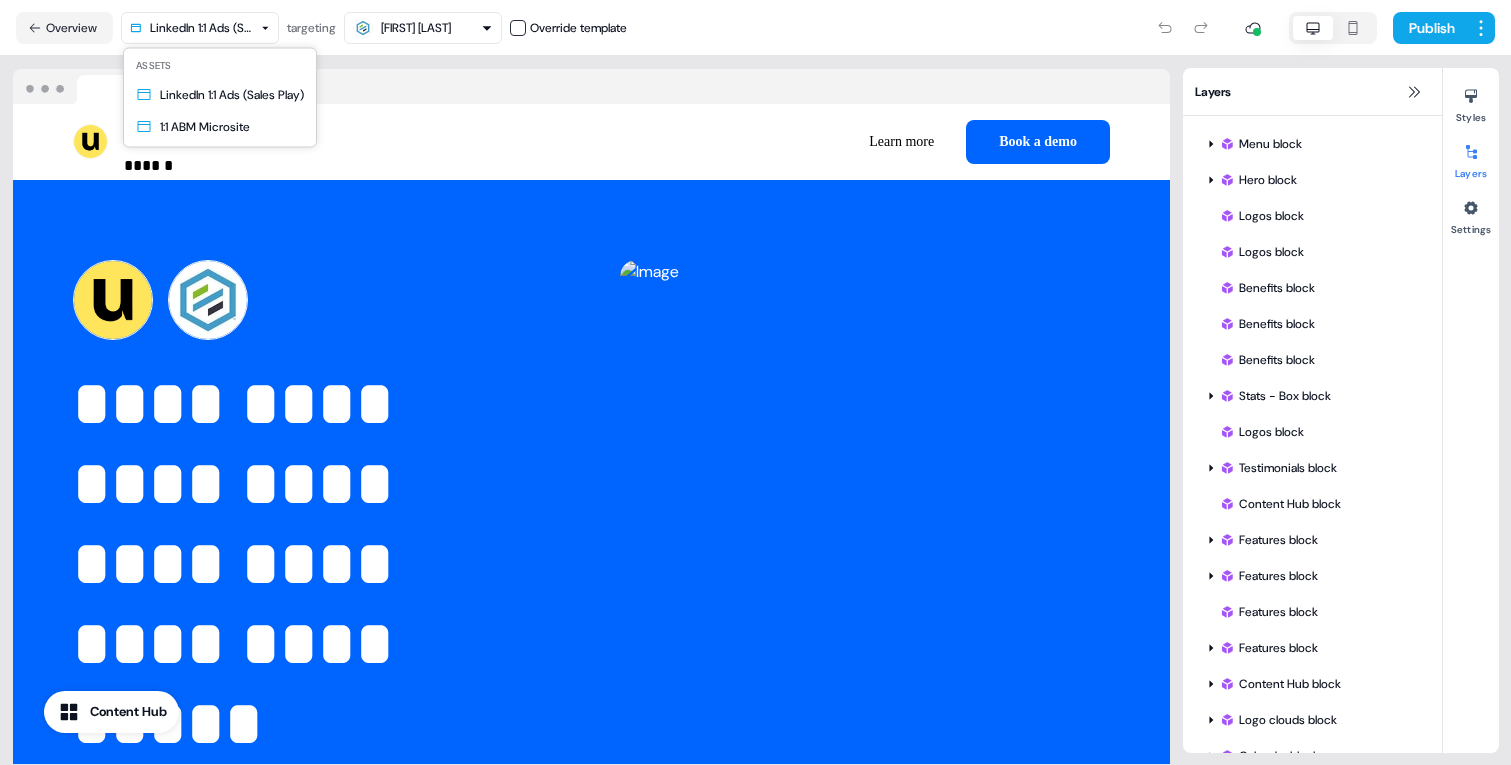 click on "Created by [FIRST]   [LAST]" at bounding box center [755, 382] 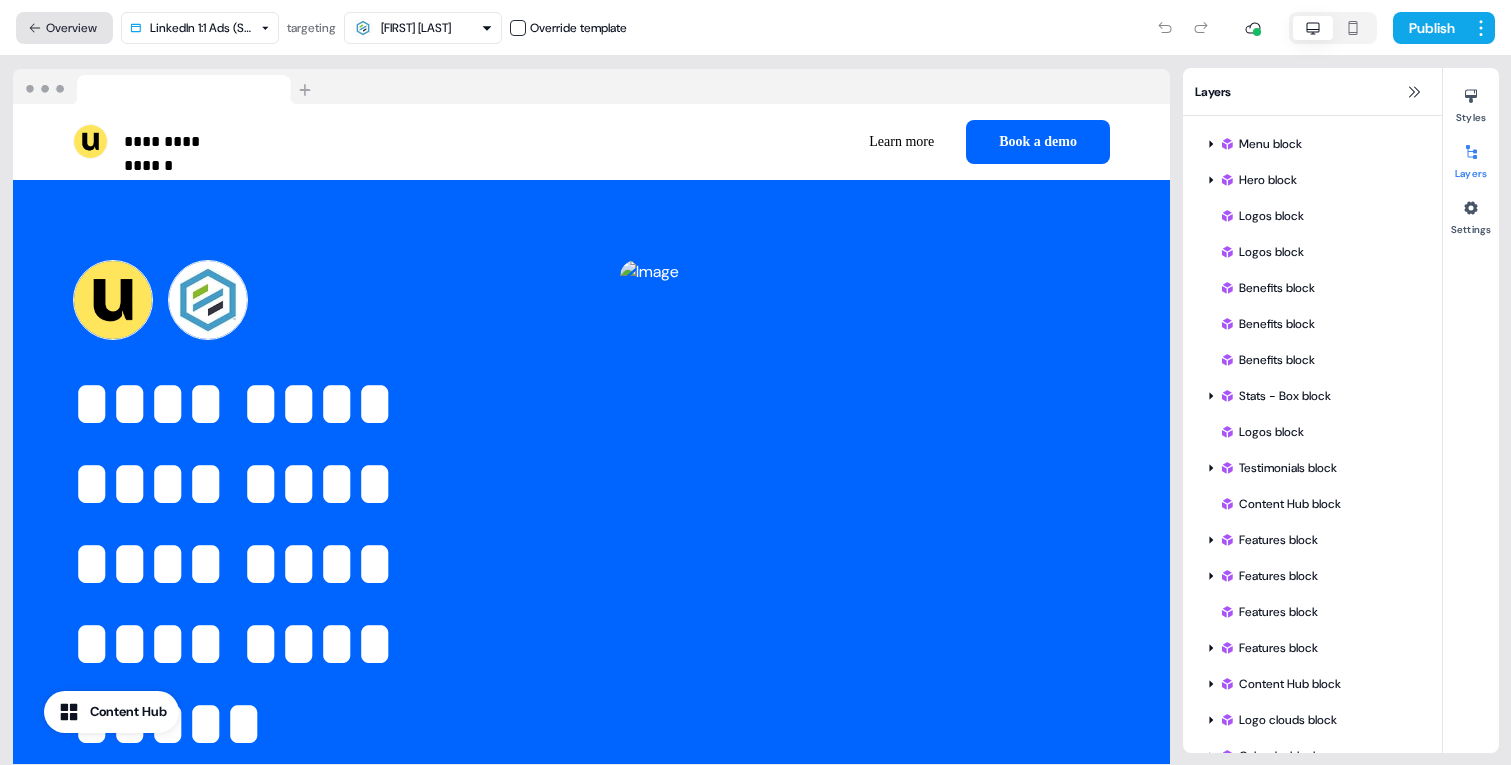 click on "Overview" at bounding box center (64, 28) 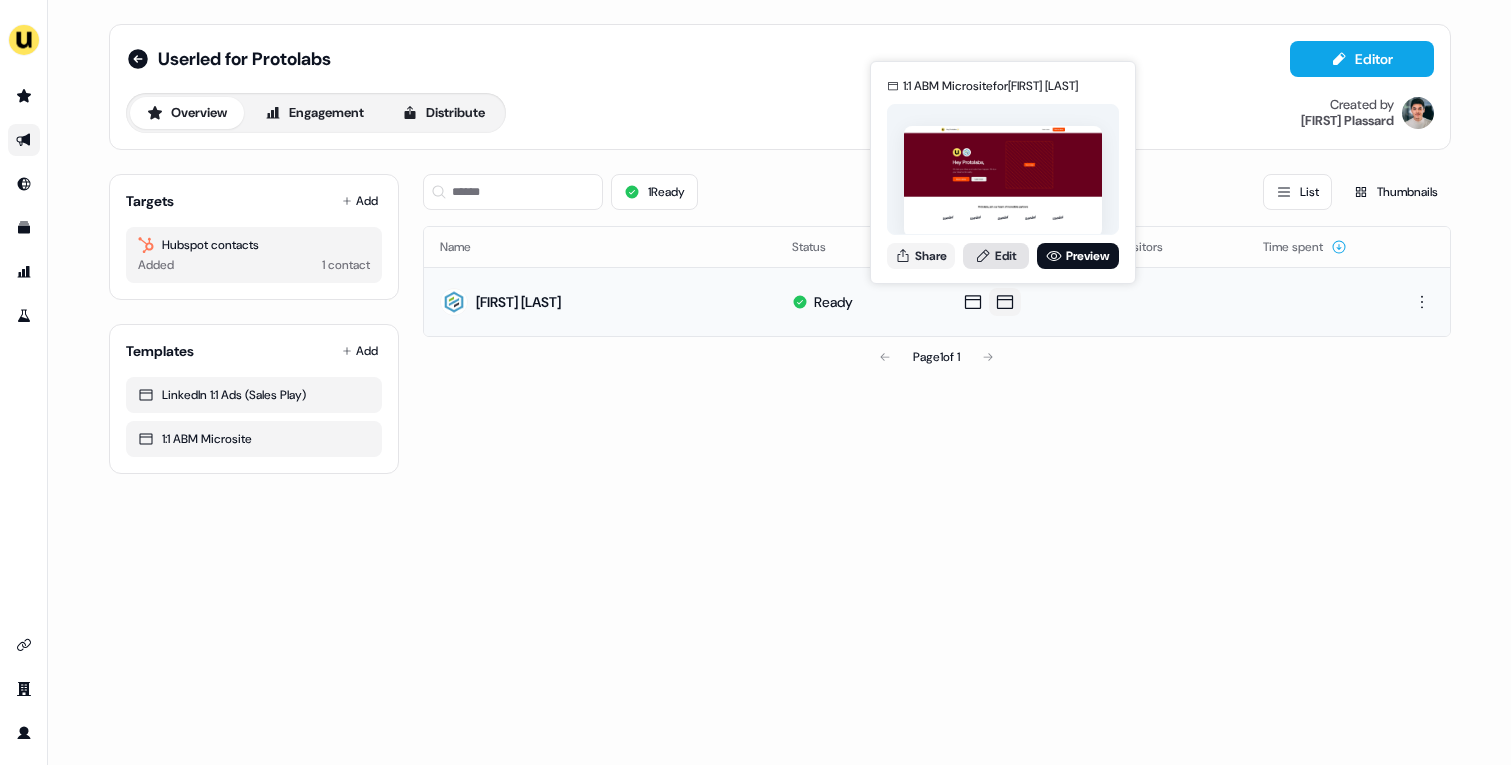 click on "Edit" at bounding box center [996, 256] 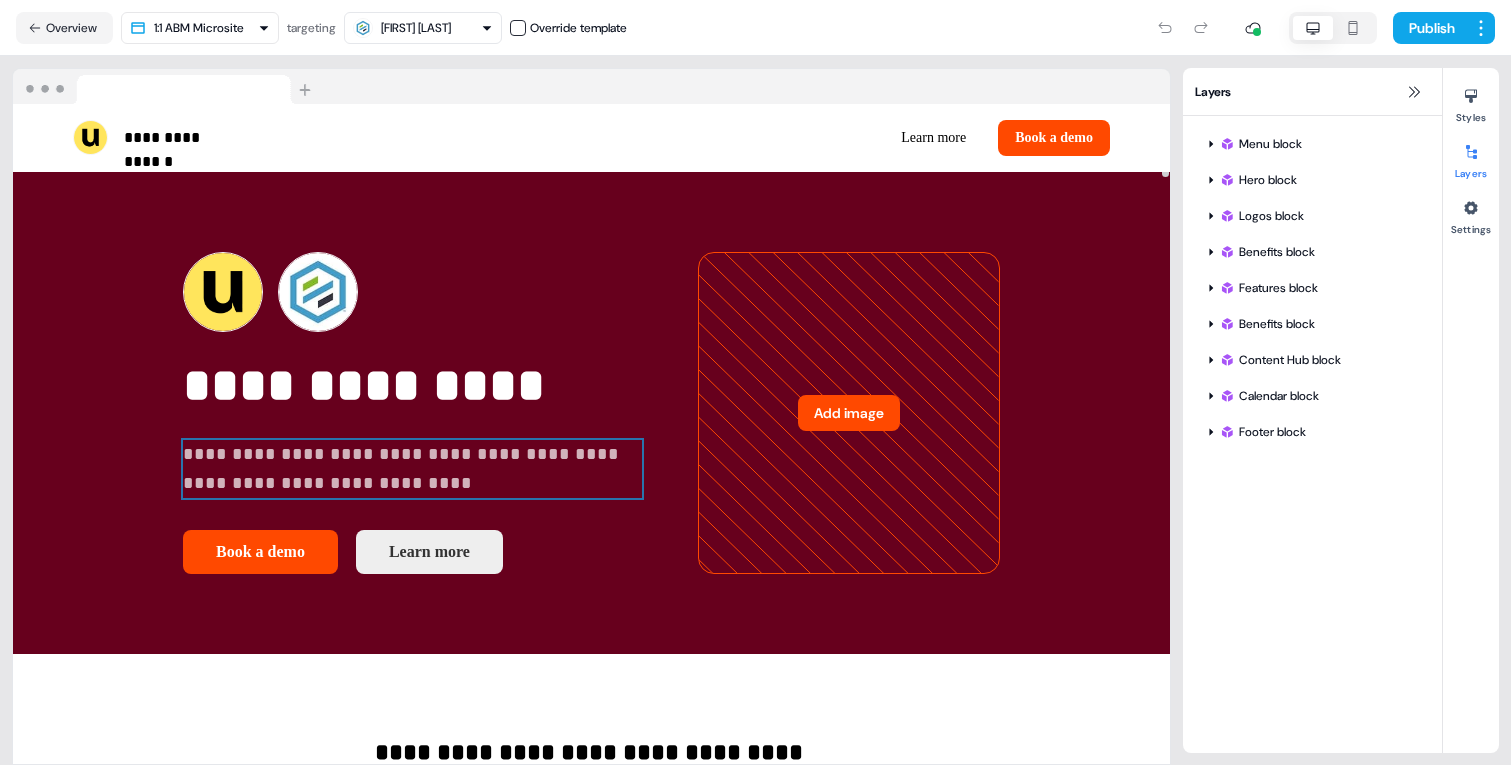 click on "**********" at bounding box center [412, 469] 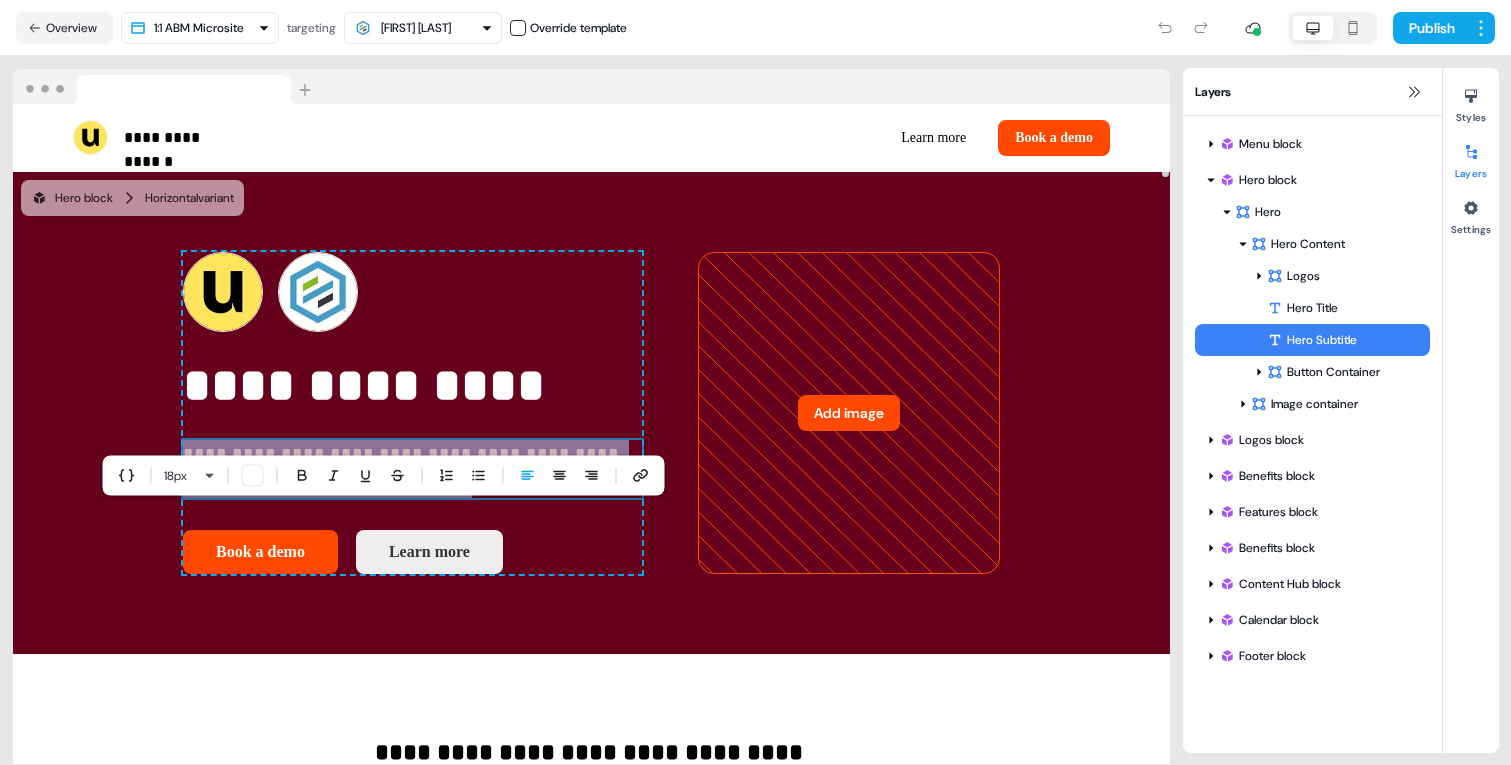click on "**********" at bounding box center [412, 469] 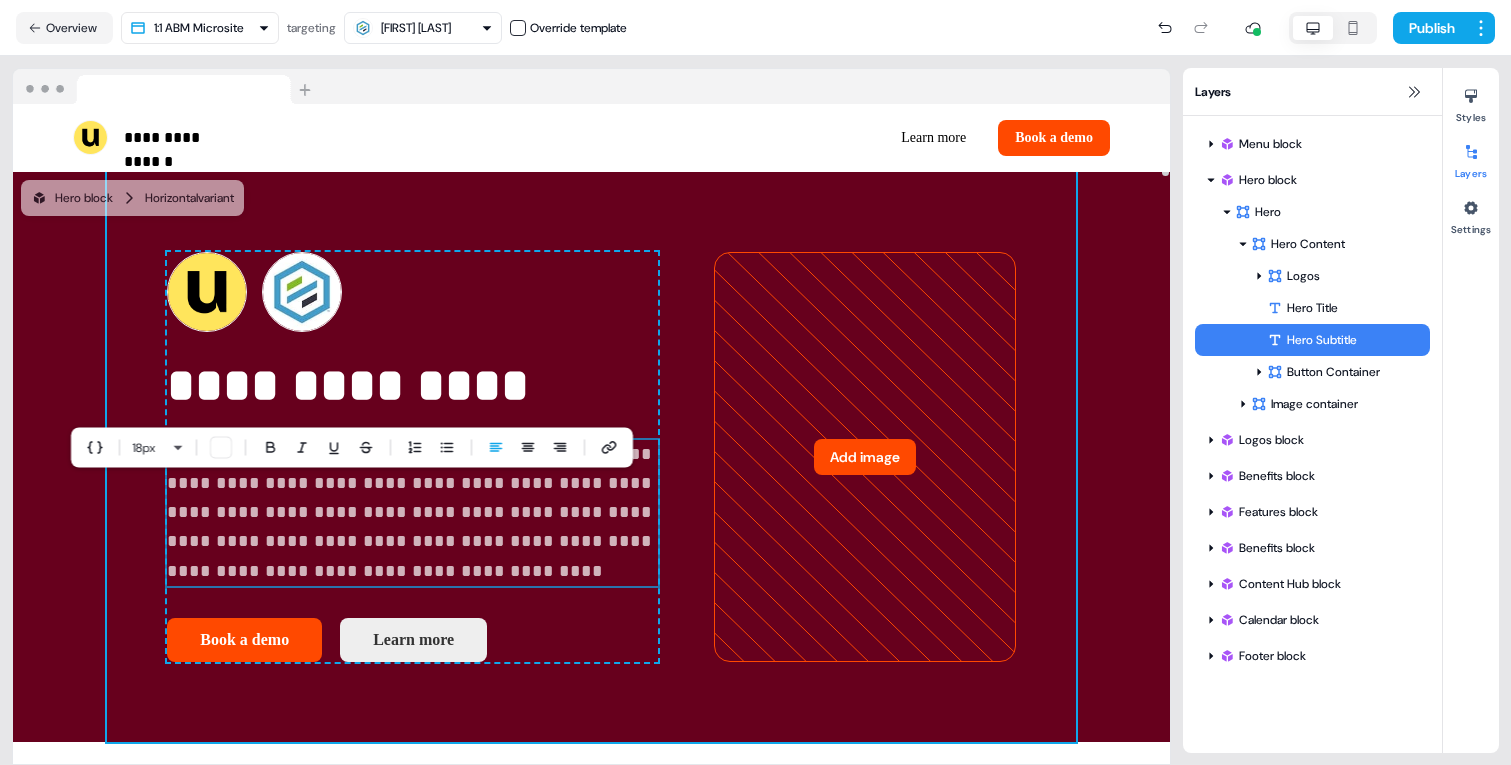 click on "**********" at bounding box center (591, 457) 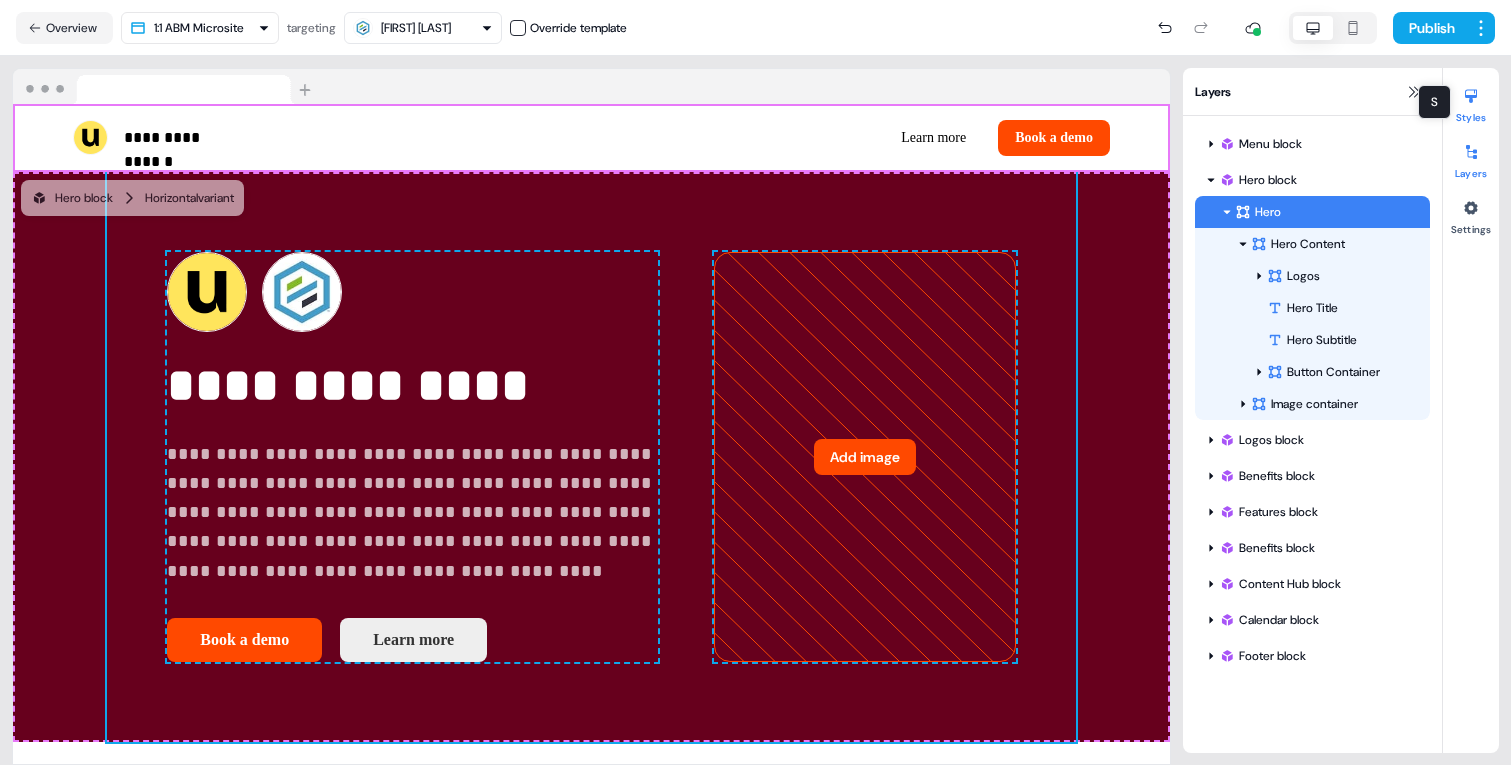 click on "Styles" at bounding box center [1471, 102] 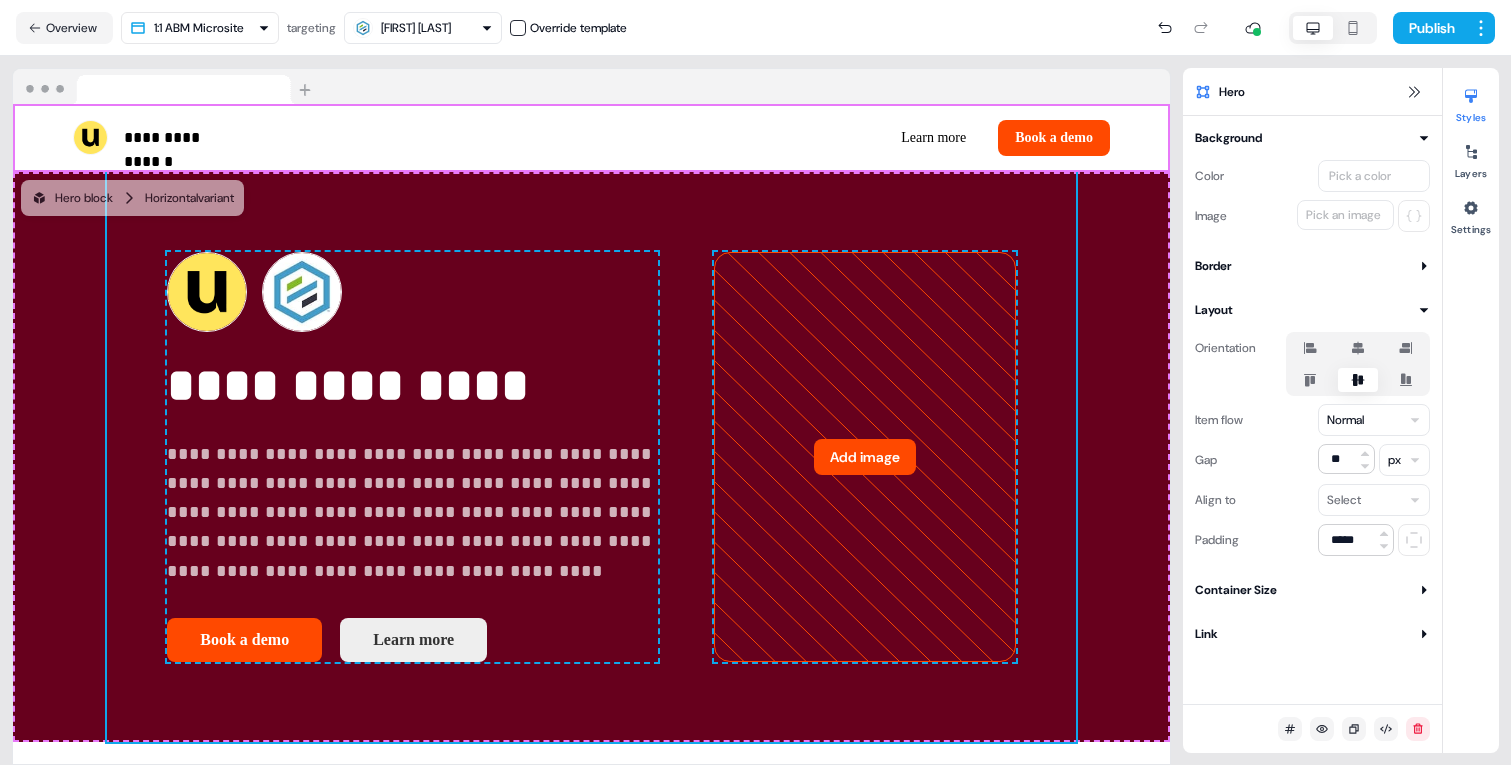 click on "Pick a color" at bounding box center [1360, 176] 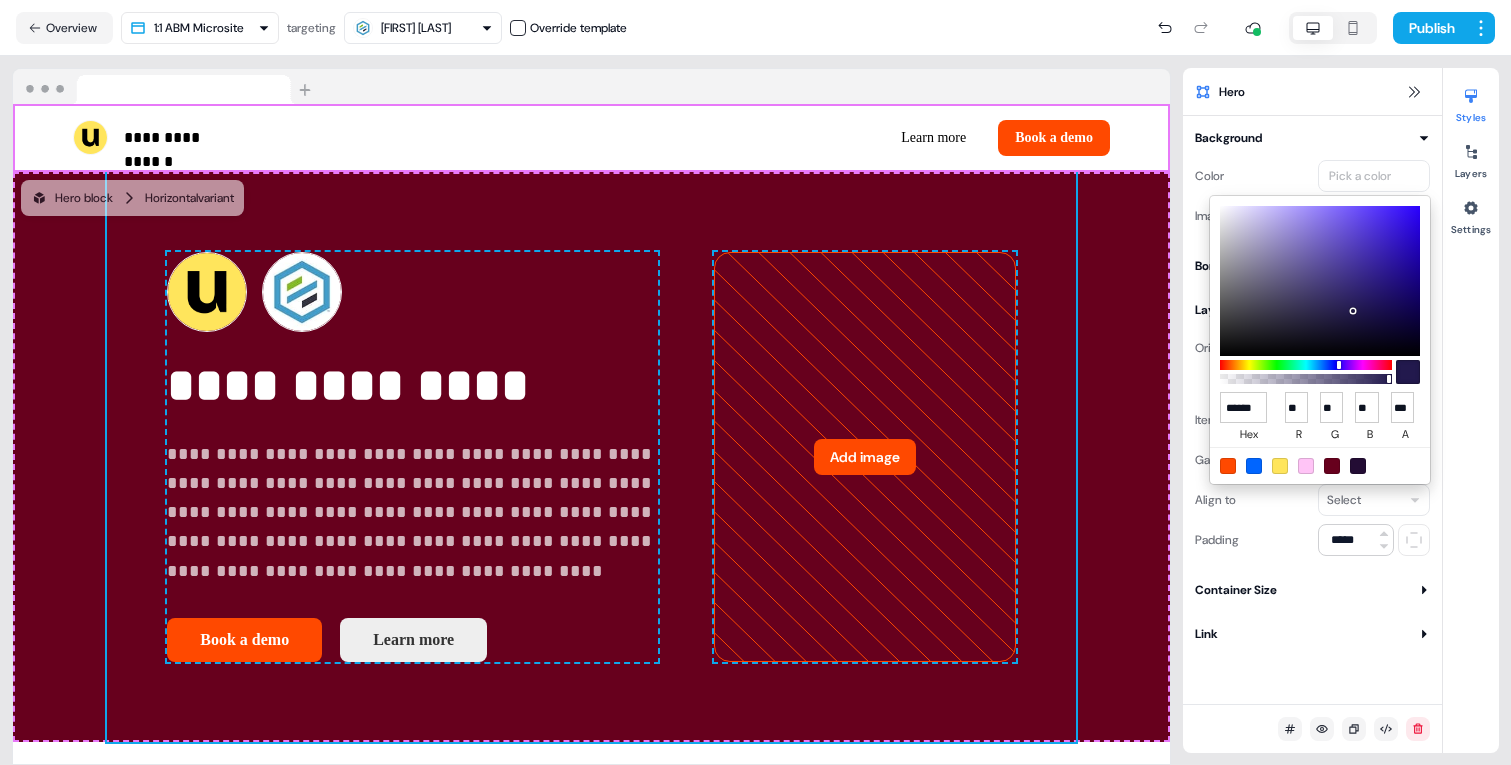 click at bounding box center (1254, 466) 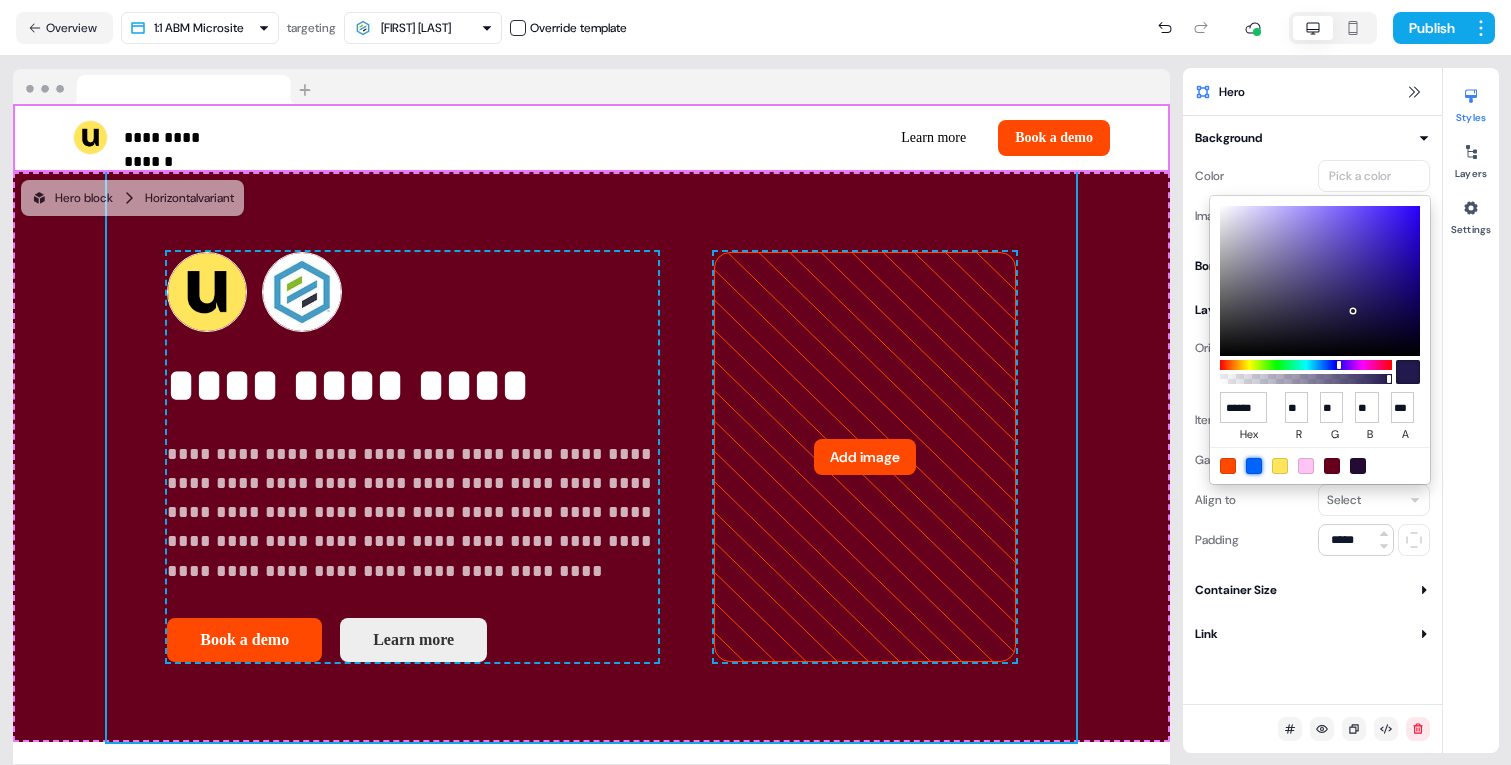 type on "******" 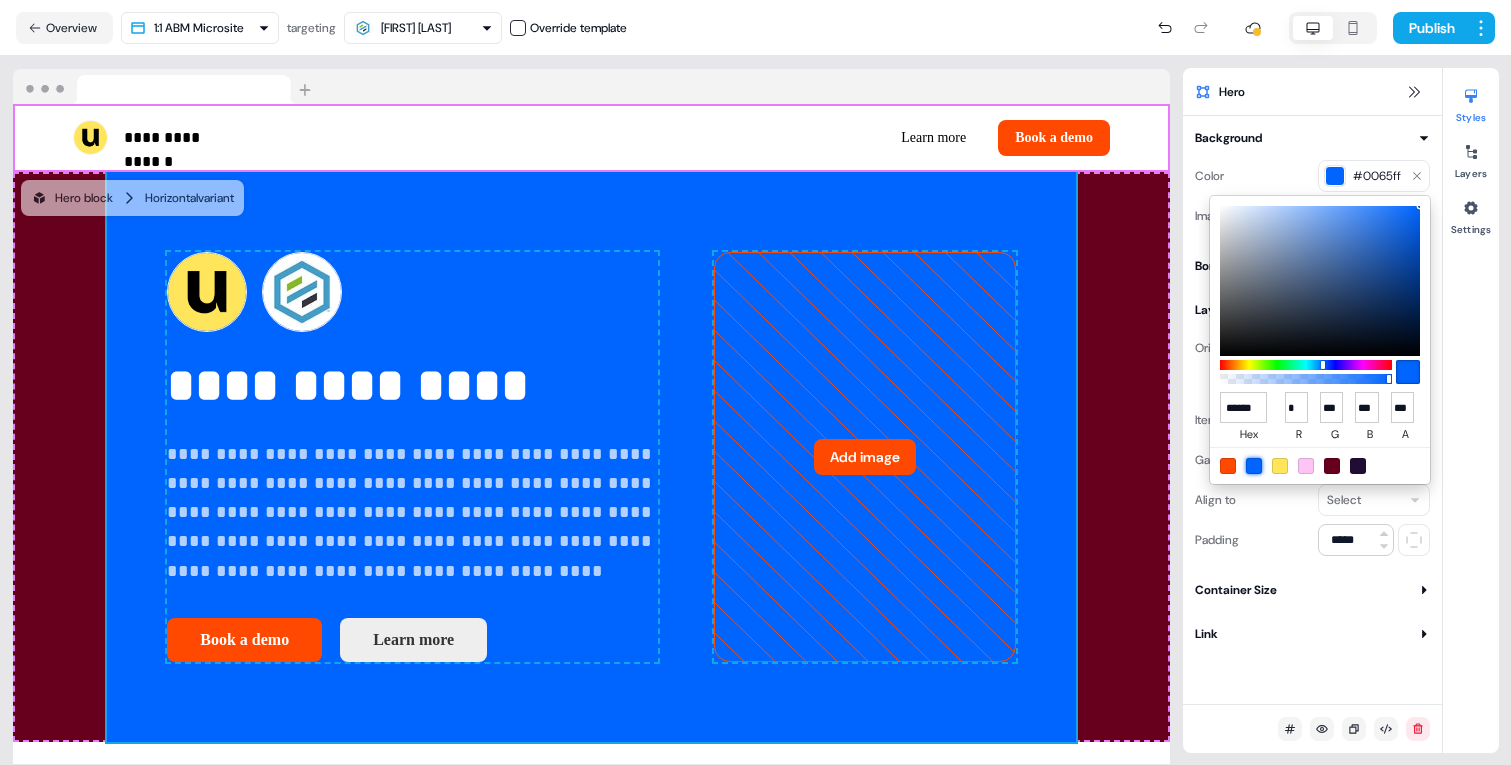 click on "**********" at bounding box center (755, 382) 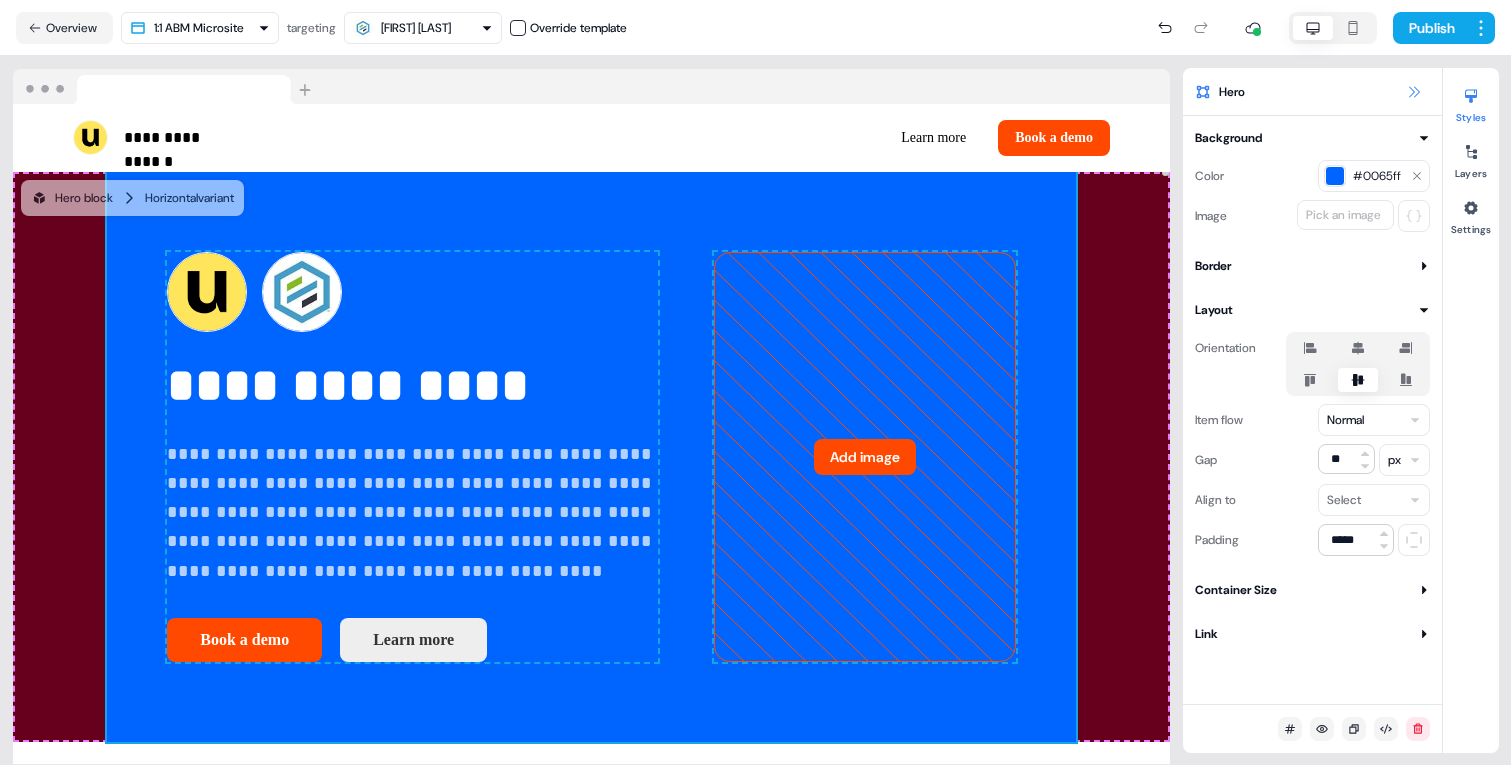 click 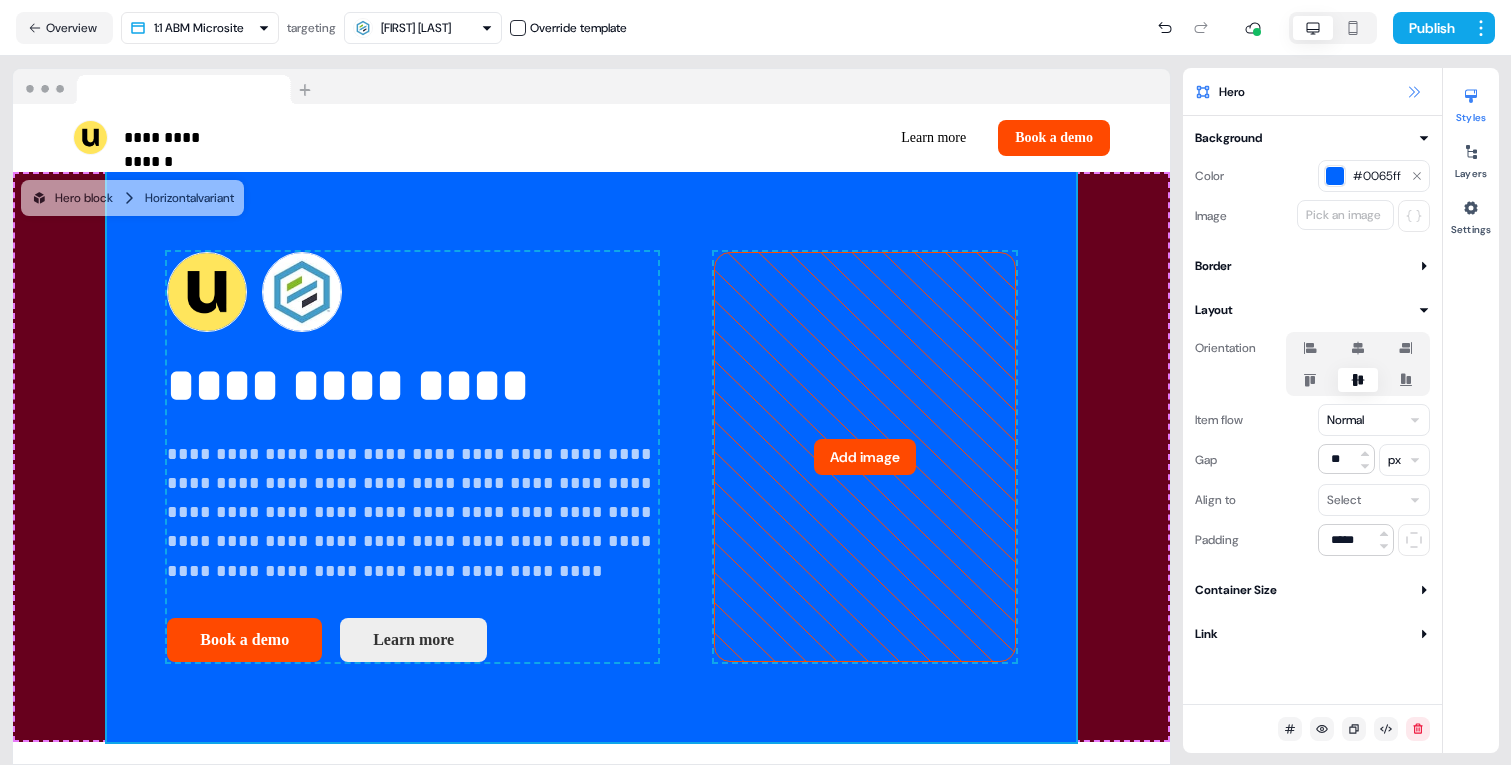 click 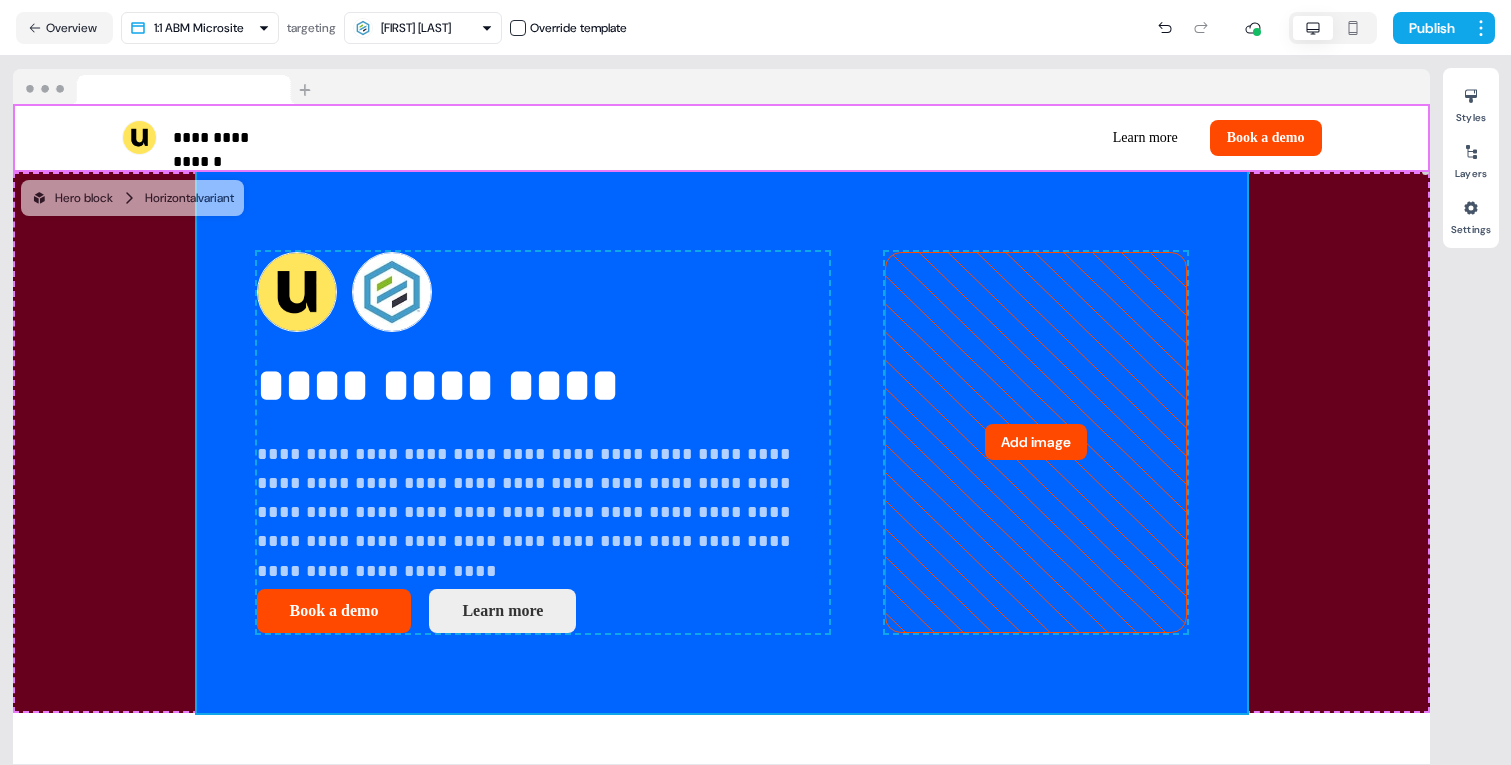click on "To pick up a draggable item, press the space bar.
While dragging, use the arrow keys to move the item.
Press space again to drop the item in its new position, or press escape to cancel.
Book a demo Learn more
To pick up a draggable item, press the space bar.
While dragging, use the arrow keys to move the item.
Press space again to drop the item in its new position, or press escape to cancel.
To pick up a draggable item, press the space bar.
While dragging, use the arrow keys to move the item.
Press space again to drop the item in its new position, or press escape to cancel.
Add image Hero   block Horizontal  variant Add block" at bounding box center (721, 442) 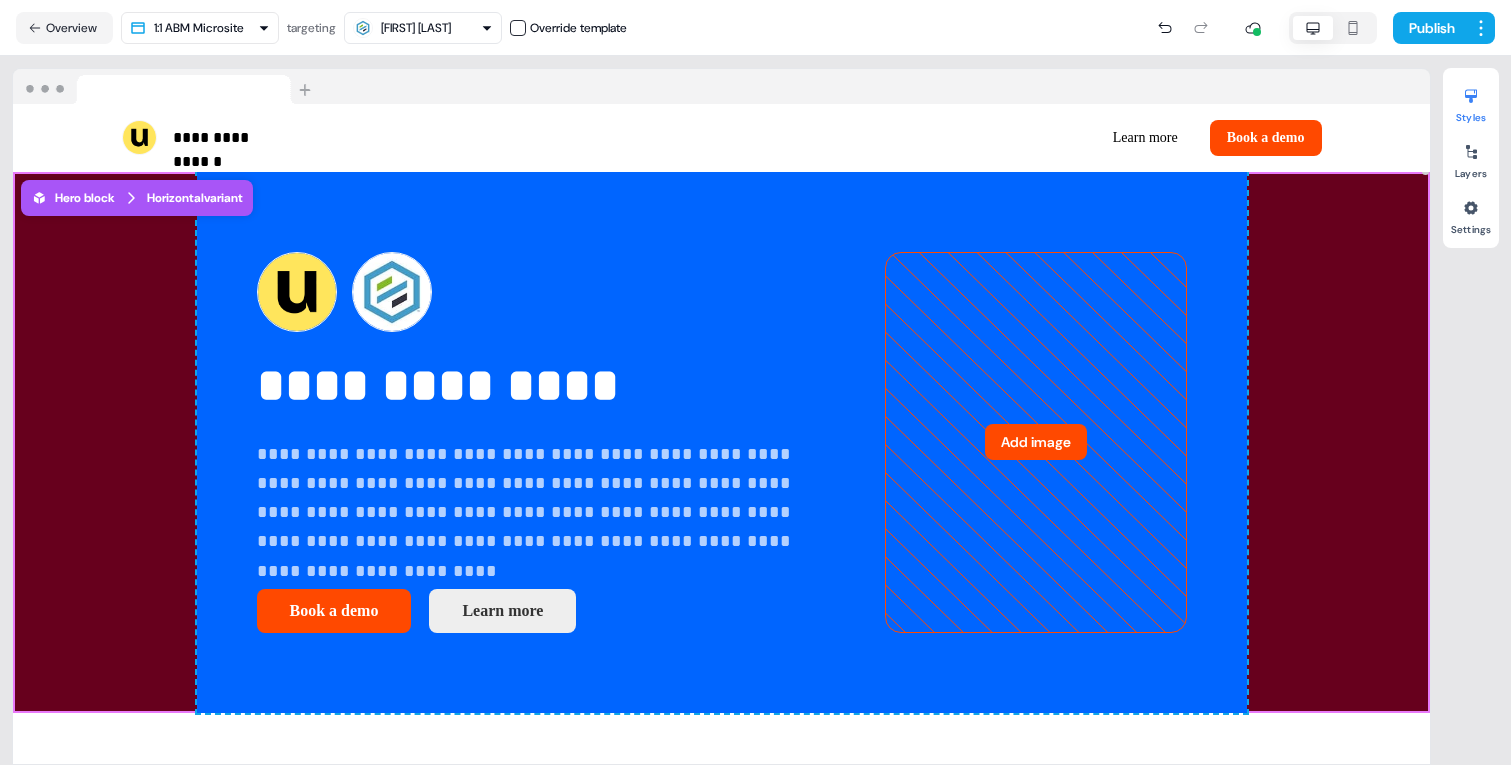 click 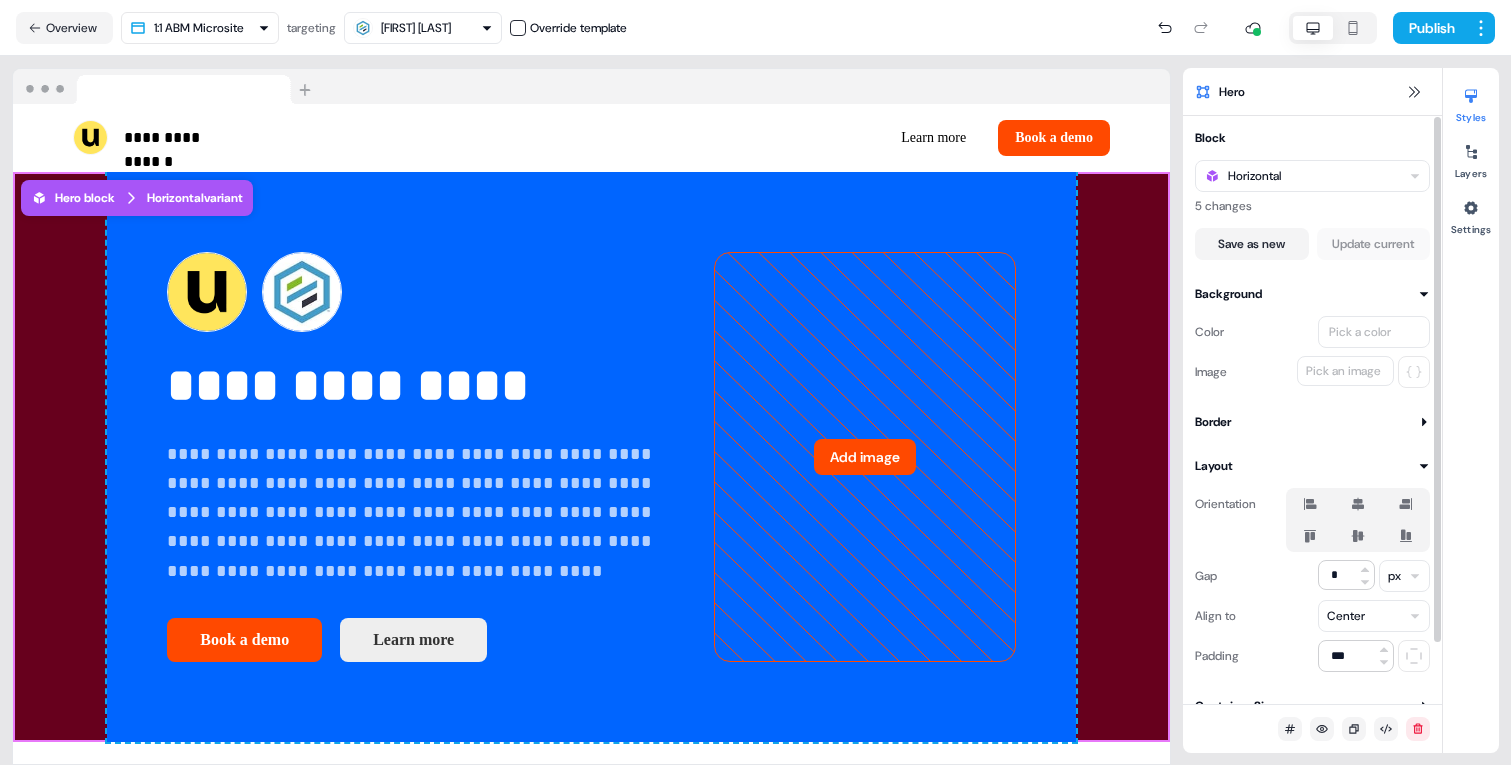 click on "Pick a color" at bounding box center (1360, 332) 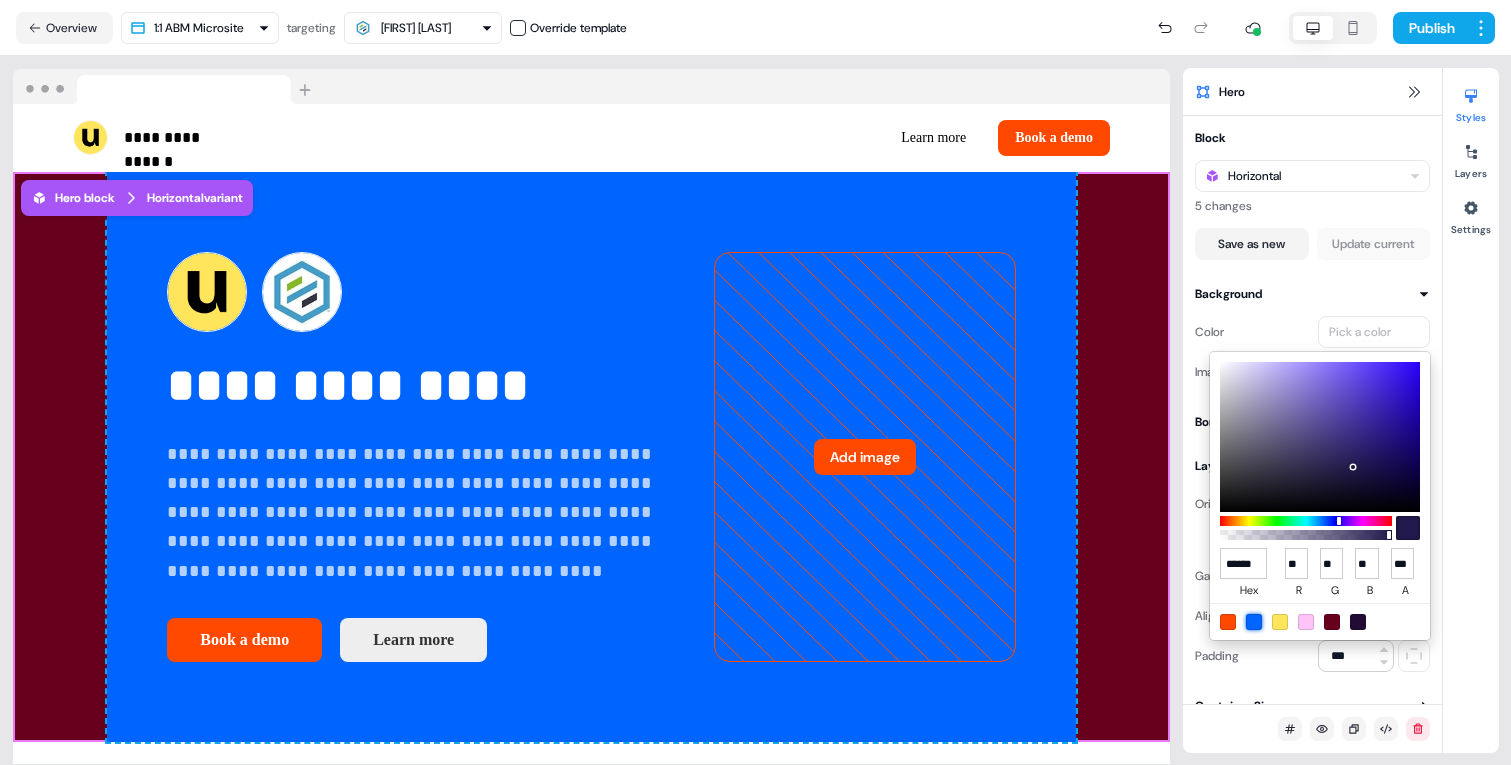 click at bounding box center [1254, 622] 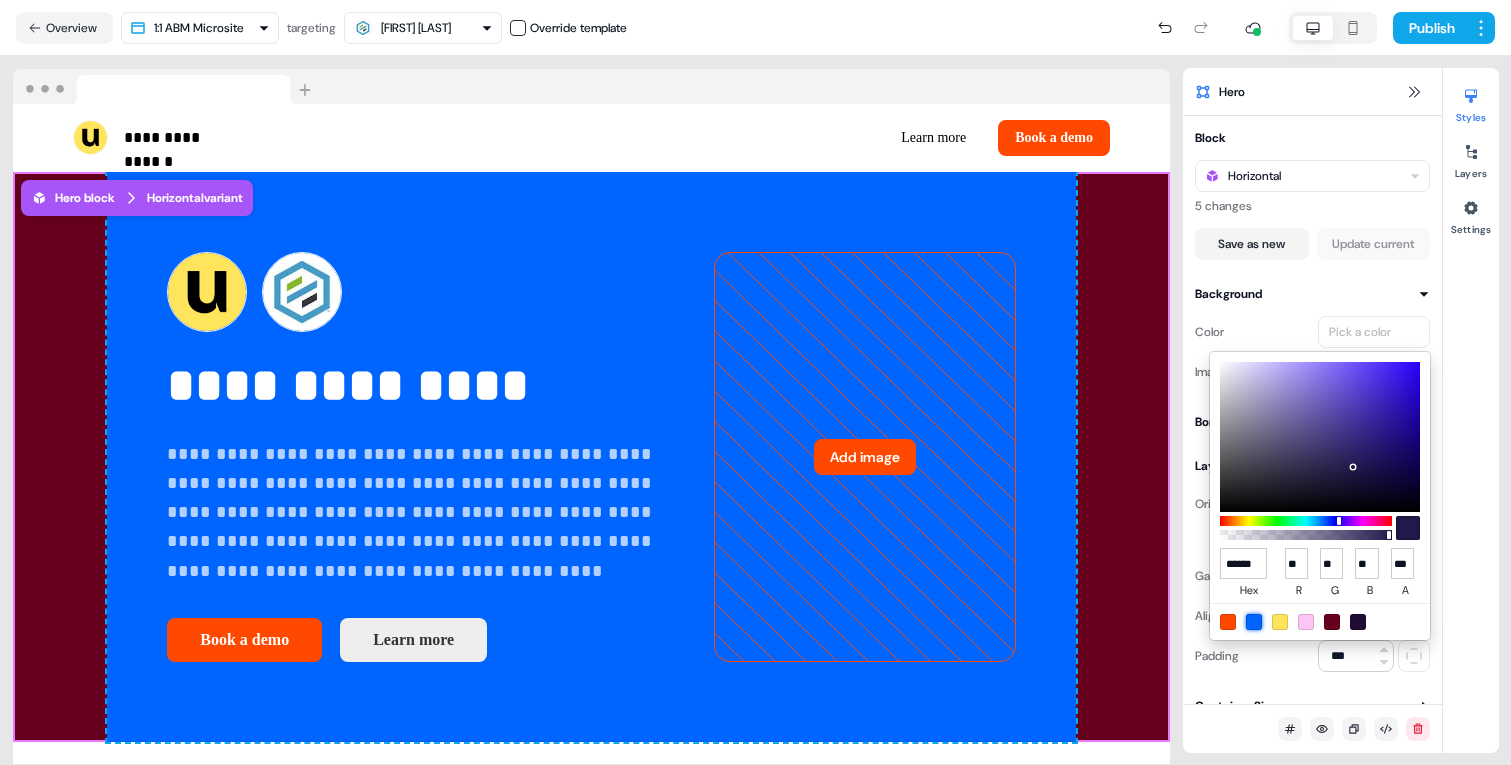 type on "******" 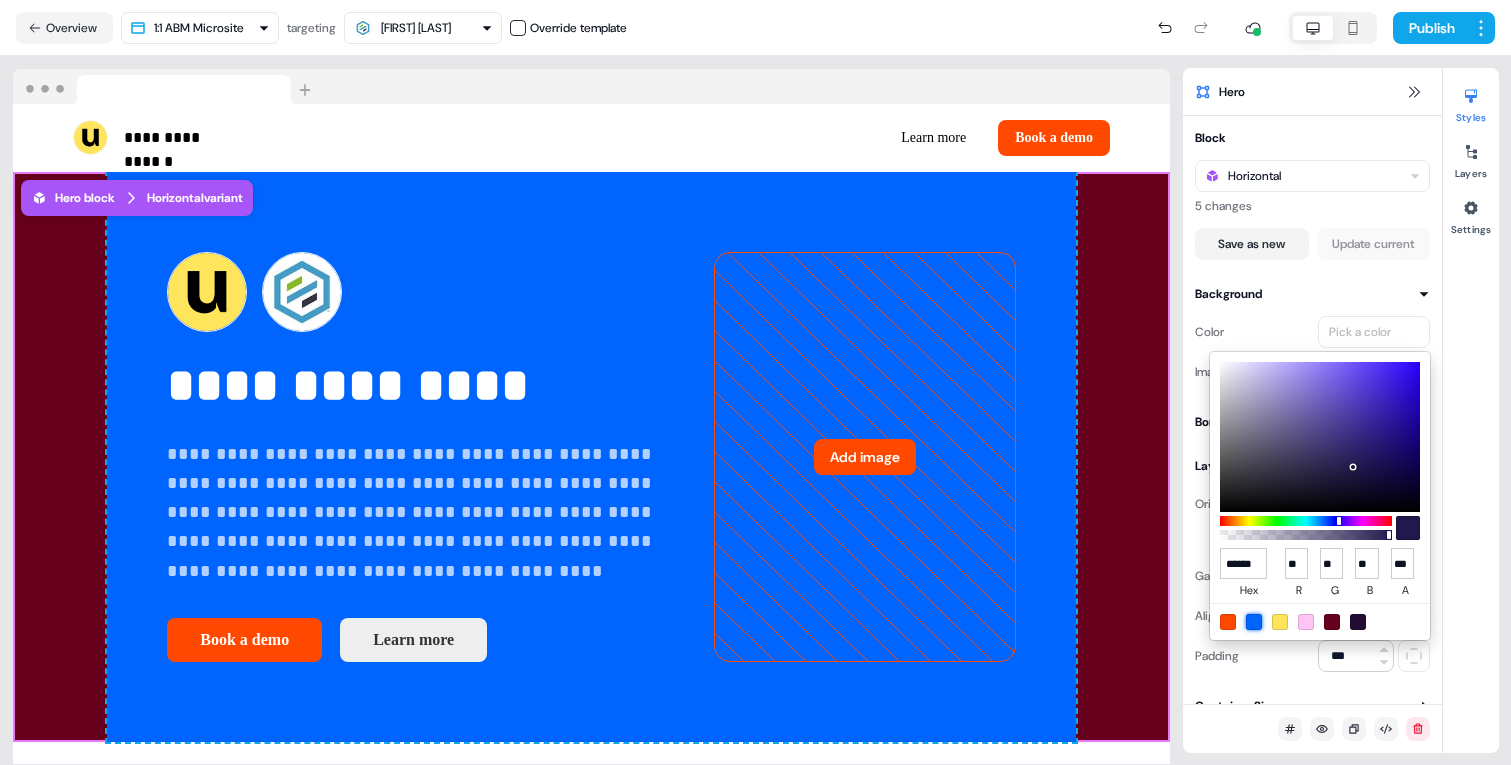 type on "*" 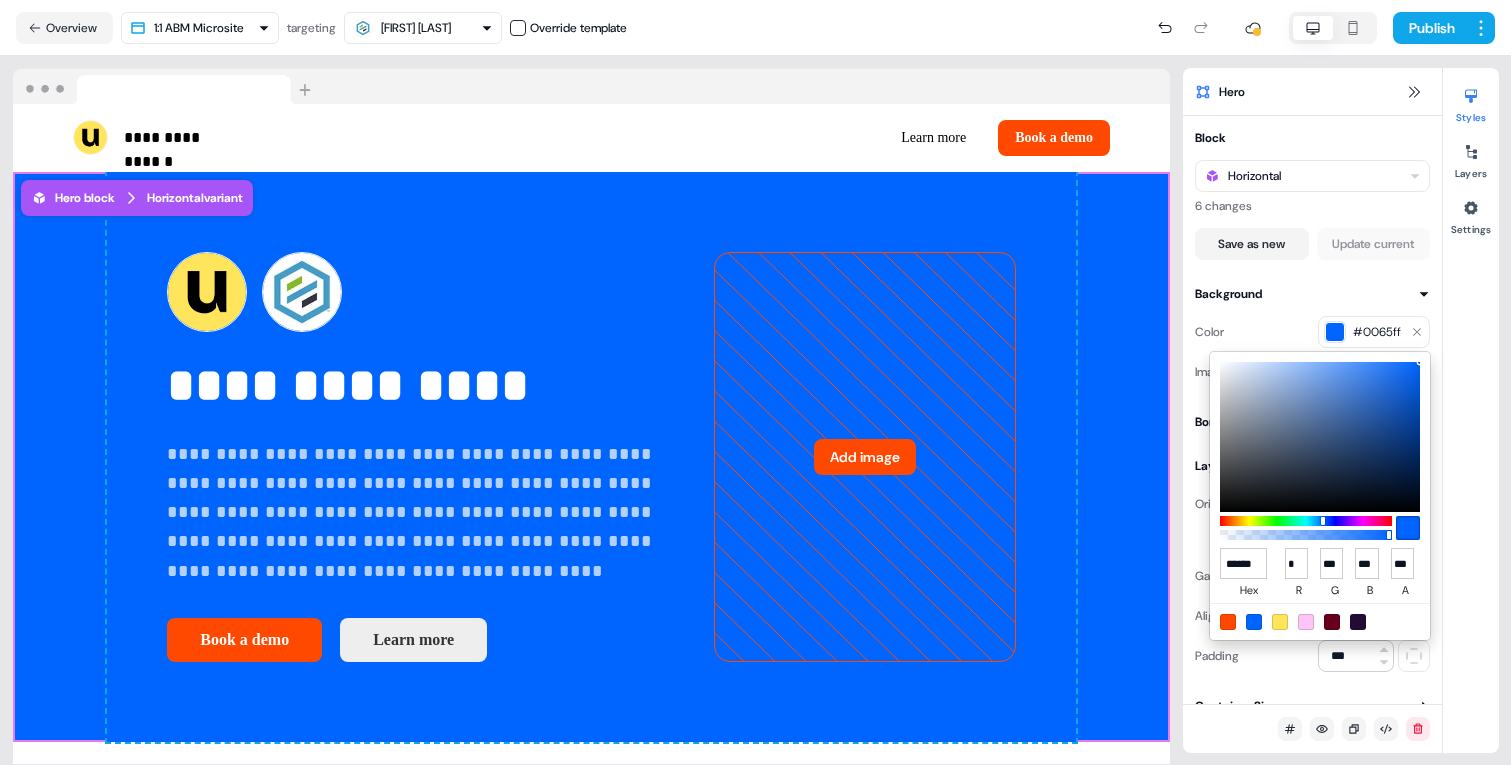 click on "**********" at bounding box center (755, 382) 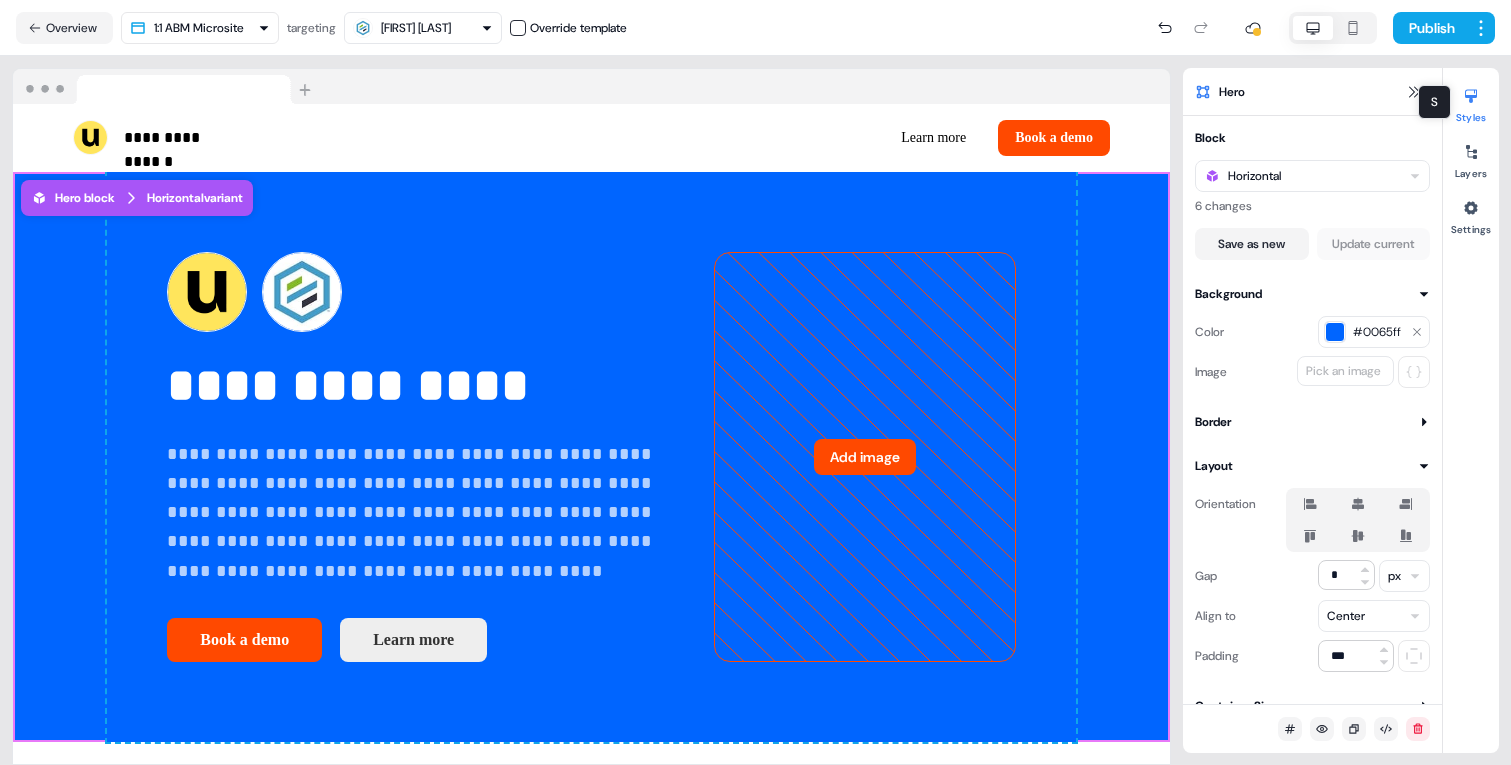 click on "S S" at bounding box center [1434, 102] 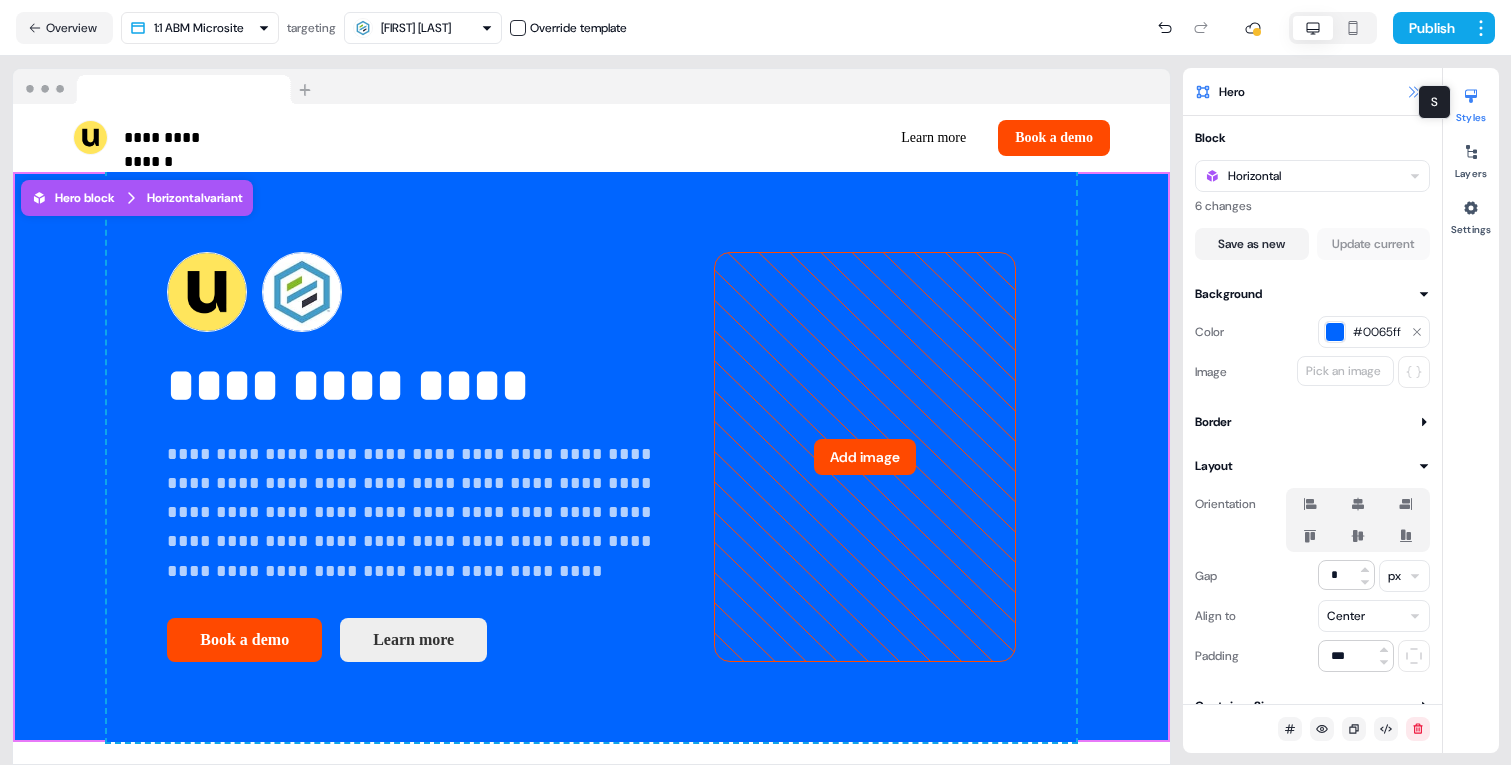 click 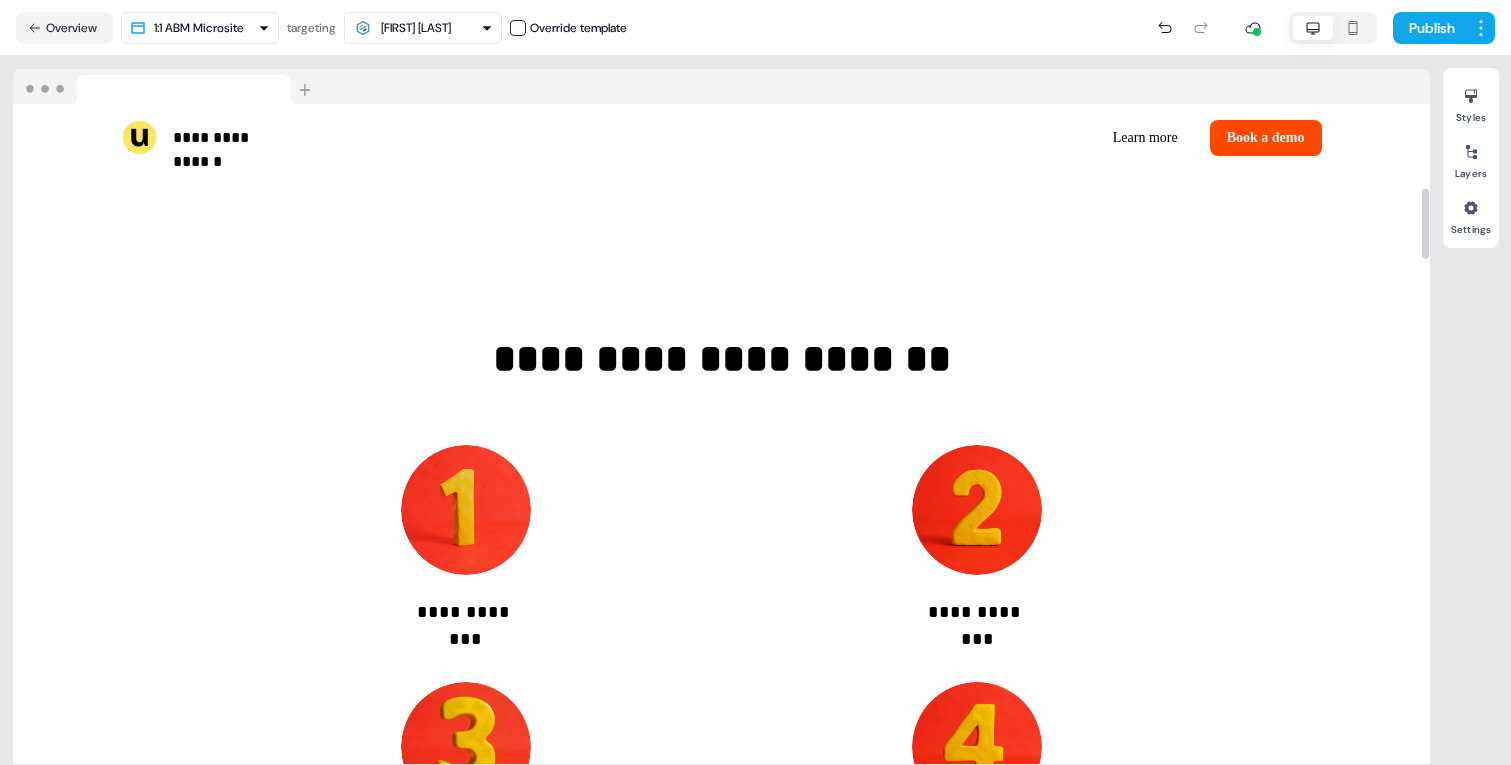 scroll, scrollTop: 730, scrollLeft: 0, axis: vertical 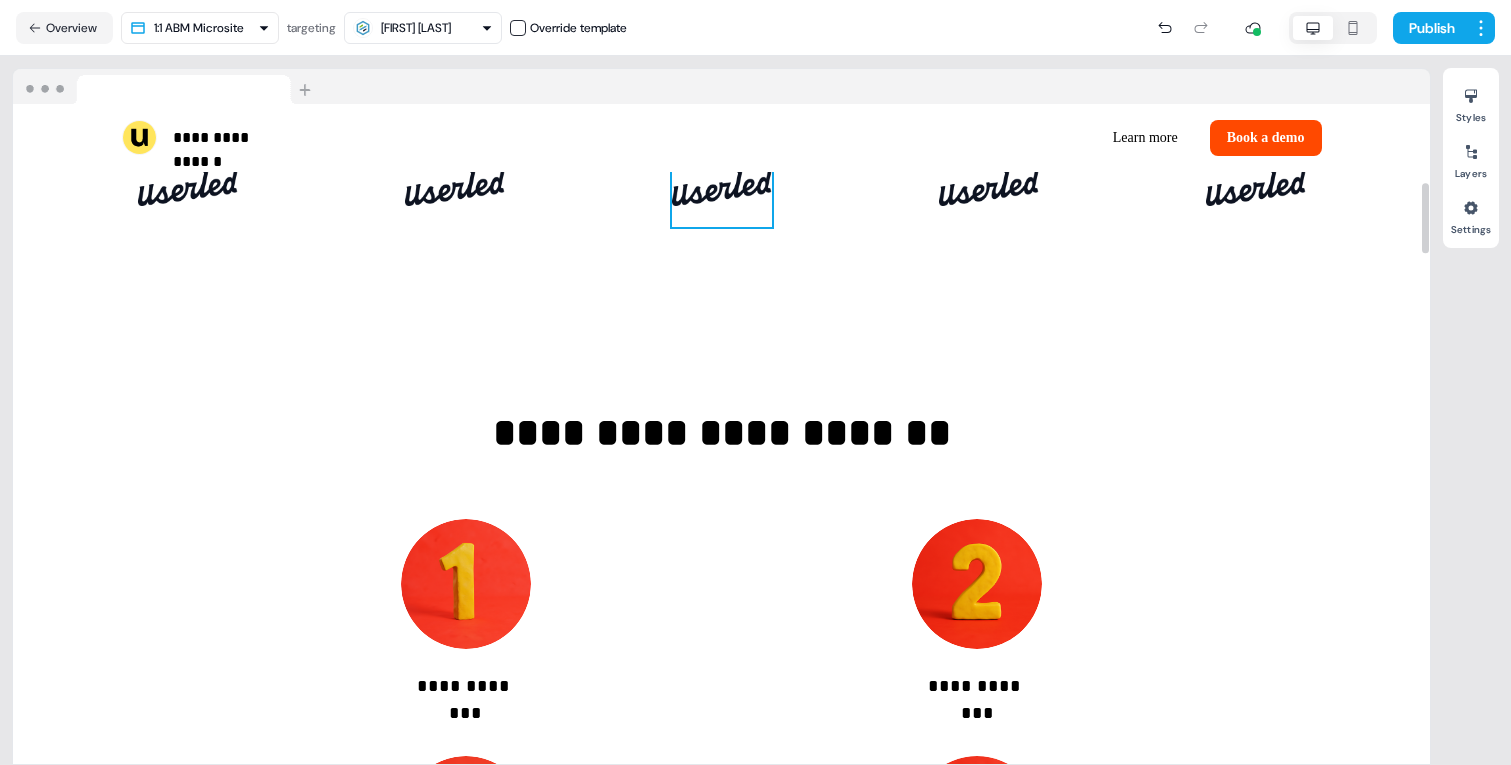 type 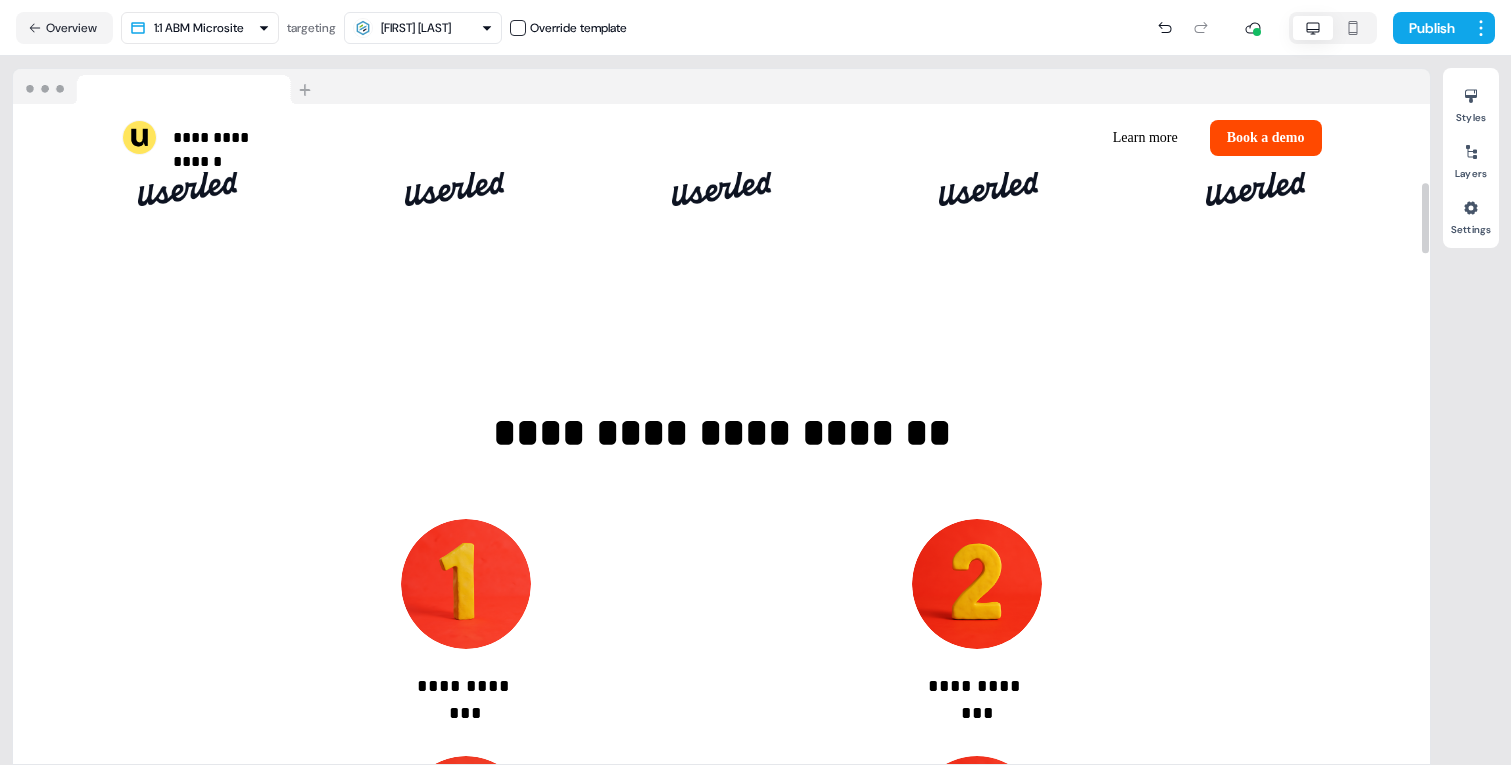click on "**********" at bounding box center [721, 81] 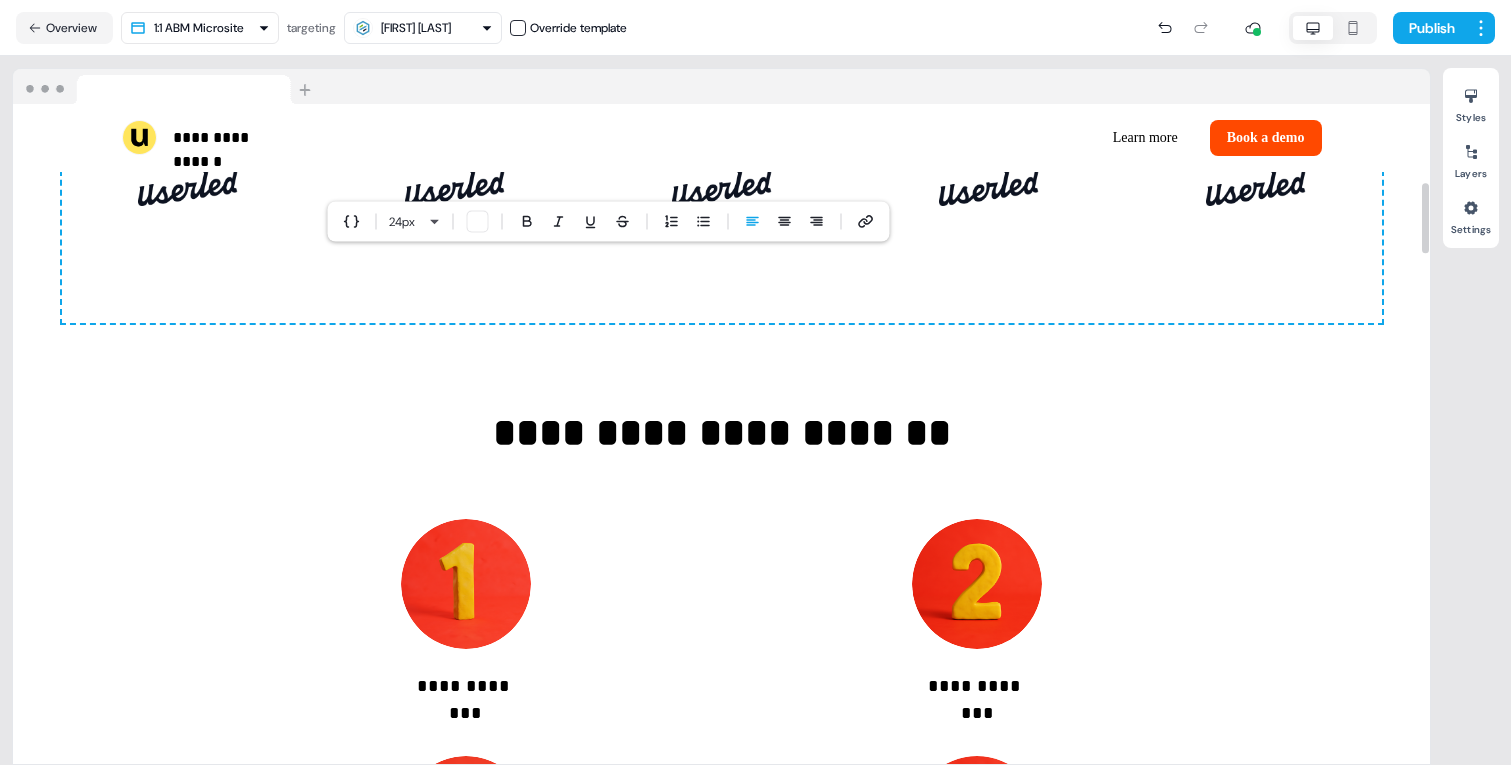 click on "**********" at bounding box center (721, 81) 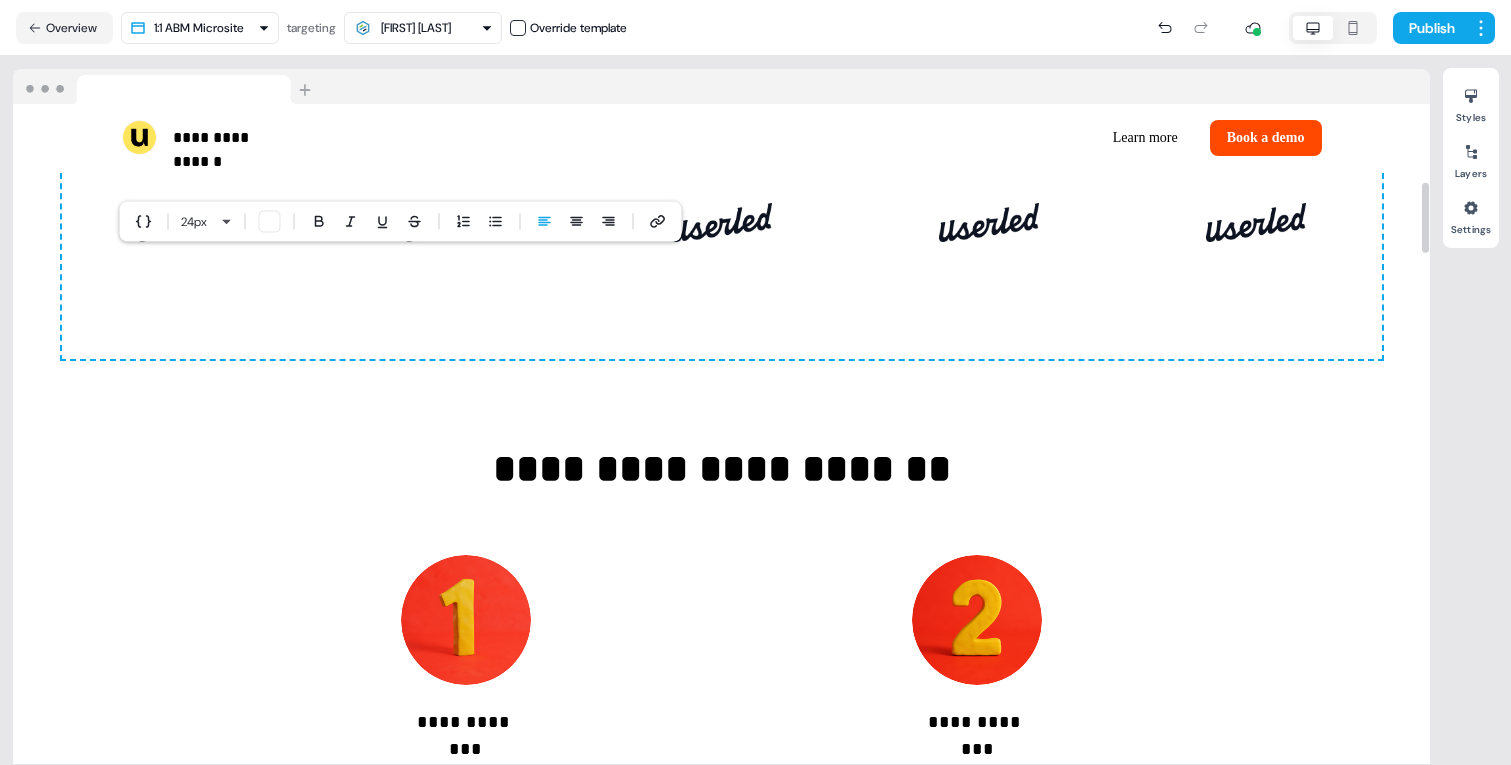 click on "**********" at bounding box center (722, 99) 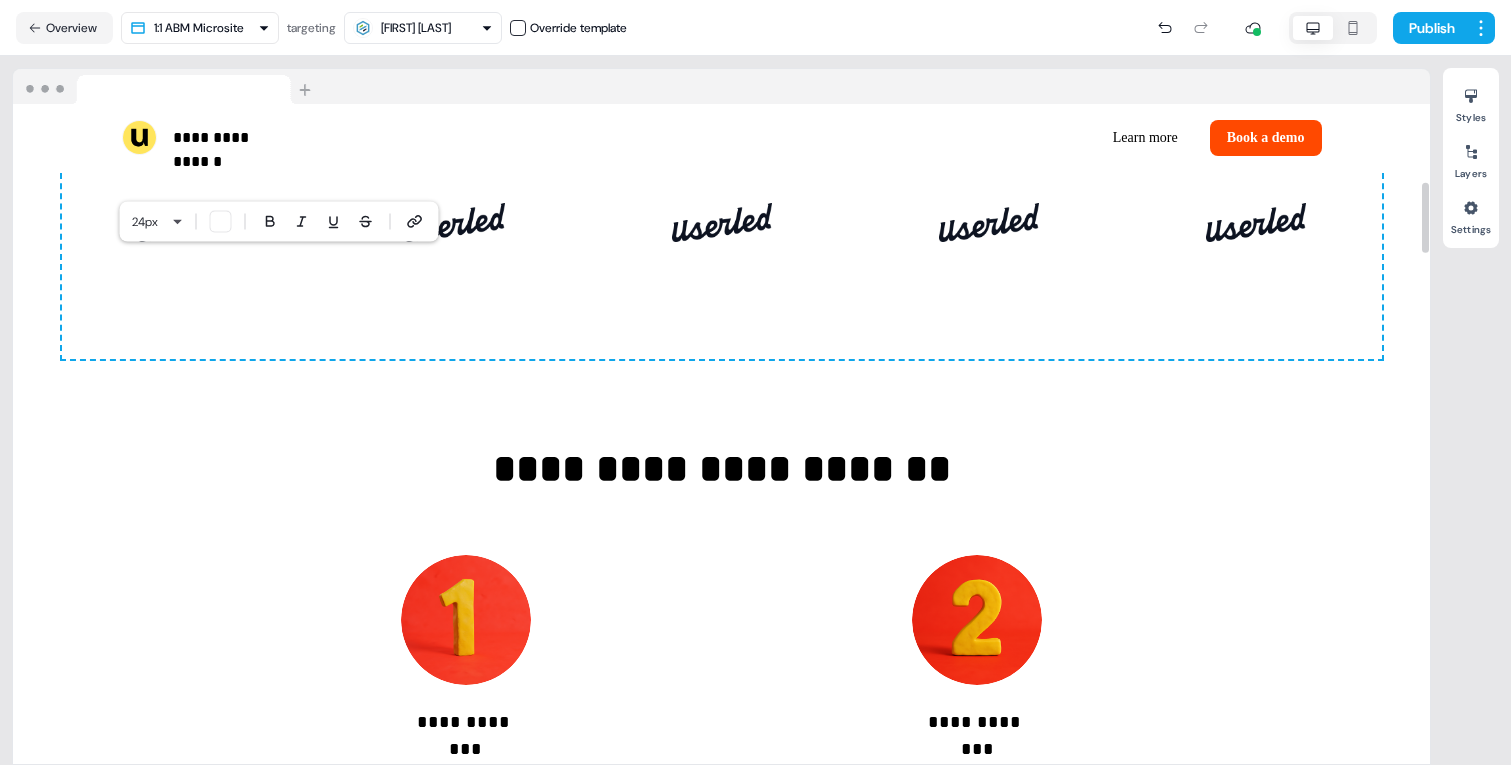 type 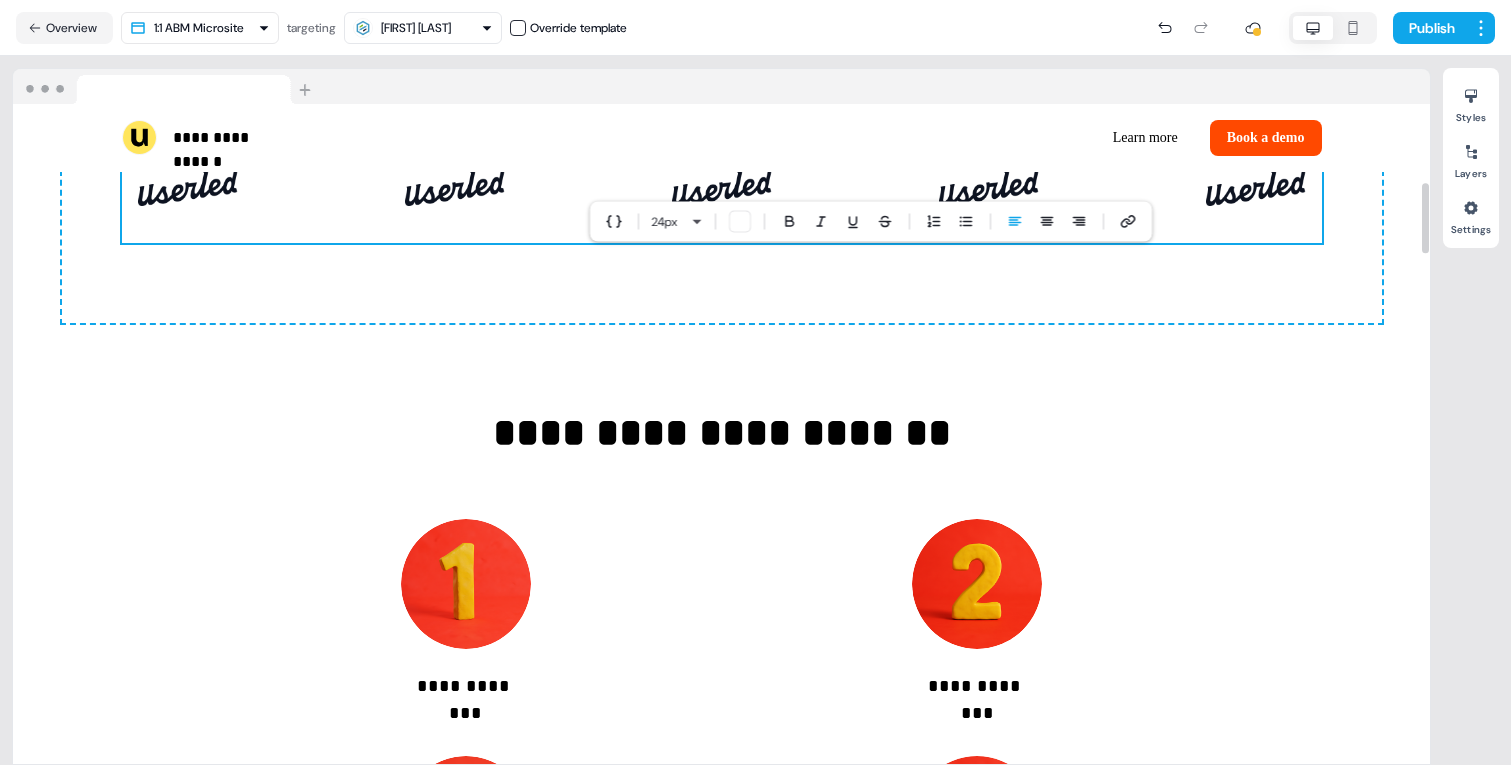 click at bounding box center [722, 187] 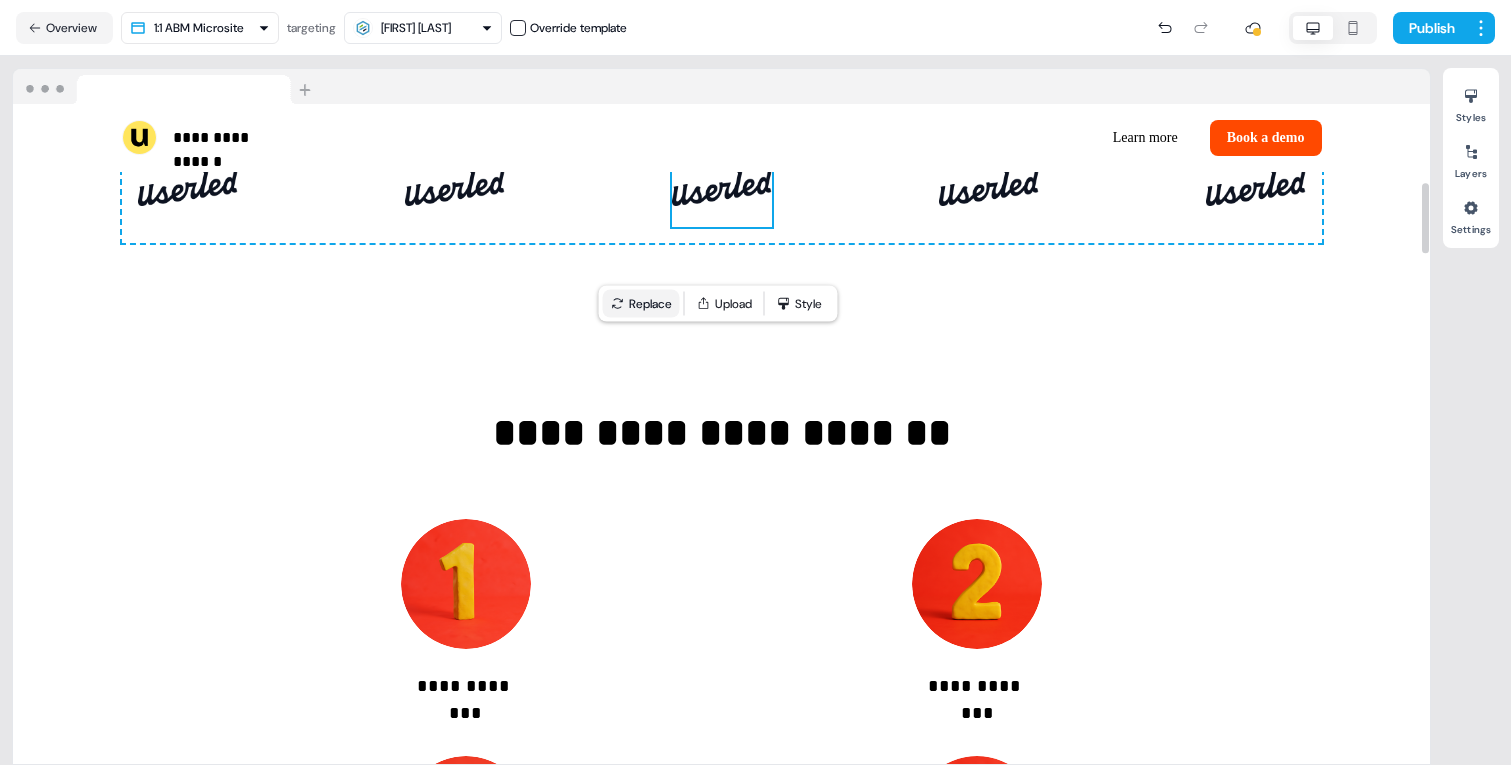 click on "Replace" at bounding box center [641, 304] 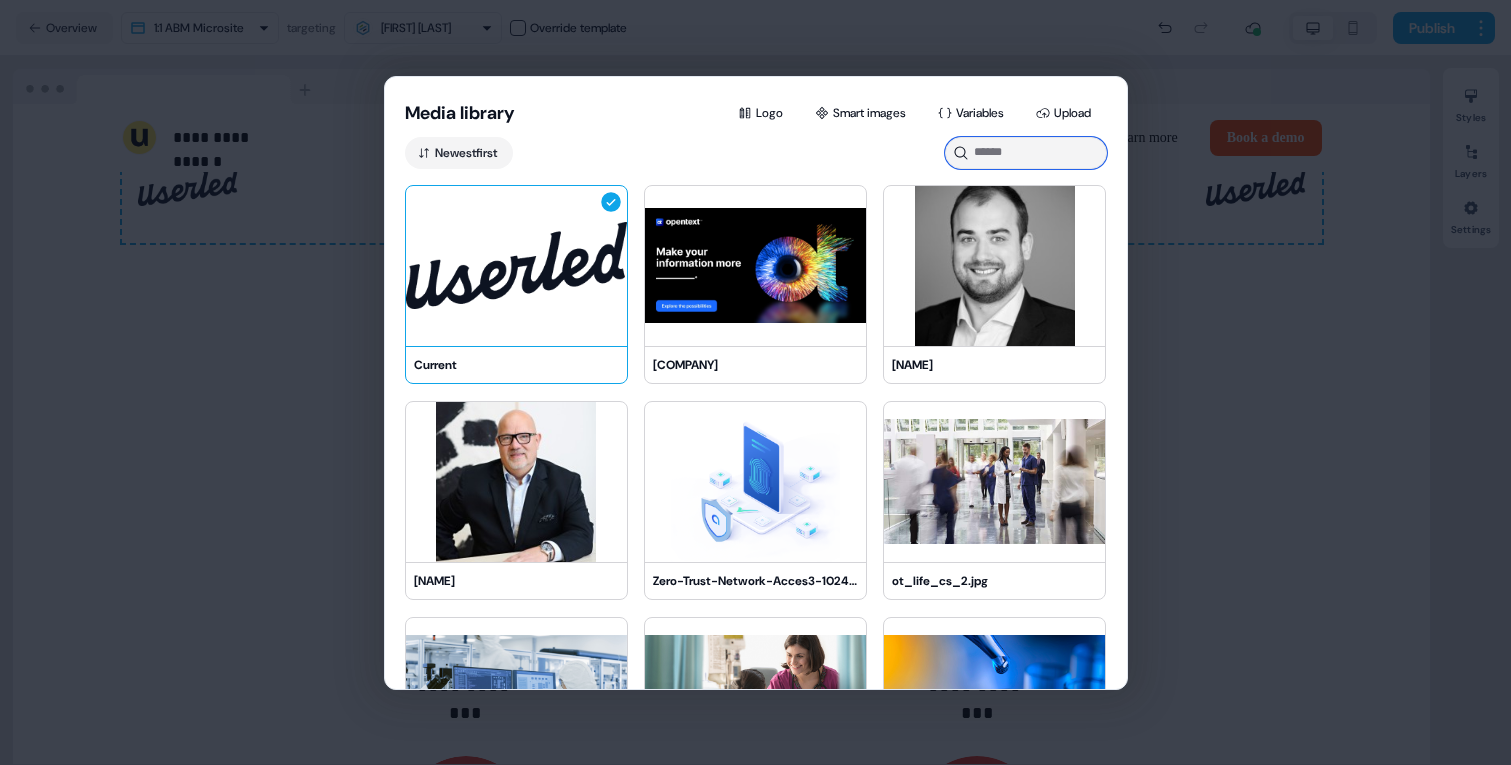 click at bounding box center (1026, 153) 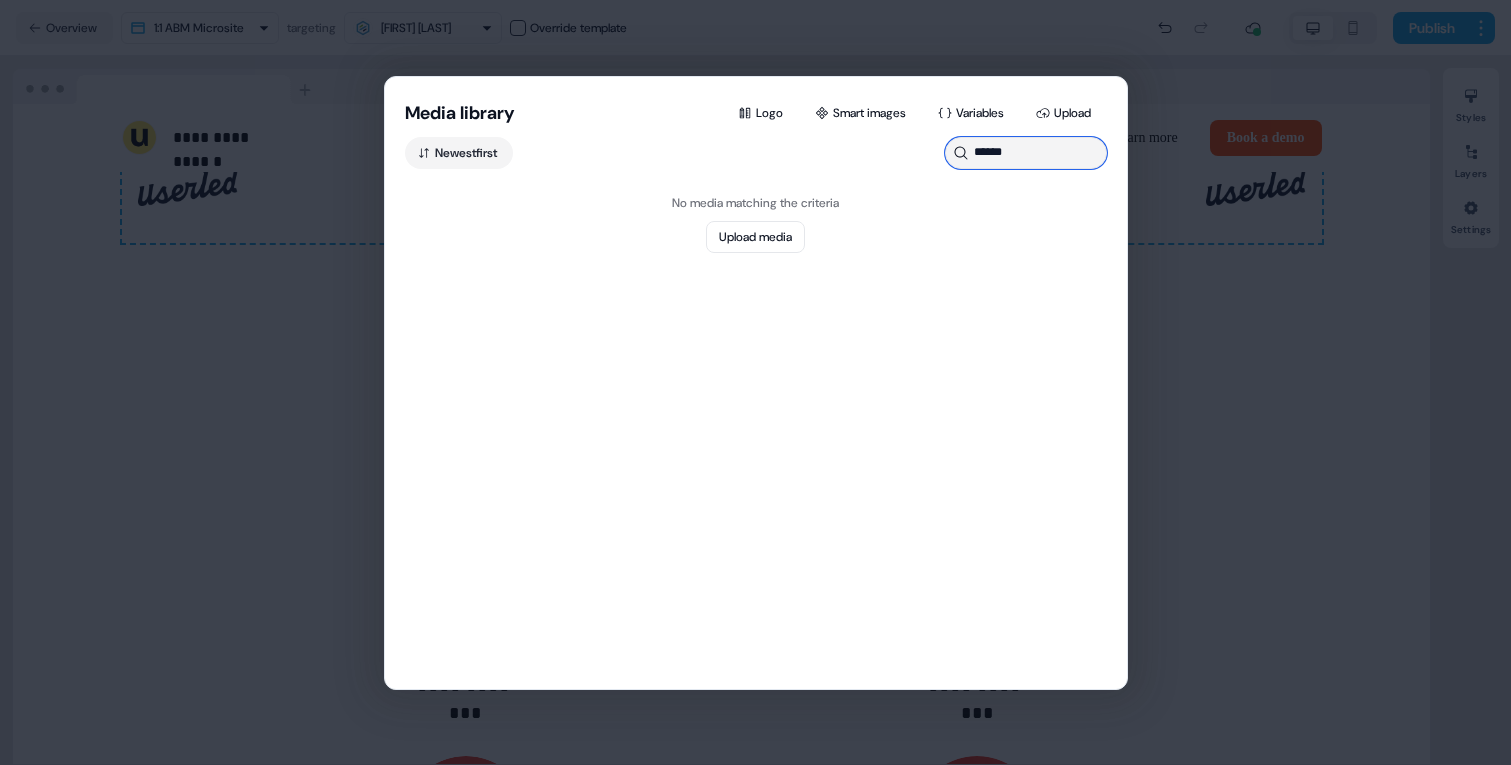type on "*******" 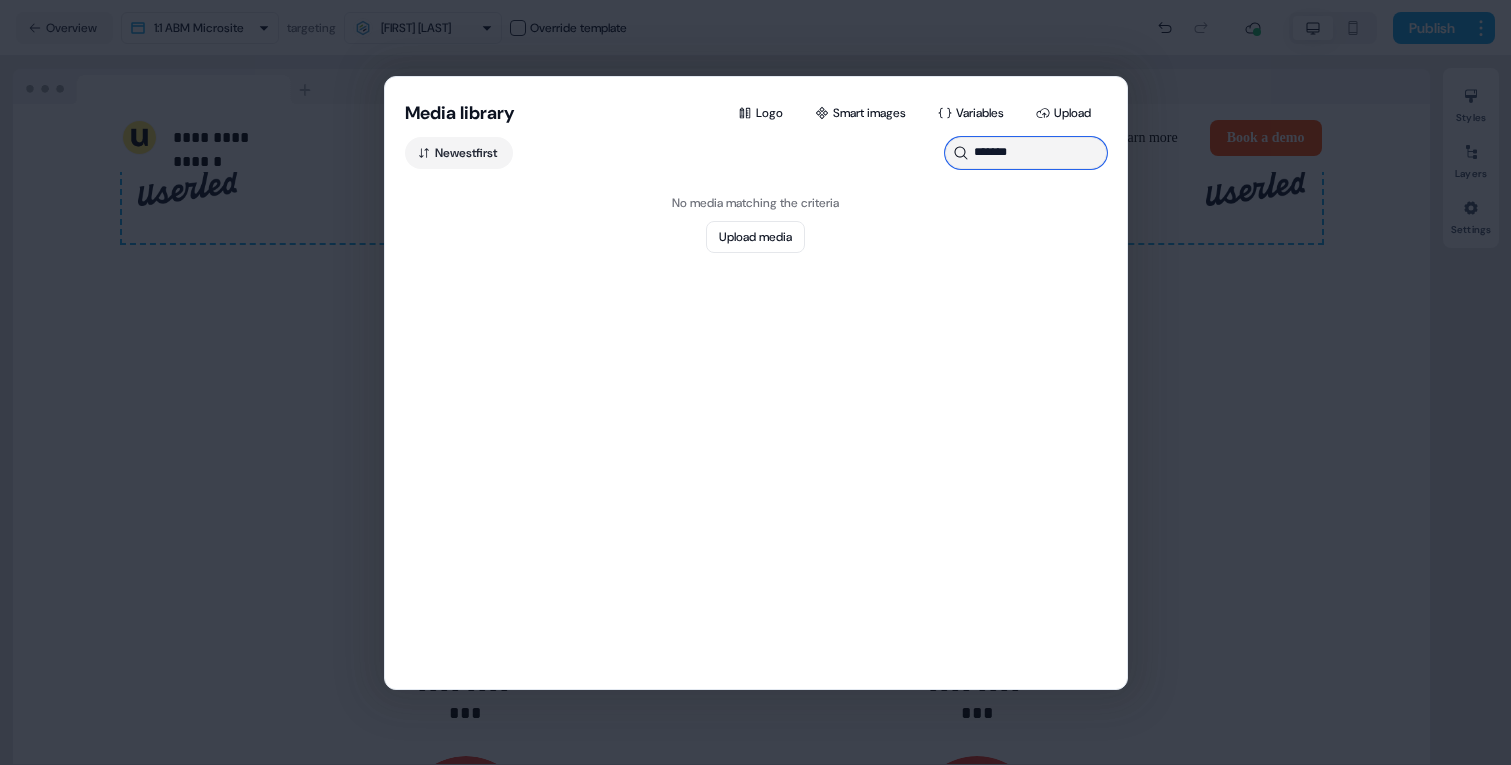 type 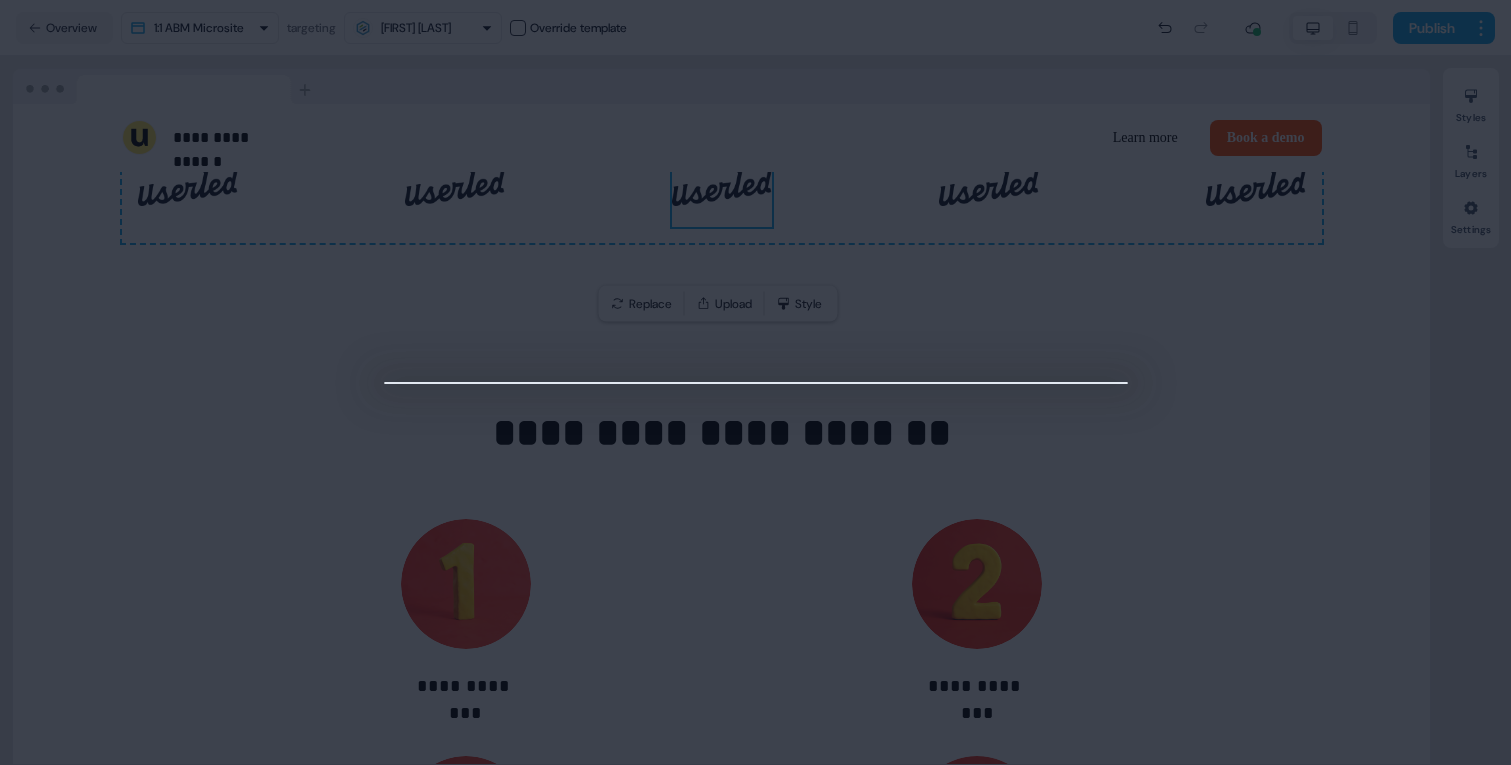 click at bounding box center (755, 382) 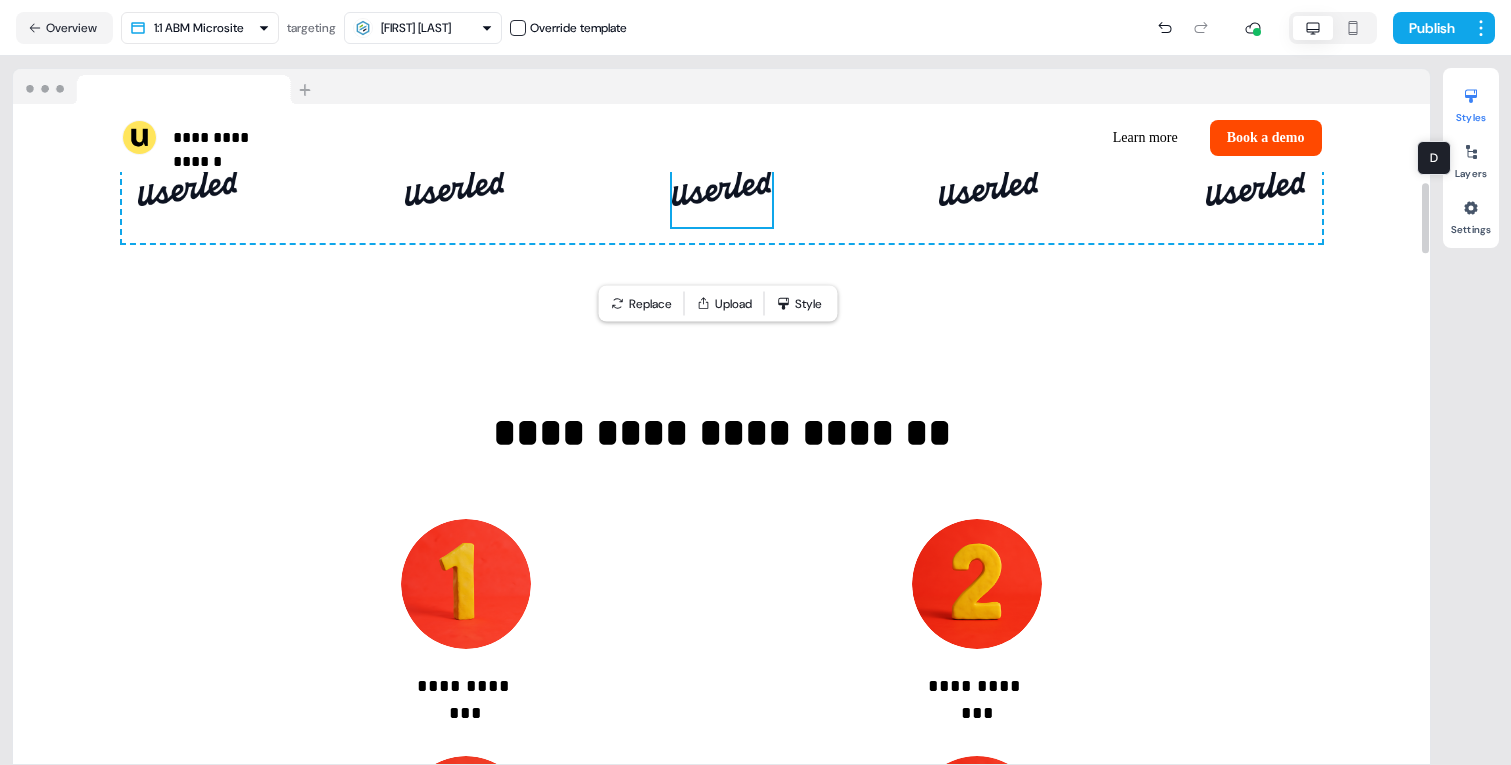 click on "Styles" at bounding box center [1471, 102] 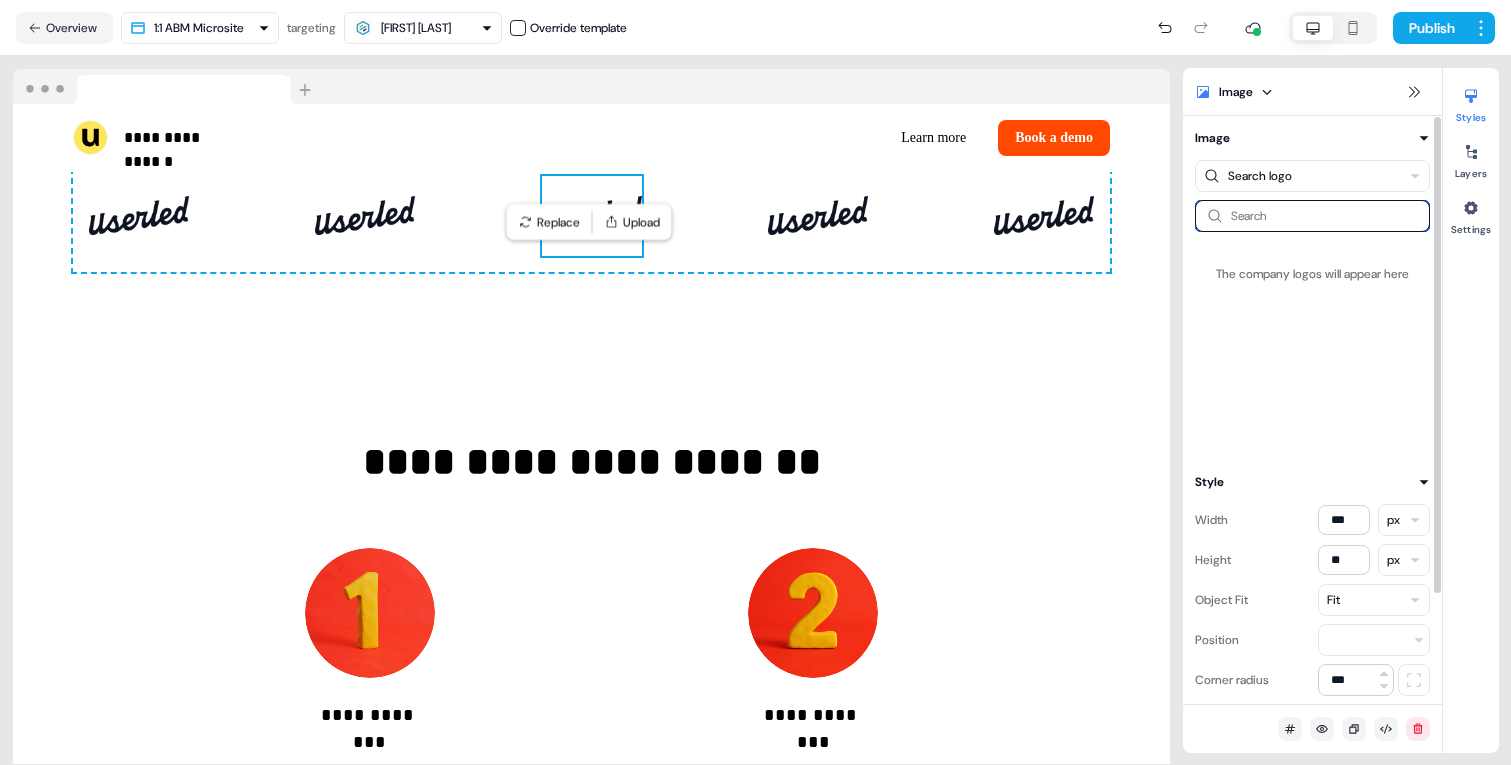 click at bounding box center (1312, 216) 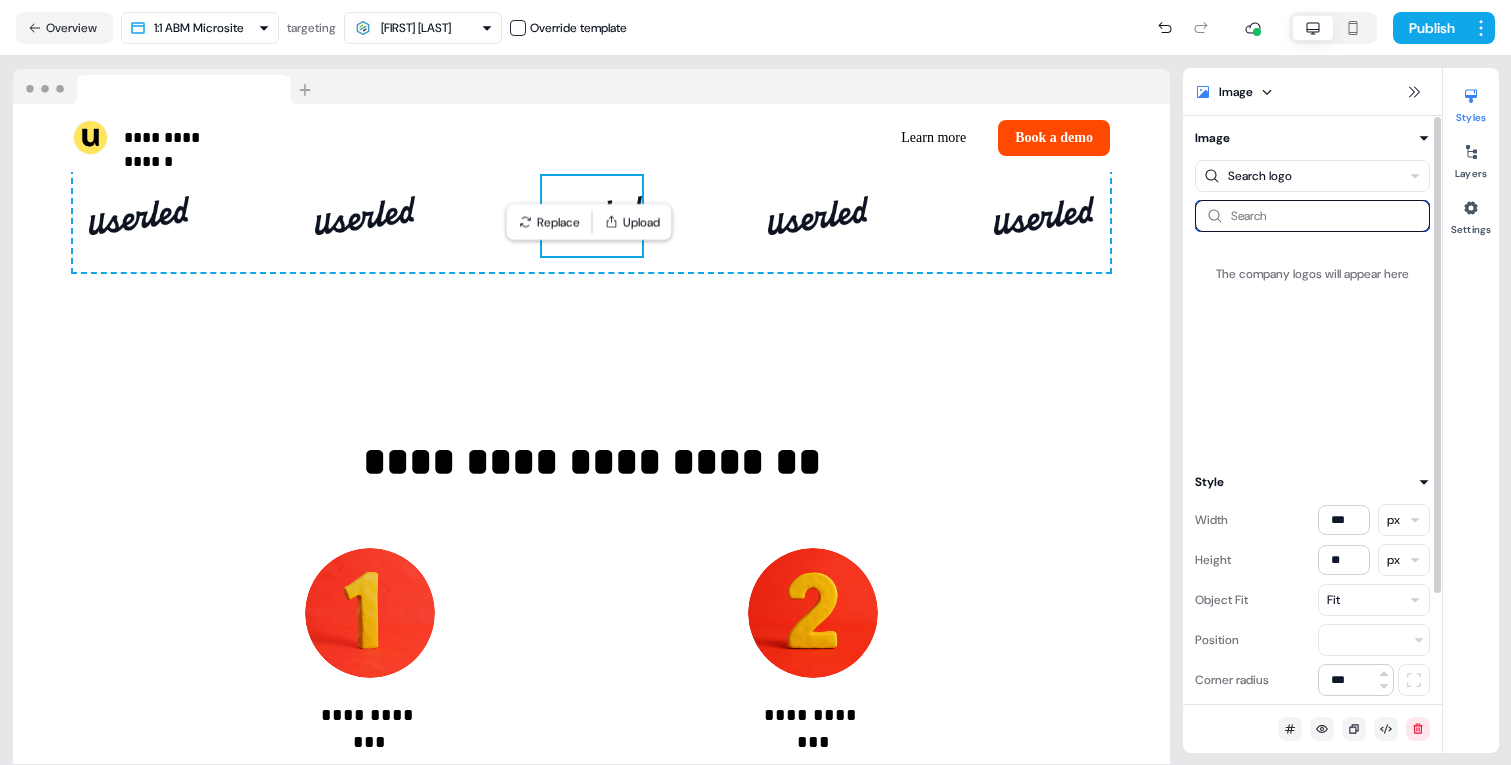 paste on "*******" 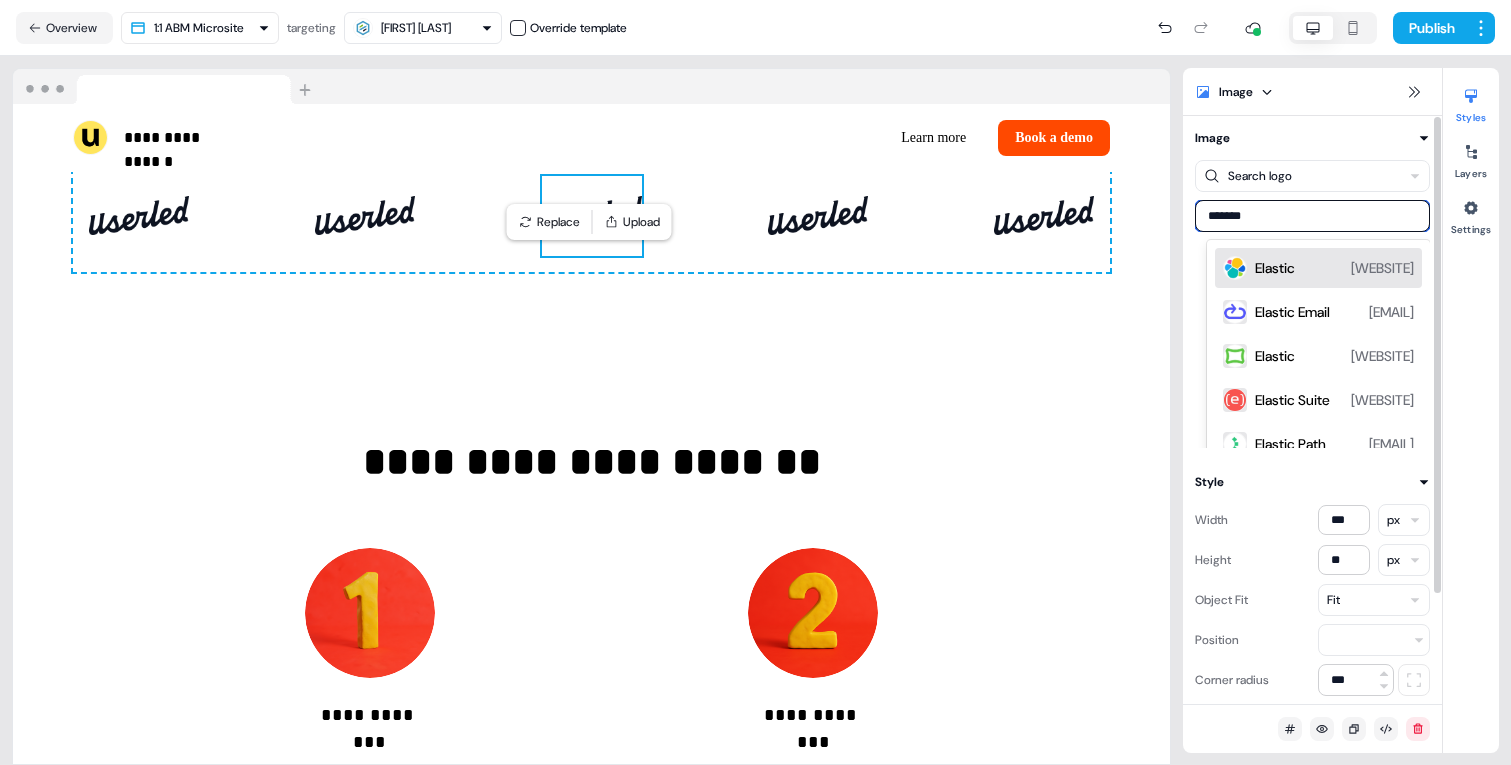 click on "[COMPANY] [EMAIL]" at bounding box center [1334, 268] 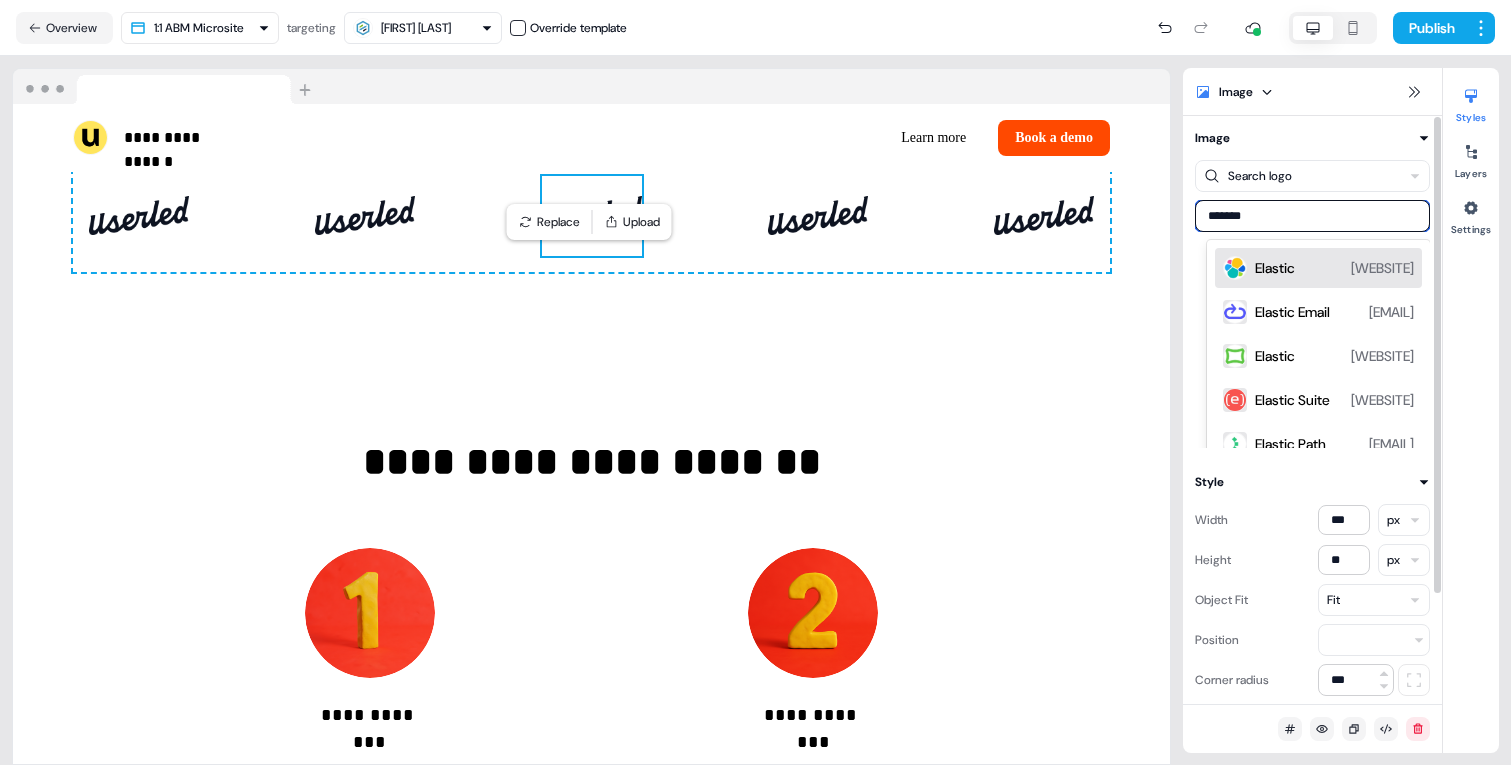 type 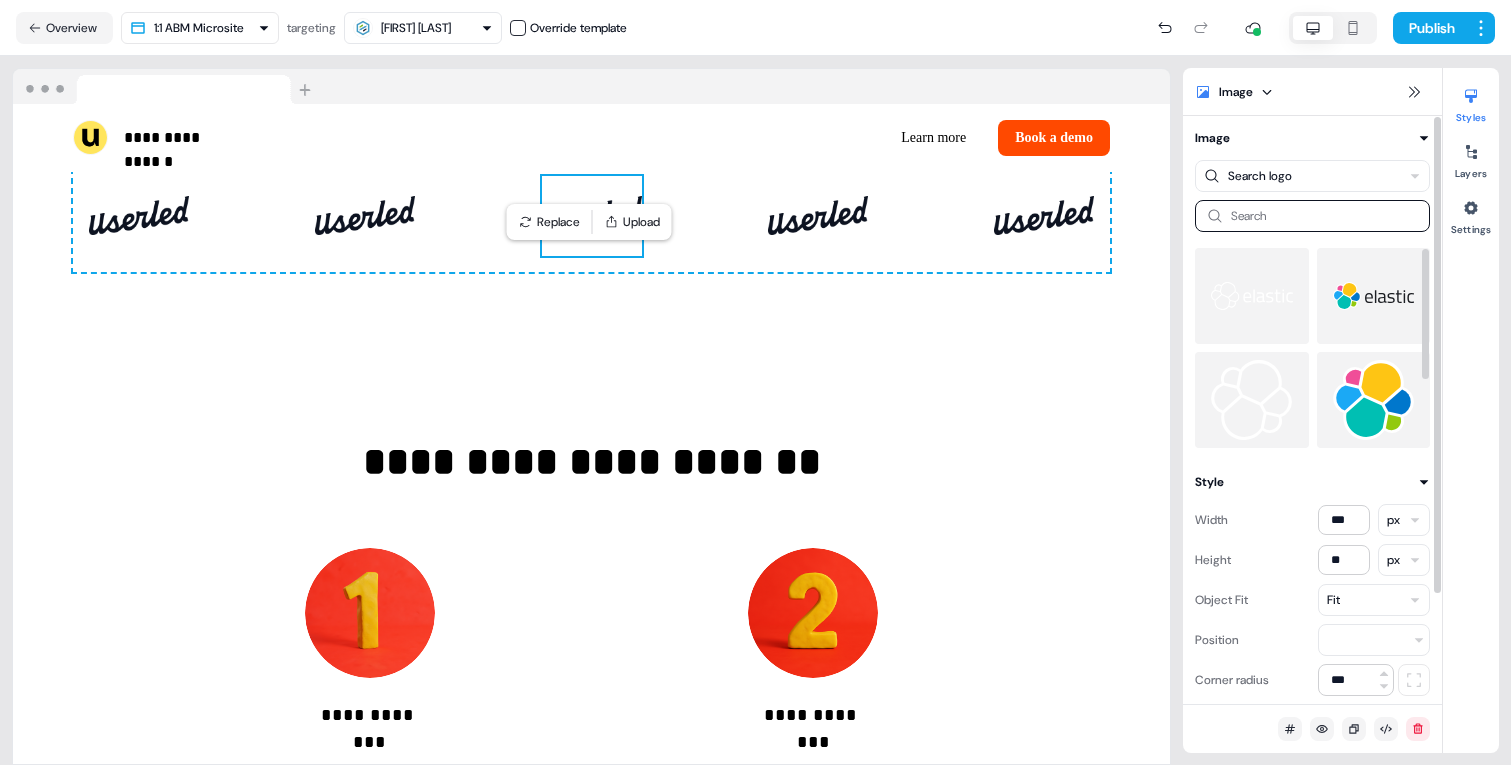 click at bounding box center [1374, 296] 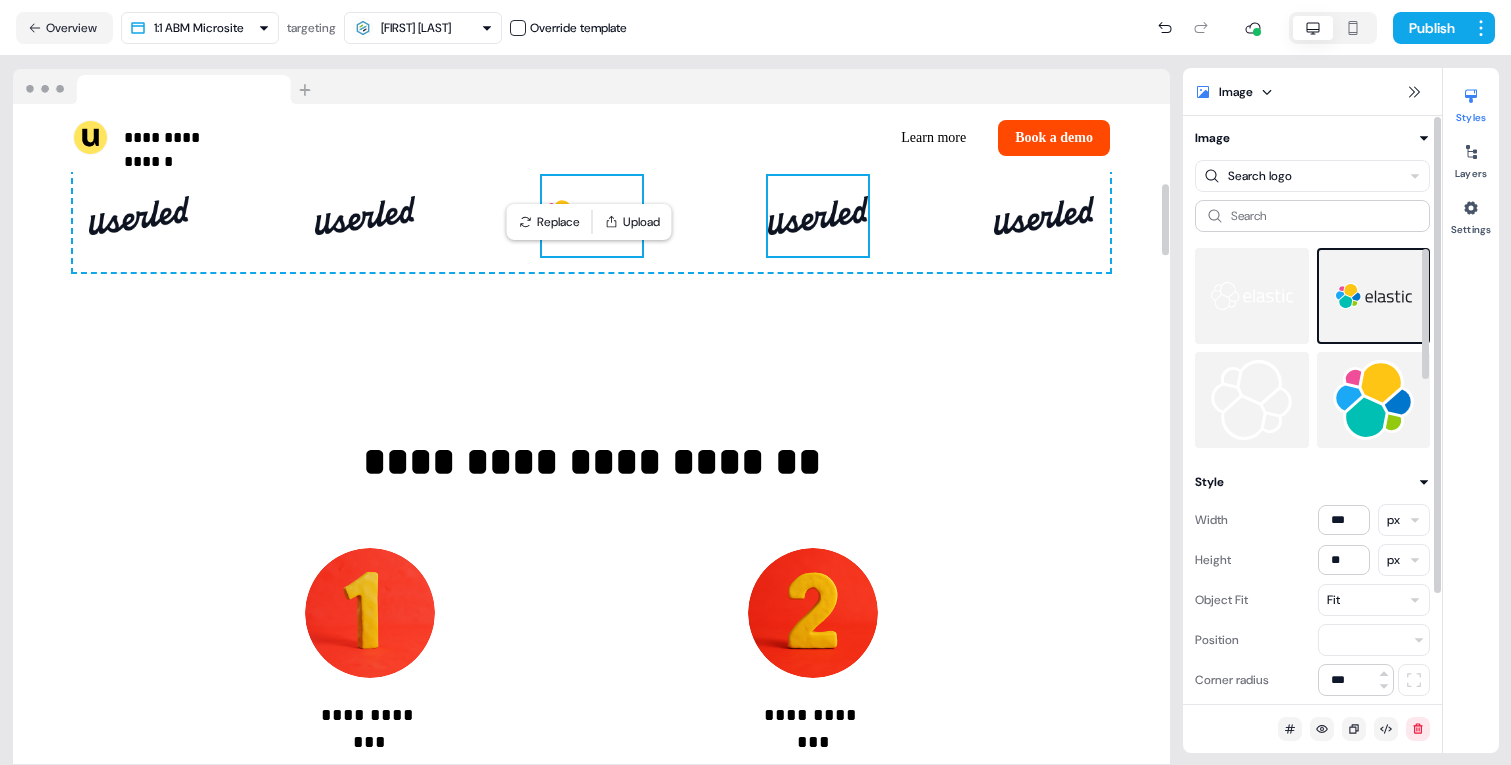 click at bounding box center [818, 216] 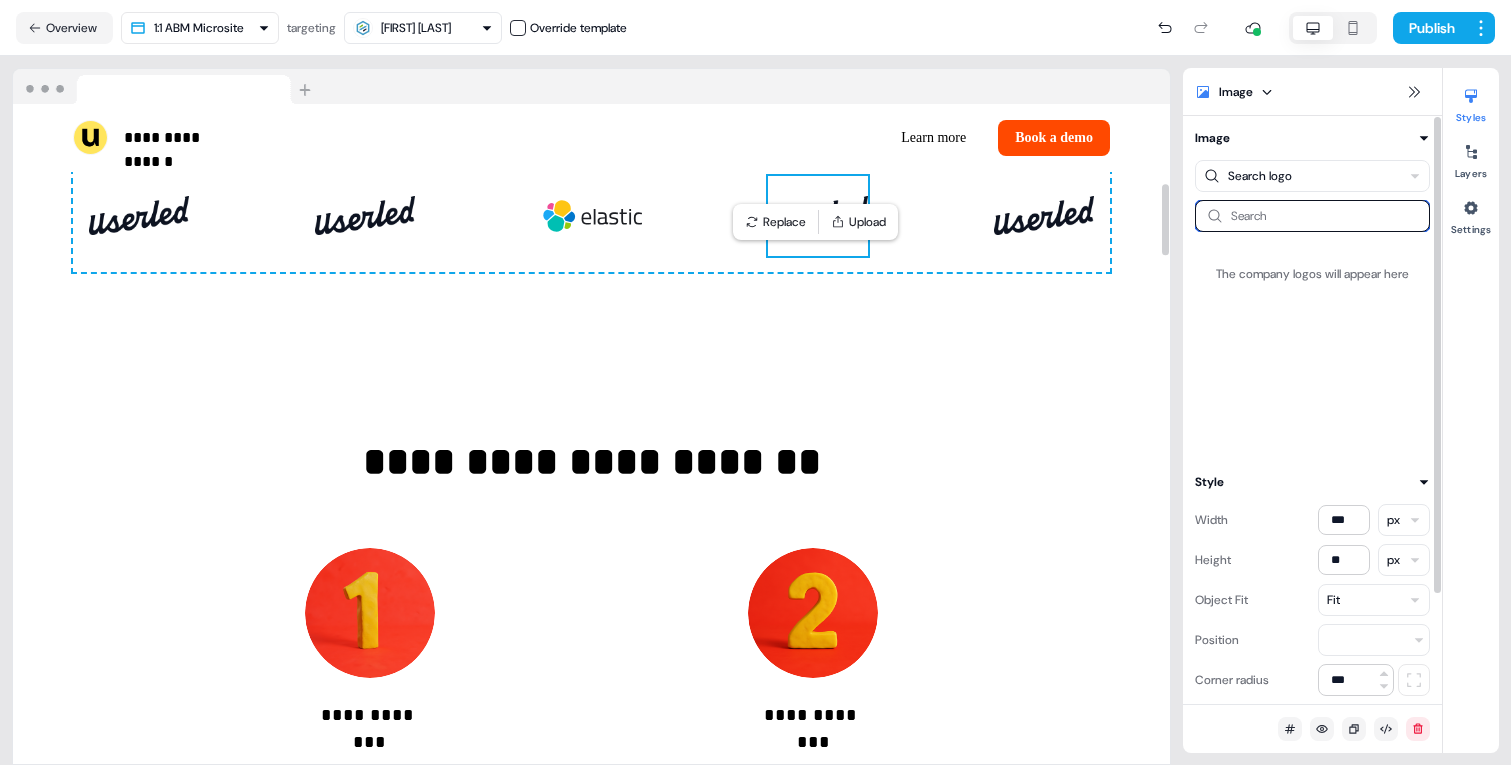 click at bounding box center (1312, 216) 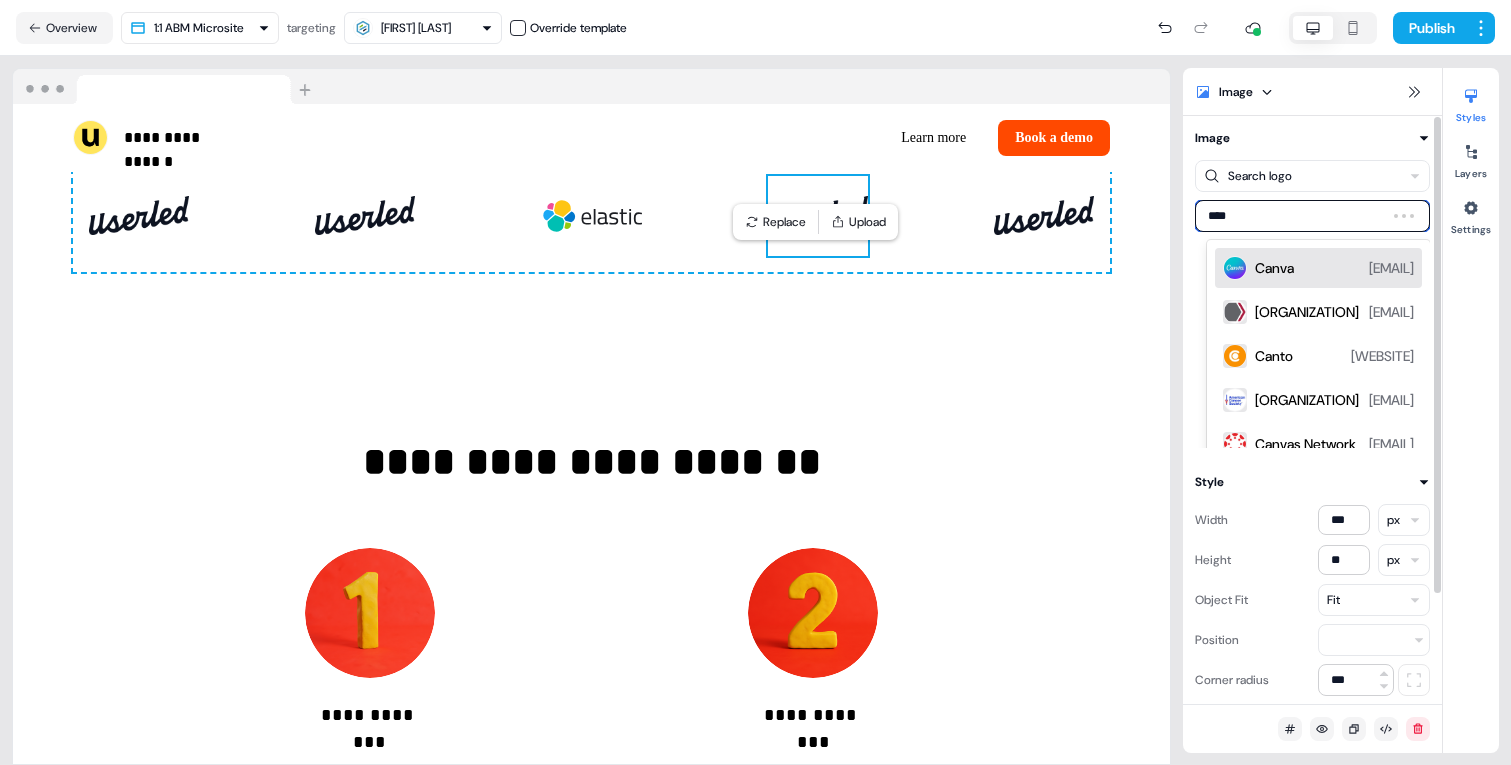 type on "*****" 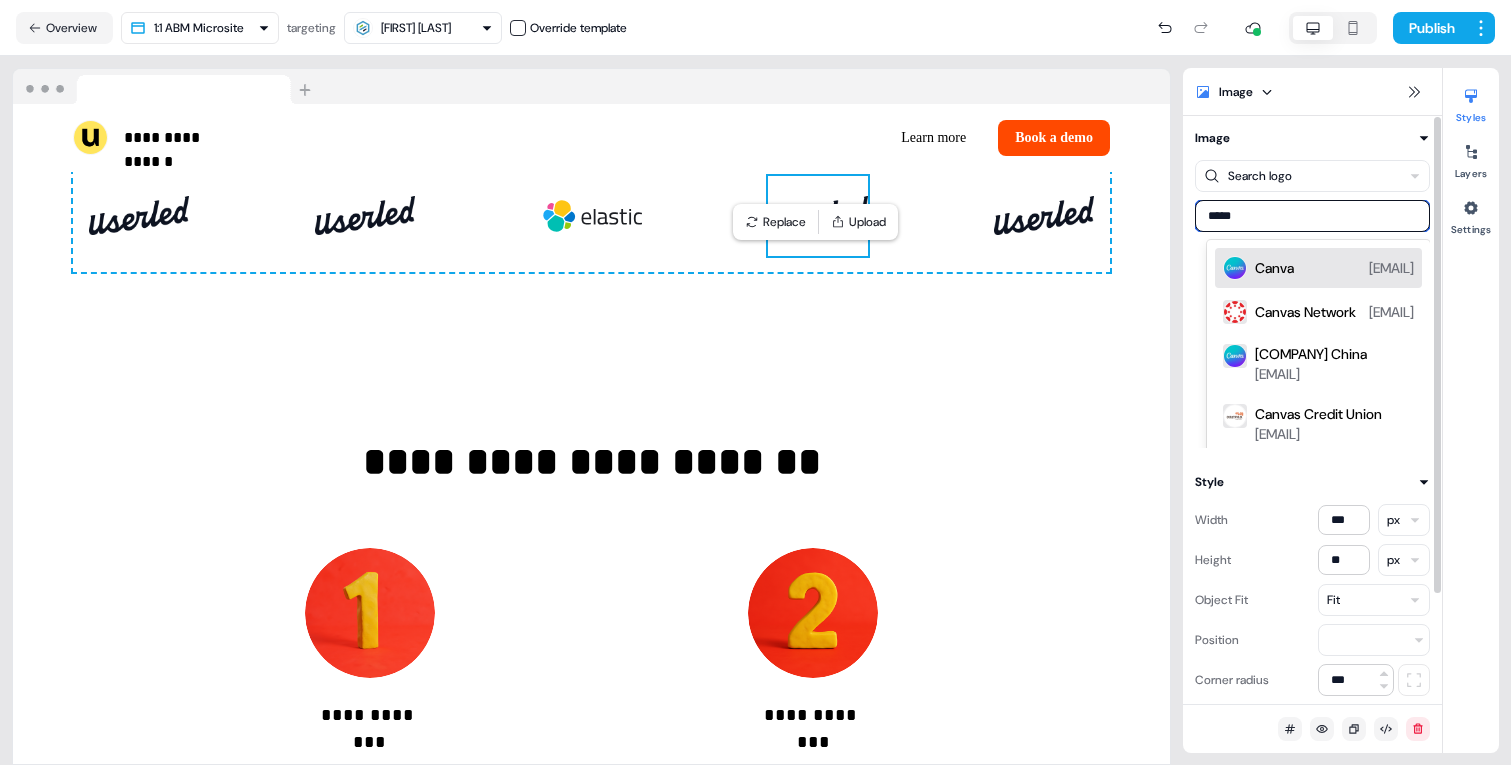 click on "Canva canva.com" at bounding box center [1334, 268] 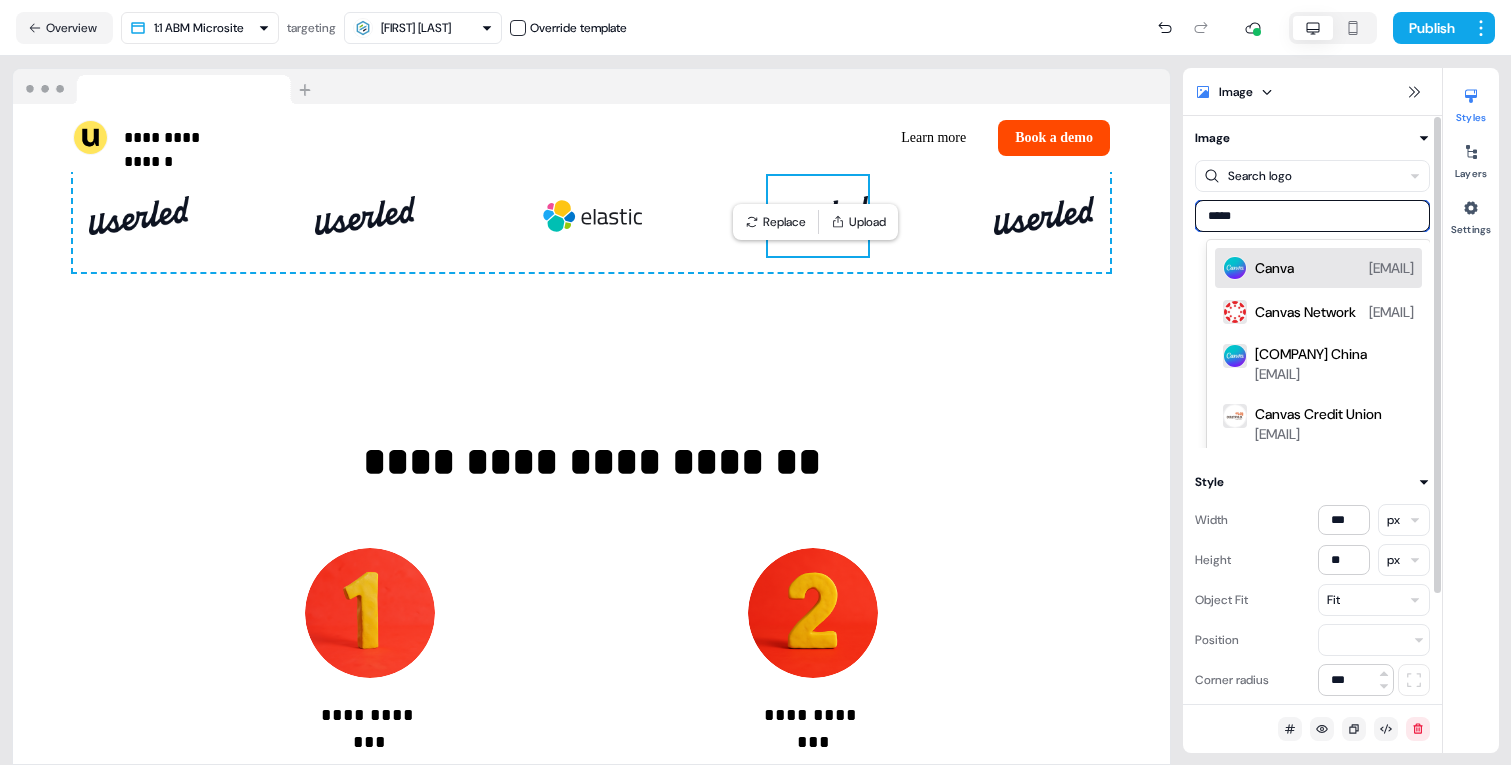 type 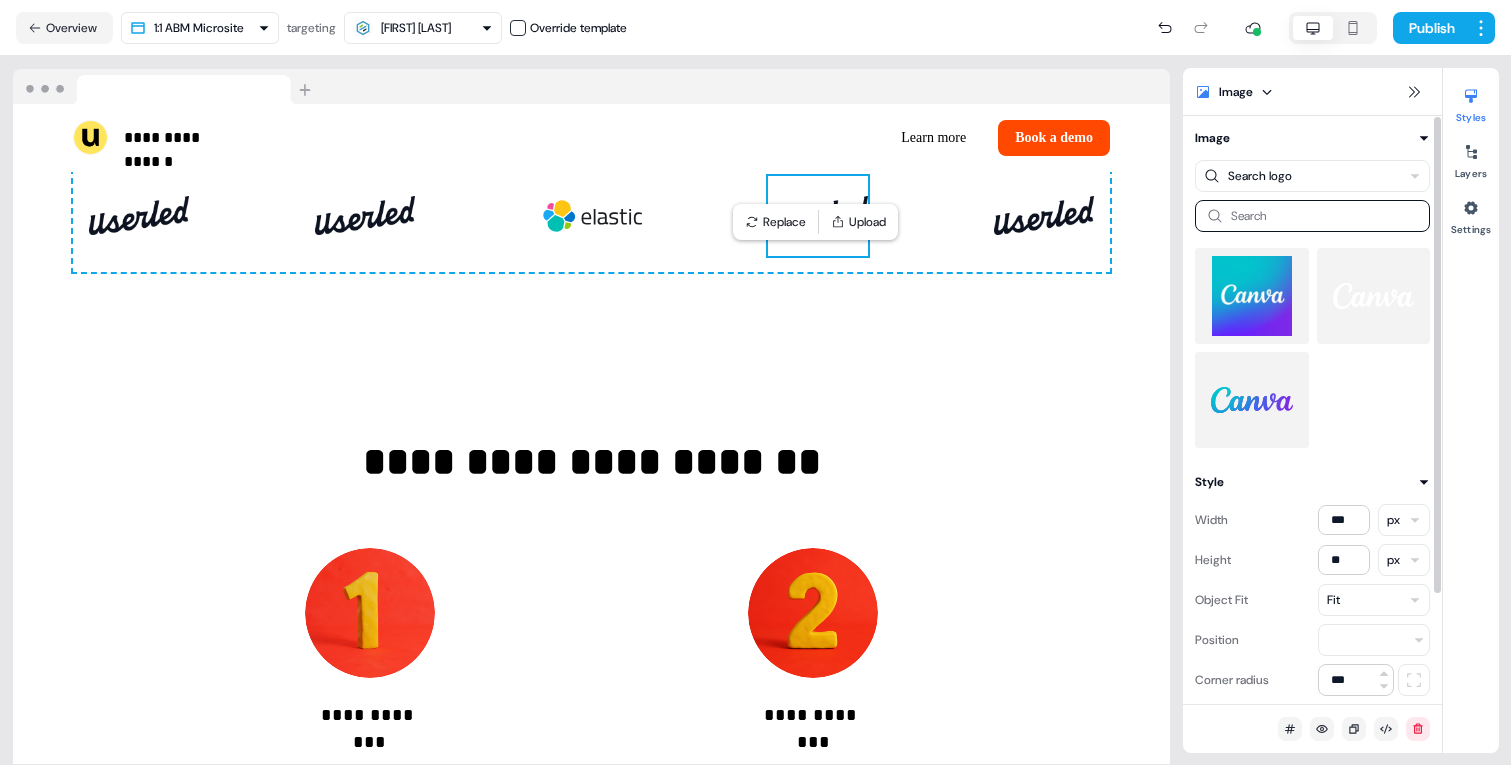 click at bounding box center (1252, 400) 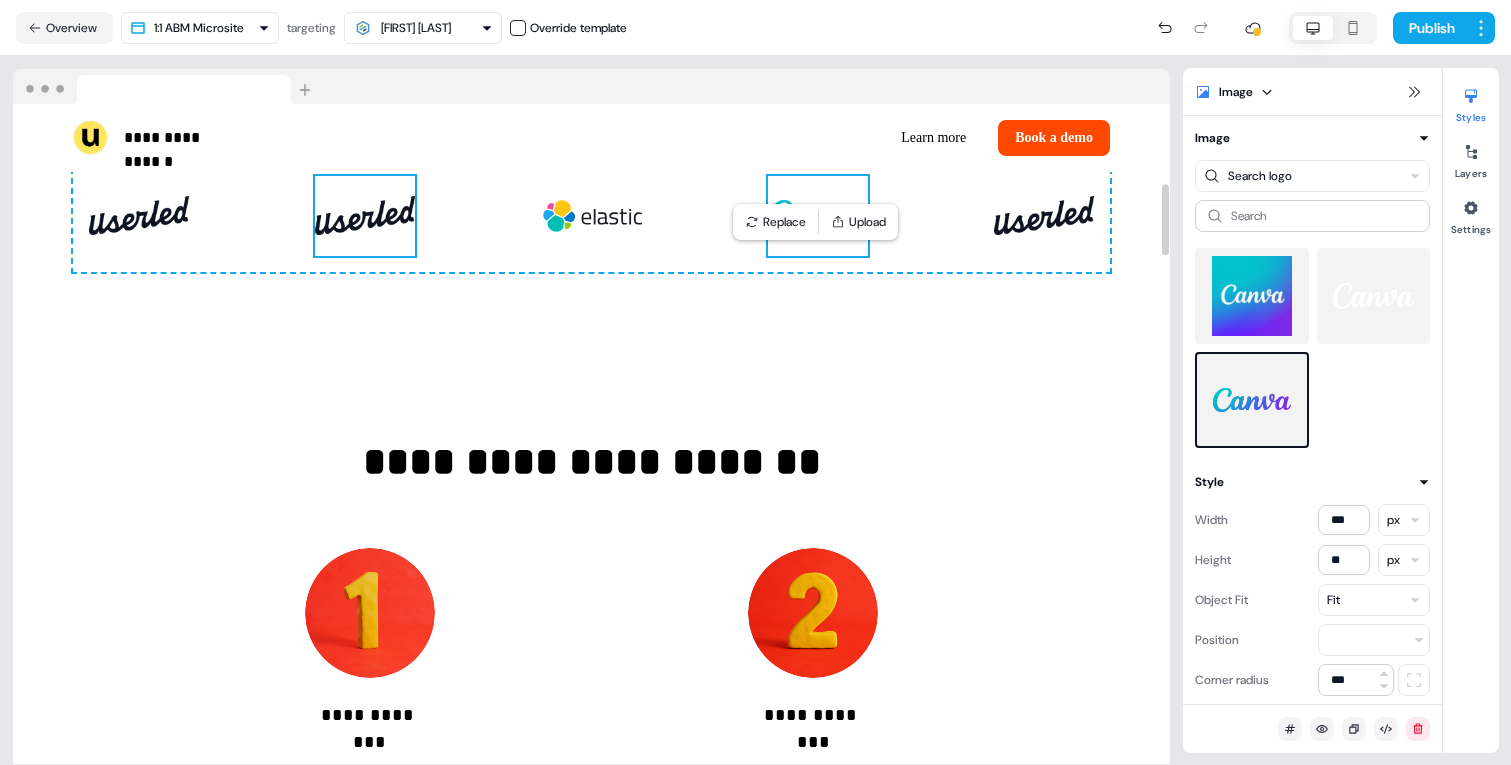 click at bounding box center (365, 216) 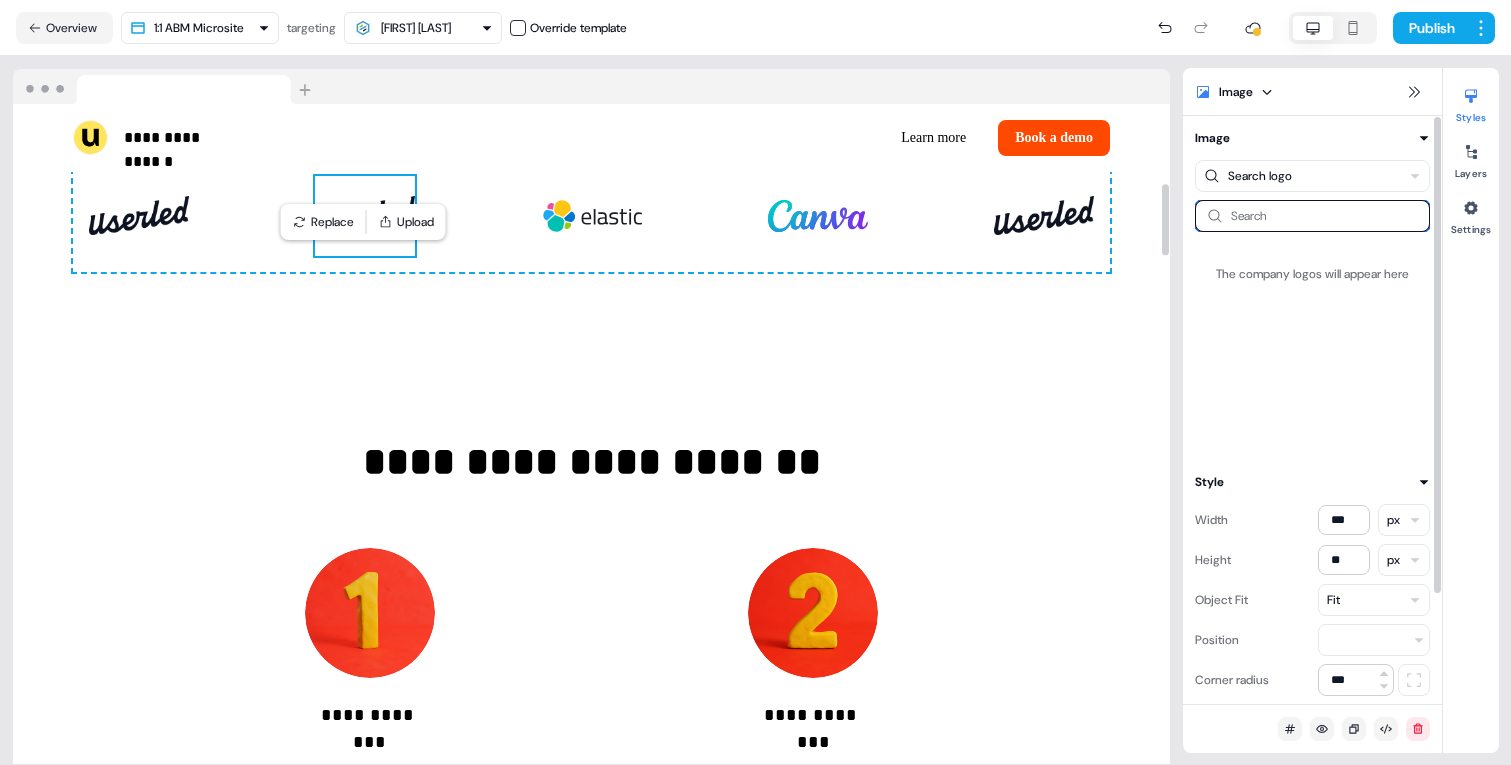 click at bounding box center (1312, 216) 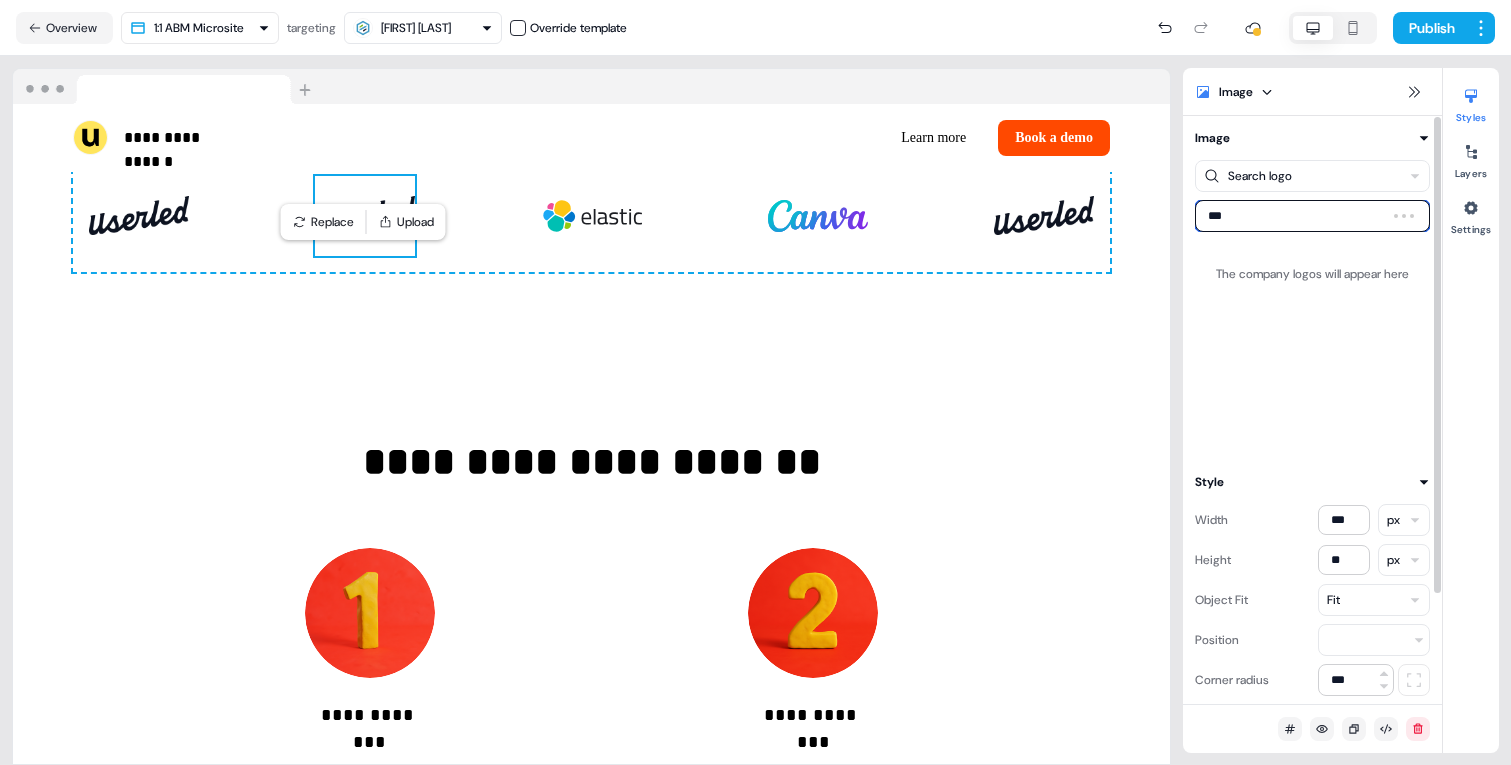 type on "****" 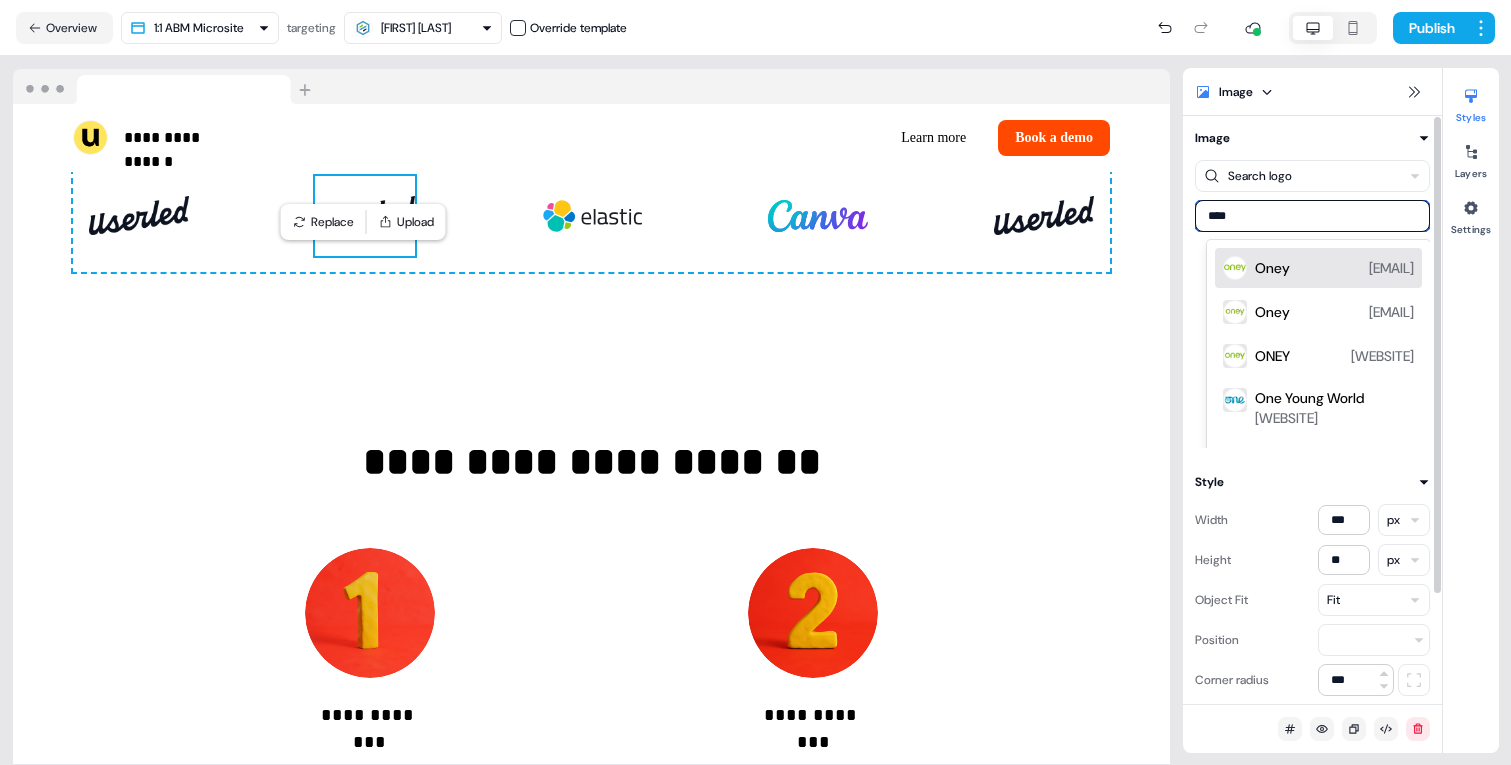 click on "[COMPANY] [EMAIL]" at bounding box center (1334, 268) 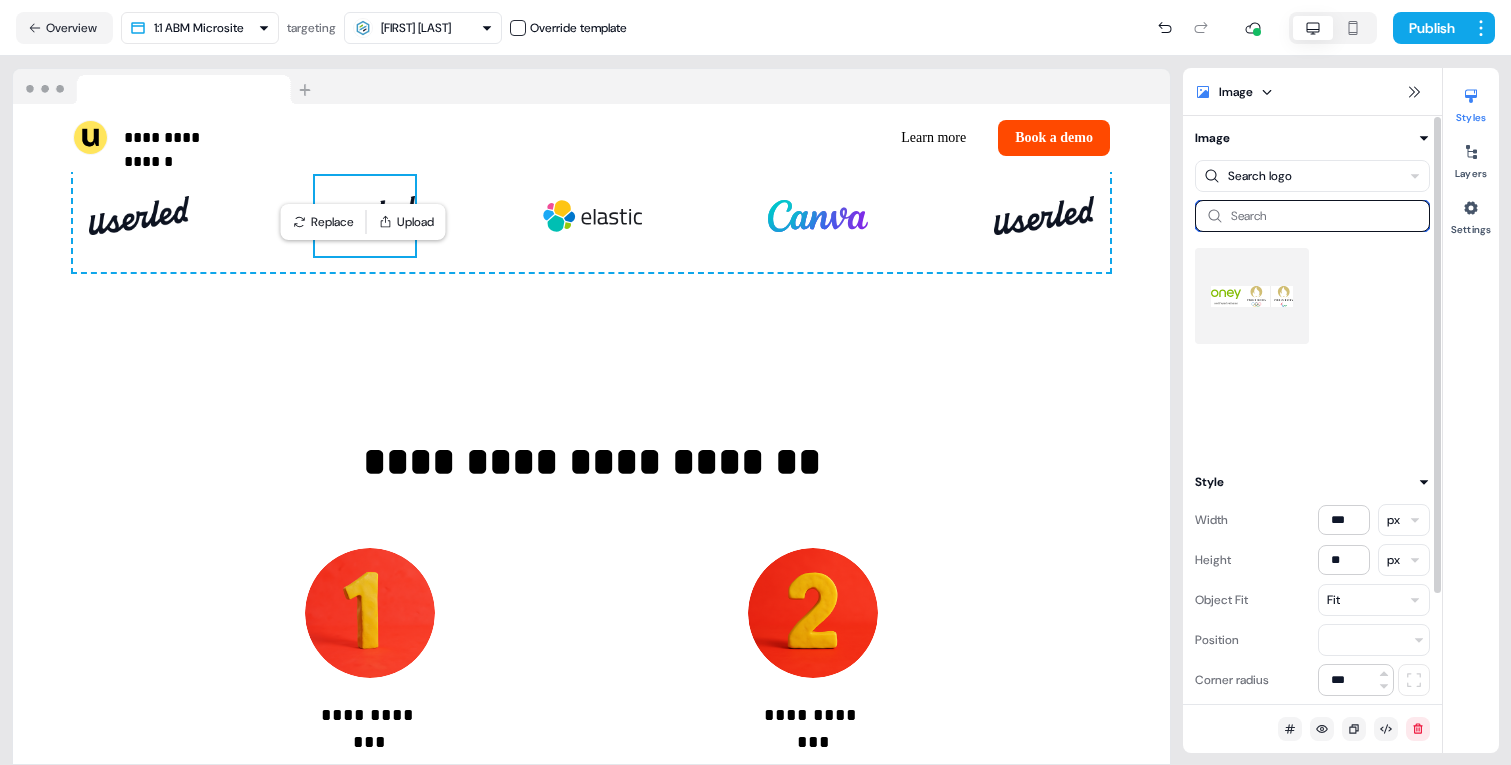 click at bounding box center (1312, 216) 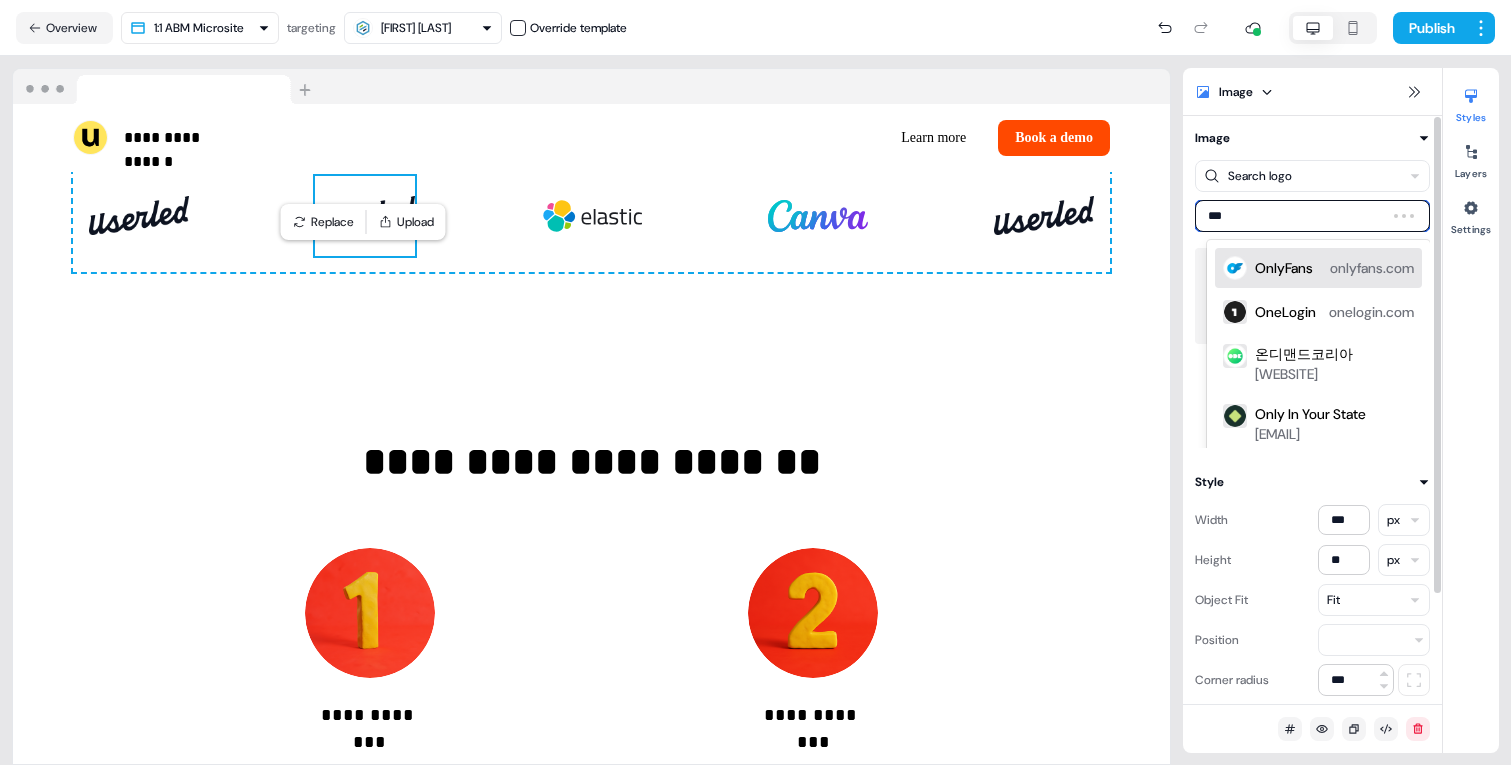 type on "****" 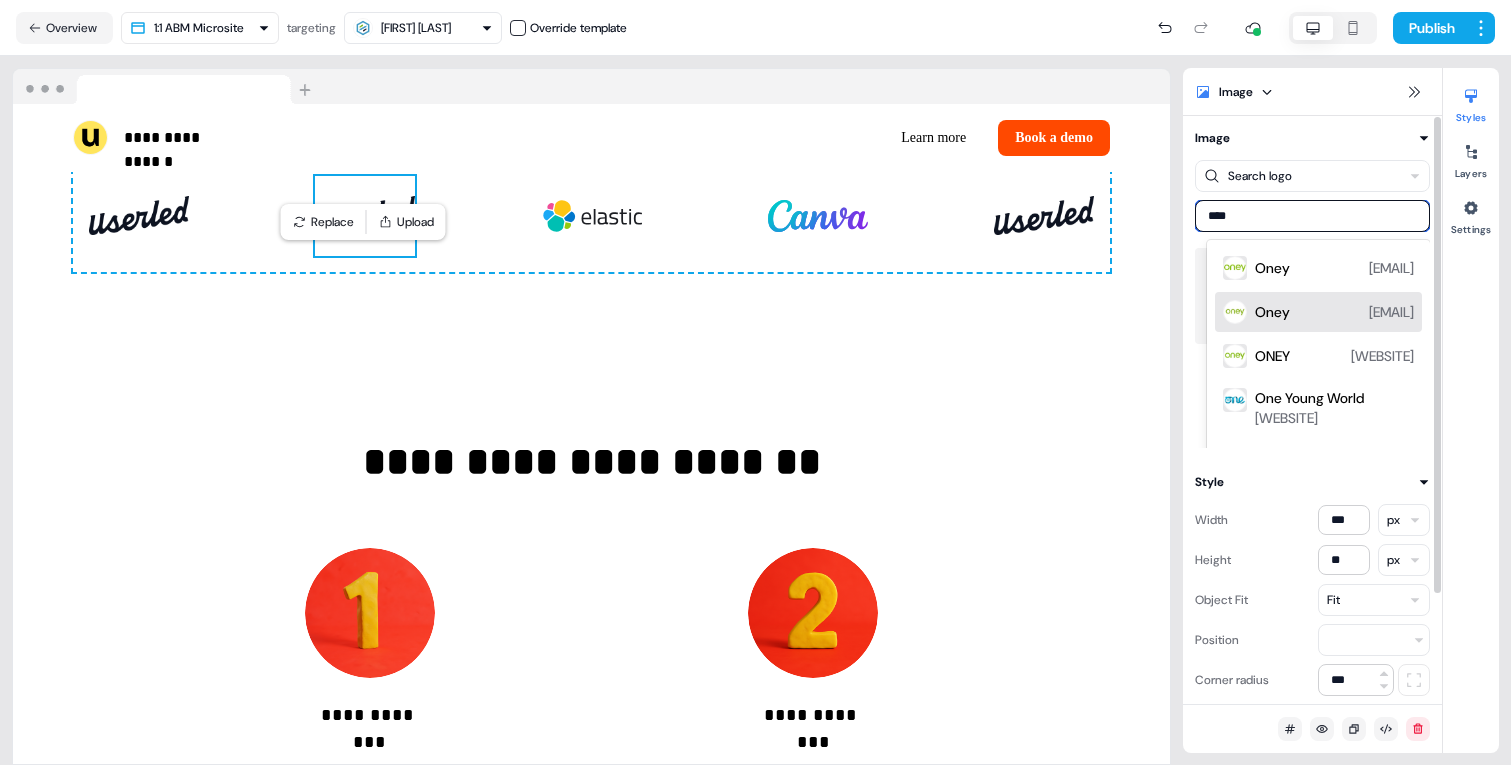 click on "[NAME] [WEBSITE]" at bounding box center [1334, 312] 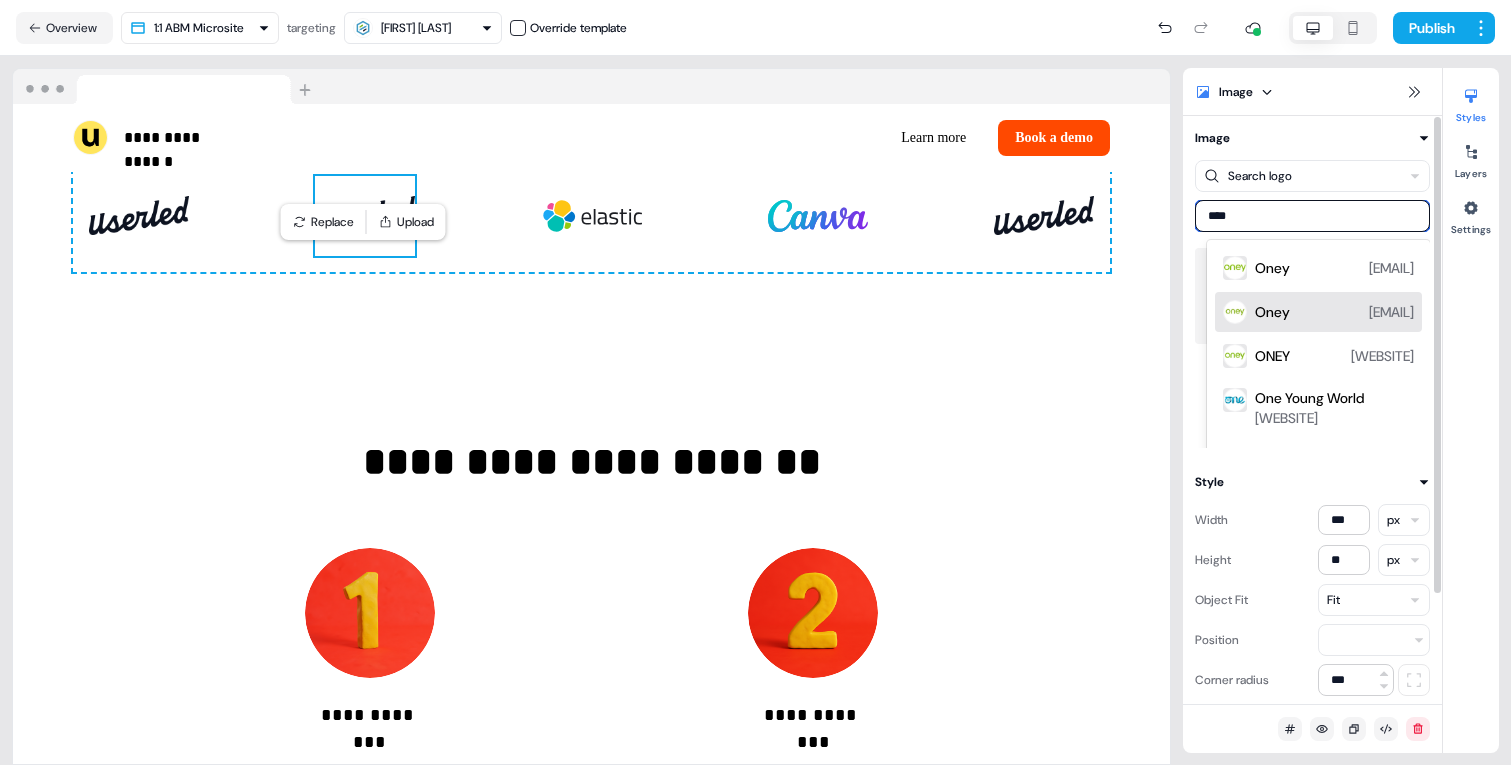 type 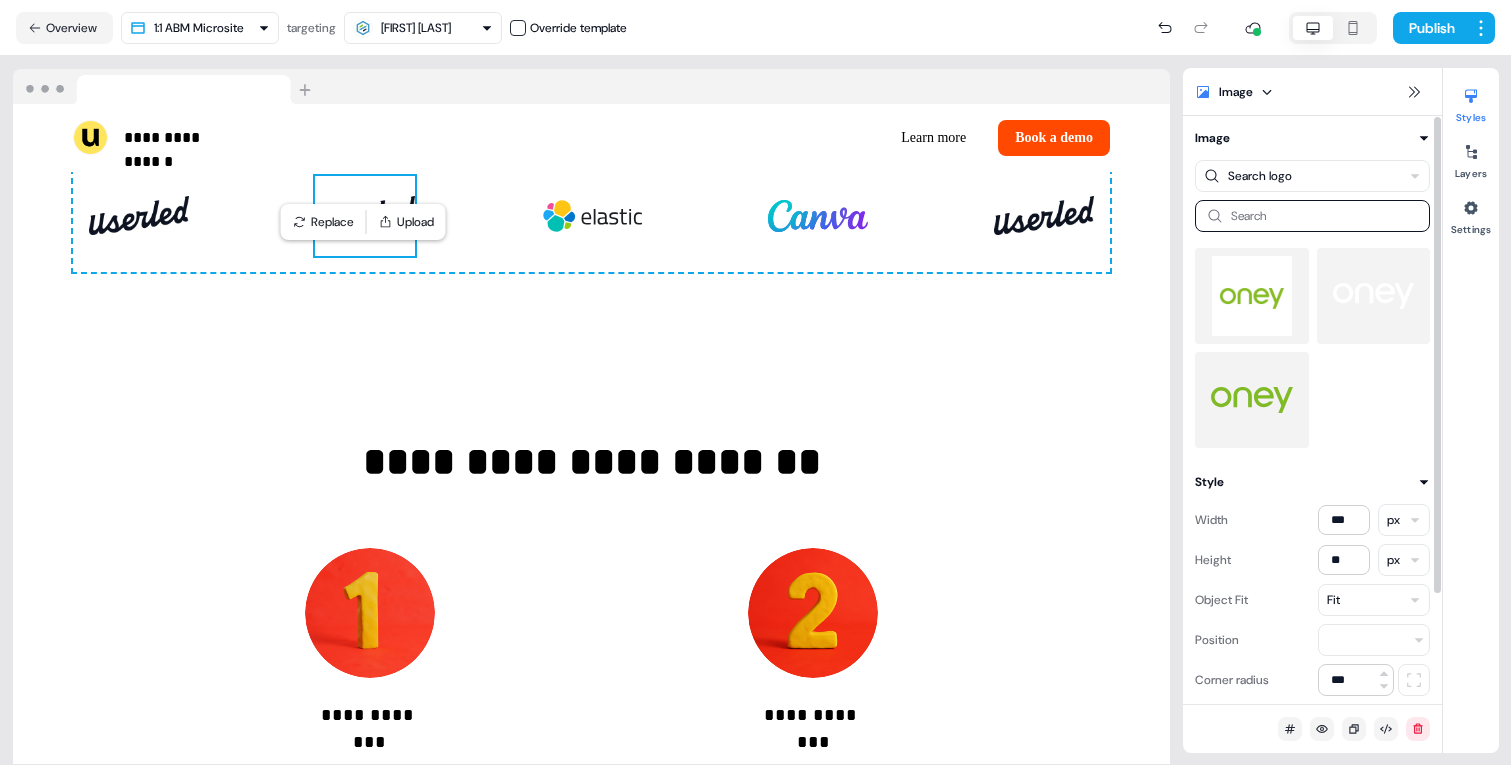 click at bounding box center [1252, 400] 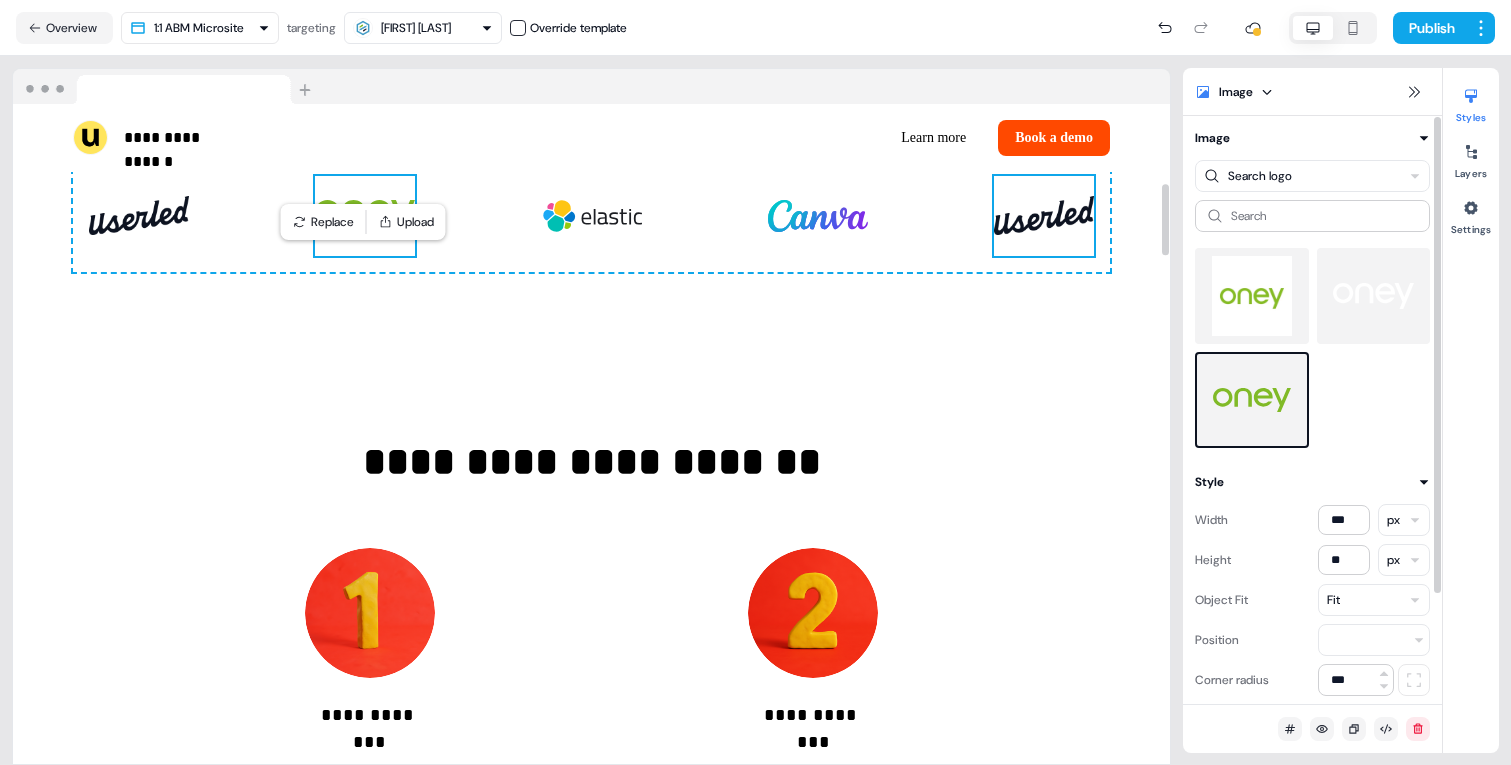 click at bounding box center [1044, 216] 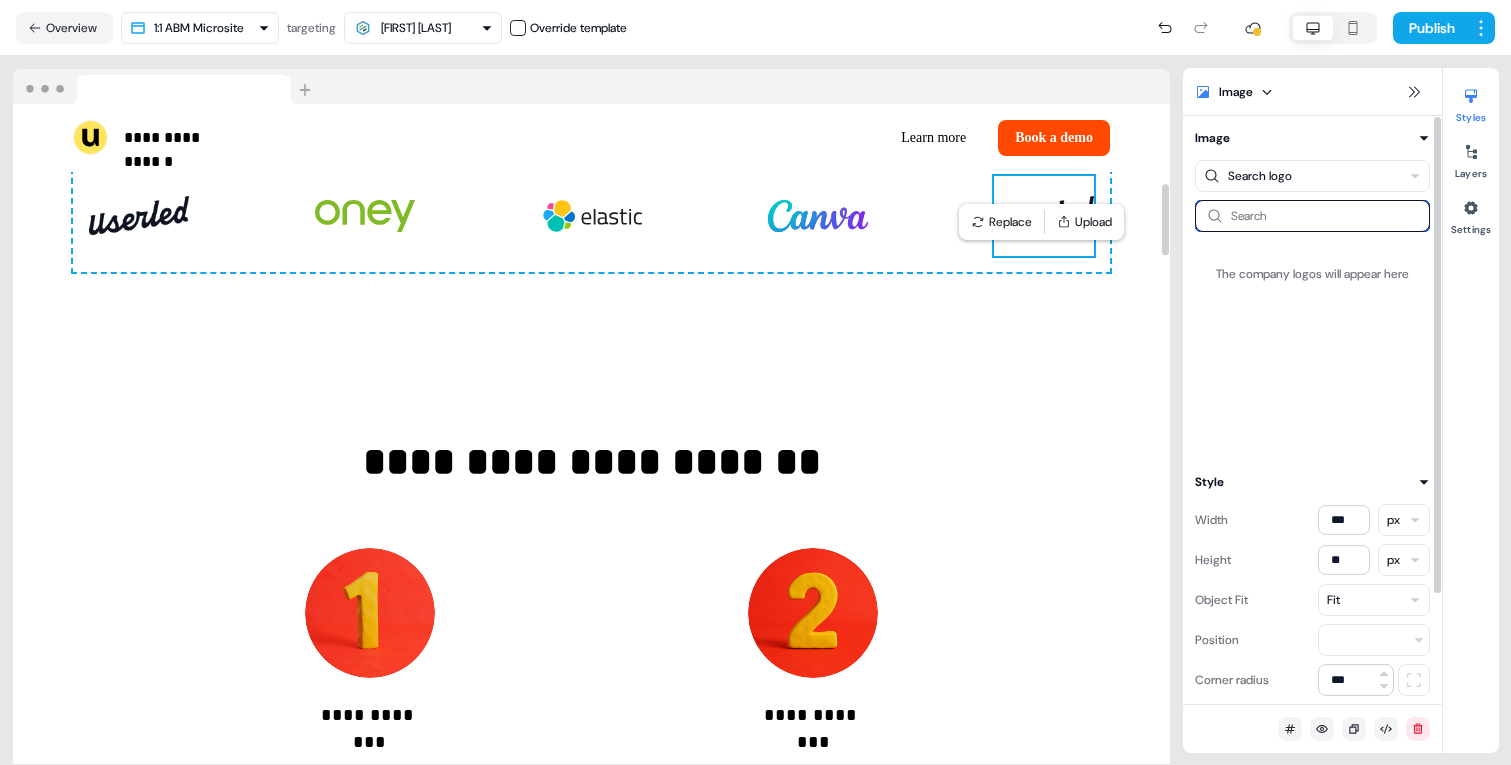 click at bounding box center (1312, 216) 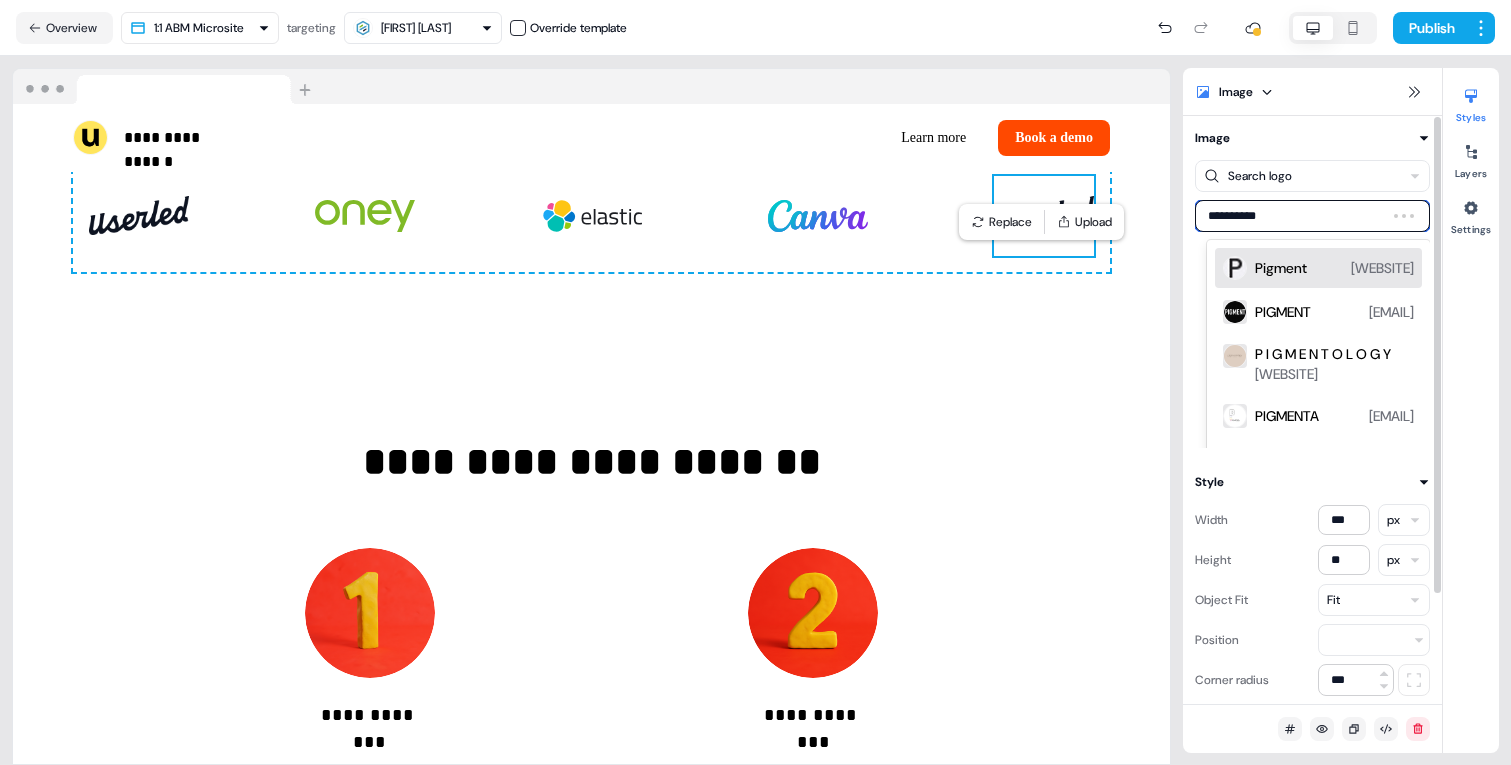 type on "**********" 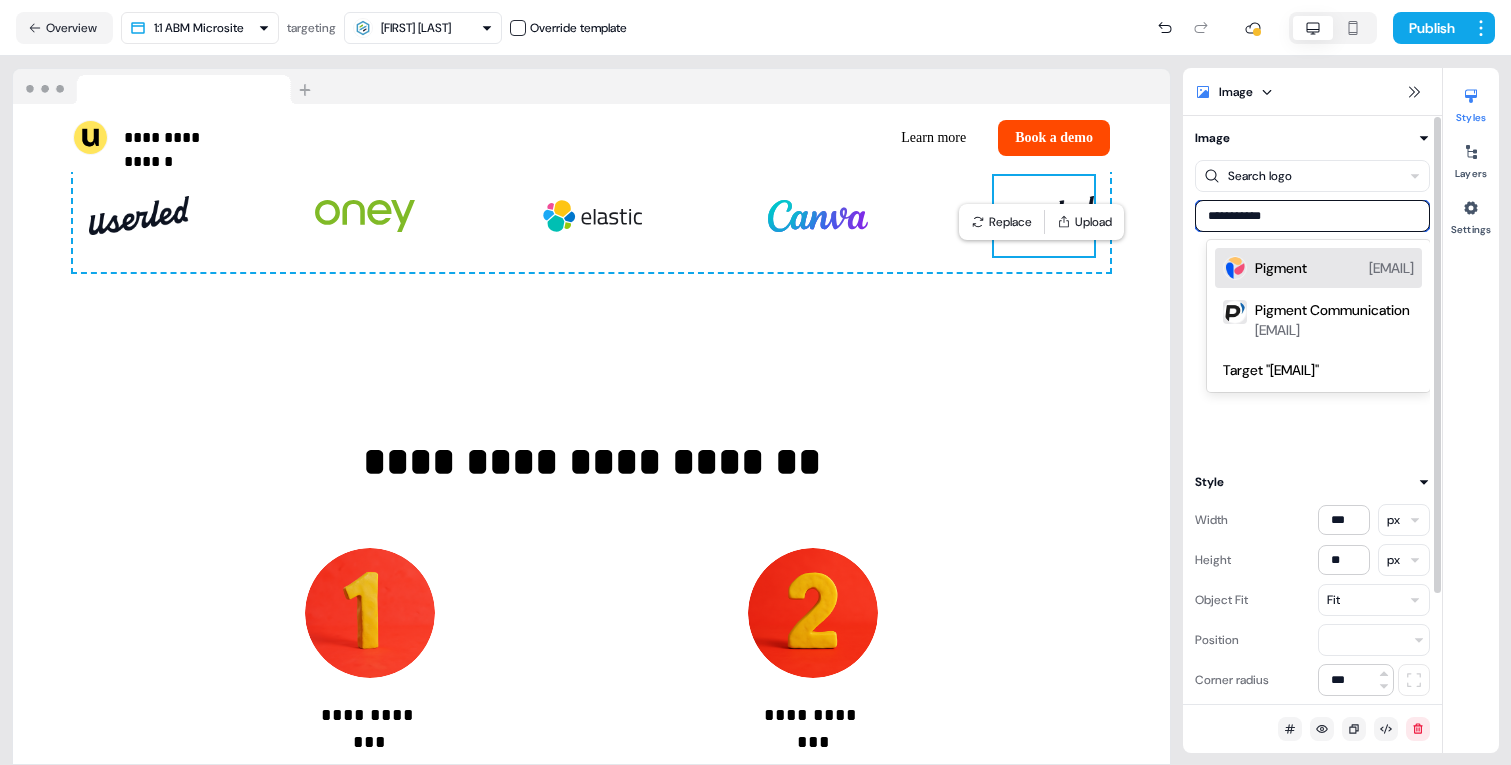 click on "Pigment" at bounding box center (1281, 268) 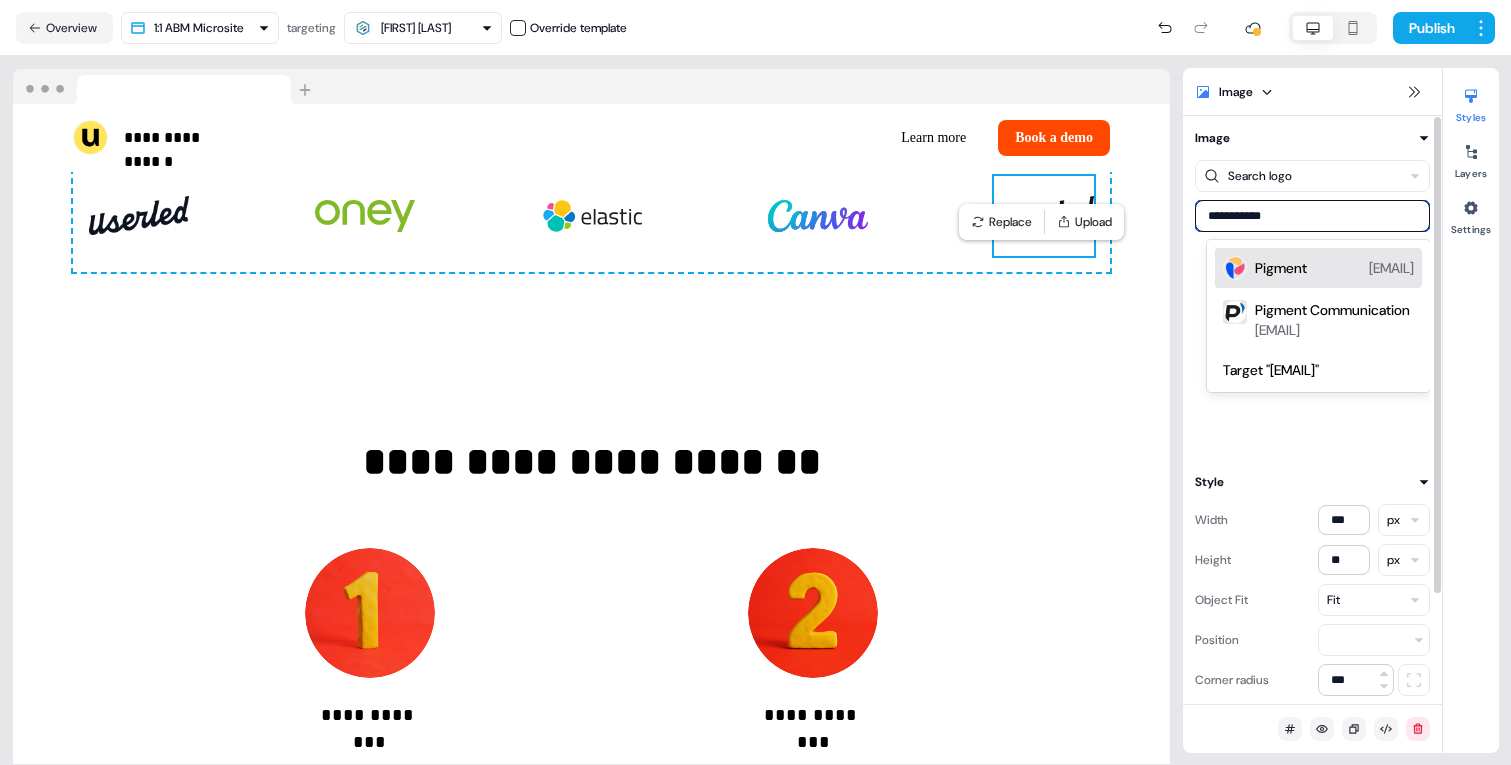 type 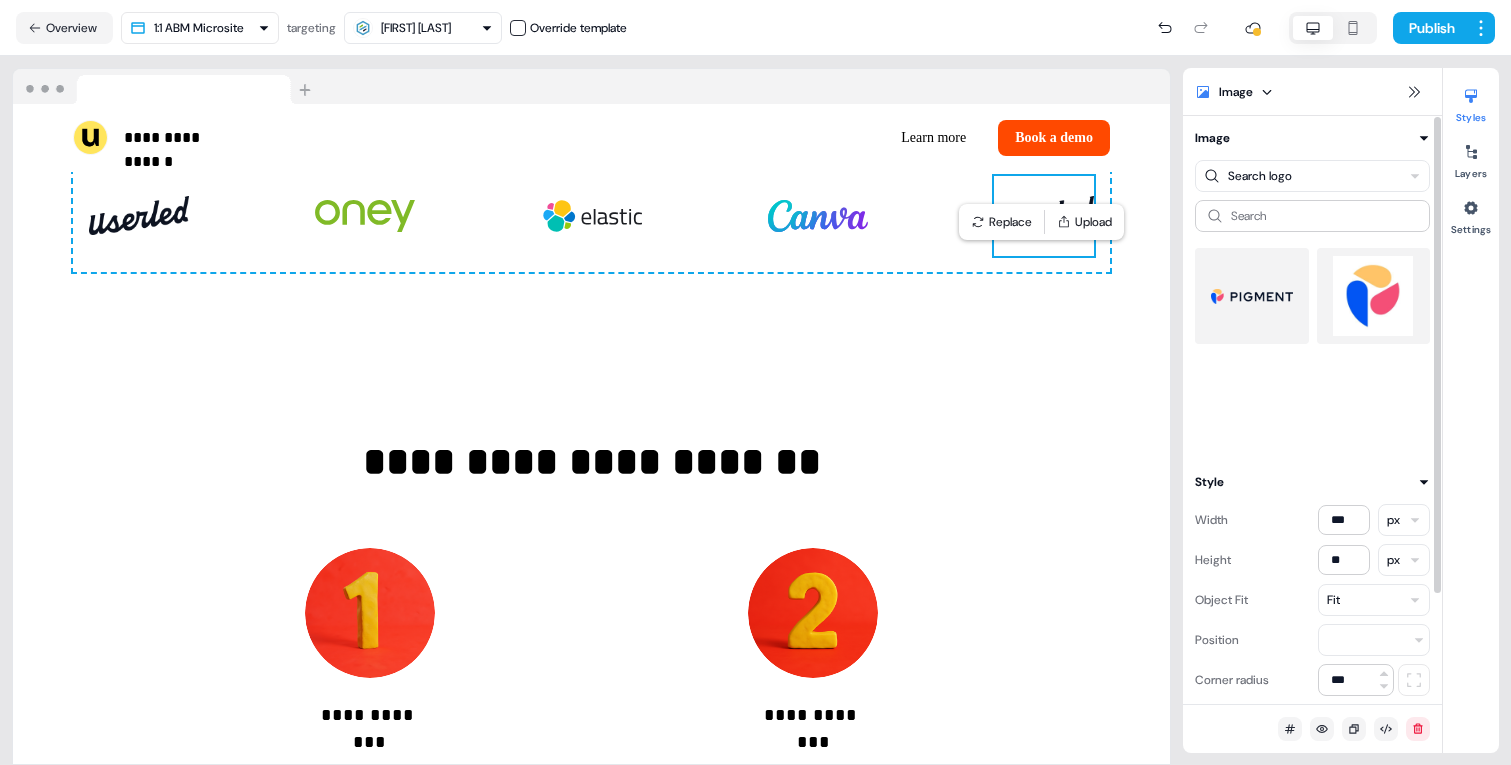 click at bounding box center [1252, 296] 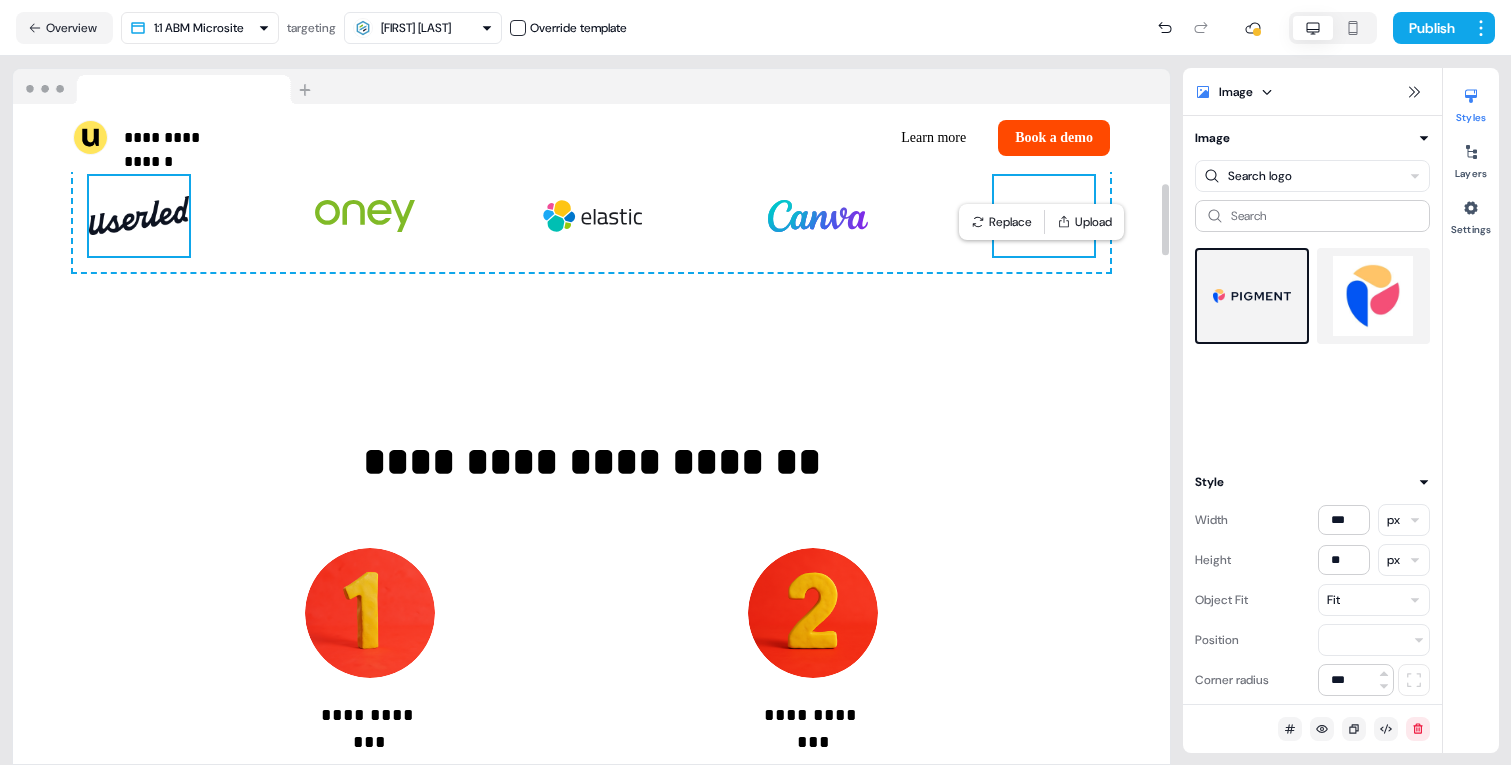 click at bounding box center [139, 216] 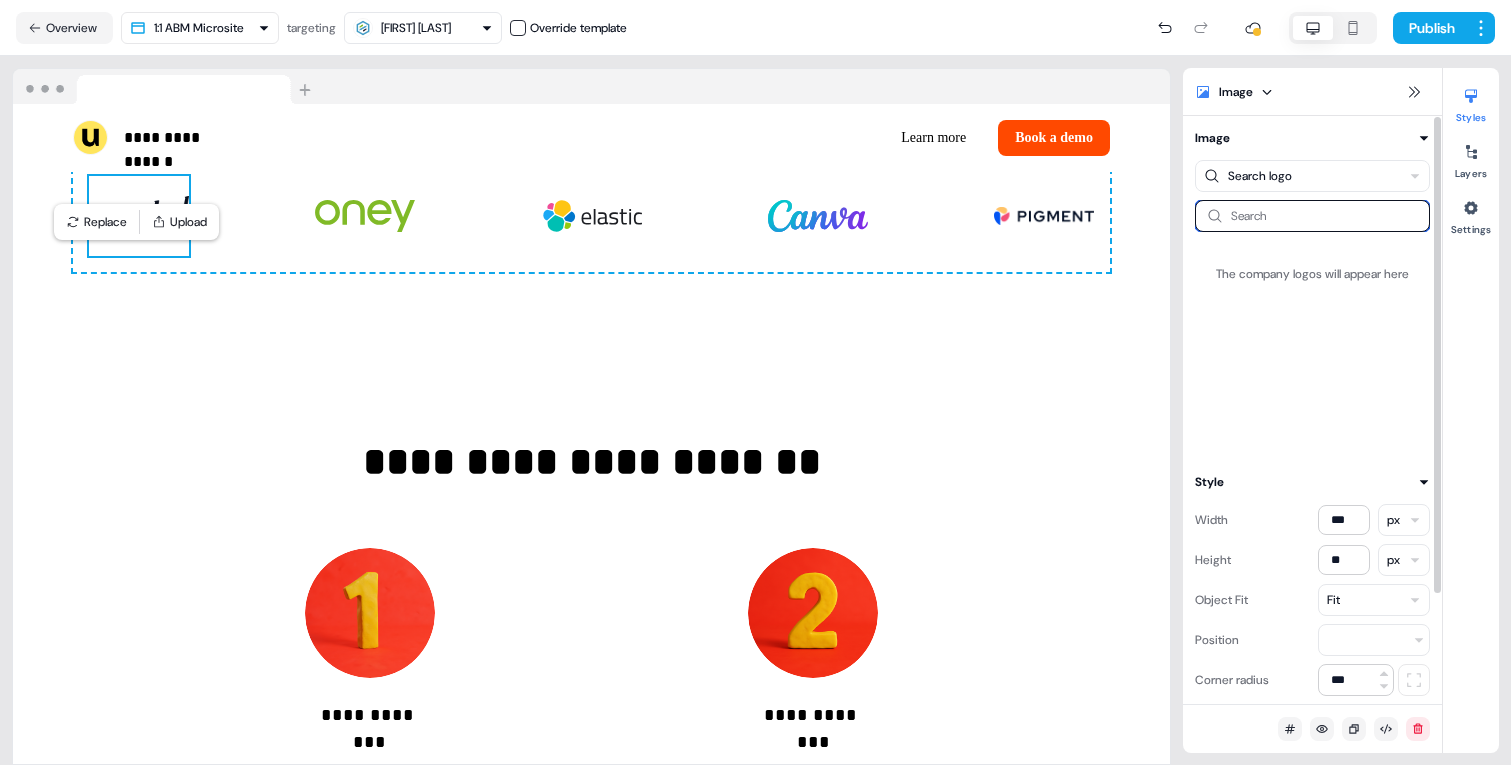 click at bounding box center (1312, 216) 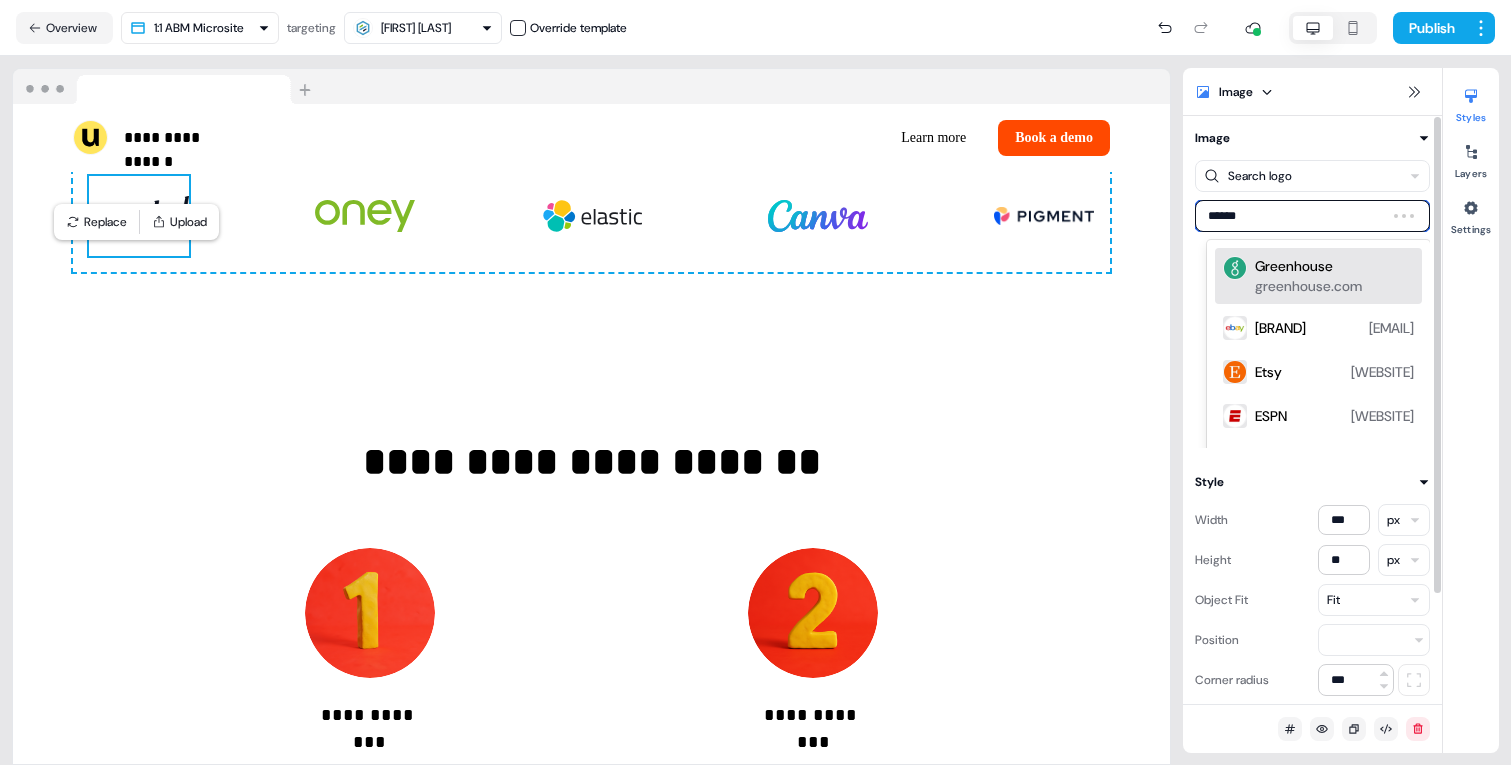 type on "*******" 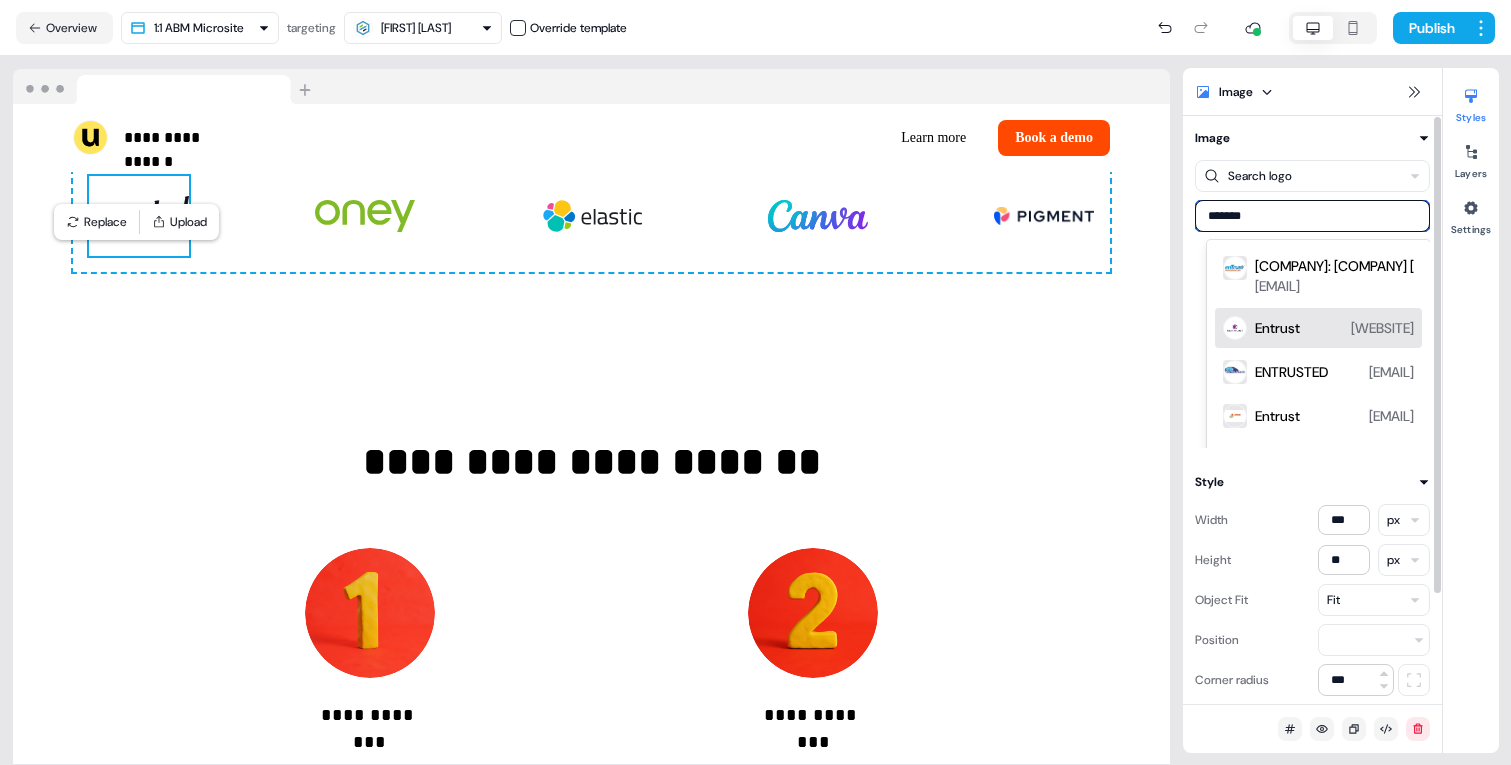 click on "[COMPANY] [EMAIL]" at bounding box center (1334, 328) 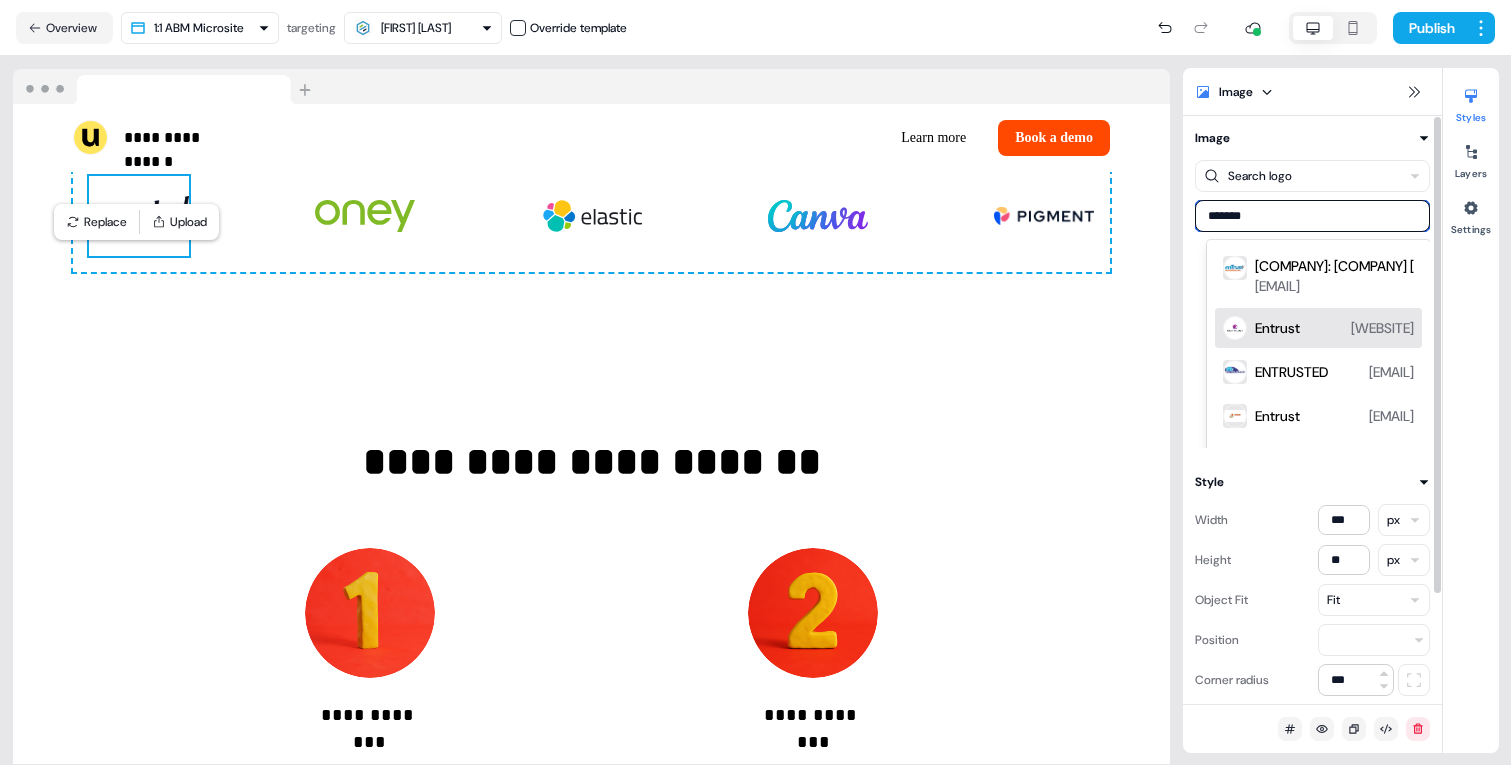 type 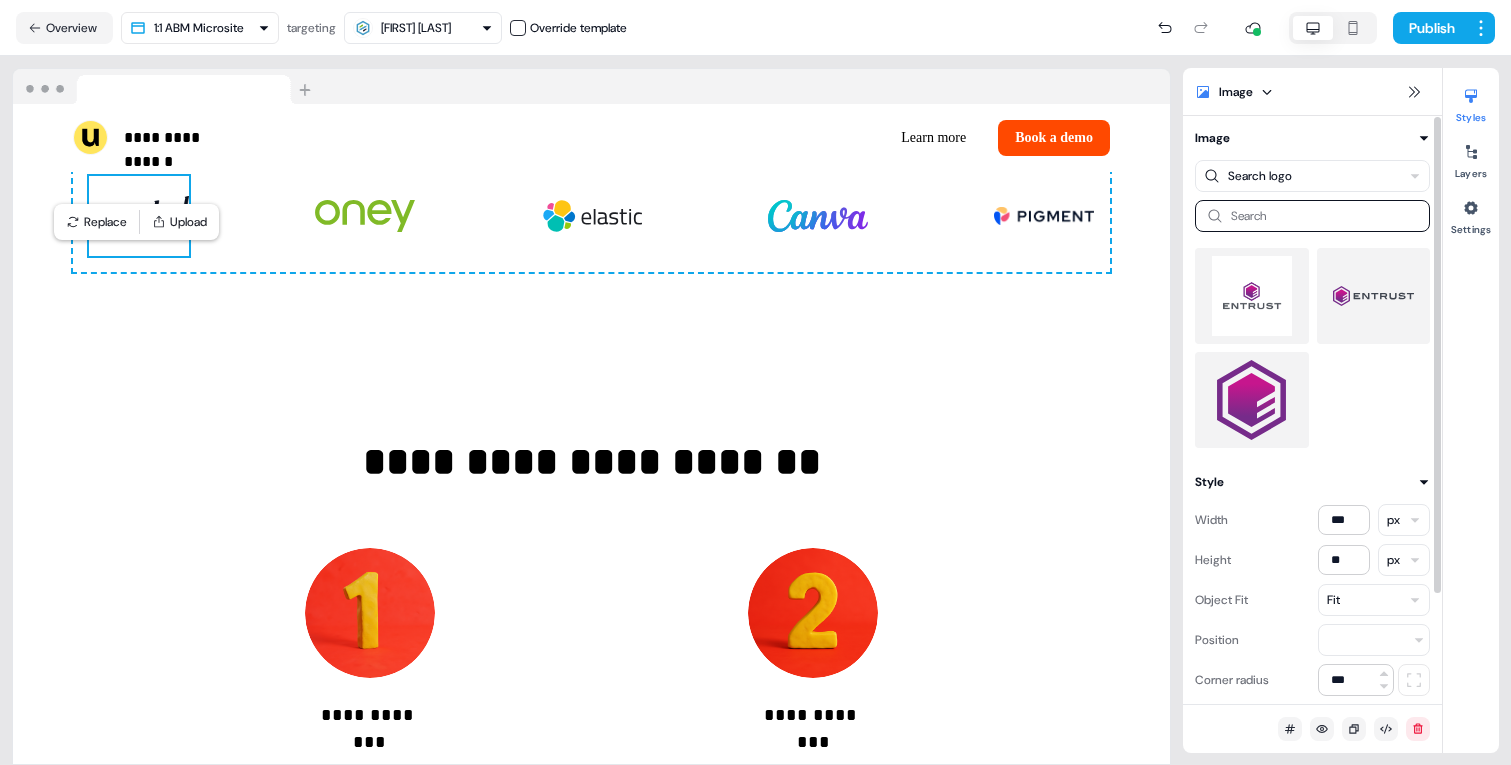 click at bounding box center [1374, 296] 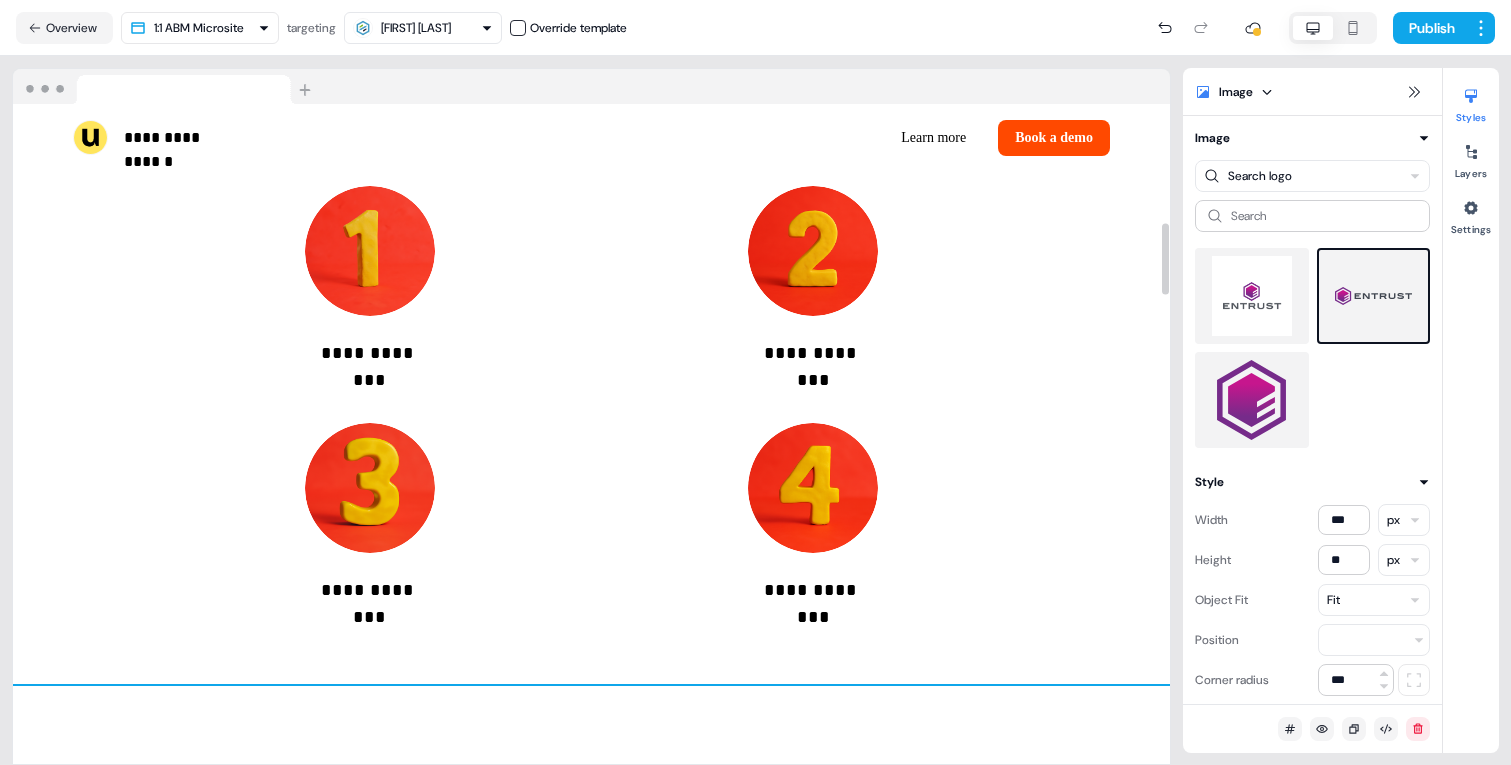 scroll, scrollTop: 1093, scrollLeft: 0, axis: vertical 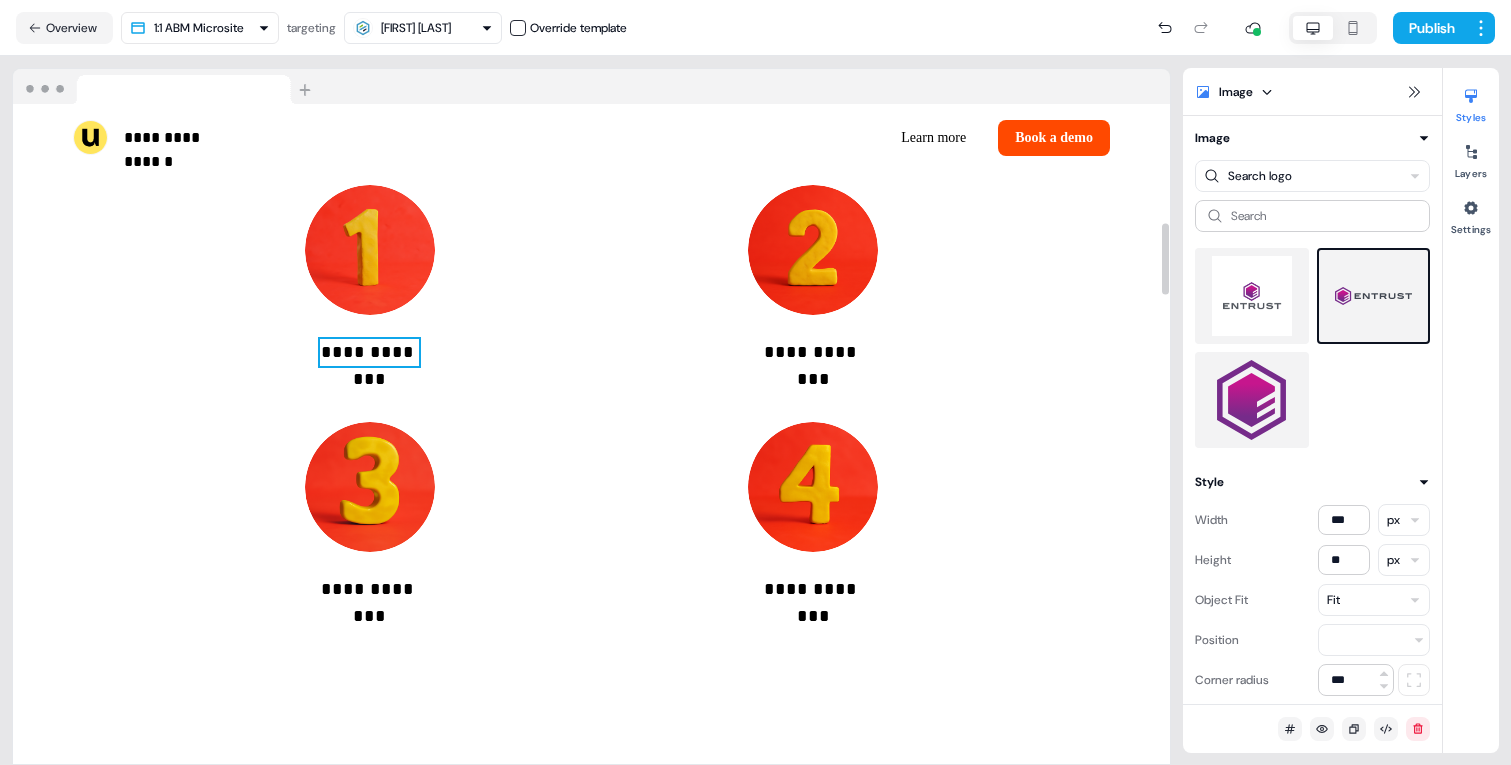 click on "**********" at bounding box center (369, 352) 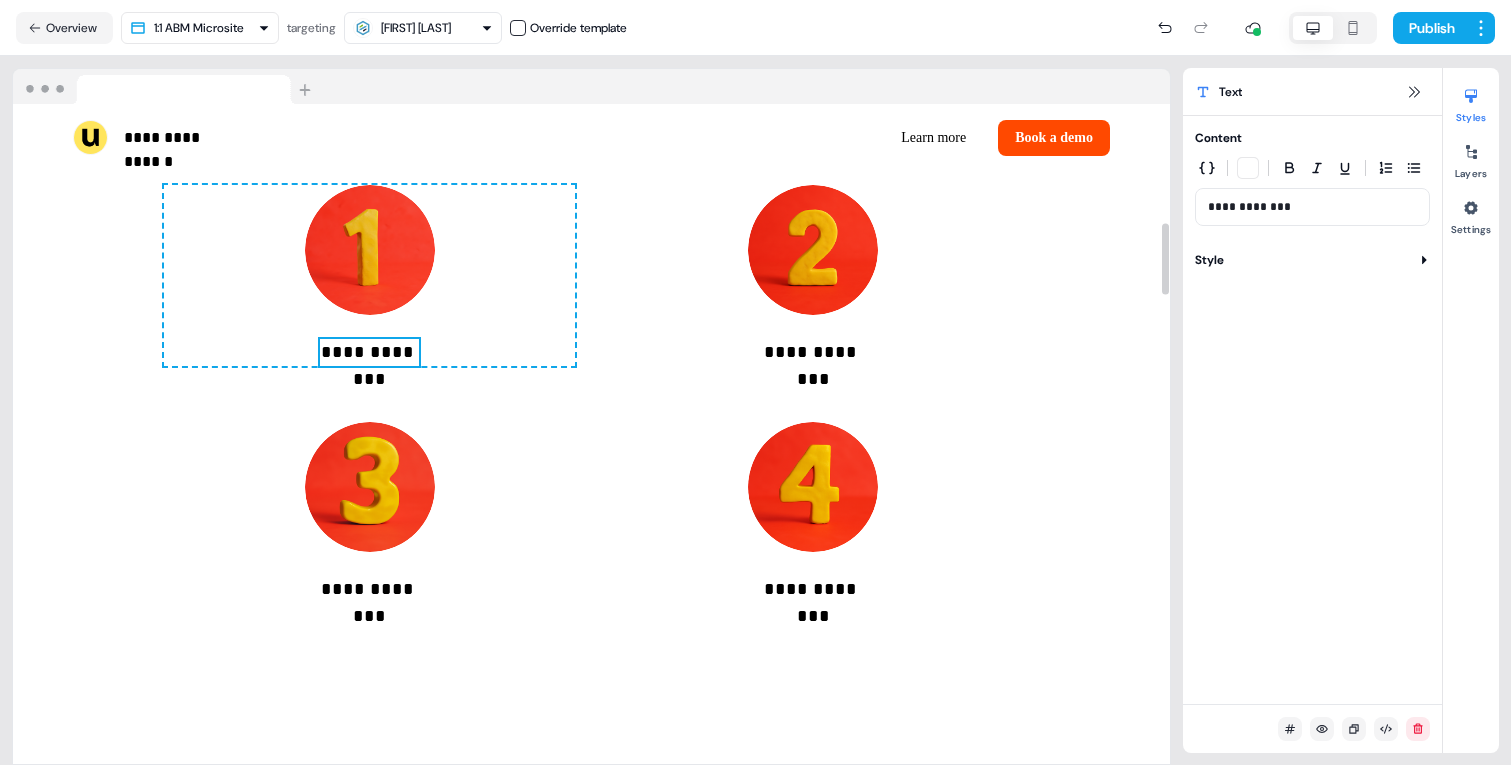 click on "**********" at bounding box center (369, 352) 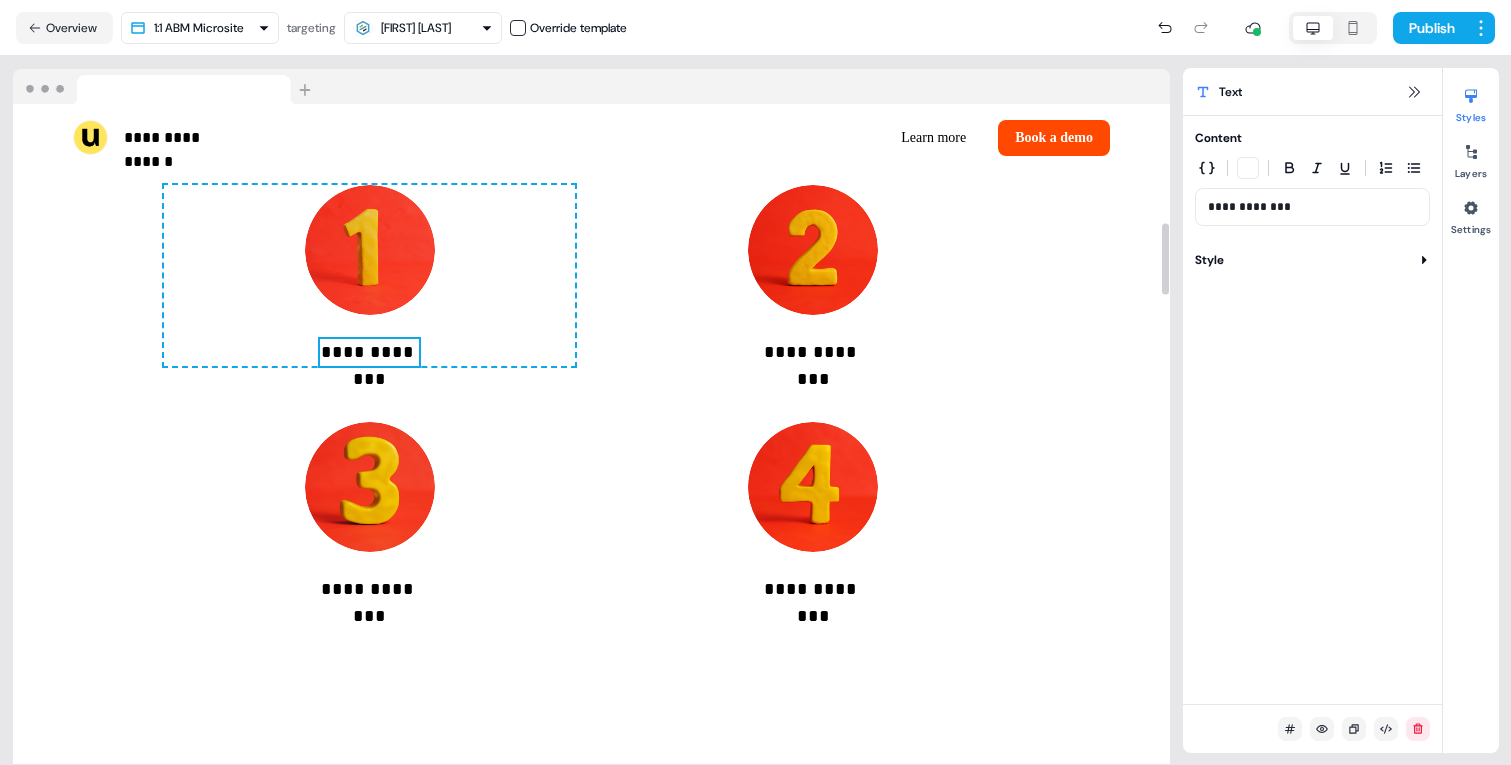 click on "**********" at bounding box center [369, 352] 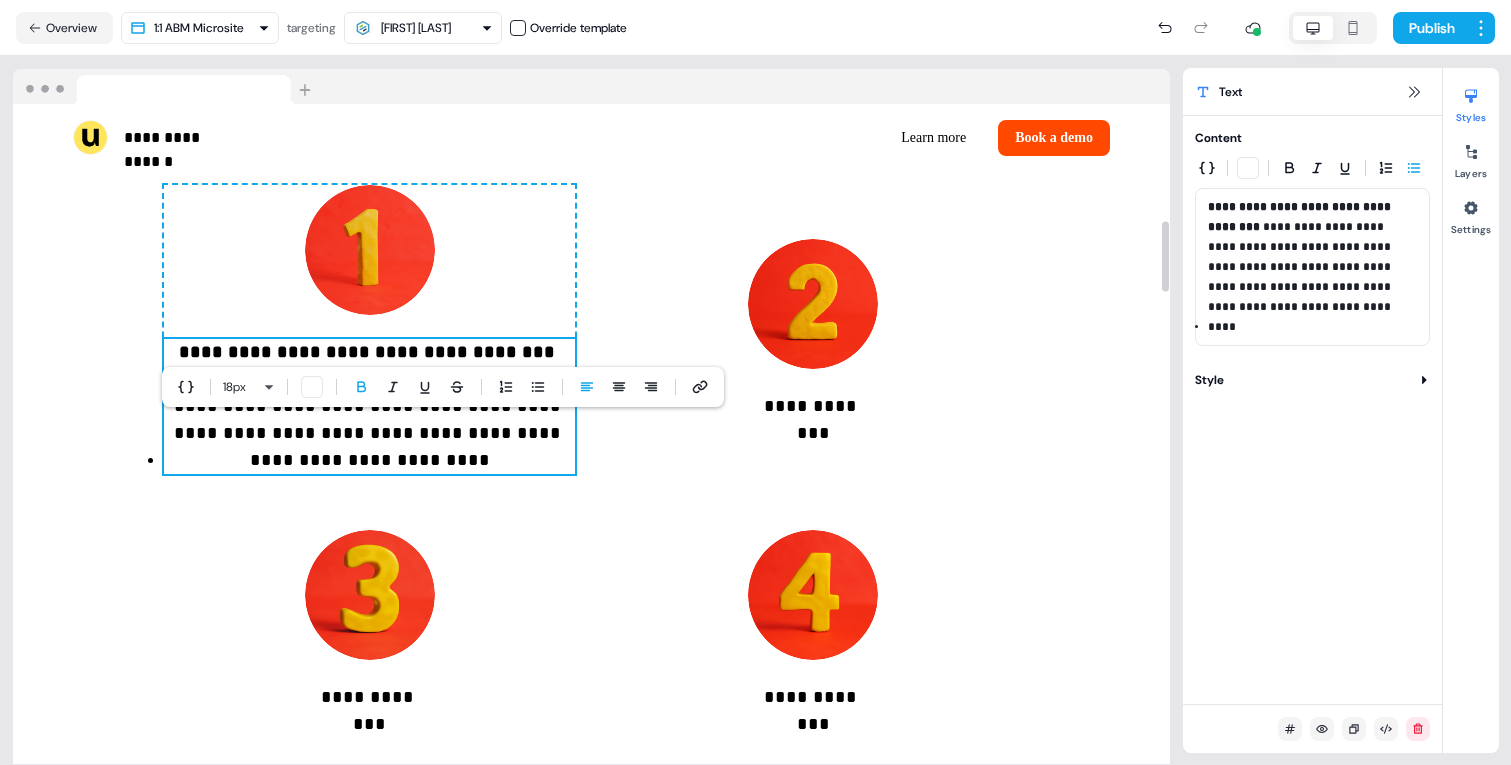 click at bounding box center [369, 460] 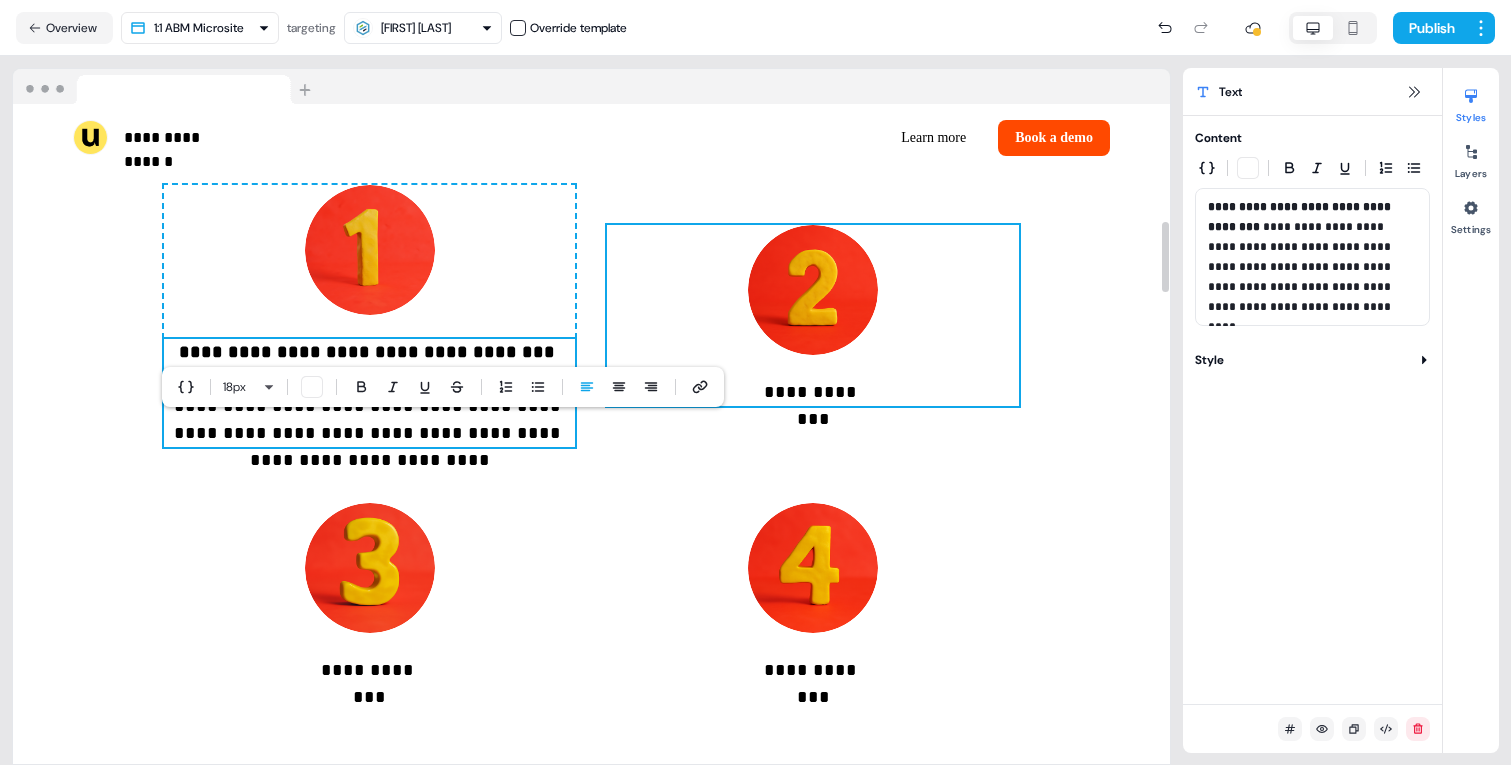 click on "**********" at bounding box center [812, 315] 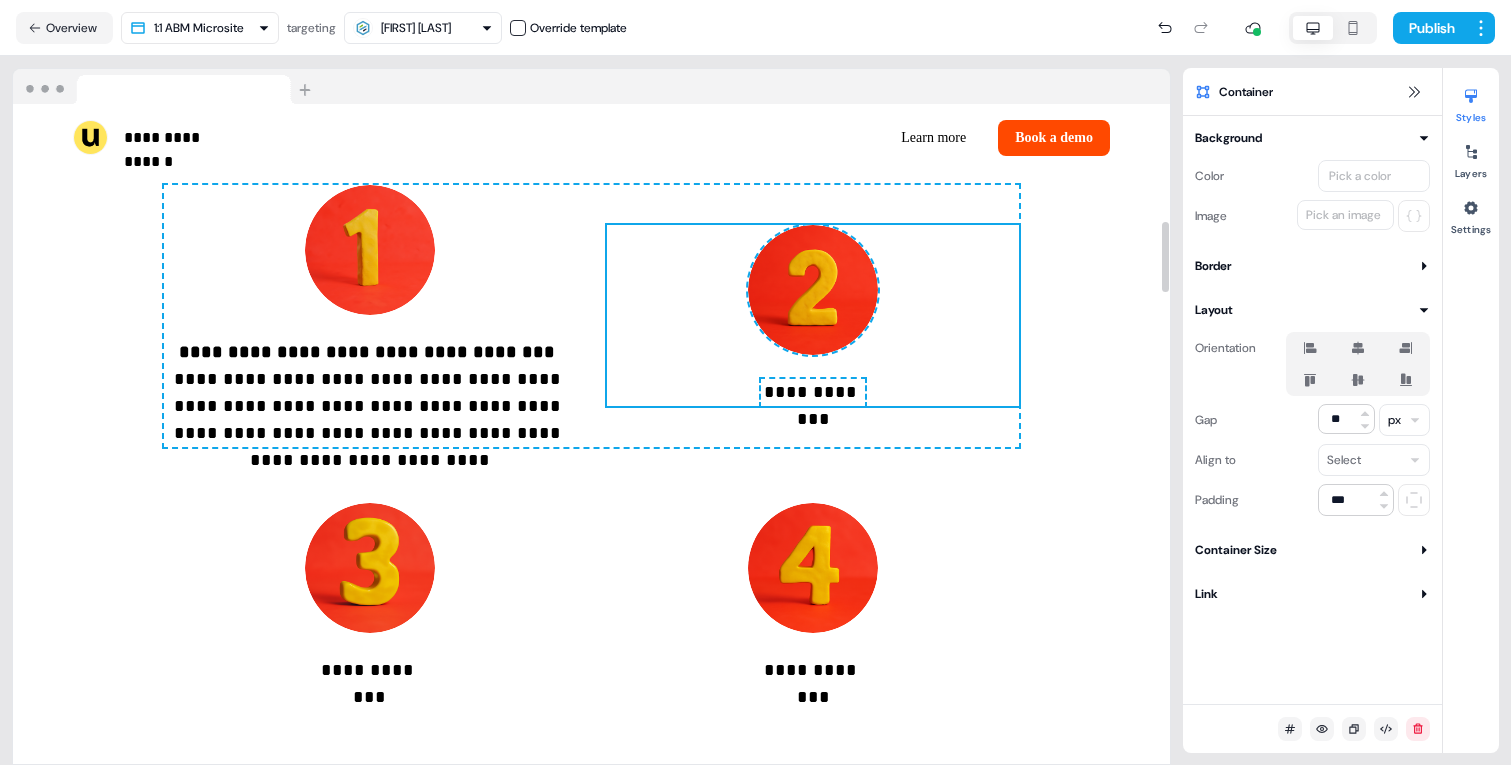 click on "**********" at bounding box center [812, 392] 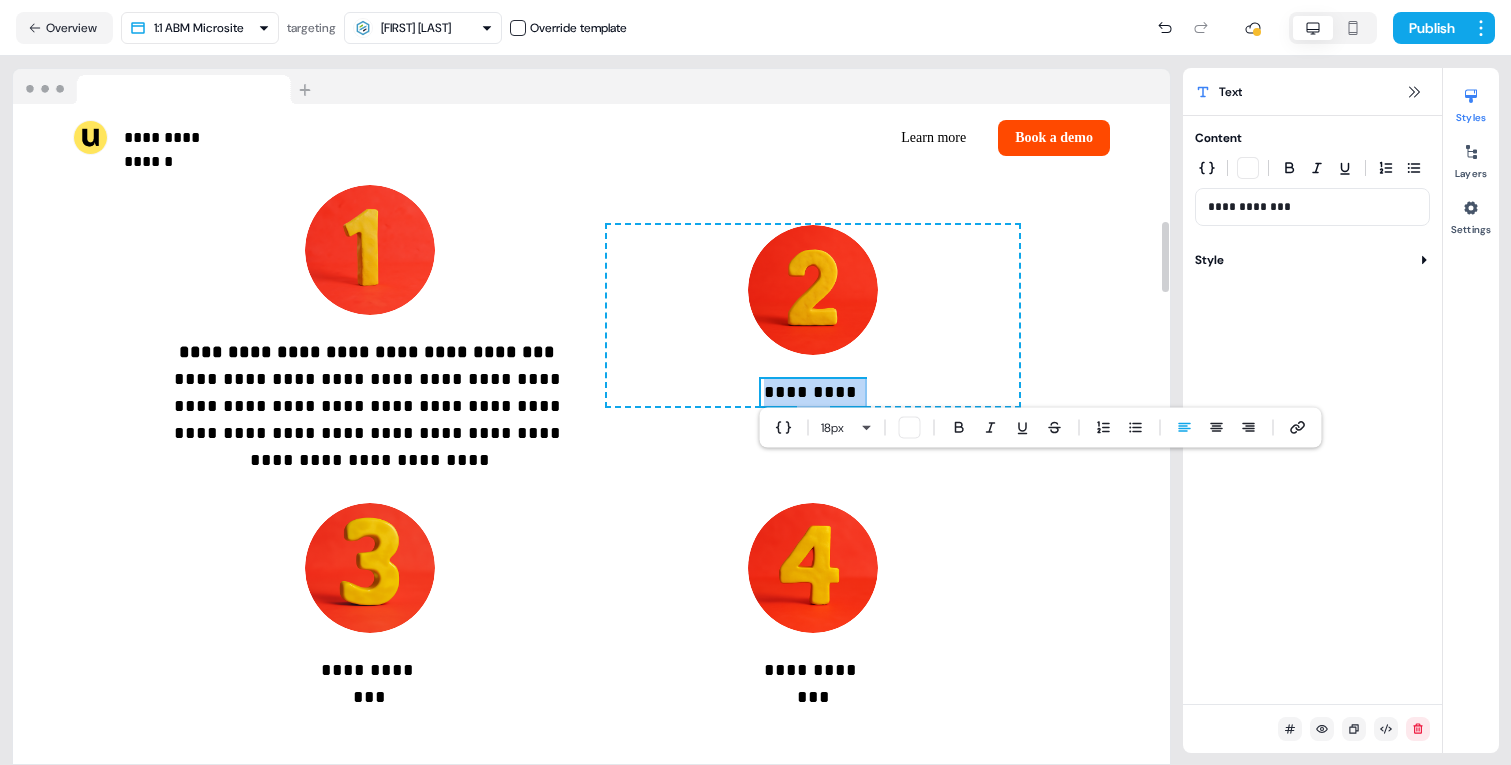 click on "**********" at bounding box center [812, 392] 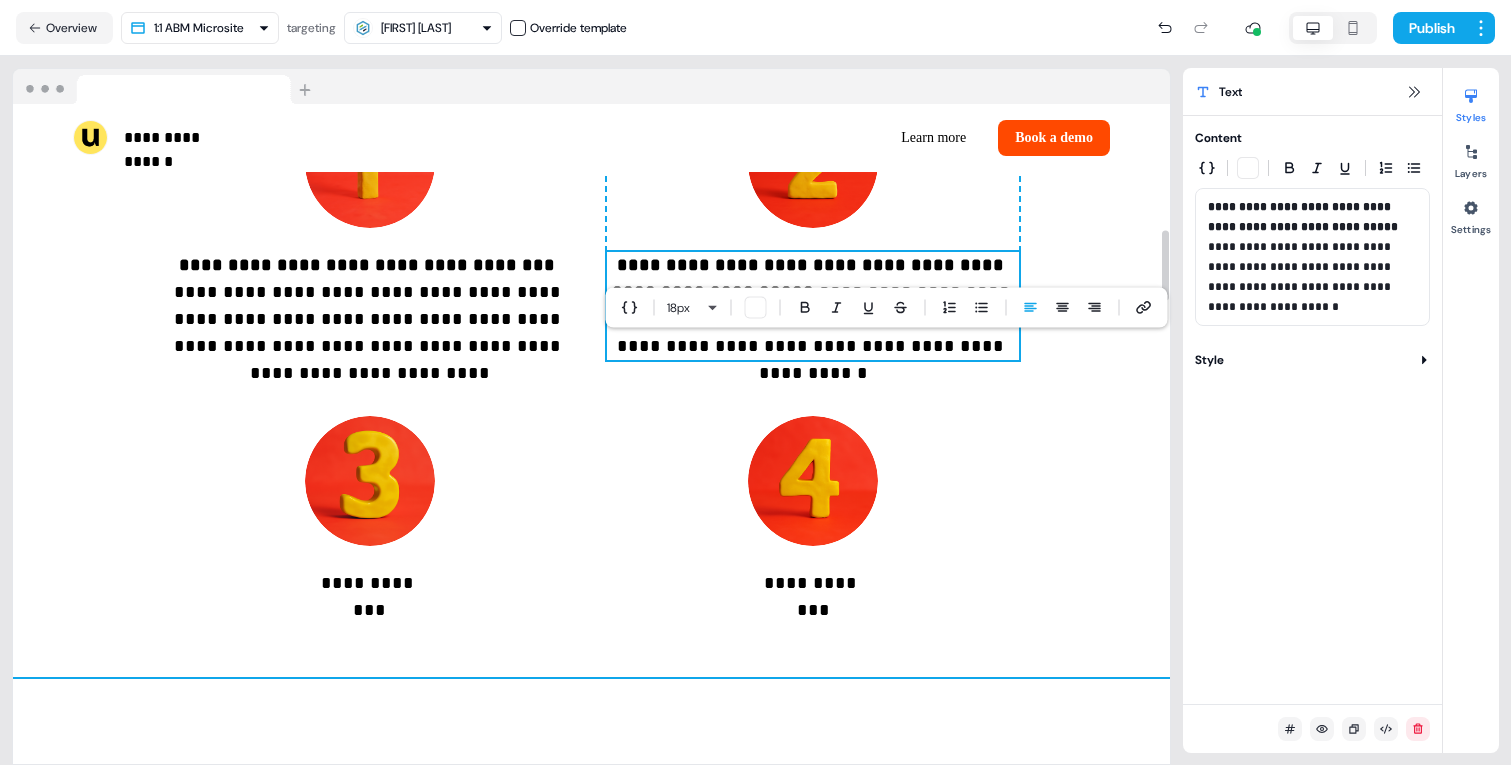 scroll, scrollTop: 1168, scrollLeft: 0, axis: vertical 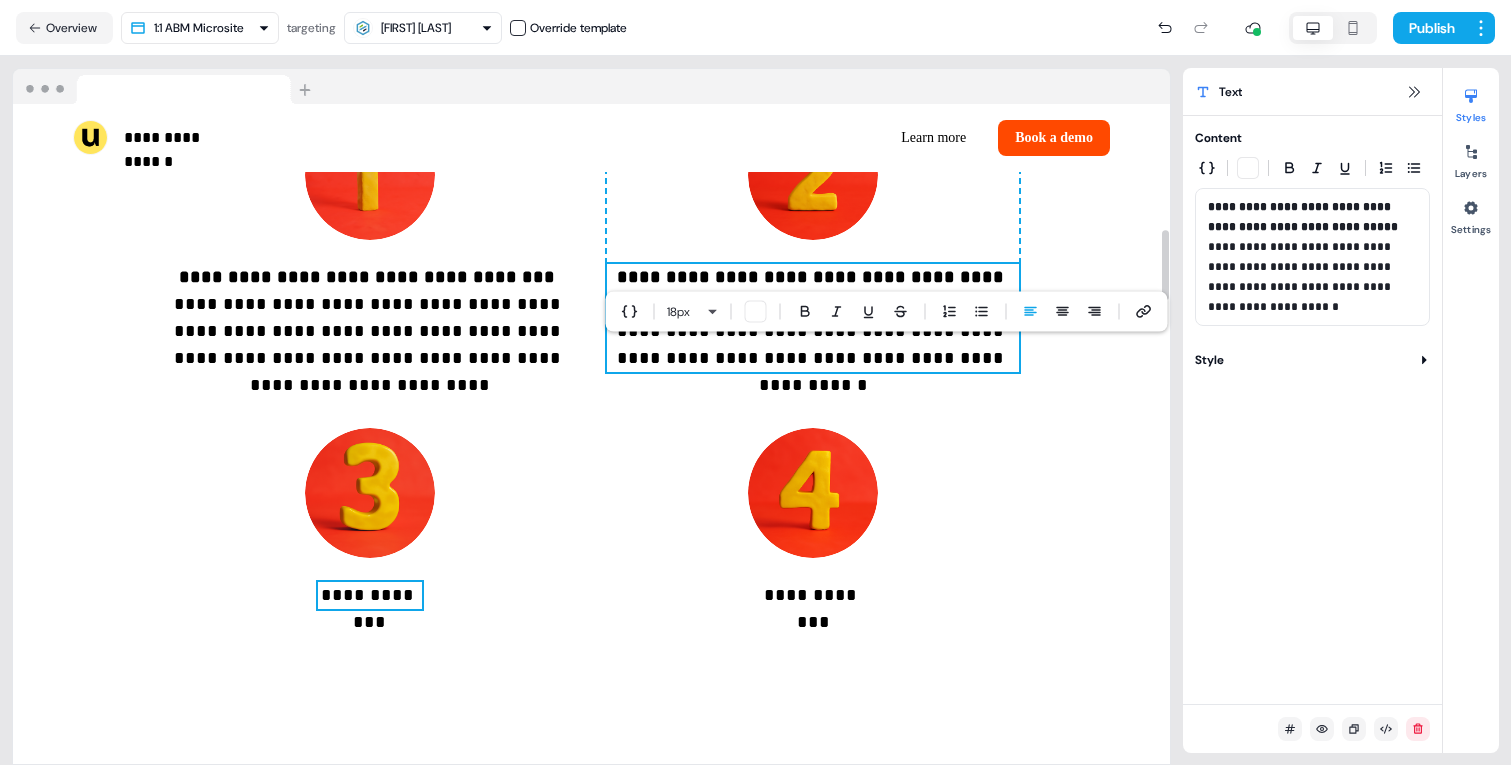 click on "**********" at bounding box center [370, 595] 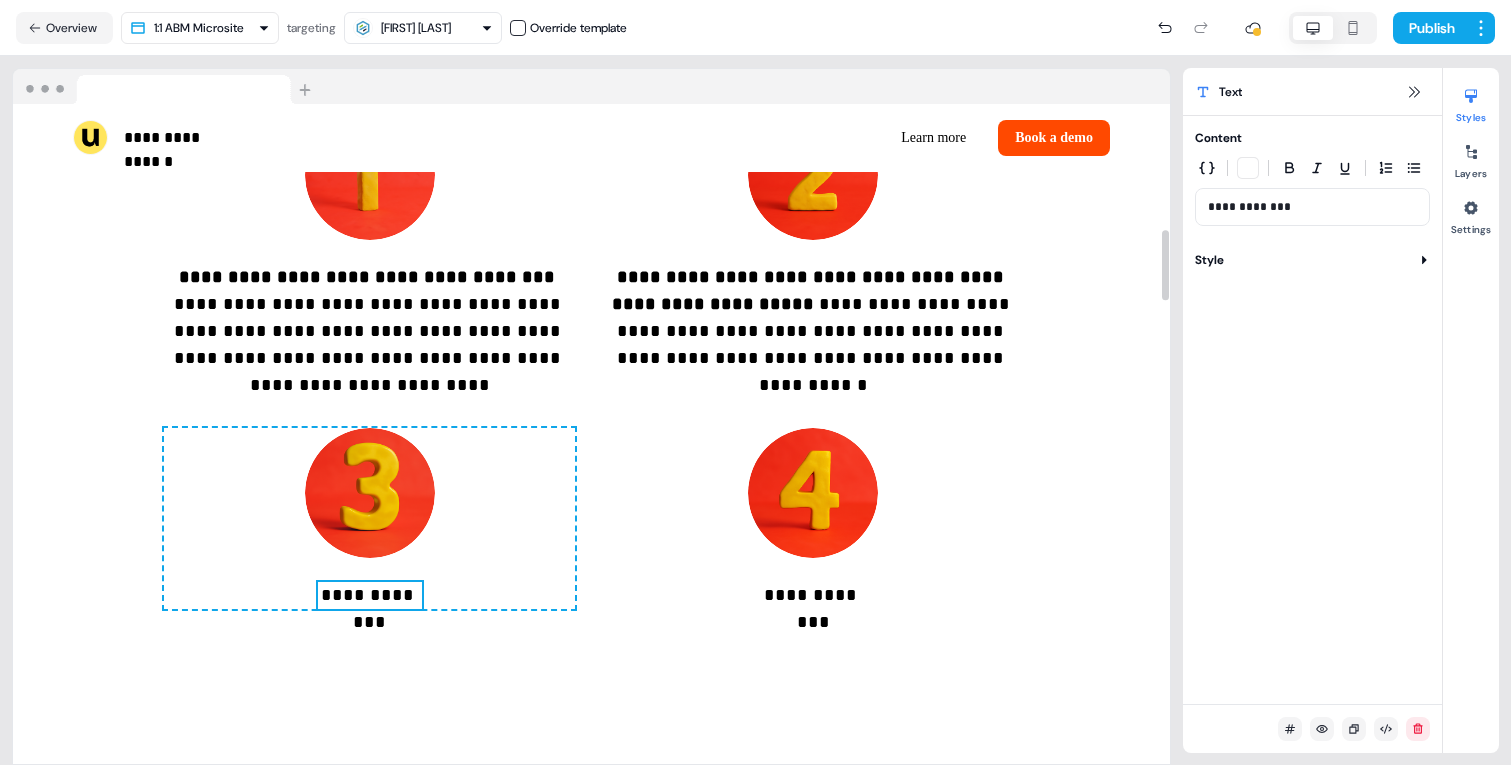 click on "**********" at bounding box center [370, 595] 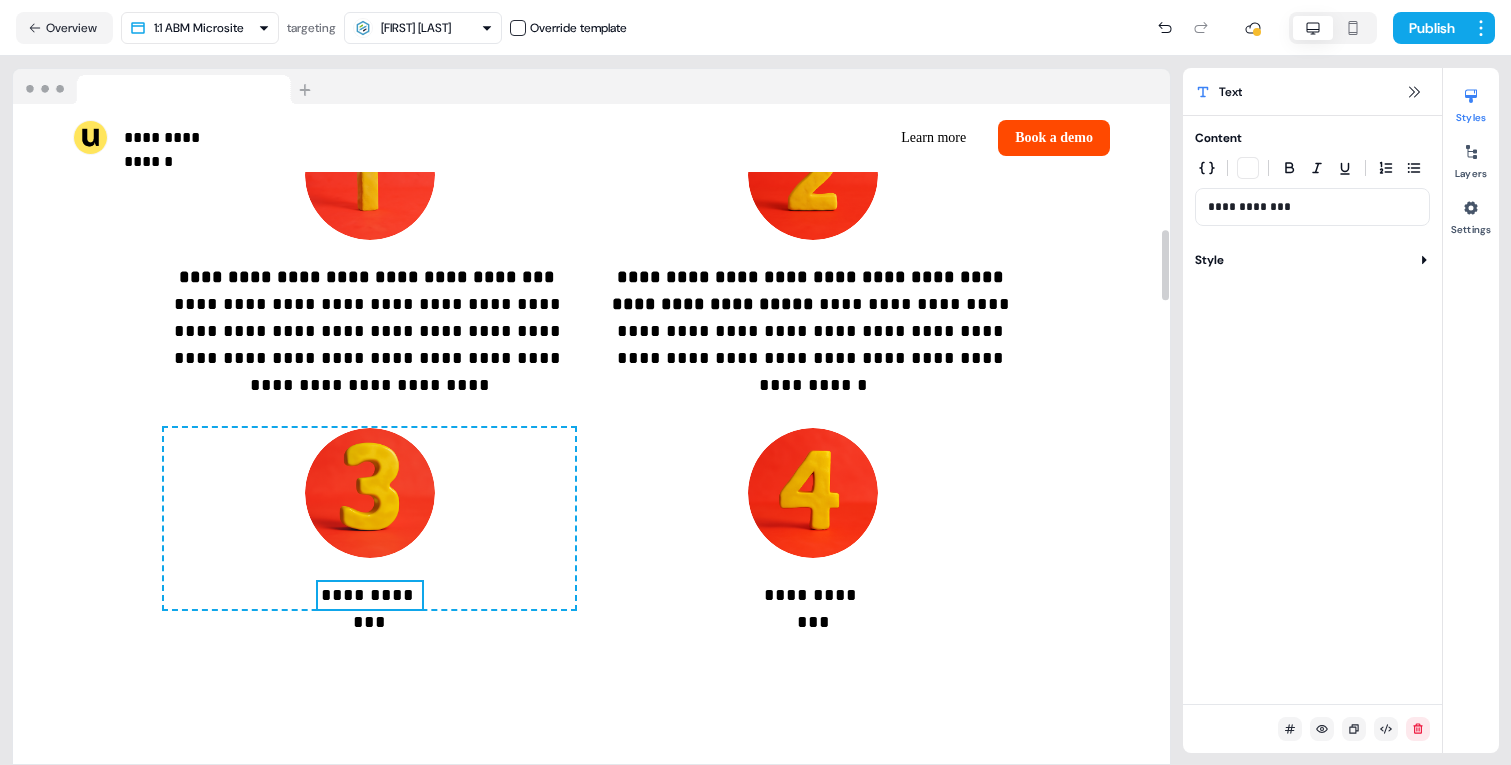 click on "**********" at bounding box center [370, 595] 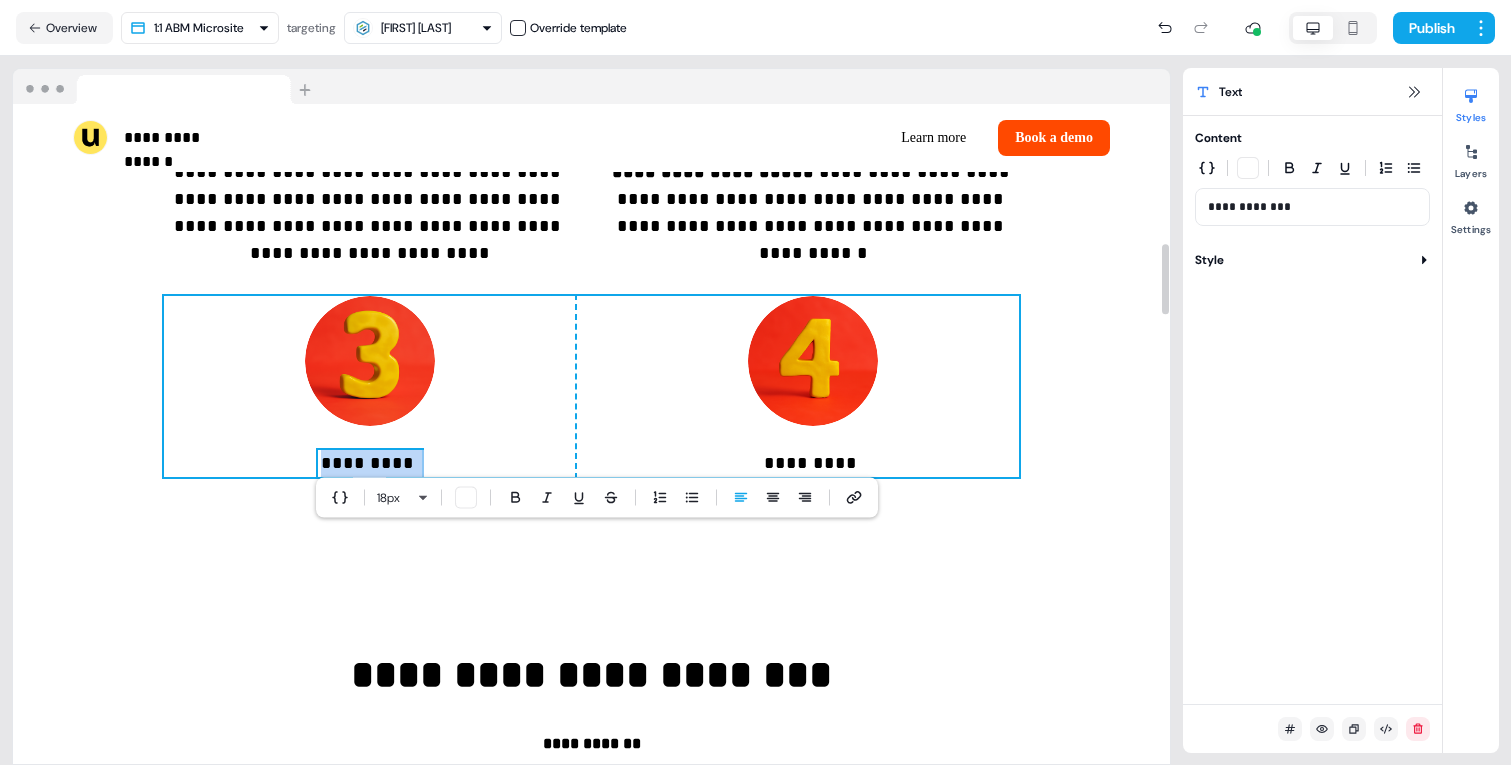 scroll, scrollTop: 1308, scrollLeft: 0, axis: vertical 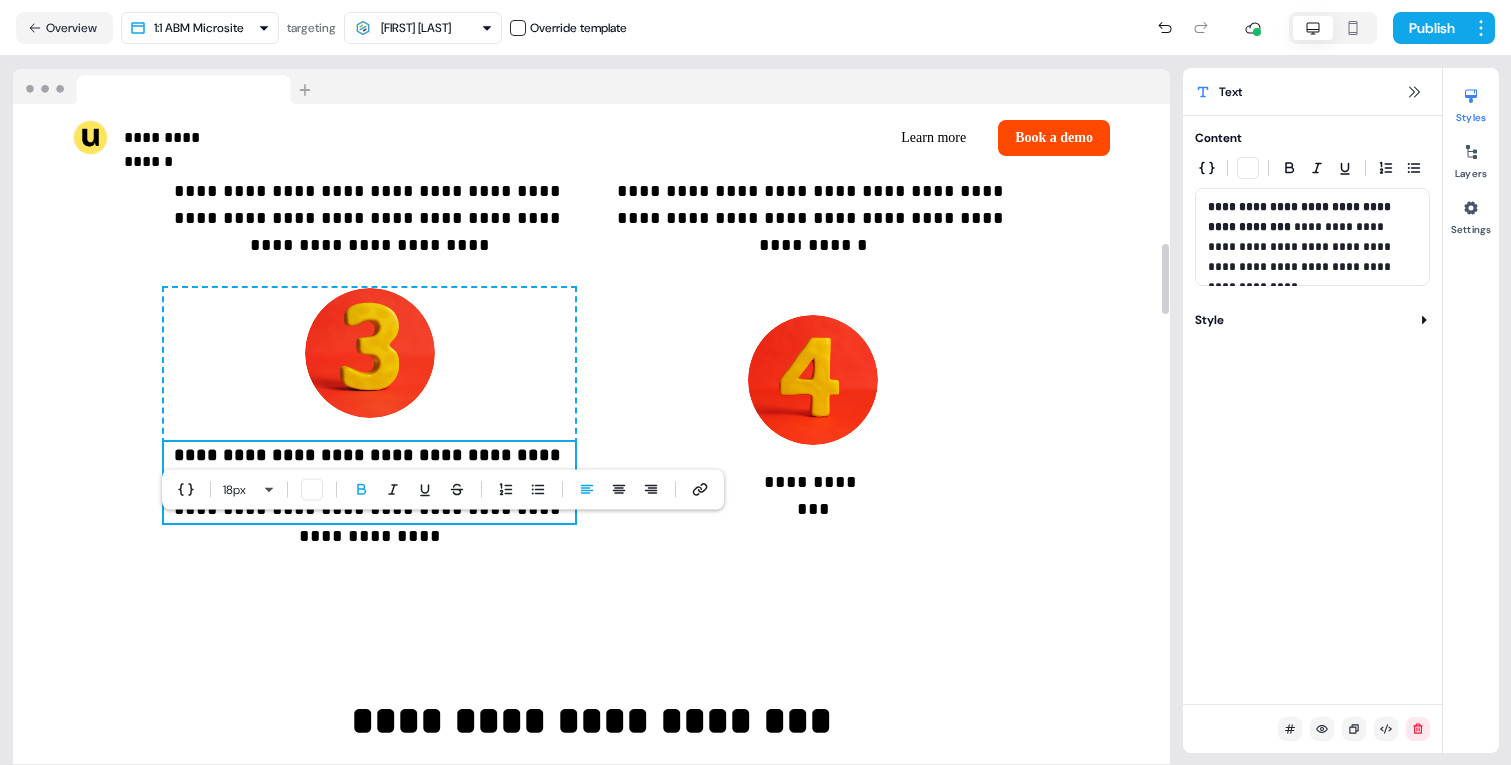 click on "**********" at bounding box center (369, 405) 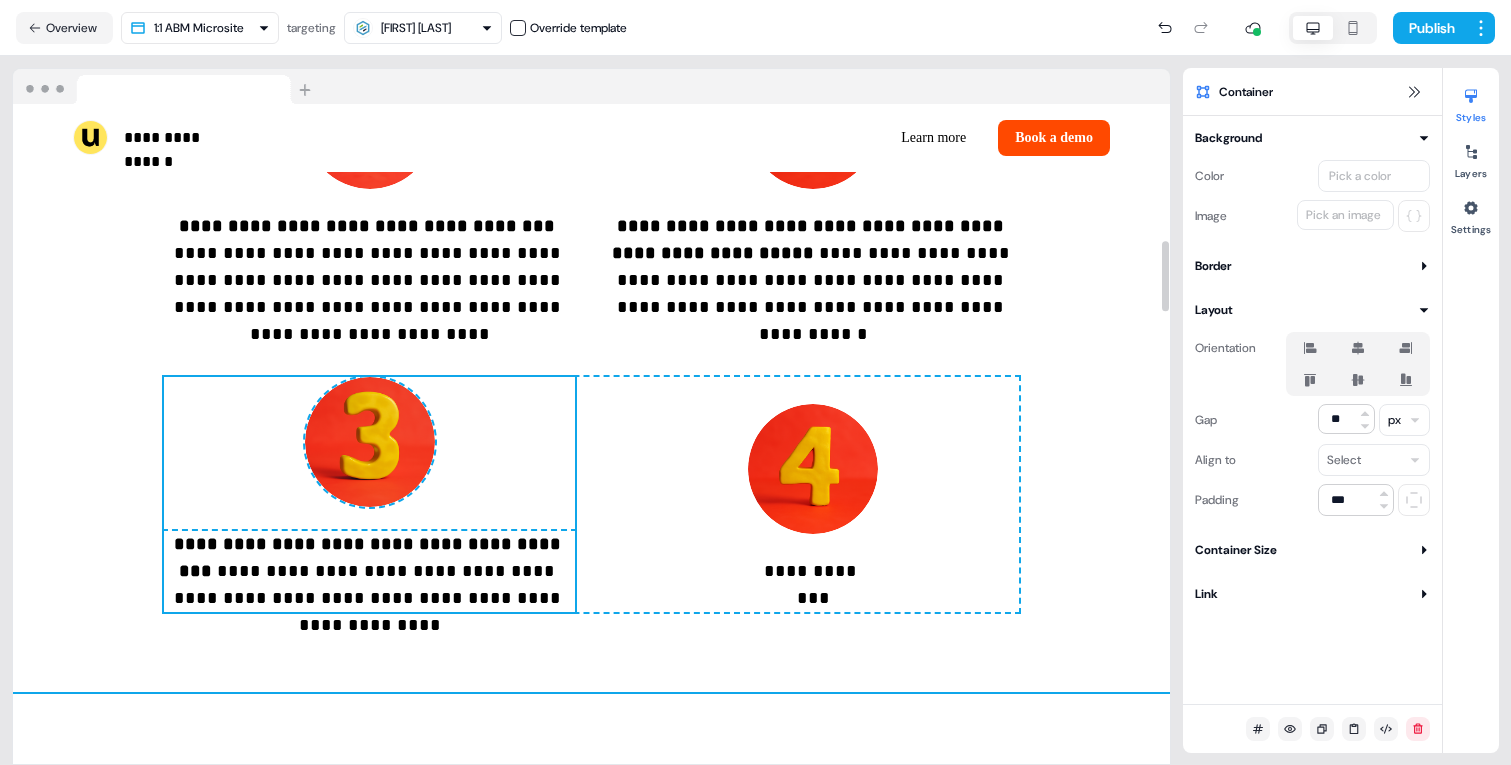 scroll, scrollTop: 1214, scrollLeft: 0, axis: vertical 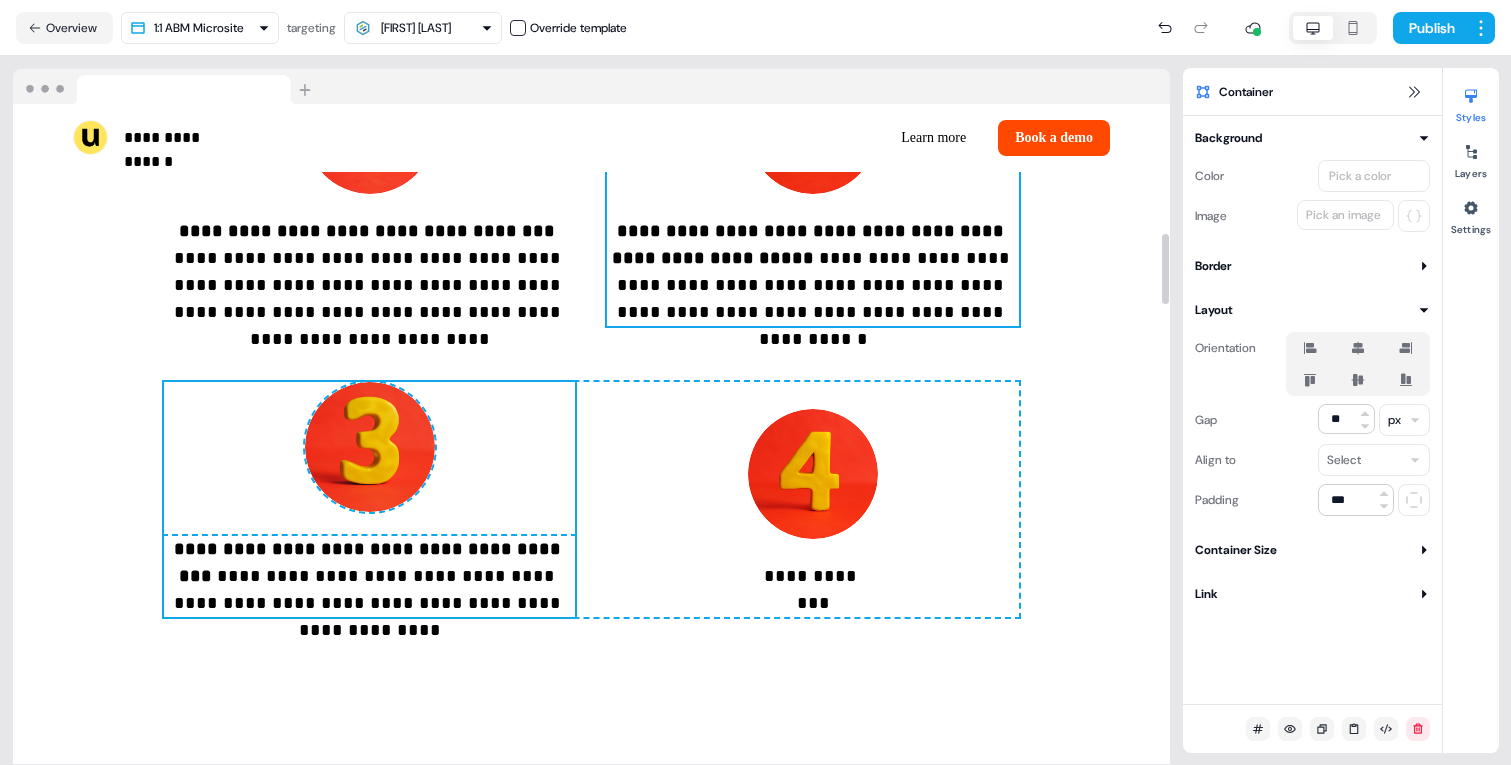 click on "**********" at bounding box center [812, 195] 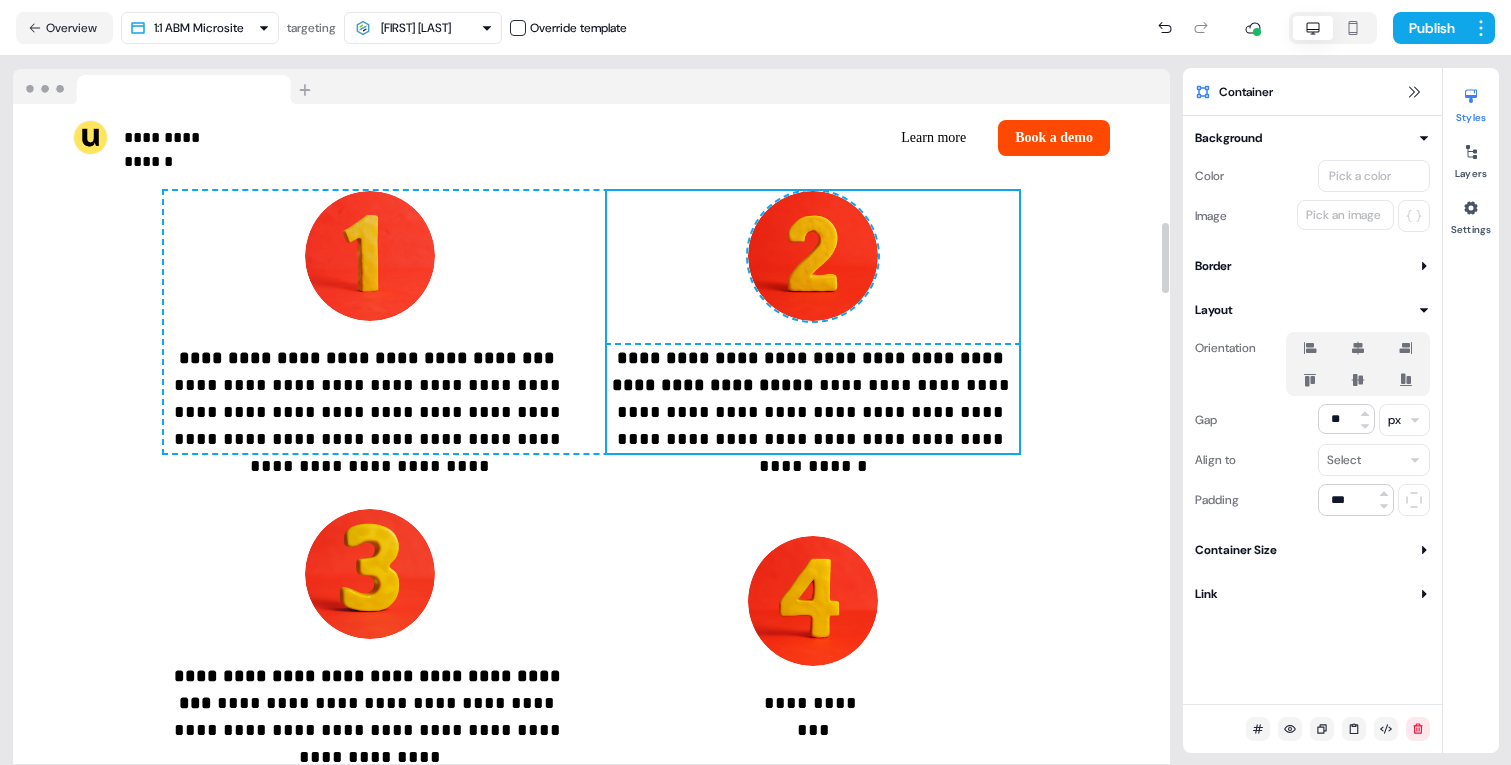 scroll, scrollTop: 1084, scrollLeft: 0, axis: vertical 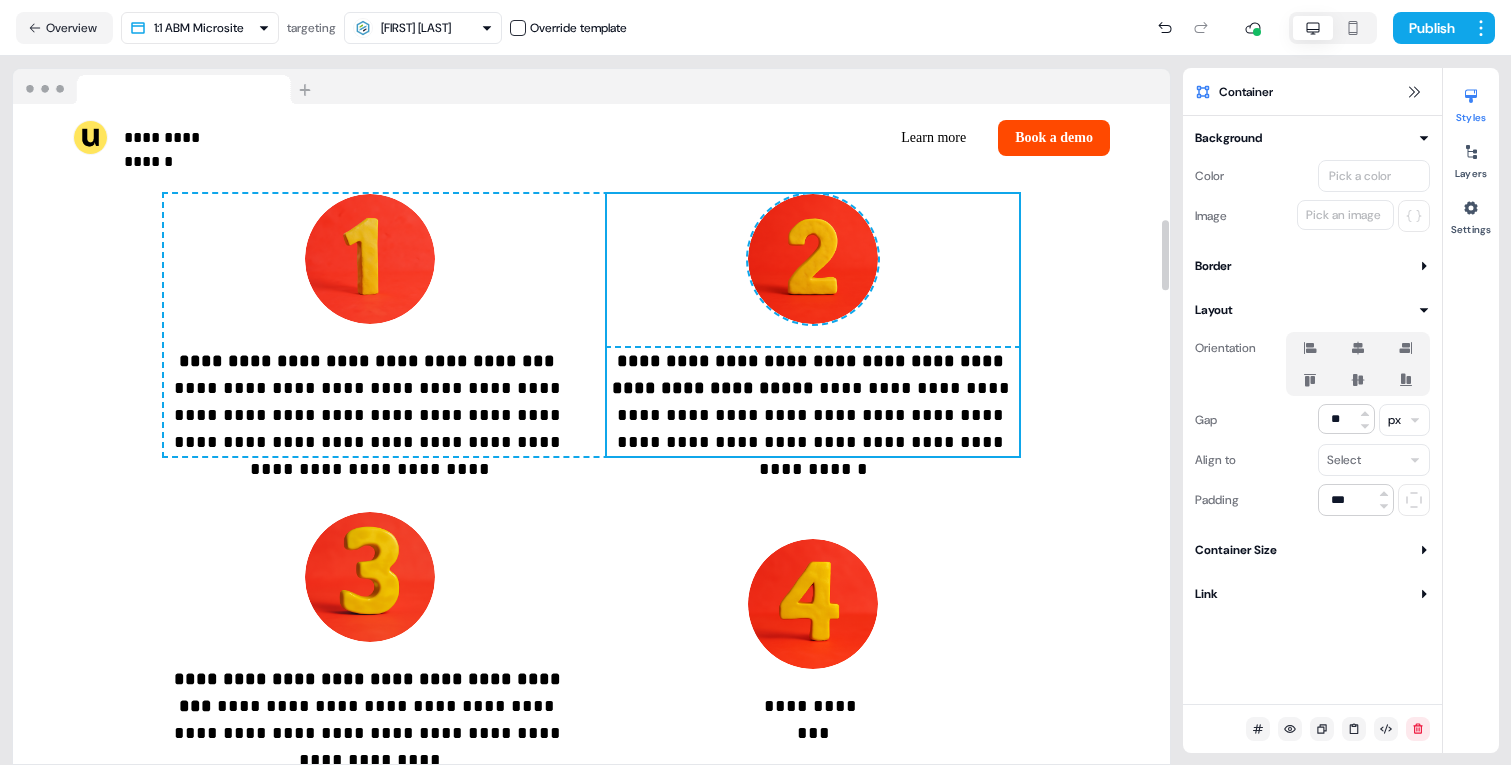 click on "**********" at bounding box center [591, 325] 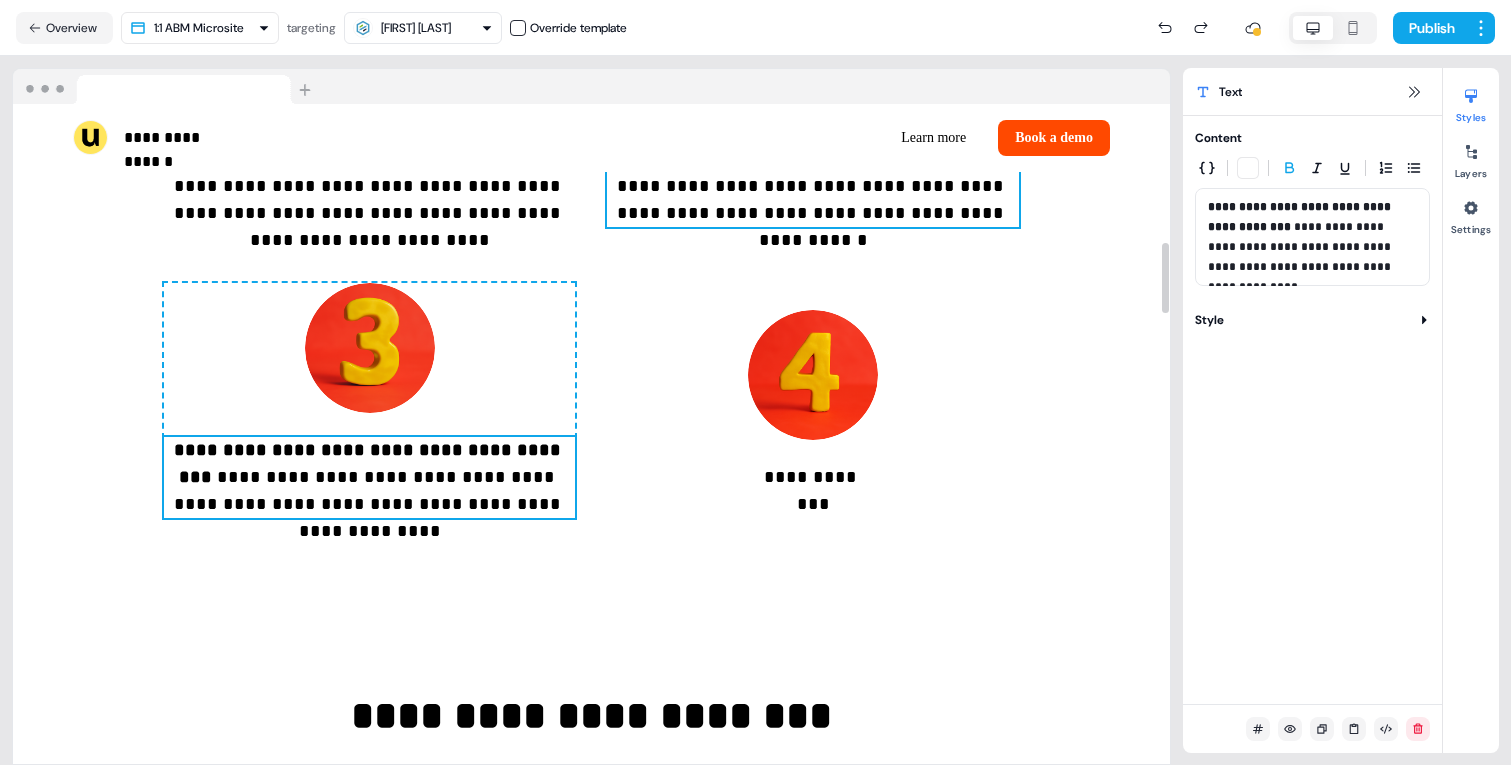 scroll, scrollTop: 1323, scrollLeft: 0, axis: vertical 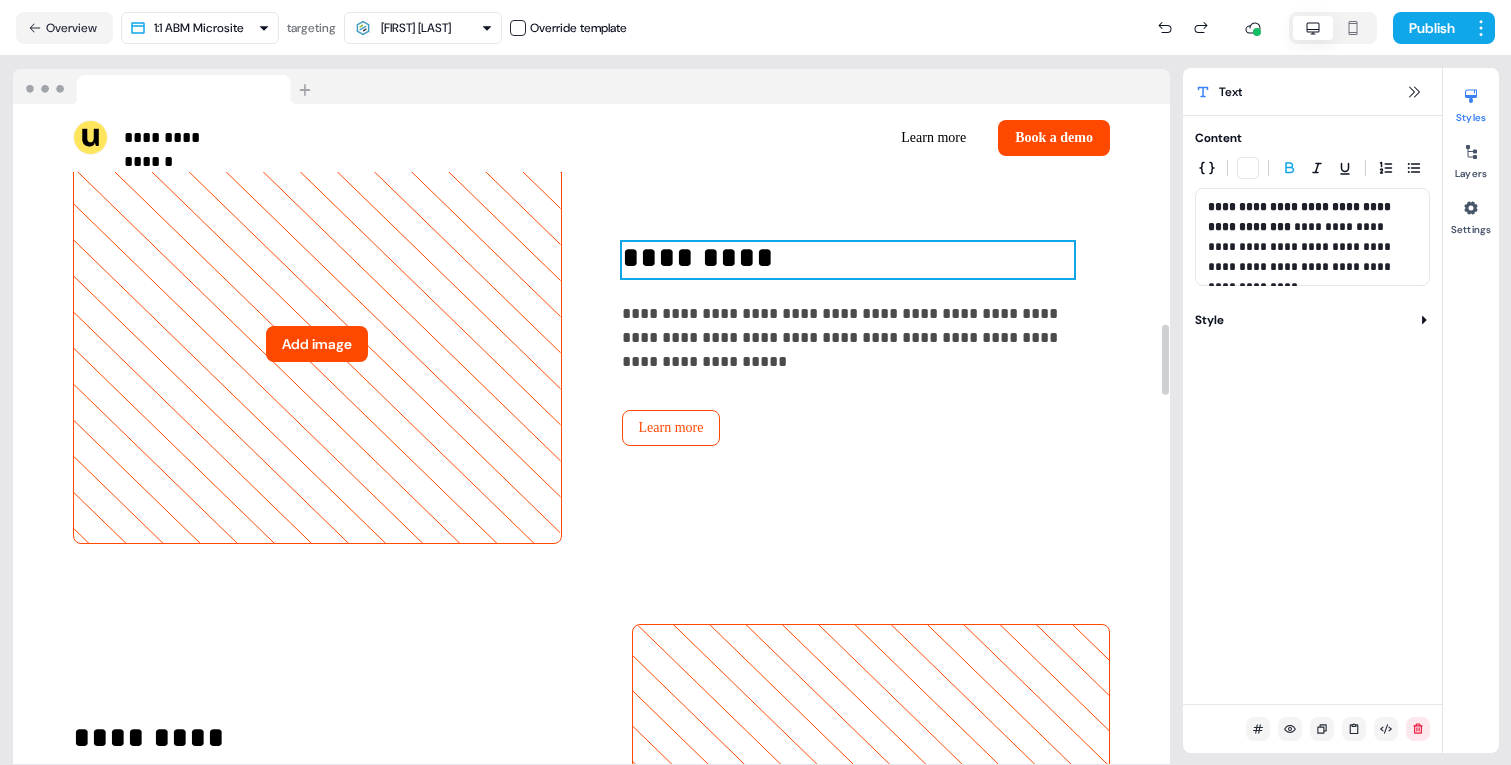 click on "**********" at bounding box center [848, 338] 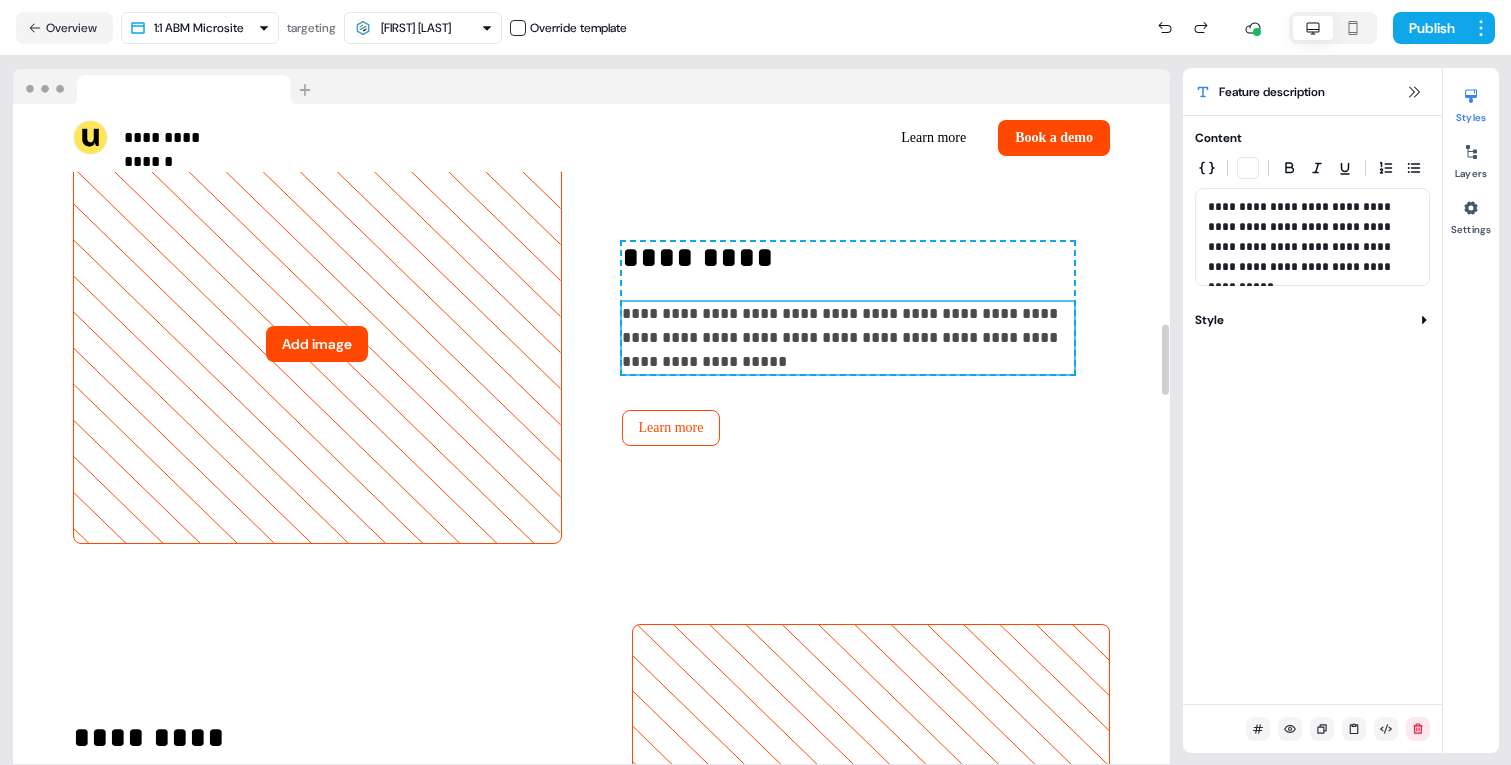 click on "**********" at bounding box center [848, 338] 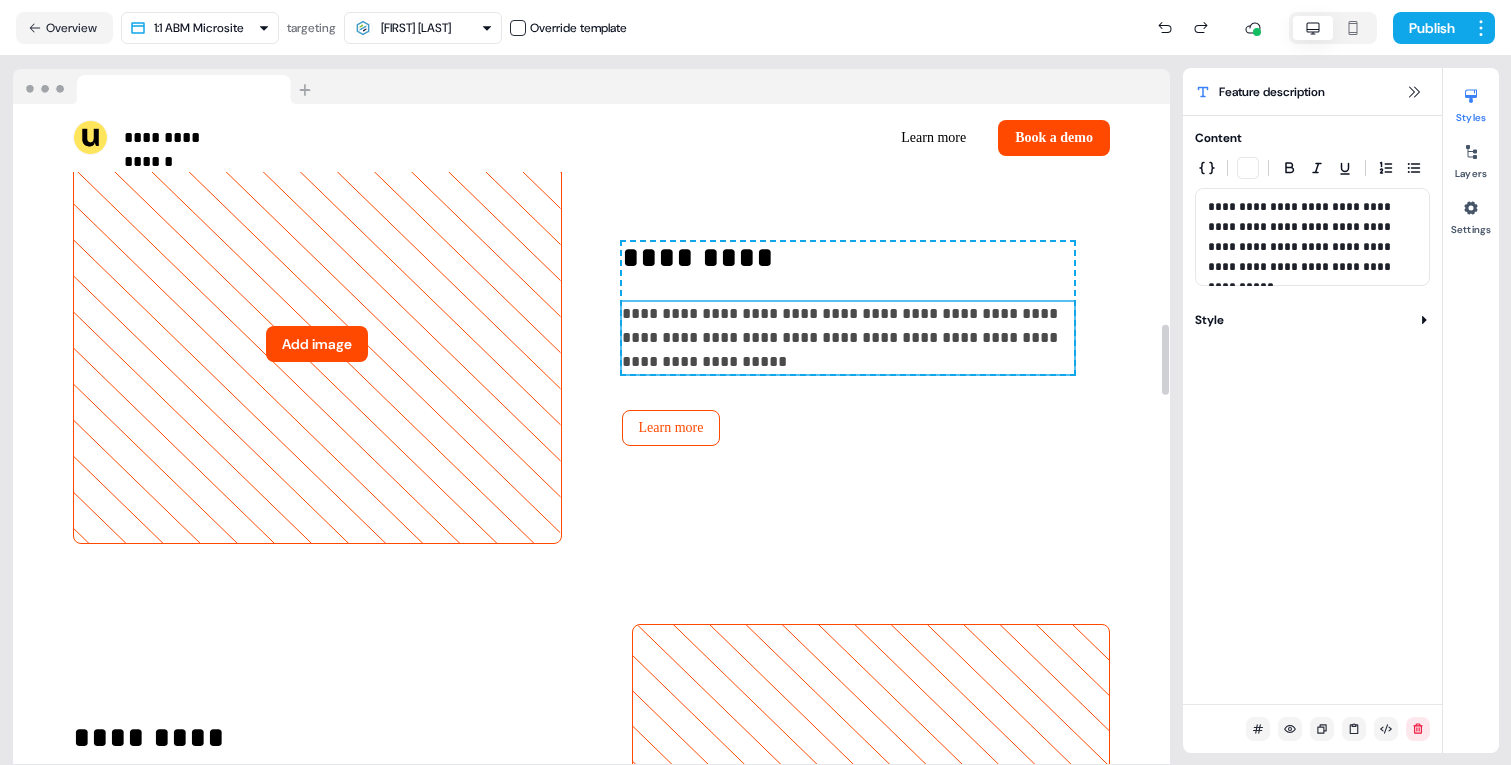 click on "**********" at bounding box center [848, 338] 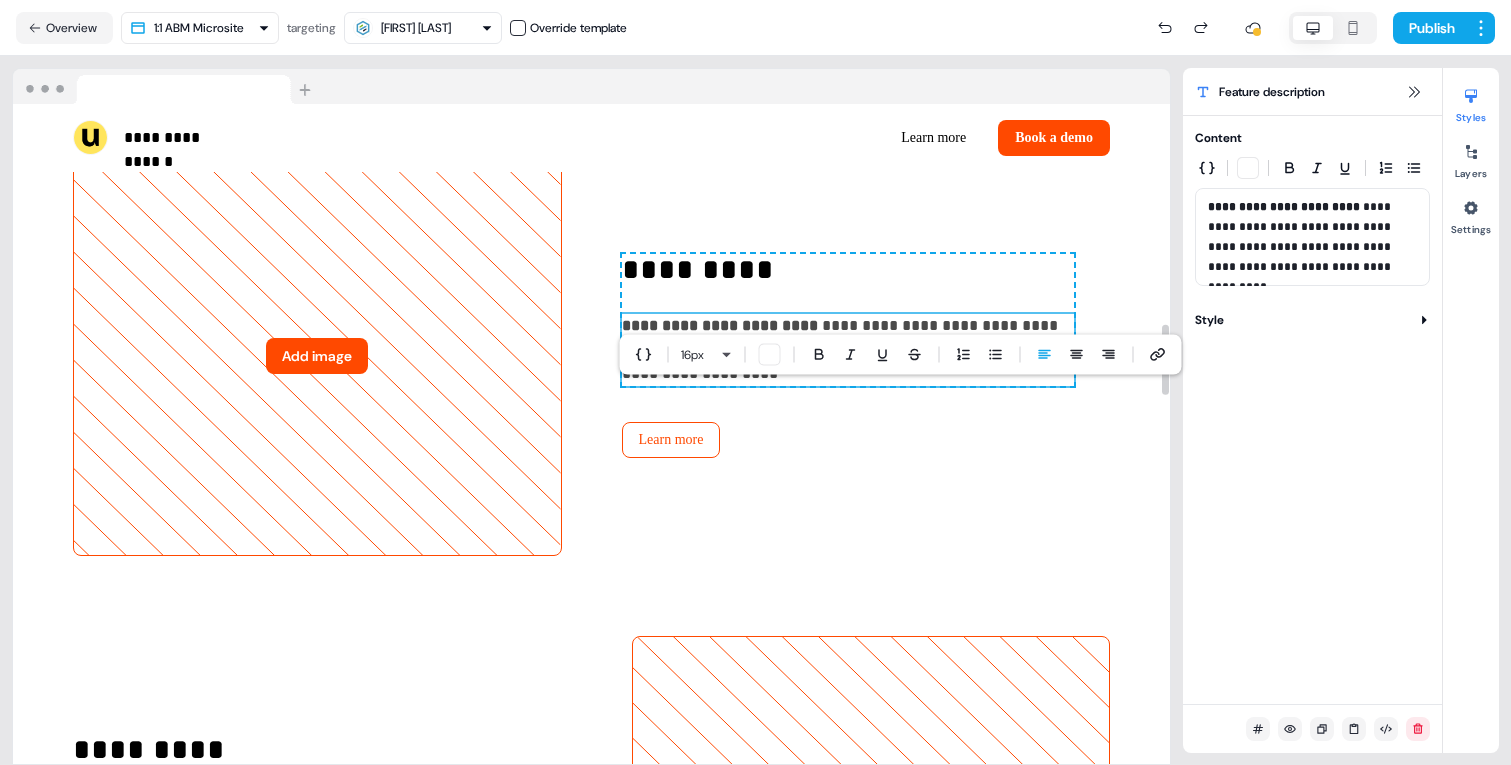 scroll, scrollTop: 2070, scrollLeft: 0, axis: vertical 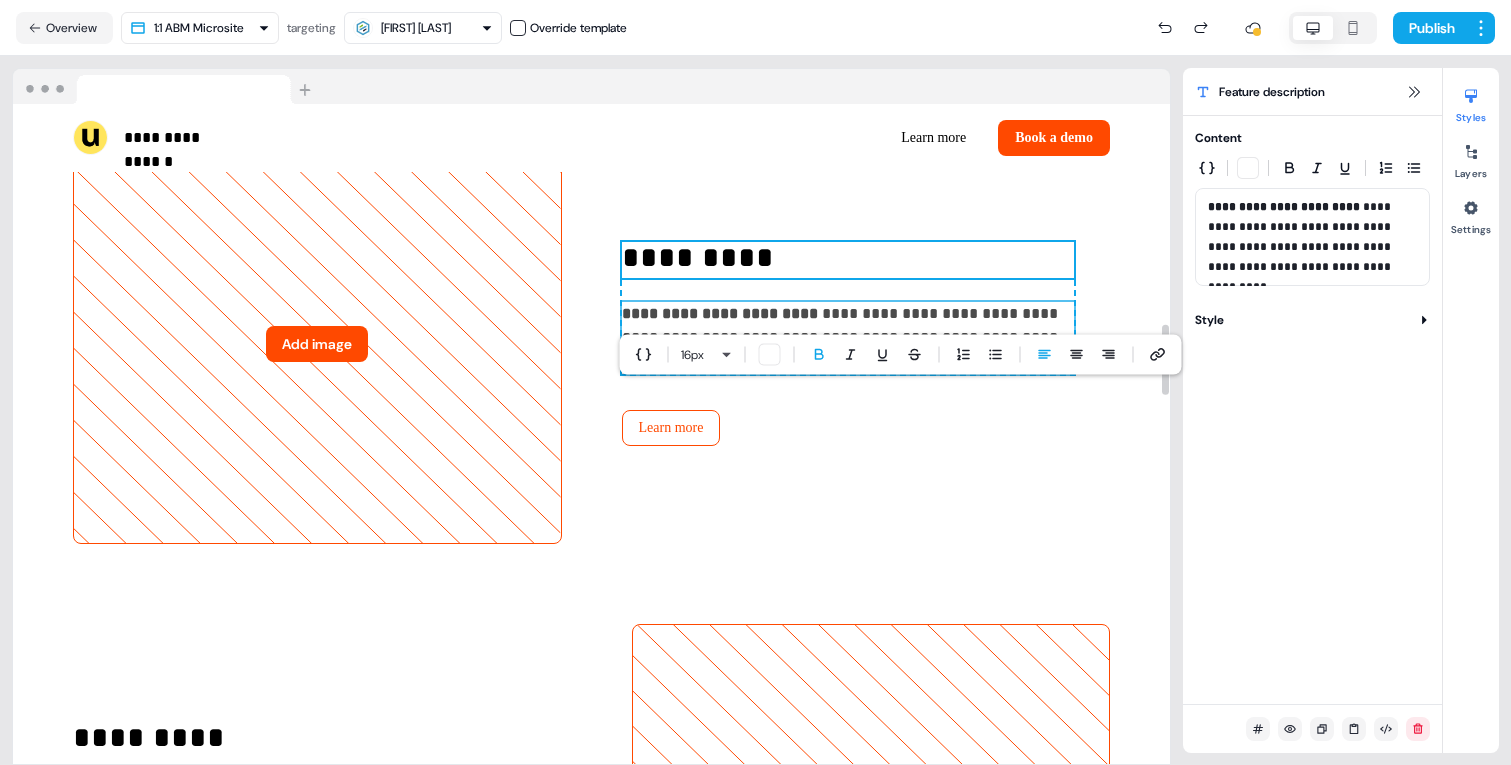 click on "**********" at bounding box center (591, 344) 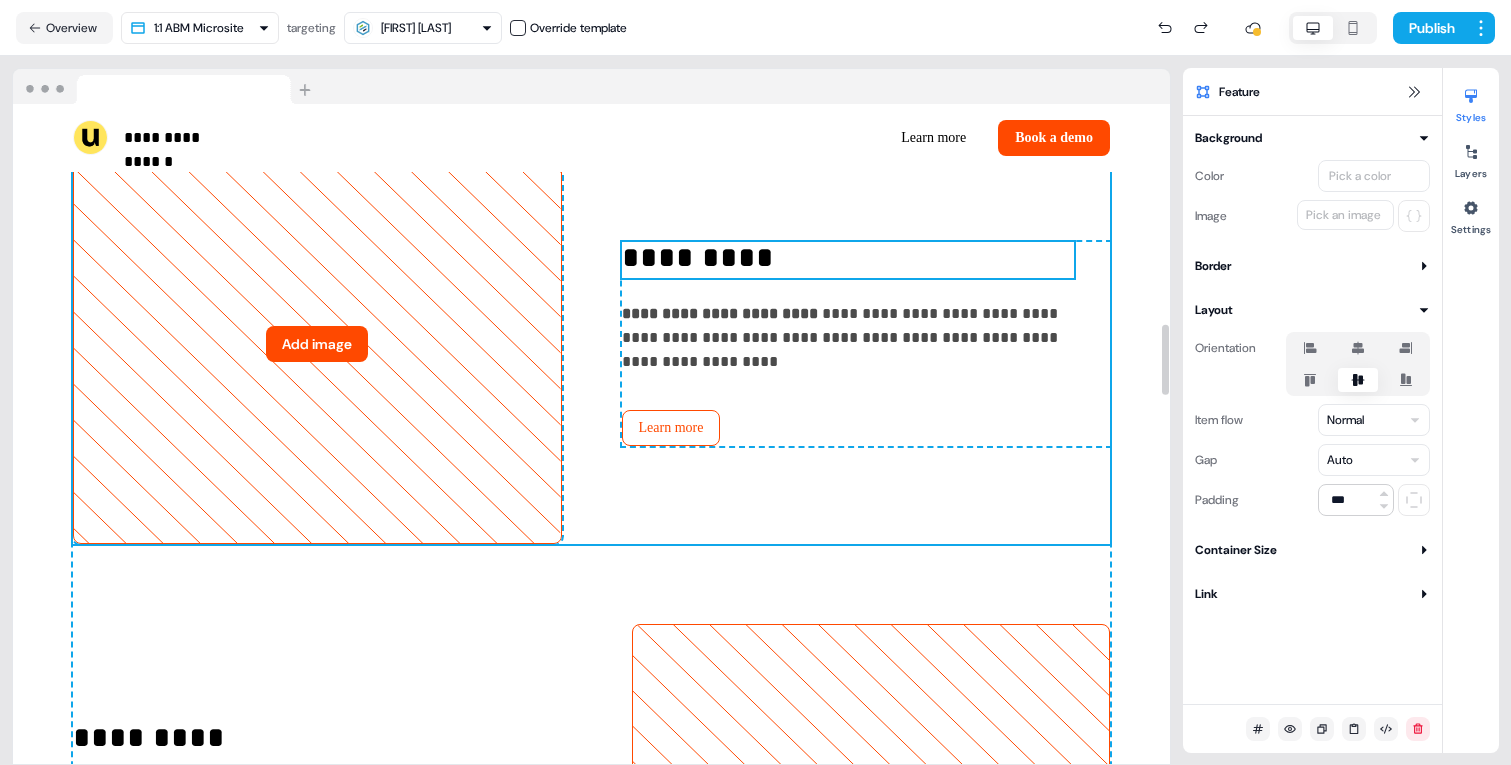 click on "*********" at bounding box center [848, 260] 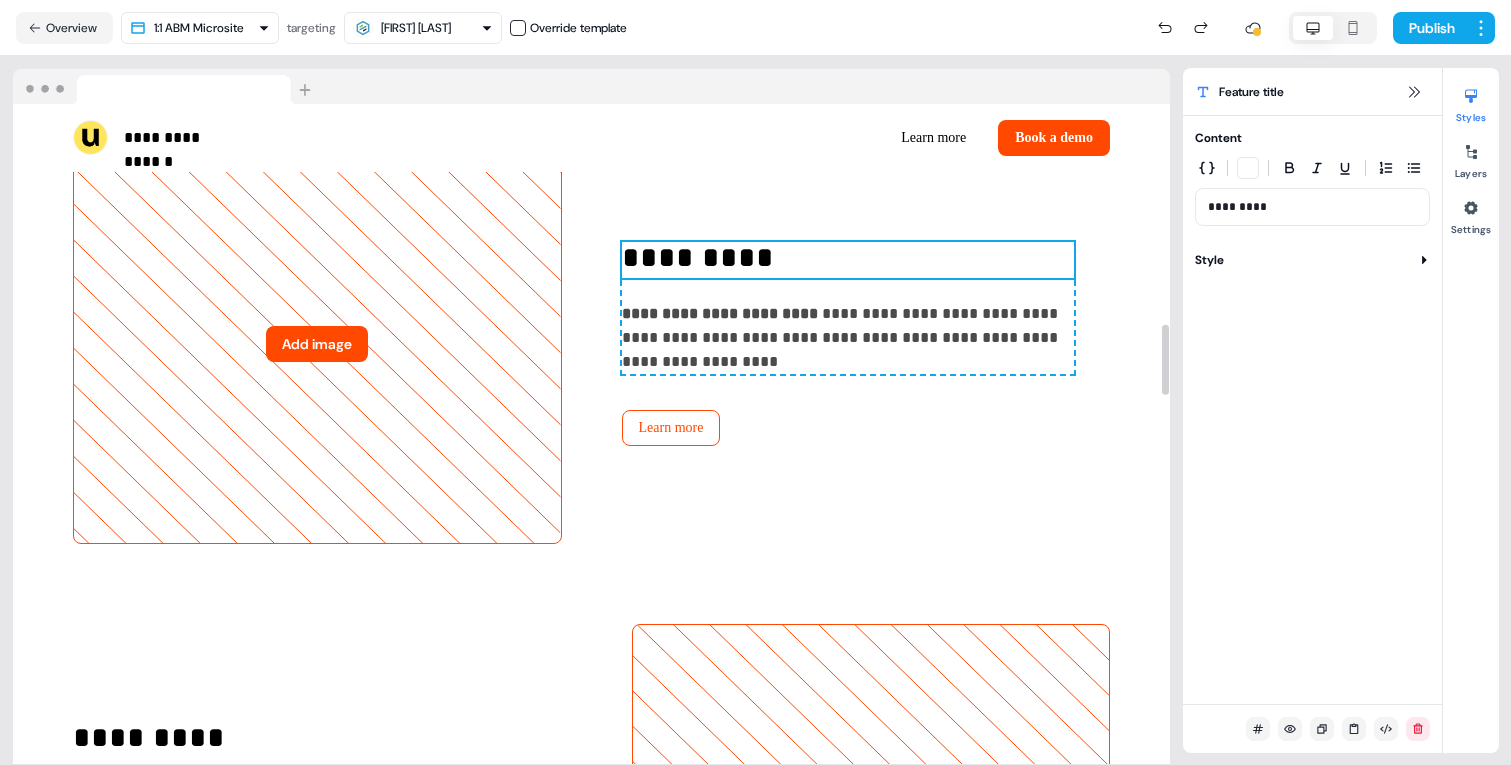 click on "*********" at bounding box center [848, 260] 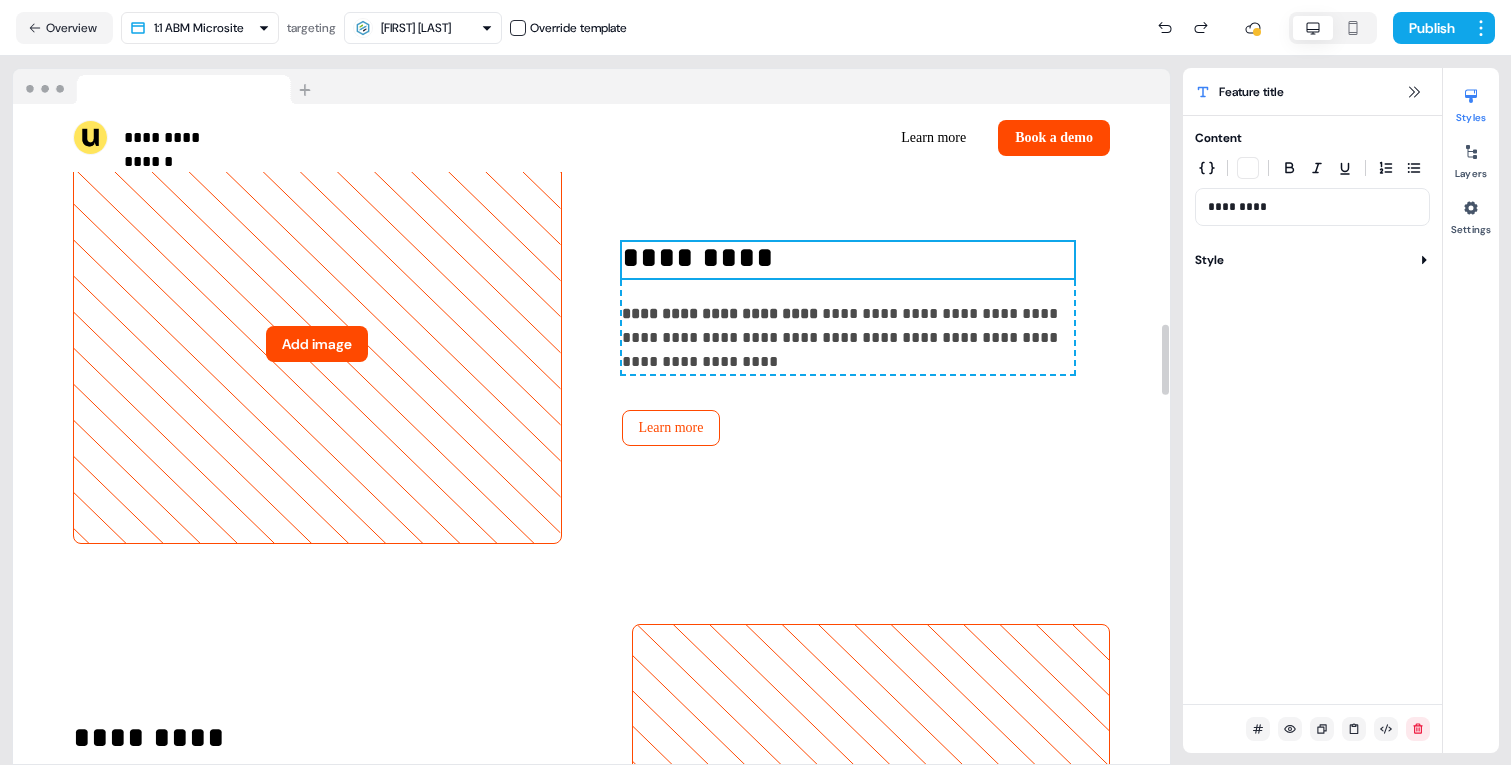 click on "*********" at bounding box center [848, 260] 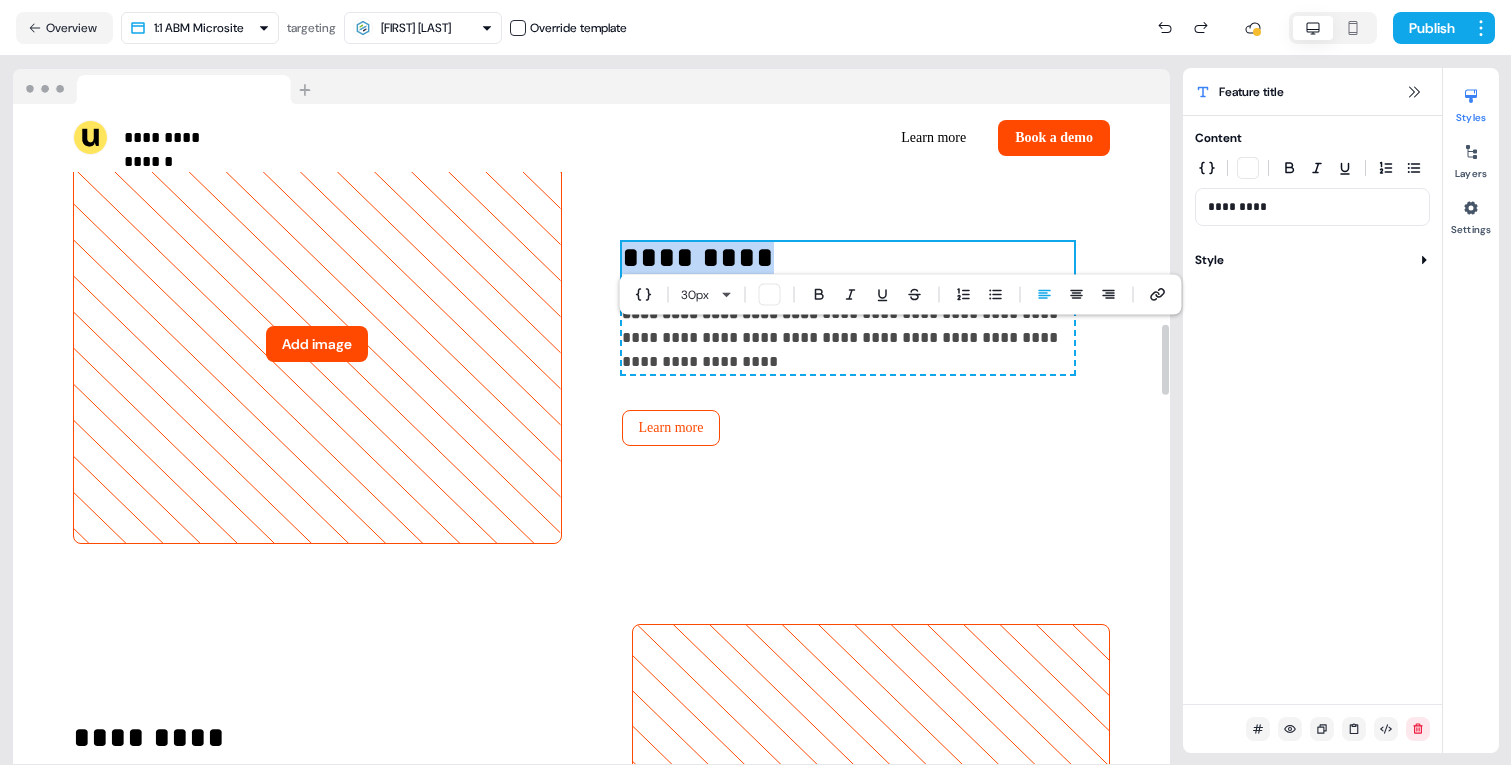 type 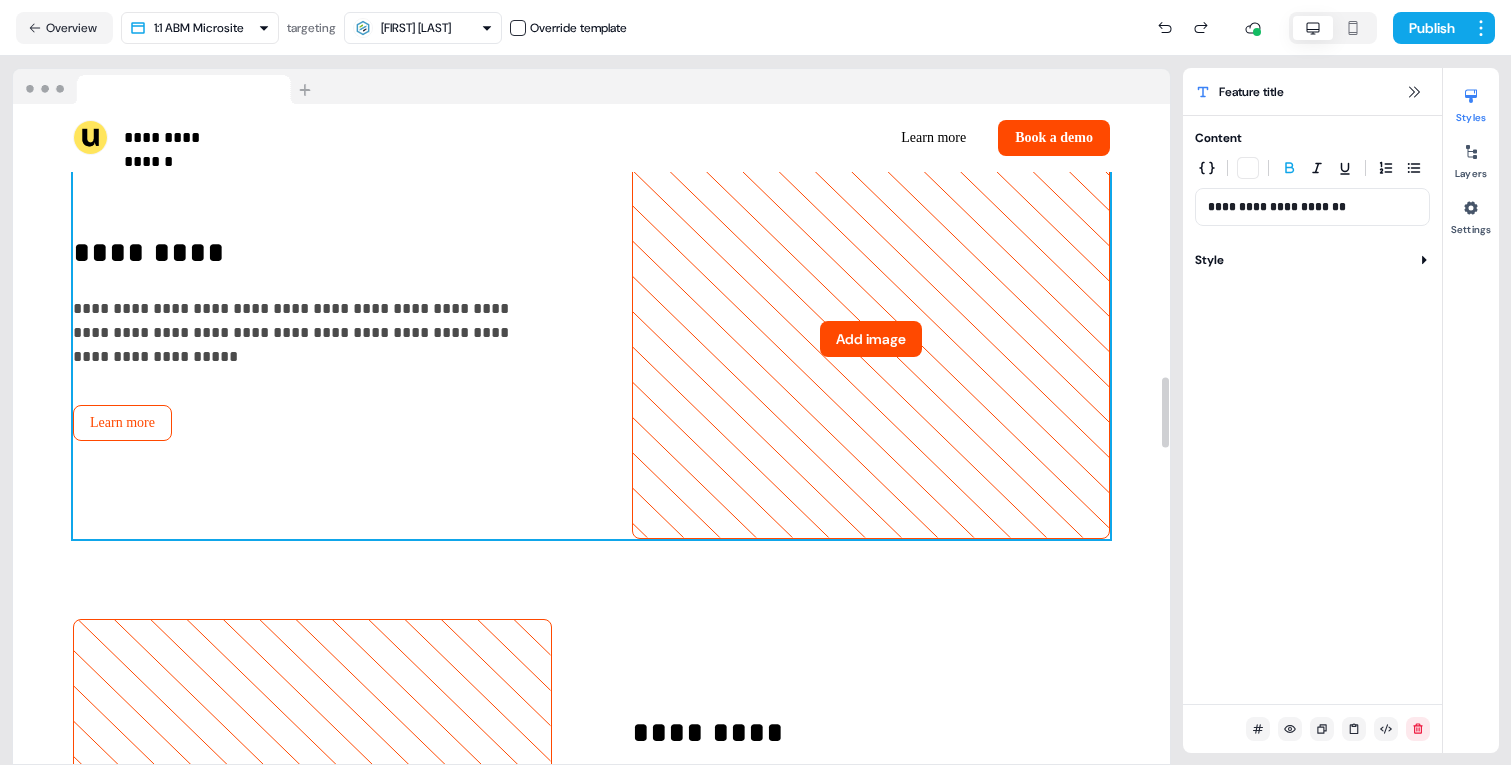 scroll, scrollTop: 2567, scrollLeft: 0, axis: vertical 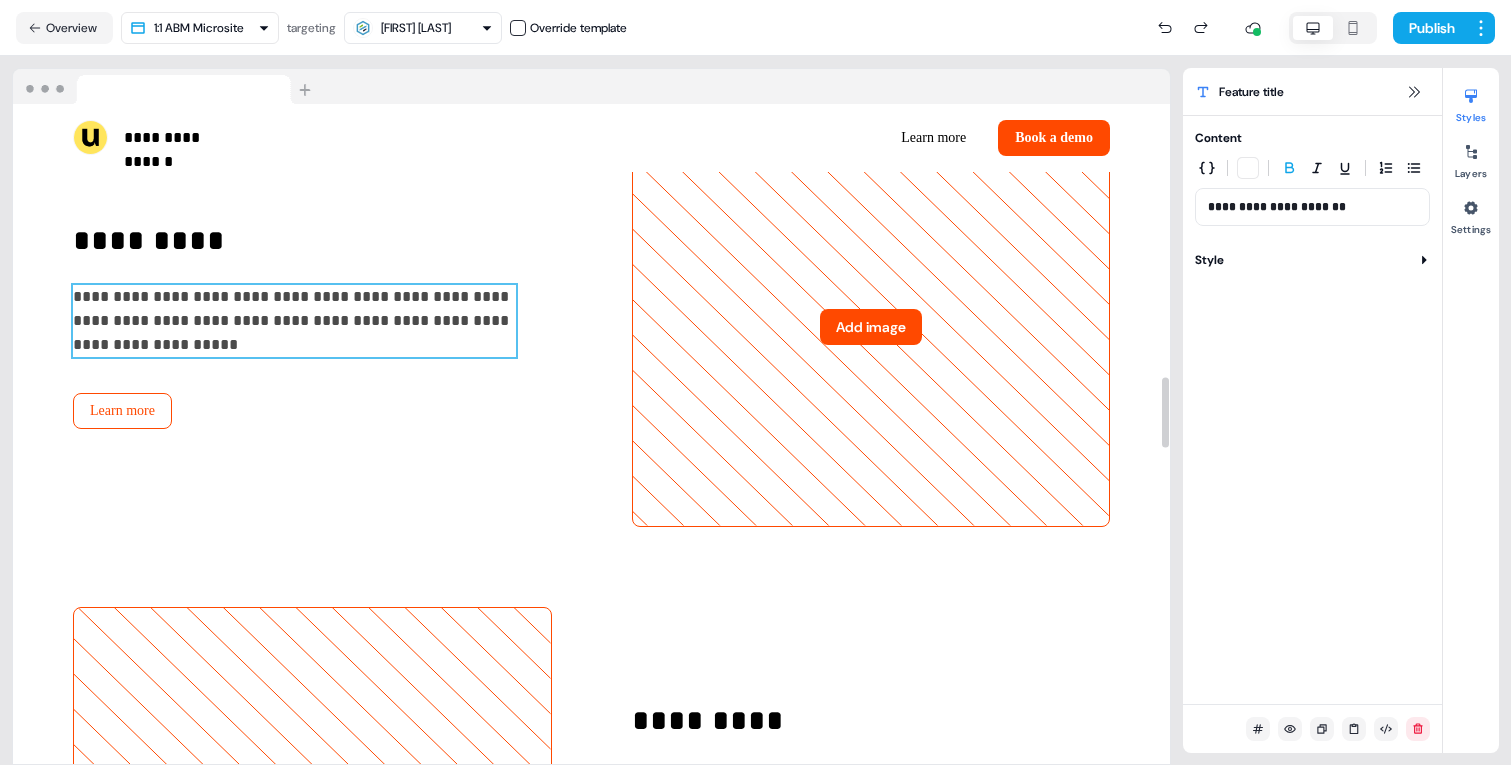 click on "**********" at bounding box center (294, 321) 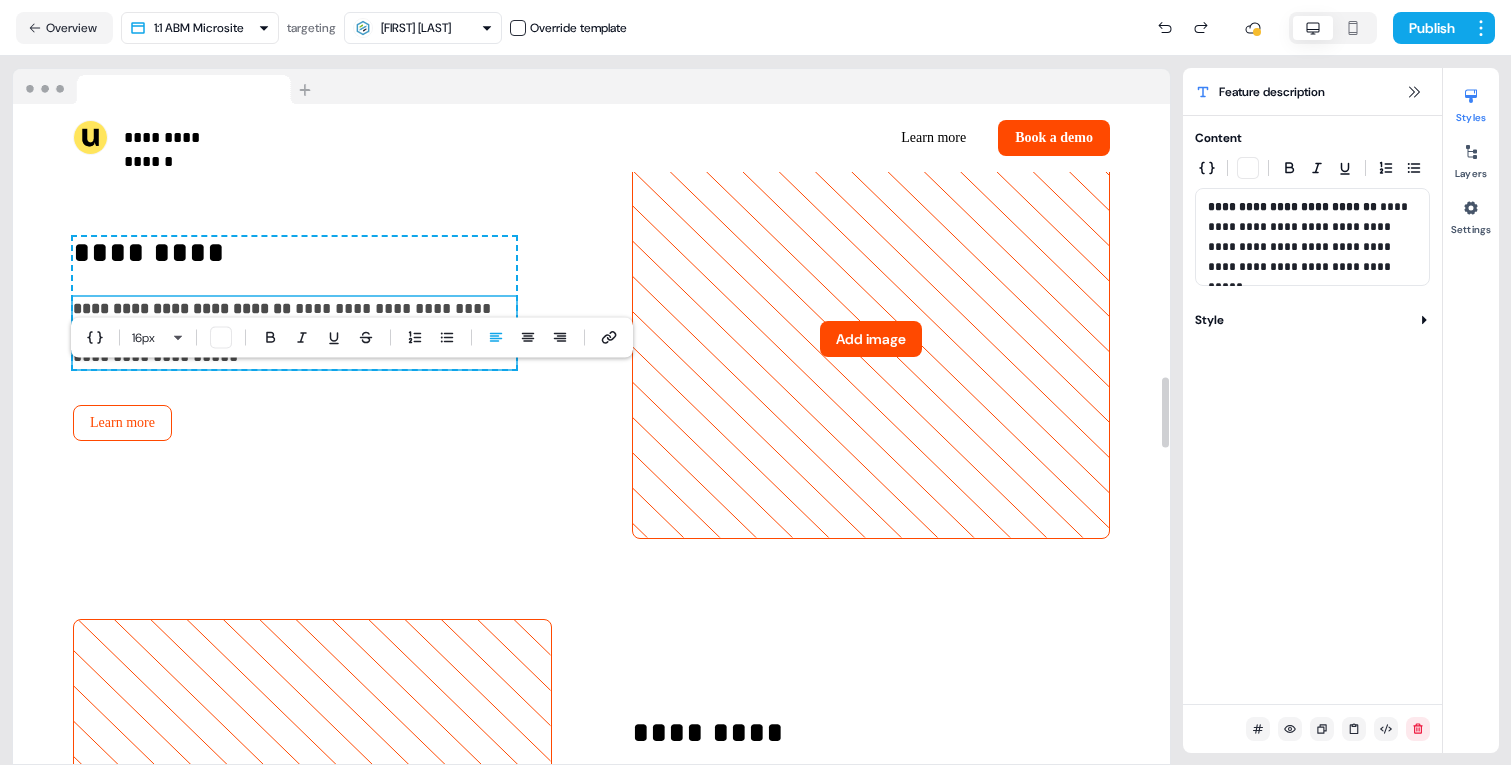 scroll, scrollTop: 2567, scrollLeft: 0, axis: vertical 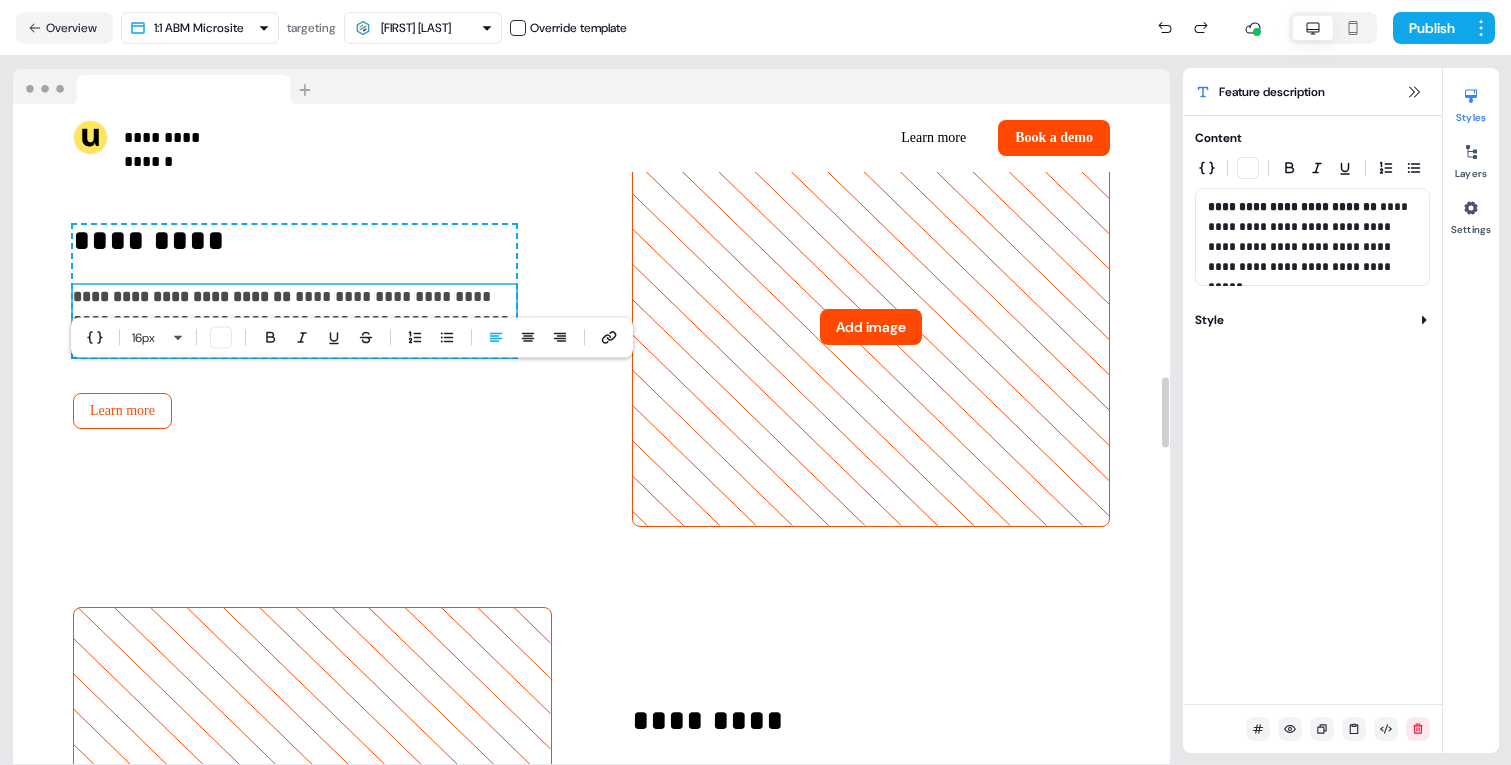 click on "**********" at bounding box center (294, 321) 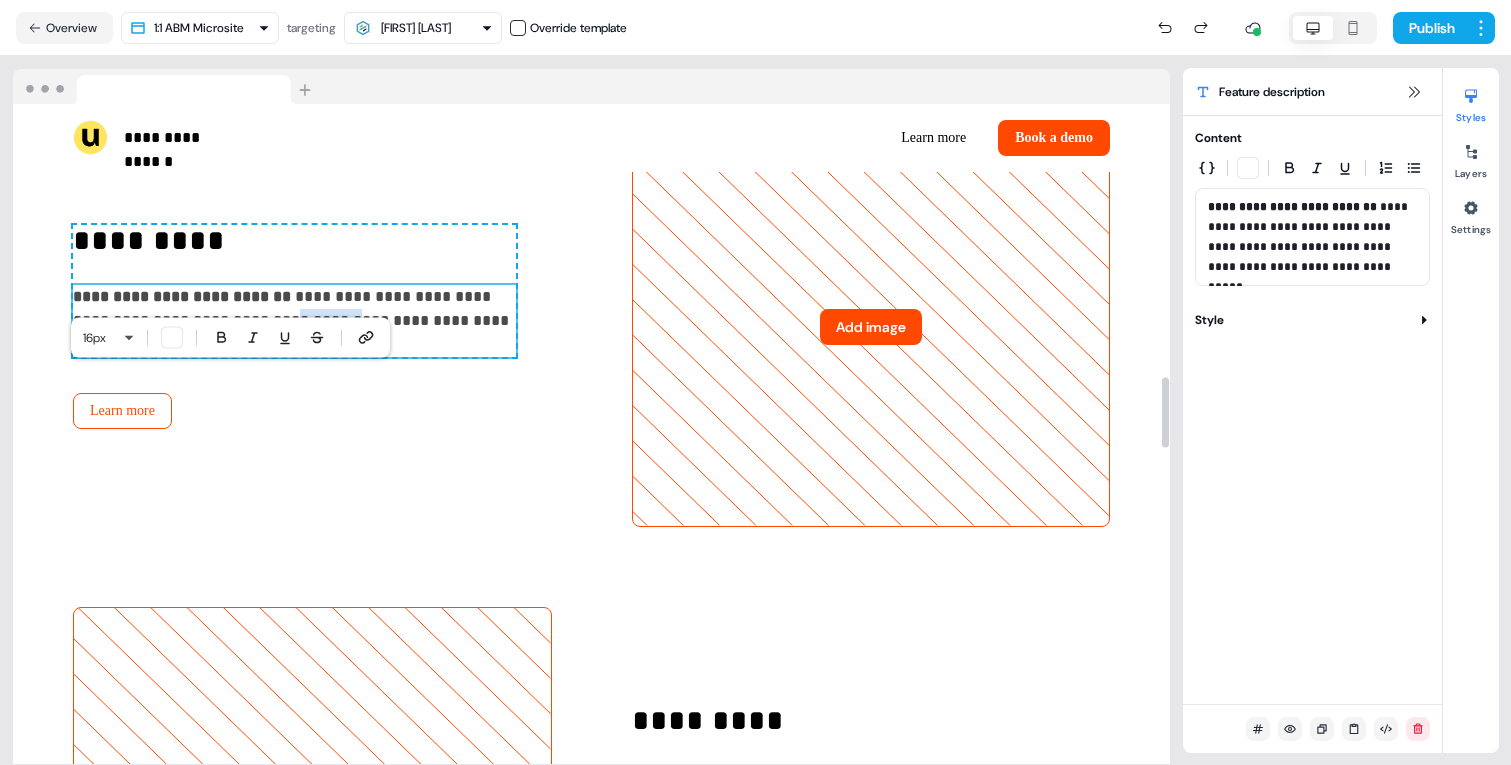 click on "**********" at bounding box center (294, 321) 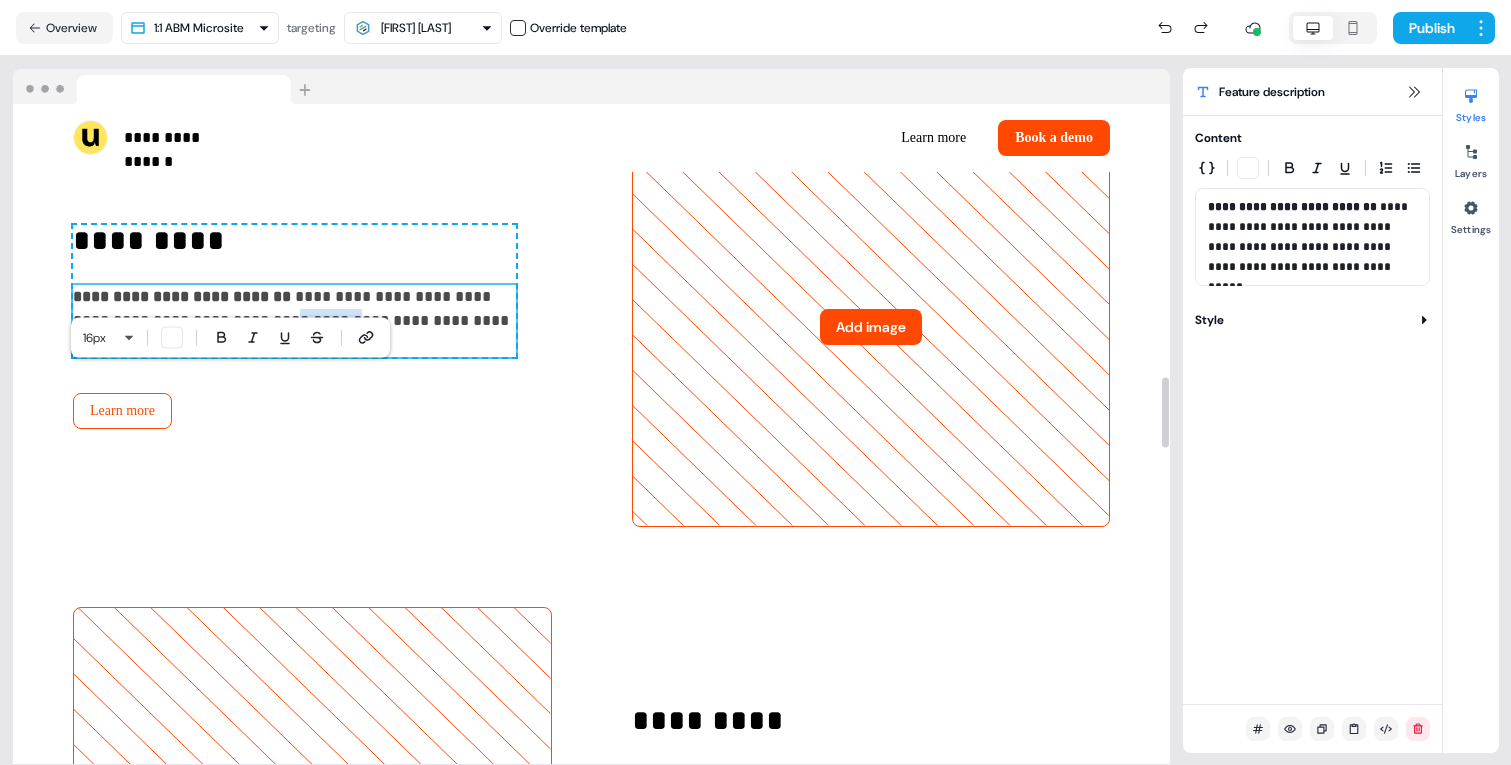 type 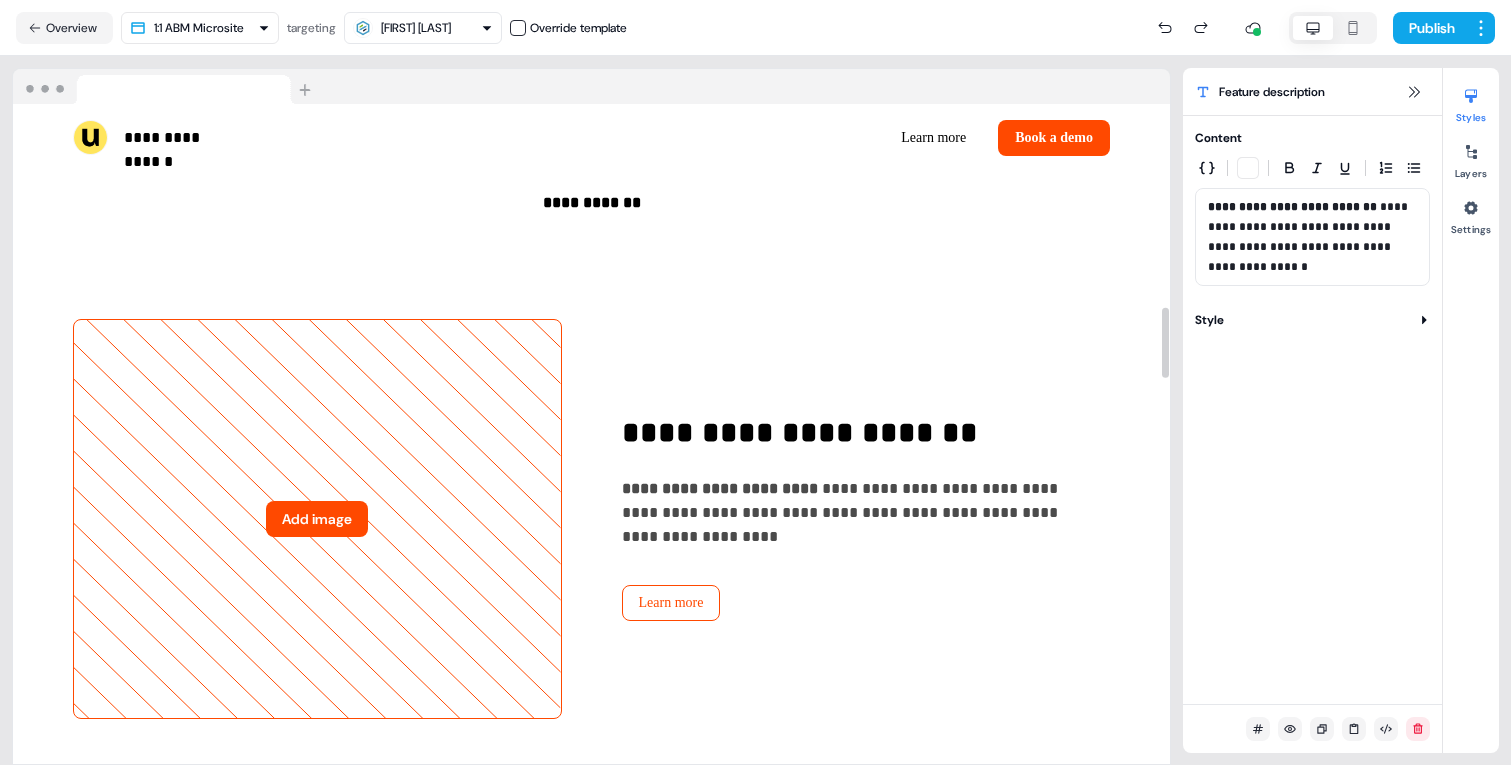 scroll, scrollTop: 1896, scrollLeft: 0, axis: vertical 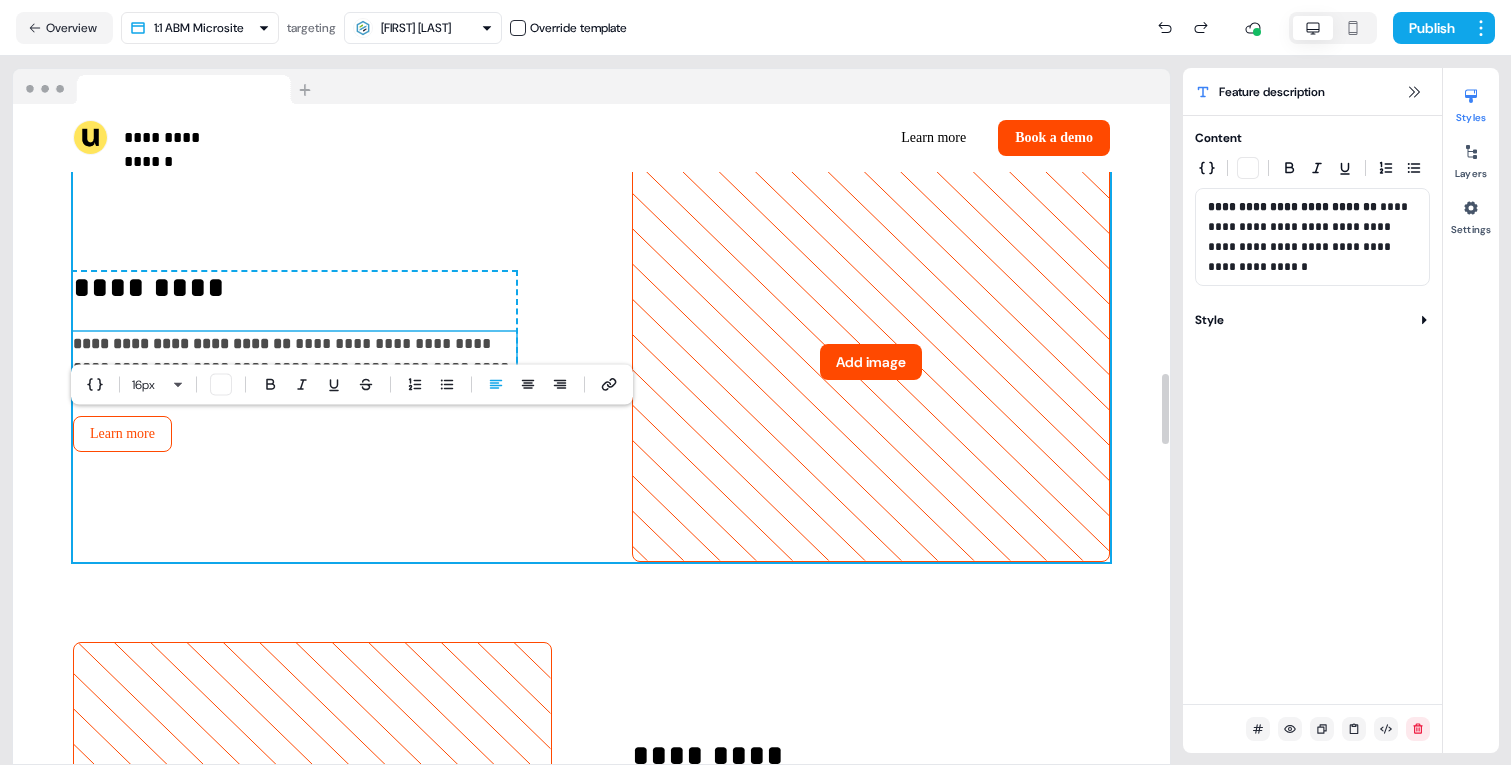 click on "To pick up a draggable item, press the space bar.
While dragging, use the arrow keys to move the item.
Press space again to drop the item in its new position, or press escape to cancel.
Learn more
To pick up a draggable item, press the space bar.
While dragging, use the arrow keys to move the item.
Press space again to drop the item in its new position, or press escape to cancel.
Add image
To pick up a draggable item, press the space bar.
While dragging, use the arrow keys to move the item.
Press space again to drop the item in its new position, or press escape to cancel." at bounding box center (591, 362) 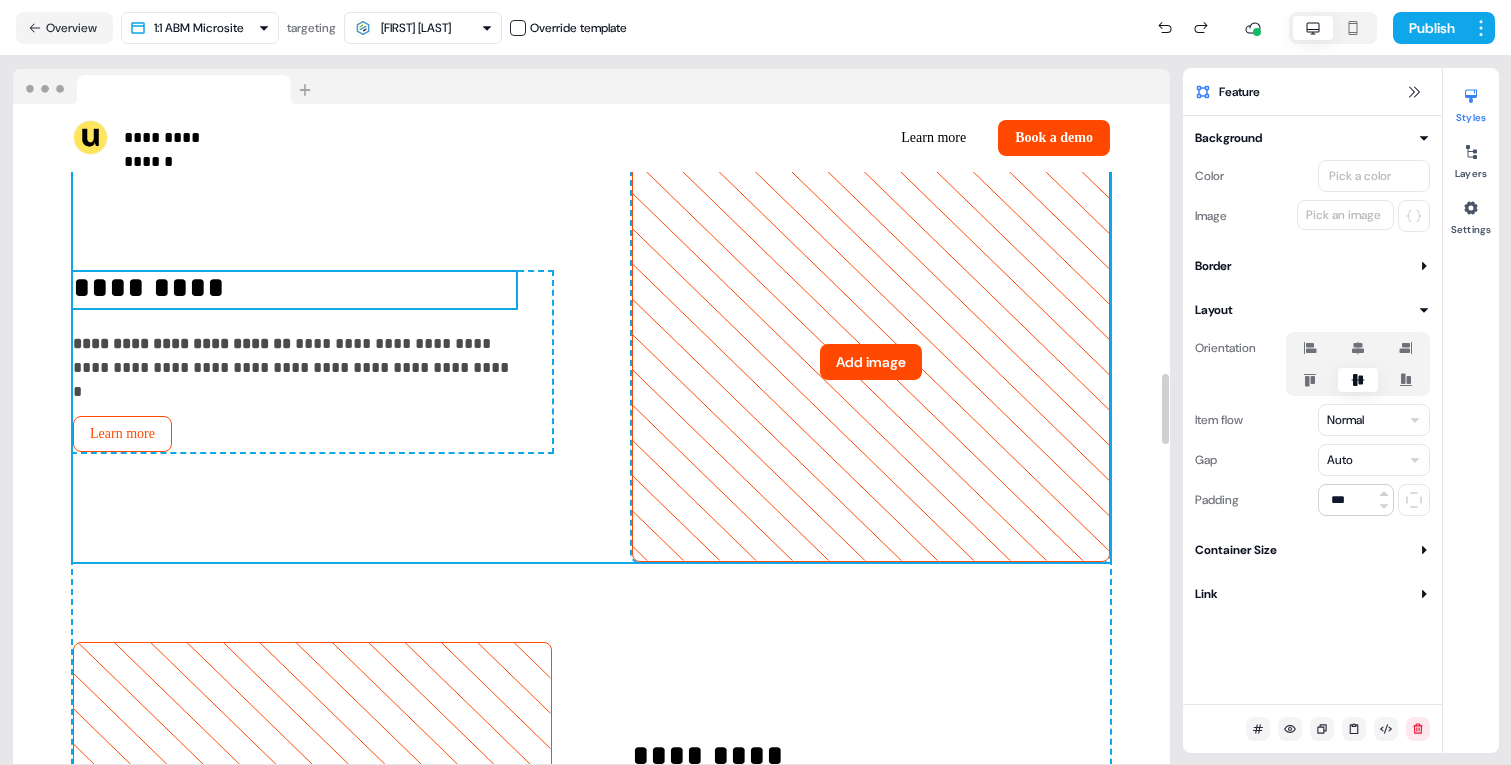 click on "*********" at bounding box center (294, 290) 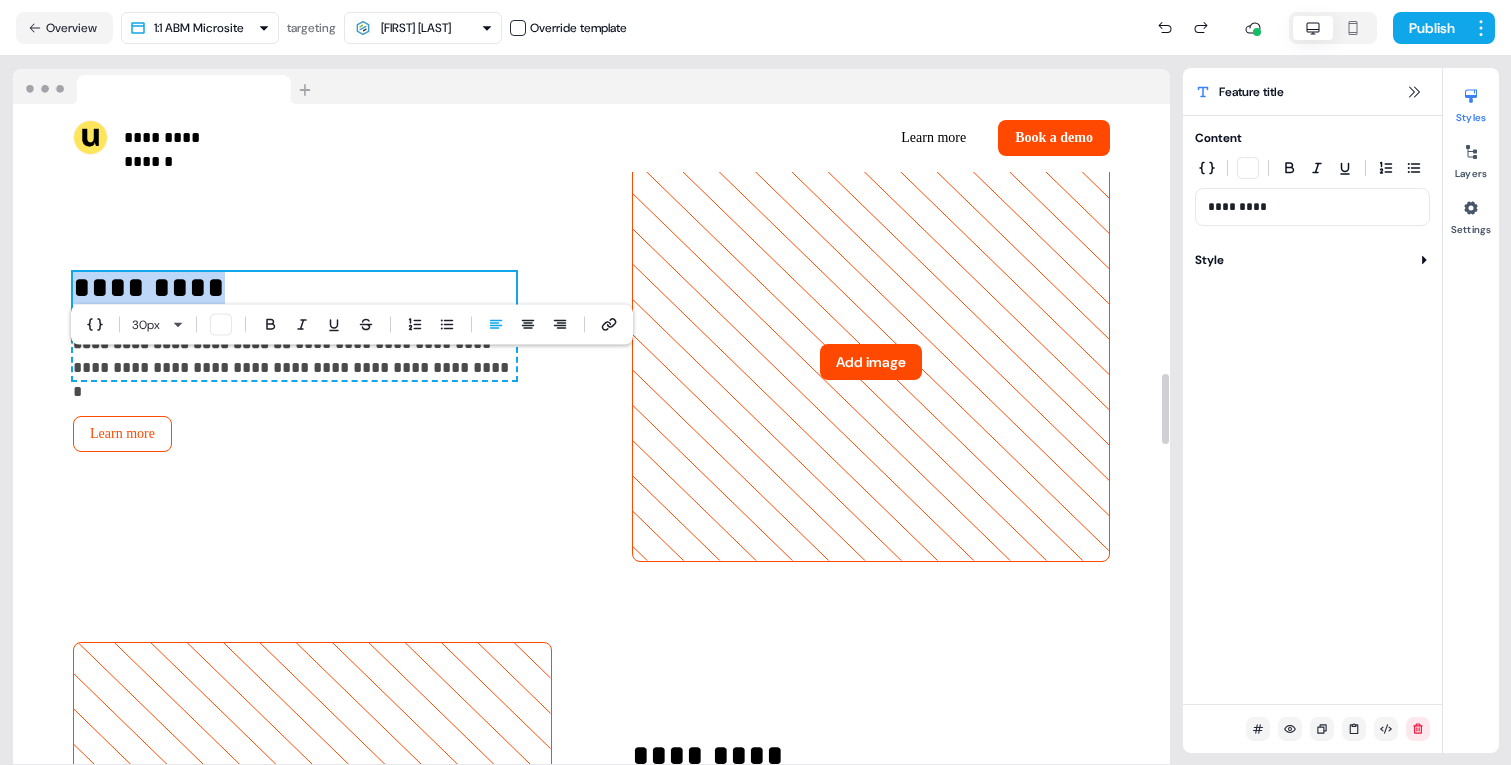 type 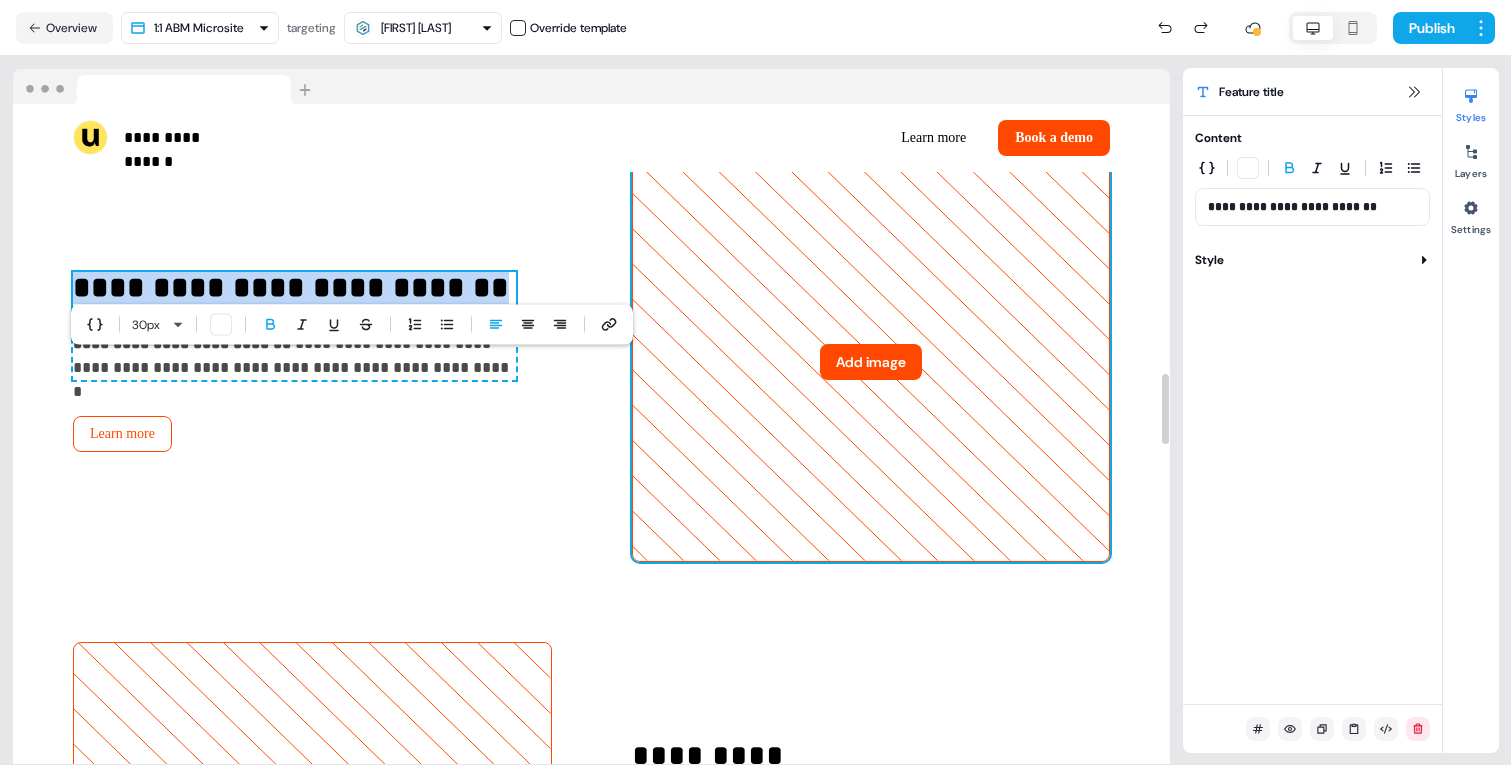 click on "Add image" at bounding box center (871, 362) 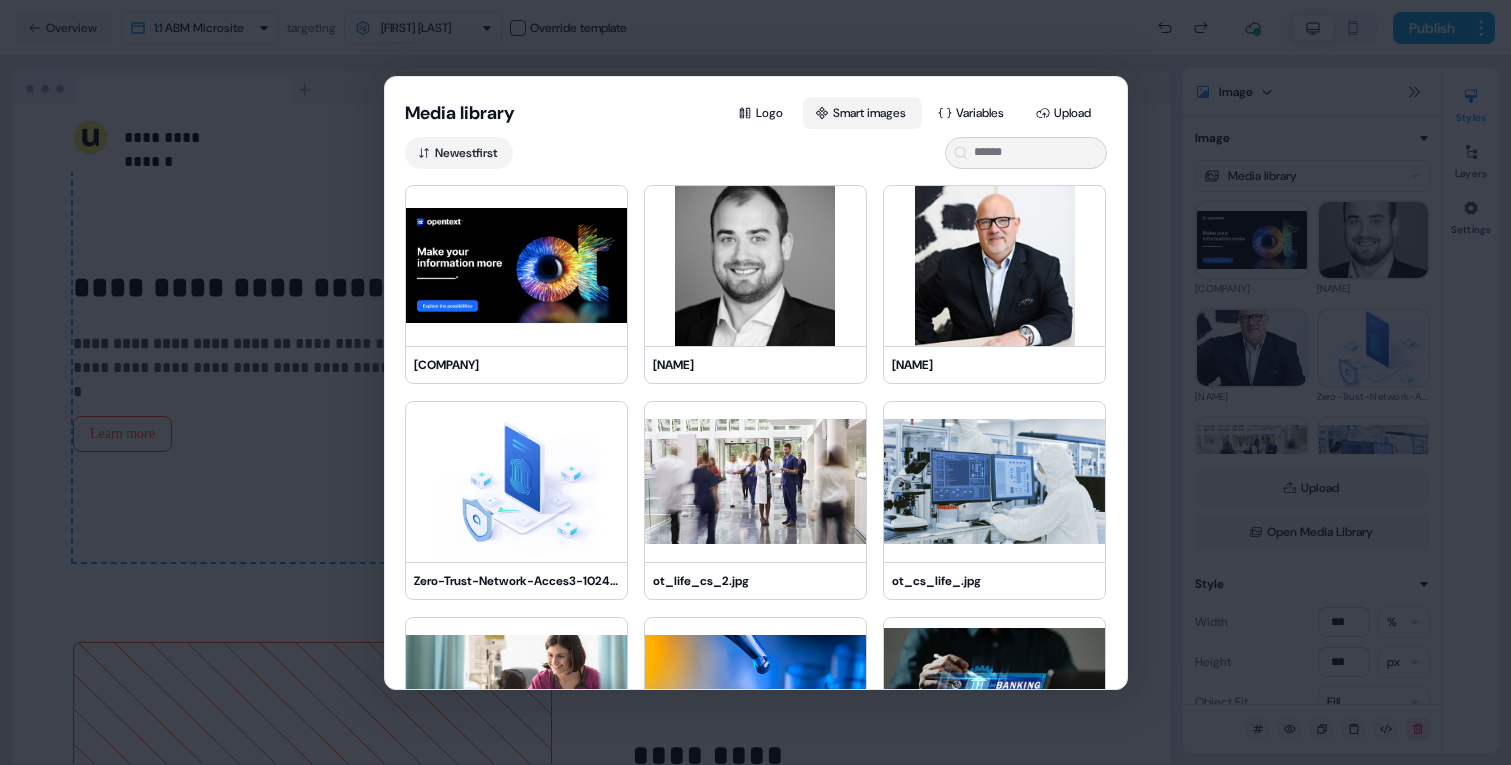 click on "Smart images" at bounding box center (862, 113) 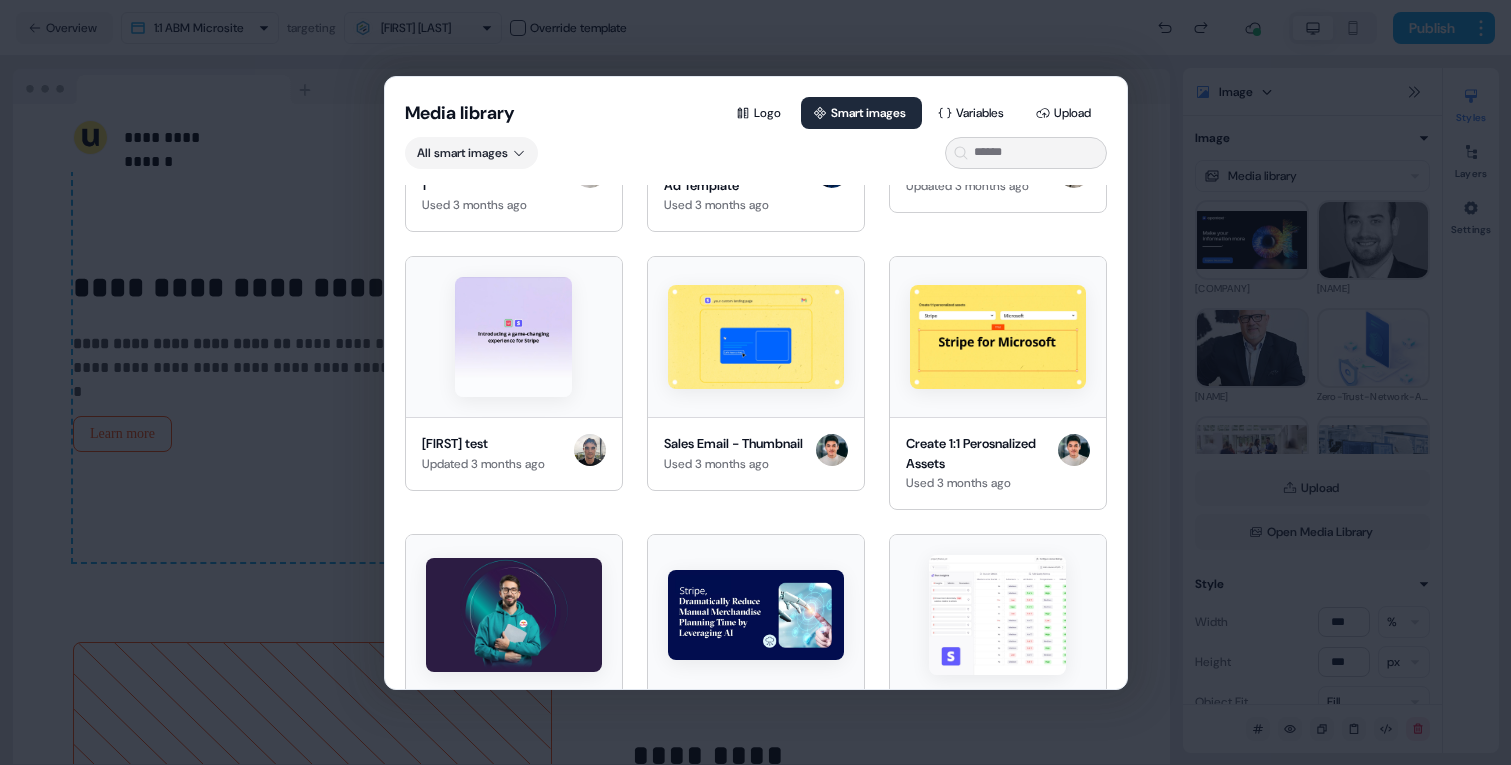 scroll, scrollTop: 1307, scrollLeft: 0, axis: vertical 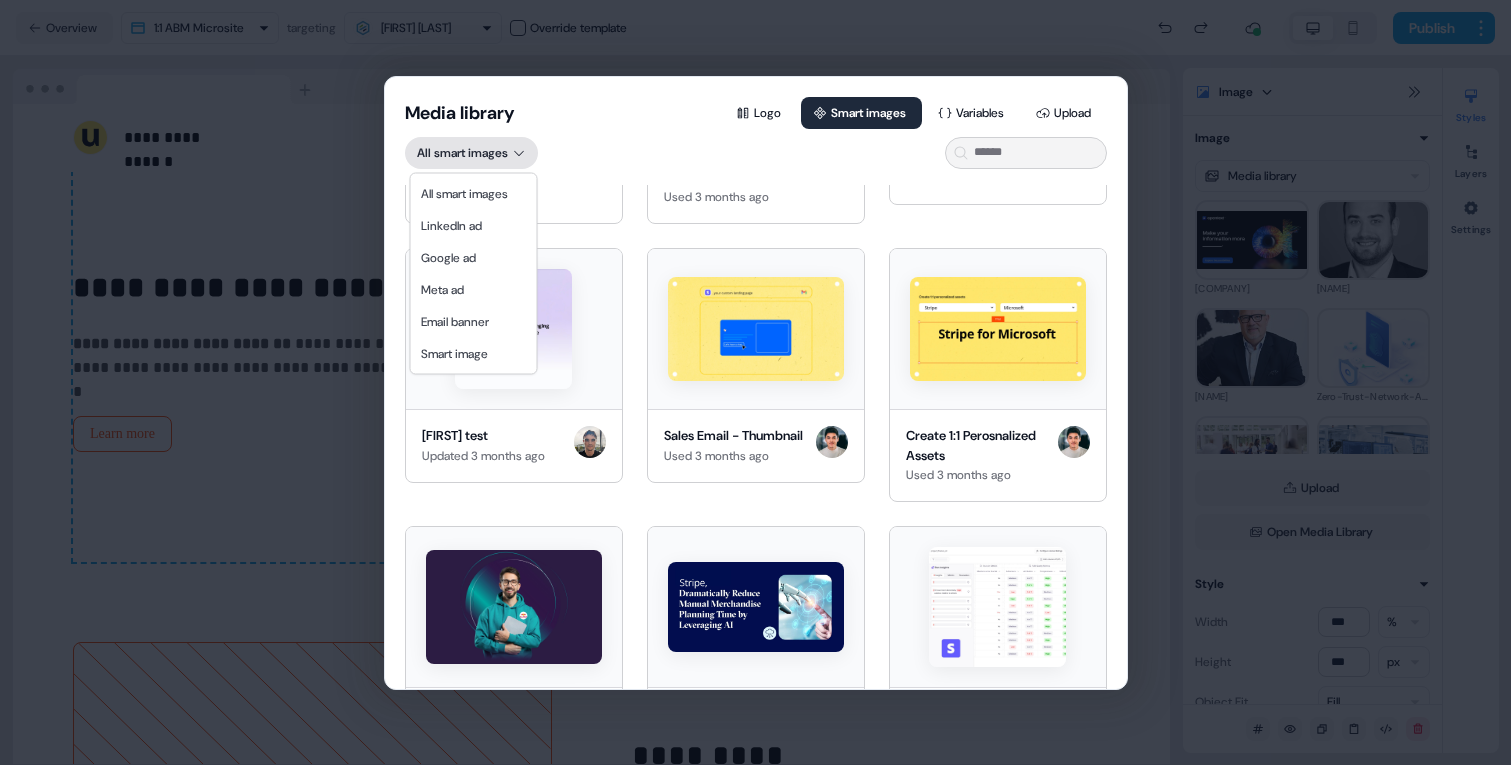 click on "Media library Logo Smart images Variables Upload All smart images Userled | 1:1 Ads | ABM Done right Used 5 hours ago Userled | 1:1 Ads | Love Used 5 hours ago Userled | 1:1 Ads | What if Used 7 days ago Userled | 1:1 Ads | Customers Used 7 days ago Userled | 1:1 Ads | Generic Ads Used 7 days ago Userled | 1:1 Ads | Why Used 21 days ago Torii Linkedin Used 22 days ago Kpler smart image Updated 22 days ago 1:1 ABM LinkedIn Ads Used 28 days ago Stibo LinkedIn Ads Used 28 days ago PVcase LI Ad Used 1 month ago commercetools LI ad template Used 2 months ago LinkedIn Ads - Template 1 Used 3 months ago Constructor.io LinkedIn Ad Template Used 3 months ago Contnetoo smart image Updated 3 months ago [FIRST] test Updated 3 months ago Sales Email - Thumbnail Used 3 months ago Create 1:1 Perosnalized Assets Used 3 months ago AMS Smart Image 2 Updated 3 months ago Blue Yonder LinkedIn Ad Used 4 months ago Galileo Smart Image Created 4 months ago engagement account level smart image Updated 4 months ago Federato LI Ad" at bounding box center (755, 382) 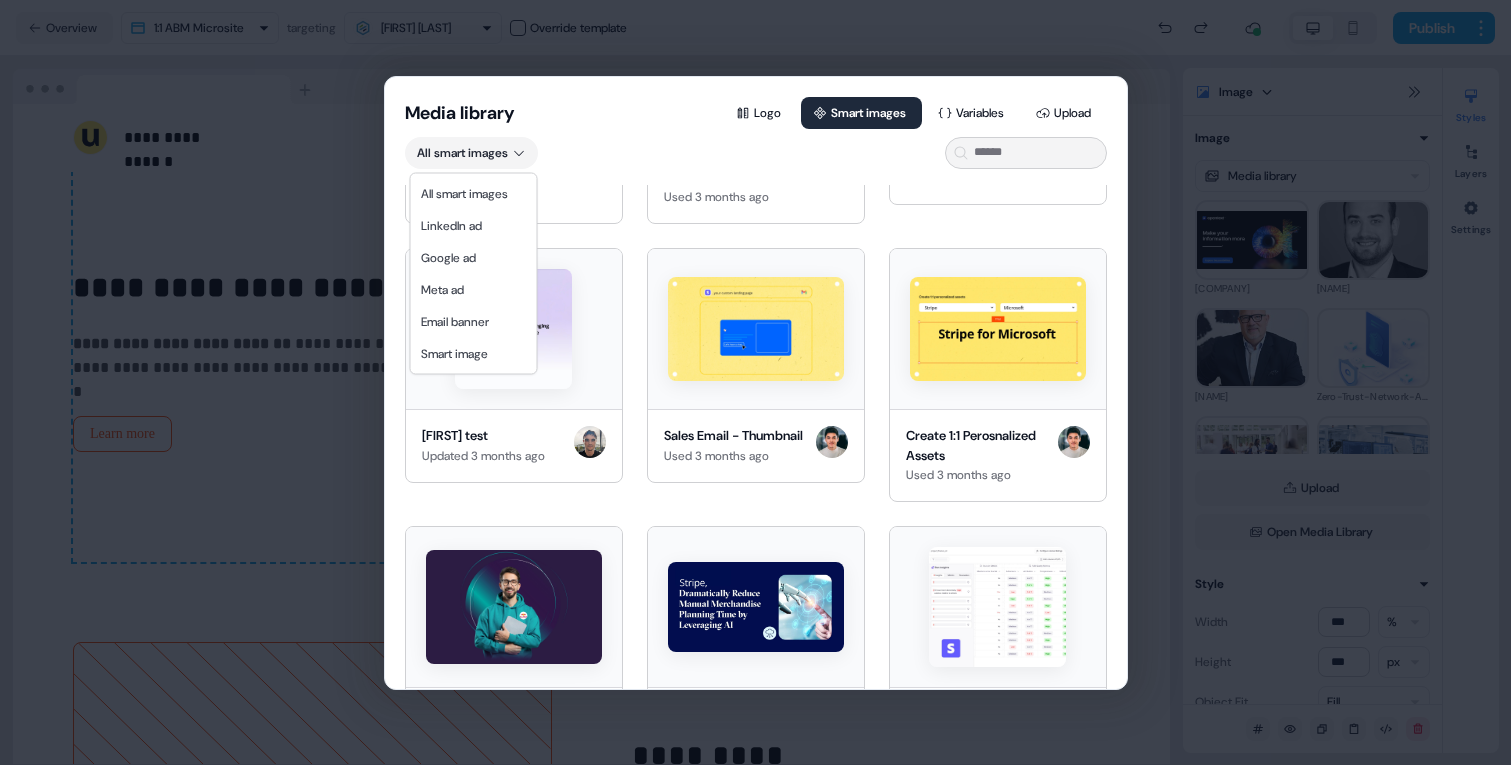 click on "Media library Logo Smart images Variables Upload All smart images Userled | 1:1 Ads | ABM Done right Used 5 hours ago Userled | 1:1 Ads | Love Used 5 hours ago Userled | 1:1 Ads | What if Used 7 days ago Userled | 1:1 Ads | Customers Used 7 days ago Userled | 1:1 Ads | Generic Ads Used 7 days ago Userled | 1:1 Ads | Why Used 21 days ago Torii Linkedin Used 22 days ago Kpler smart image Updated 22 days ago 1:1 ABM LinkedIn Ads Used 28 days ago Stibo LinkedIn Ads Used 28 days ago PVcase LI Ad Used 1 month ago commercetools LI ad template Used 2 months ago LinkedIn Ads - Template 1 Used 3 months ago Constructor.io LinkedIn Ad Template Used 3 months ago Contnetoo smart image Updated 3 months ago [FIRST] test Updated 3 months ago Sales Email - Thumbnail Used 3 months ago Create 1:1 Perosnalized Assets Used 3 months ago AMS Smart Image 2 Updated 3 months ago Blue Yonder LinkedIn Ad Used 4 months ago Galileo Smart Image Created 4 months ago engagement account level smart image Updated 4 months ago Federato LI Ad" at bounding box center (755, 382) 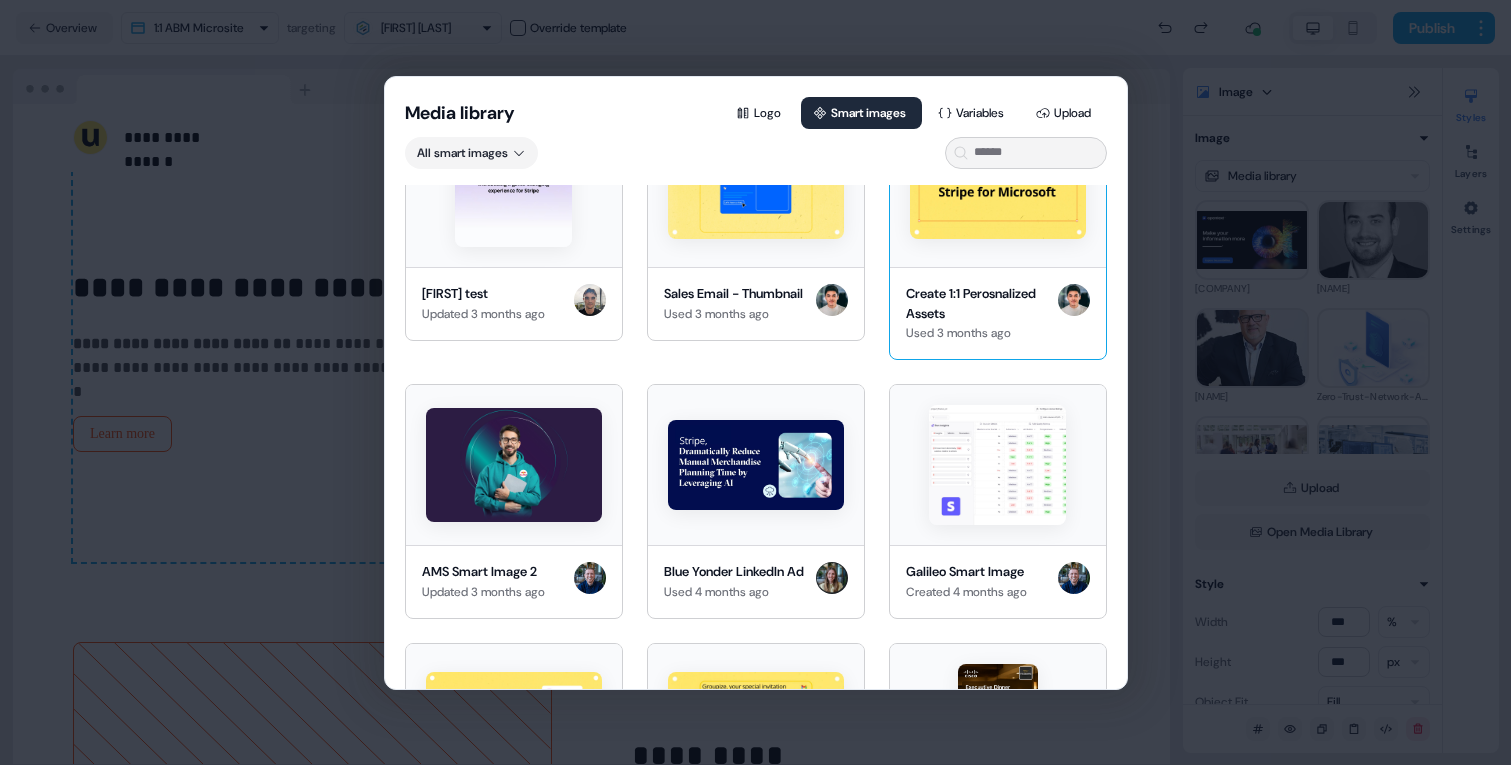 scroll, scrollTop: 1203, scrollLeft: 0, axis: vertical 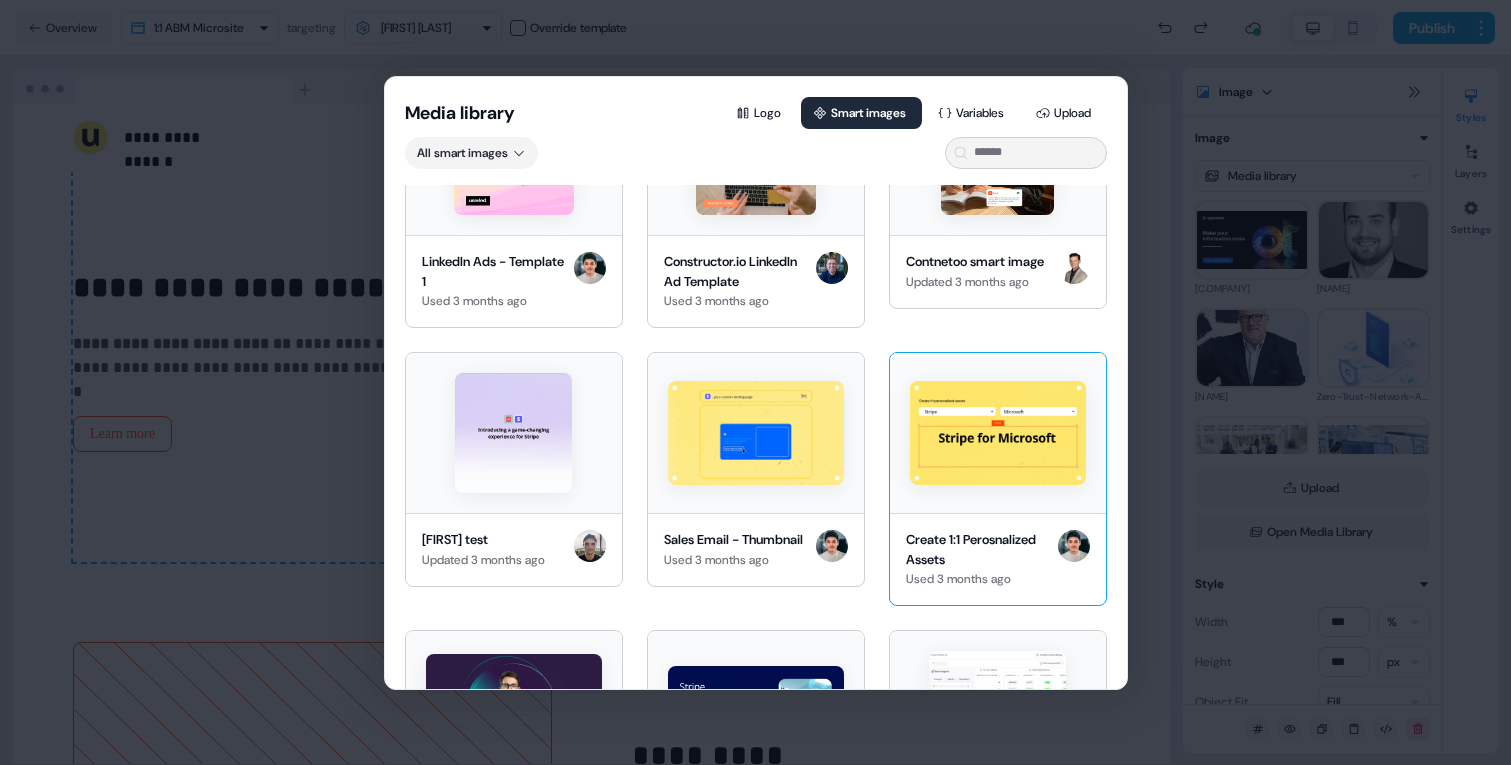 click at bounding box center (998, 432) 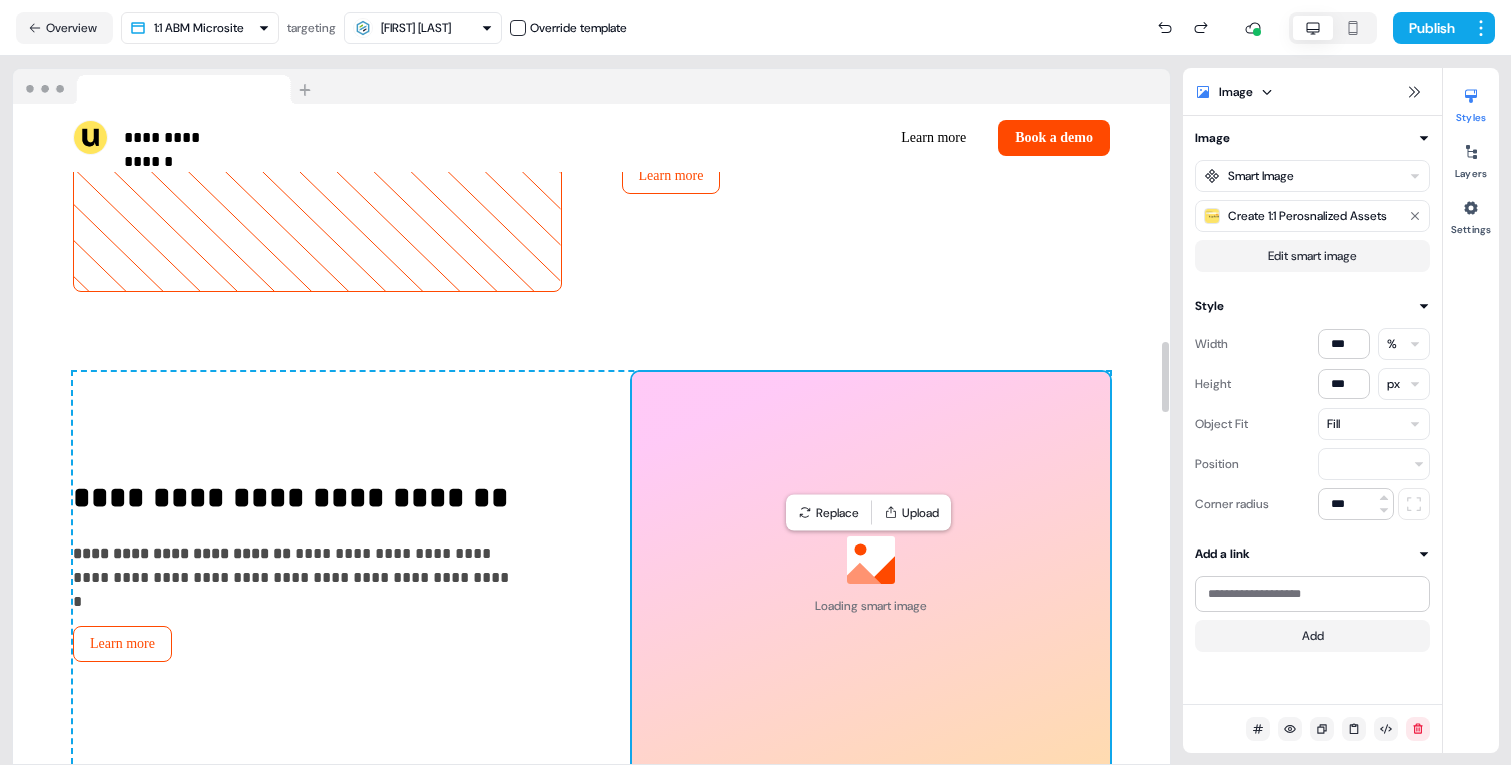 scroll, scrollTop: 1933, scrollLeft: 0, axis: vertical 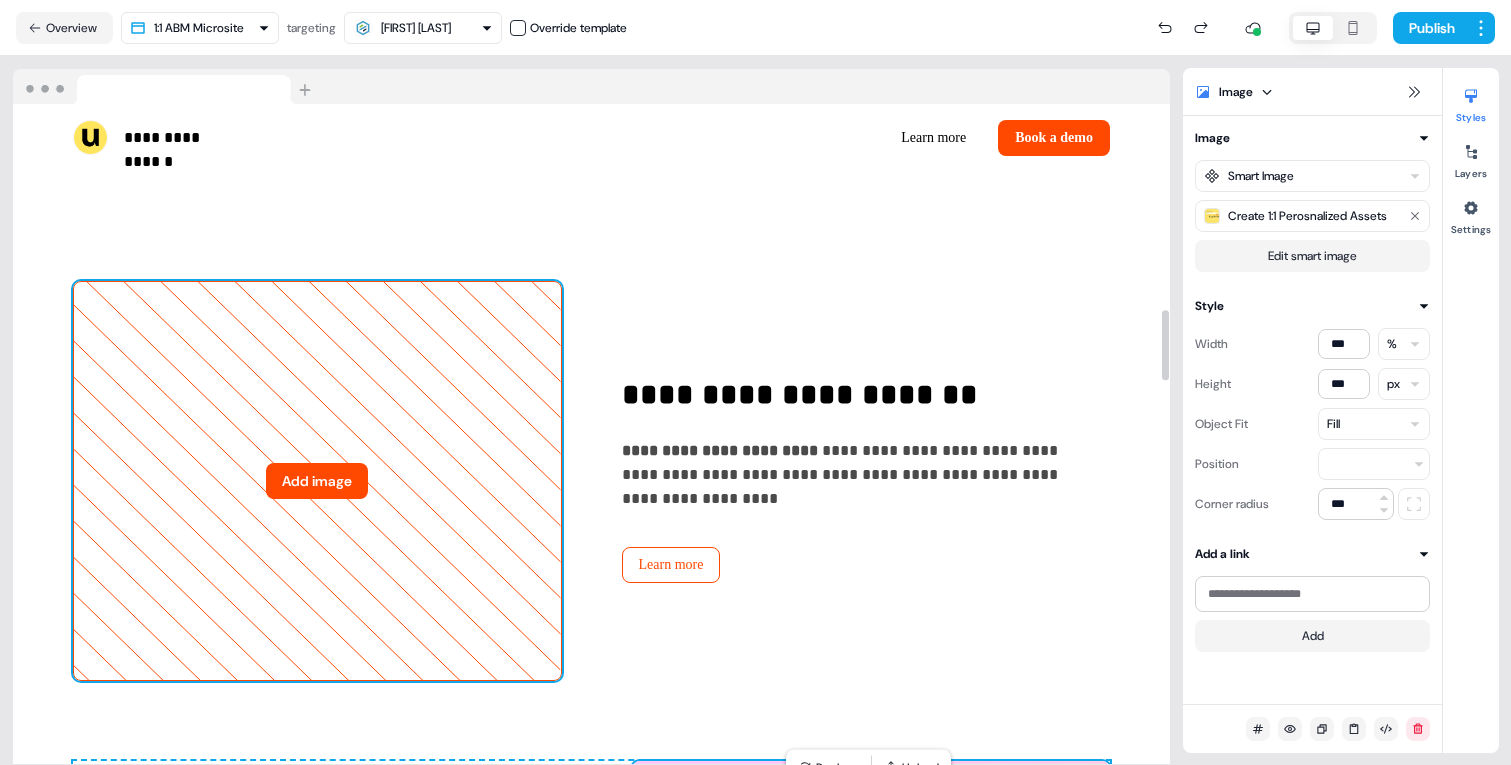click on "Add image" at bounding box center [317, 481] 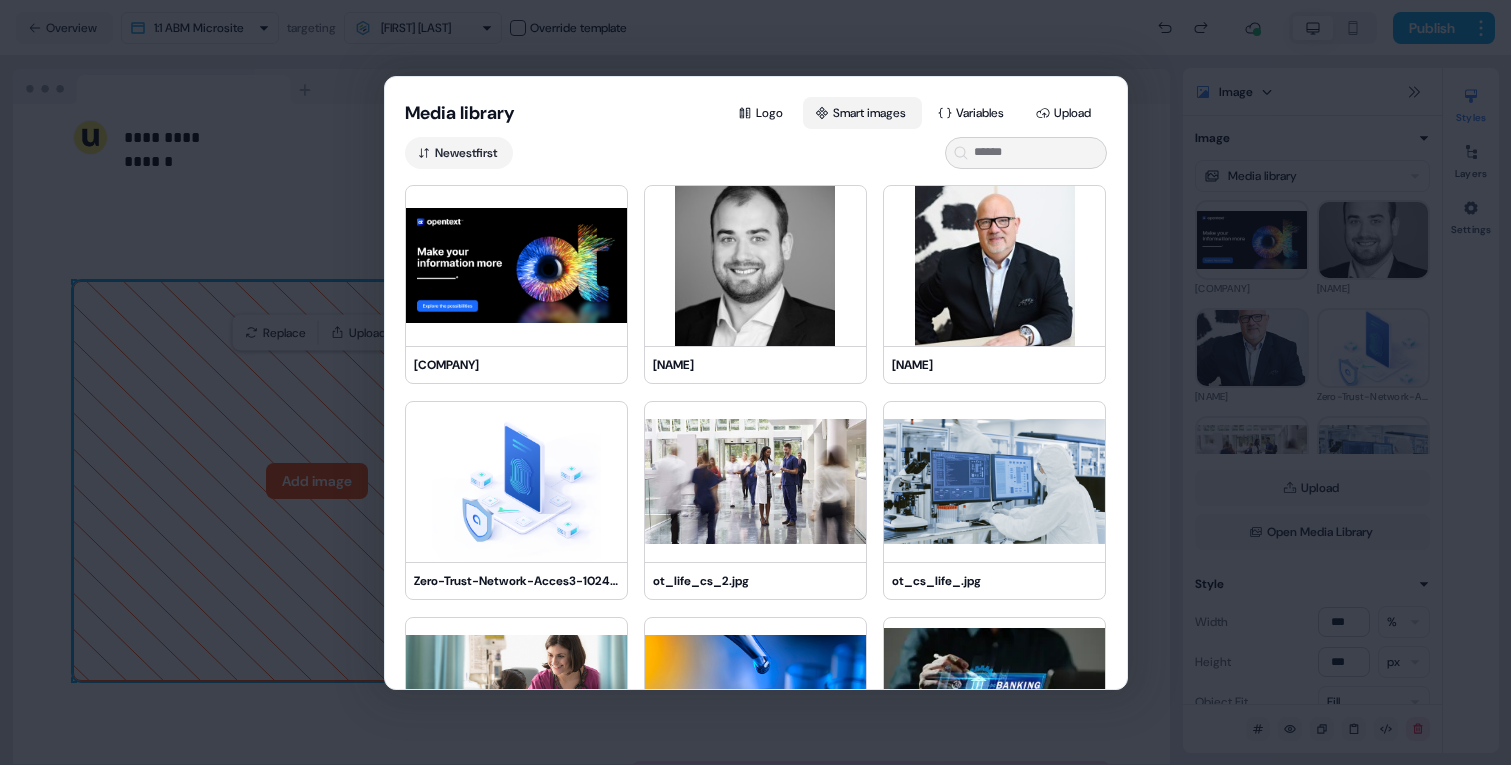 click on "Smart images" at bounding box center (862, 113) 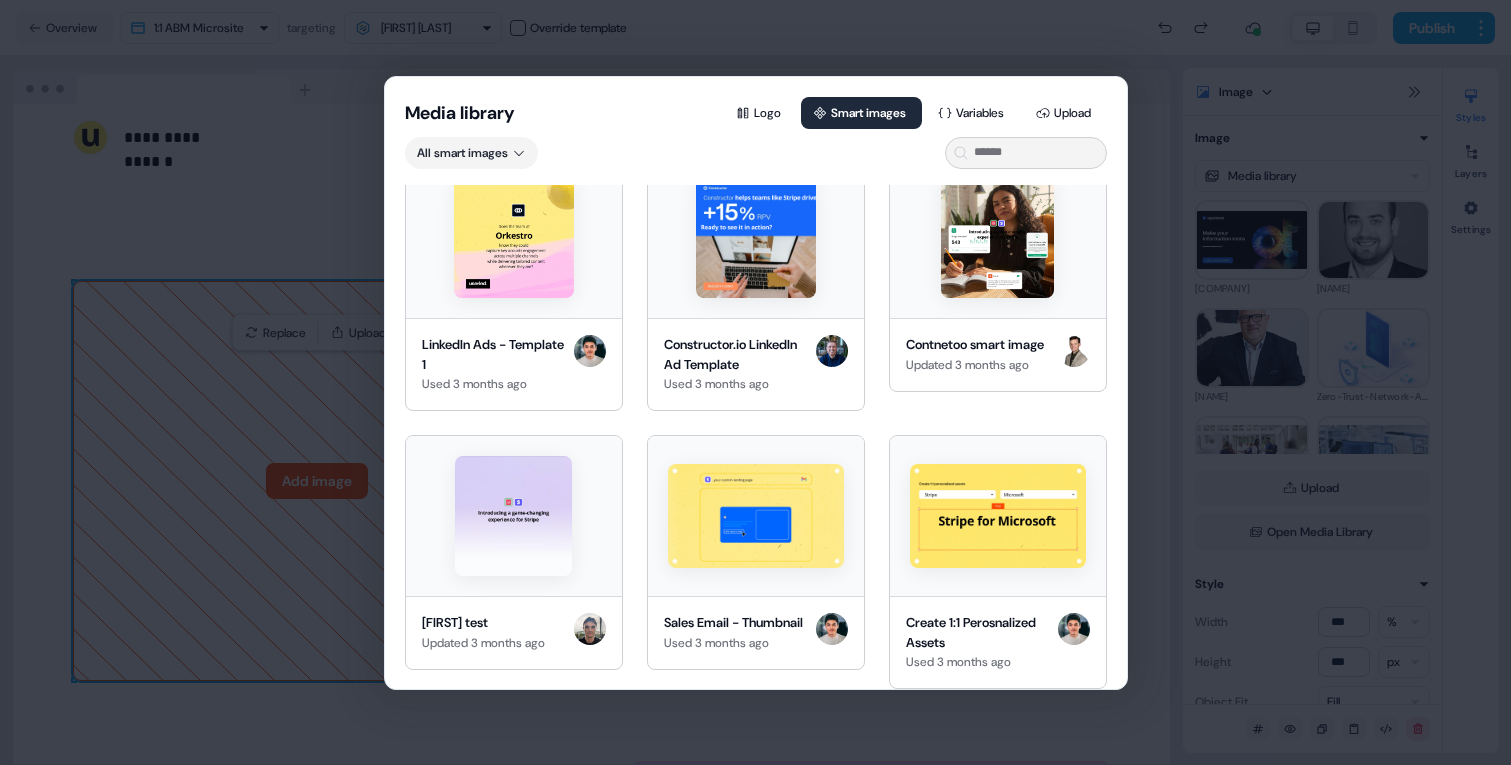 scroll, scrollTop: 1351, scrollLeft: 0, axis: vertical 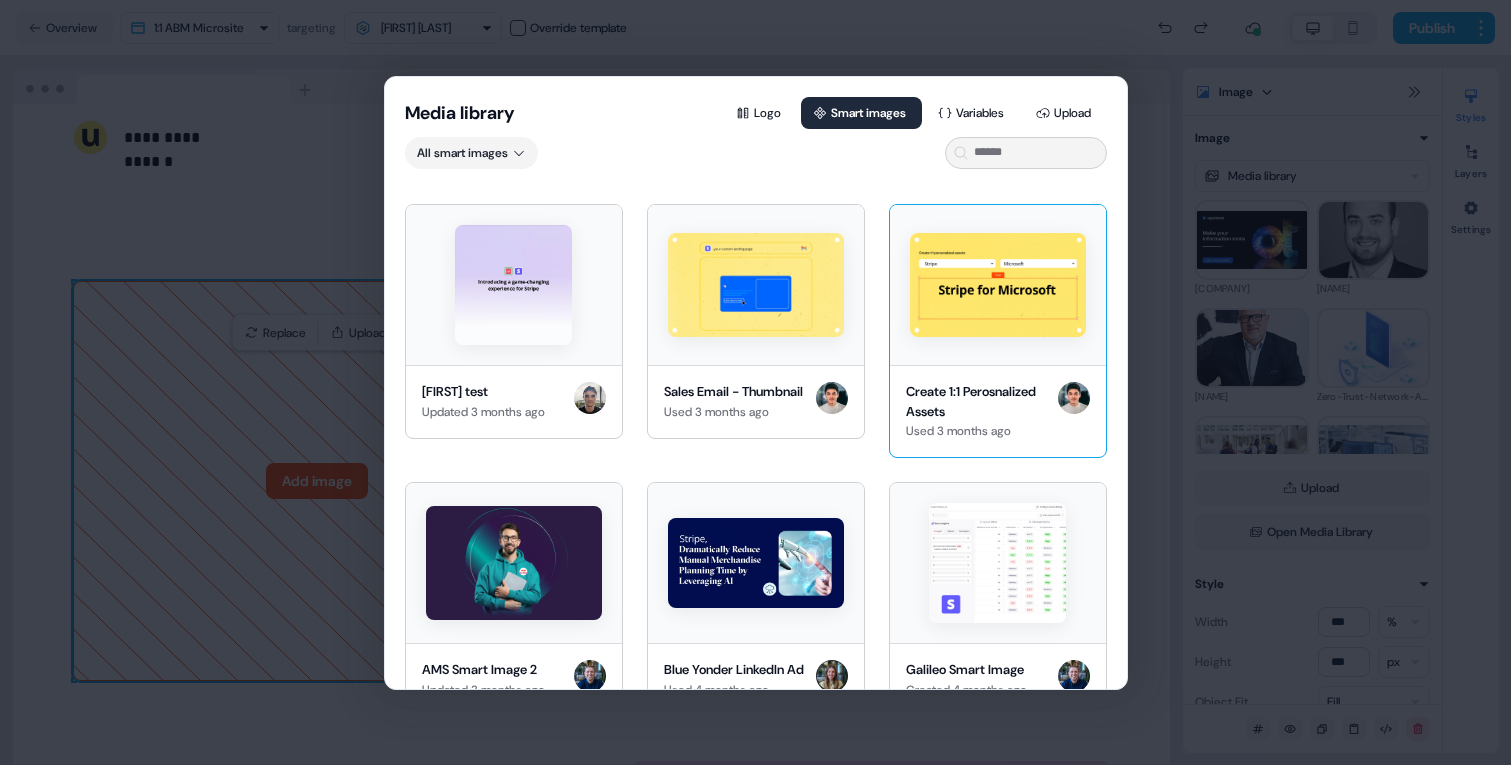 click at bounding box center (998, 285) 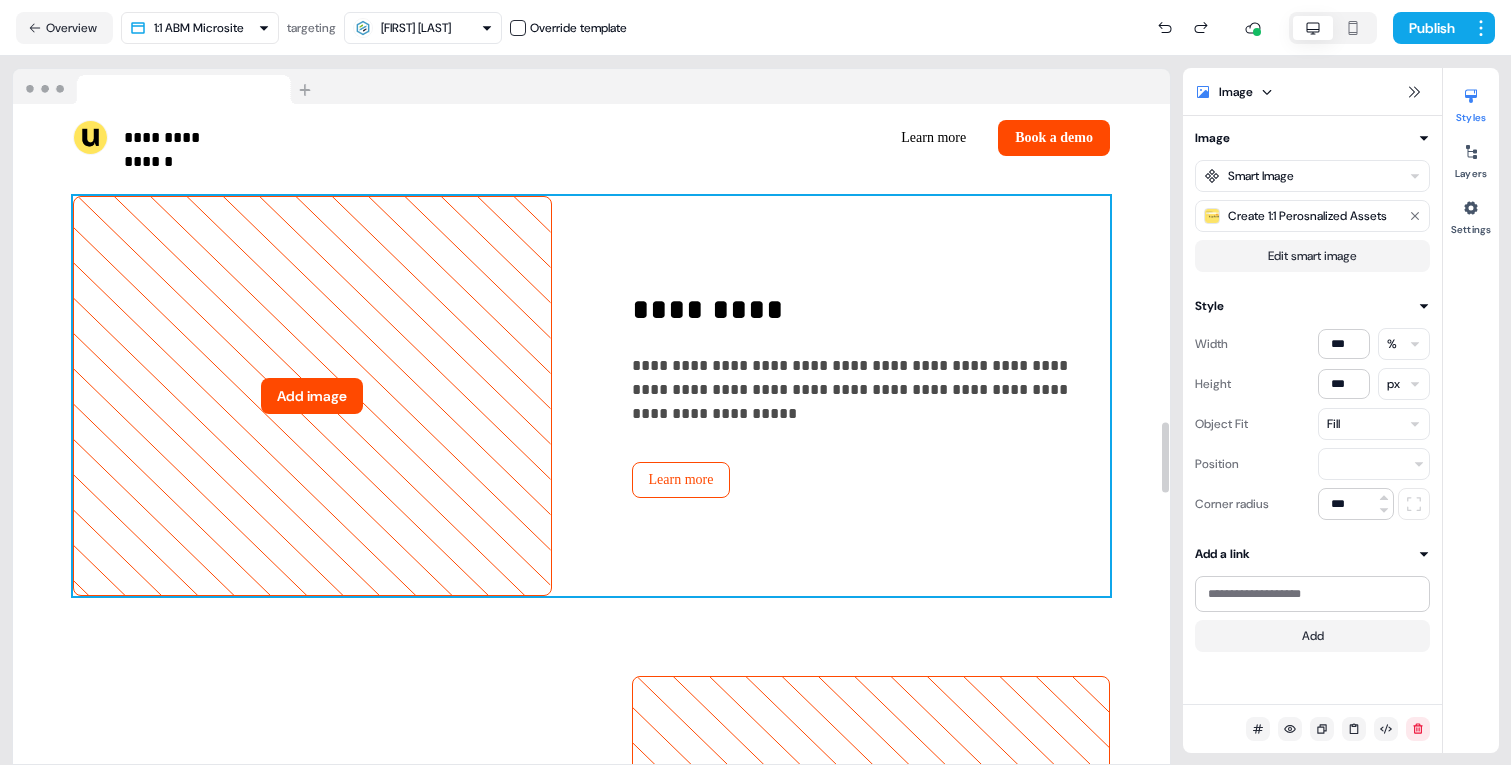 scroll, scrollTop: 2999, scrollLeft: 0, axis: vertical 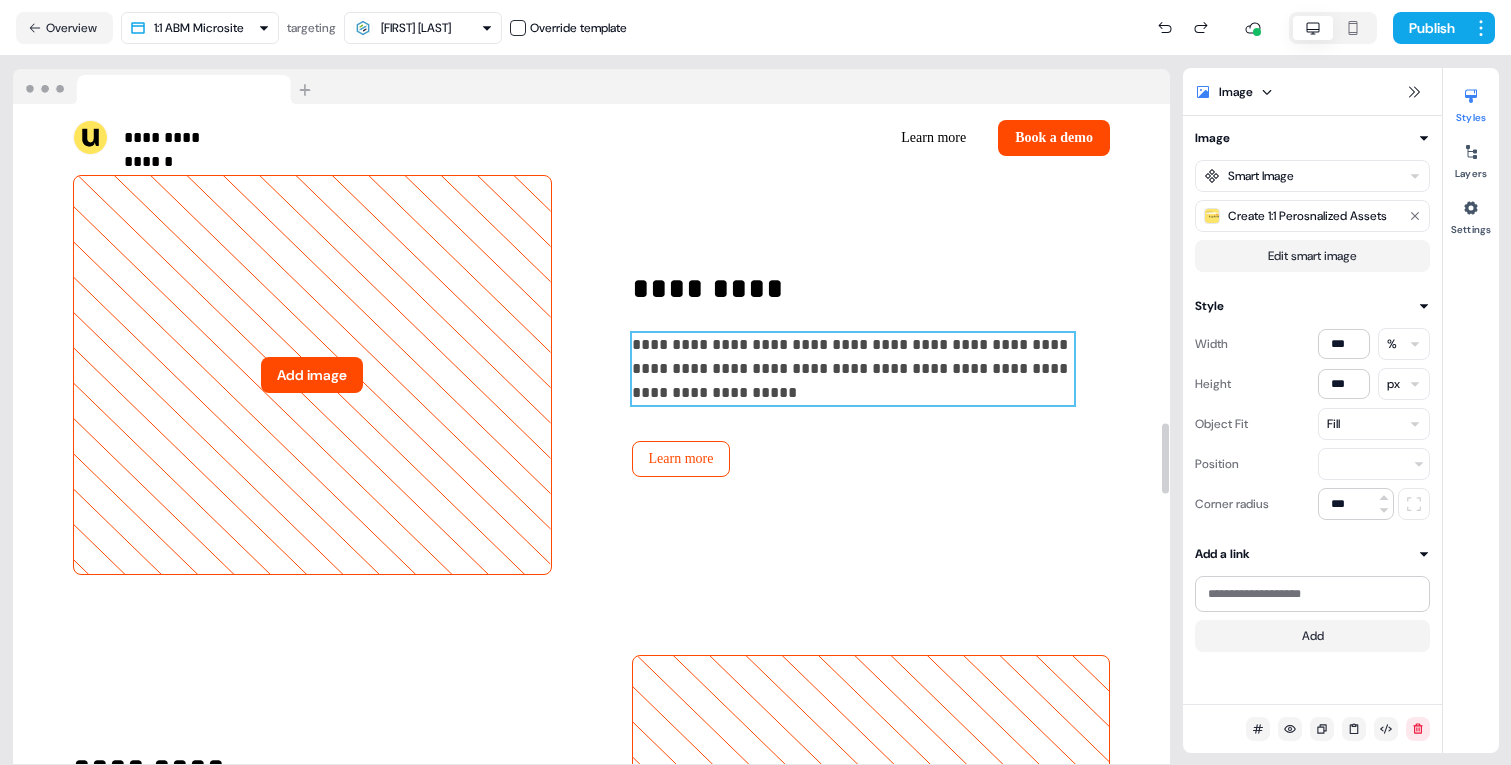 click on "**********" at bounding box center (853, 369) 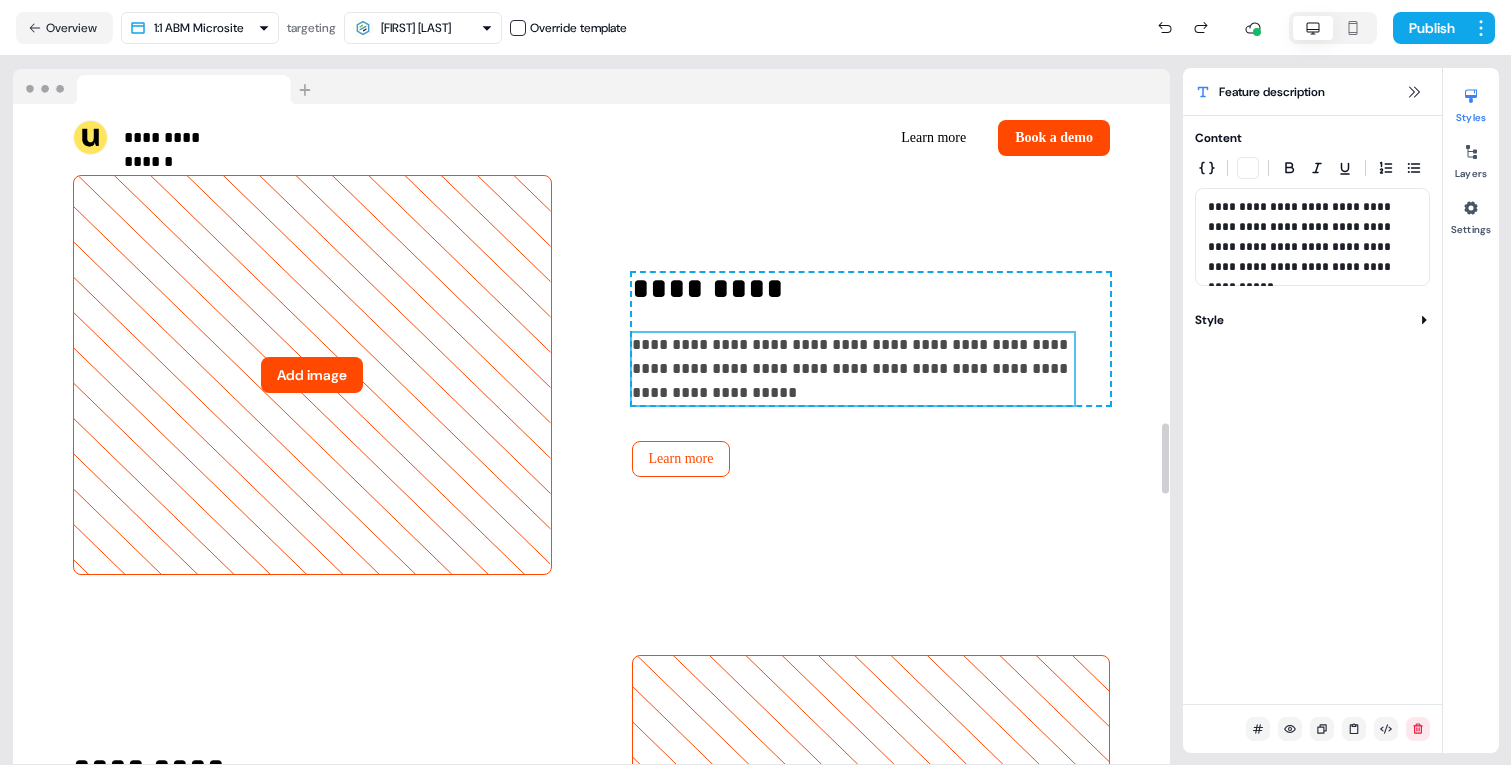 click on "**********" at bounding box center [853, 369] 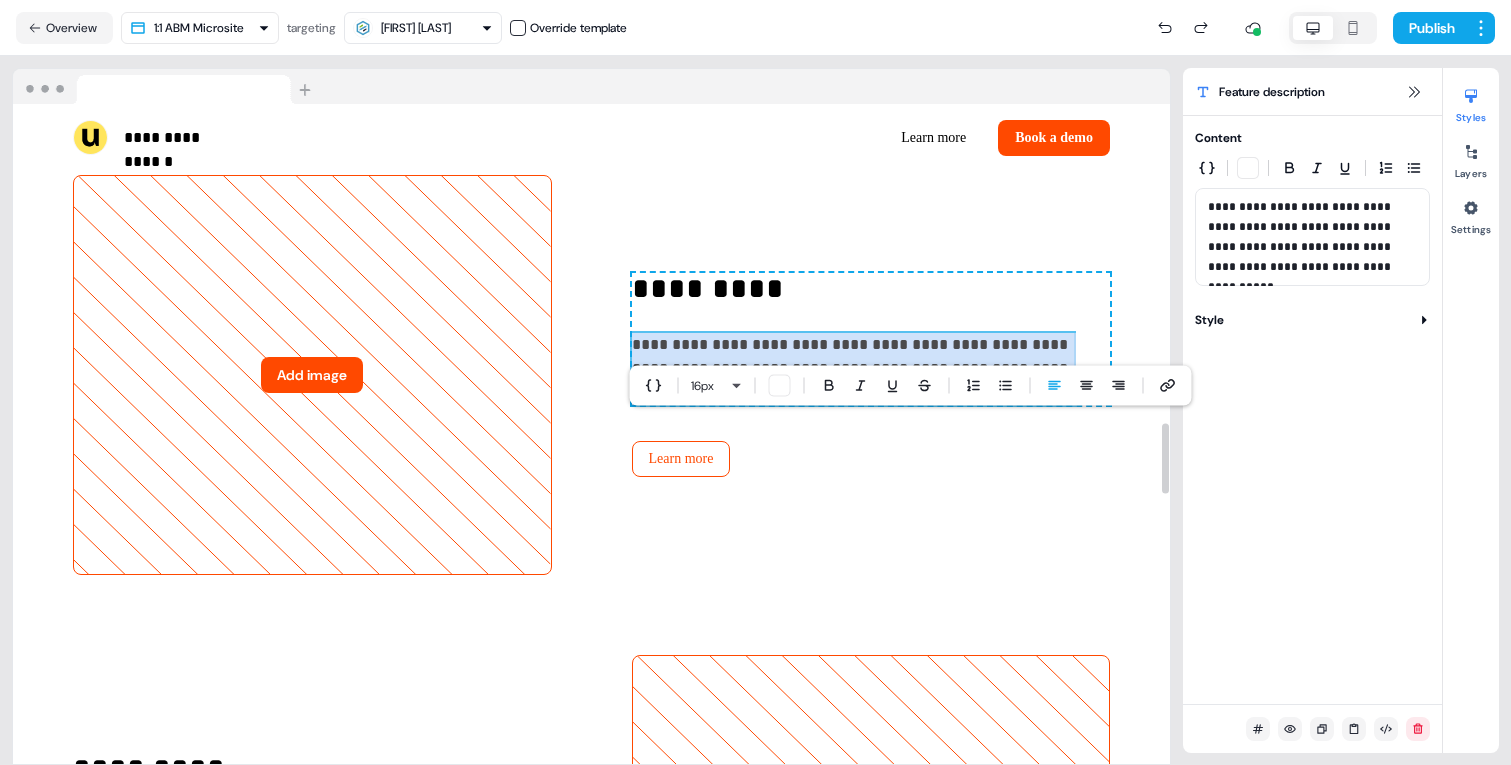 click on "**********" at bounding box center [853, 369] 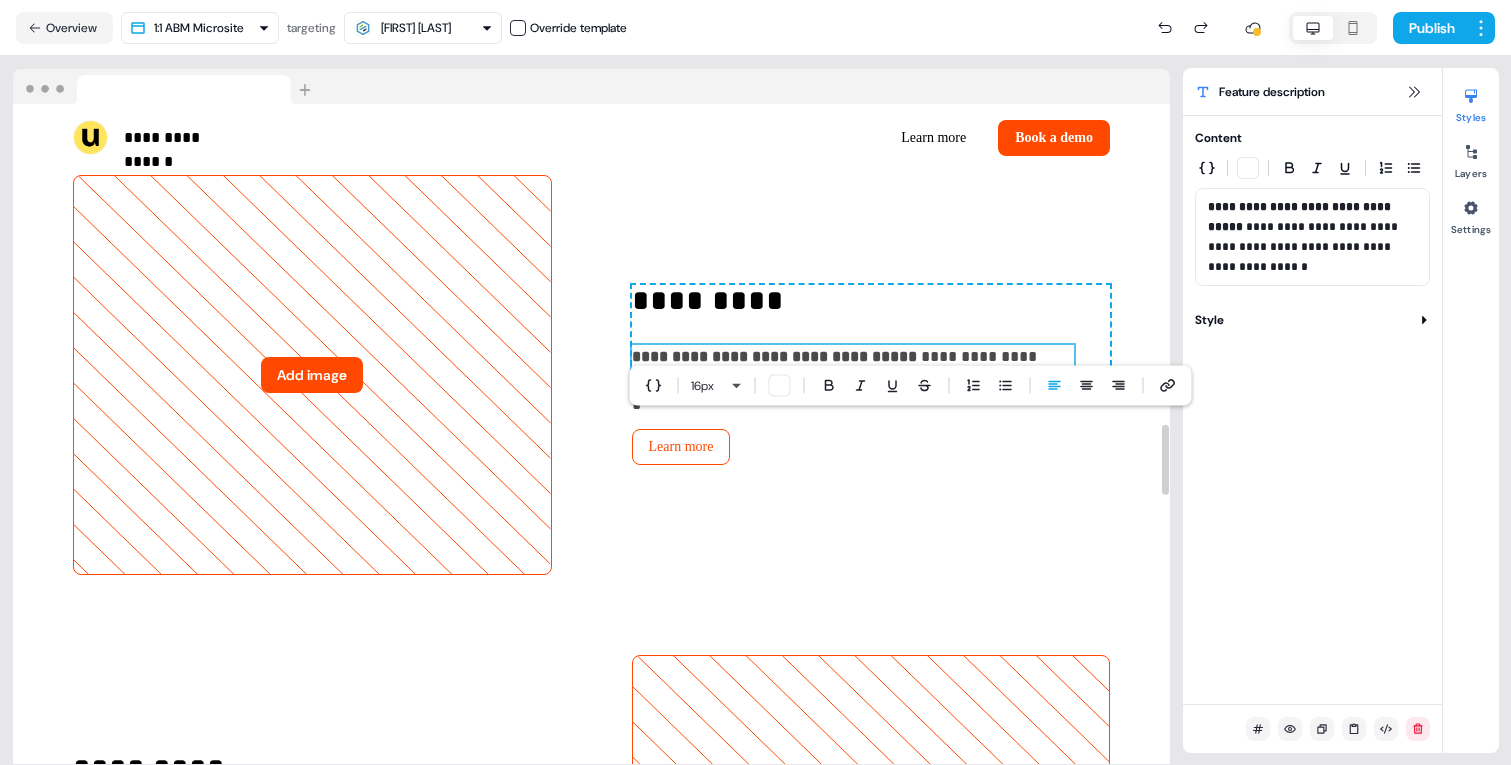 scroll, scrollTop: 3011, scrollLeft: 0, axis: vertical 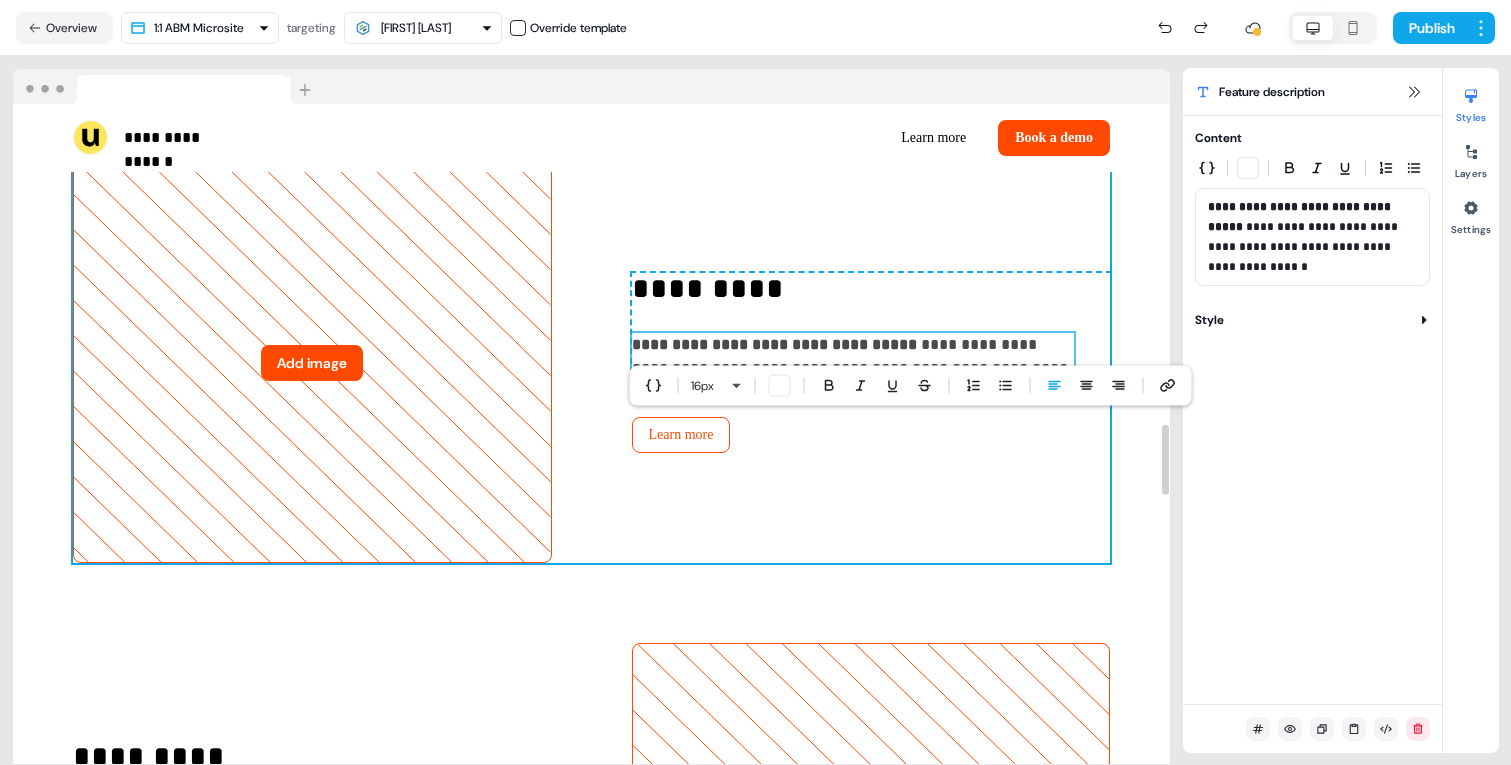 click on "**********" at bounding box center [591, 363] 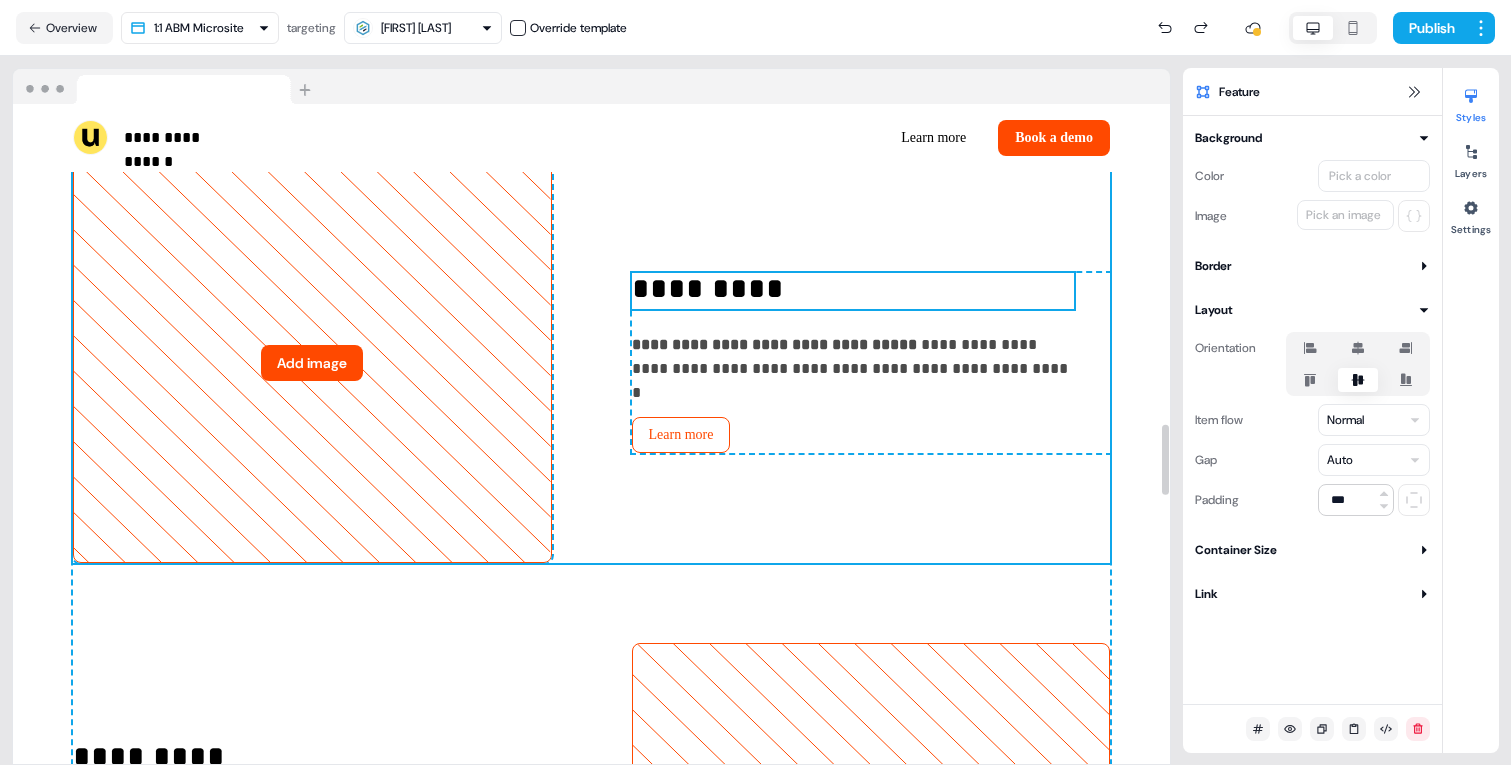 click on "*********" at bounding box center (853, 291) 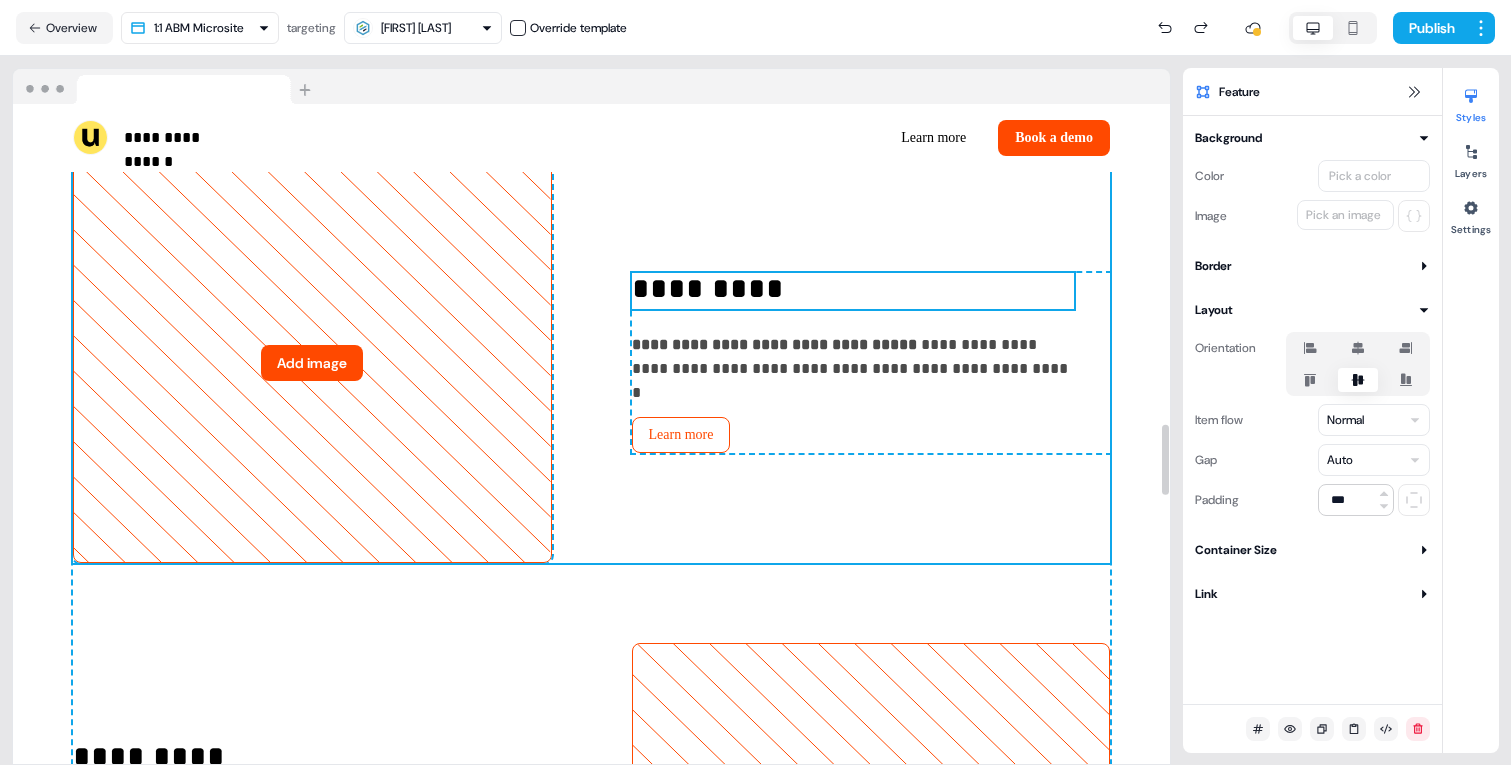 click on "*********" at bounding box center (853, 291) 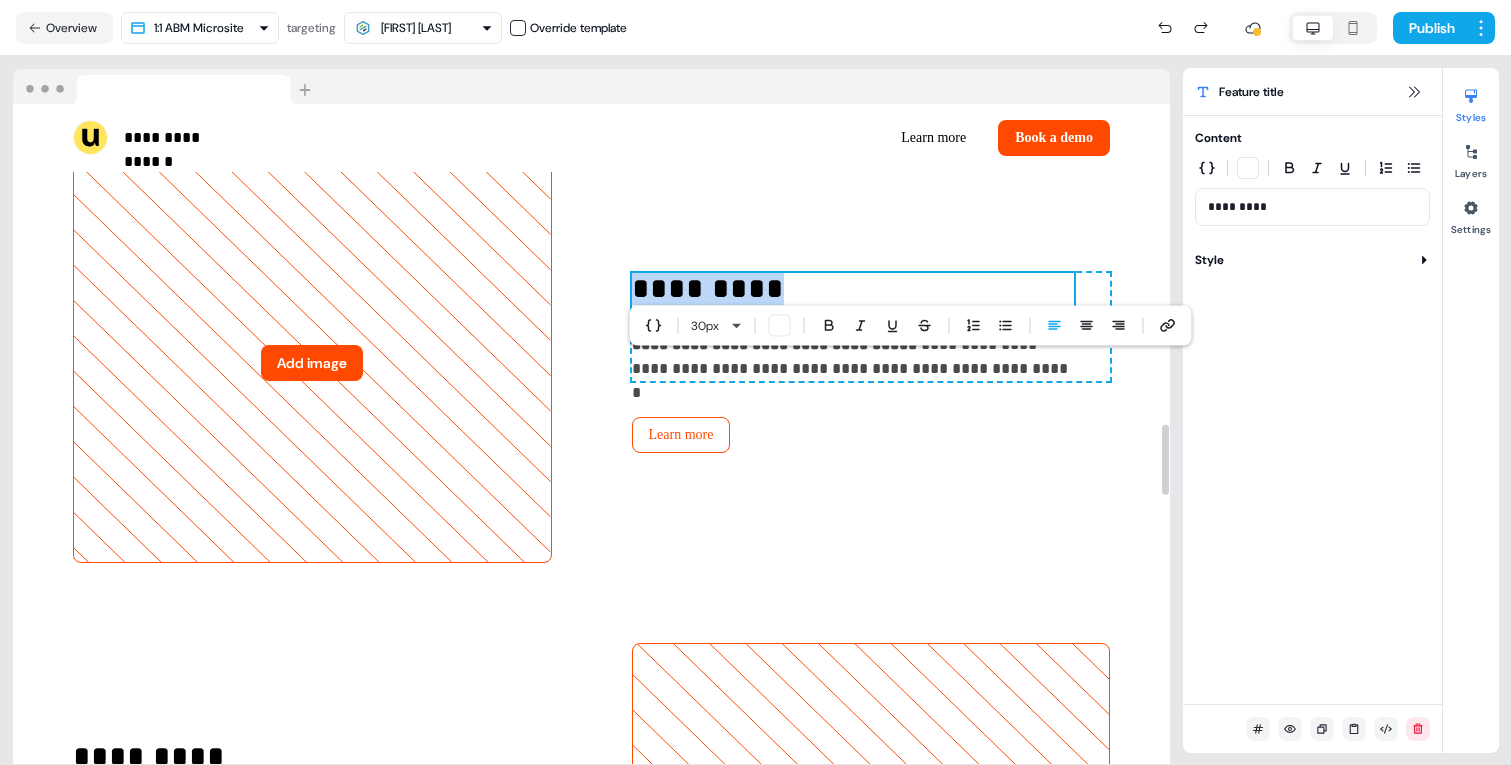 type 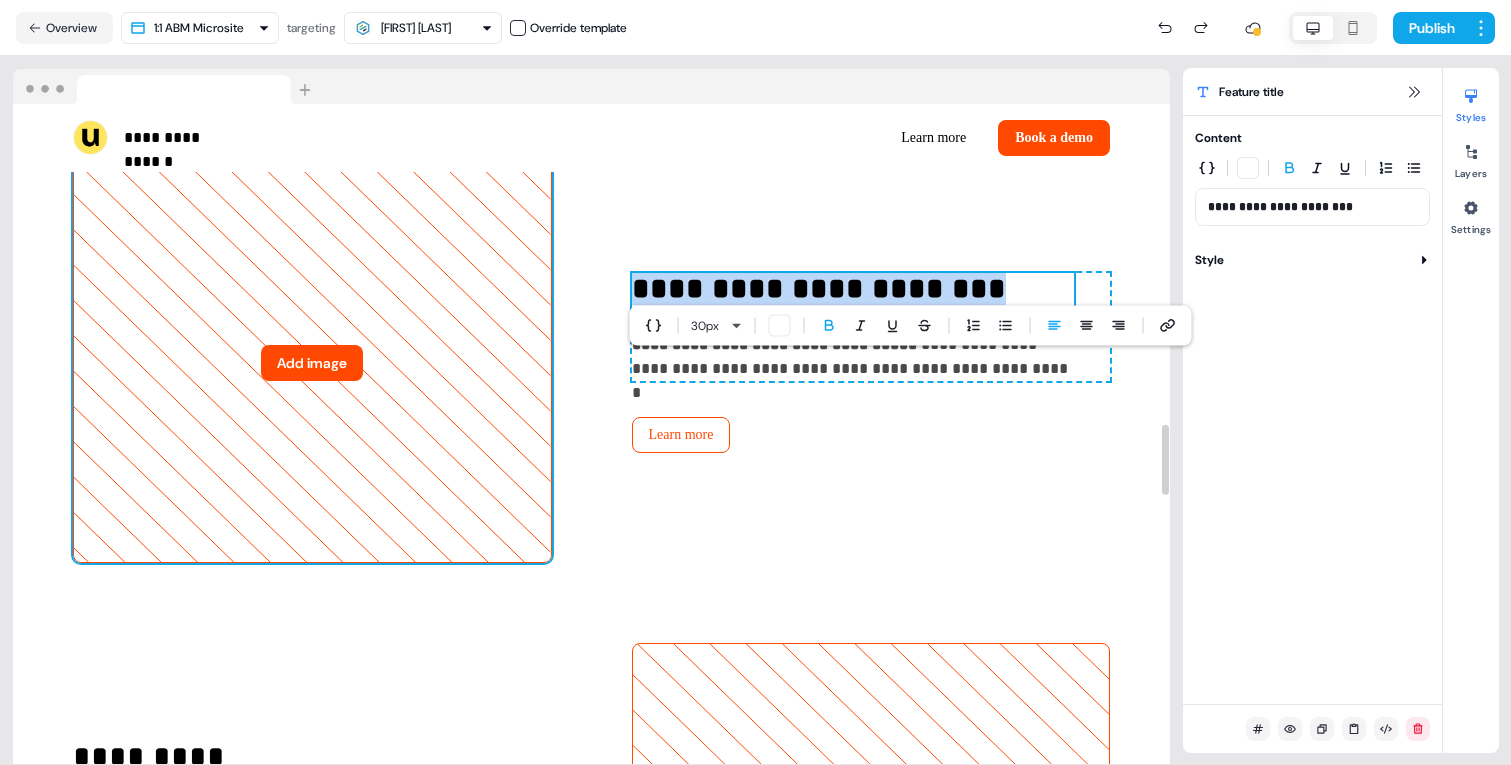 click 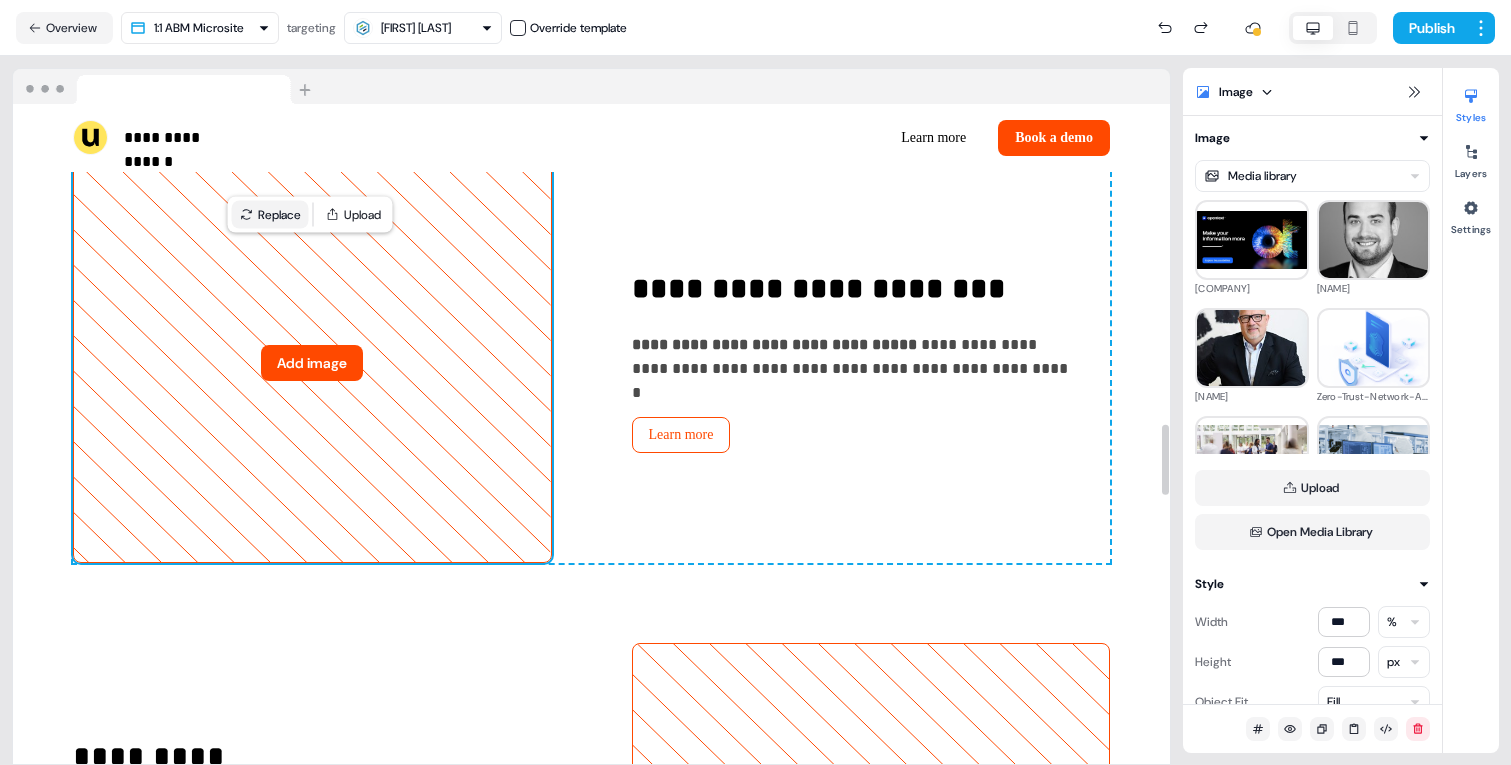 click on "Replace" at bounding box center (270, 215) 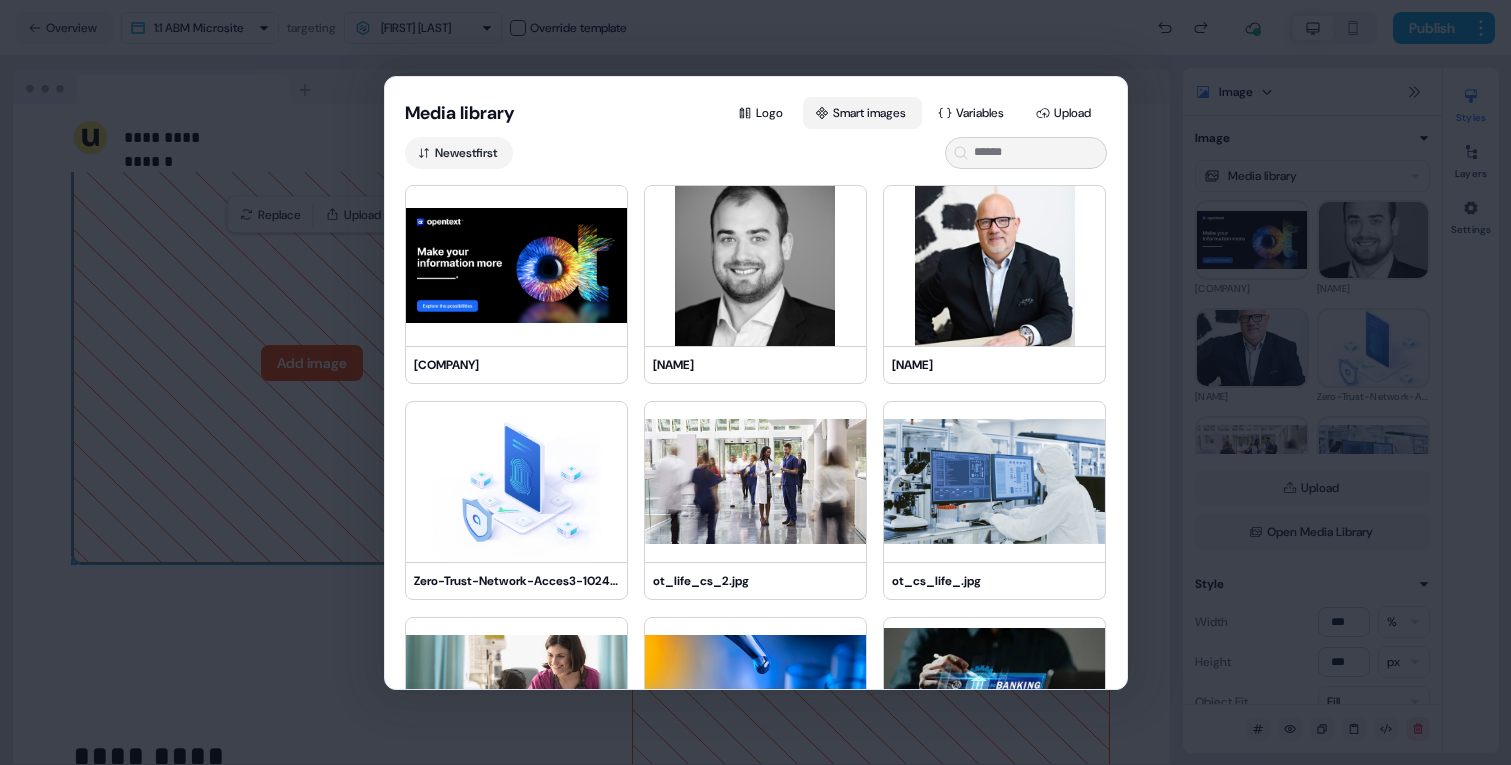 click on "Smart images" at bounding box center (862, 113) 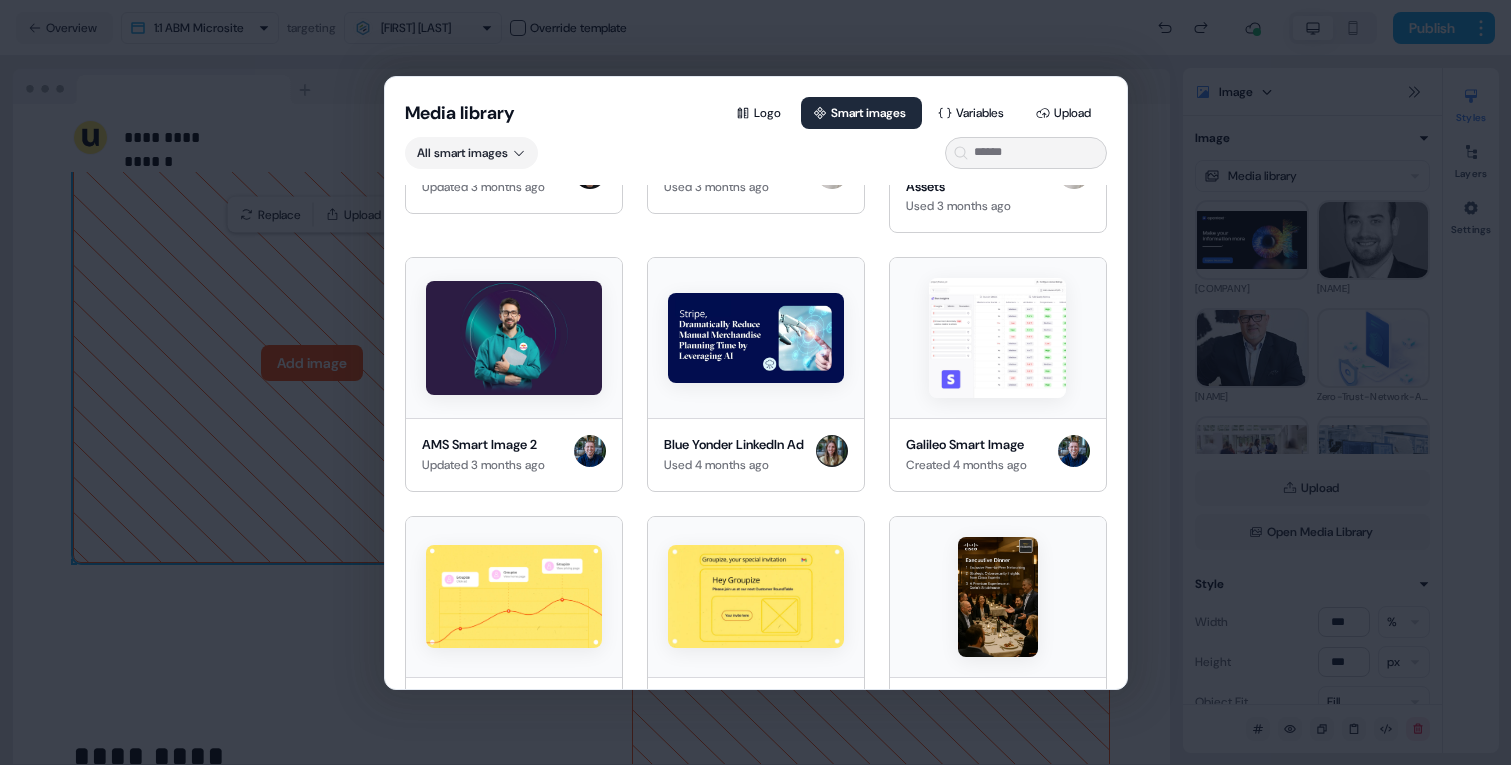 scroll, scrollTop: 1771, scrollLeft: 0, axis: vertical 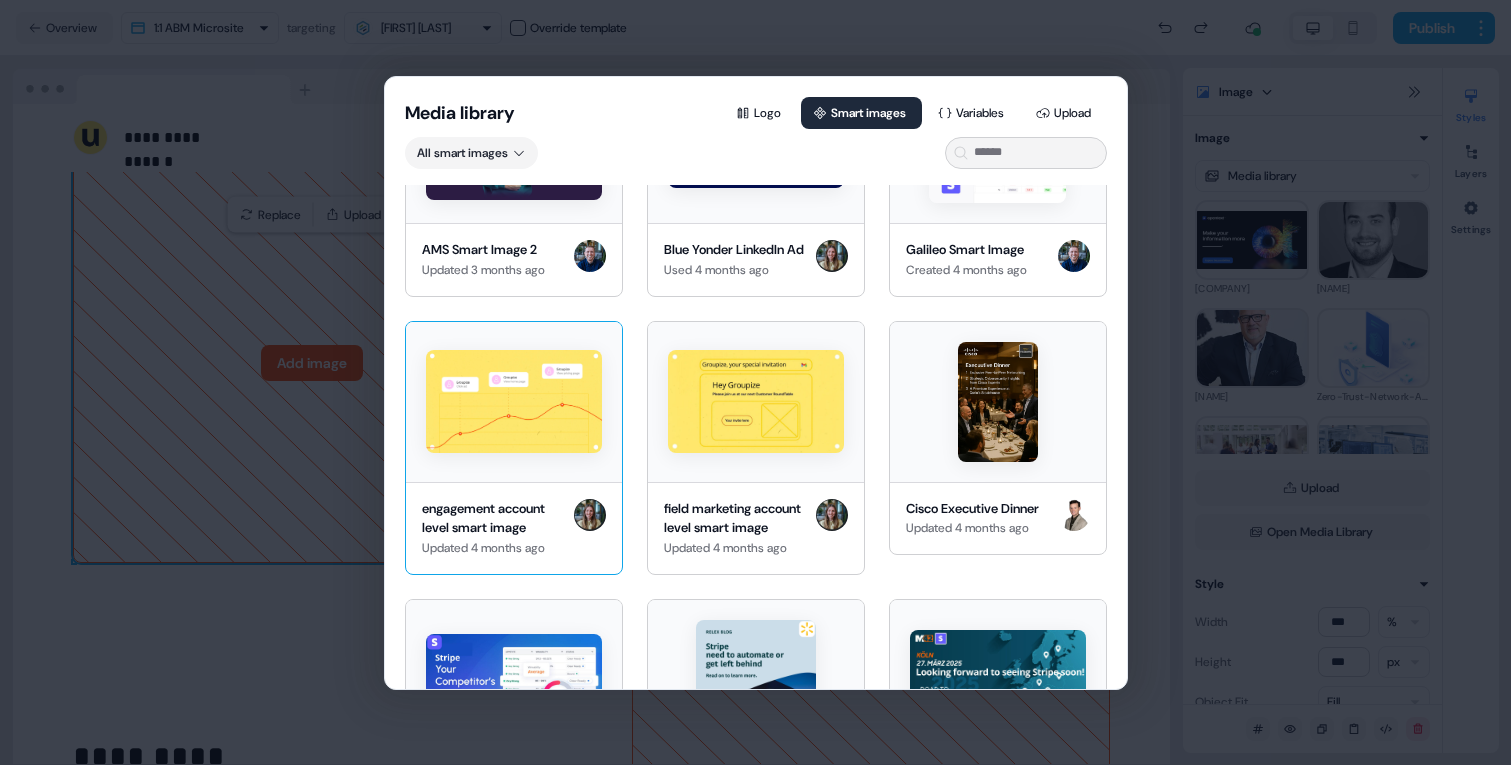 click at bounding box center (514, 402) 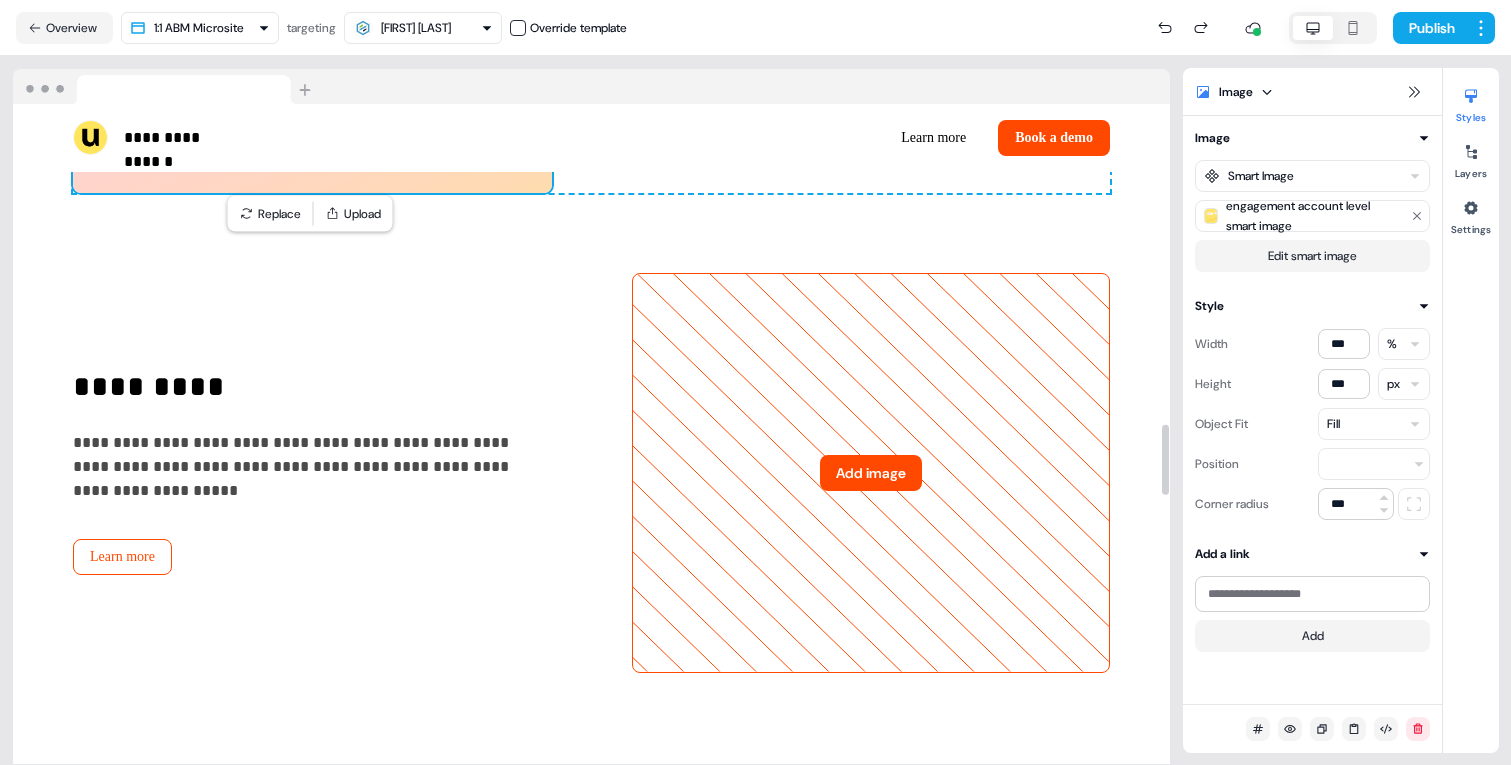 scroll, scrollTop: 3385, scrollLeft: 0, axis: vertical 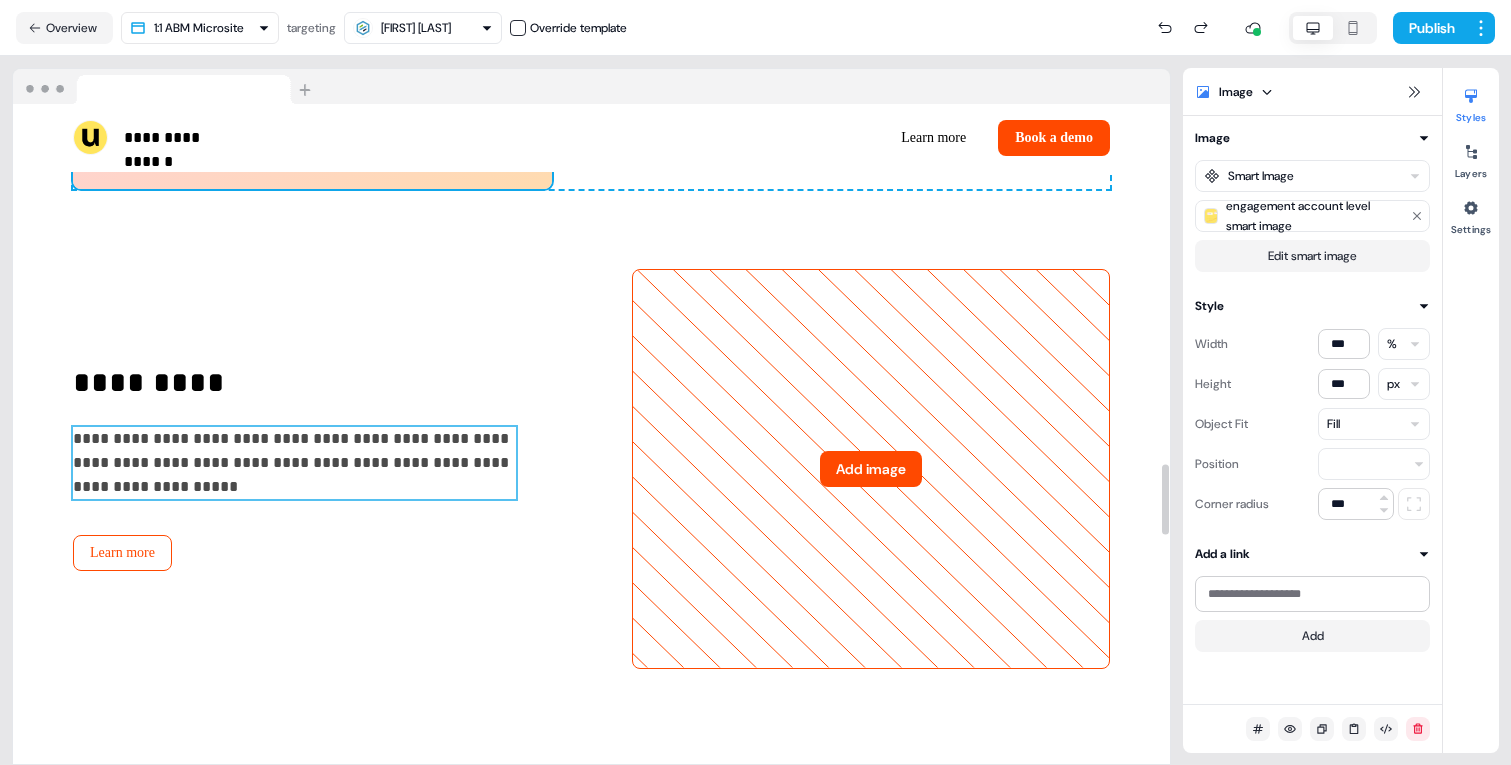 click on "**********" at bounding box center [294, 463] 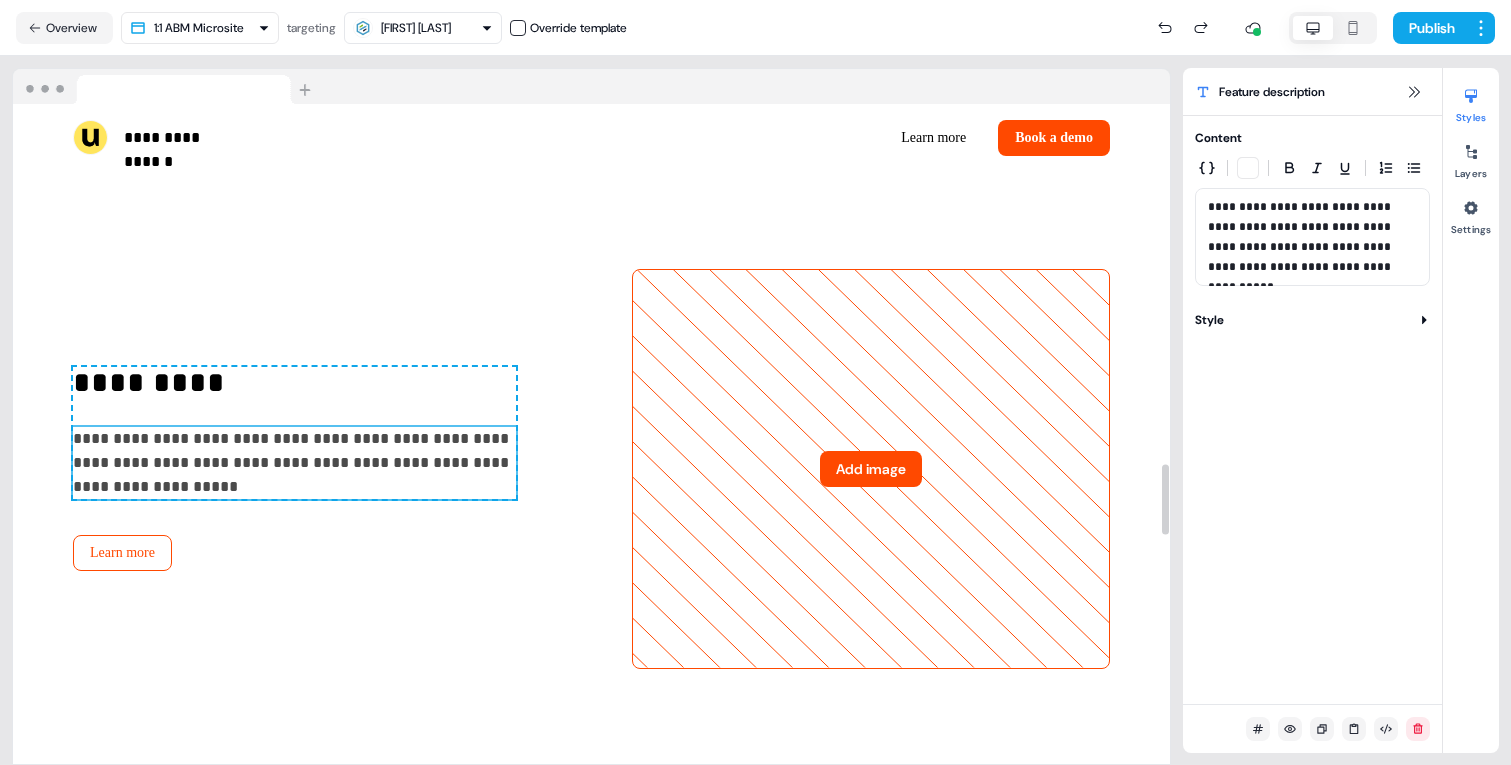 click on "**********" at bounding box center (294, 463) 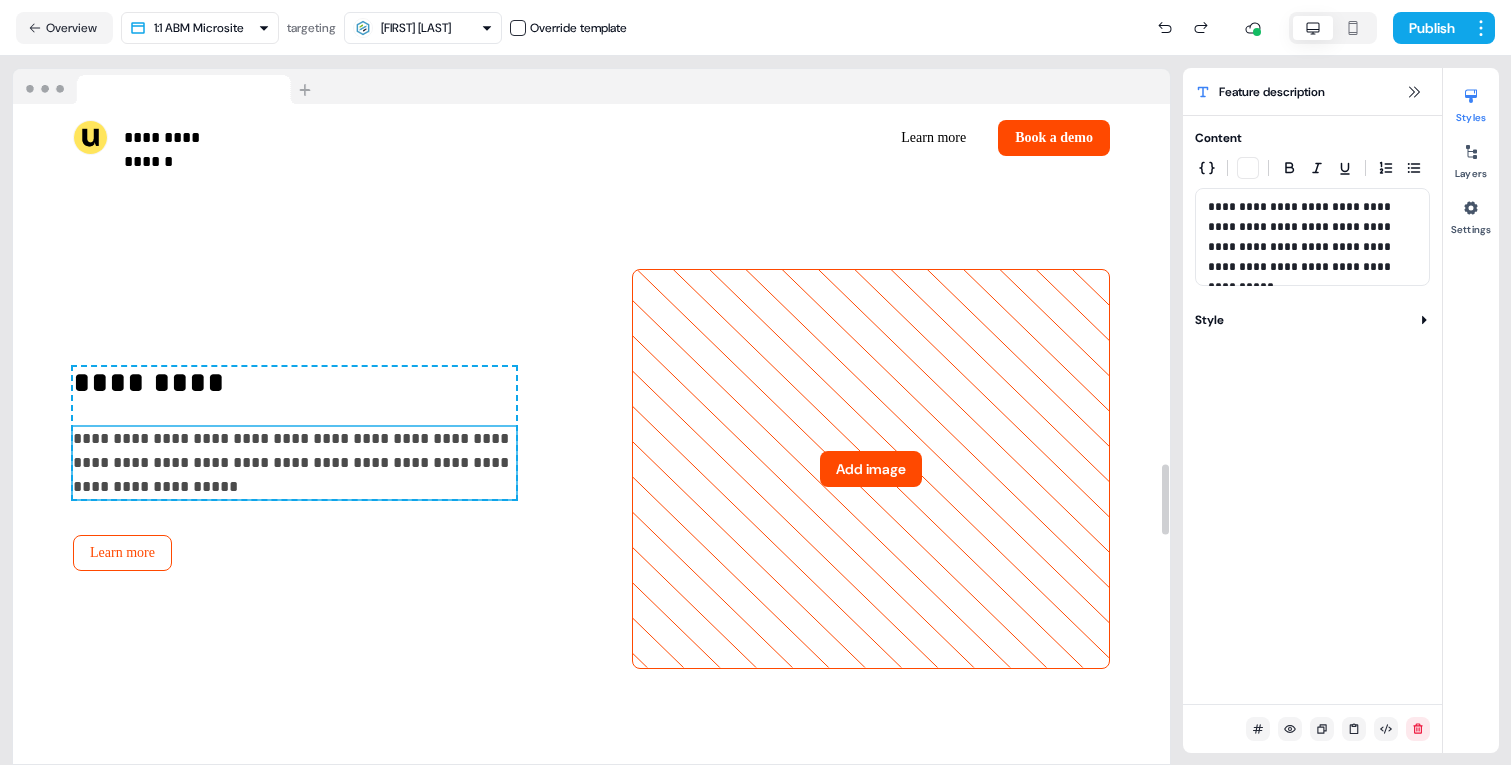 click on "**********" at bounding box center [294, 463] 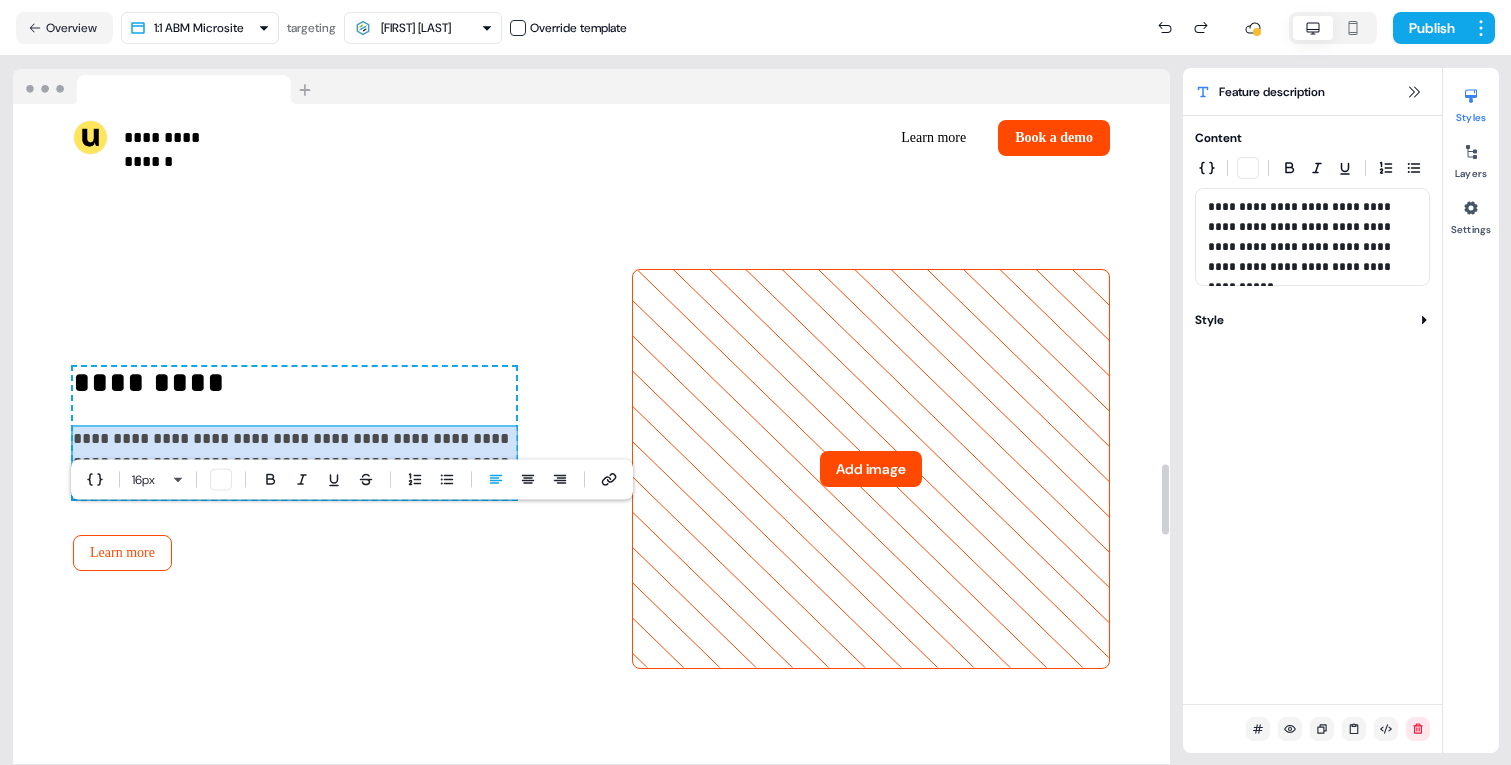 click on "**********" at bounding box center [294, 463] 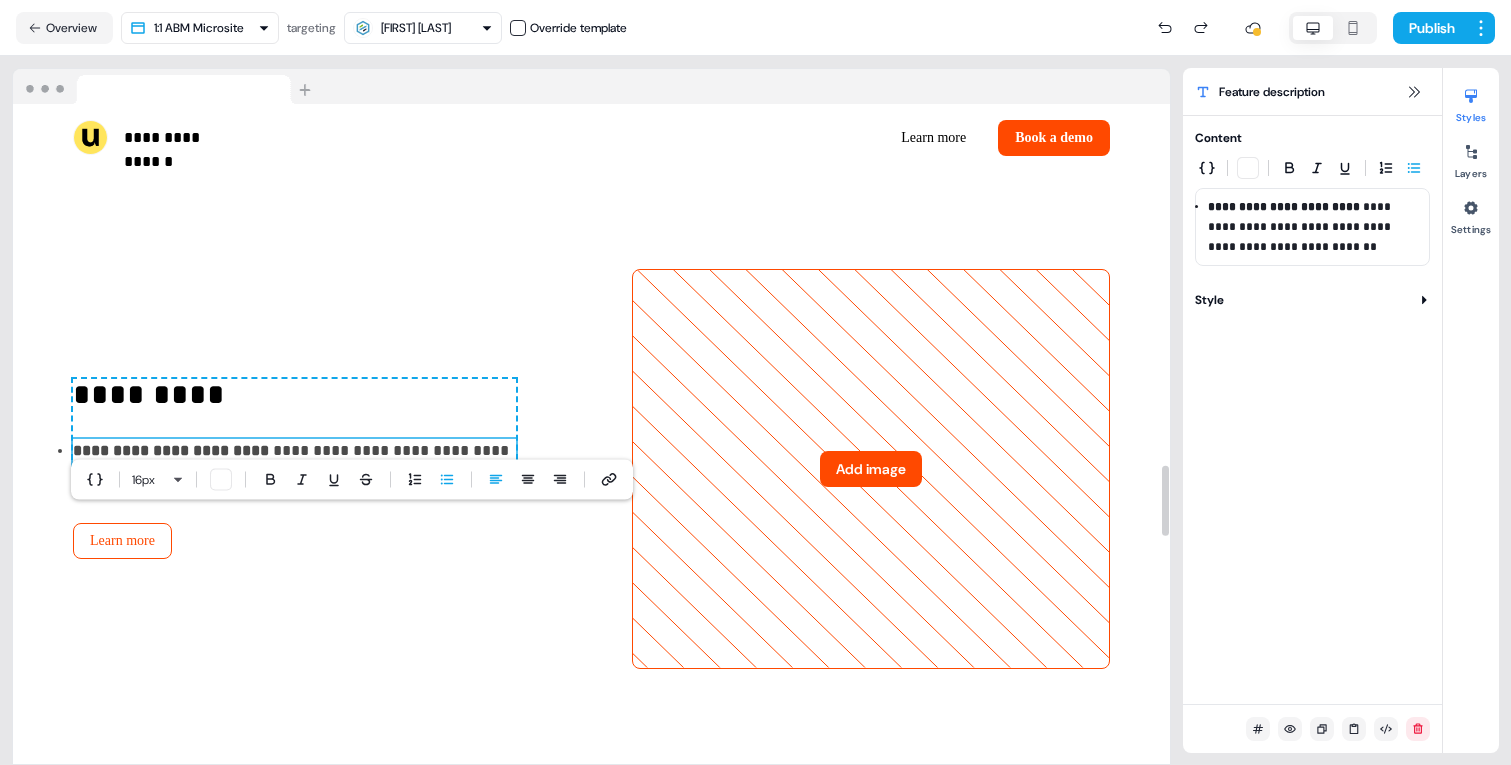 scroll, scrollTop: 3397, scrollLeft: 0, axis: vertical 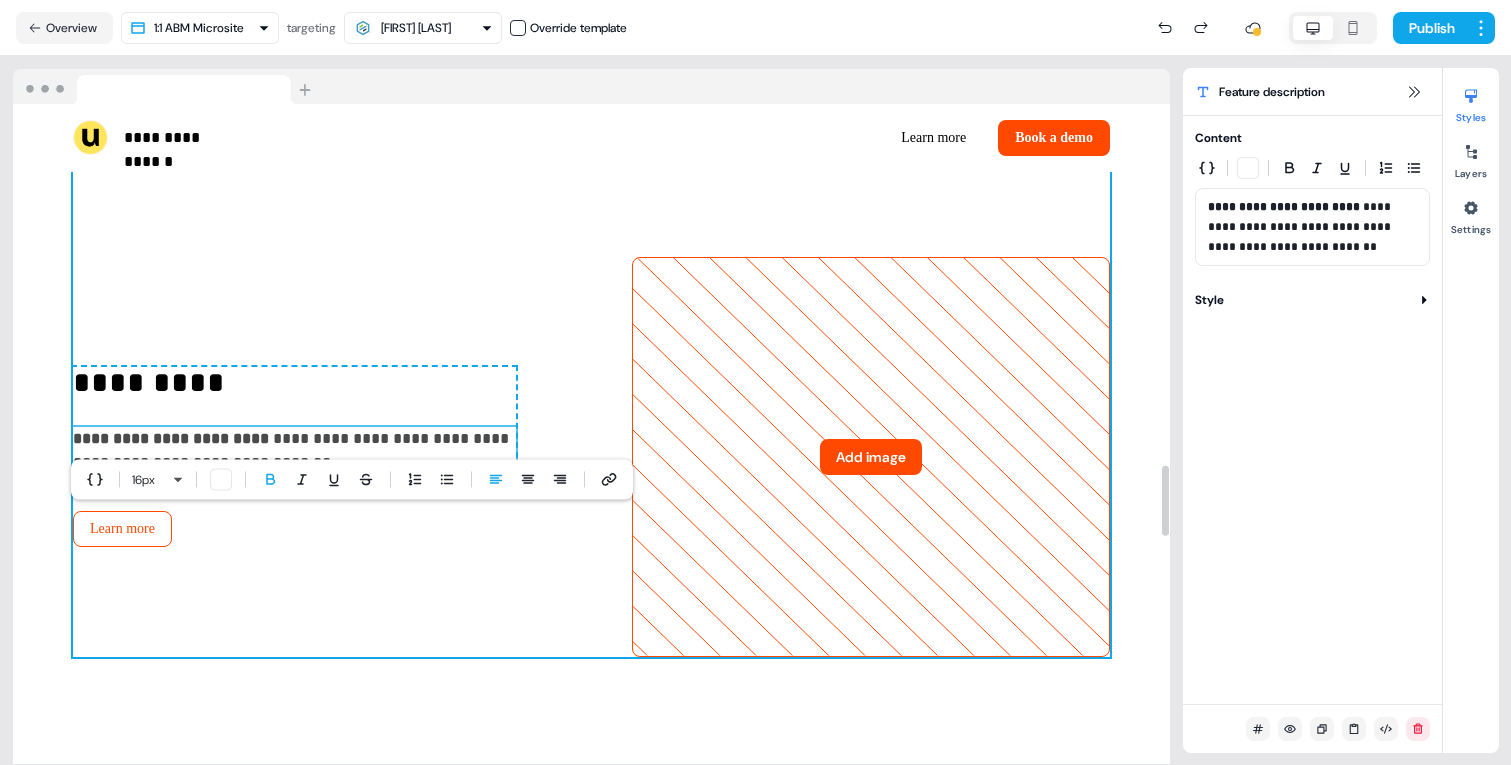click on "**********" at bounding box center (591, -263) 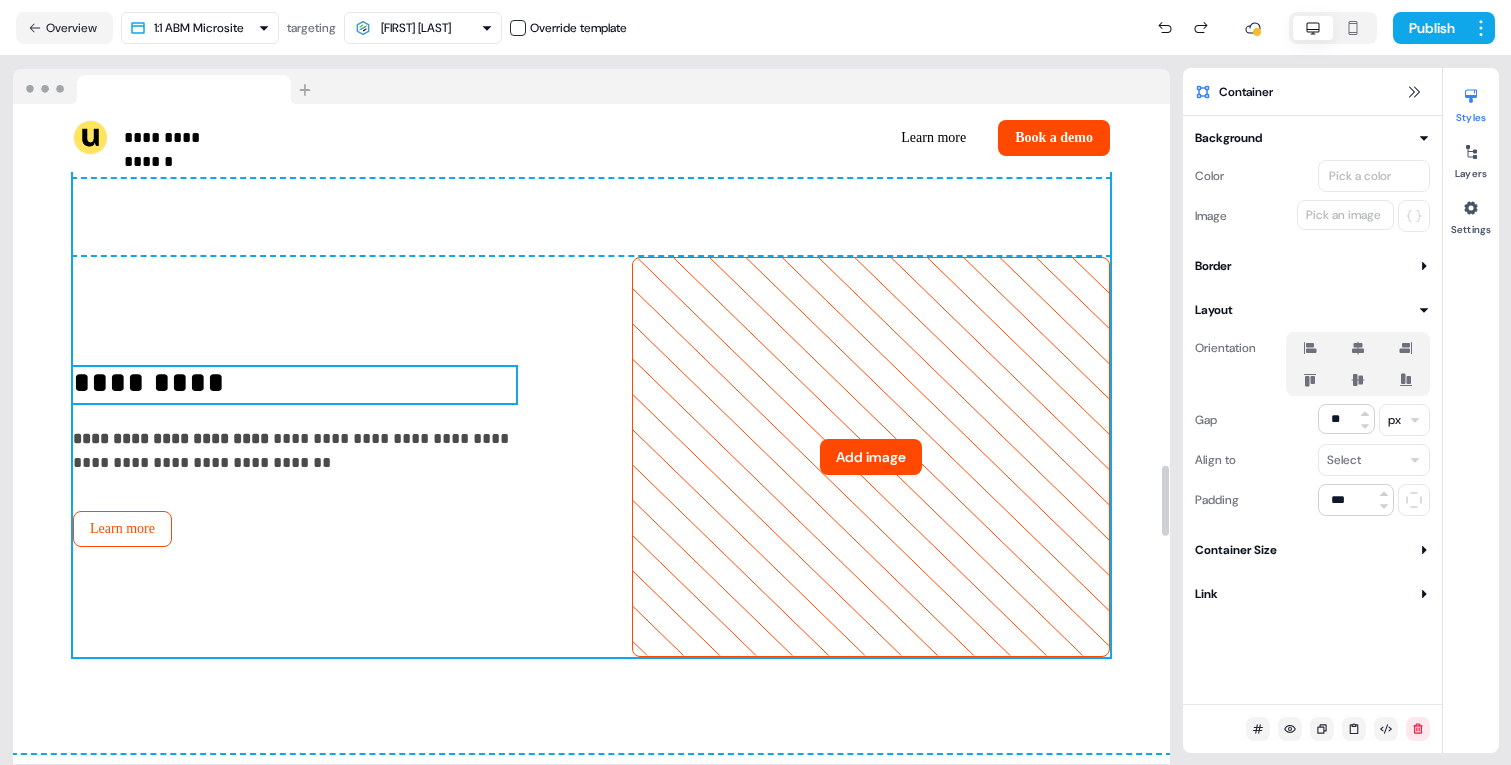 click on "*********" at bounding box center (294, 385) 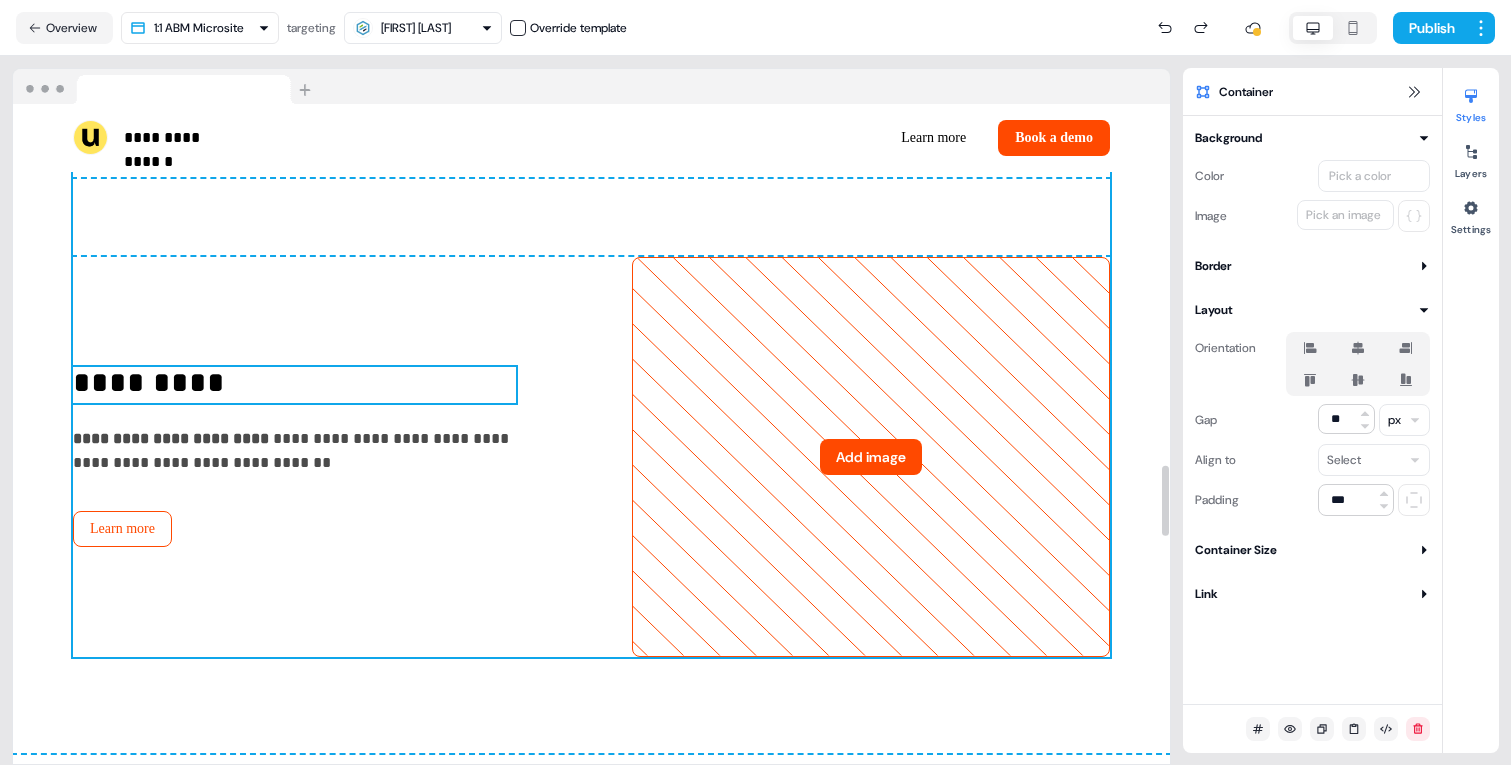 click on "*********" at bounding box center [294, 385] 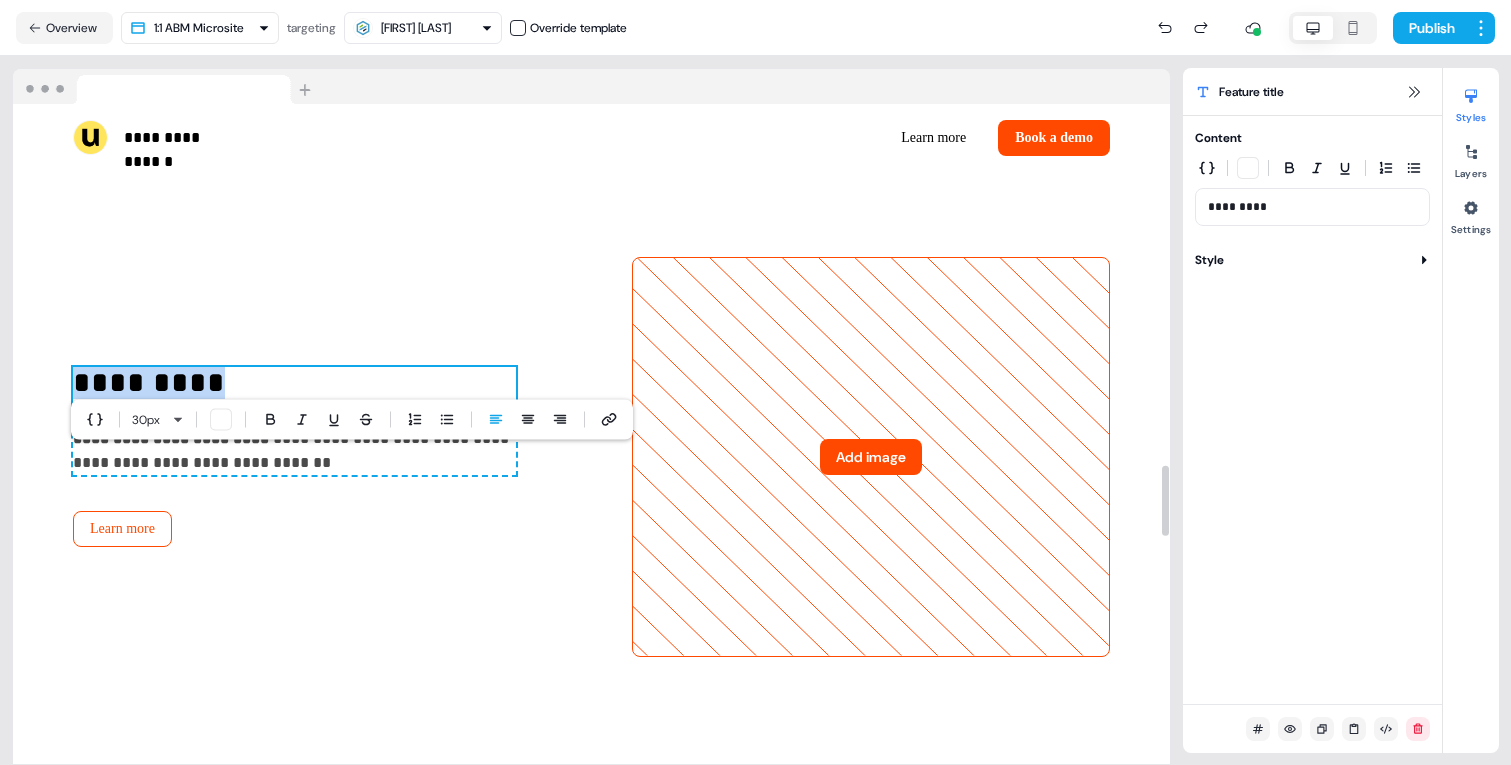 type 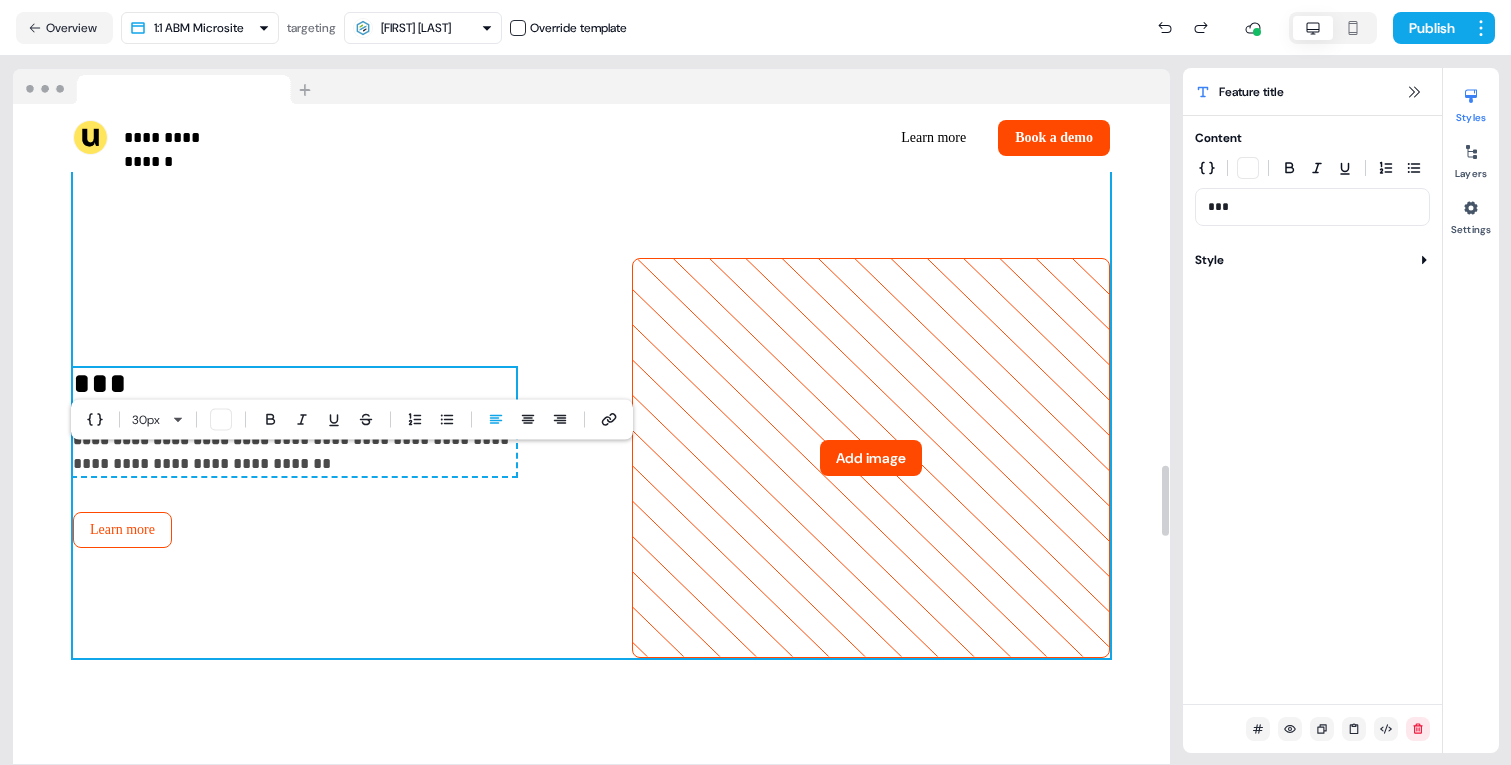scroll, scrollTop: 3397, scrollLeft: 0, axis: vertical 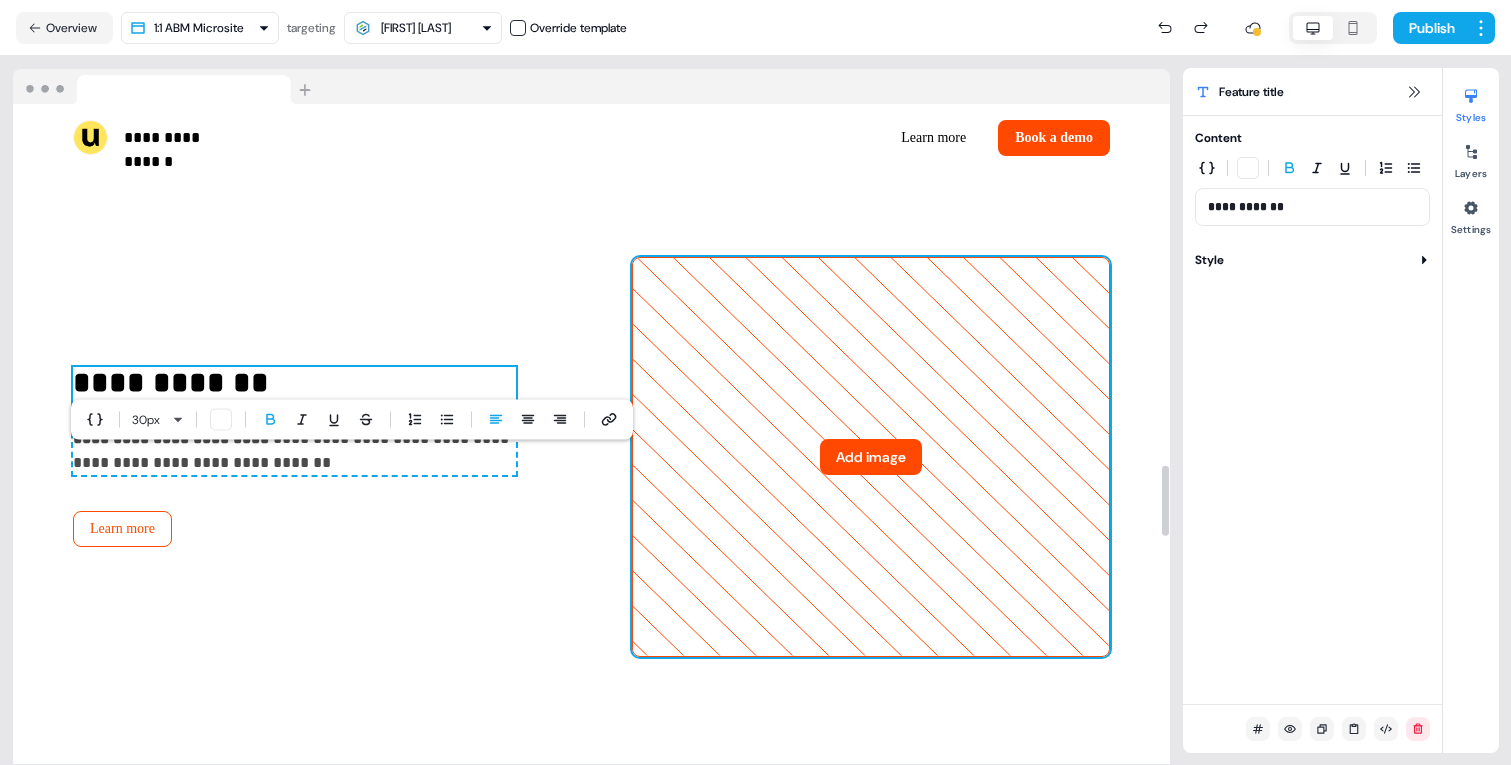 click on "Add image" at bounding box center (871, 457) 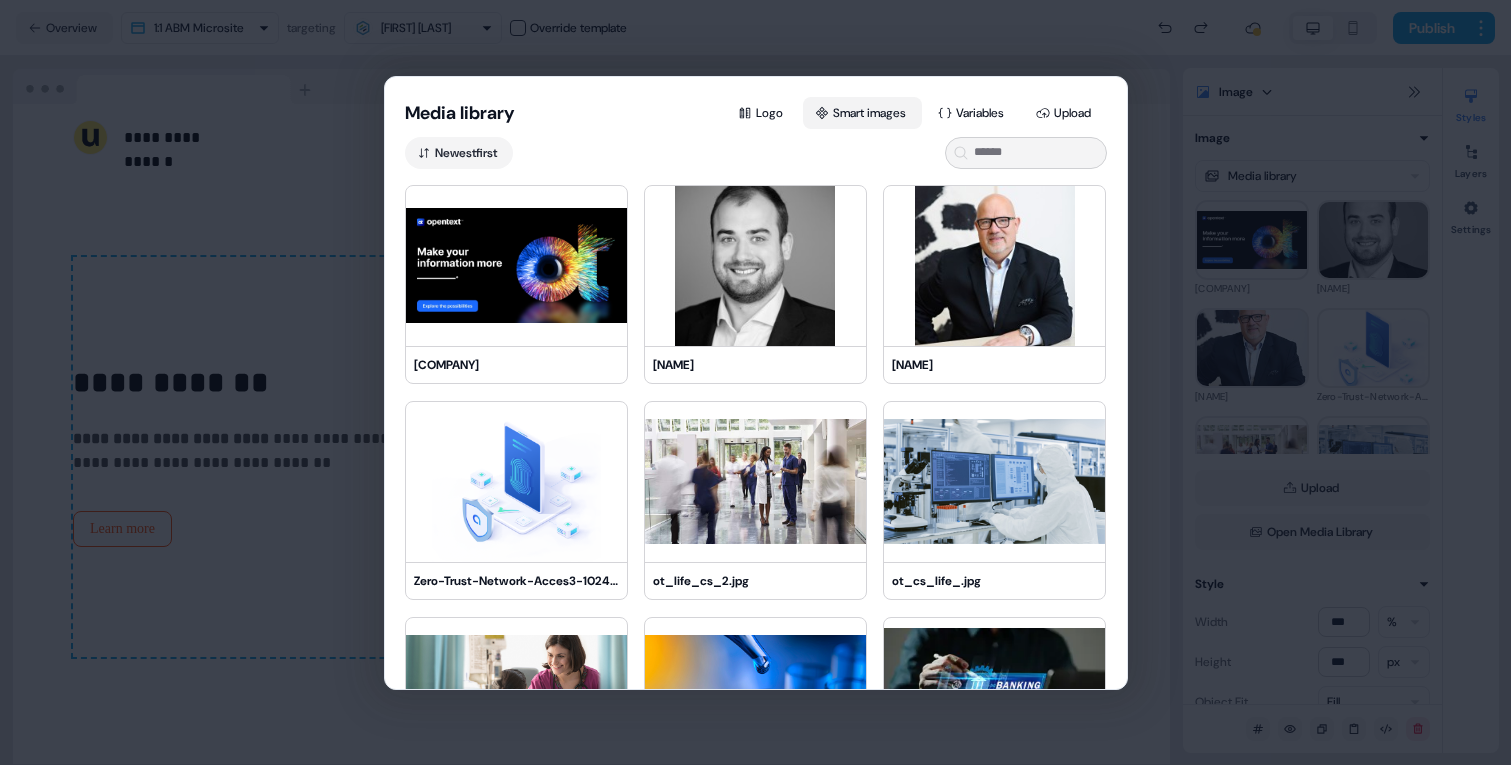 click on "Smart images" at bounding box center [862, 113] 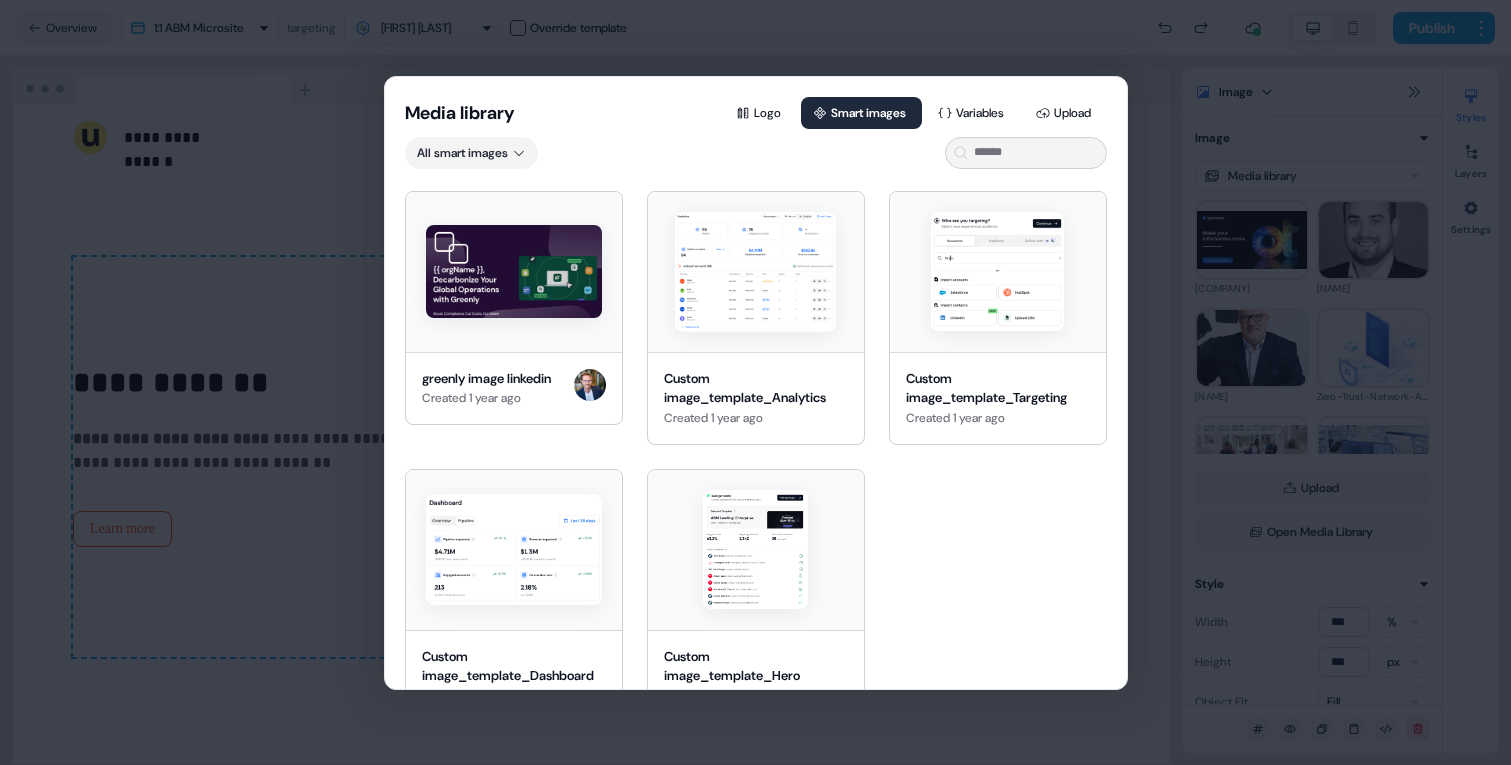 scroll, scrollTop: 25346, scrollLeft: 0, axis: vertical 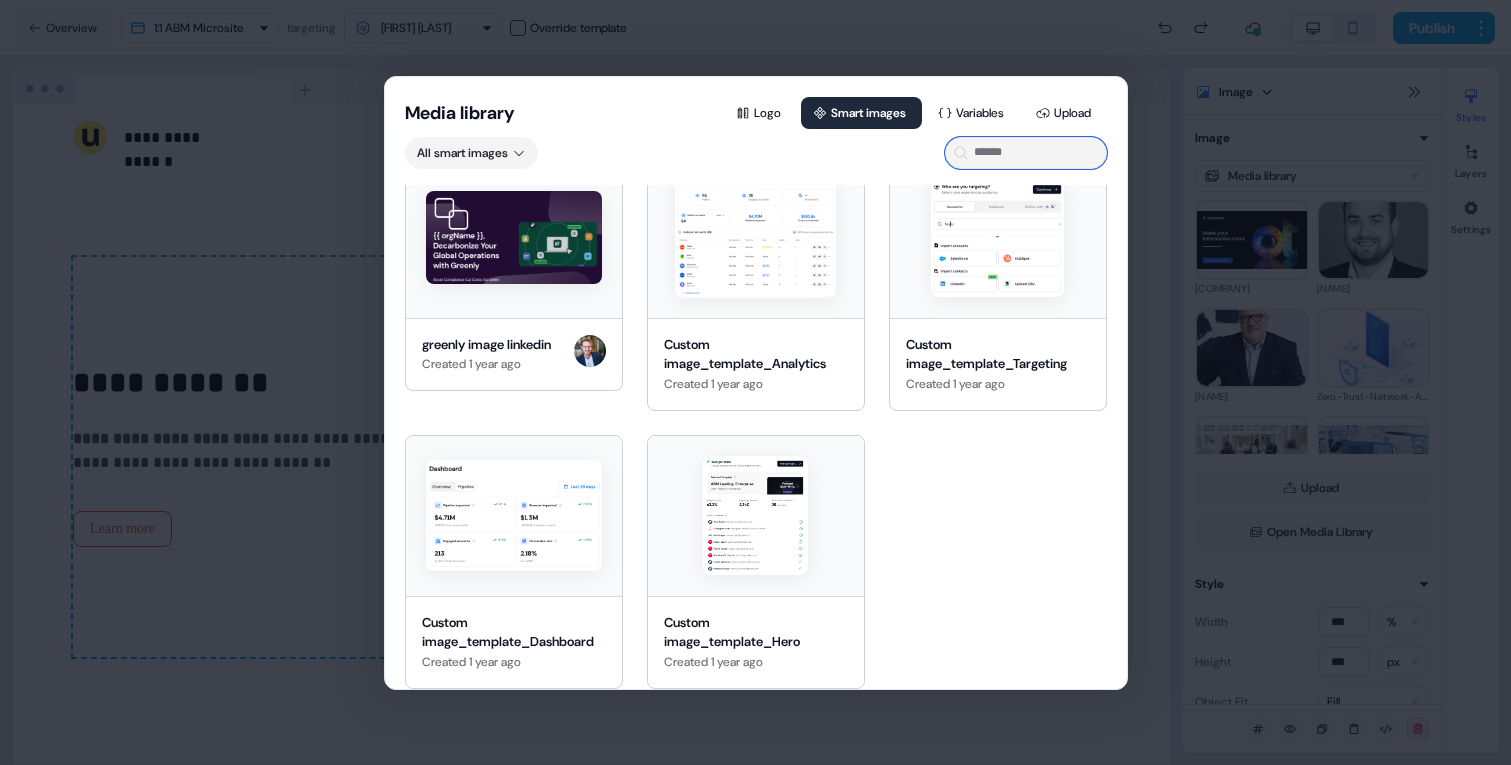 click at bounding box center [1026, 153] 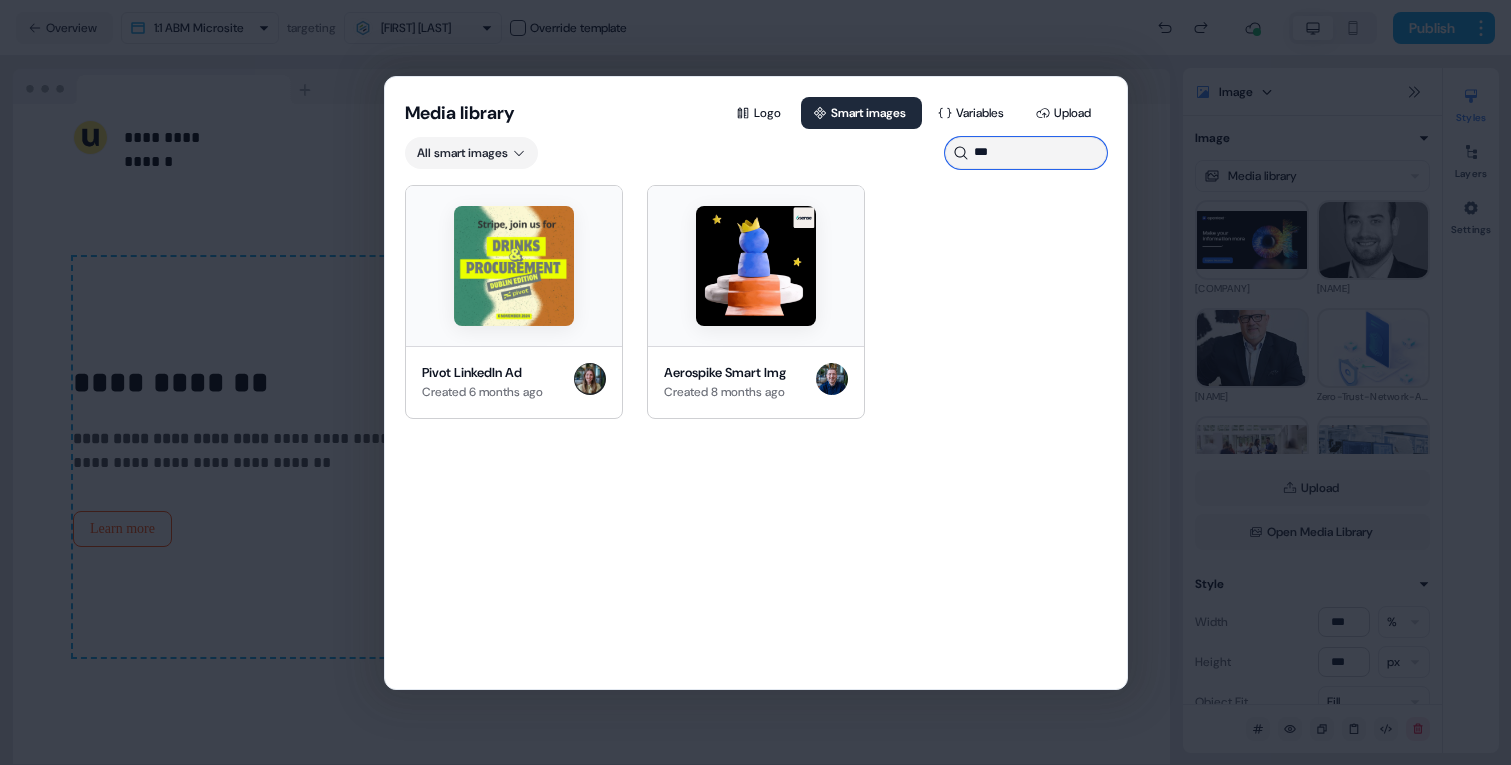 scroll, scrollTop: 0, scrollLeft: 0, axis: both 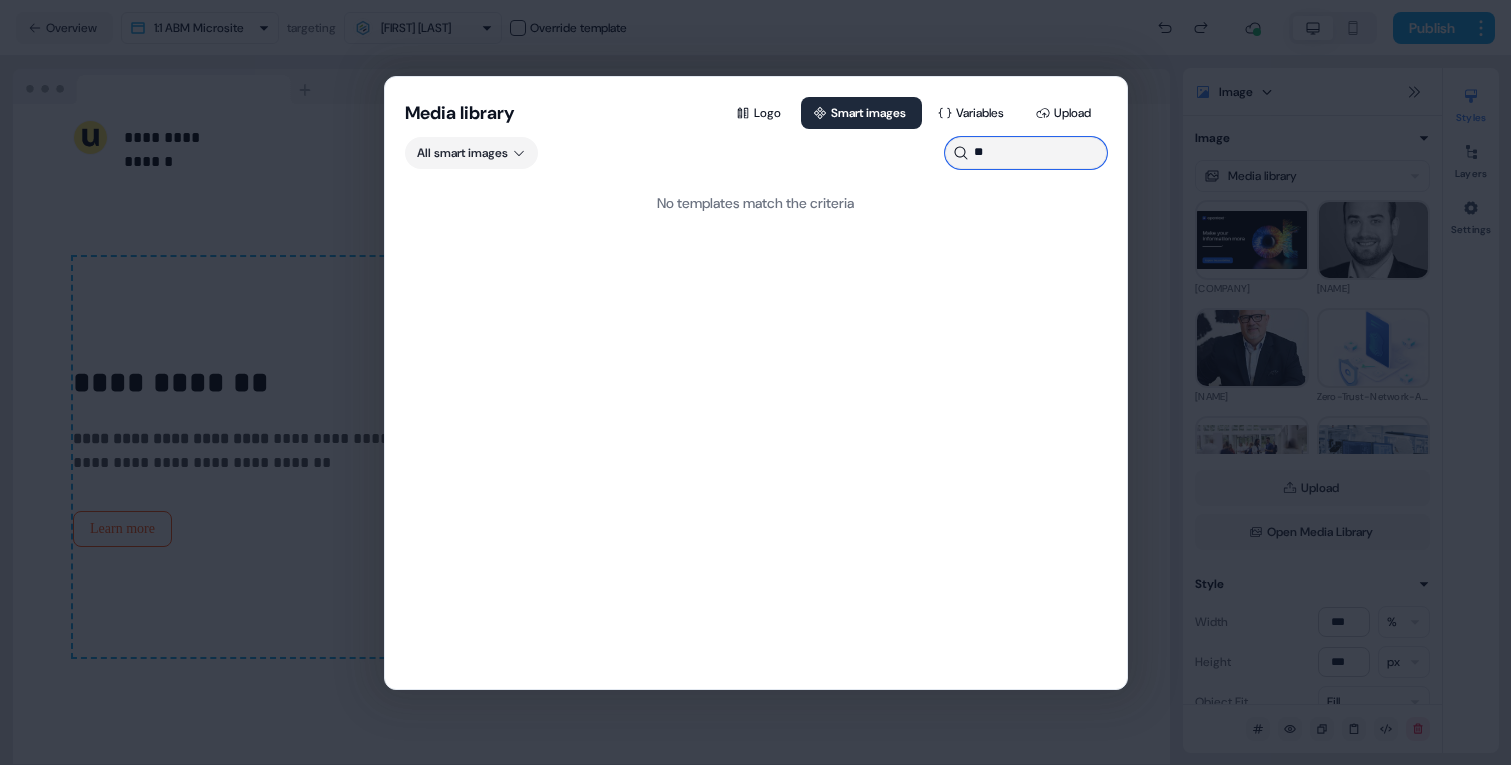 type on "***" 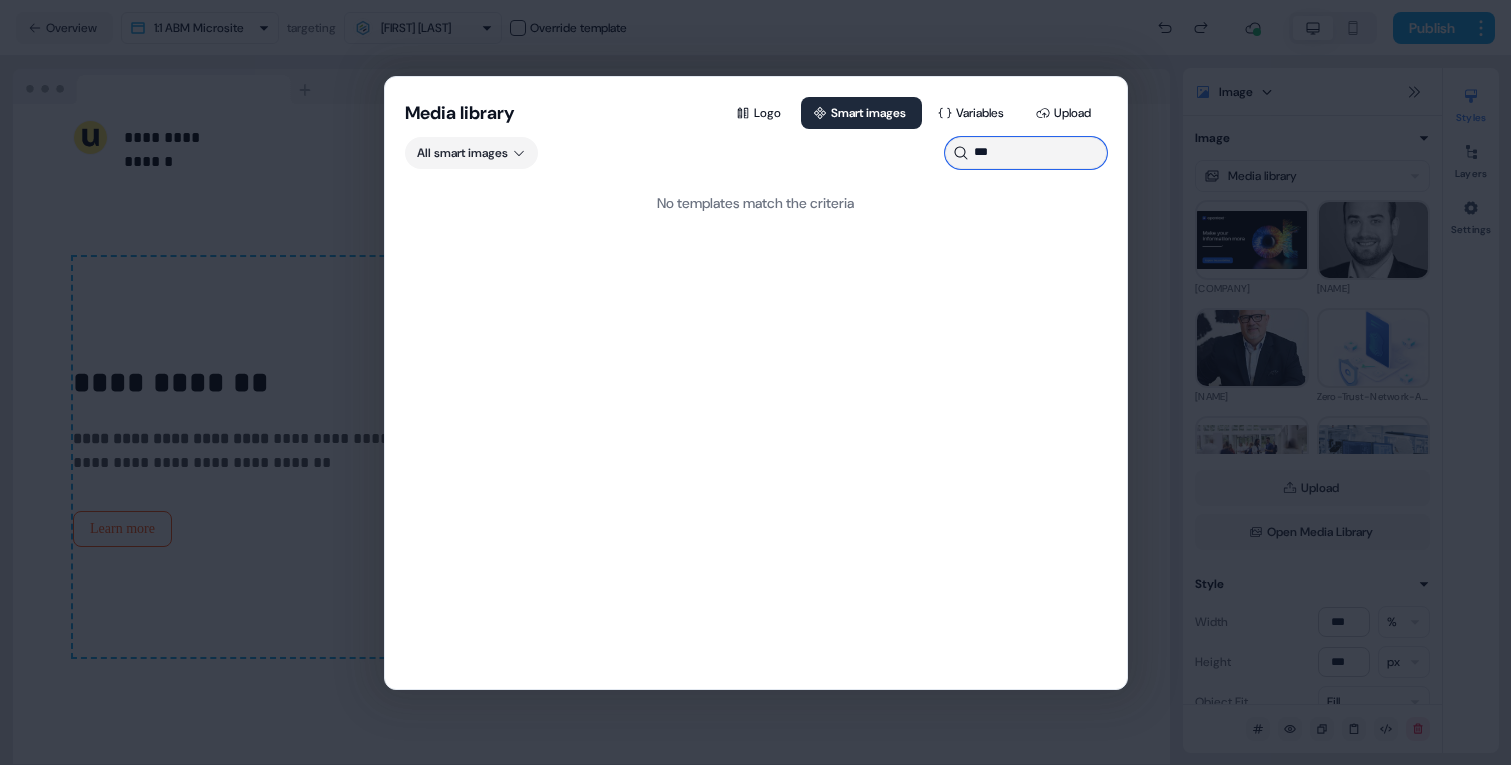 type 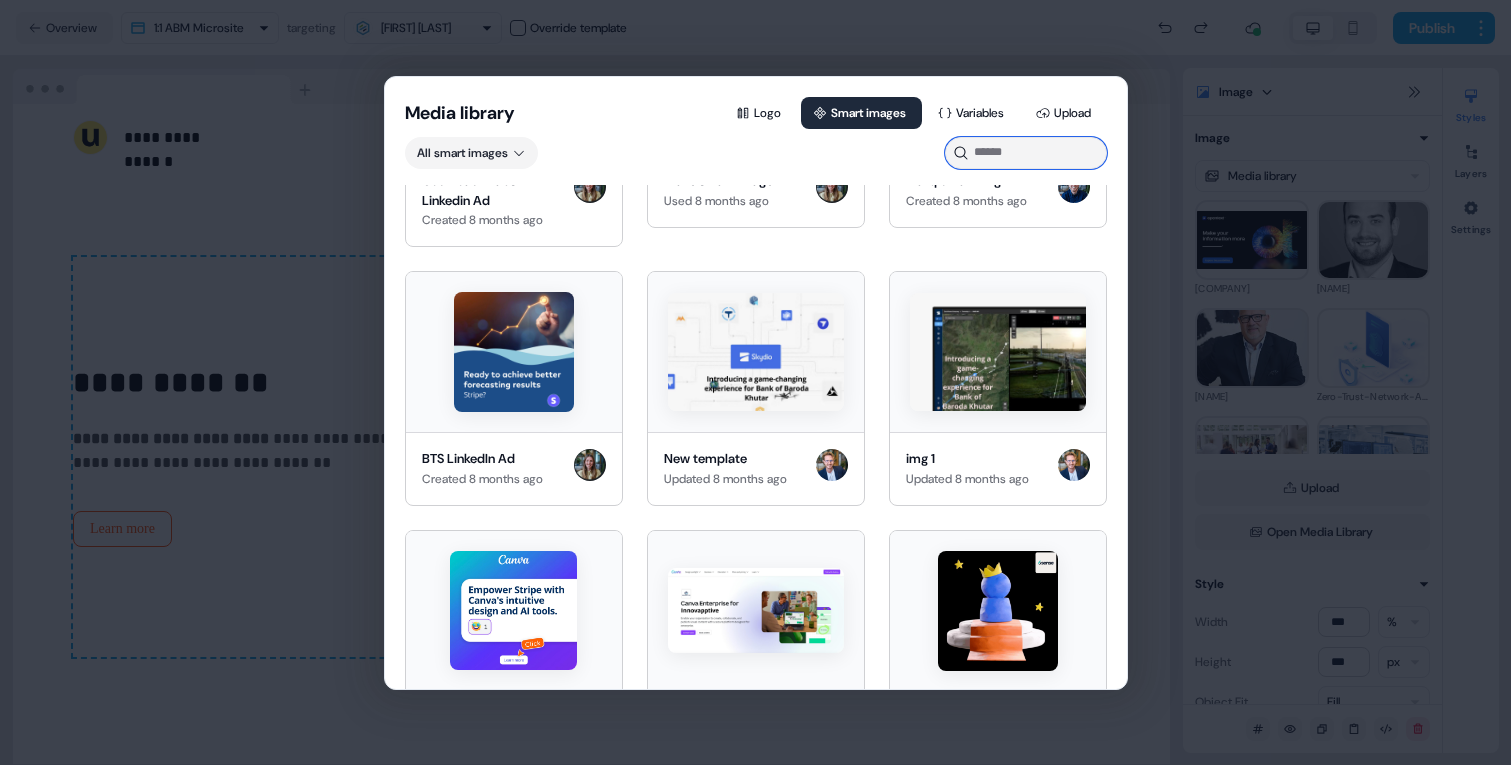 scroll, scrollTop: 8918, scrollLeft: 0, axis: vertical 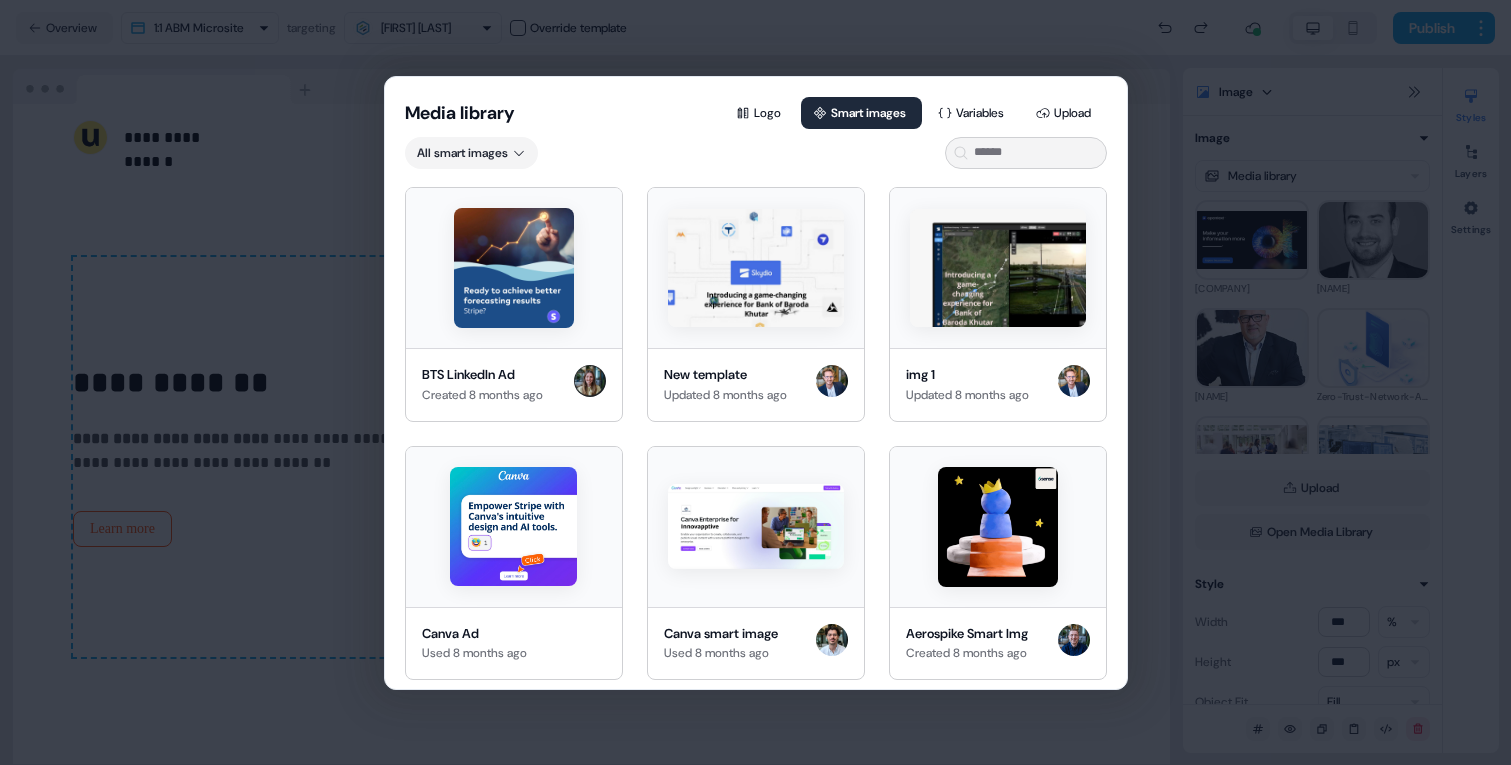 click on "Used [TIME] ago" at bounding box center (756, 437) 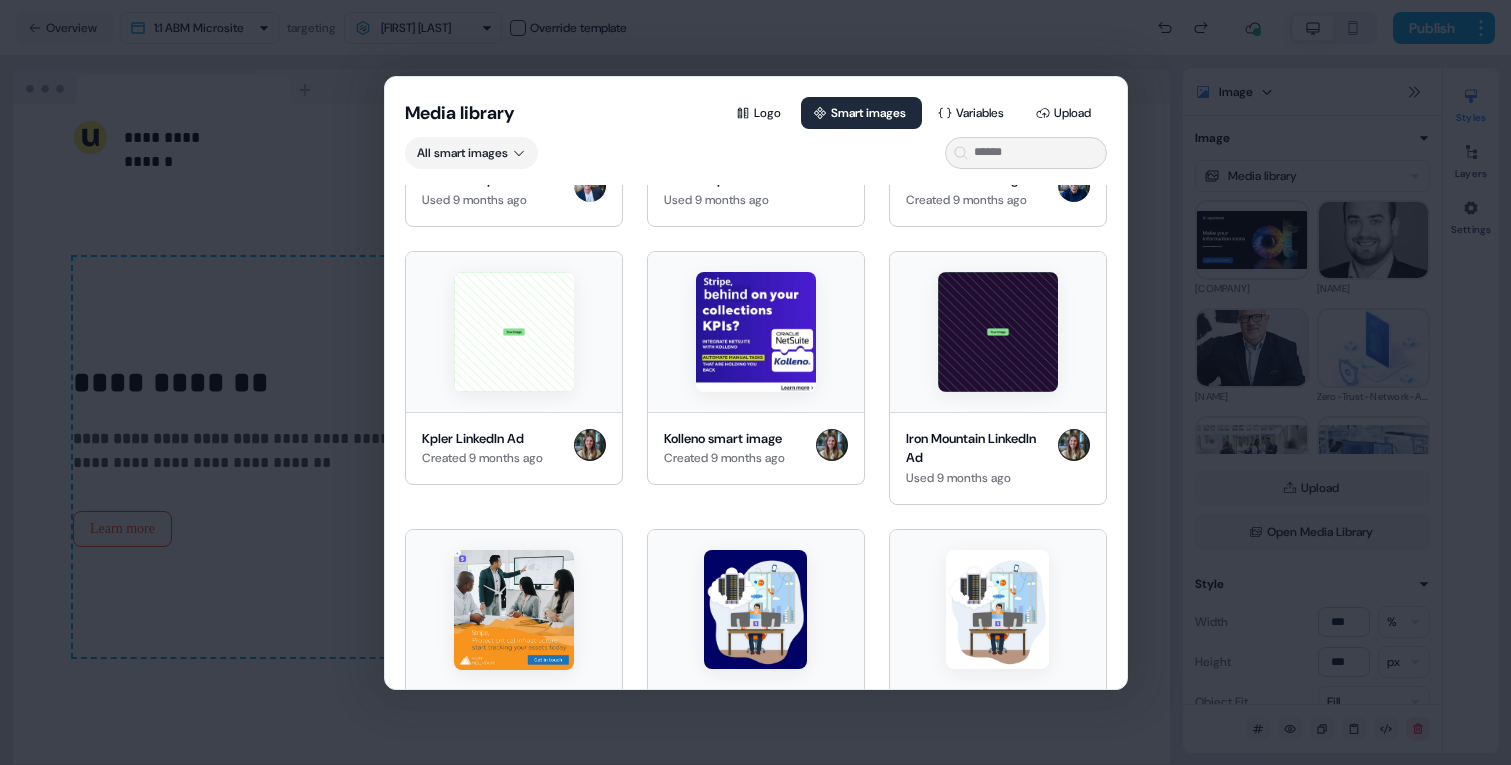 scroll, scrollTop: 11636, scrollLeft: 0, axis: vertical 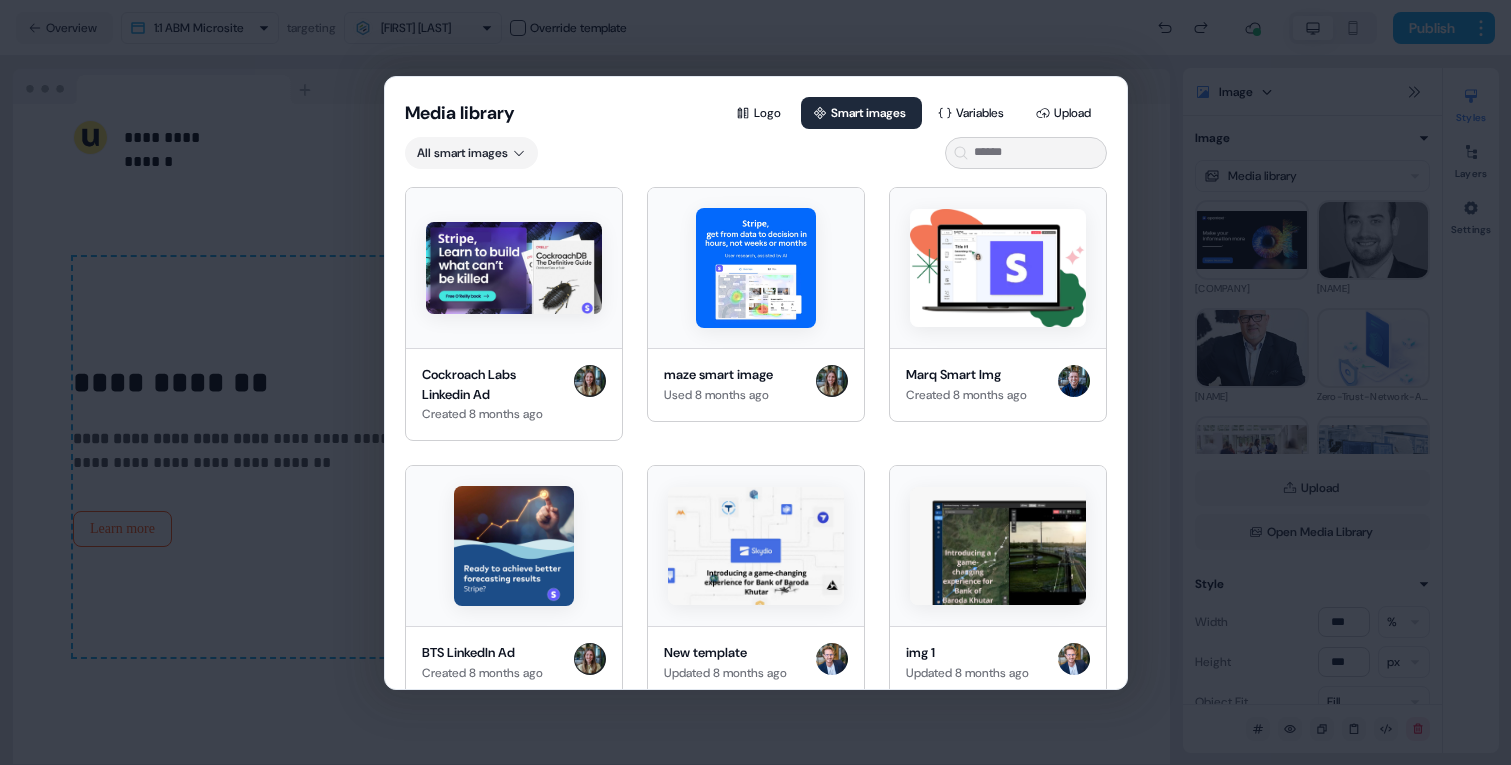 click on "Media library Logo Smart images Variables Upload All smart images Userled | 1:1 Ads | ABM Done right Used 5 hours ago Userled | 1:1 Ads | Love Used 5 hours ago Userled | 1:1 Ads | What if Used 7 days ago Userled | 1:1 Ads | Customers Used 7 days ago Userled | 1:1 Ads | Generic Ads Used 7 days ago Userled | 1:1 Ads | Why Used 21 days ago Torii Linkedin Used 22 days ago Kpler smart image Updated 22 days ago 1:1 ABM LinkedIn Ads Used 28 days ago Stibo LinkedIn Ads Used 28 days ago PVcase LI Ad Used 1 month ago commercetools LI ad template Used 2 months ago LinkedIn Ads - Template 1 Used 3 months ago Constructor.io LinkedIn Ad Template Used 3 months ago Contnetoo smart image Updated 3 months ago [FIRST] test Updated 3 months ago Sales Email - Thumbnail Used 3 months ago Create 1:1 Perosnalized Assets Used 3 months ago AMS Smart Image 2 Updated 3 months ago Blue Yonder LinkedIn Ad Used 4 months ago Galileo Smart Image Created 4 months ago engagement account level smart image Updated 4 months ago Federato LI Ad" at bounding box center [755, 382] 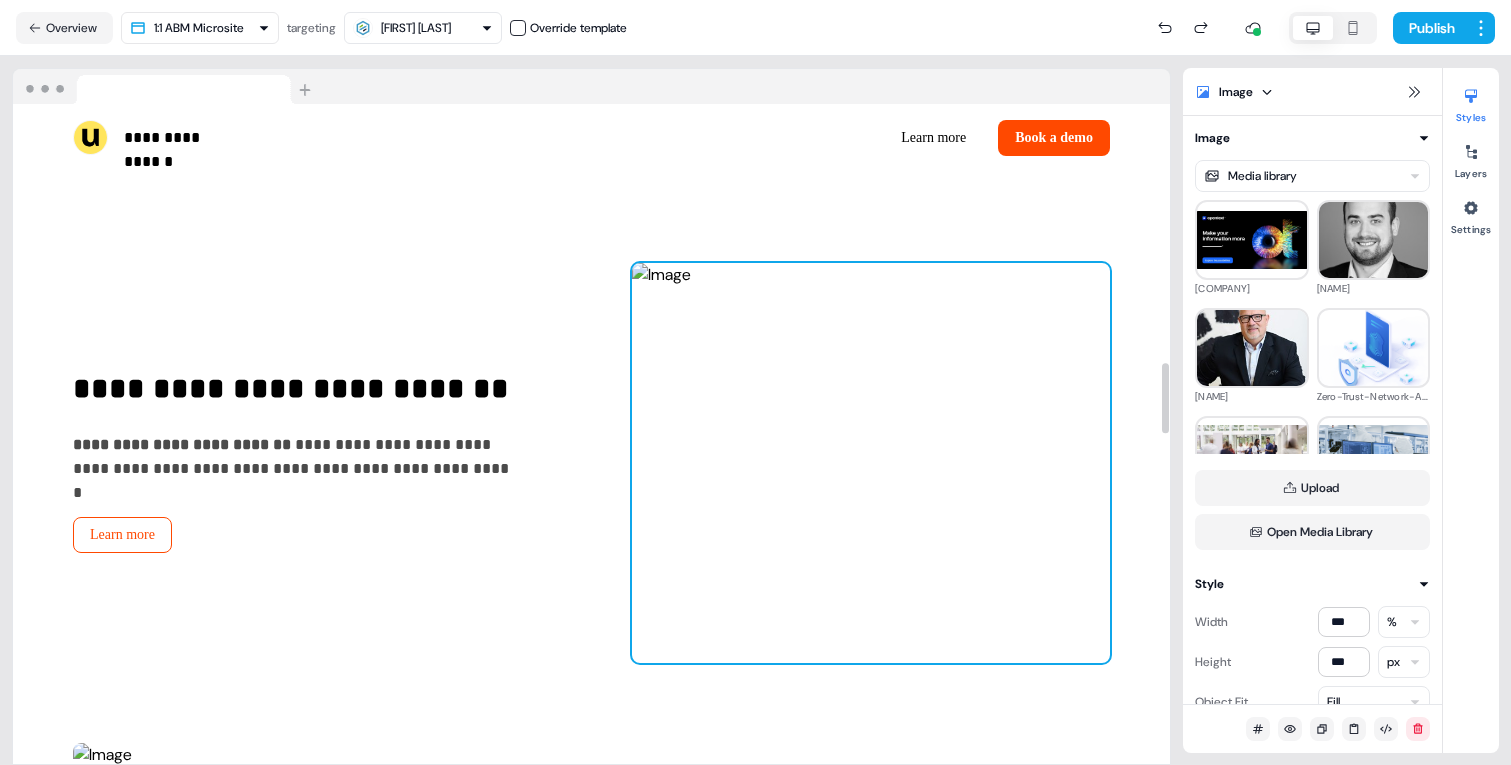 scroll, scrollTop: 2017, scrollLeft: 0, axis: vertical 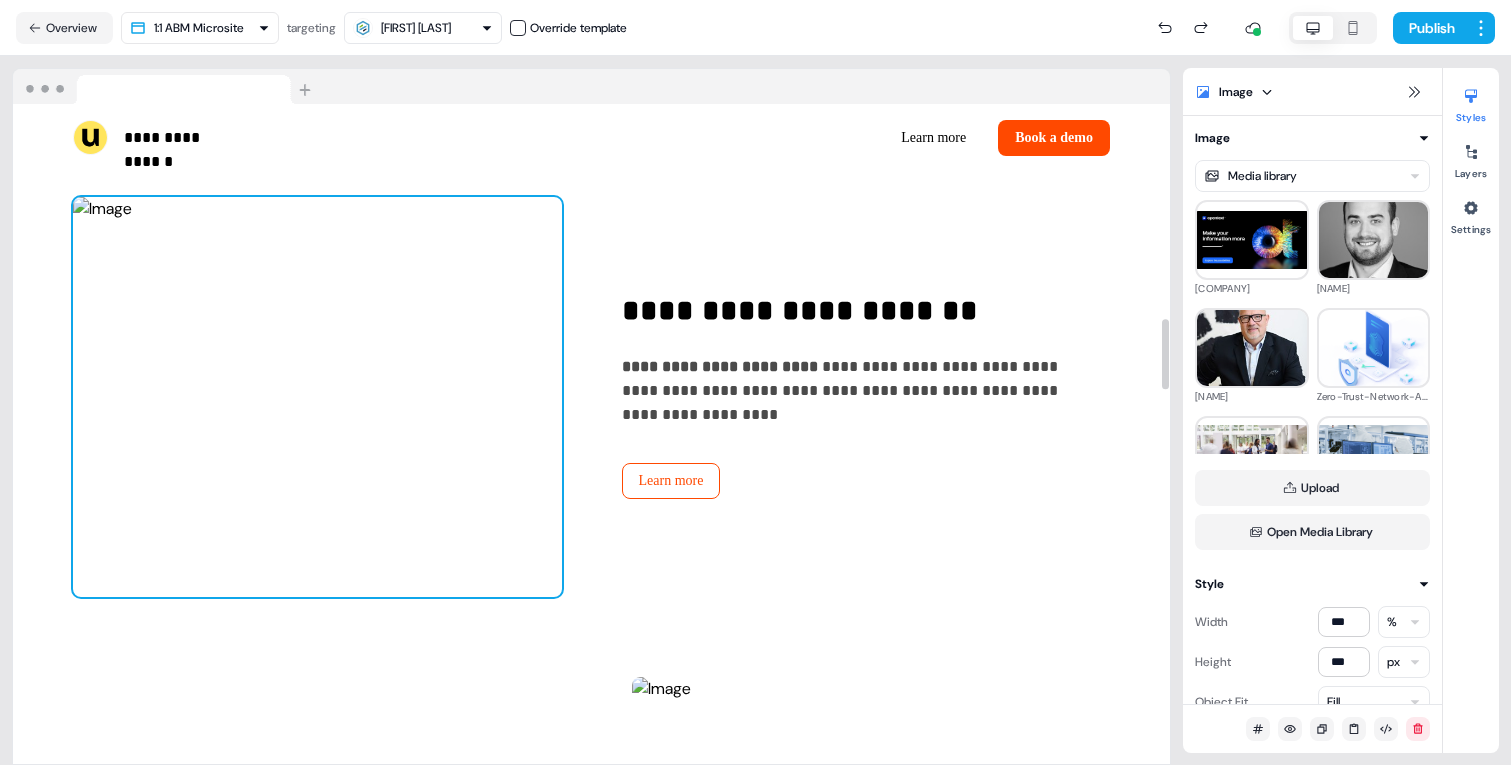 click at bounding box center [317, 397] 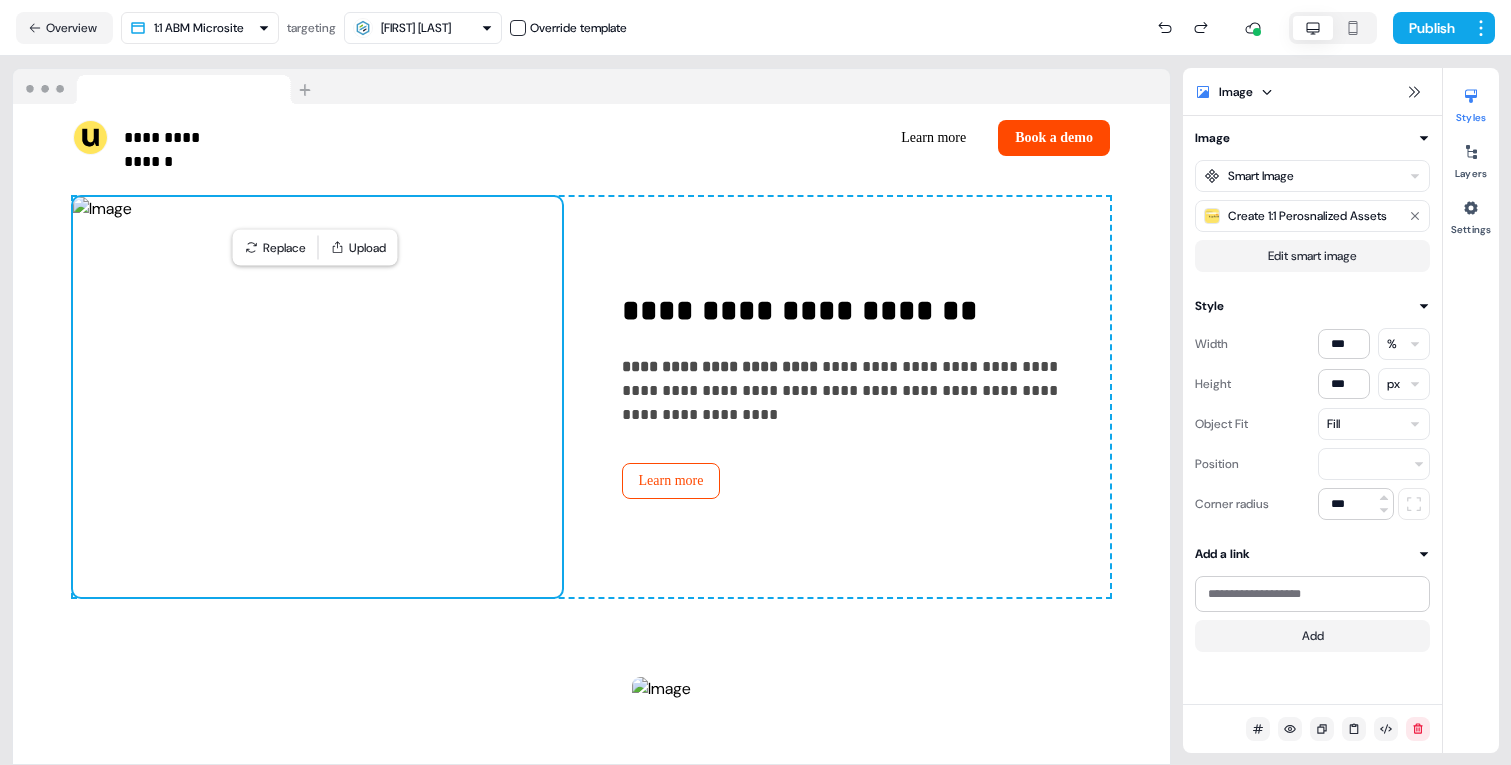 click on "Fill" at bounding box center (1374, 424) 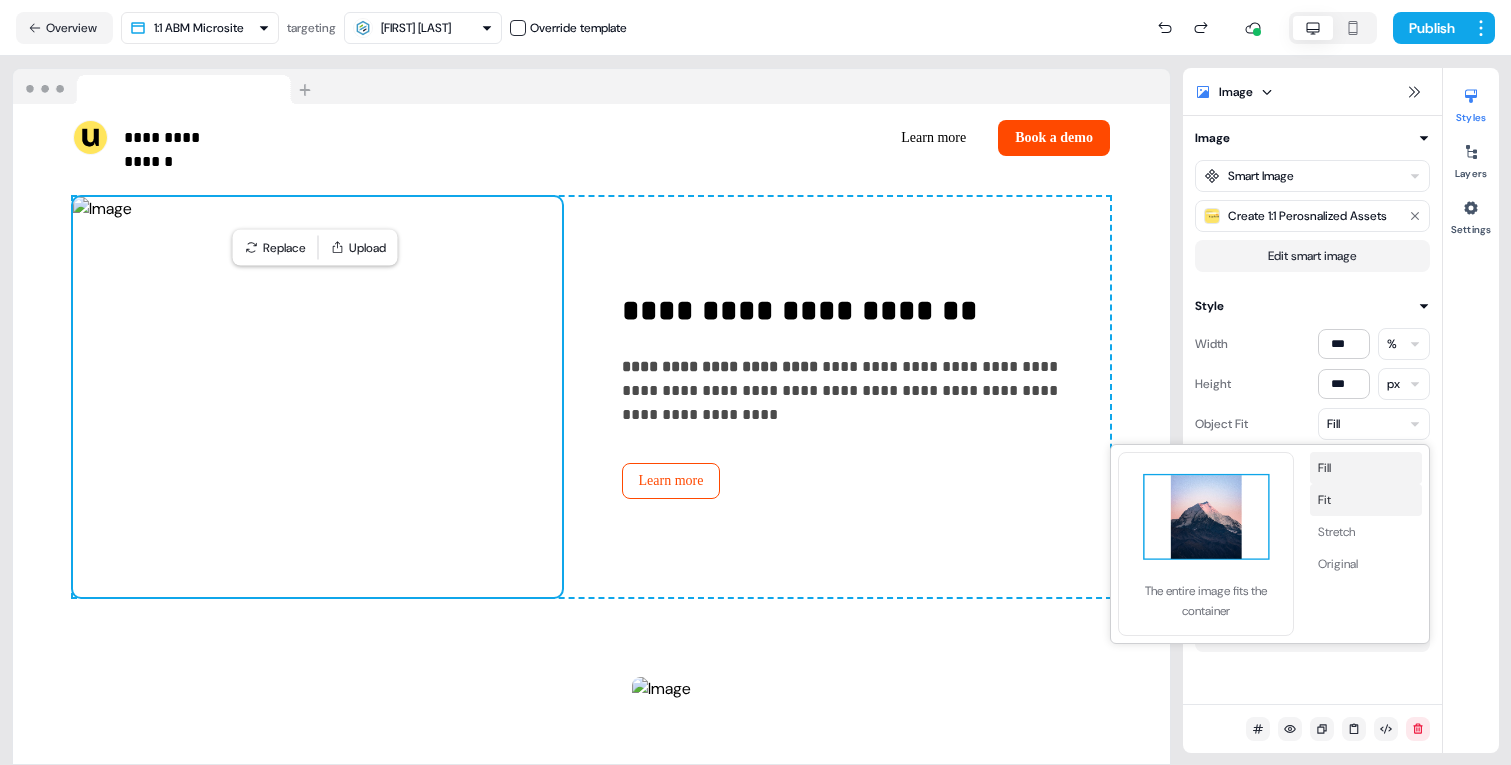 click on "Fit" at bounding box center [1366, 500] 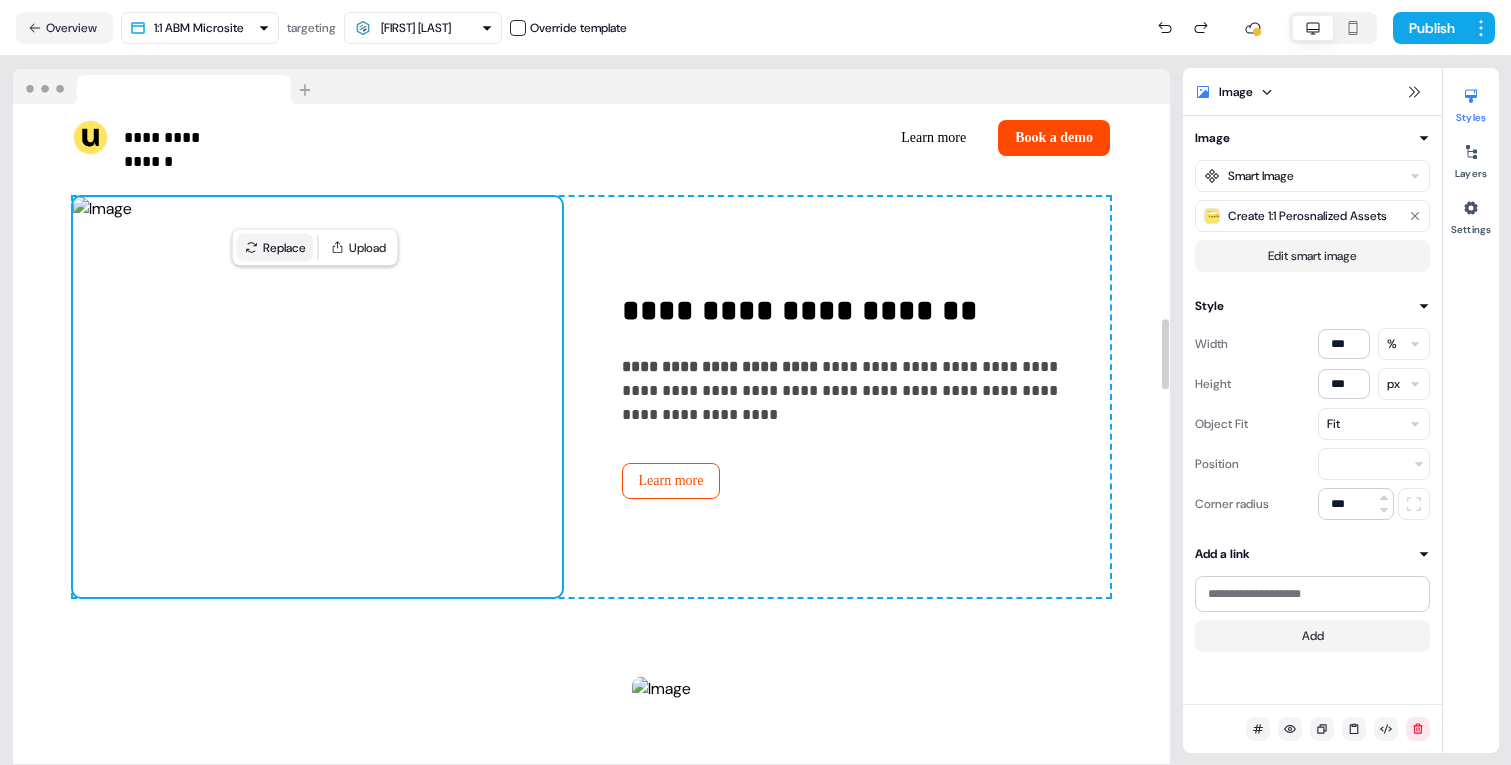 click on "Replace" at bounding box center (275, 248) 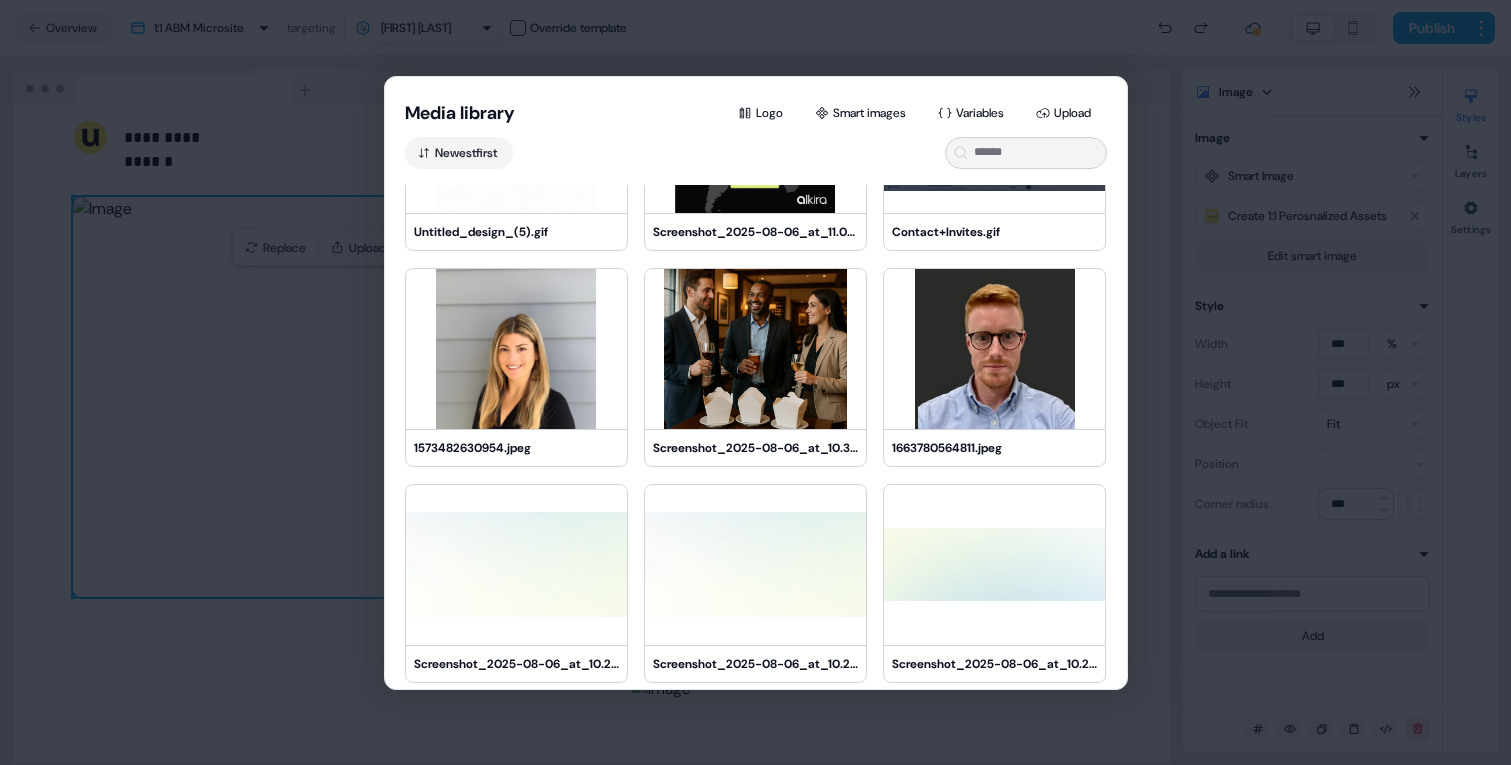 scroll, scrollTop: 3127, scrollLeft: 0, axis: vertical 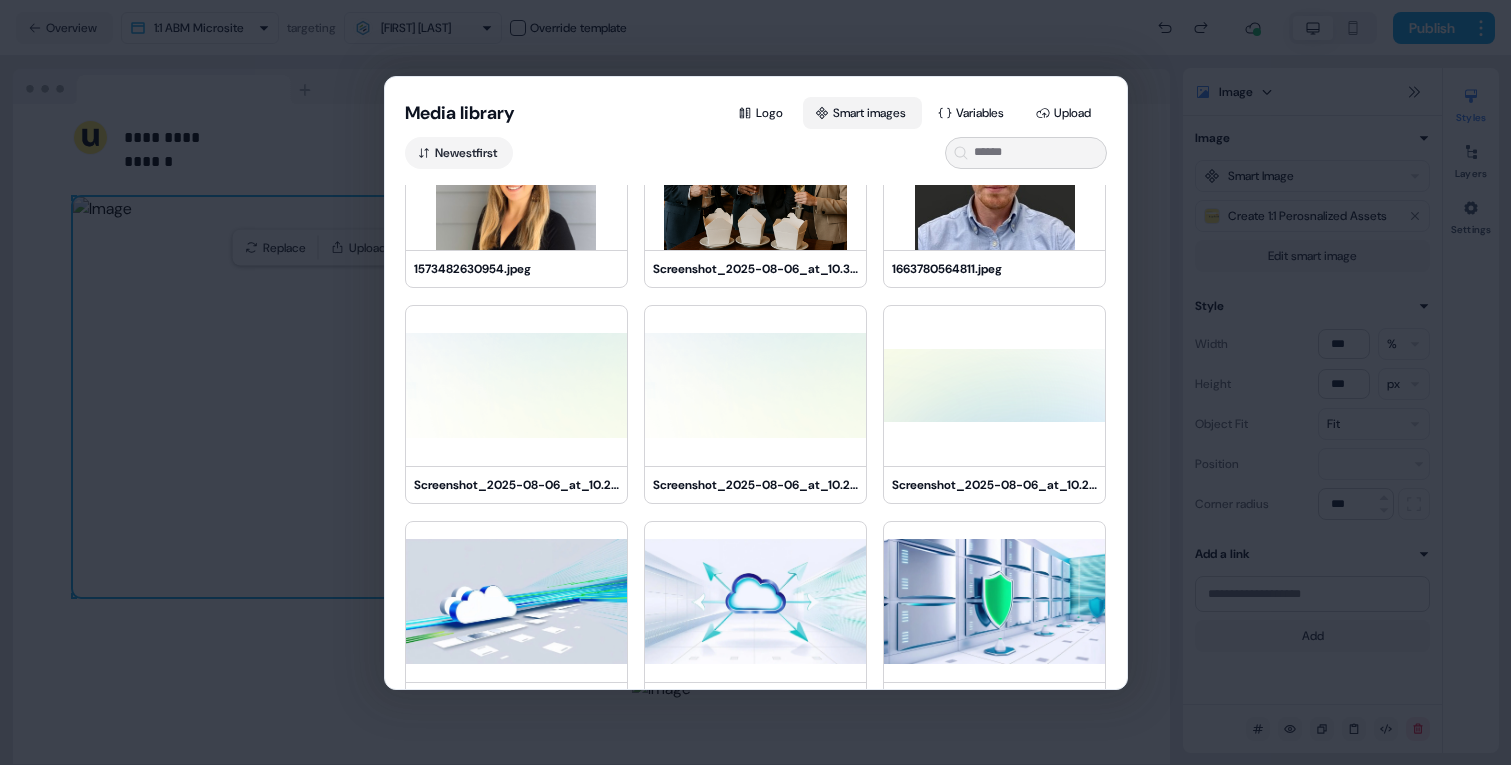 click on "Smart images" at bounding box center (862, 113) 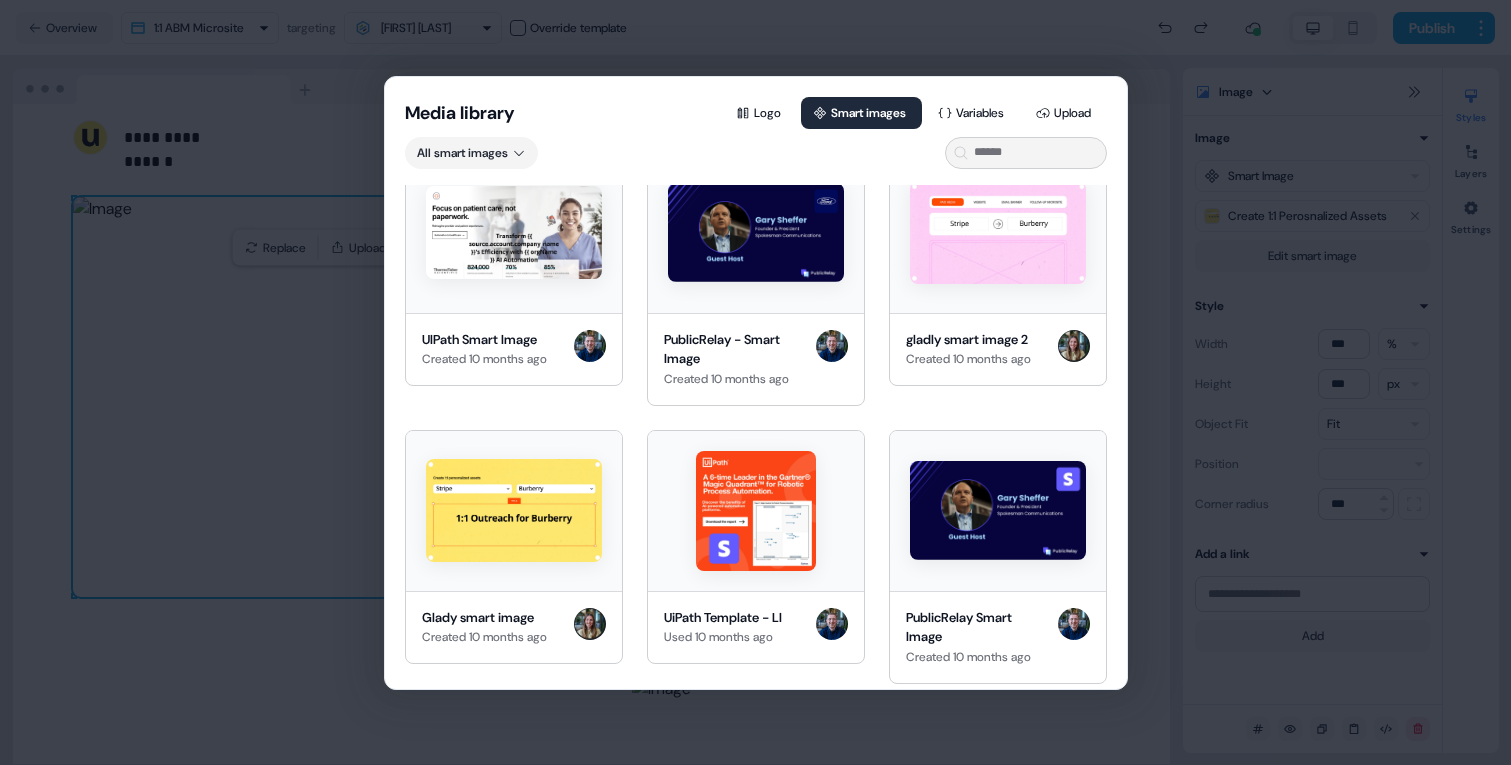 scroll, scrollTop: 17349, scrollLeft: 0, axis: vertical 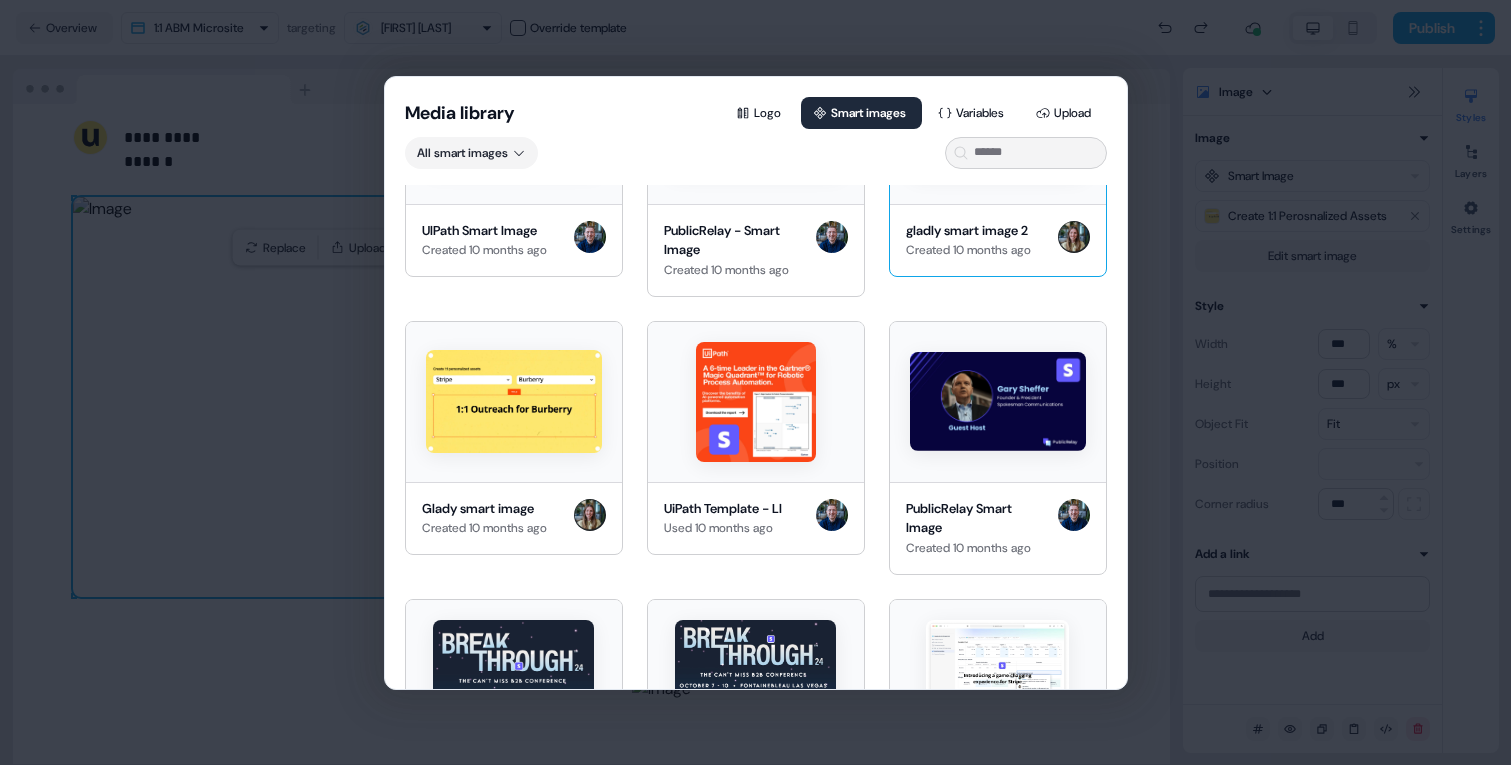click at bounding box center [998, 124] 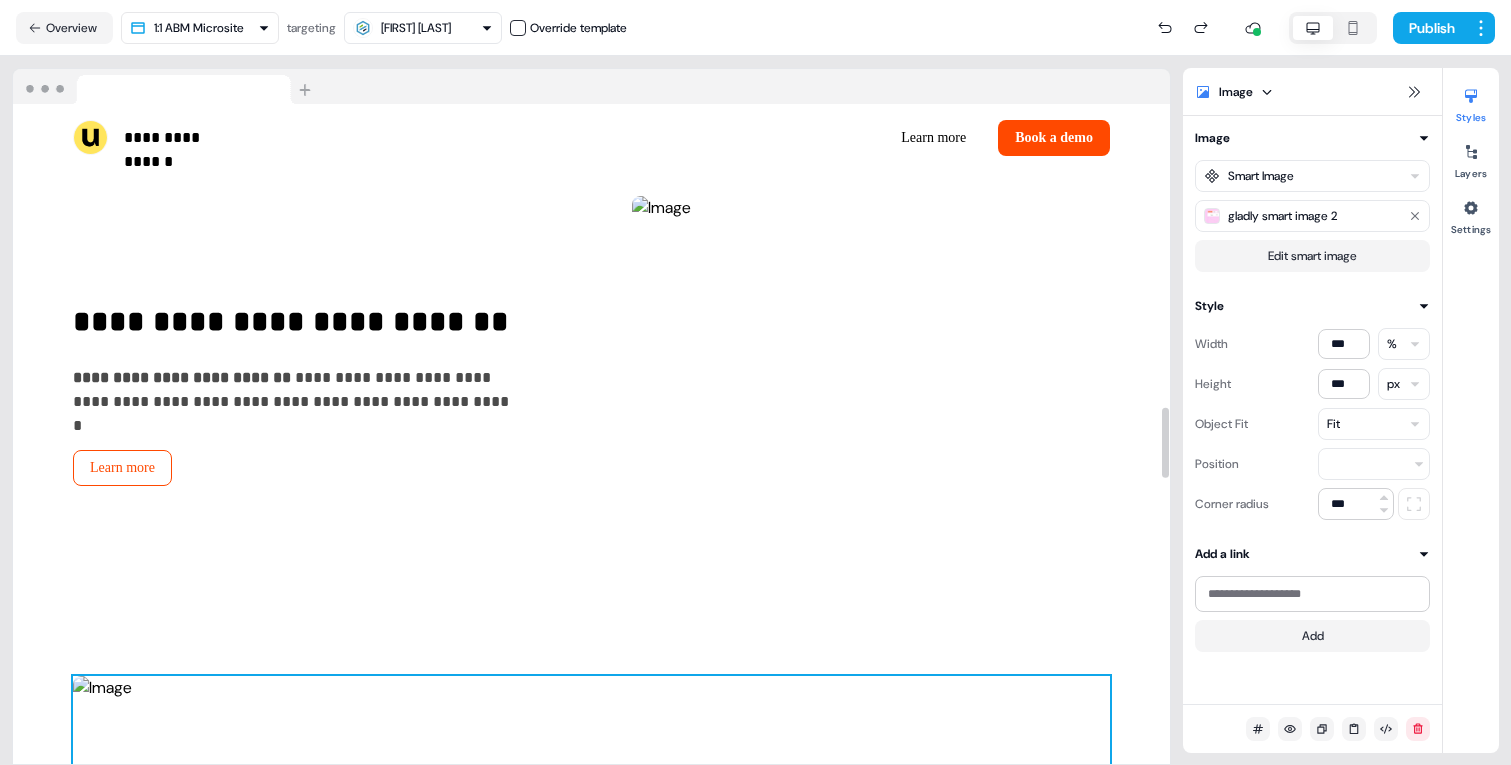 scroll, scrollTop: 2379, scrollLeft: 0, axis: vertical 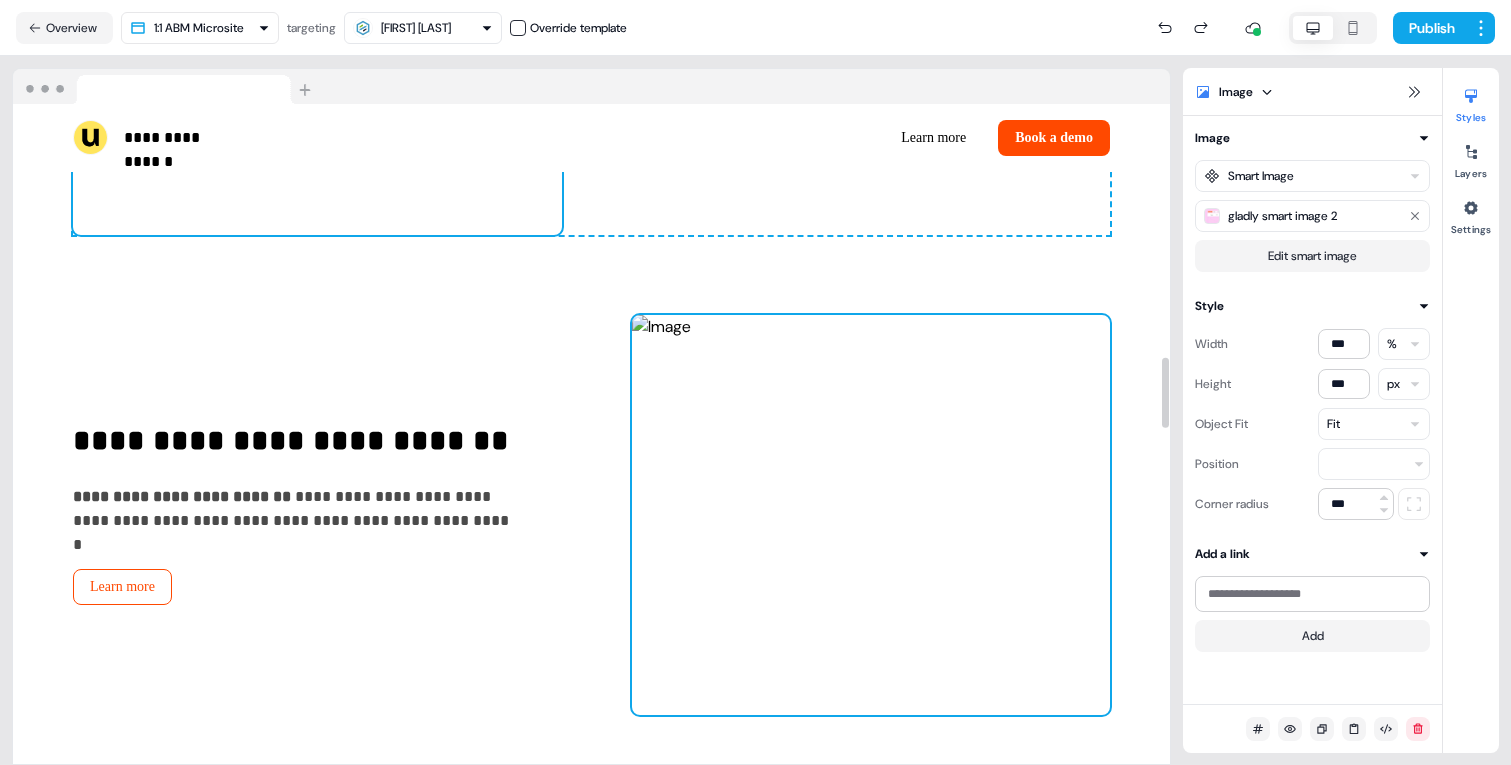 click at bounding box center (871, 515) 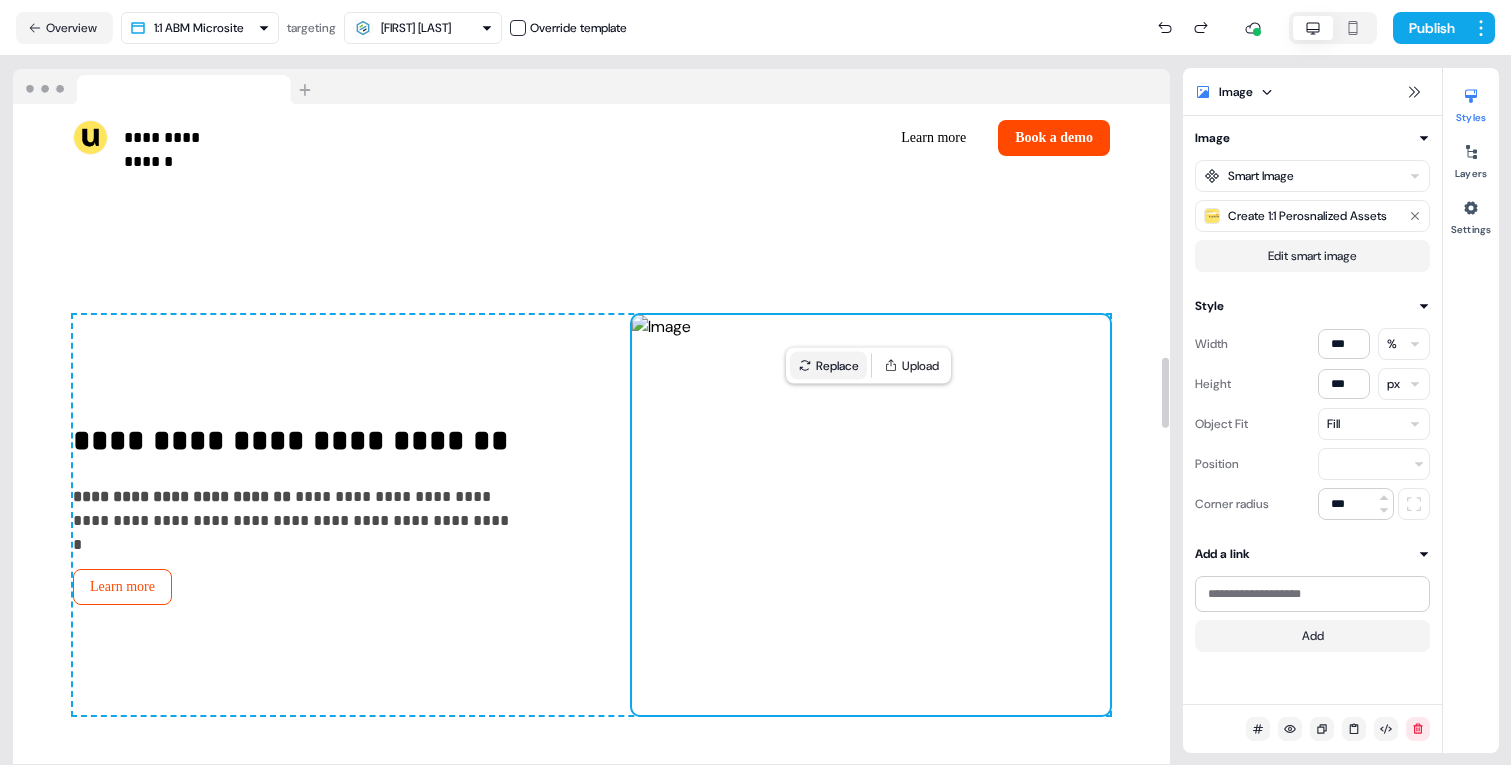 click on "Replace" at bounding box center [828, 366] 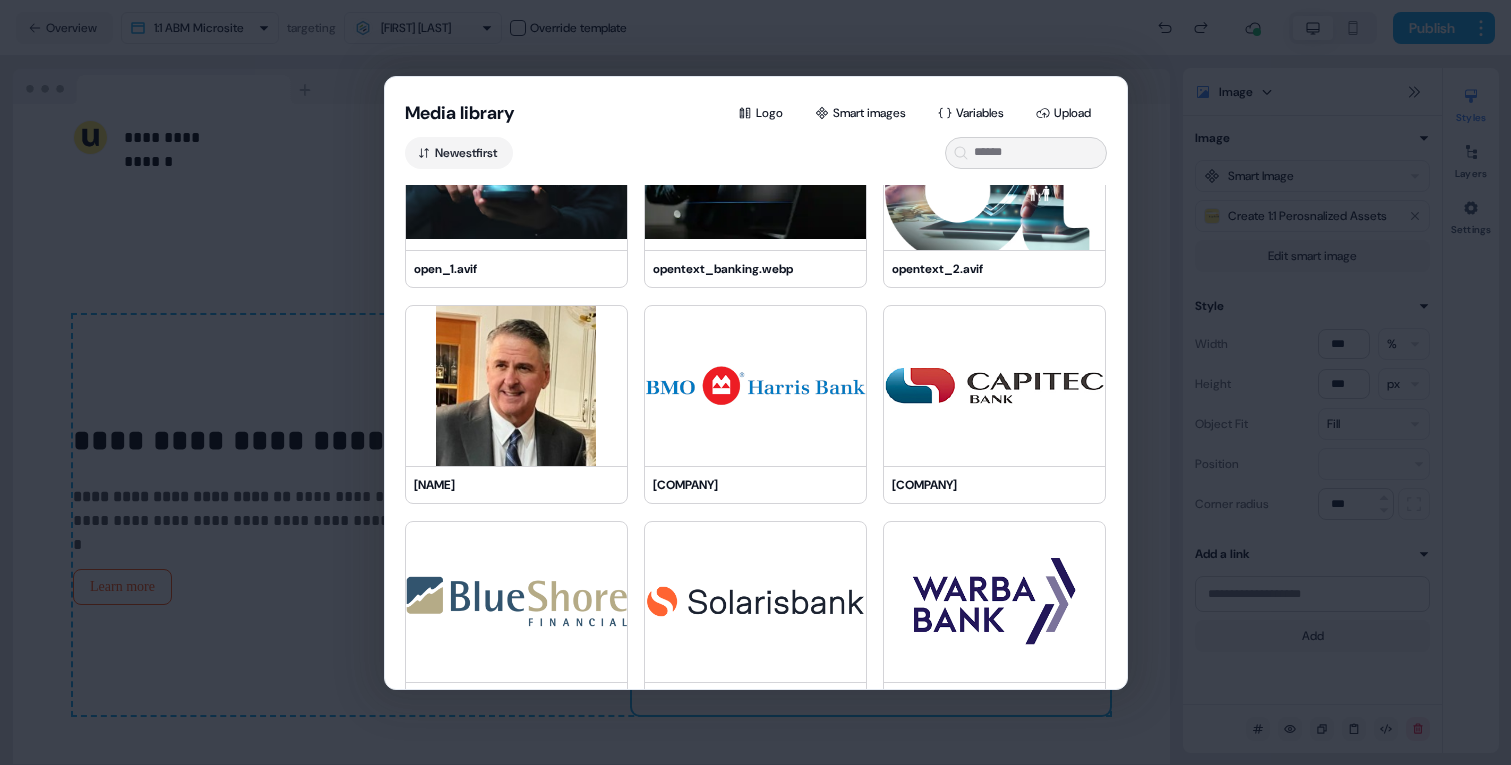 scroll, scrollTop: 3127, scrollLeft: 0, axis: vertical 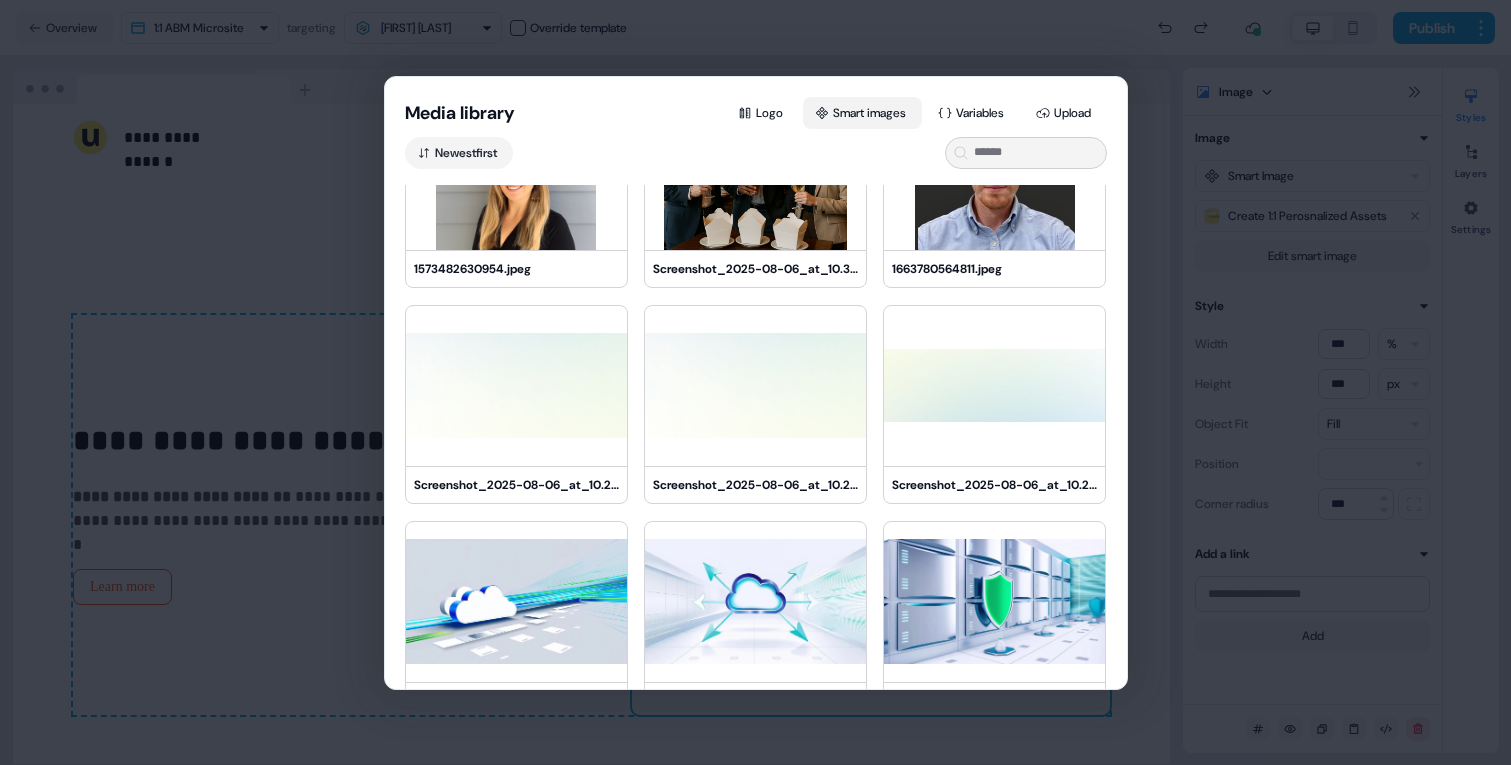click on "Smart images" at bounding box center [862, 113] 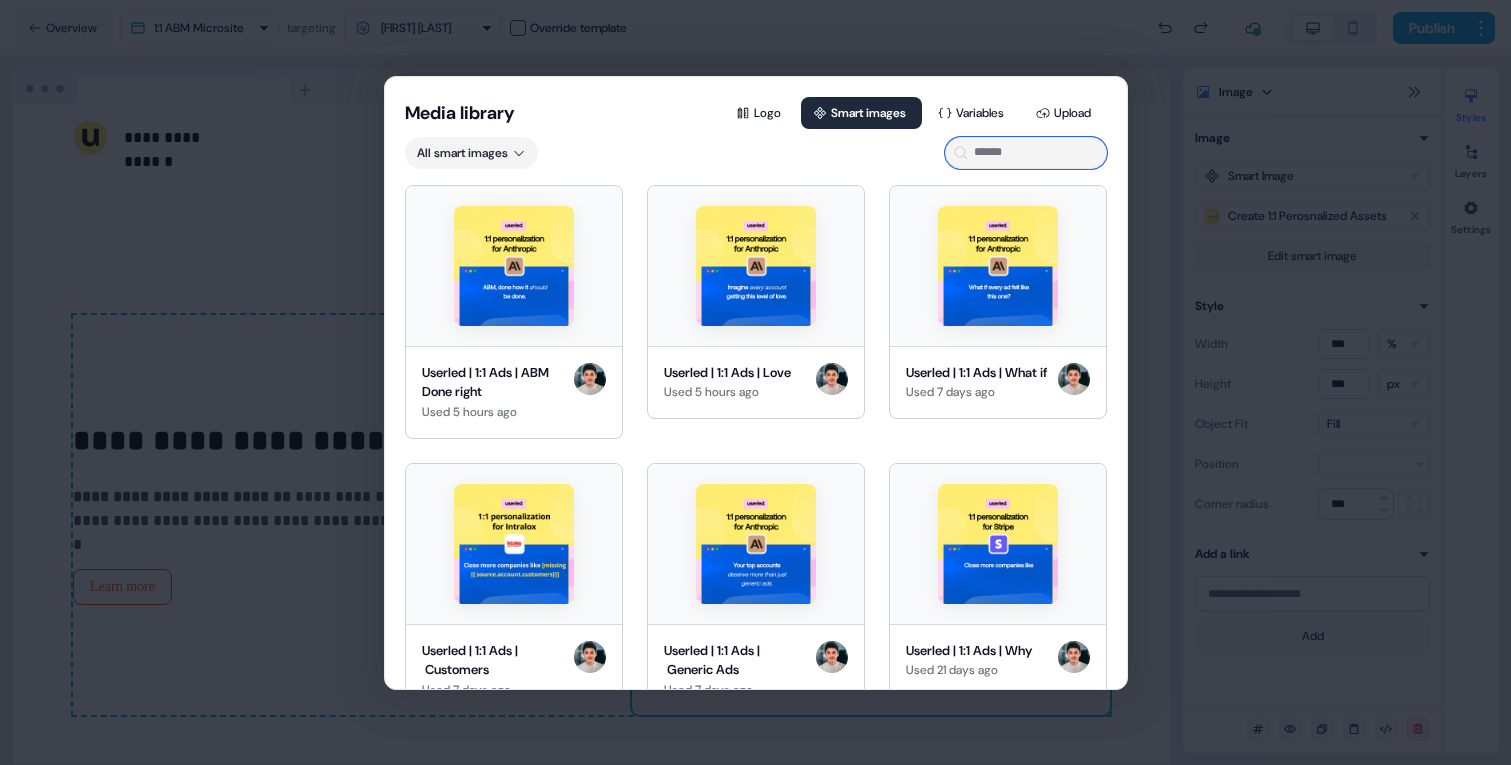 click at bounding box center [1026, 153] 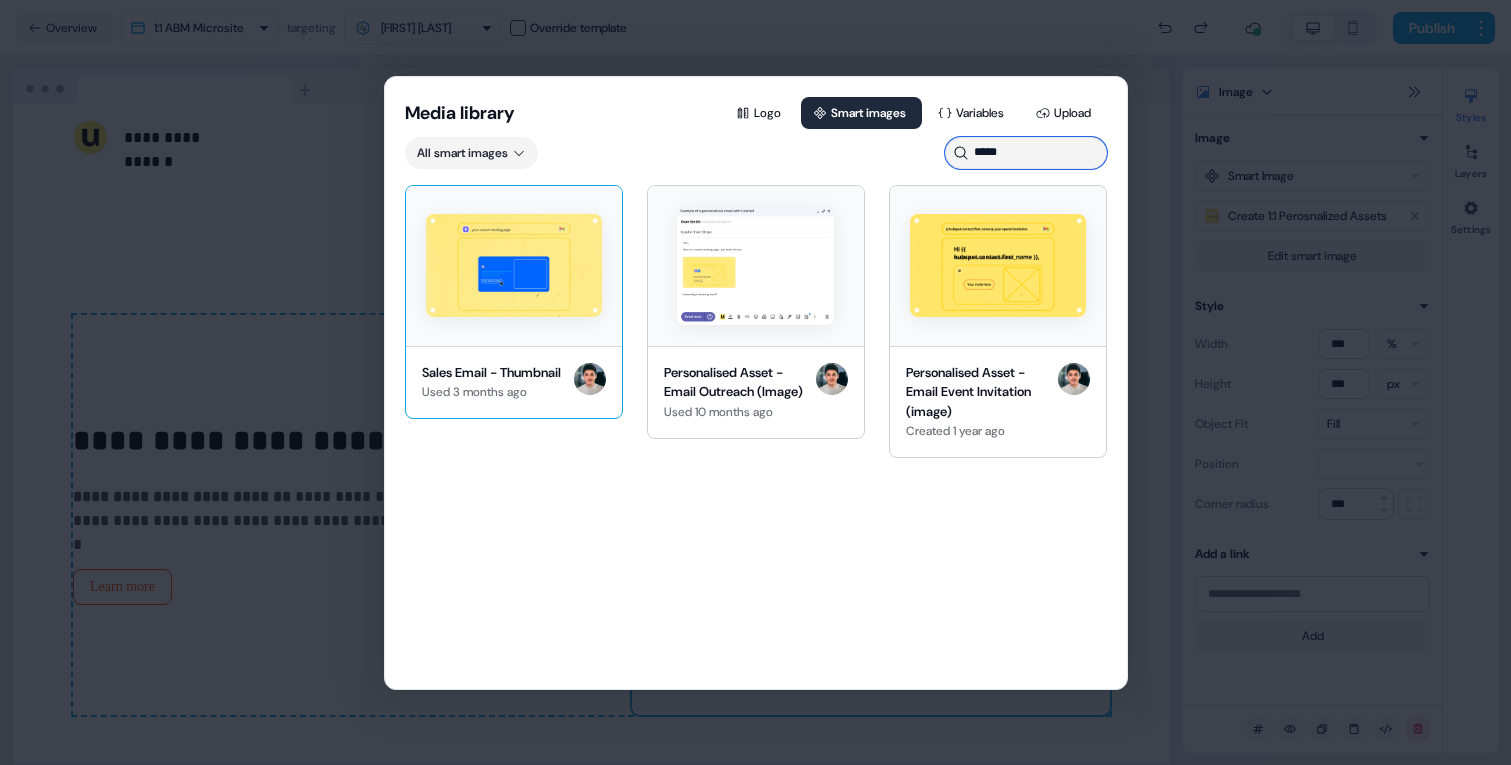 type on "*****" 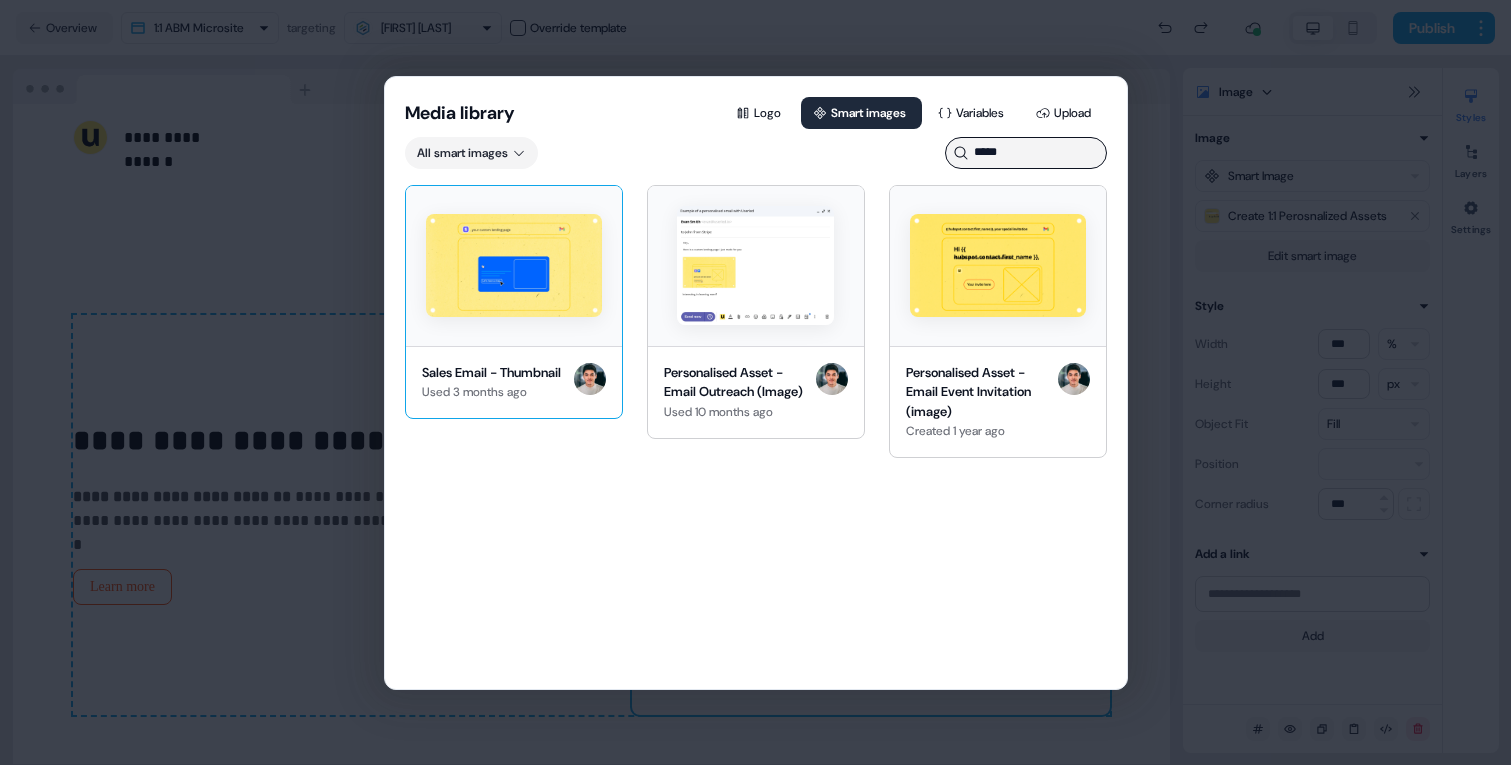 click at bounding box center (514, 265) 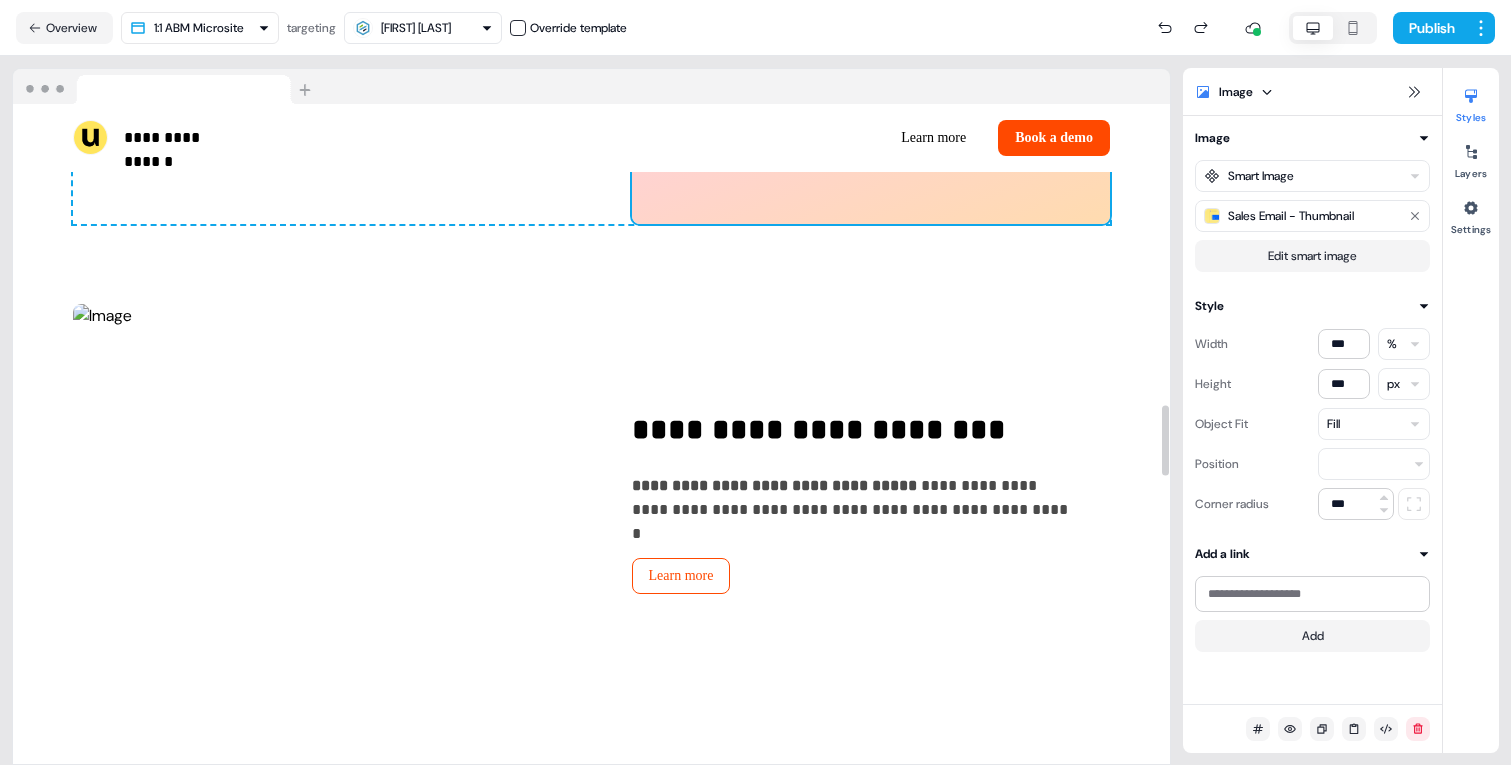 scroll, scrollTop: 2873, scrollLeft: 0, axis: vertical 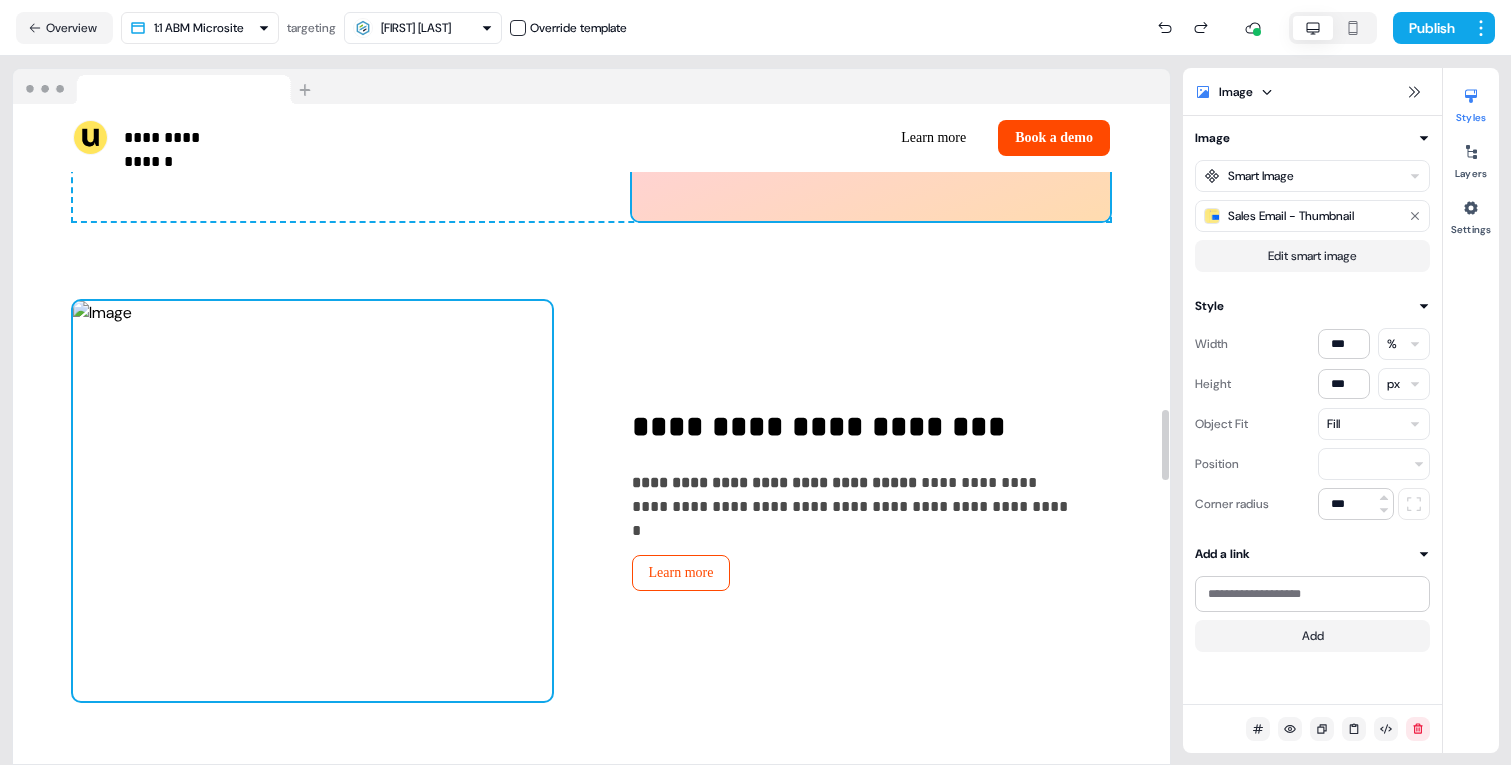 click at bounding box center [312, 501] 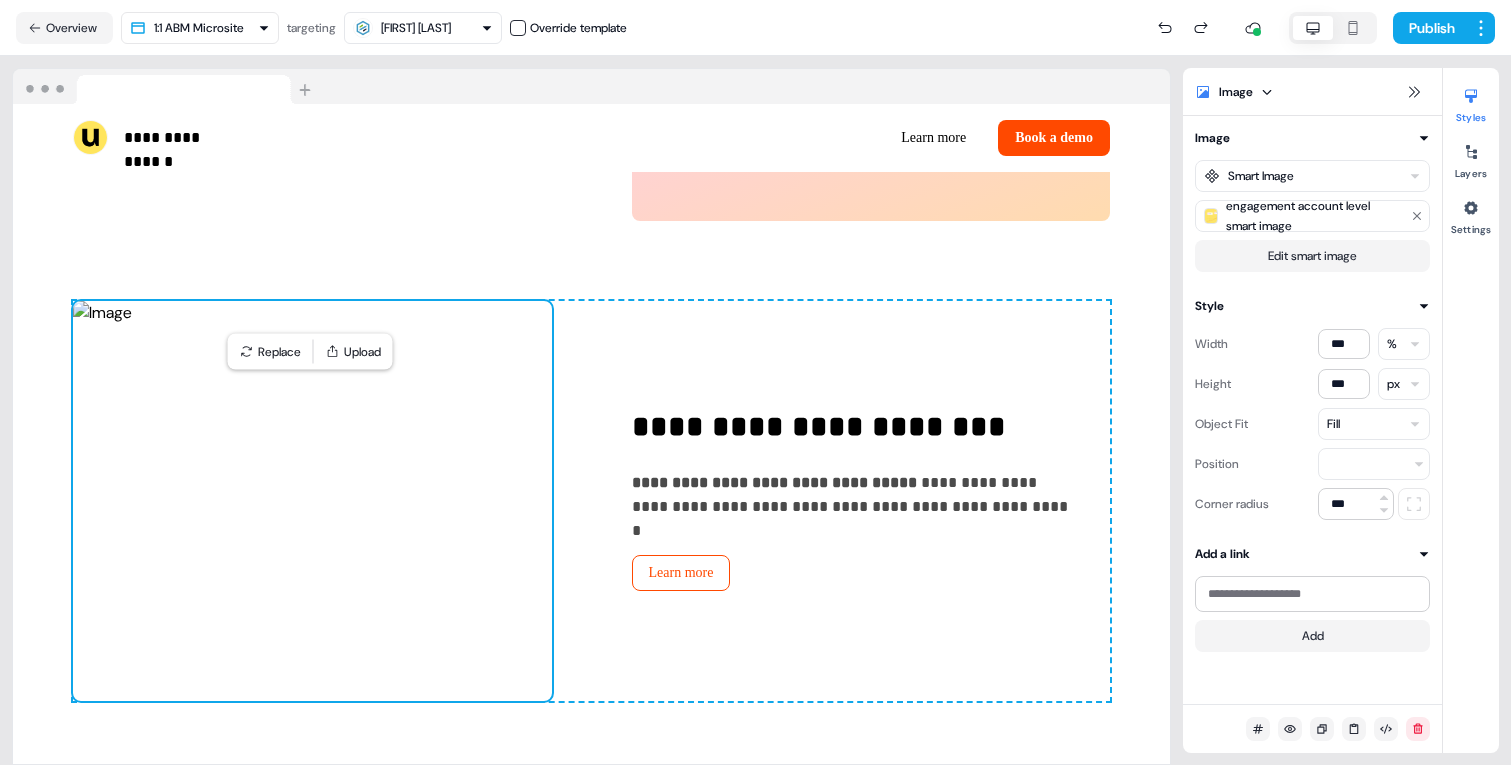 click on "Fill" at bounding box center (1374, 424) 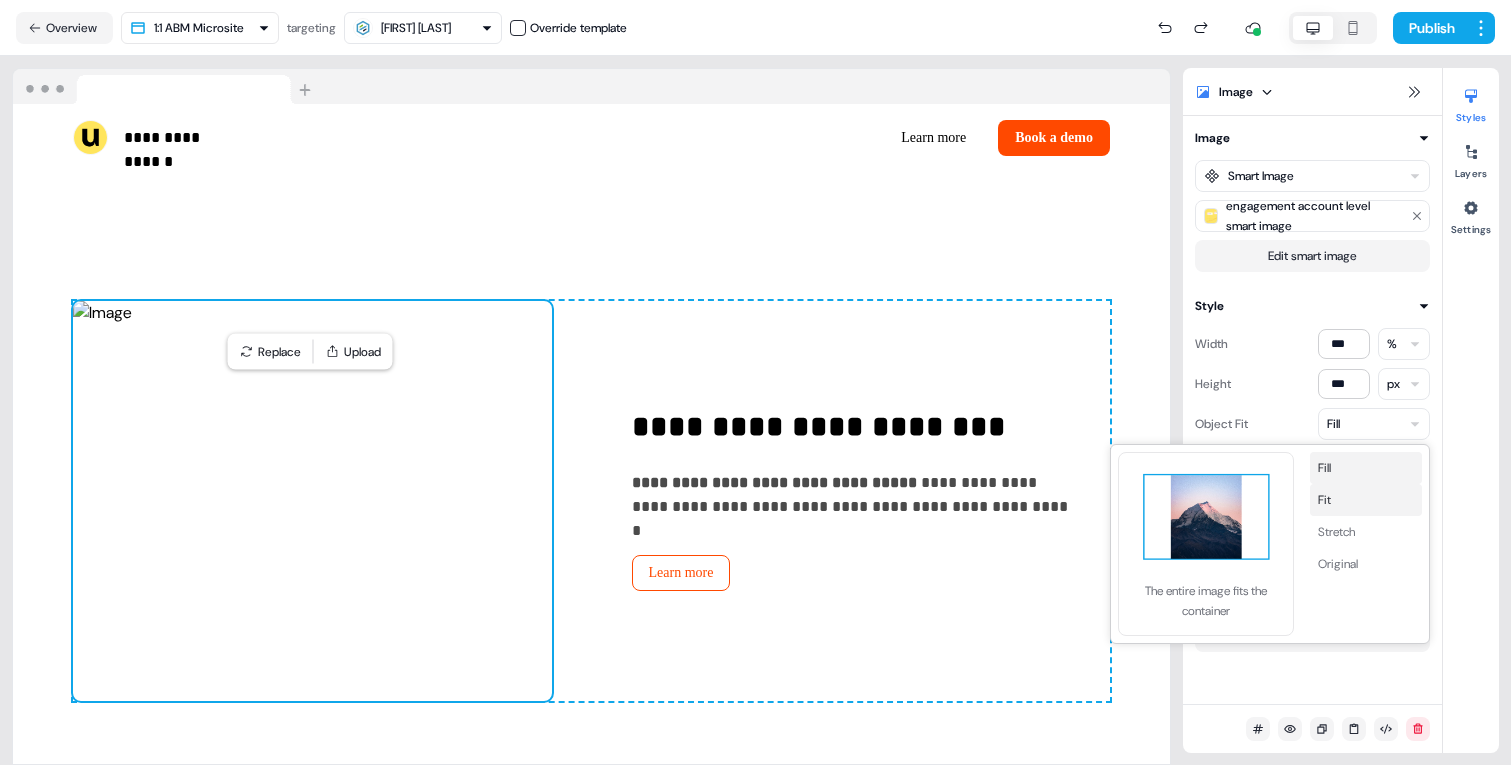 click on "Fit" at bounding box center (1366, 500) 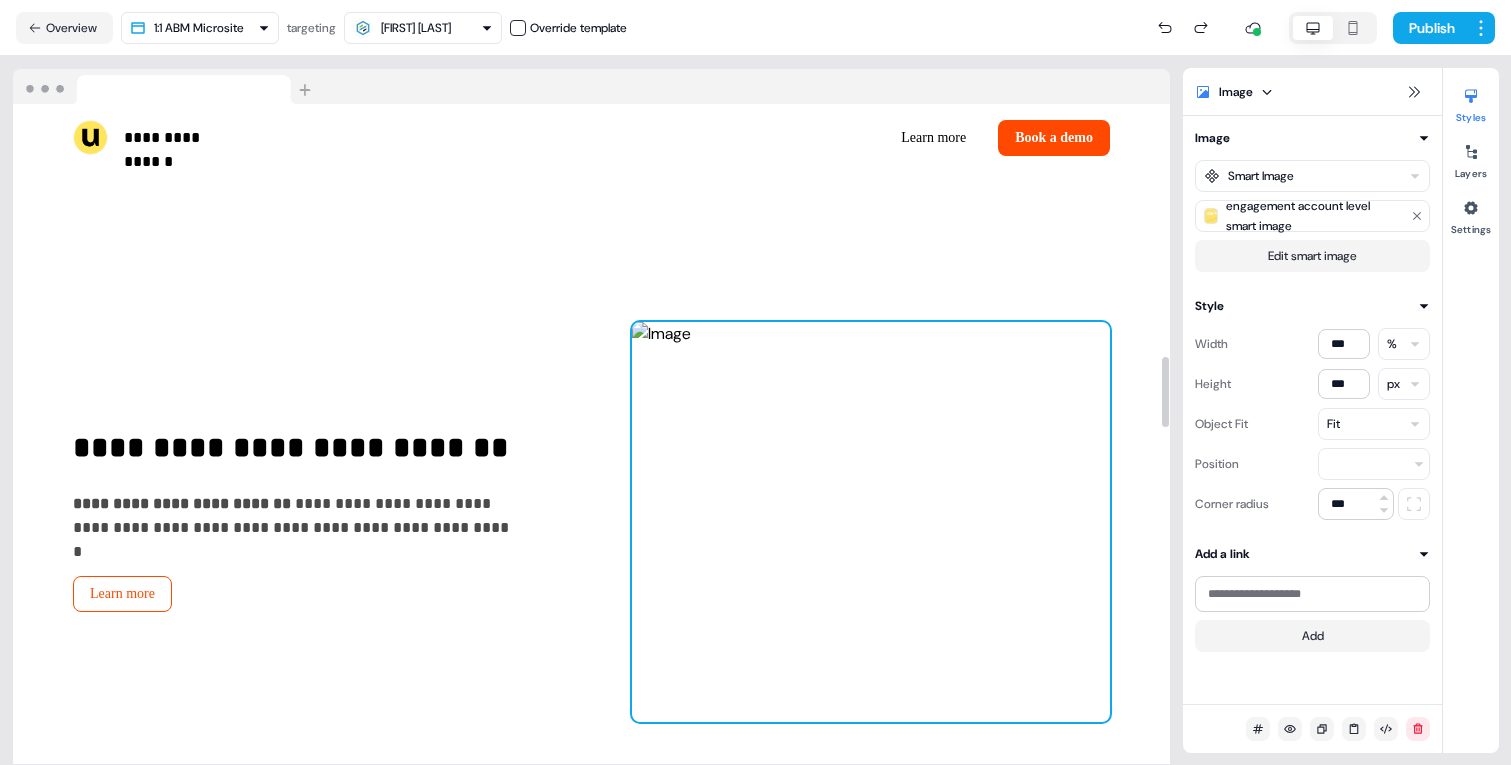 scroll, scrollTop: 2376, scrollLeft: 0, axis: vertical 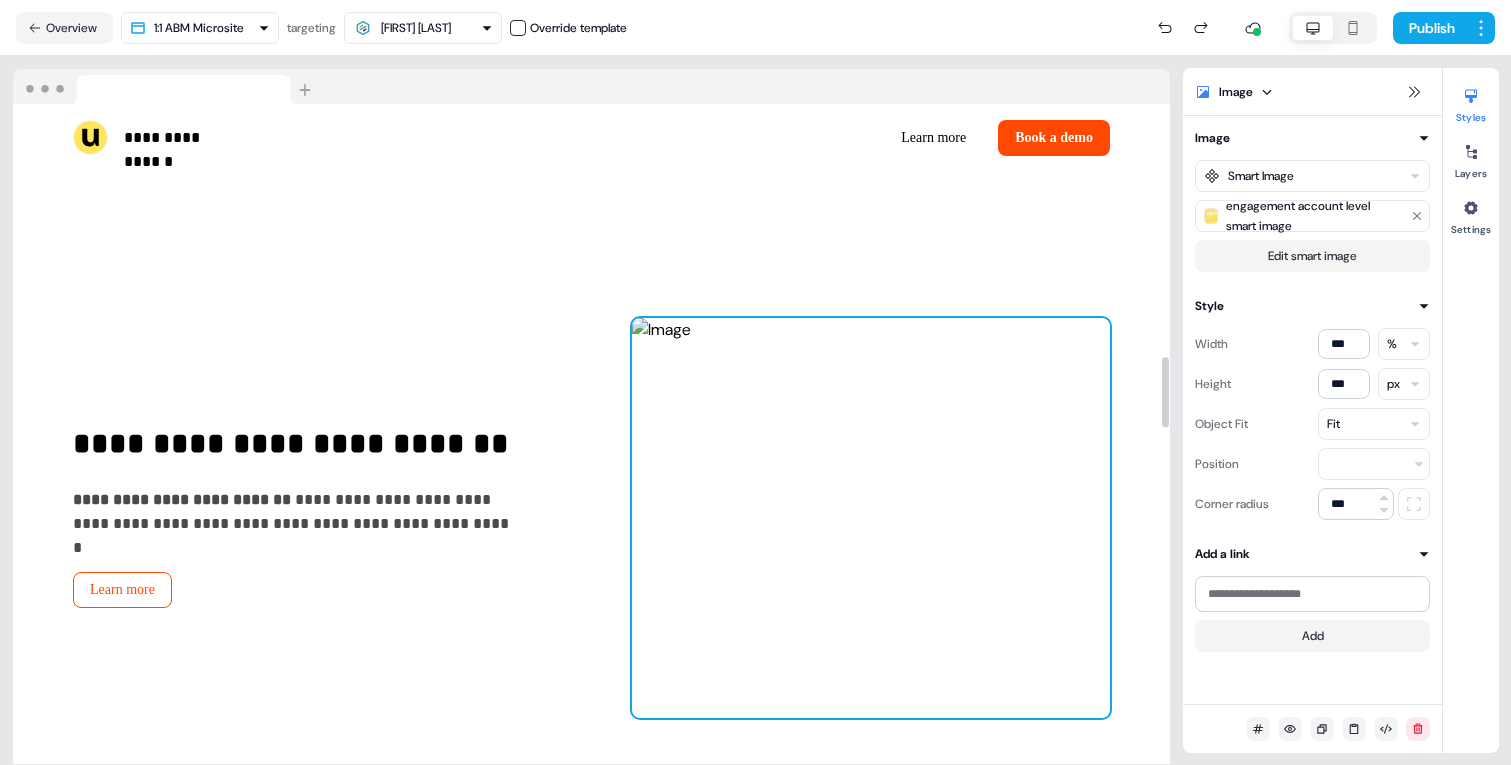 click at bounding box center (871, 518) 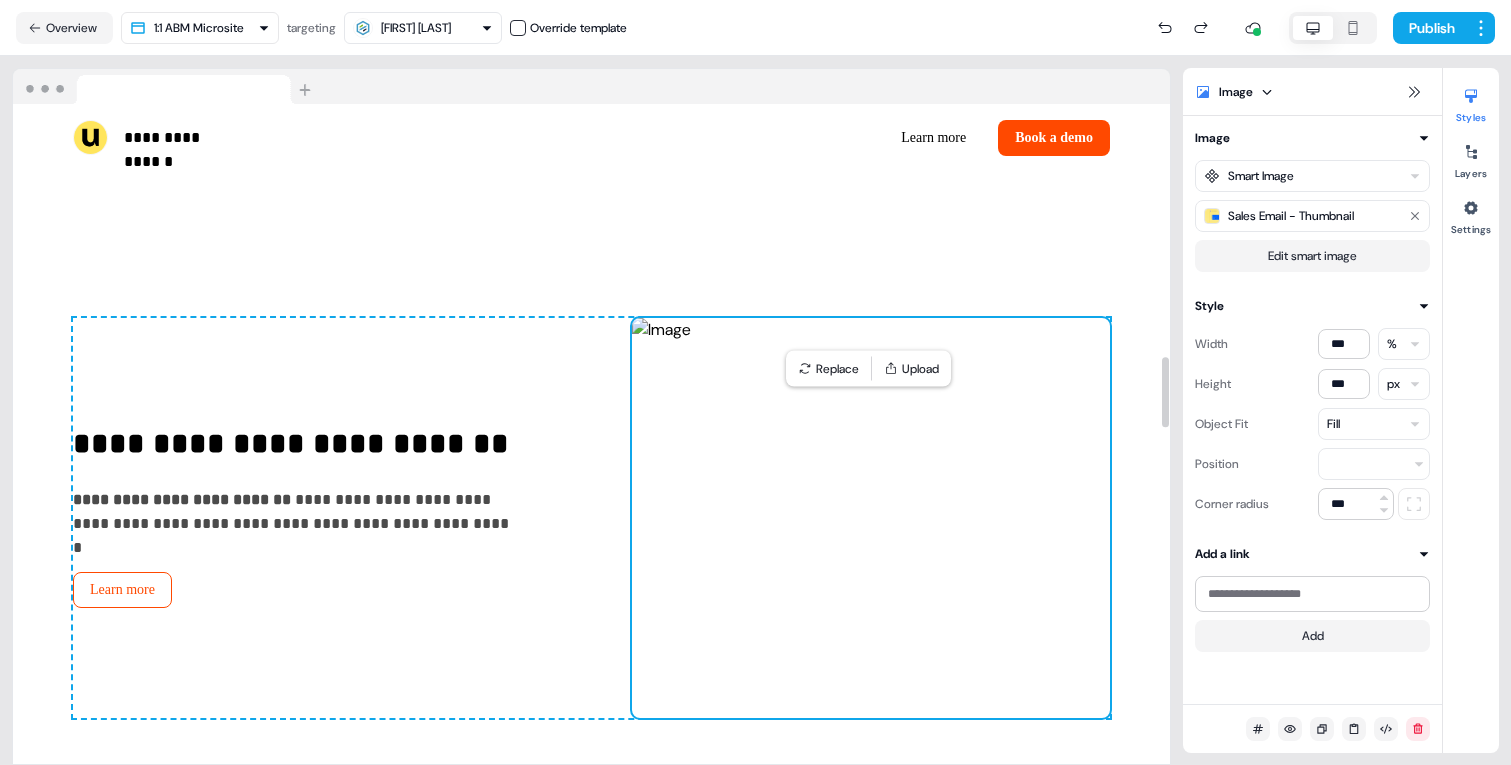 click on "Fill" at bounding box center (1374, 424) 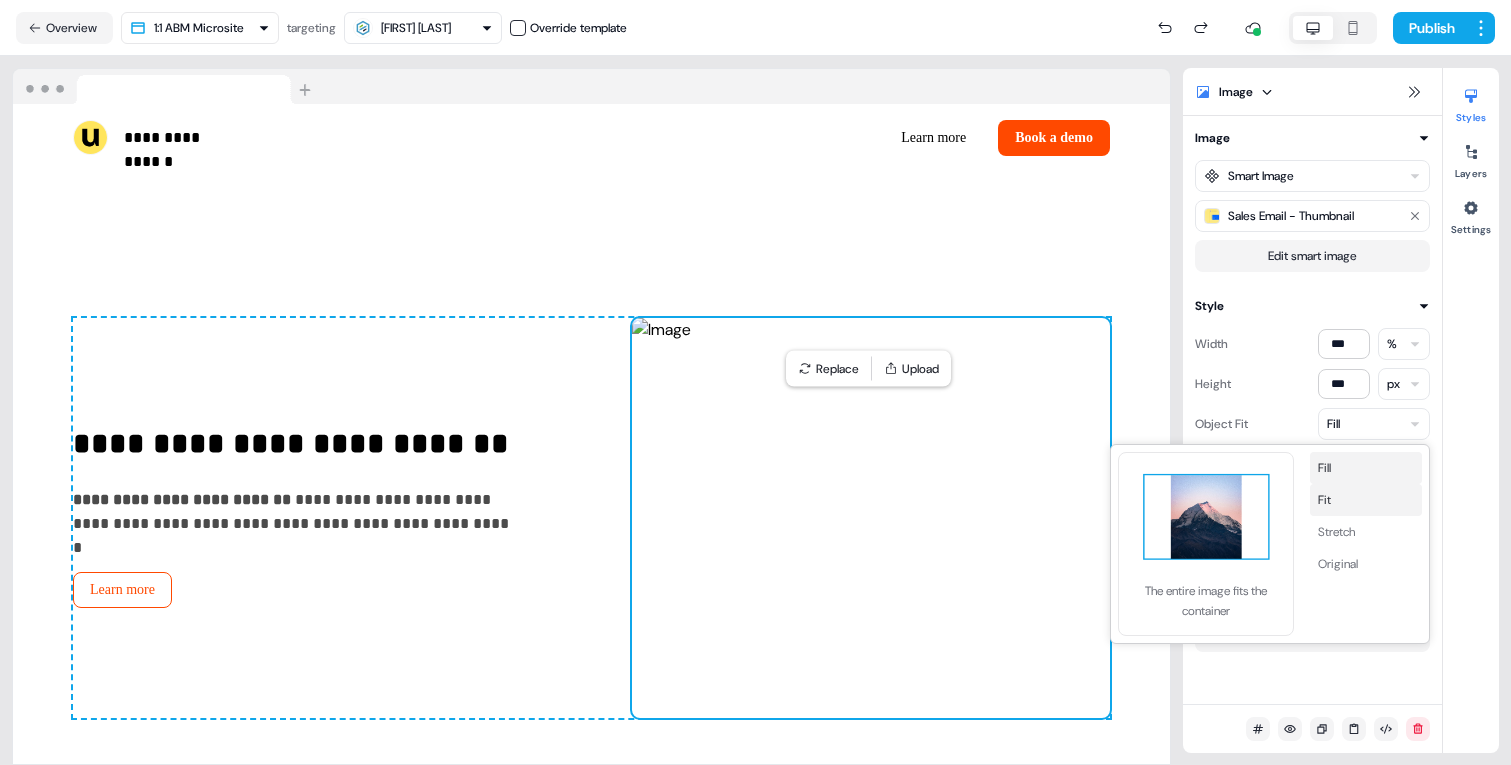 click on "Fit" at bounding box center [1366, 500] 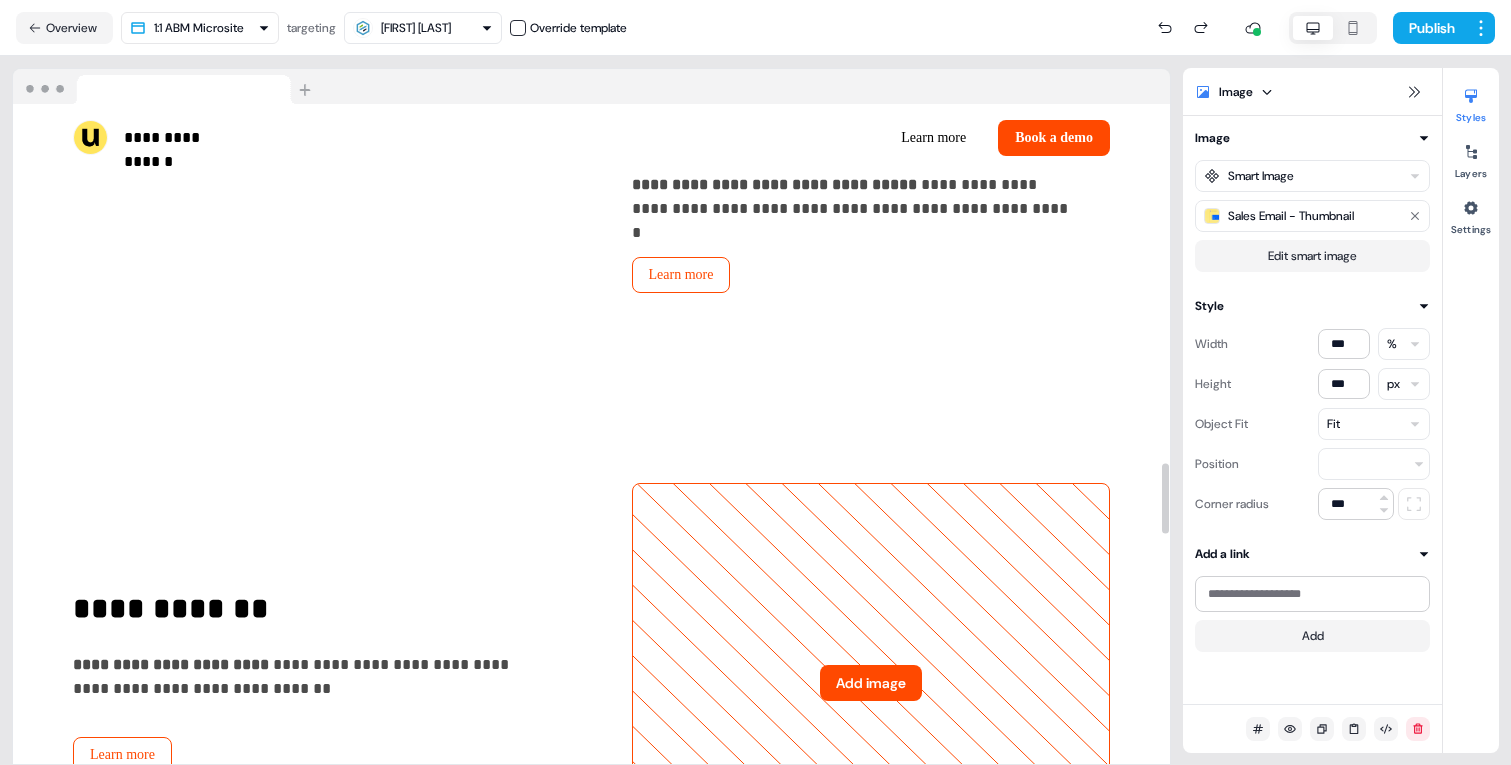 scroll, scrollTop: 3412, scrollLeft: 0, axis: vertical 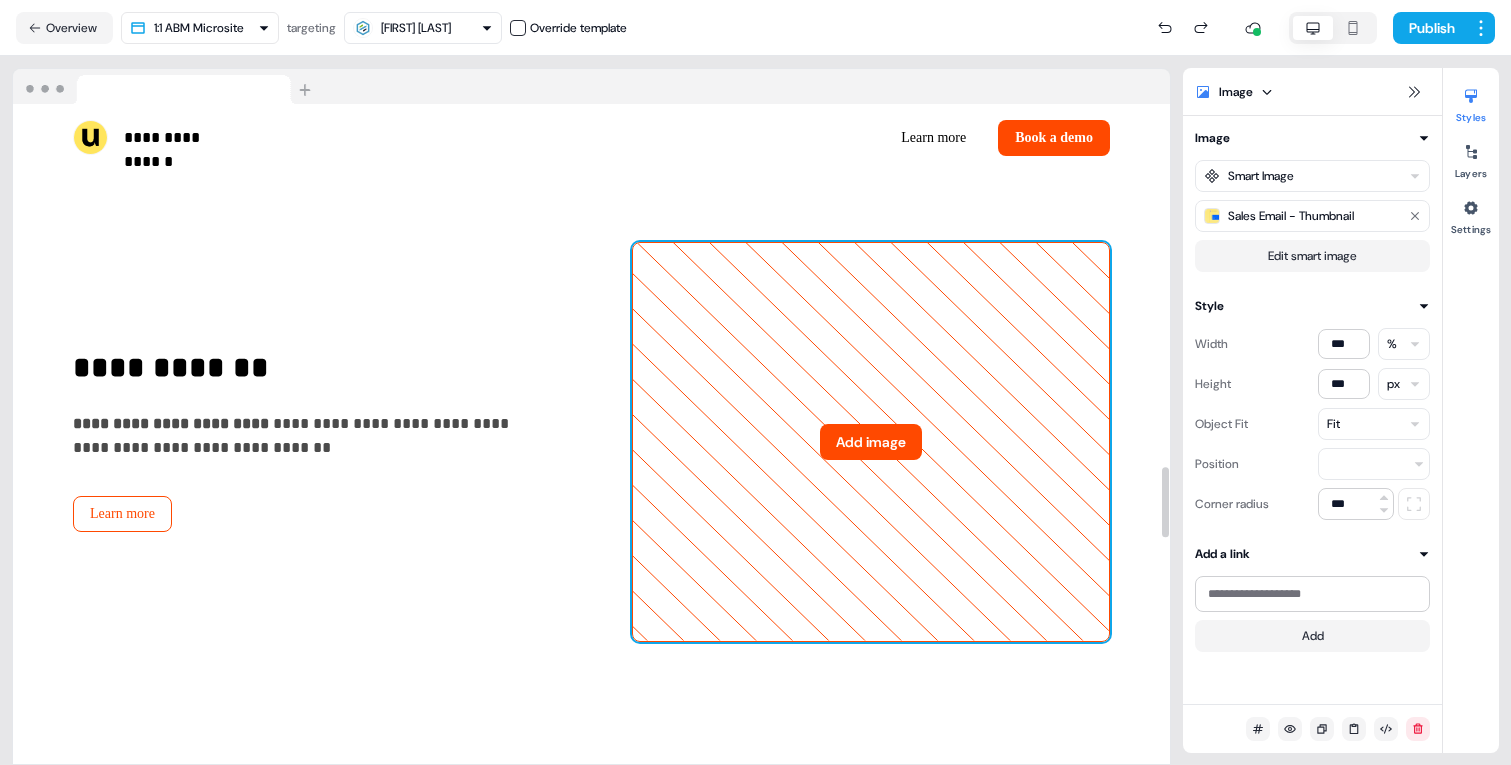 click 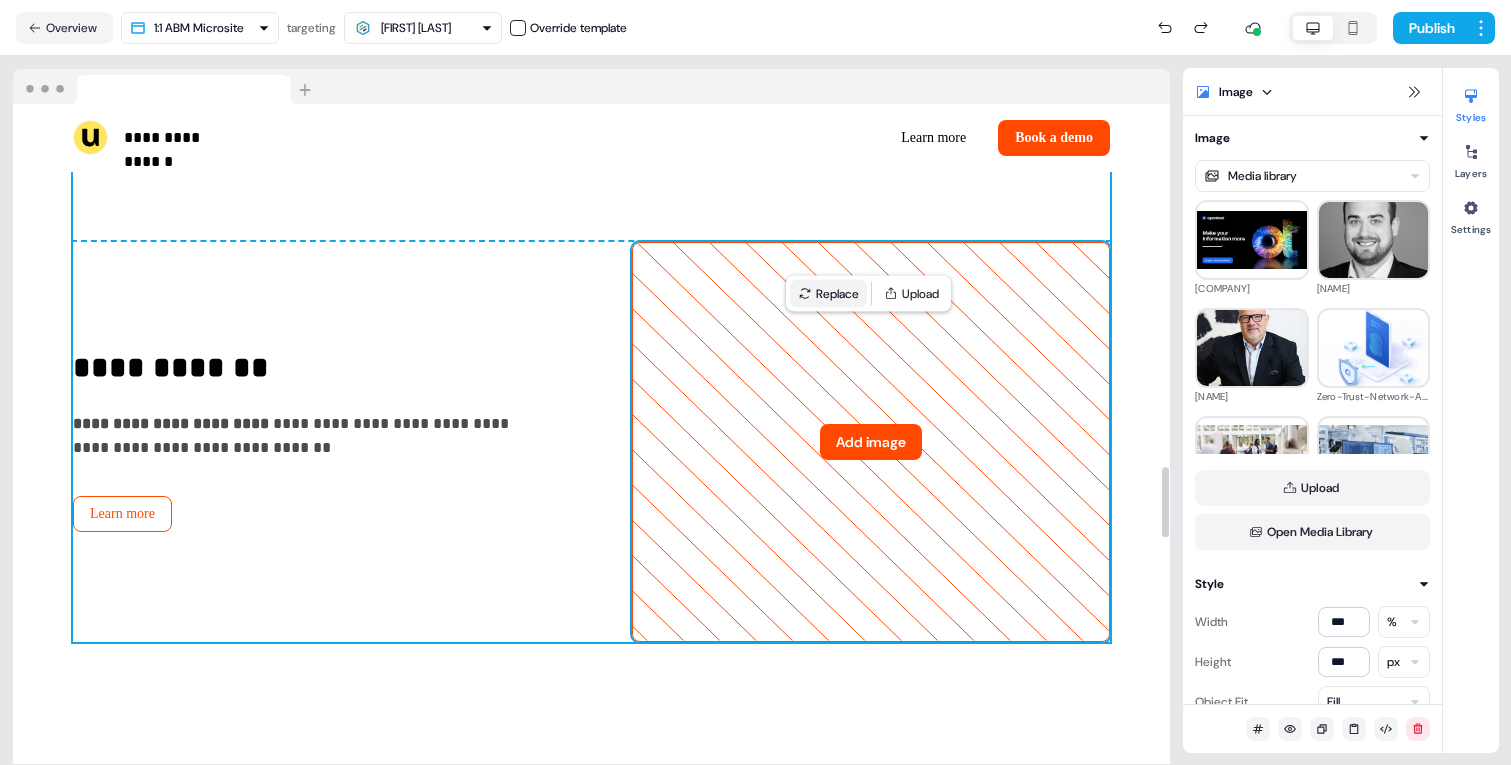 click on "Replace" at bounding box center [828, 294] 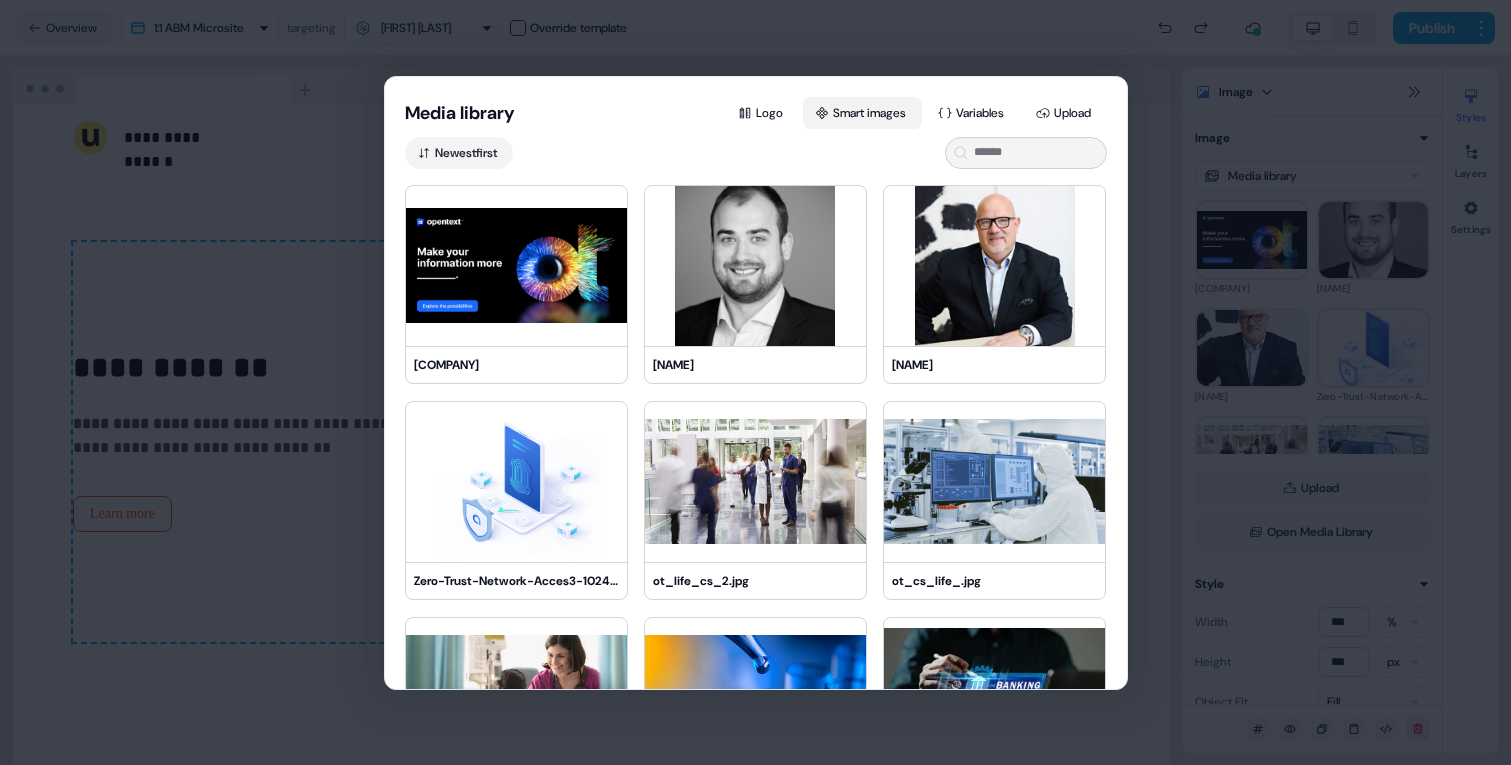 click on "Smart images" at bounding box center [862, 113] 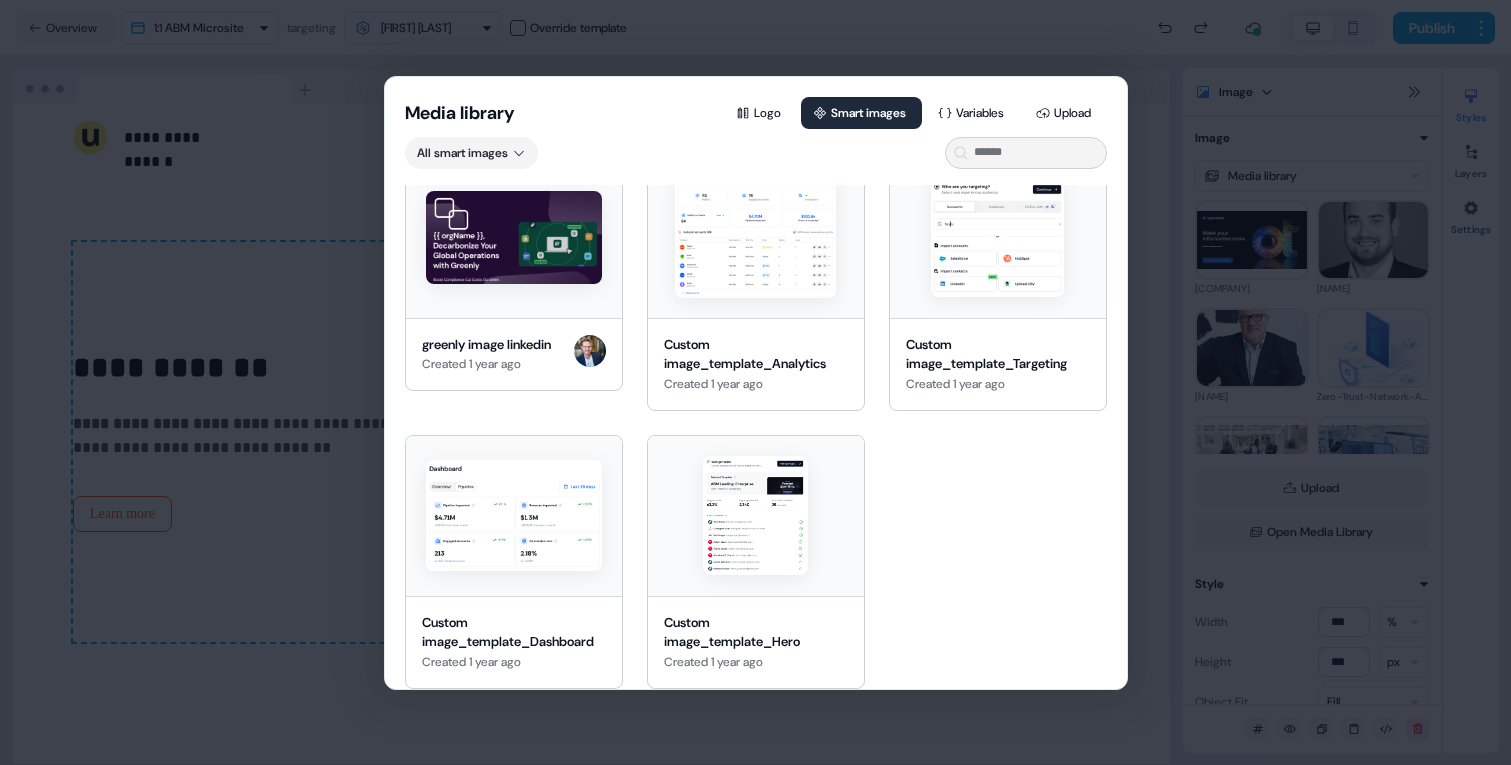 scroll, scrollTop: 25582, scrollLeft: 0, axis: vertical 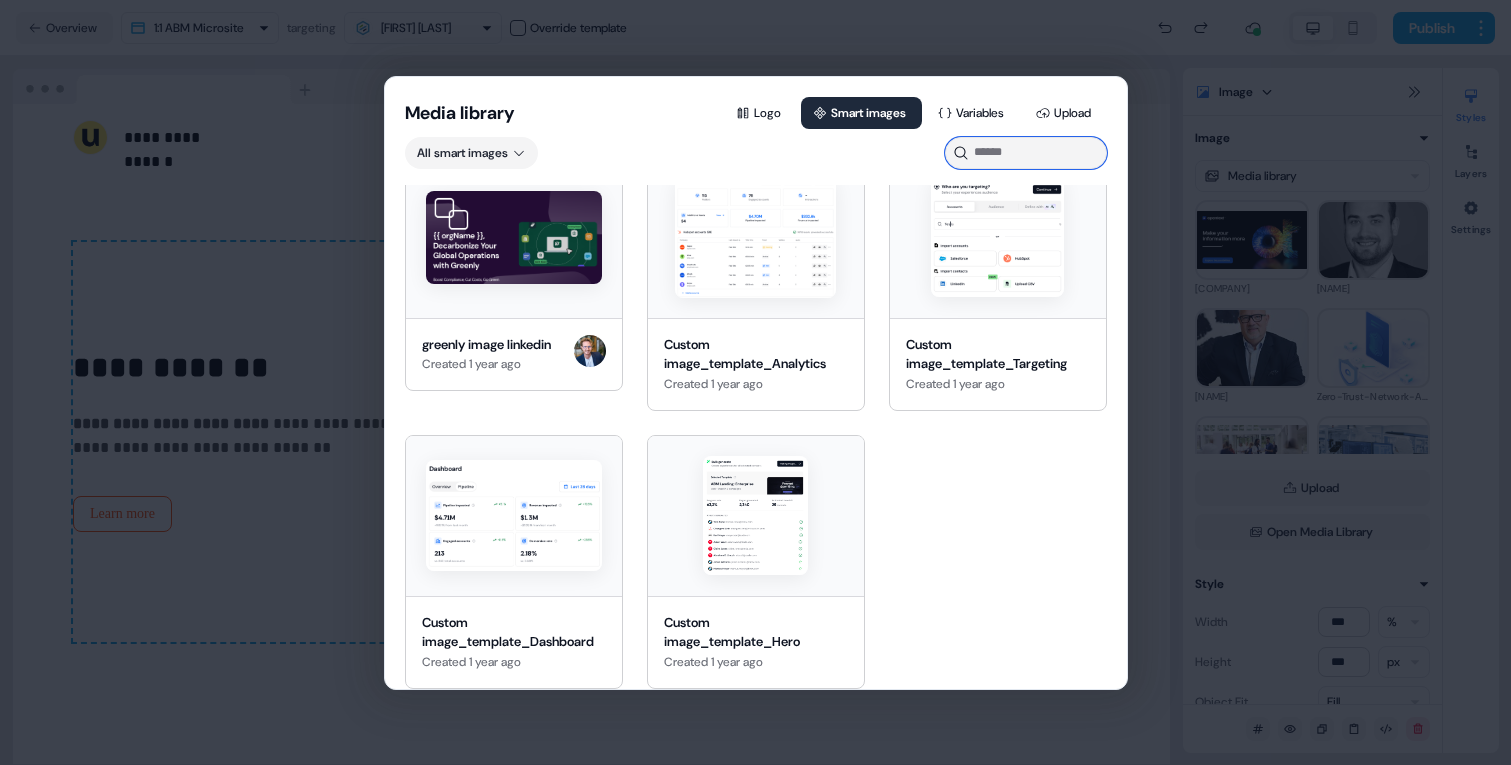 click at bounding box center (1026, 153) 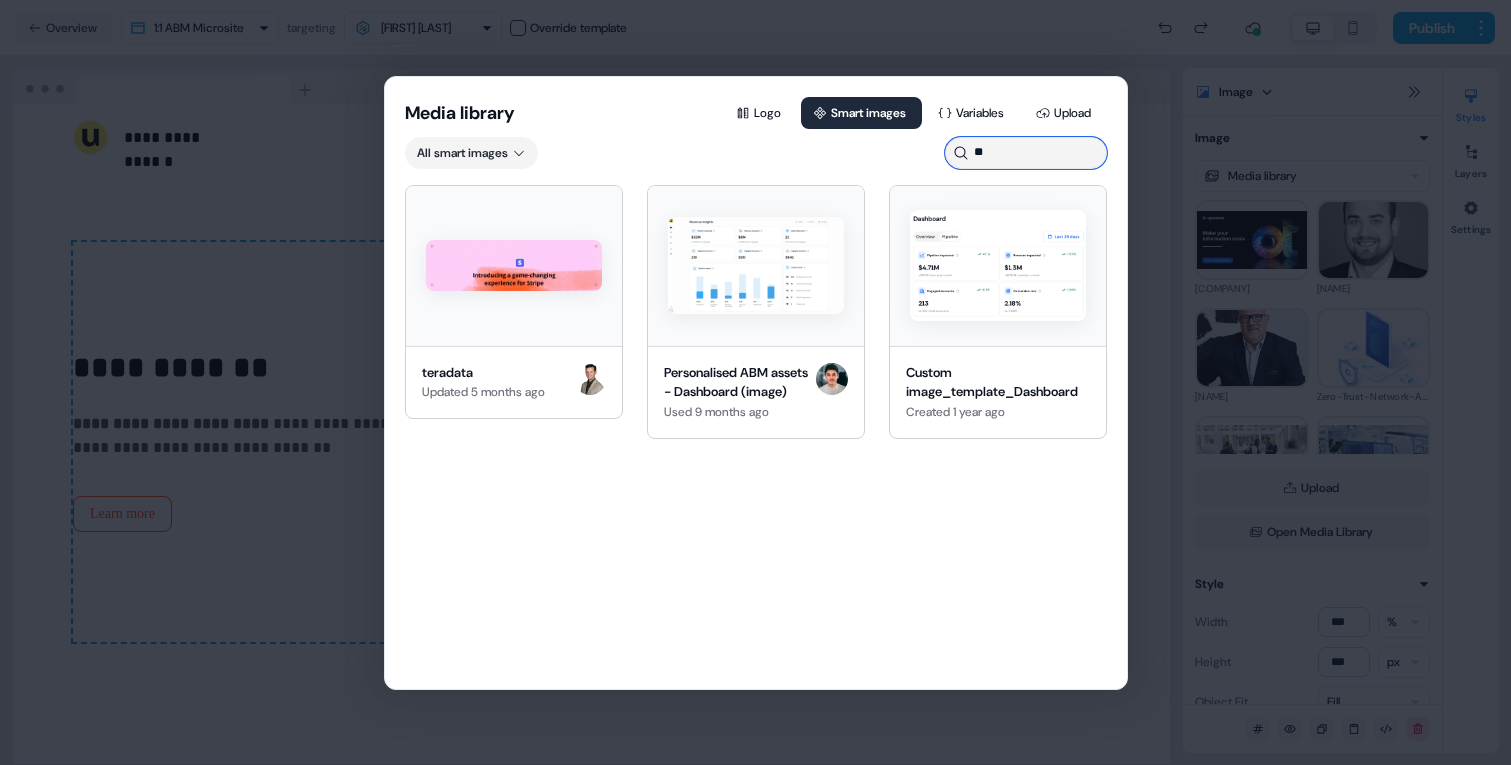 scroll, scrollTop: 0, scrollLeft: 0, axis: both 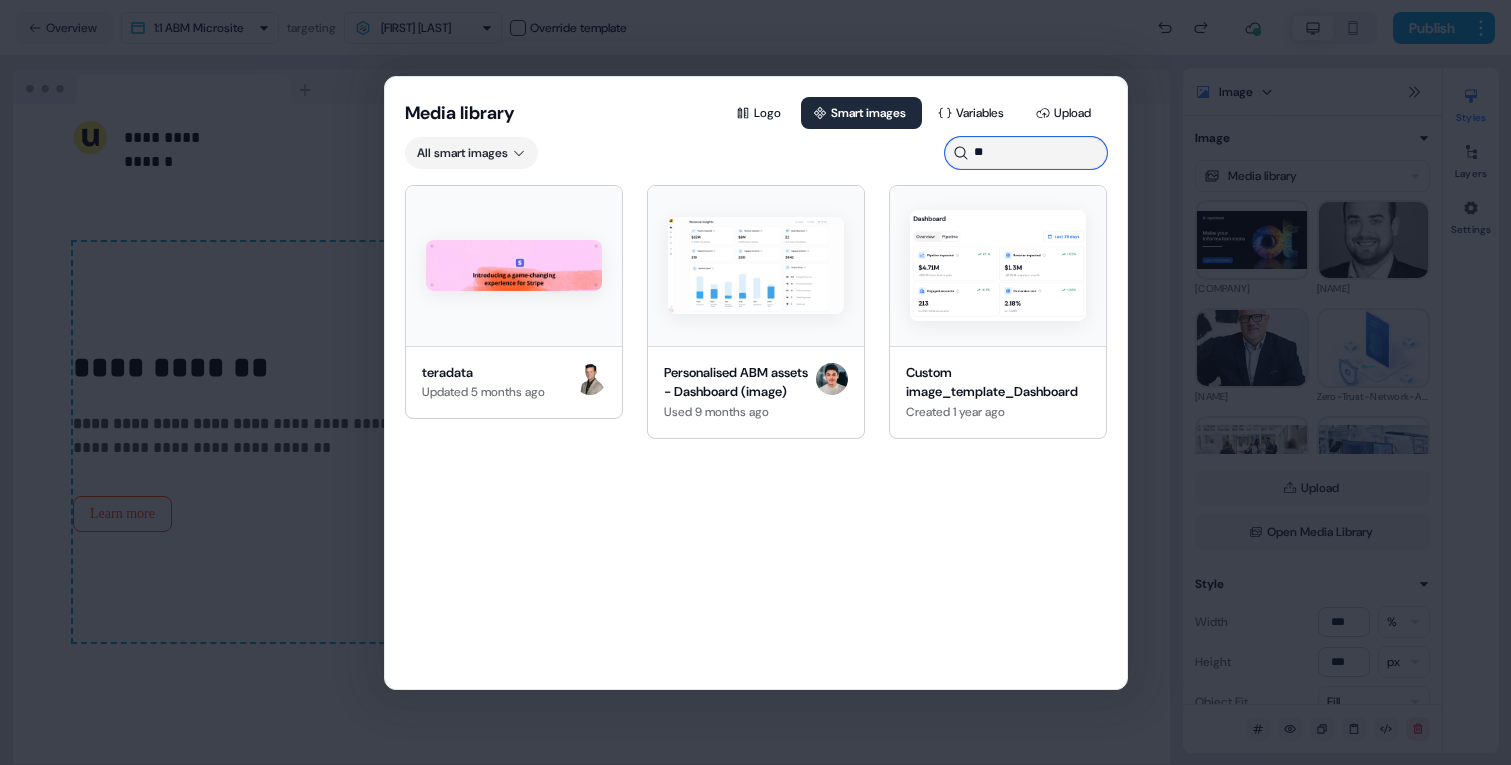 type on "***" 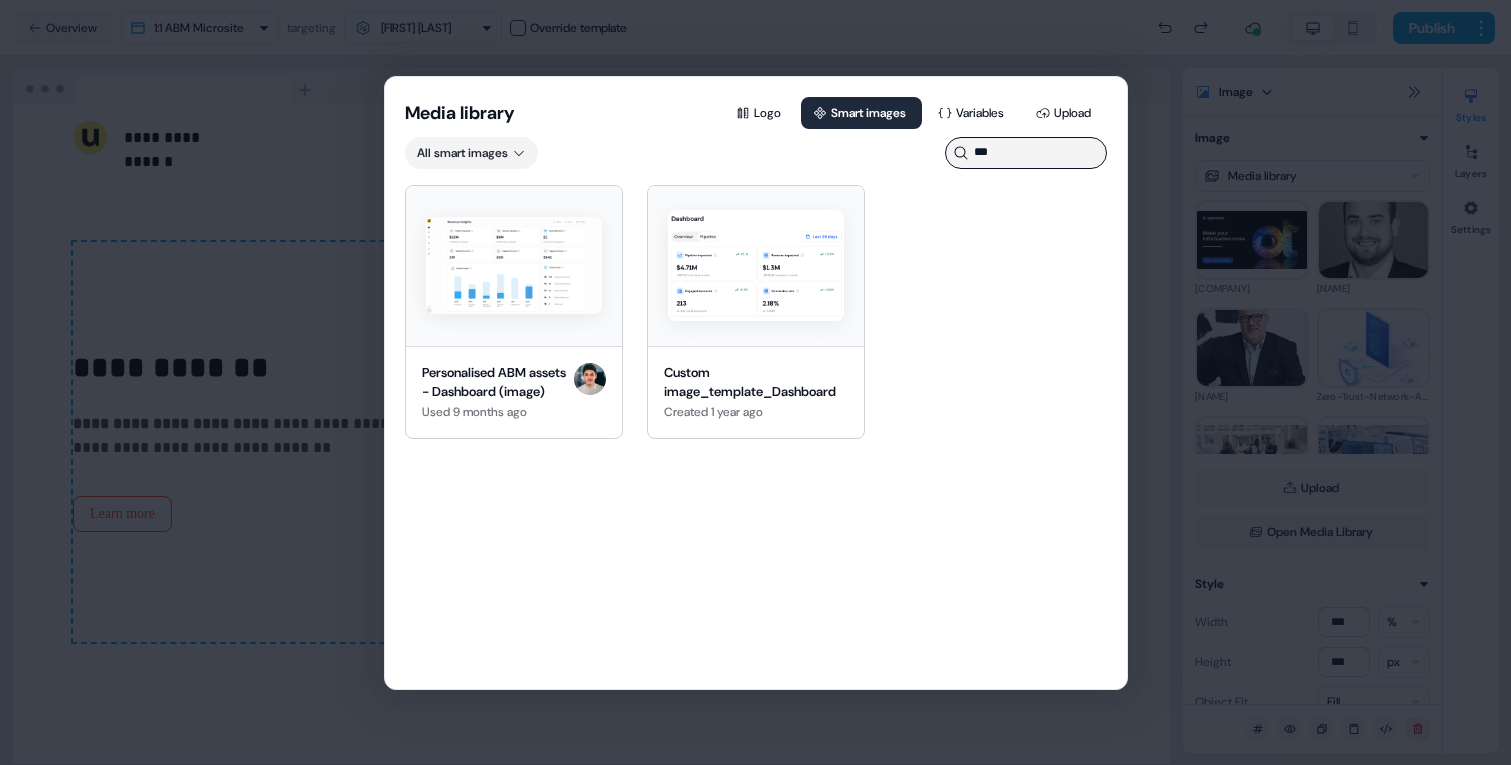 click on "Media library Logo Smart images Variables Upload All smart images Personalised ABM assets - Dashboard (image) Used 9 months ago Custom image_template_Dashboard Created 1 year ago" at bounding box center [755, 382] 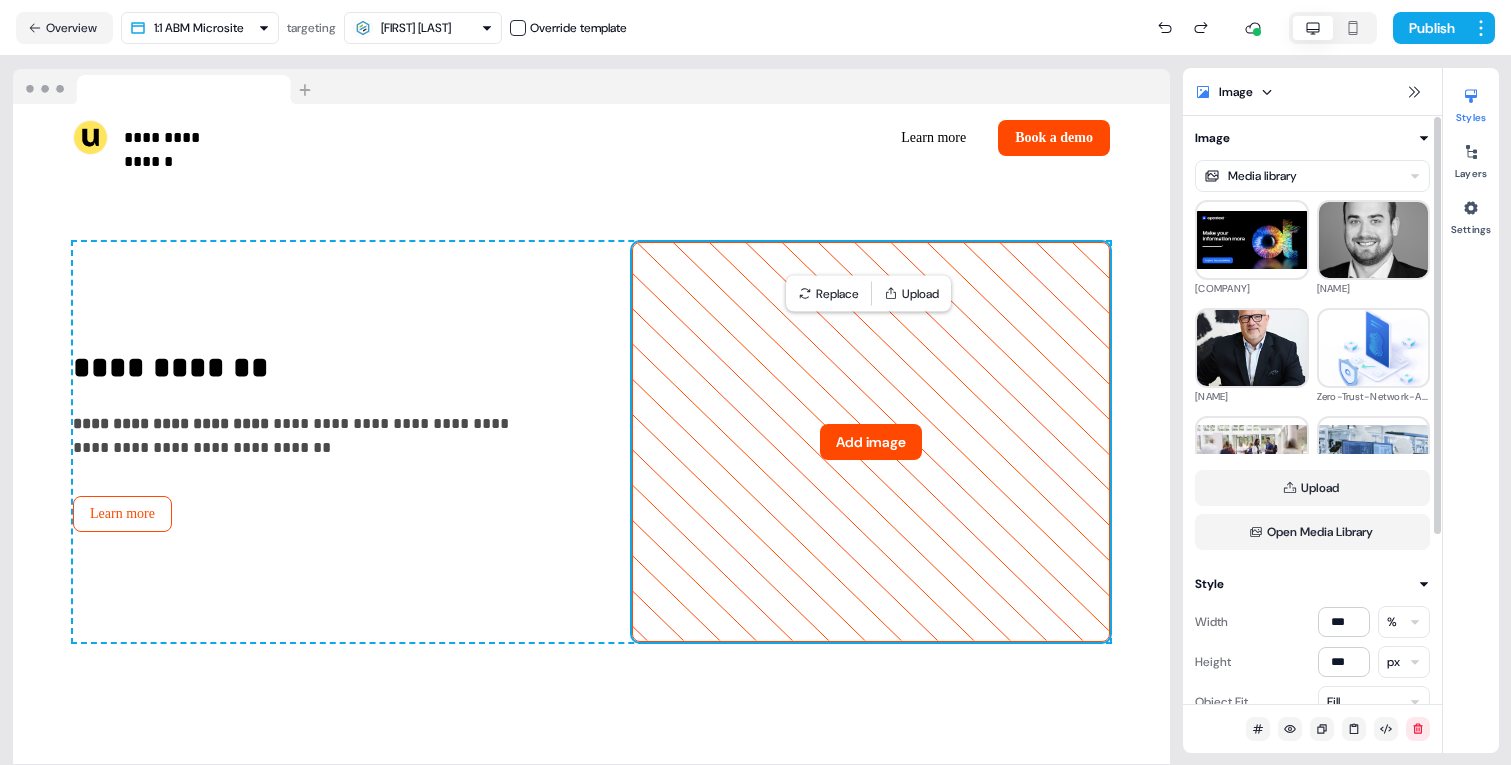 click on "Created by [FIRST]   [LAST]" at bounding box center [755, 382] 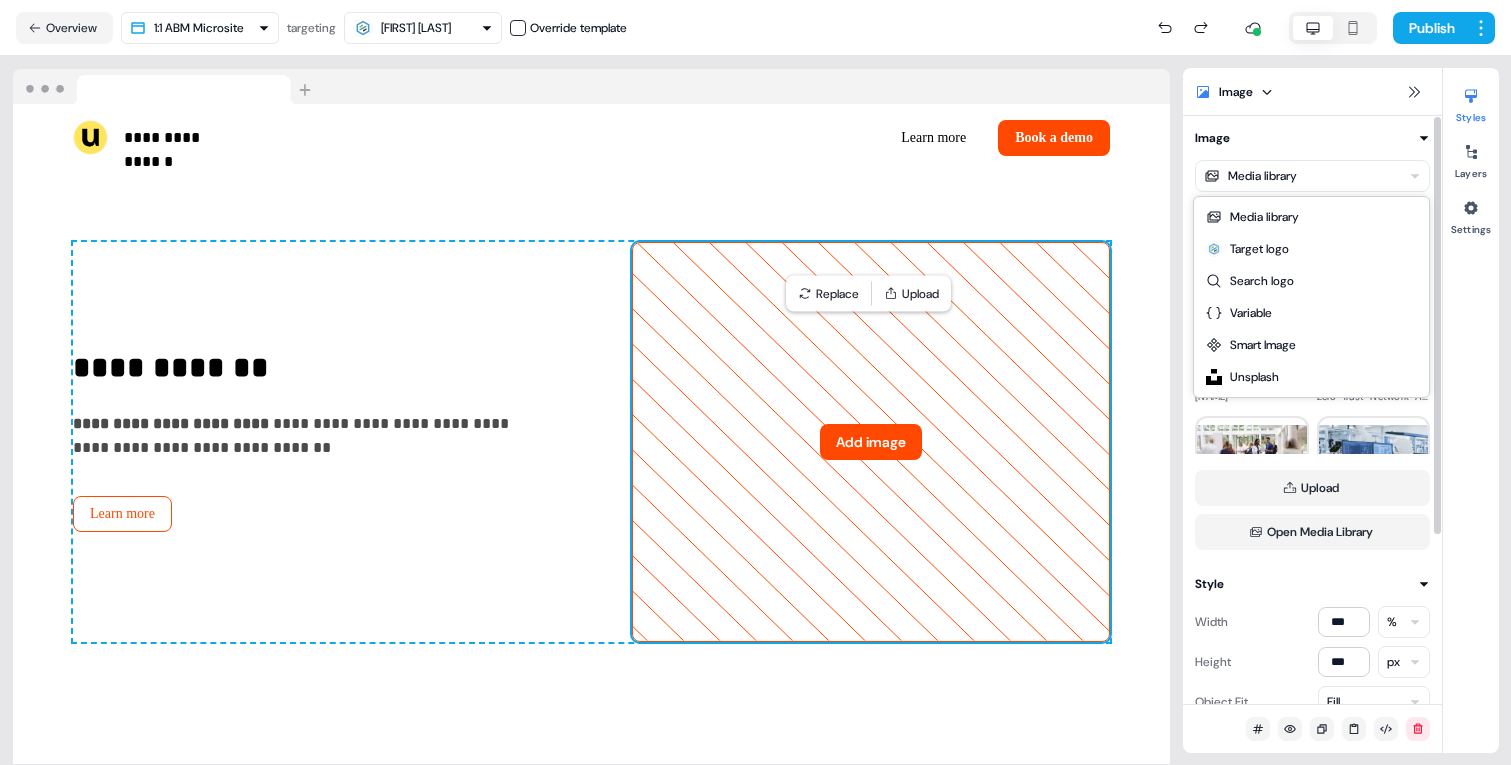 click on "Created by [FIRST]   [LAST]" at bounding box center [755, 382] 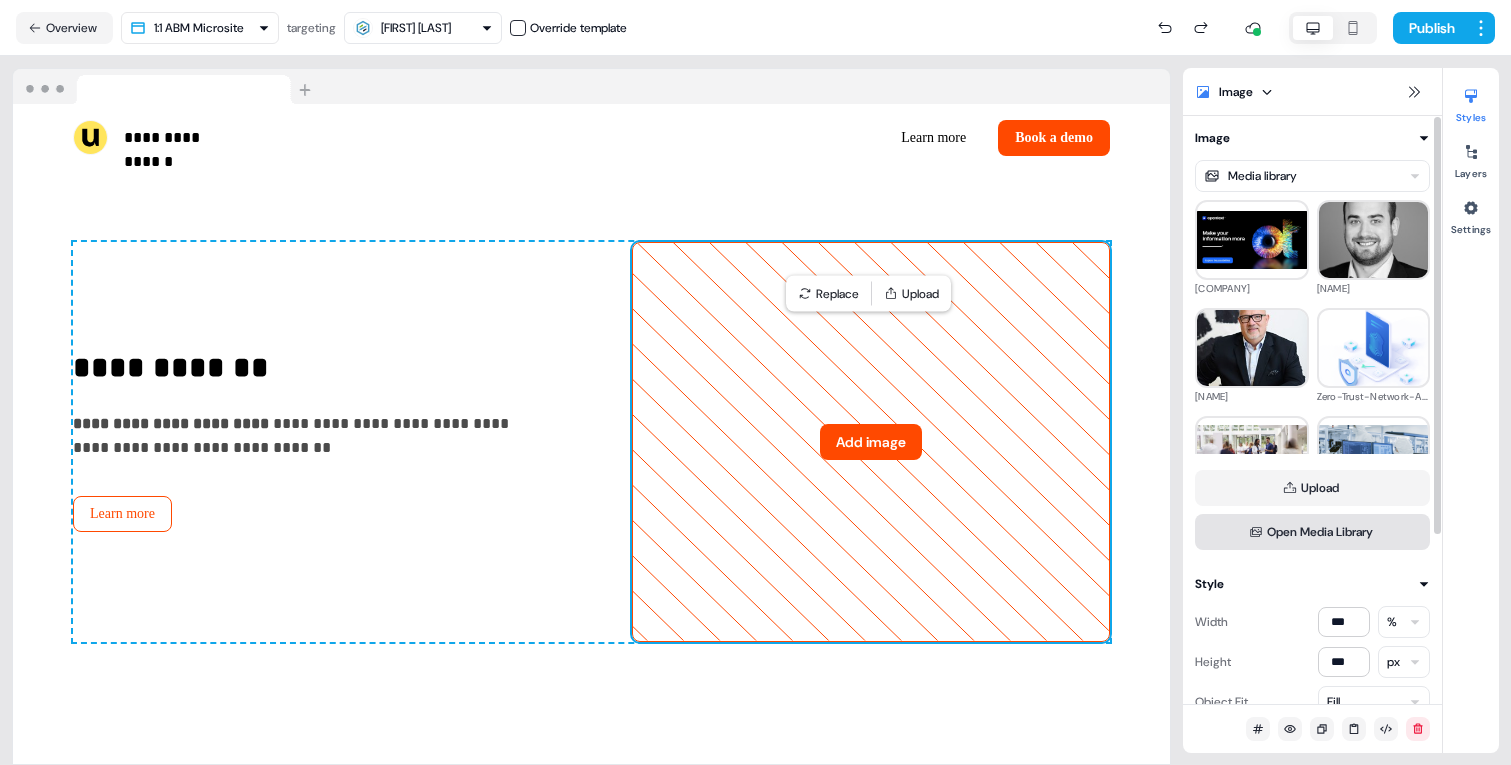 click on "Open Media Library" at bounding box center [1312, 532] 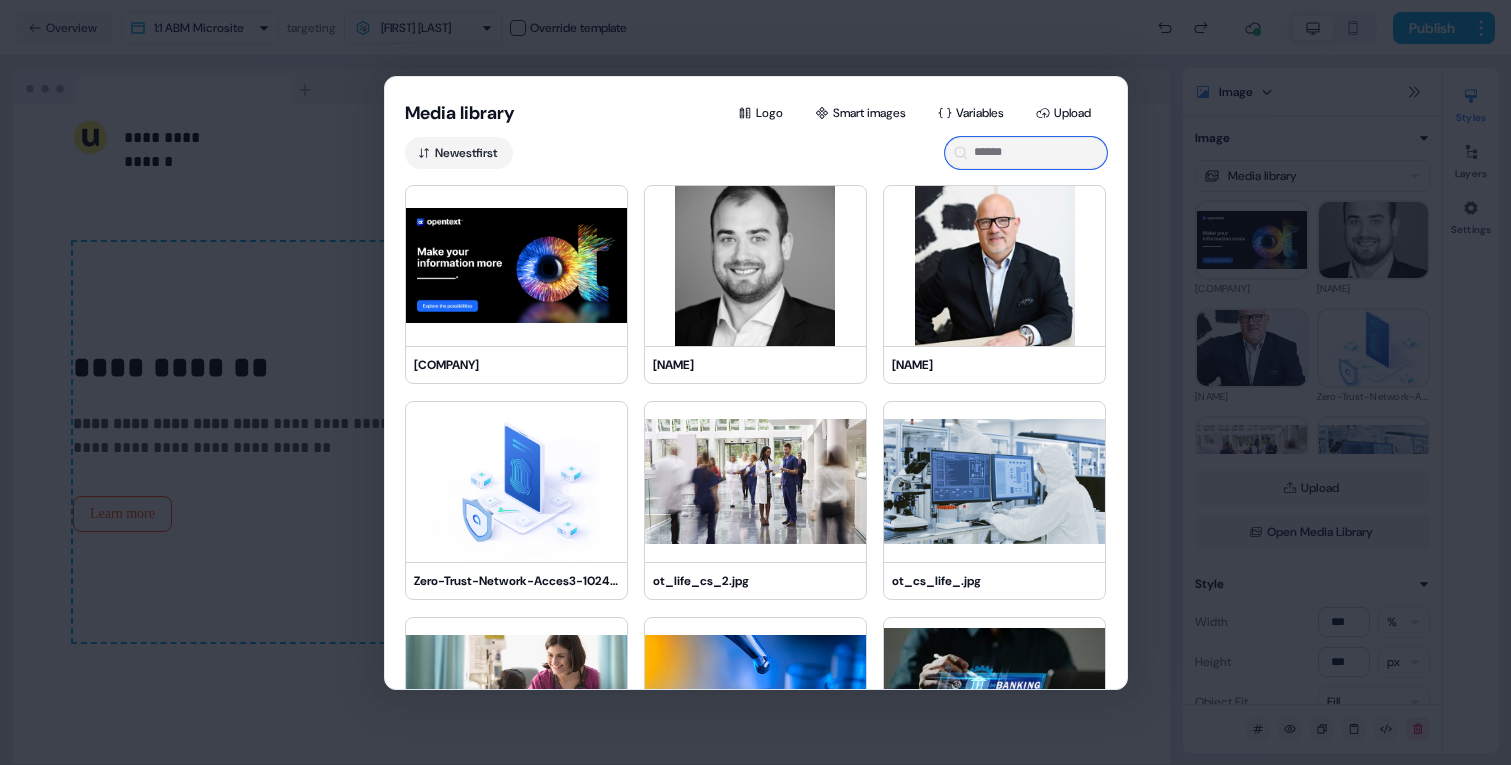 click at bounding box center (1026, 153) 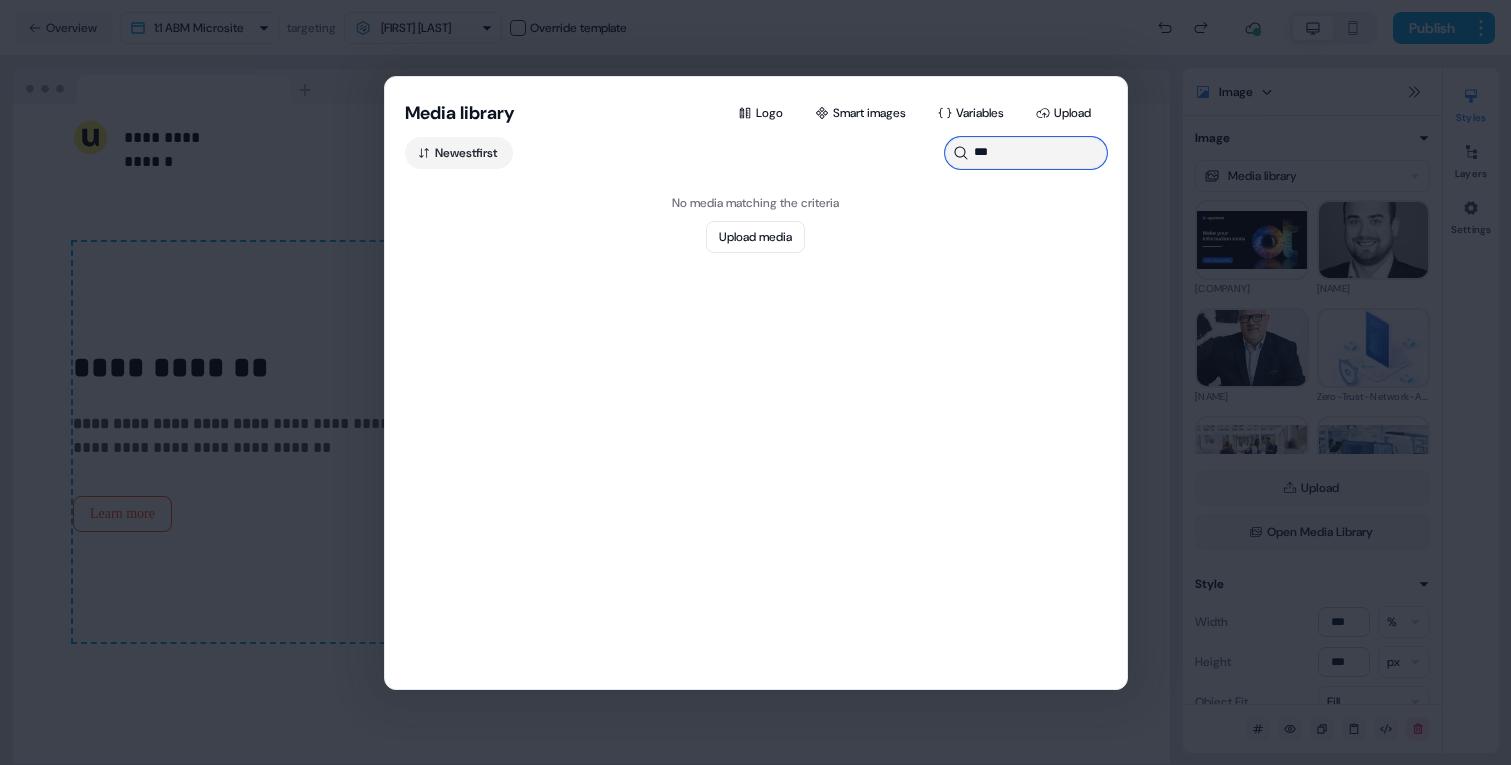 type on "***" 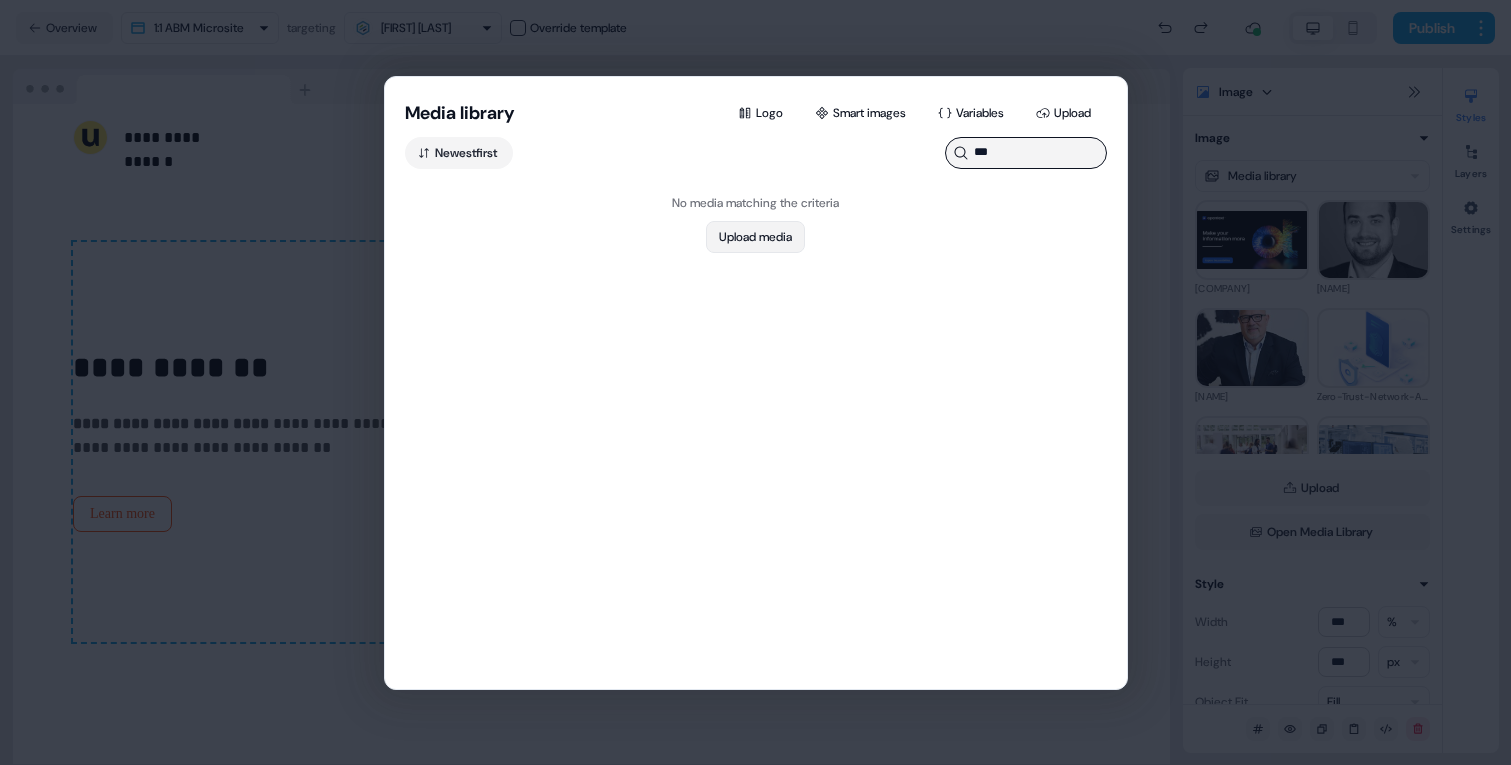 click on "Upload media" at bounding box center (755, 237) 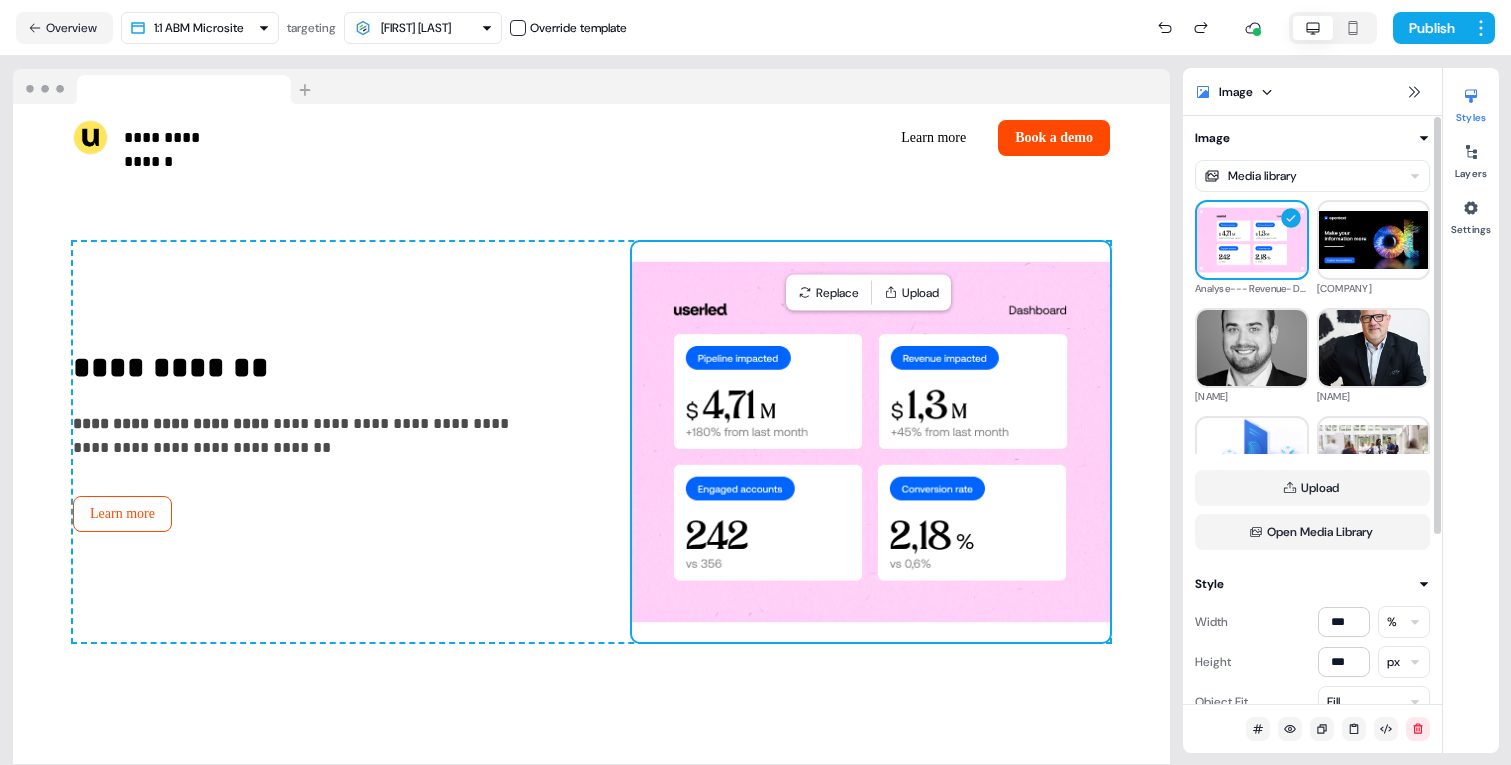 scroll, scrollTop: 104, scrollLeft: 0, axis: vertical 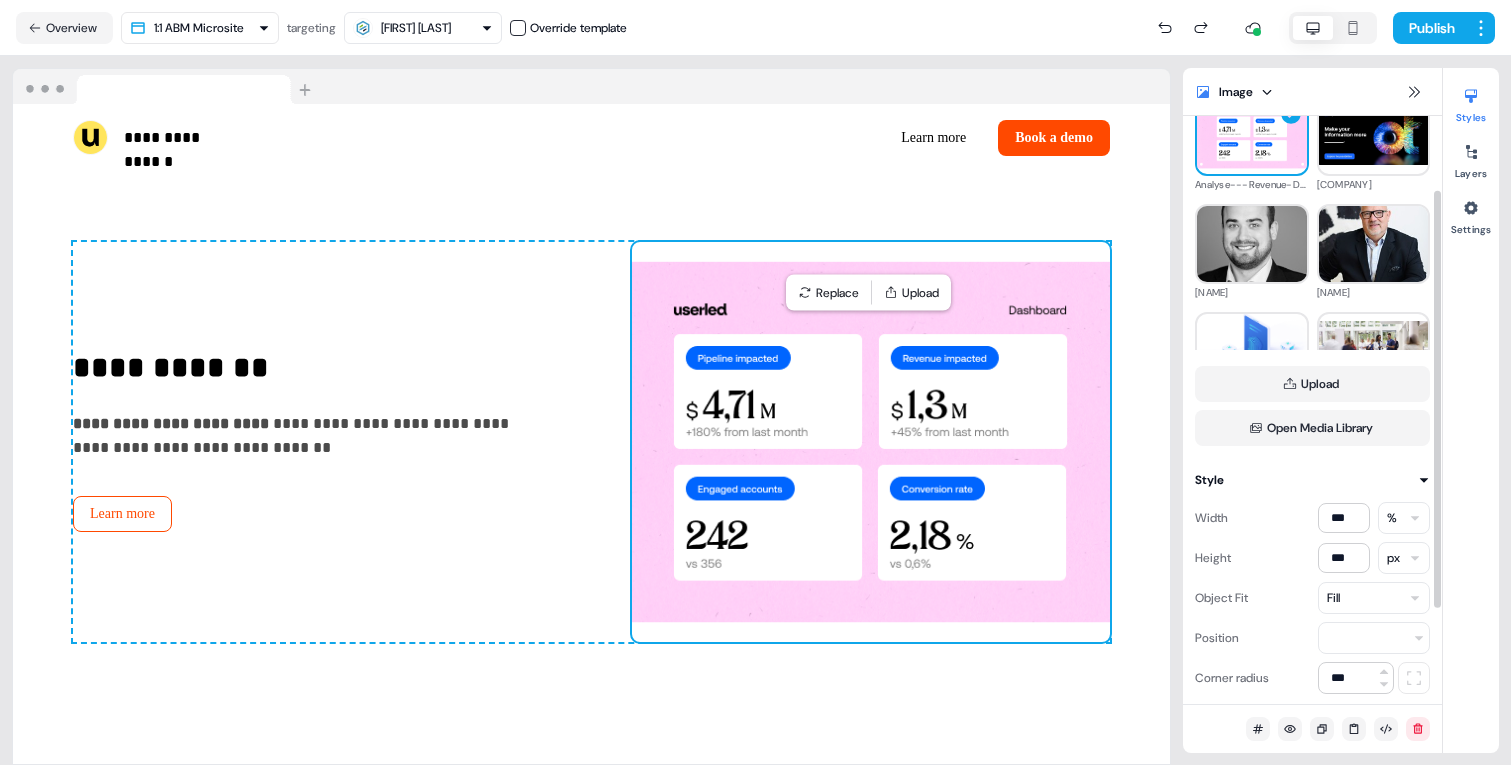 click on "Fill" at bounding box center [1374, 598] 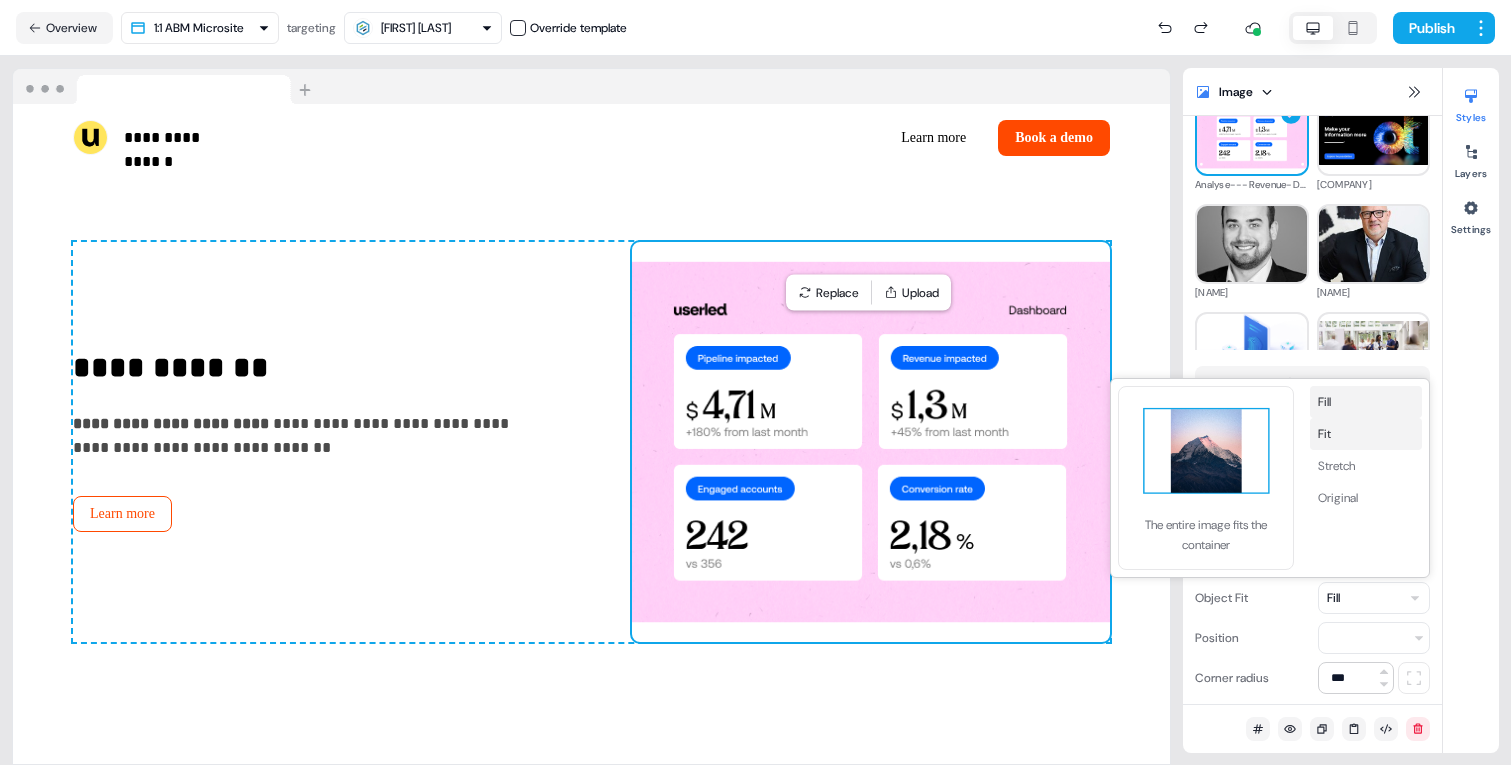 click on "Fit" at bounding box center [1366, 434] 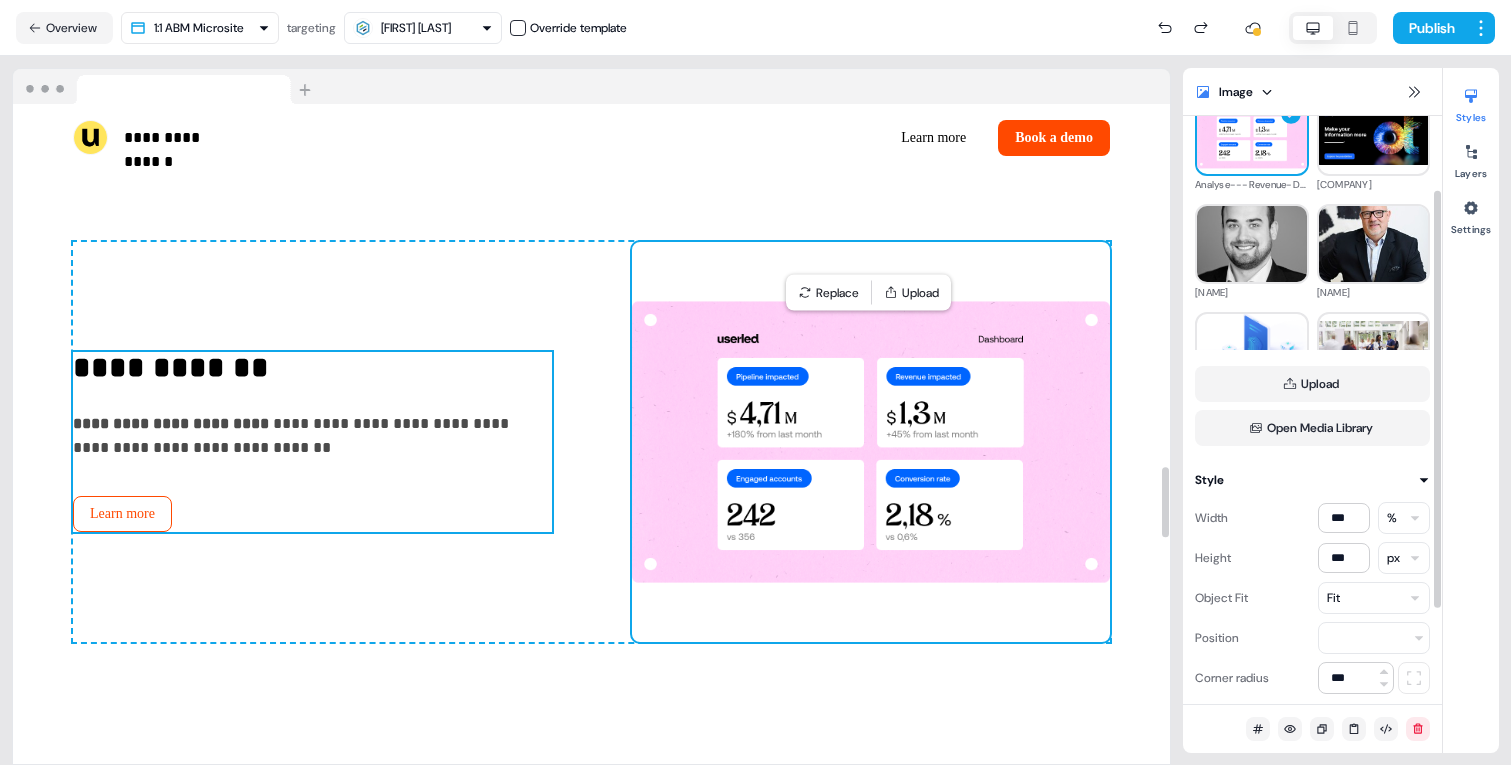 click on "**********" at bounding box center (312, 442) 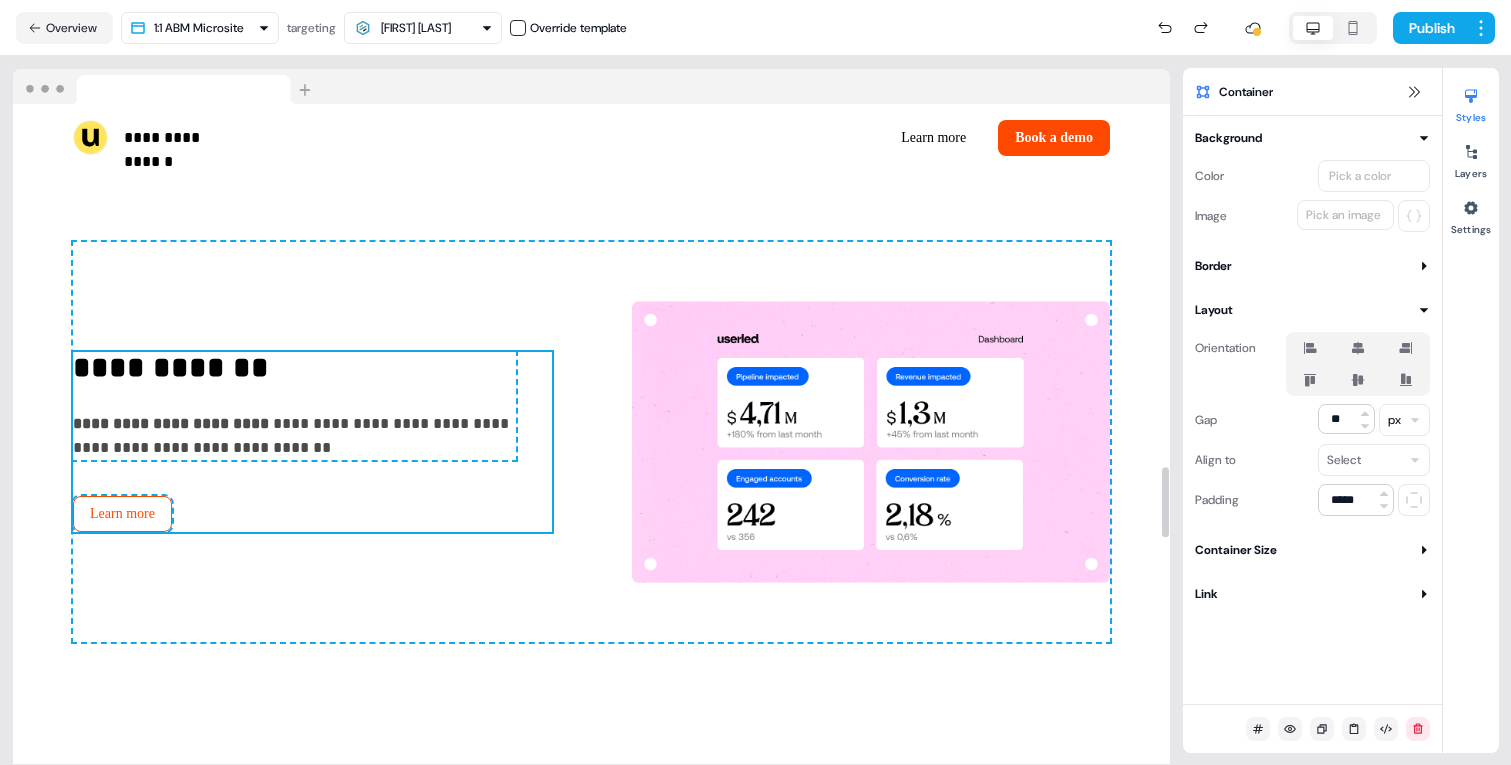 scroll, scrollTop: 0, scrollLeft: 0, axis: both 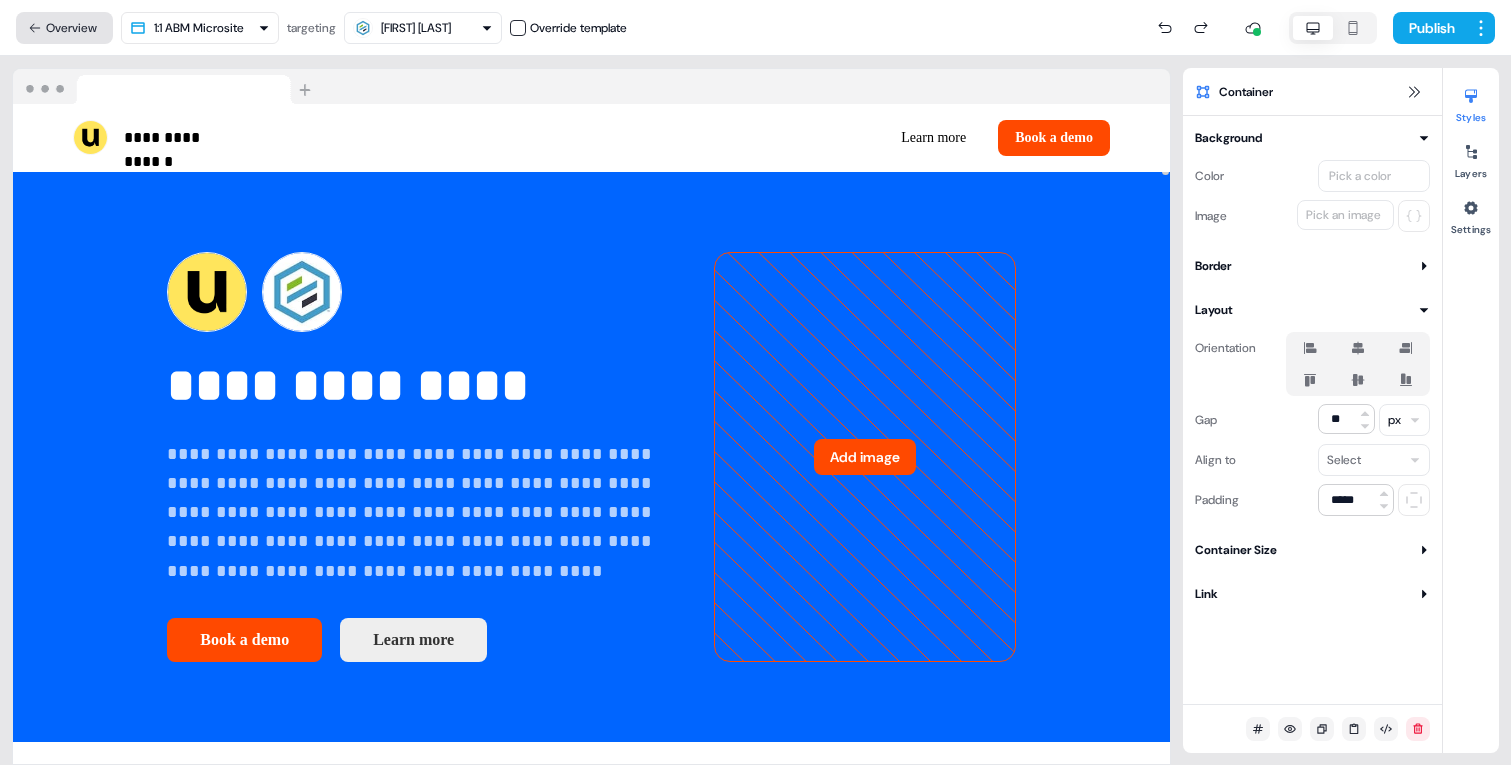 click on "Overview" at bounding box center [64, 28] 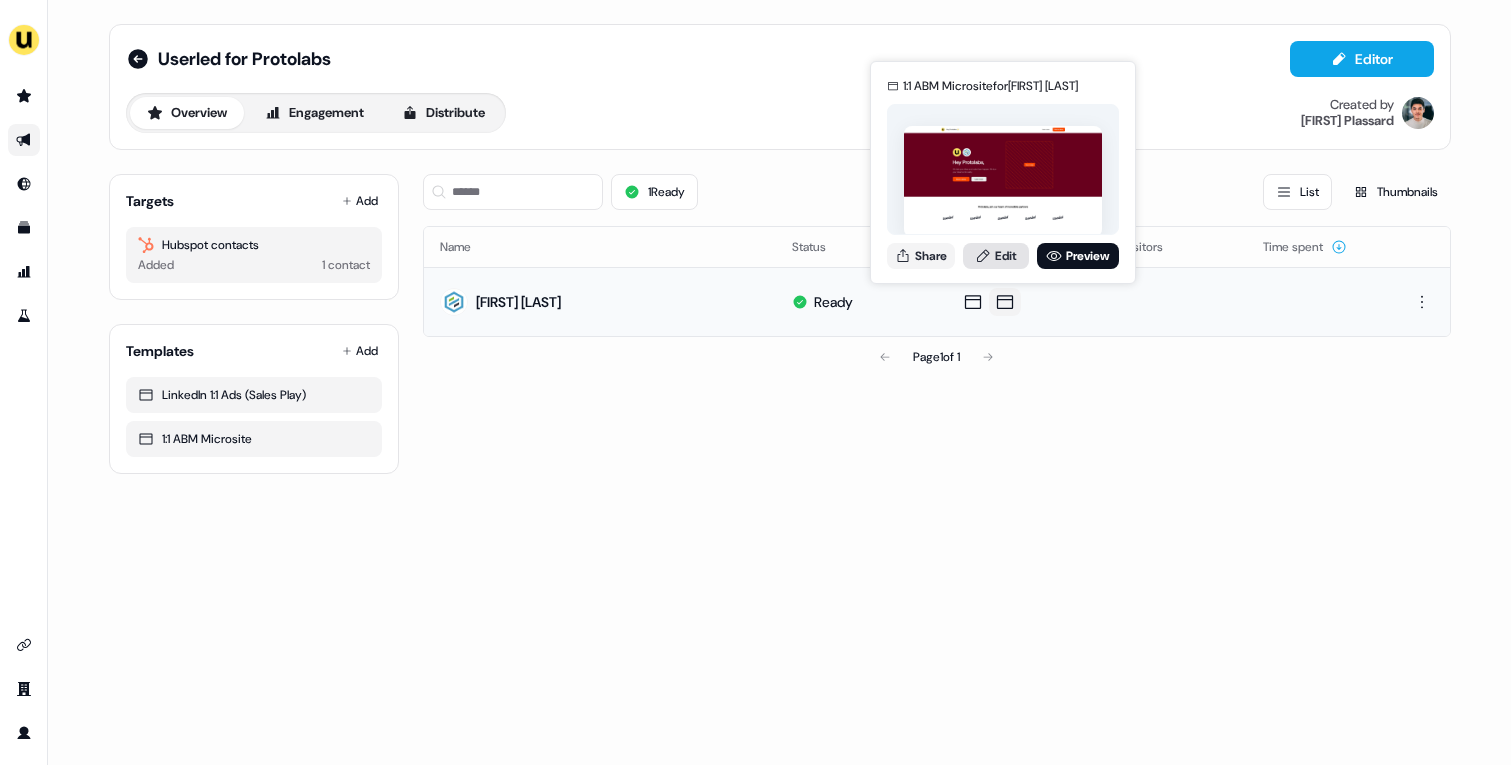 click on "Edit" at bounding box center [996, 256] 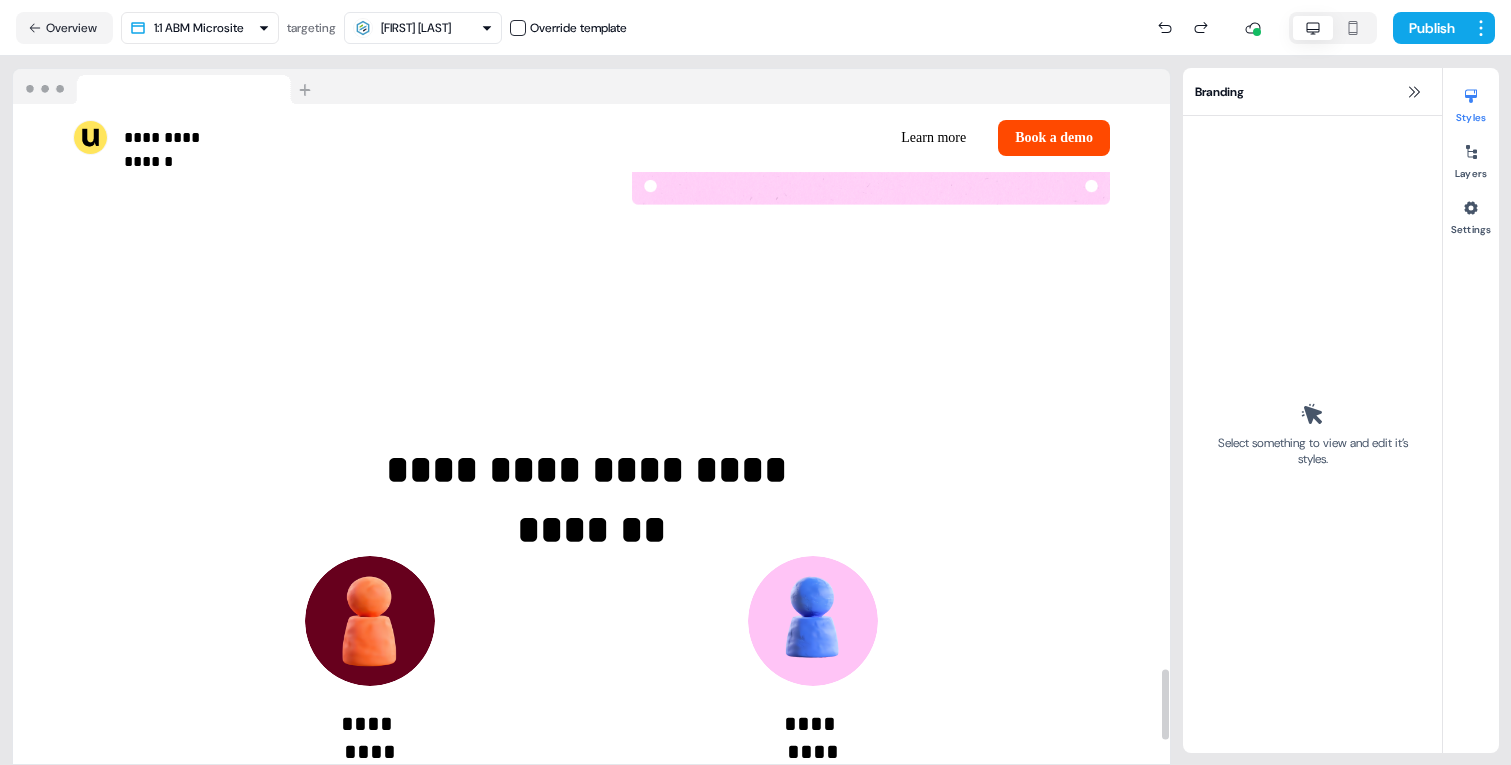 scroll, scrollTop: 5540, scrollLeft: 0, axis: vertical 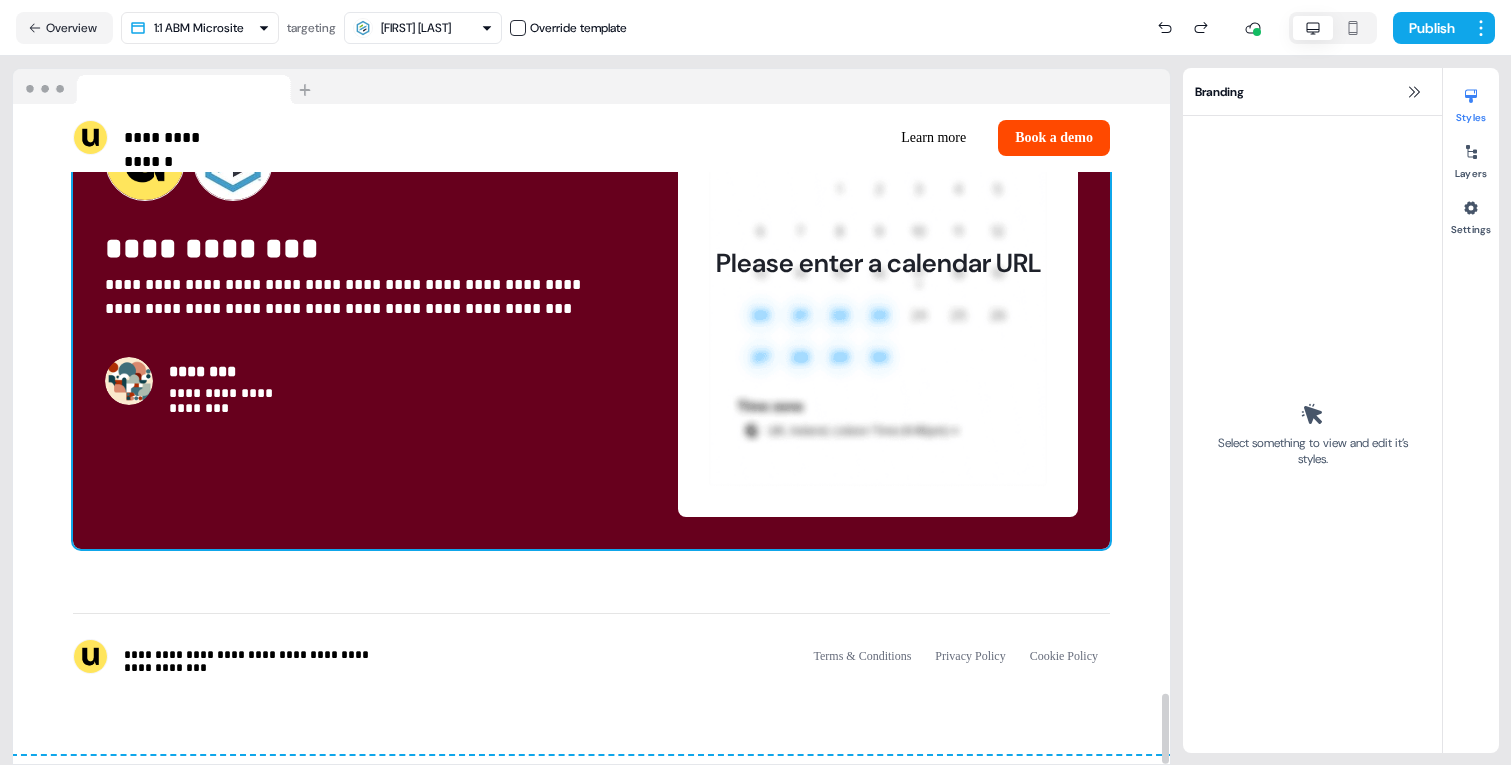 click on "**********" at bounding box center (591, 263) 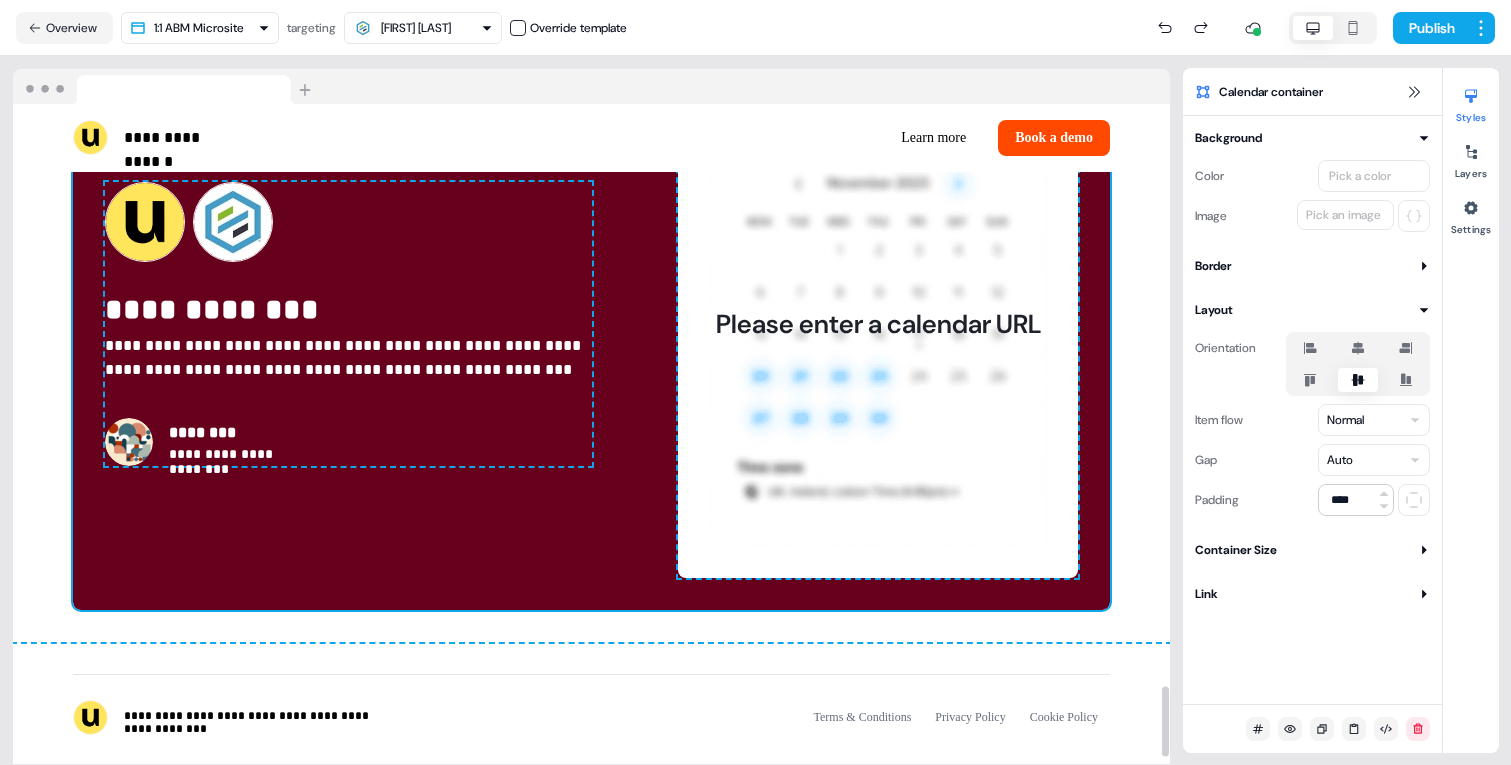 scroll, scrollTop: 5388, scrollLeft: 0, axis: vertical 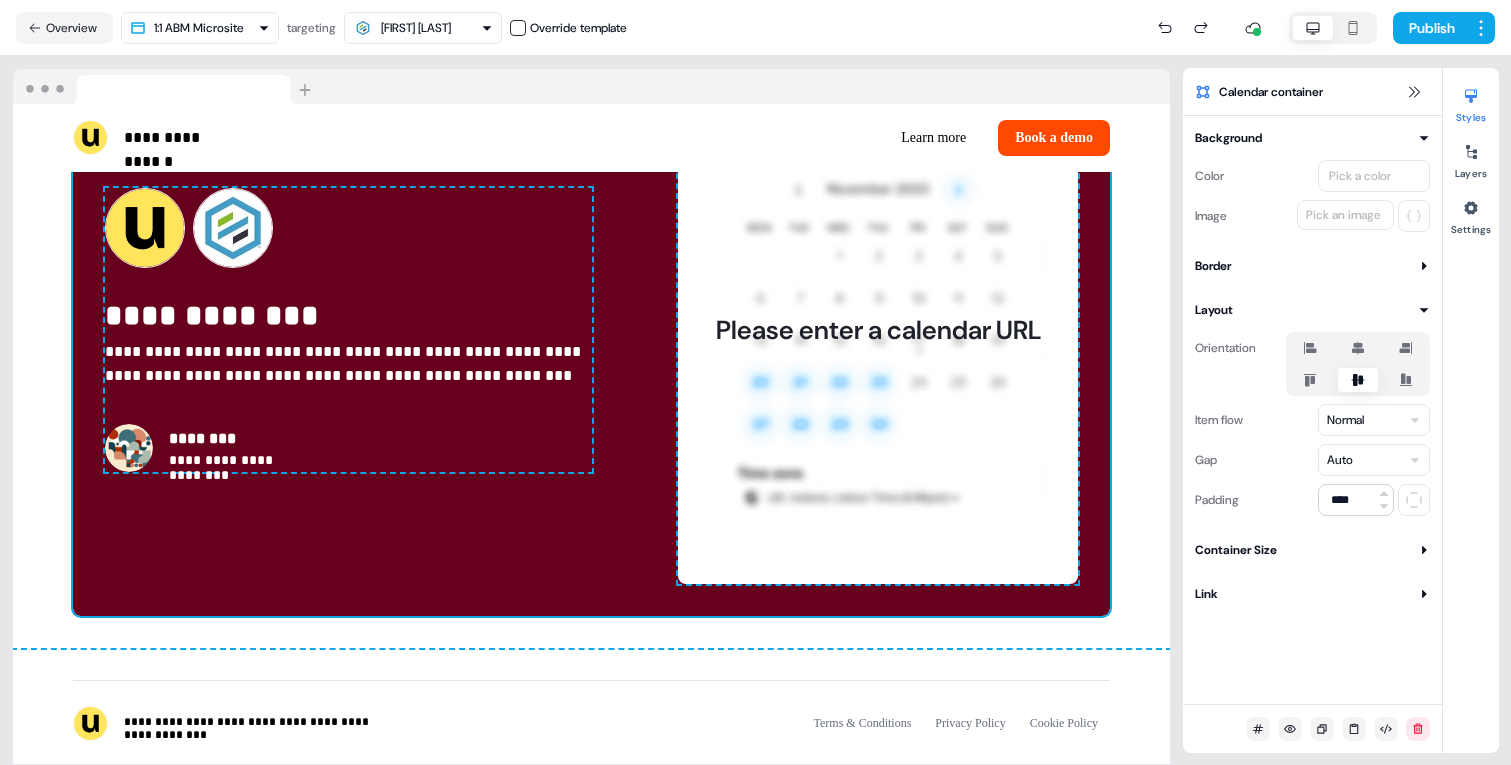 click on "Pick a color" at bounding box center (1360, 176) 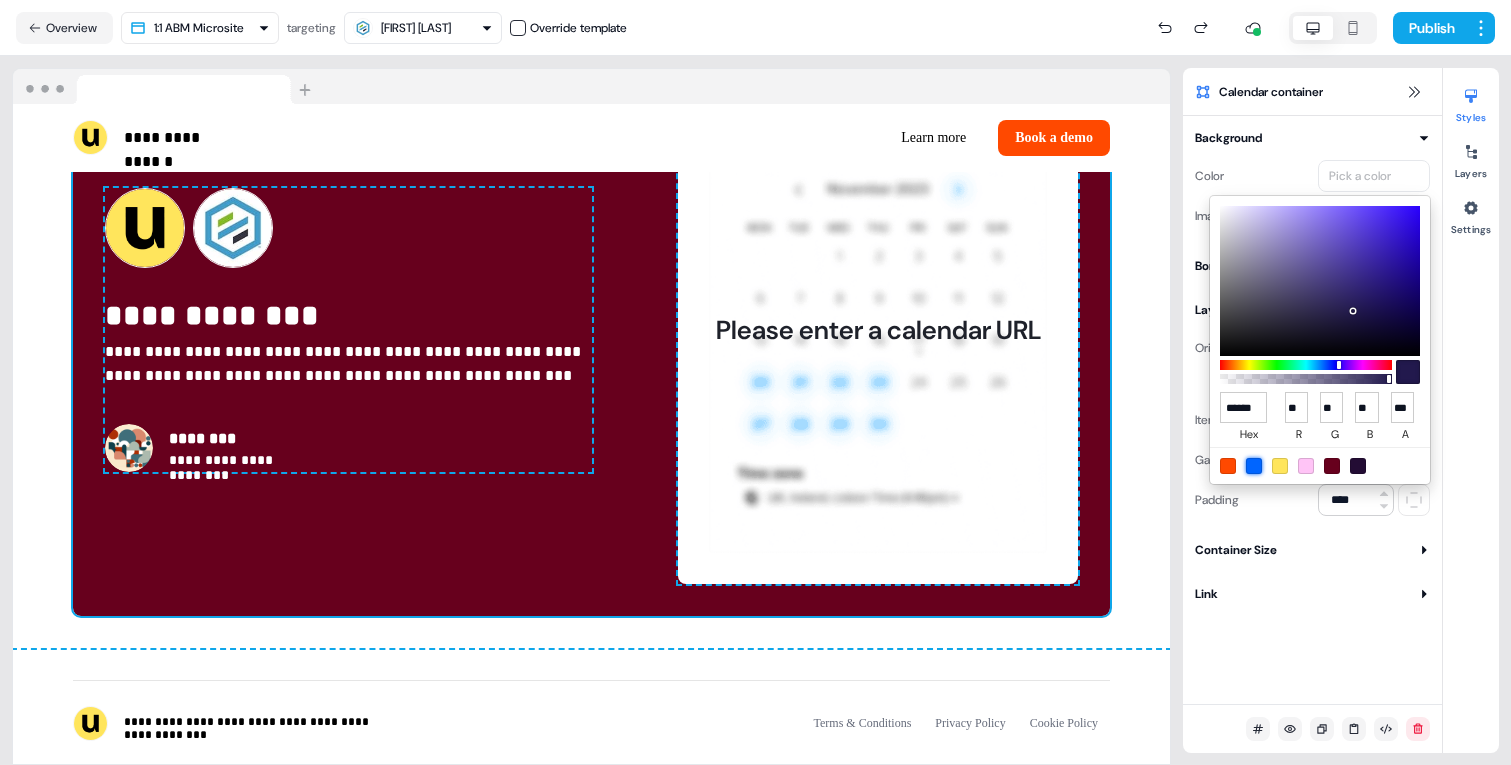 click at bounding box center (1254, 466) 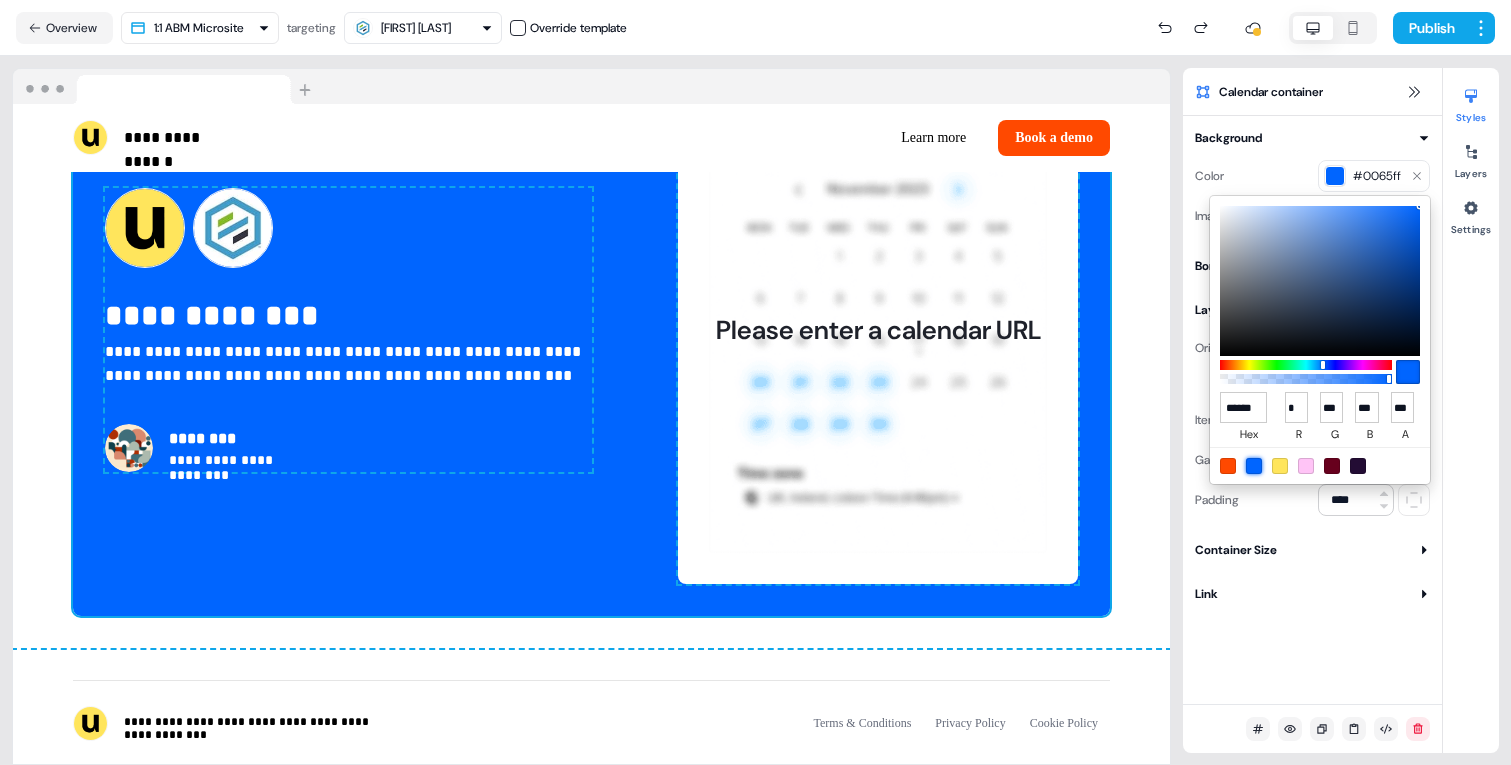 type on "******" 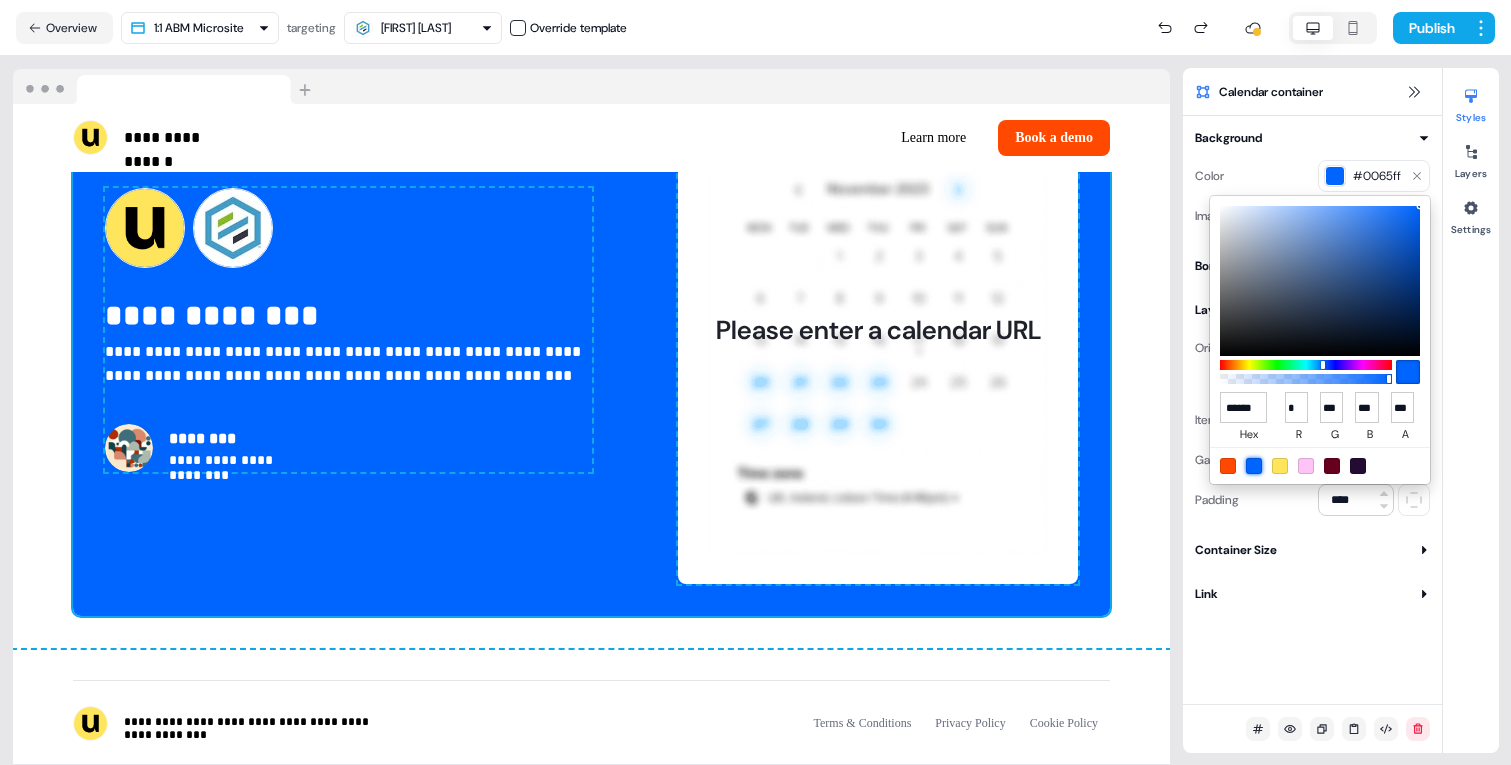 type on "*" 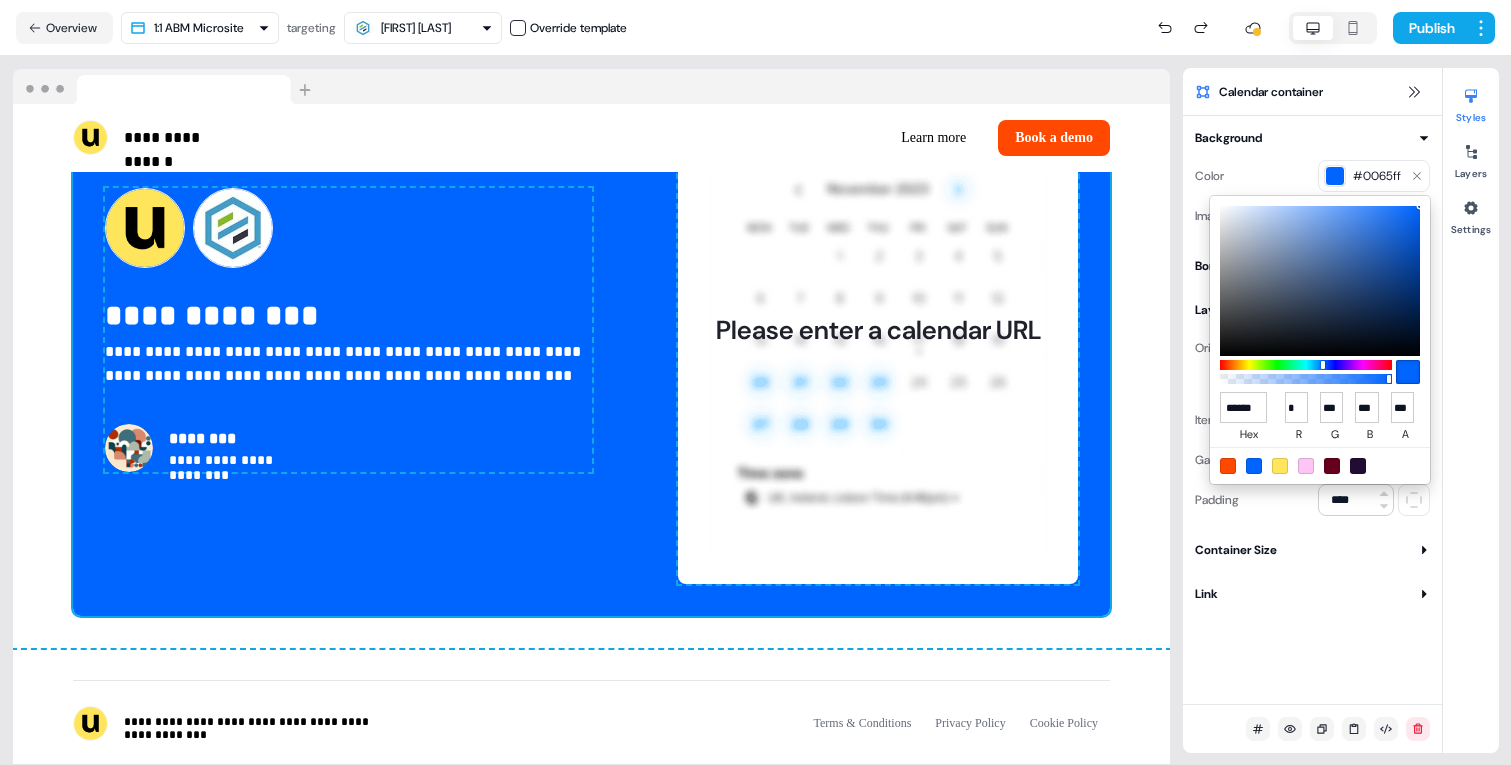 click on "Created by [FIRST]   [LAST]" at bounding box center (755, 382) 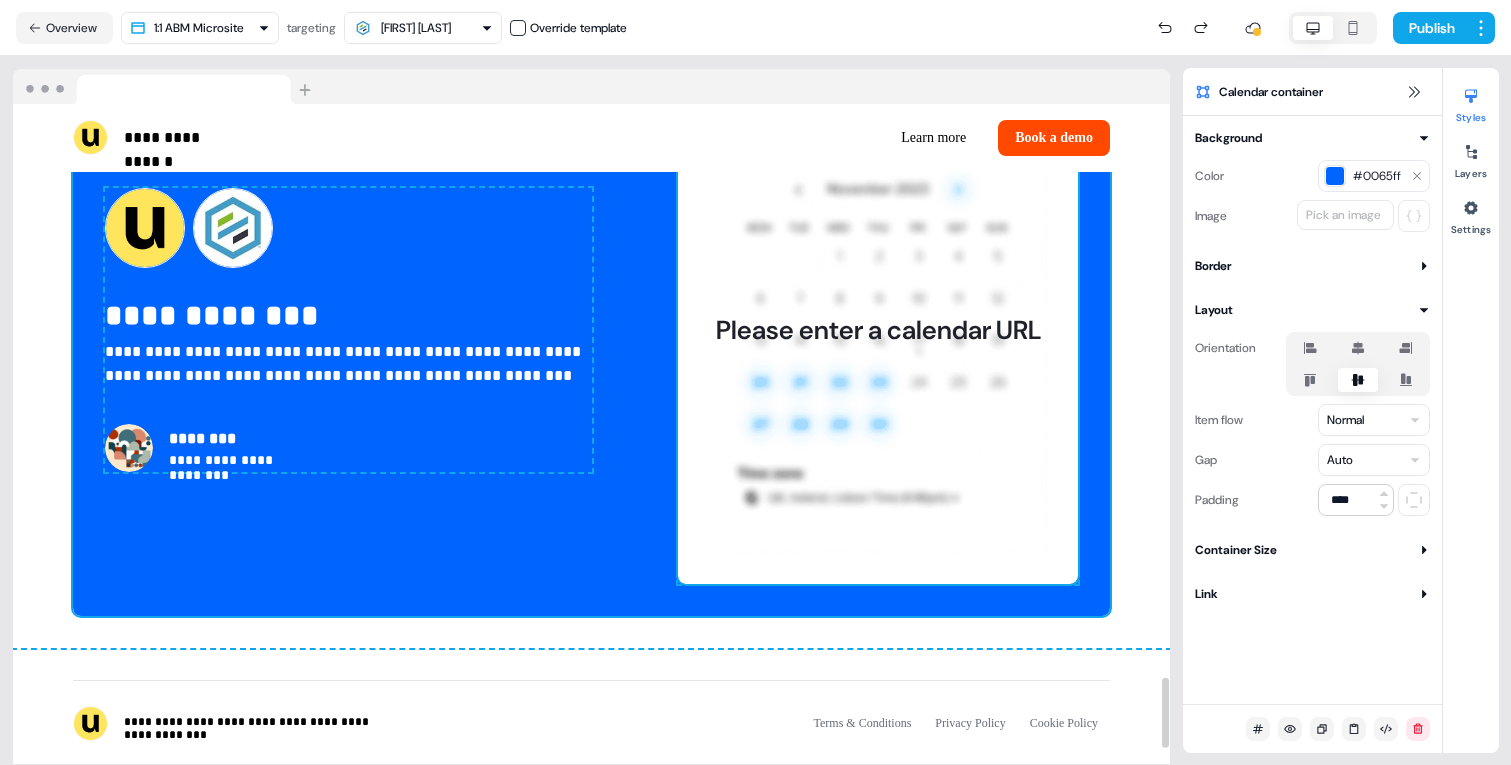 type 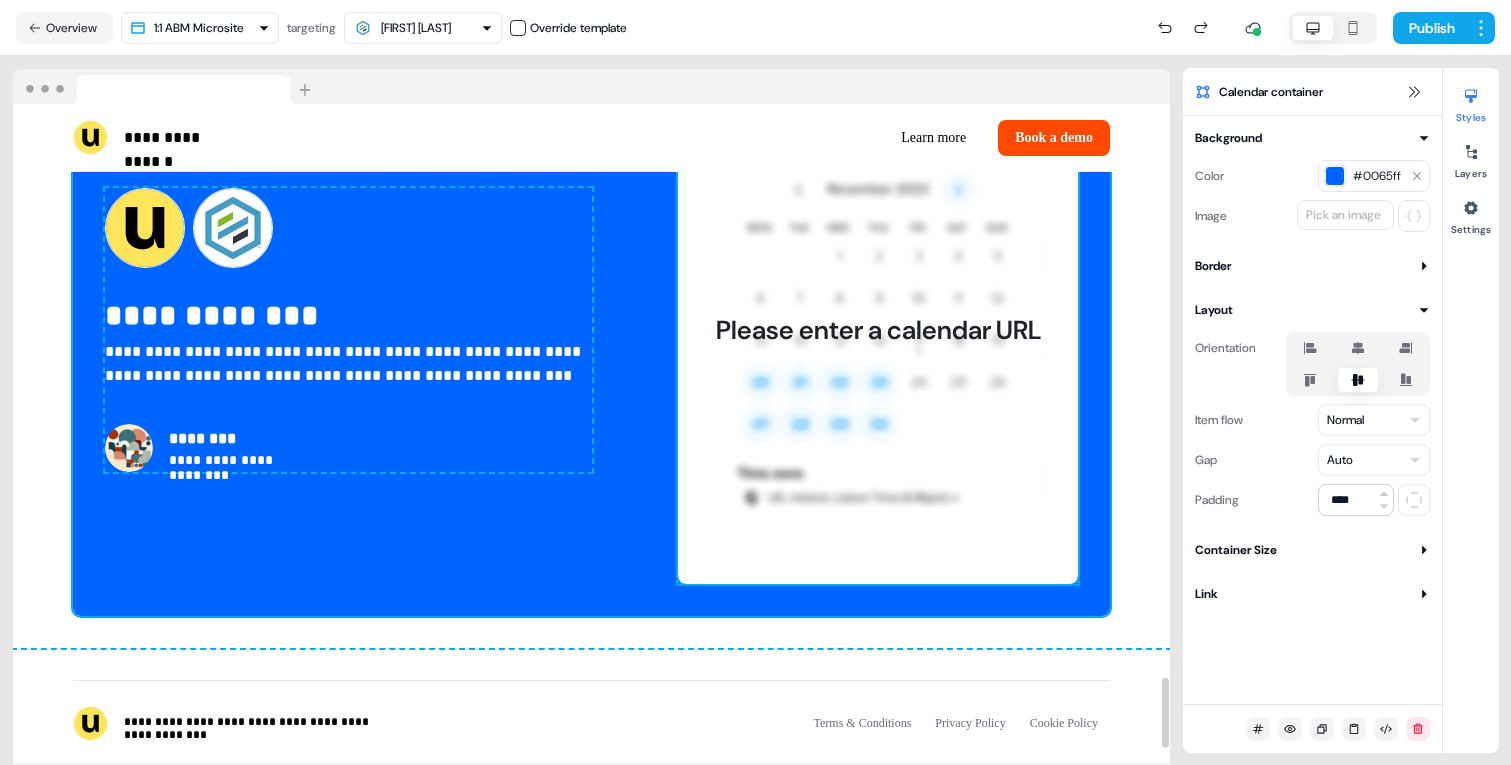 click on "Please enter a calendar URL" at bounding box center (878, 330) 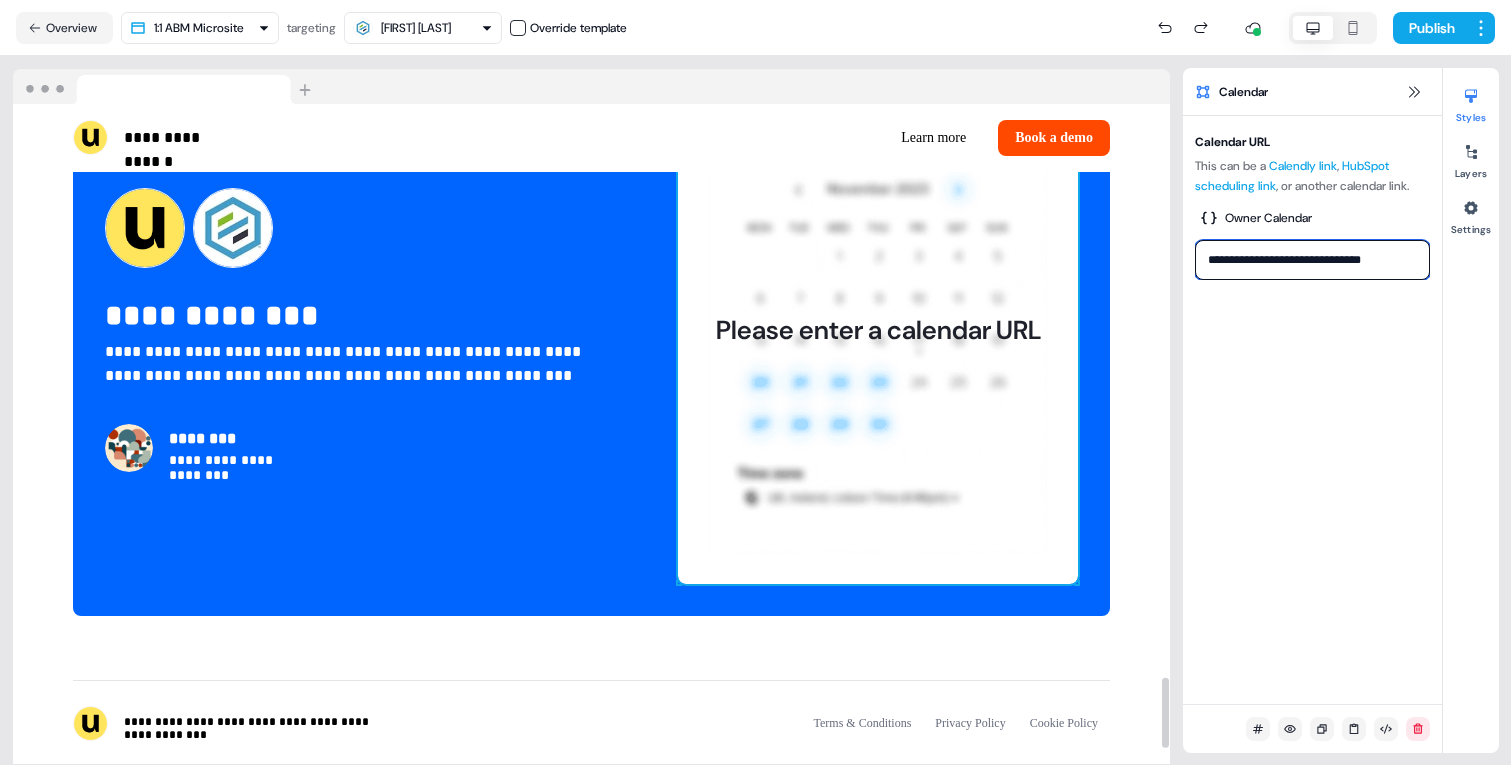 click on "**********" at bounding box center (1312, 260) 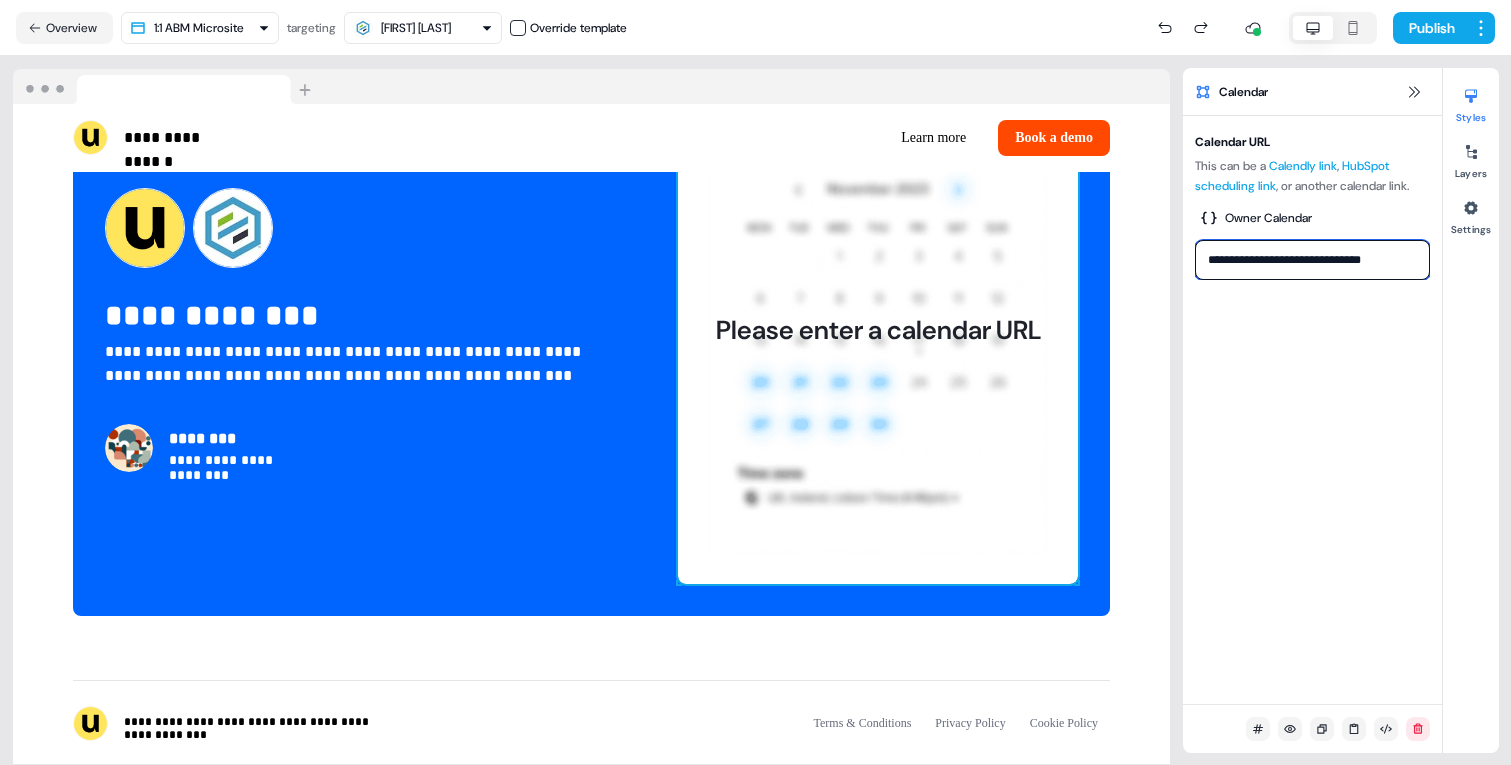click on "**********" at bounding box center (1312, 260) 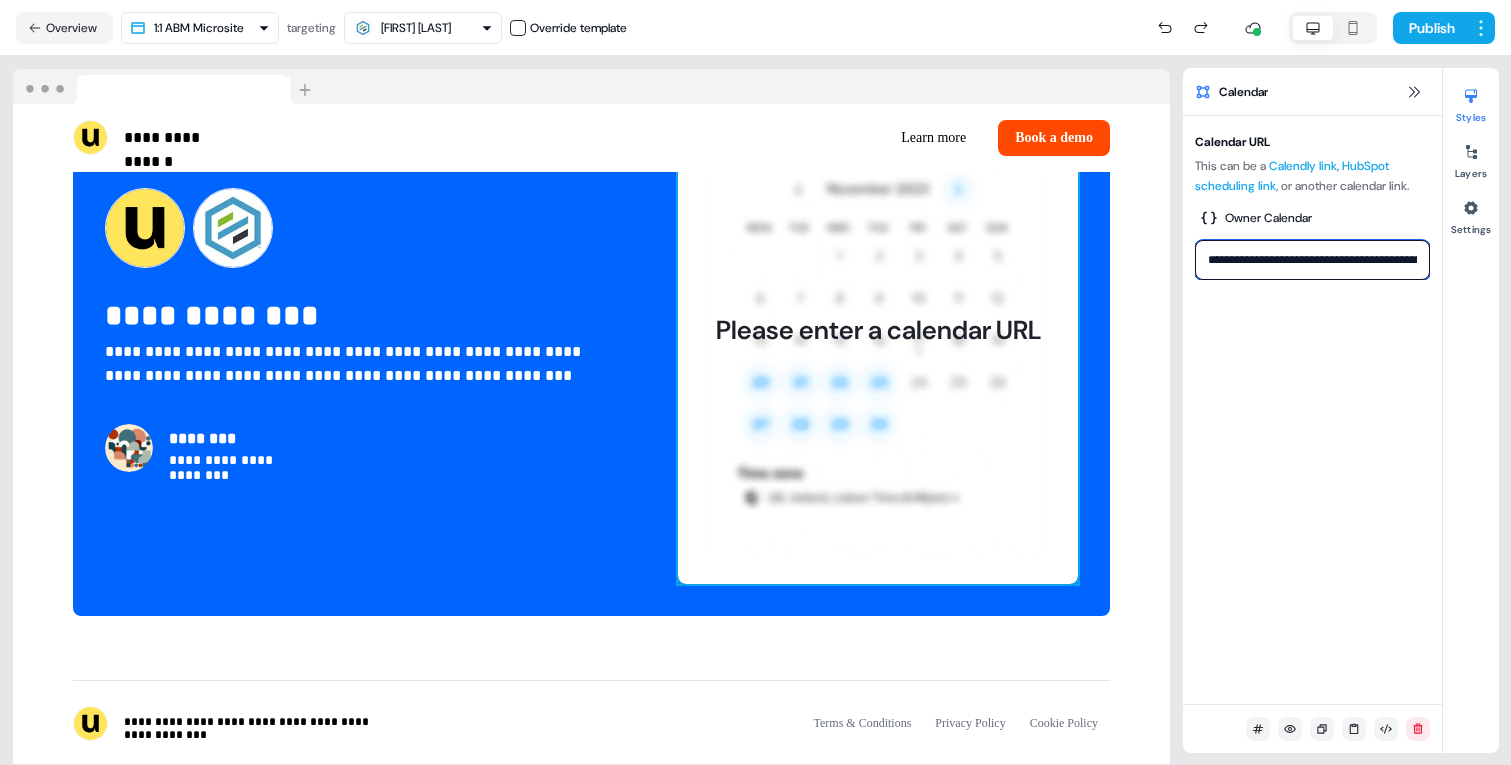 scroll, scrollTop: 0, scrollLeft: 114, axis: horizontal 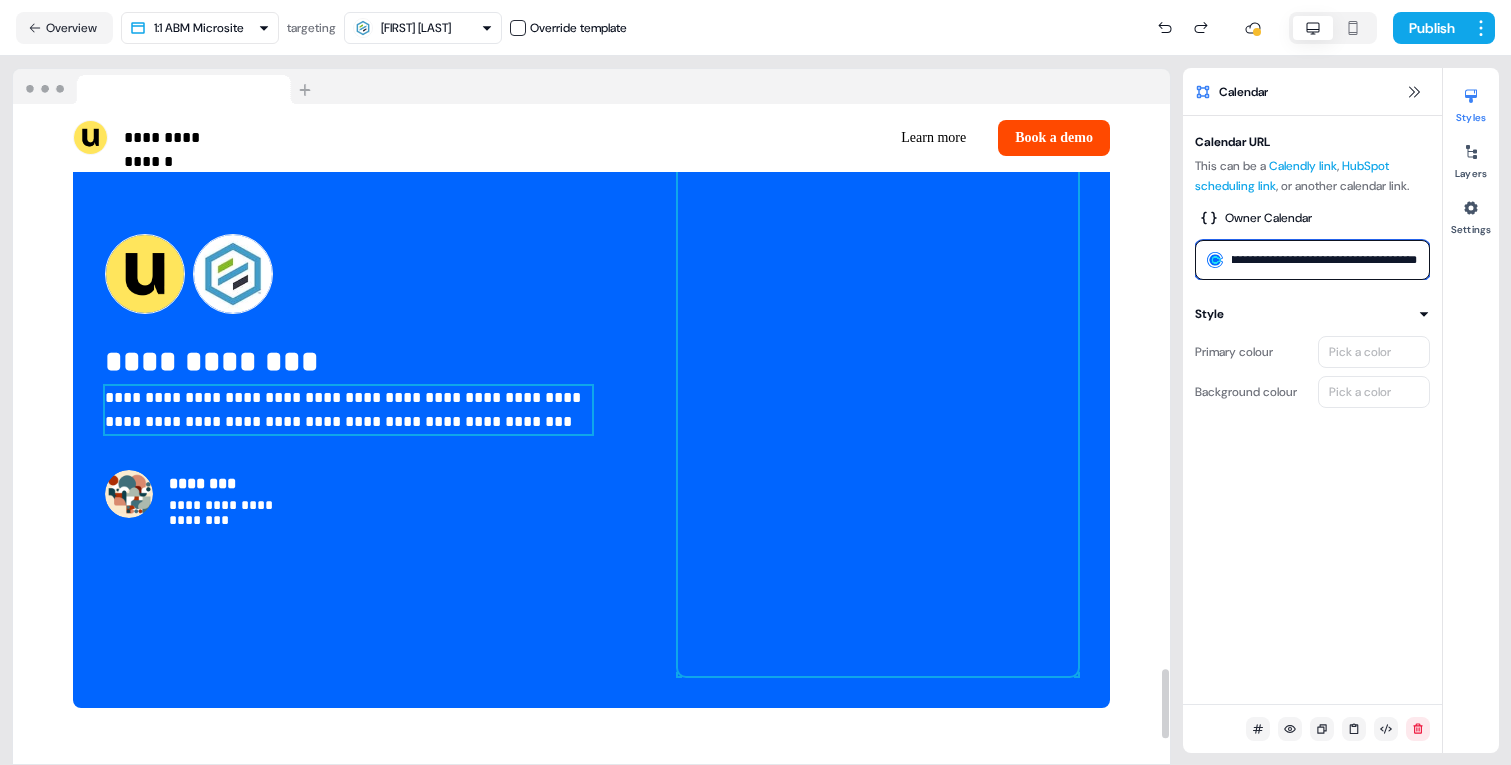 type on "**********" 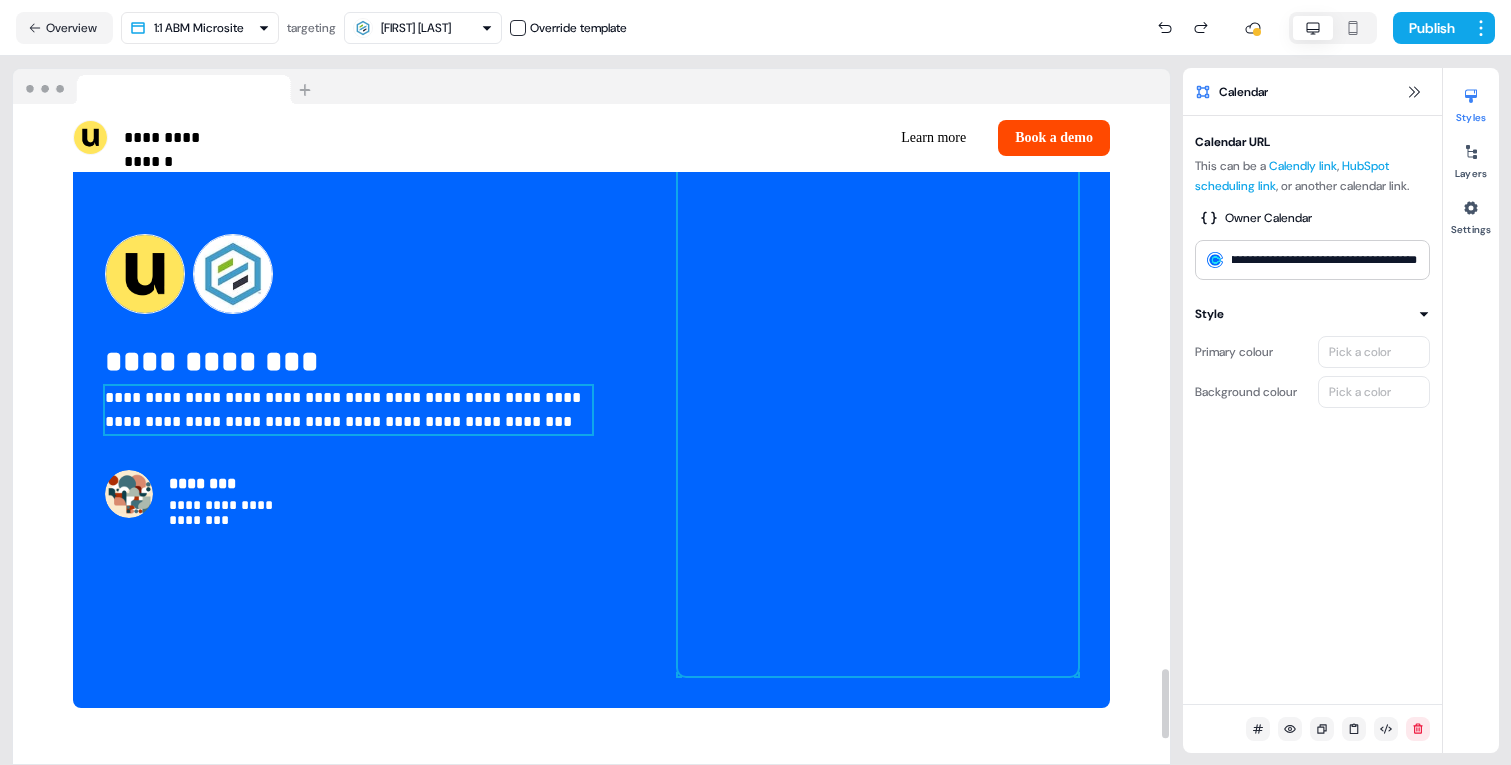 scroll, scrollTop: 0, scrollLeft: 0, axis: both 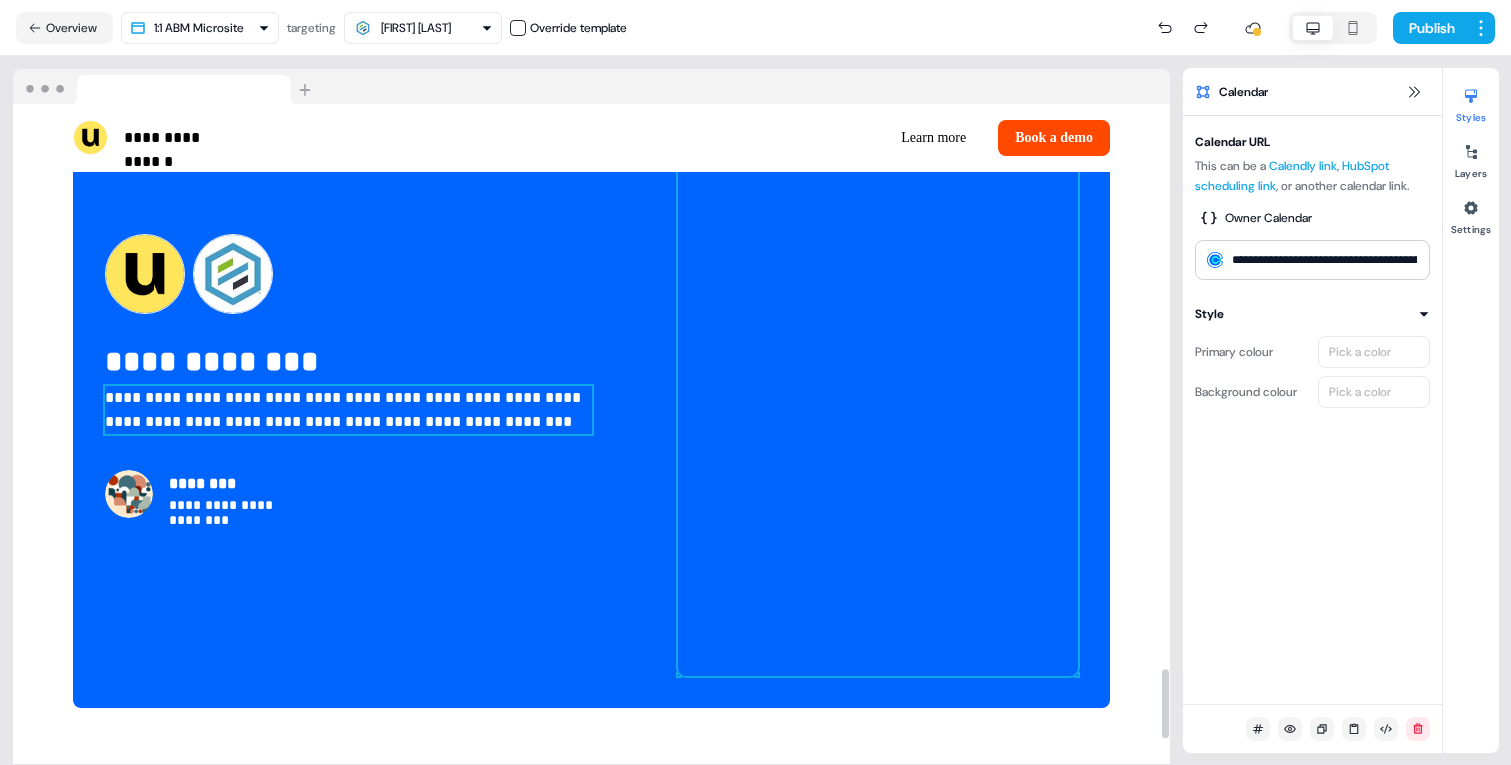 click on "**********" at bounding box center [348, 410] 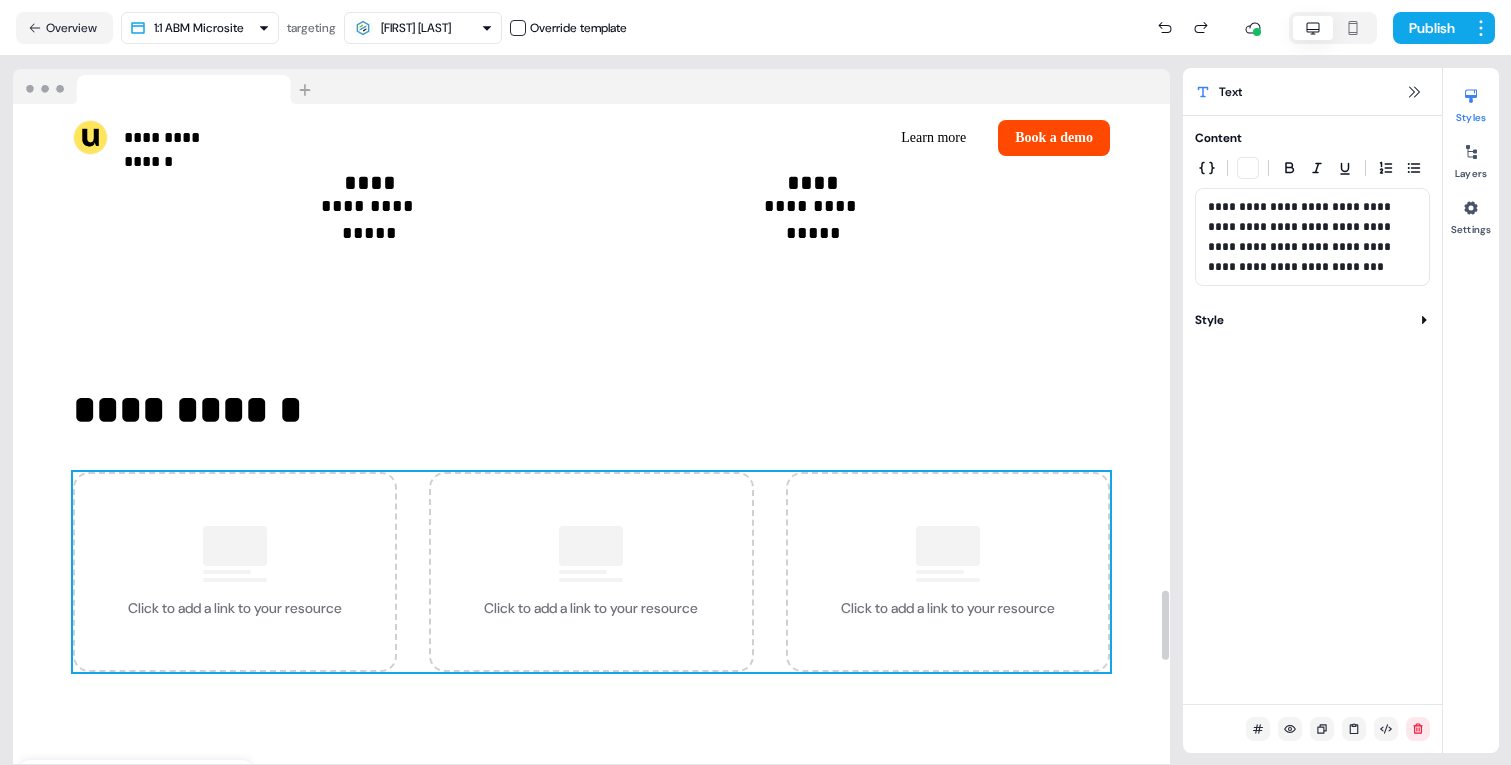 scroll, scrollTop: 4621, scrollLeft: 0, axis: vertical 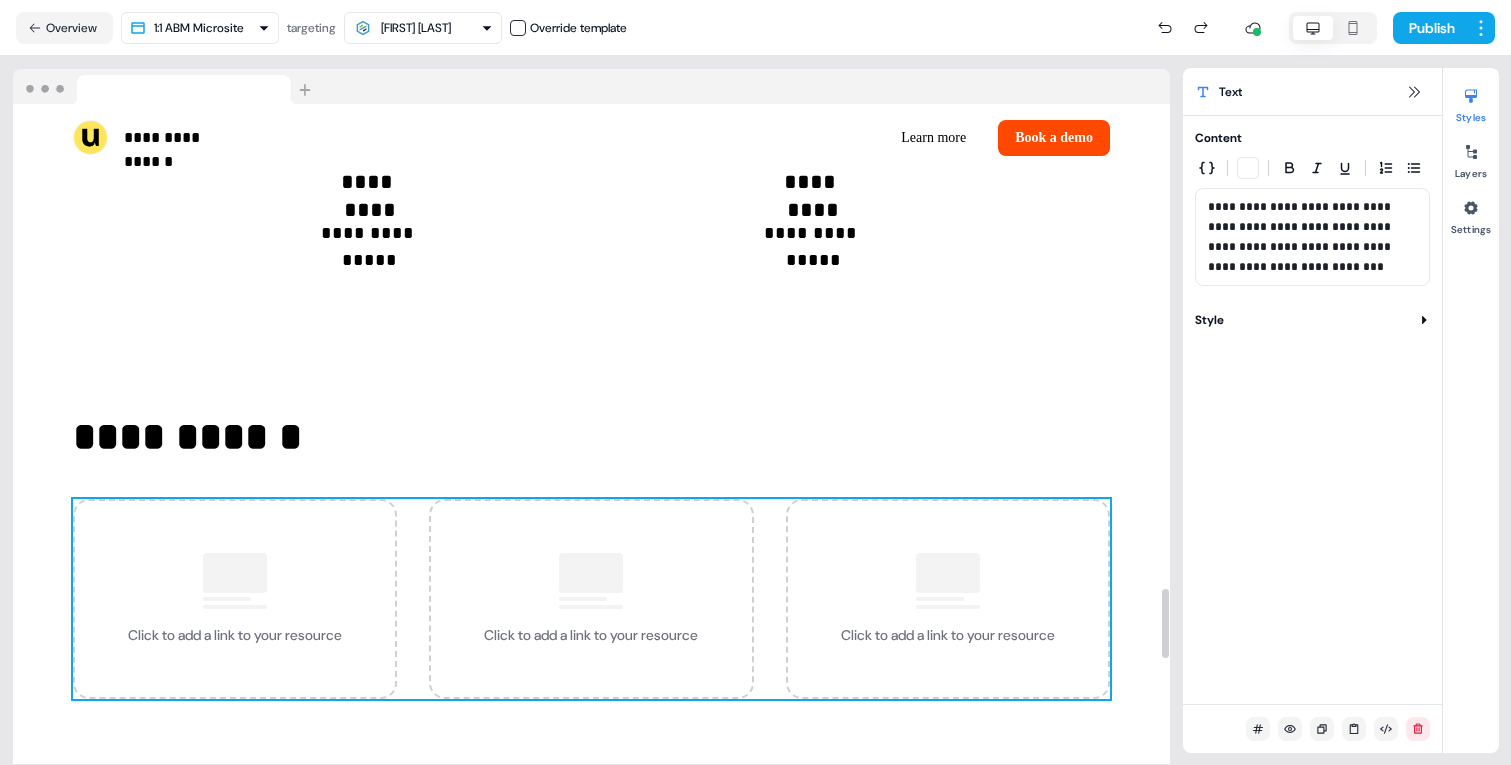 click on "Click to add a link to your resource" at bounding box center (591, 599) 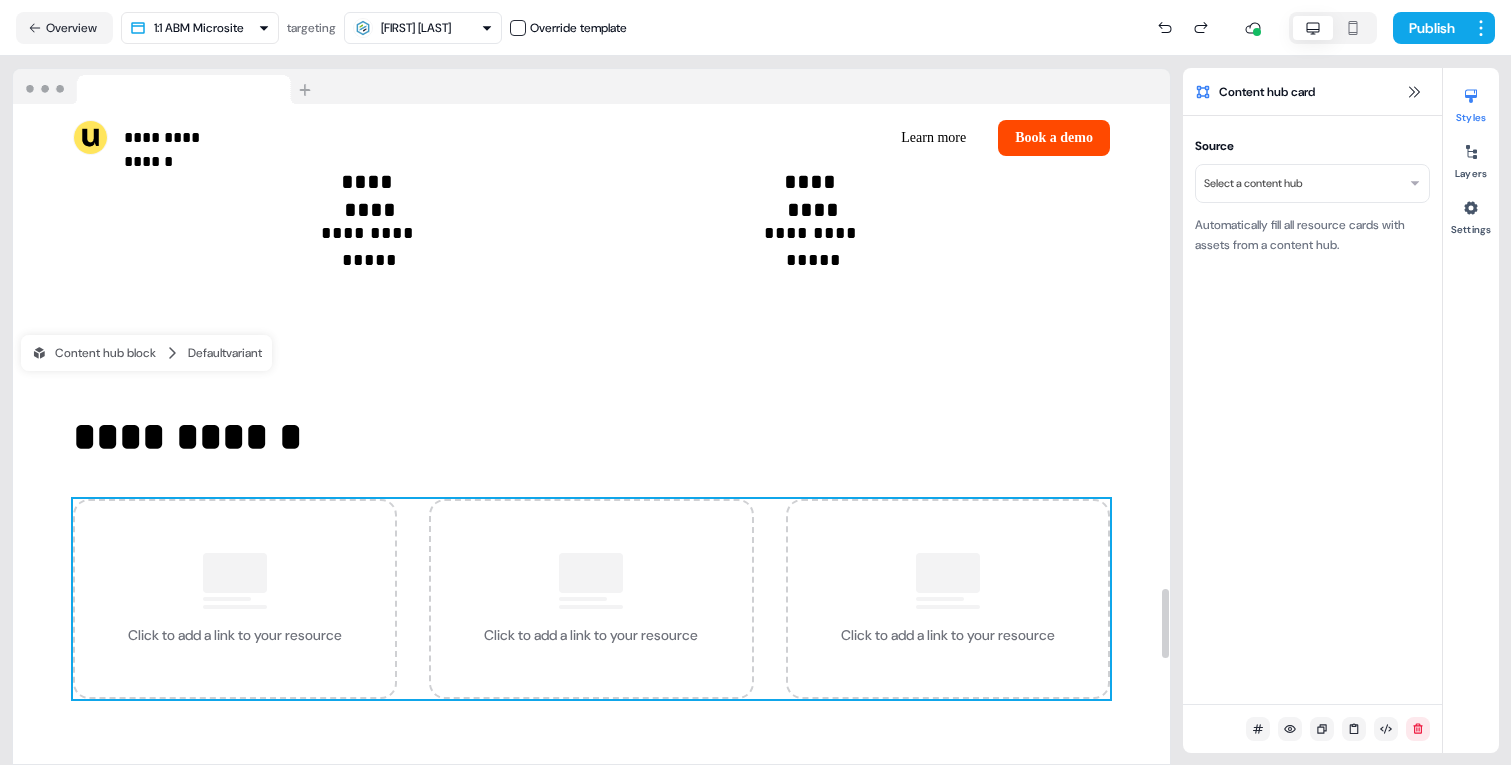 click on "Created by [FIRST]   [LAST]" at bounding box center (755, 382) 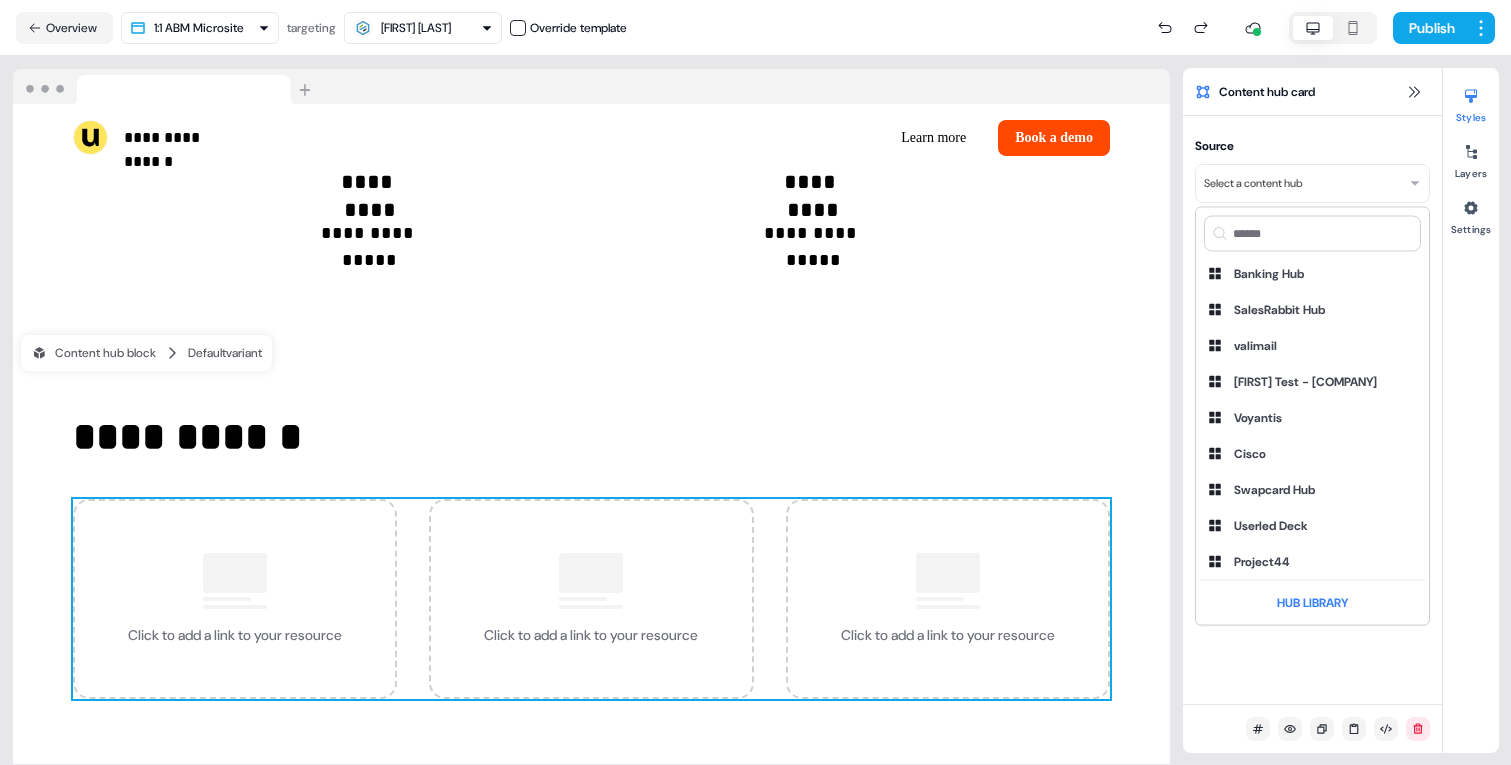 scroll, scrollTop: 1334, scrollLeft: 0, axis: vertical 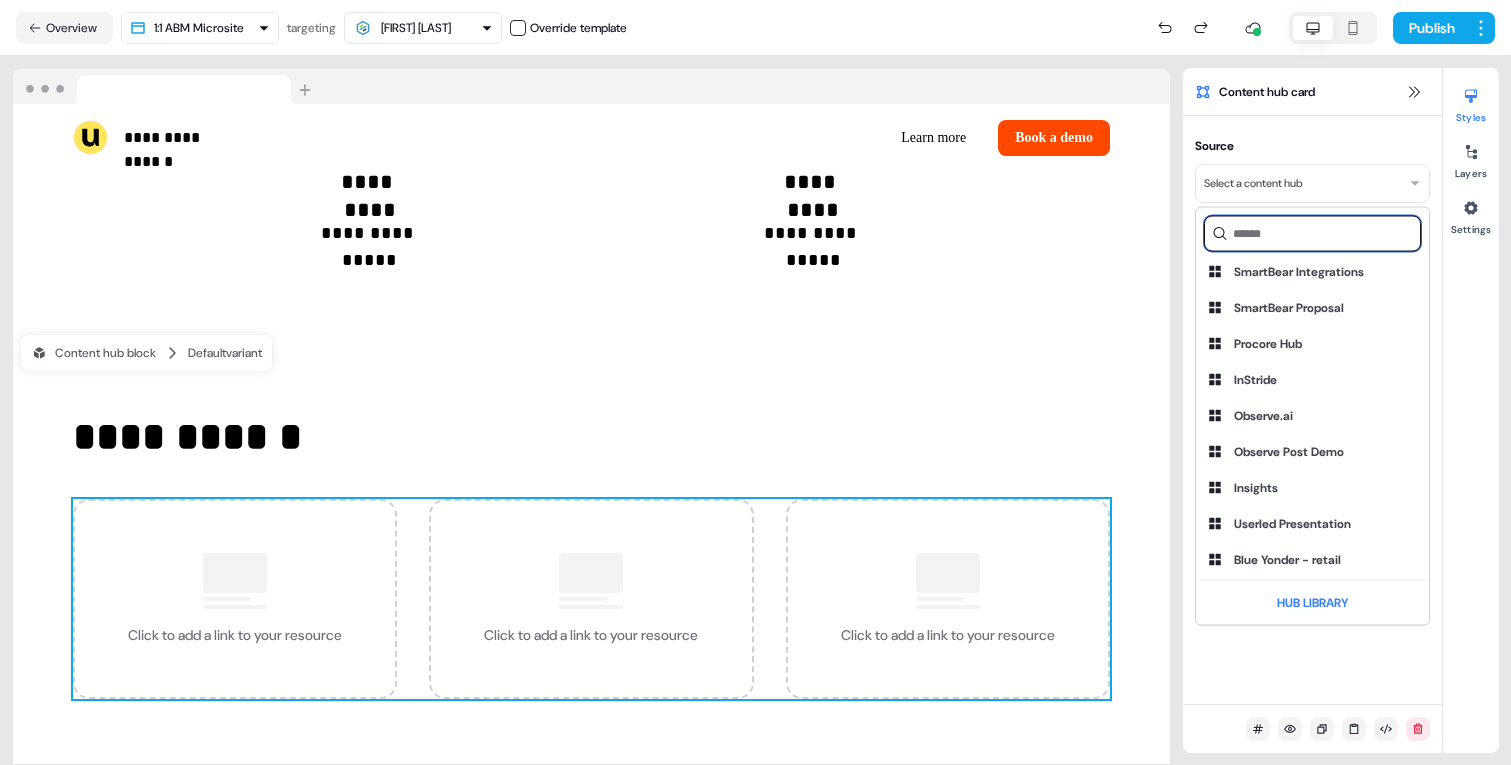 click at bounding box center (1312, 234) 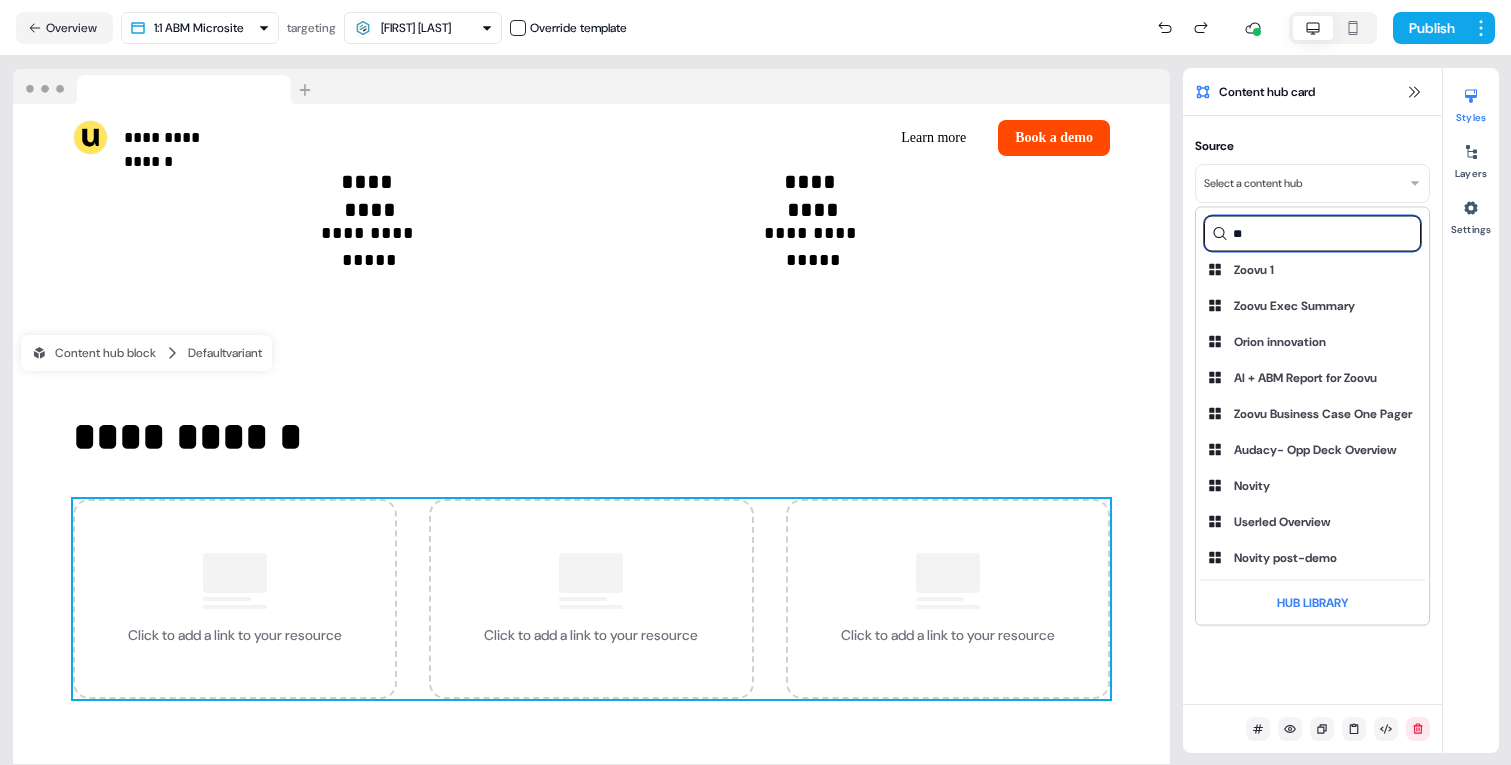 scroll, scrollTop: 0, scrollLeft: 0, axis: both 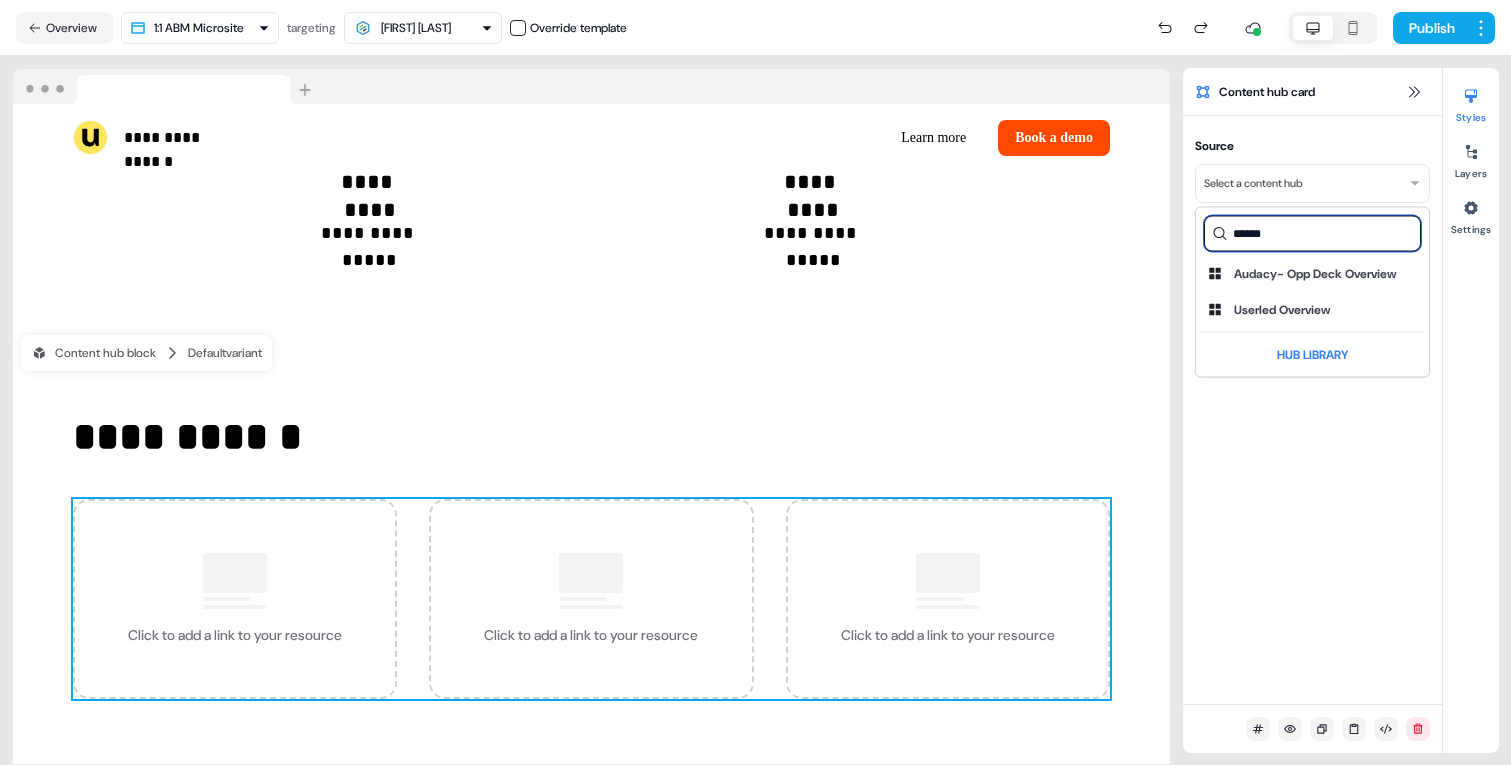 type on "******" 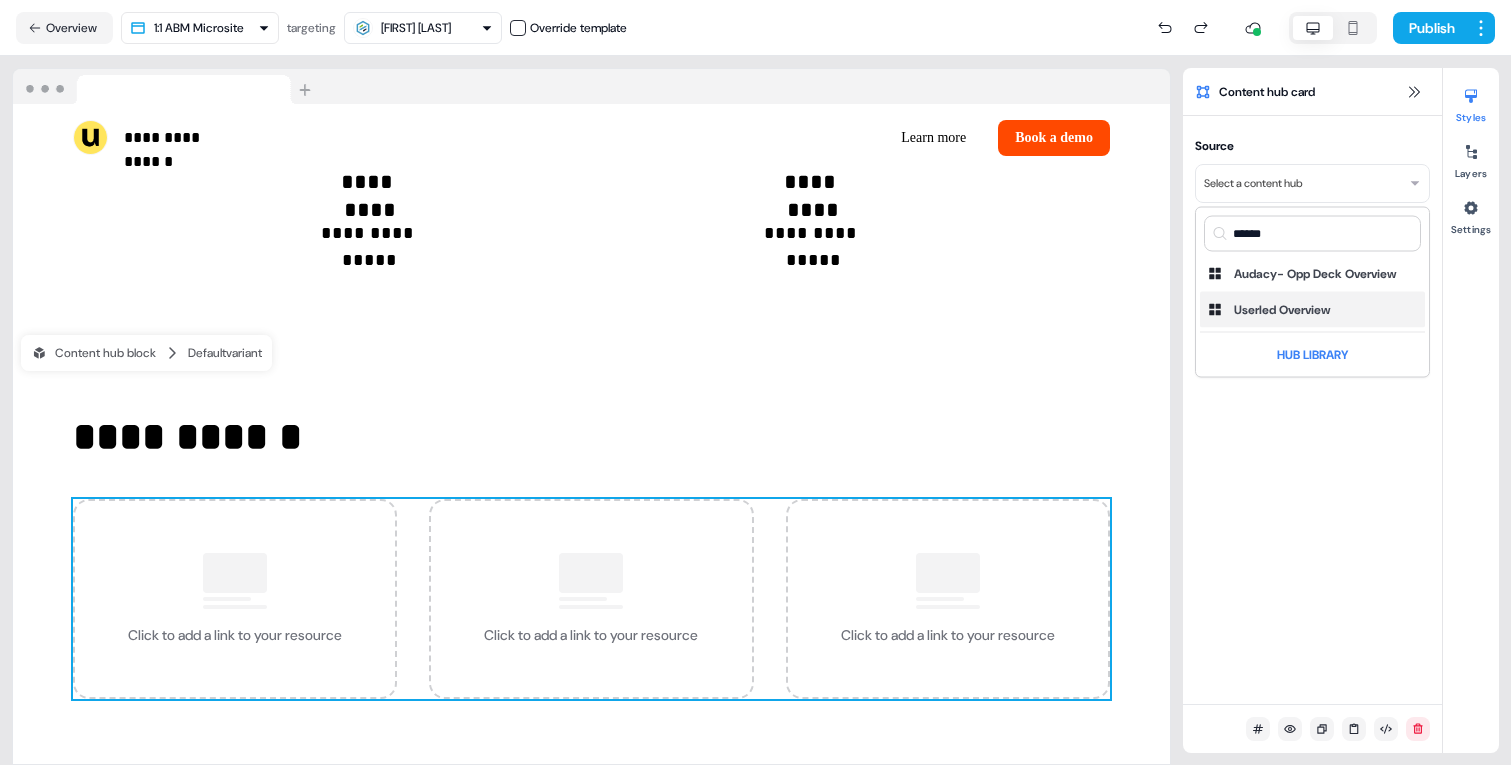 click on "Userled Overview" at bounding box center (1312, 310) 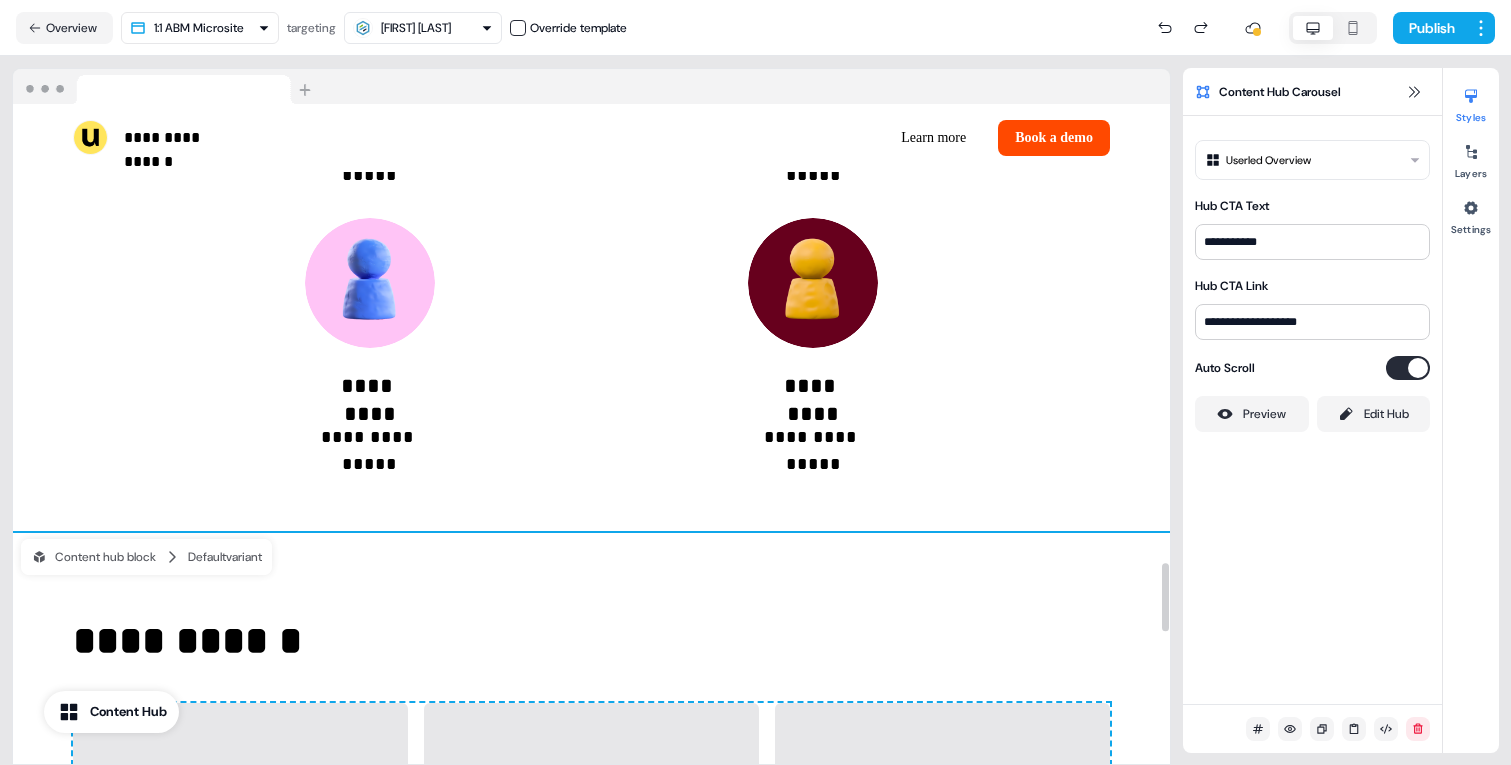 scroll, scrollTop: 4186, scrollLeft: 0, axis: vertical 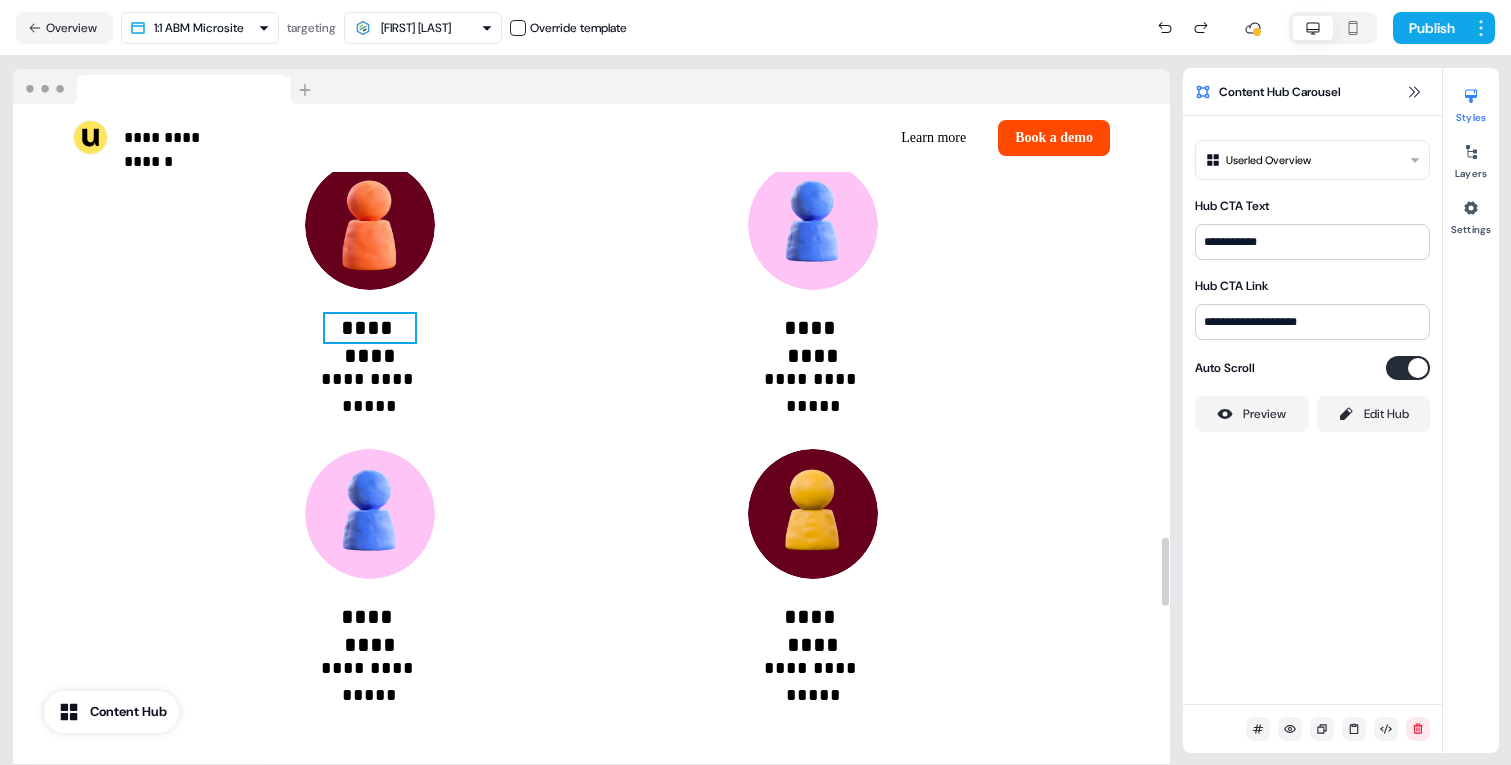 click on "*********" at bounding box center [370, 328] 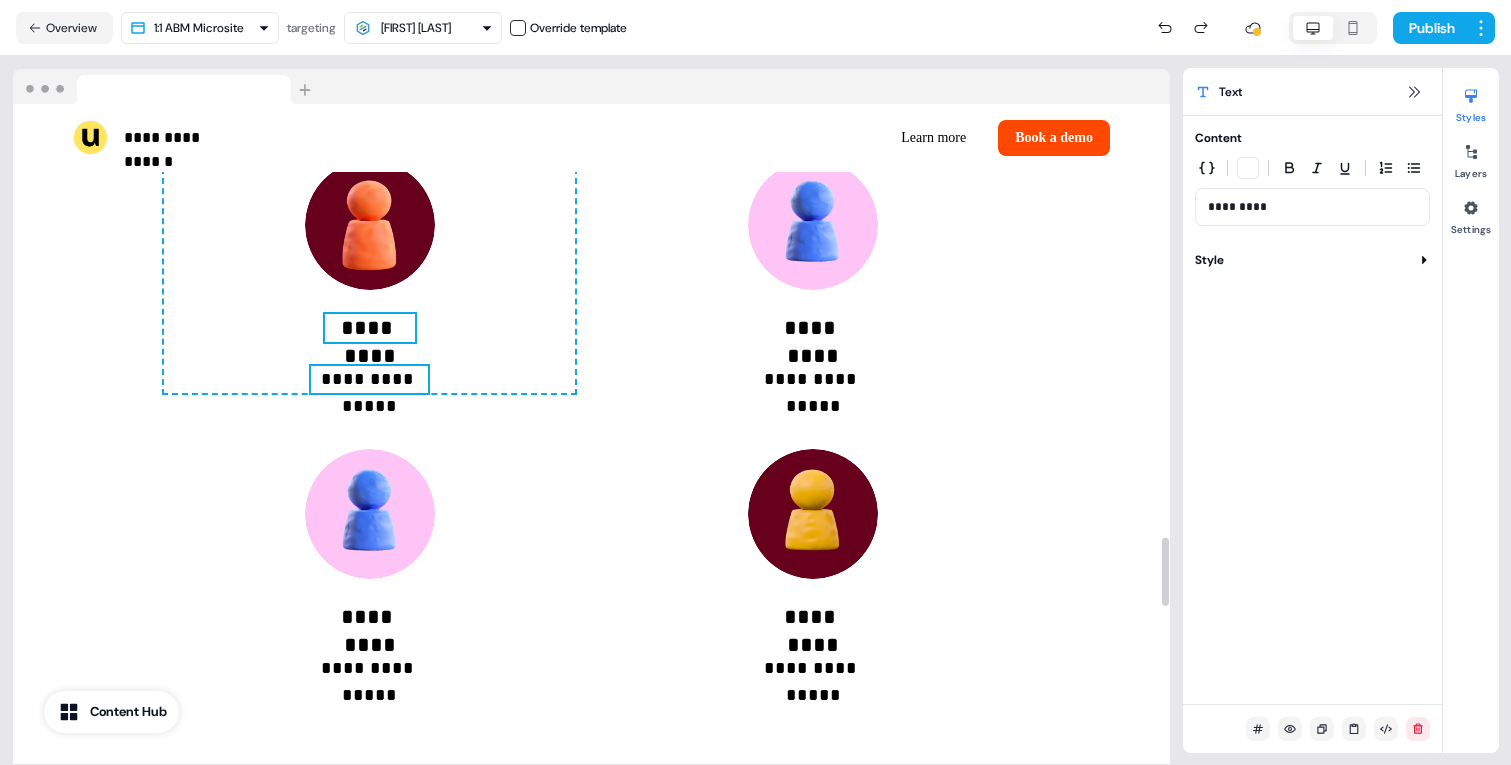 click on "**********" at bounding box center [369, 379] 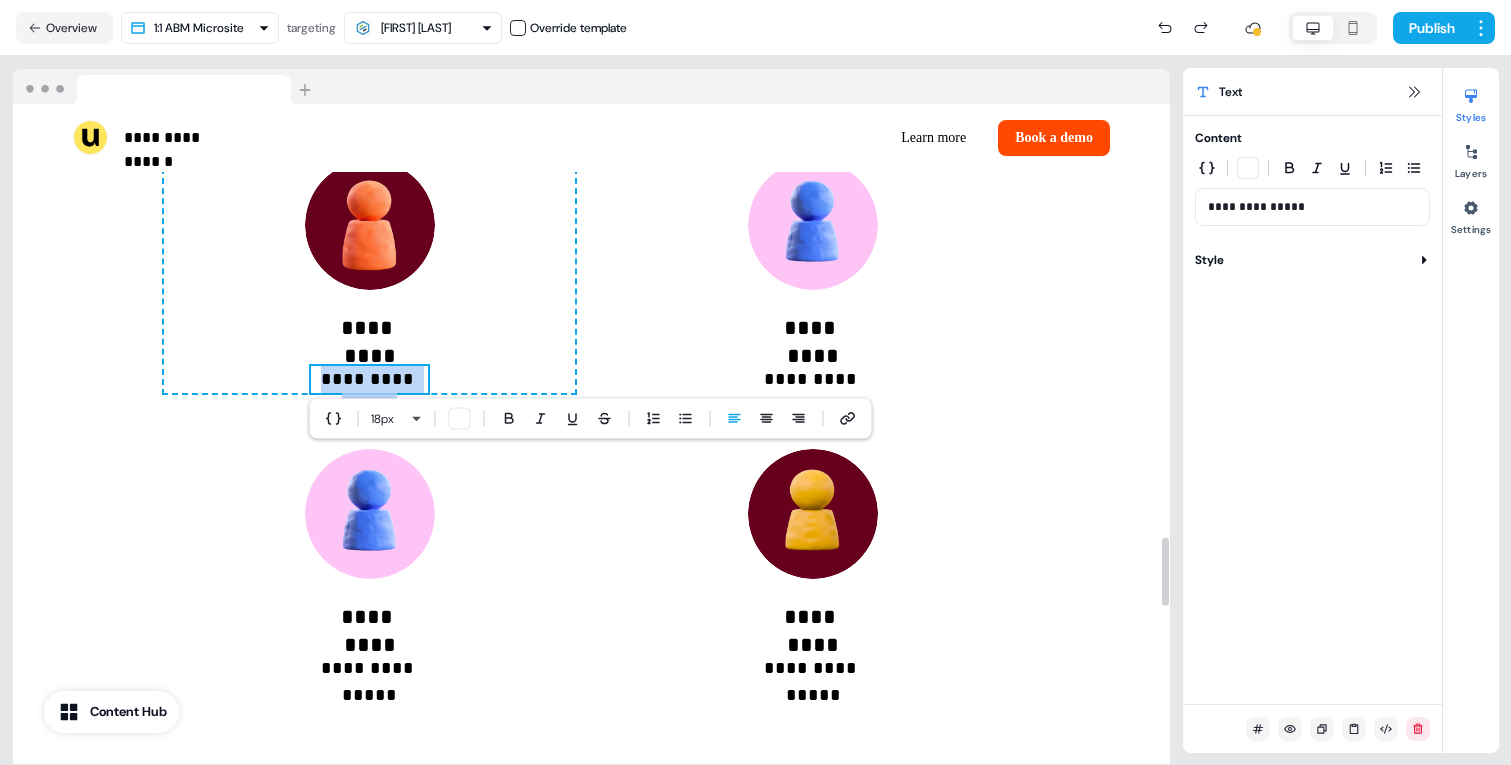 click on "**********" at bounding box center [369, 379] 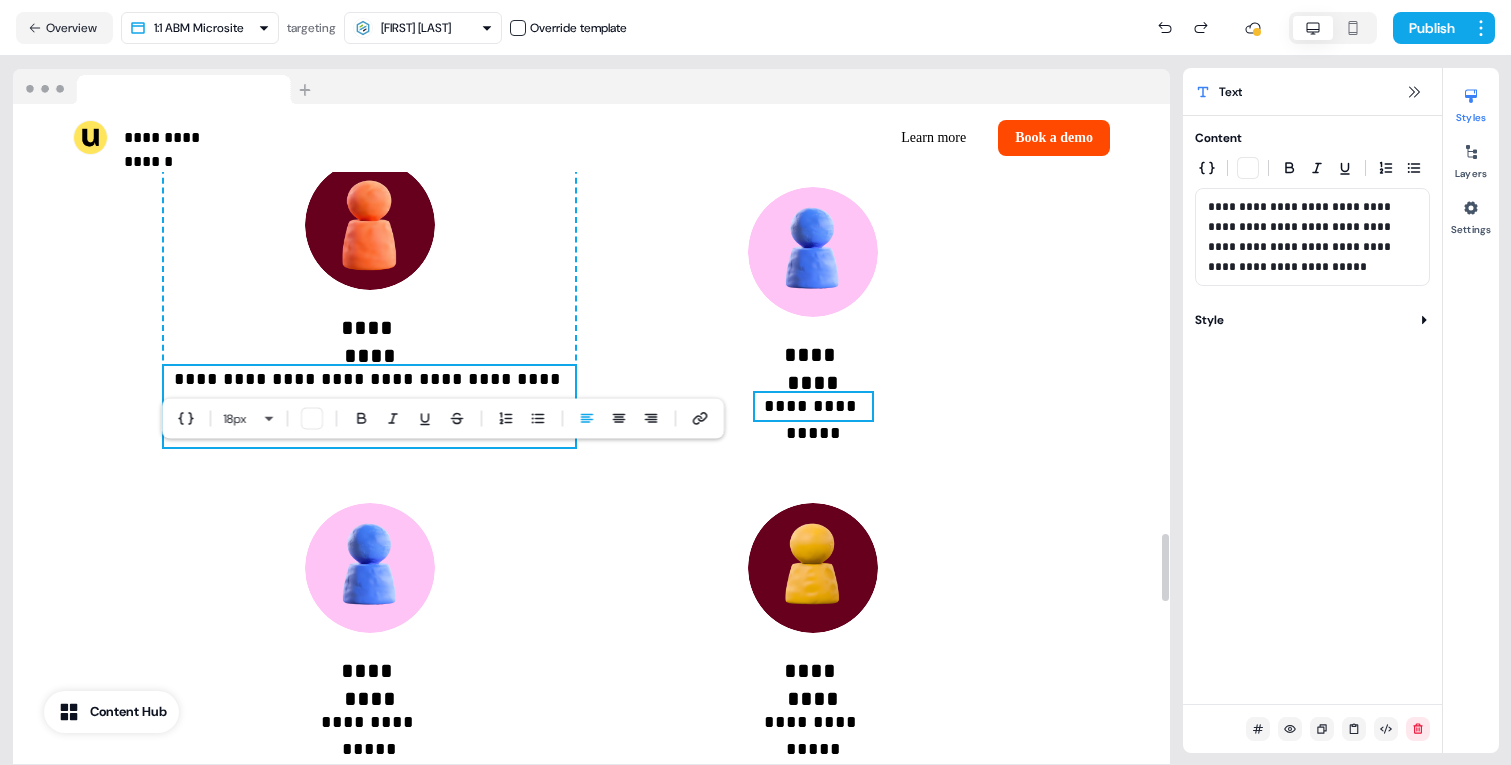 click on "**********" at bounding box center (813, 406) 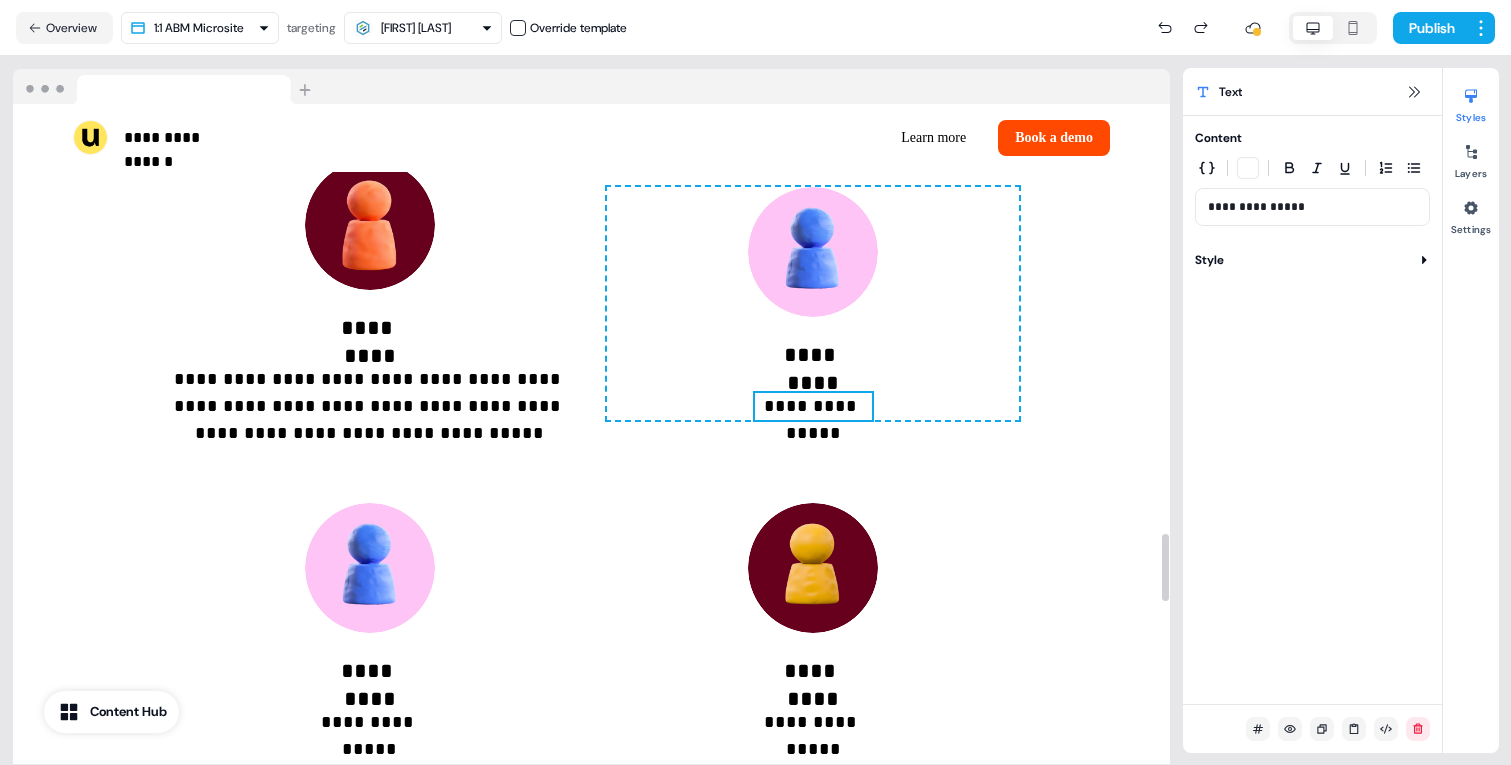 click on "**********" at bounding box center (813, 406) 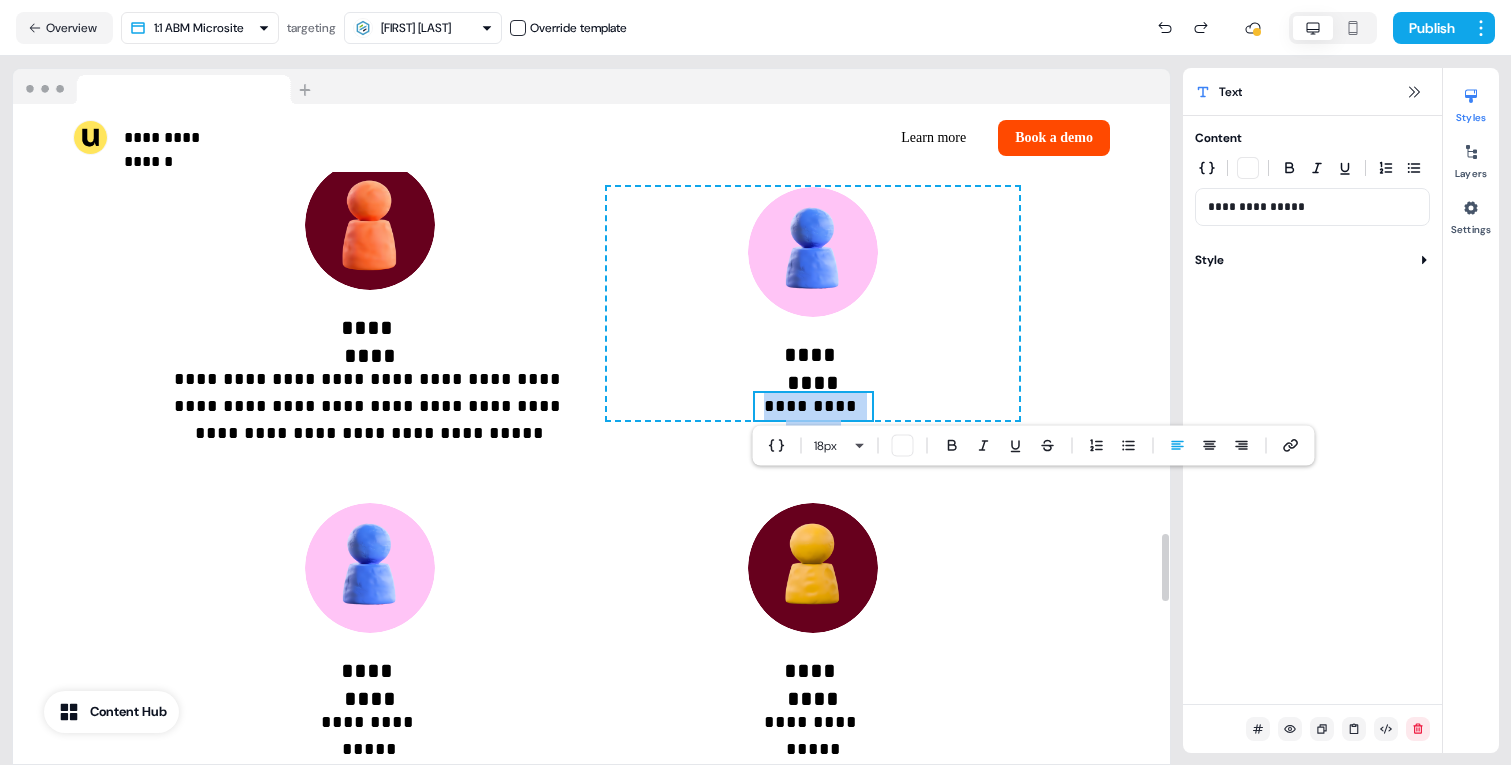 click on "**********" at bounding box center [813, 406] 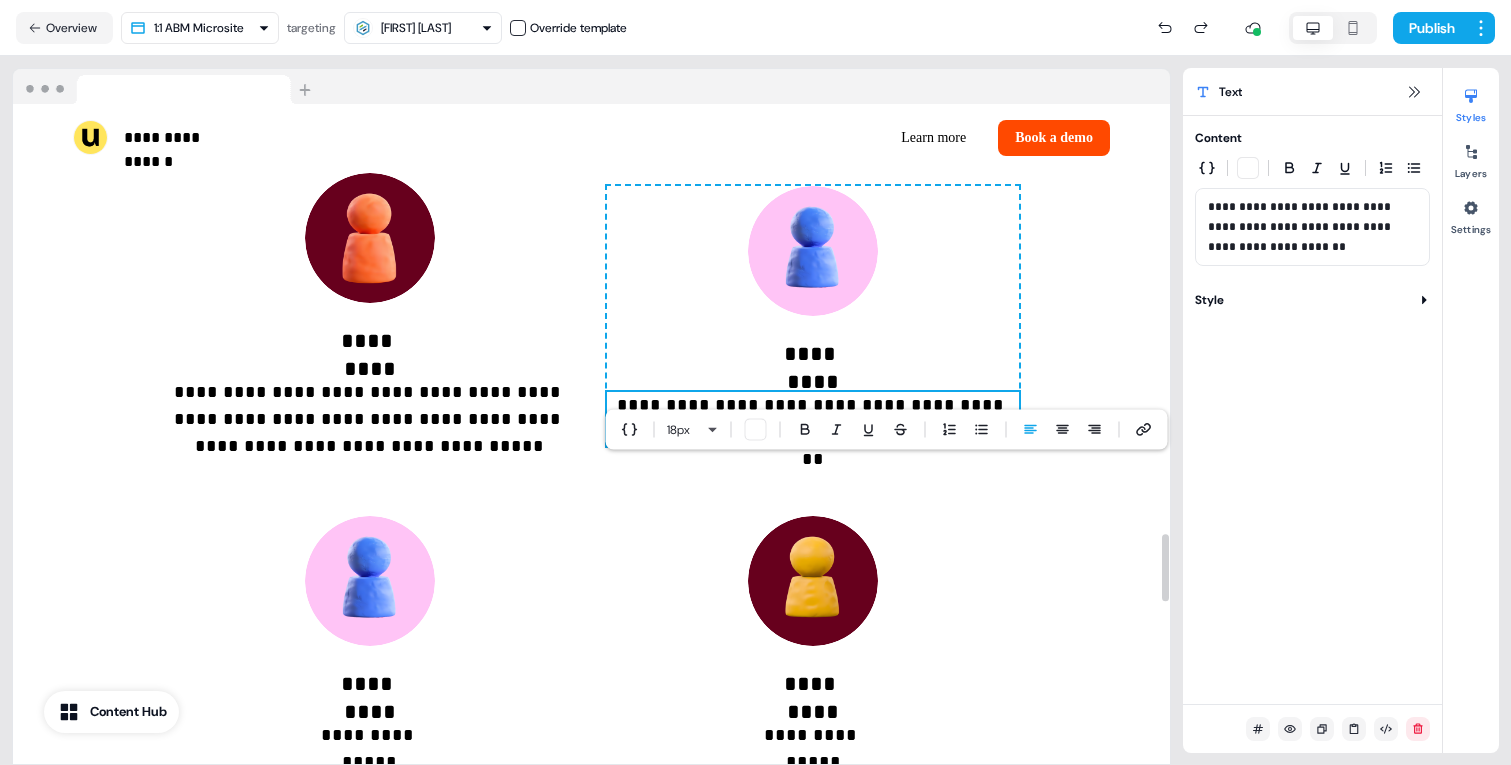 scroll, scrollTop: 4301, scrollLeft: 0, axis: vertical 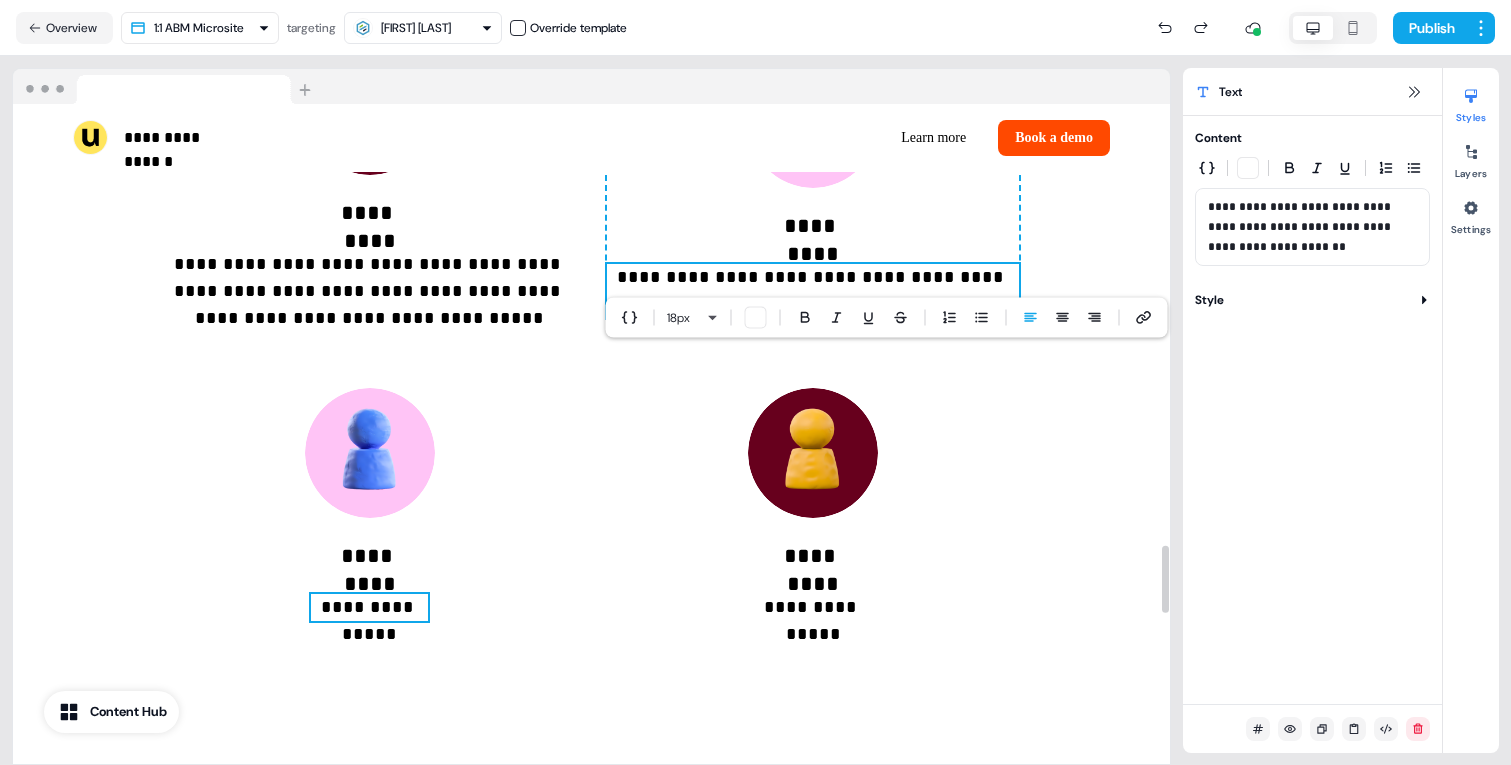 click on "**********" at bounding box center (369, 607) 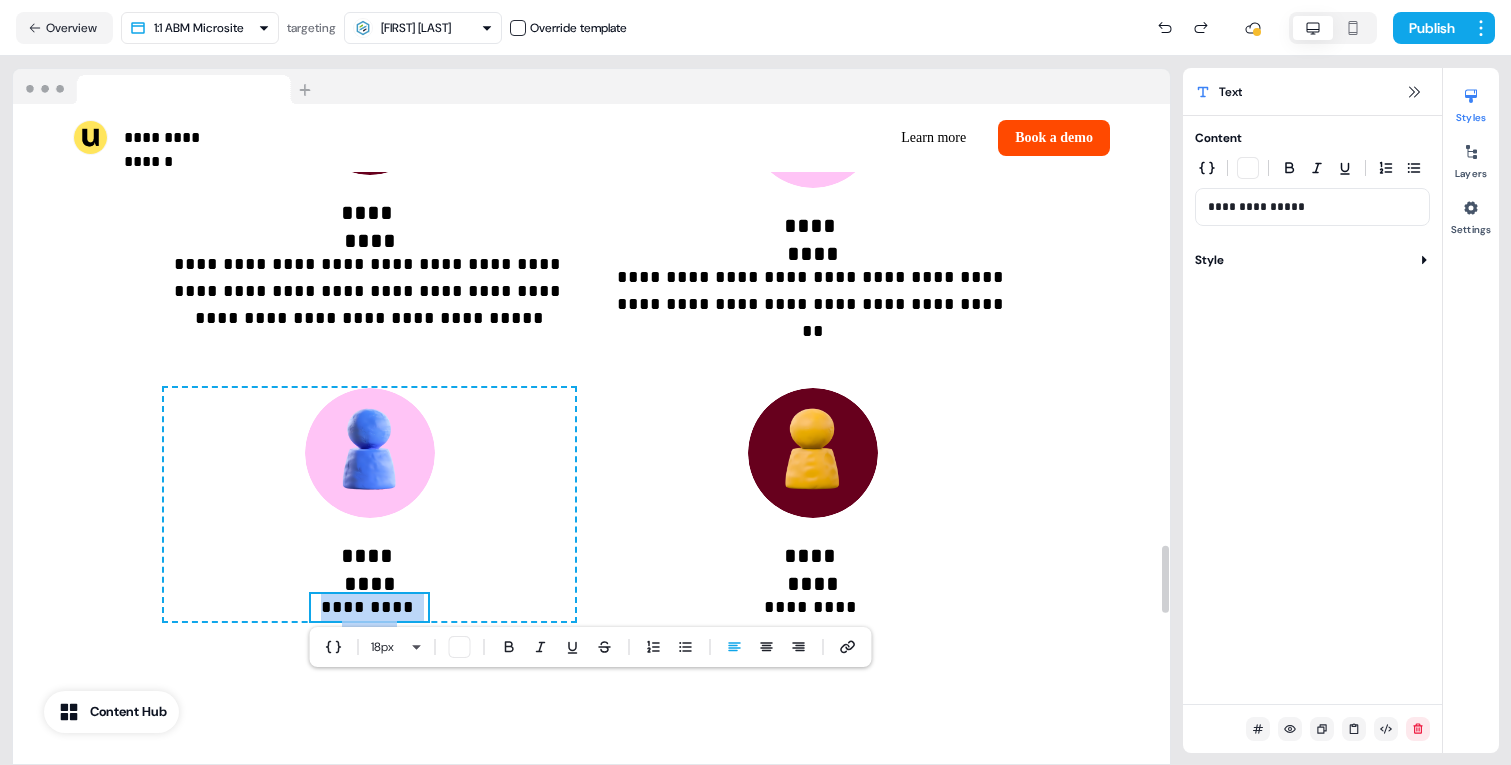 click on "**********" at bounding box center (369, 607) 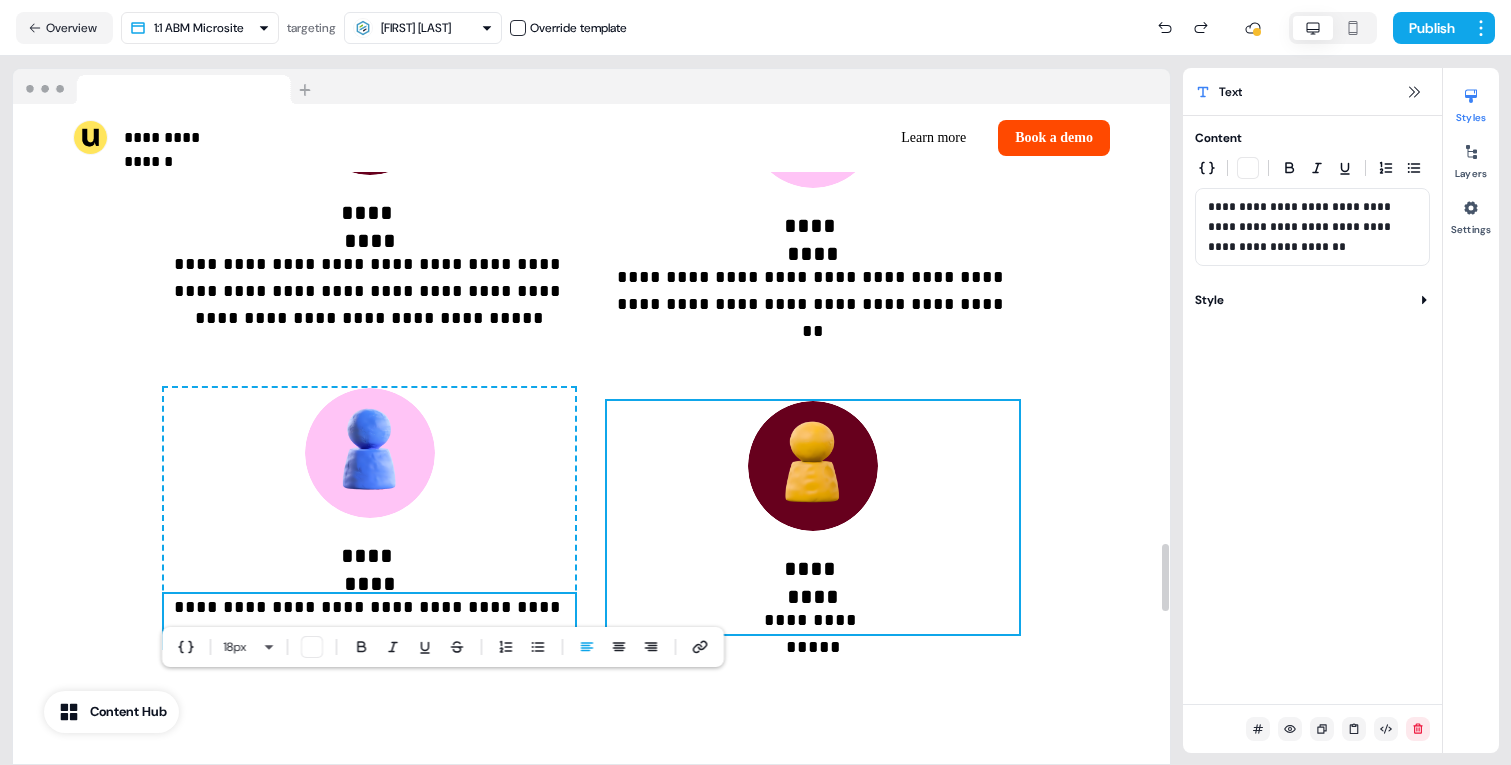 click on "**********" at bounding box center (812, 517) 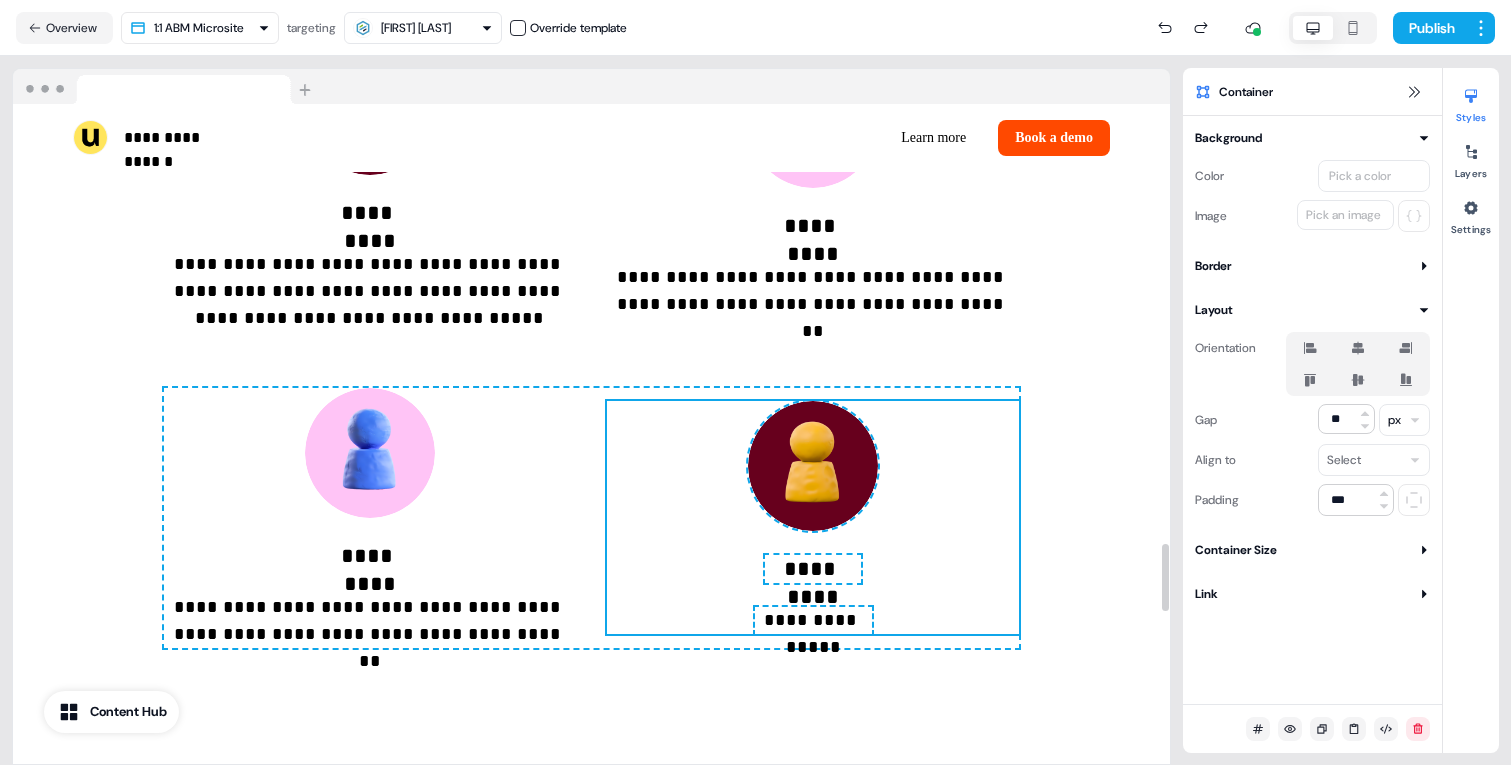 click on "**********" at bounding box center [813, 620] 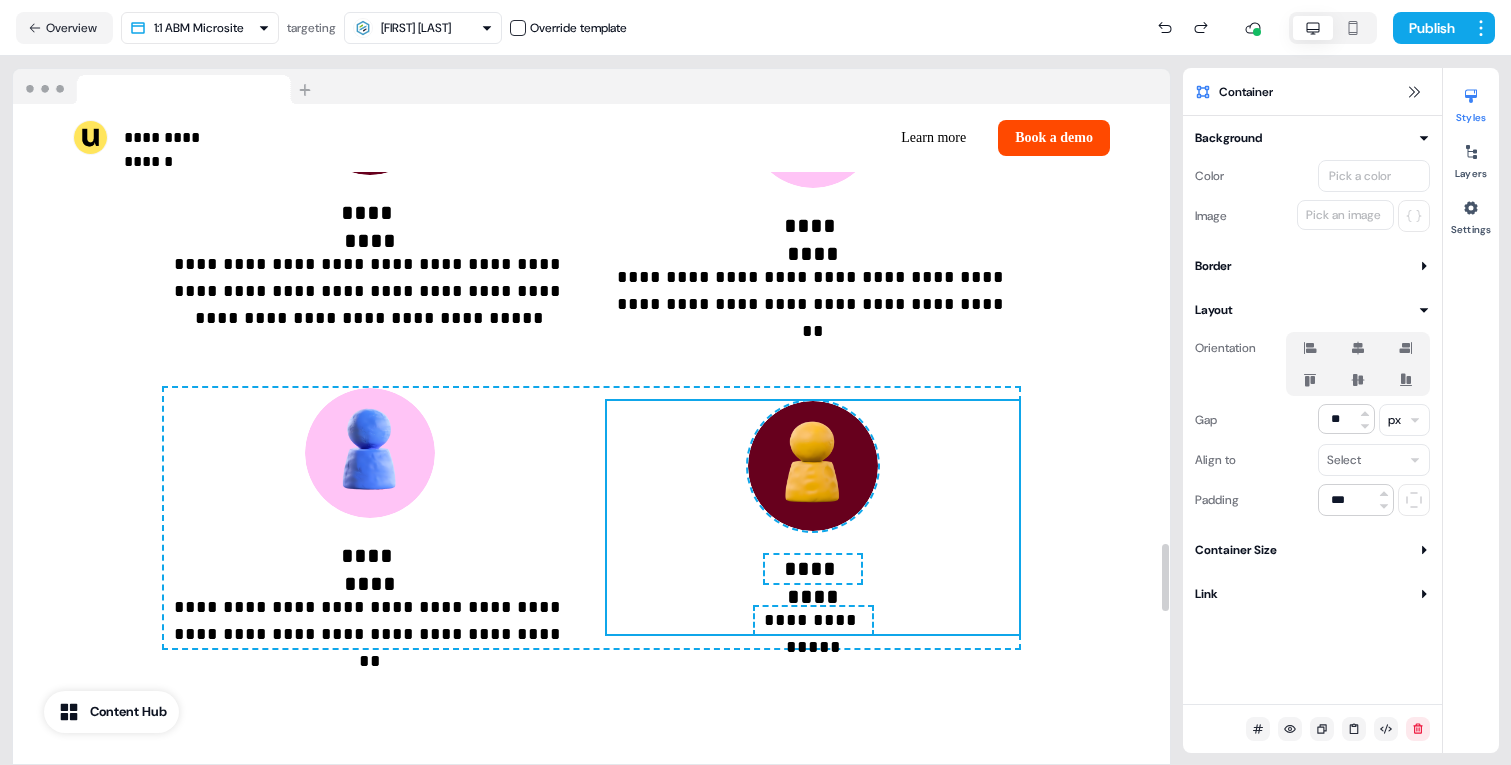 click on "**********" at bounding box center [813, 620] 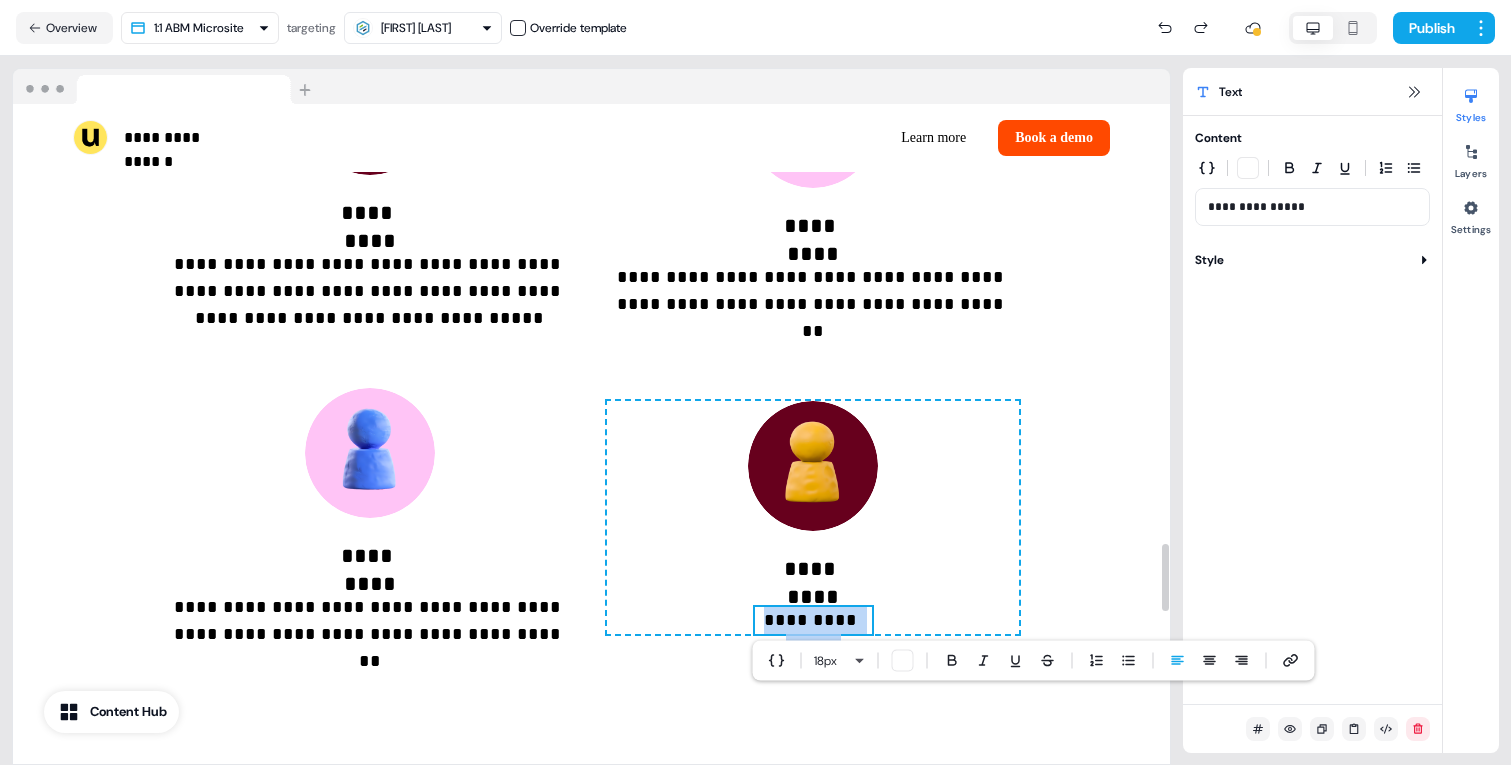 click on "**********" at bounding box center (813, 620) 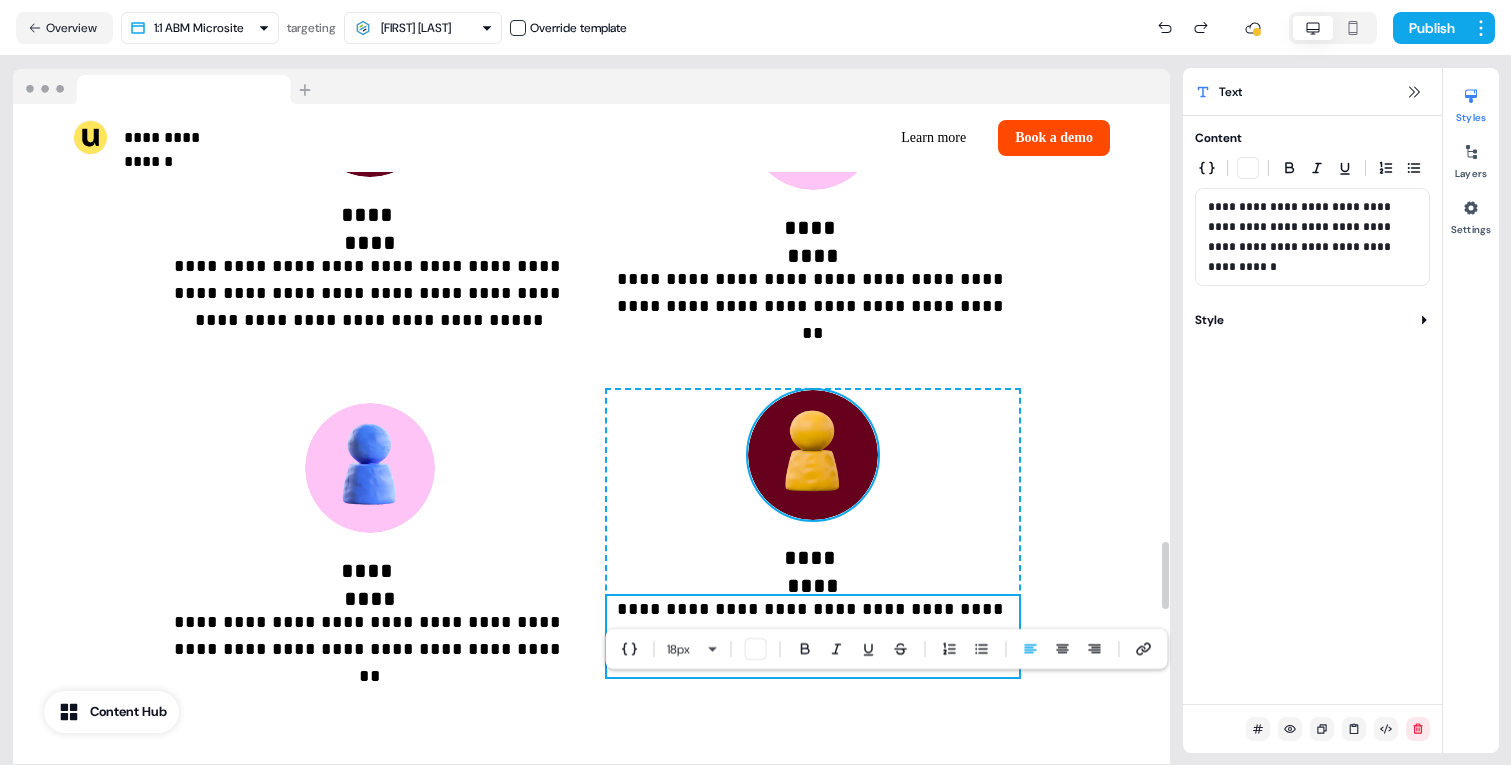 click at bounding box center (813, 455) 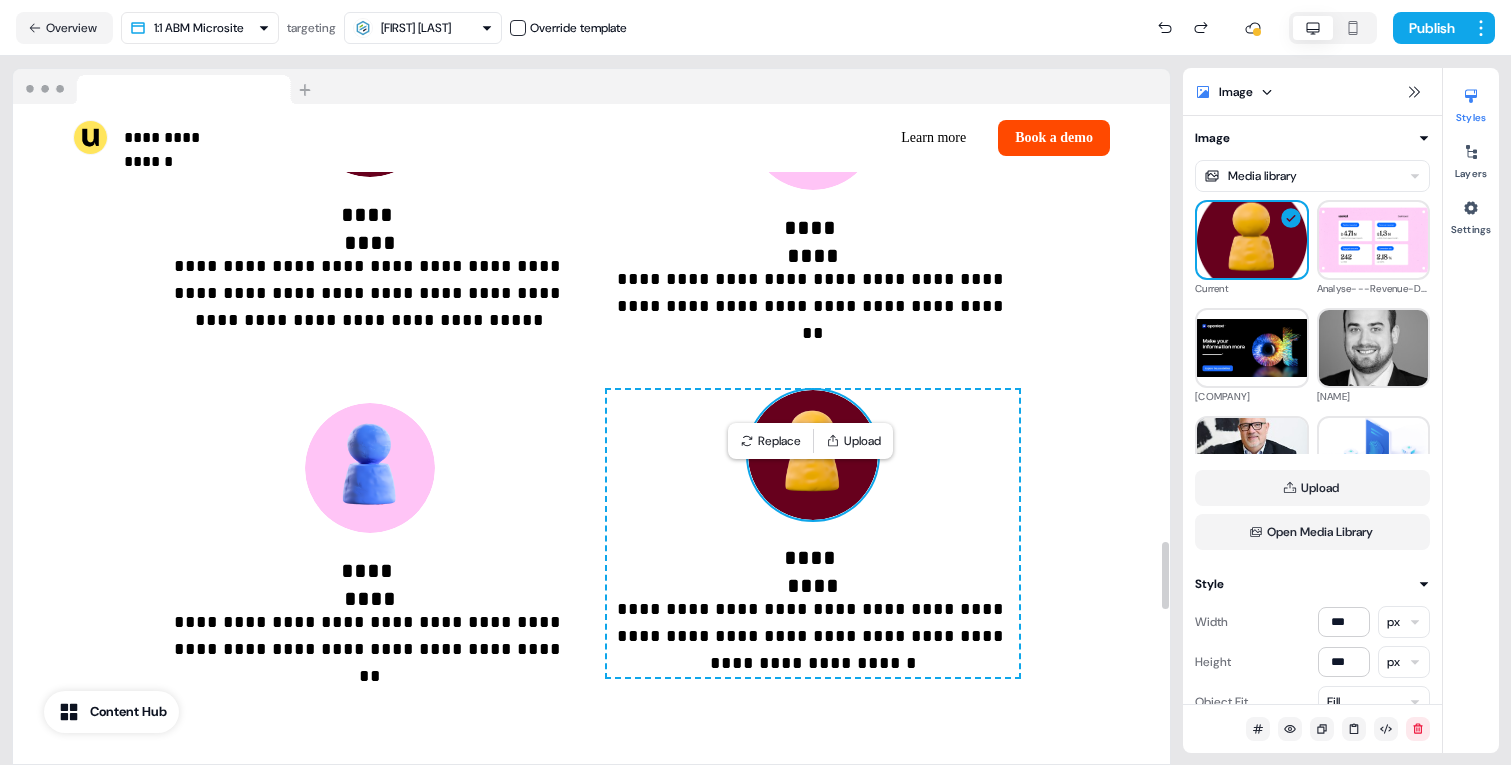 scroll, scrollTop: 4406, scrollLeft: 0, axis: vertical 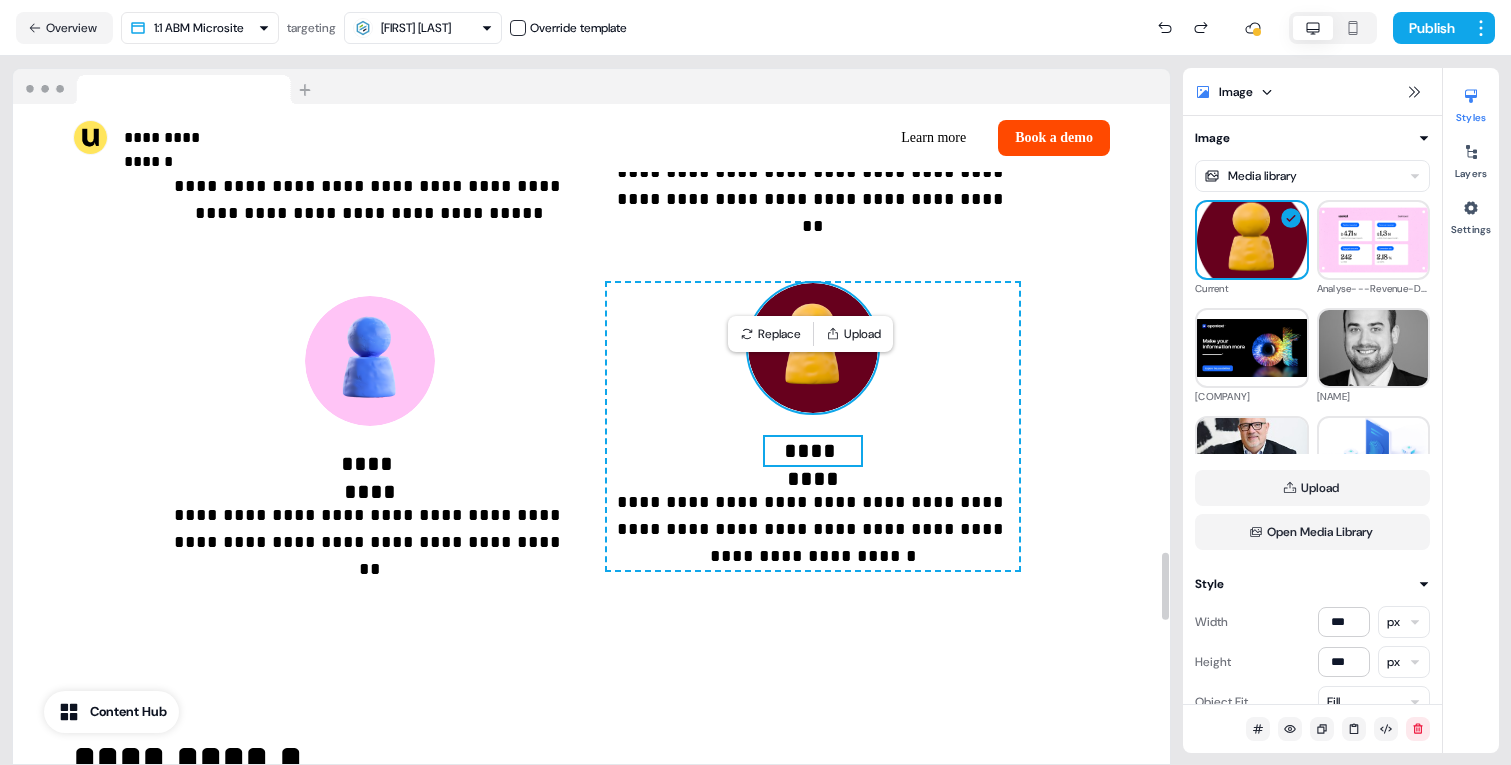 click on "*********" at bounding box center (812, 451) 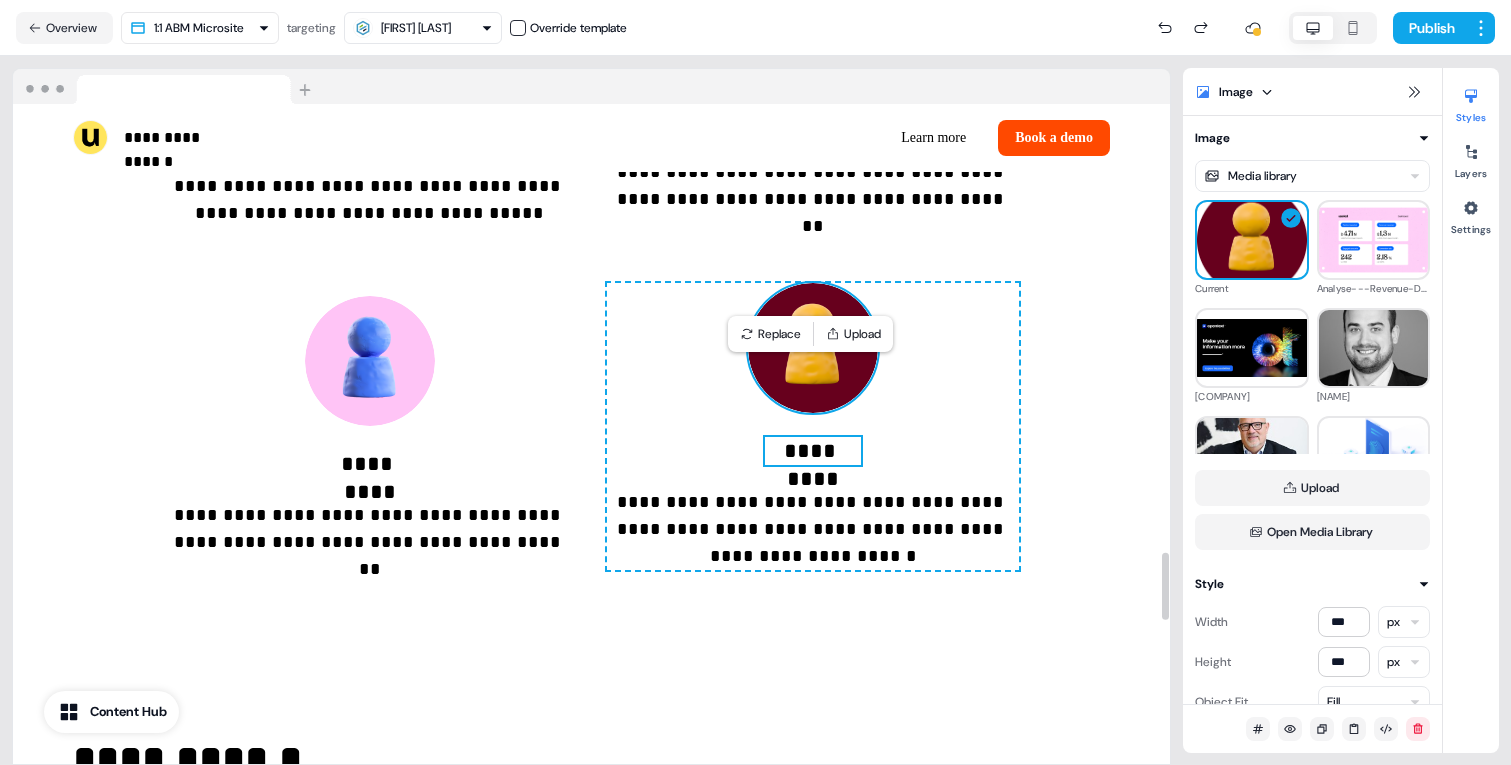click on "*********" at bounding box center (812, 451) 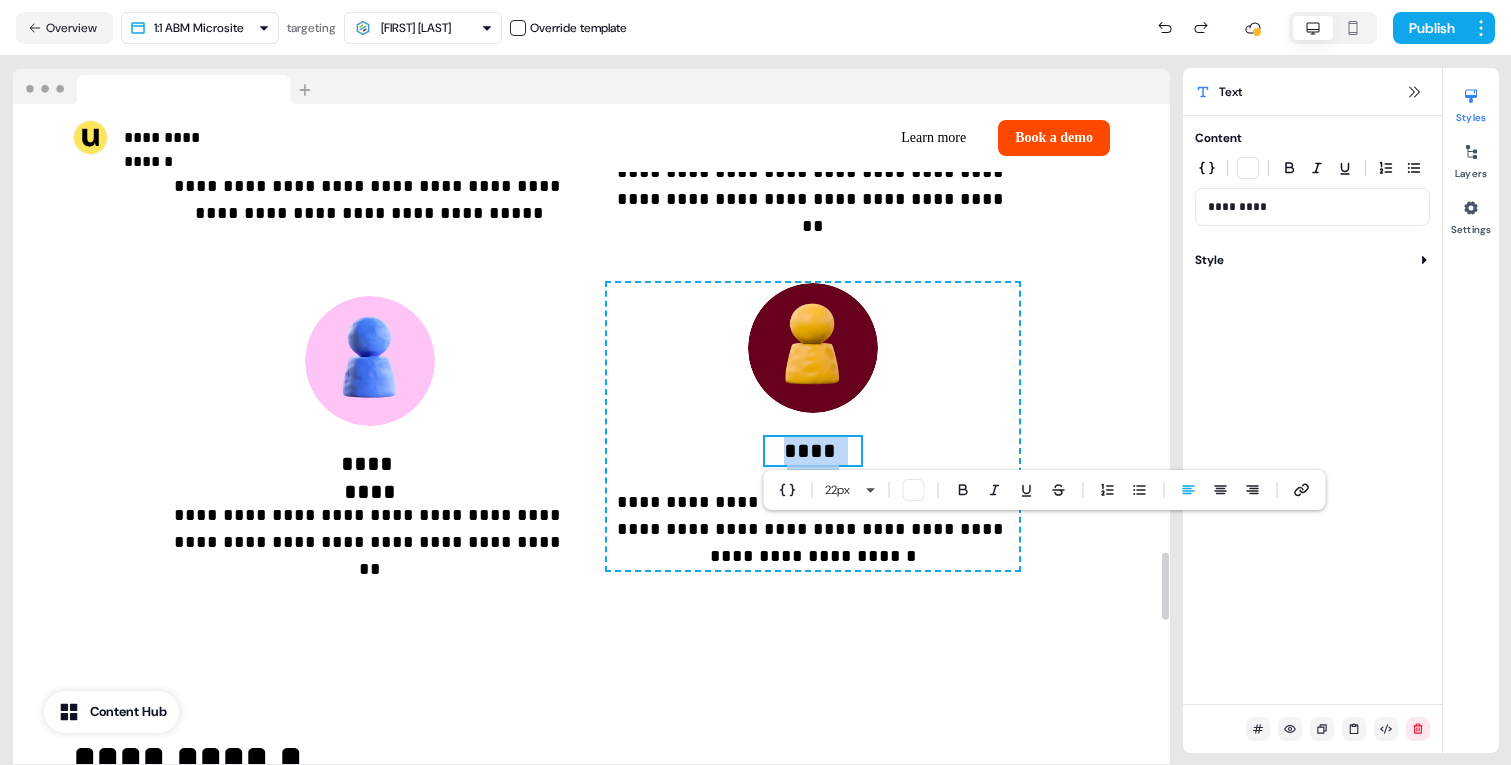click on "*********" at bounding box center (812, 451) 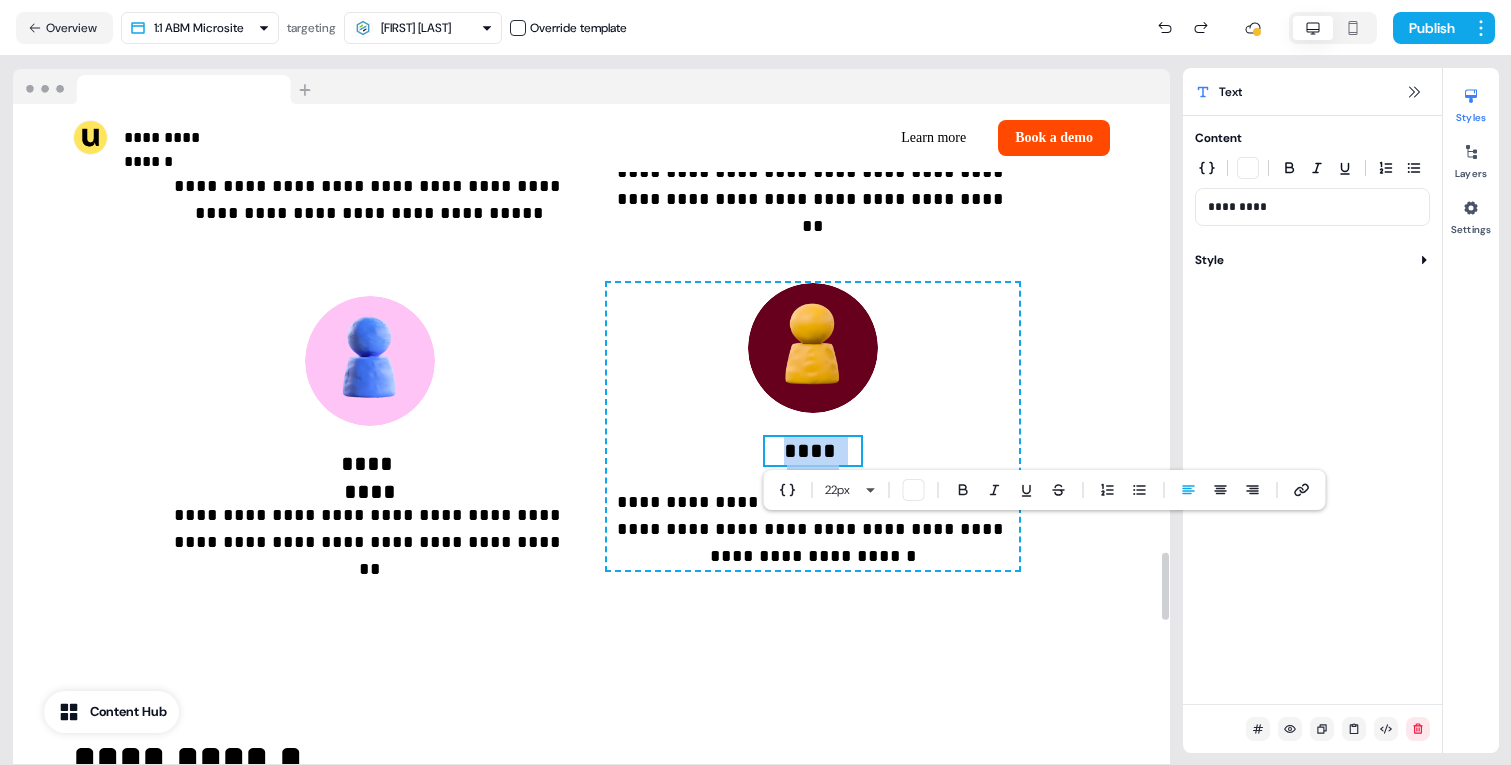 type 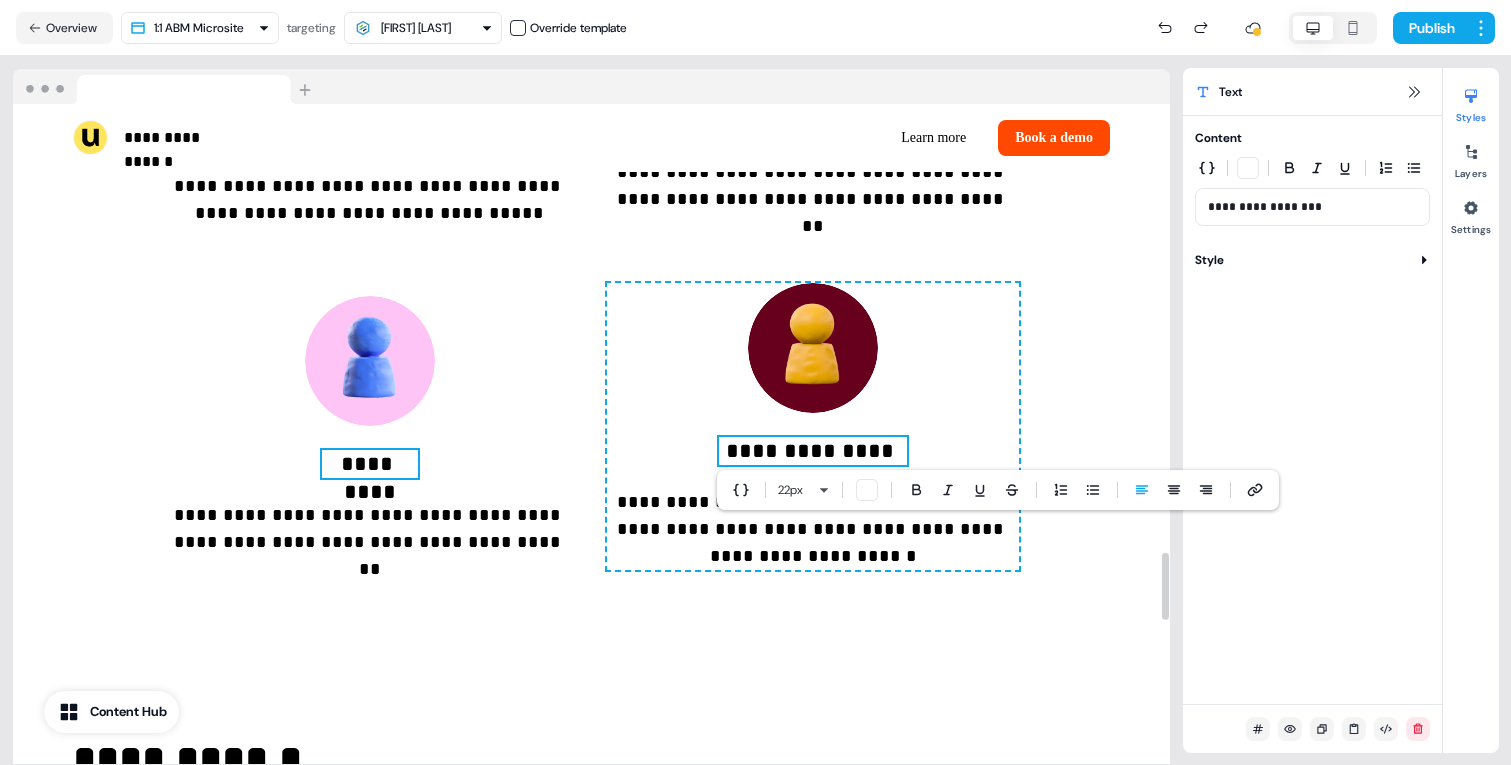 click on "*********" at bounding box center [370, 464] 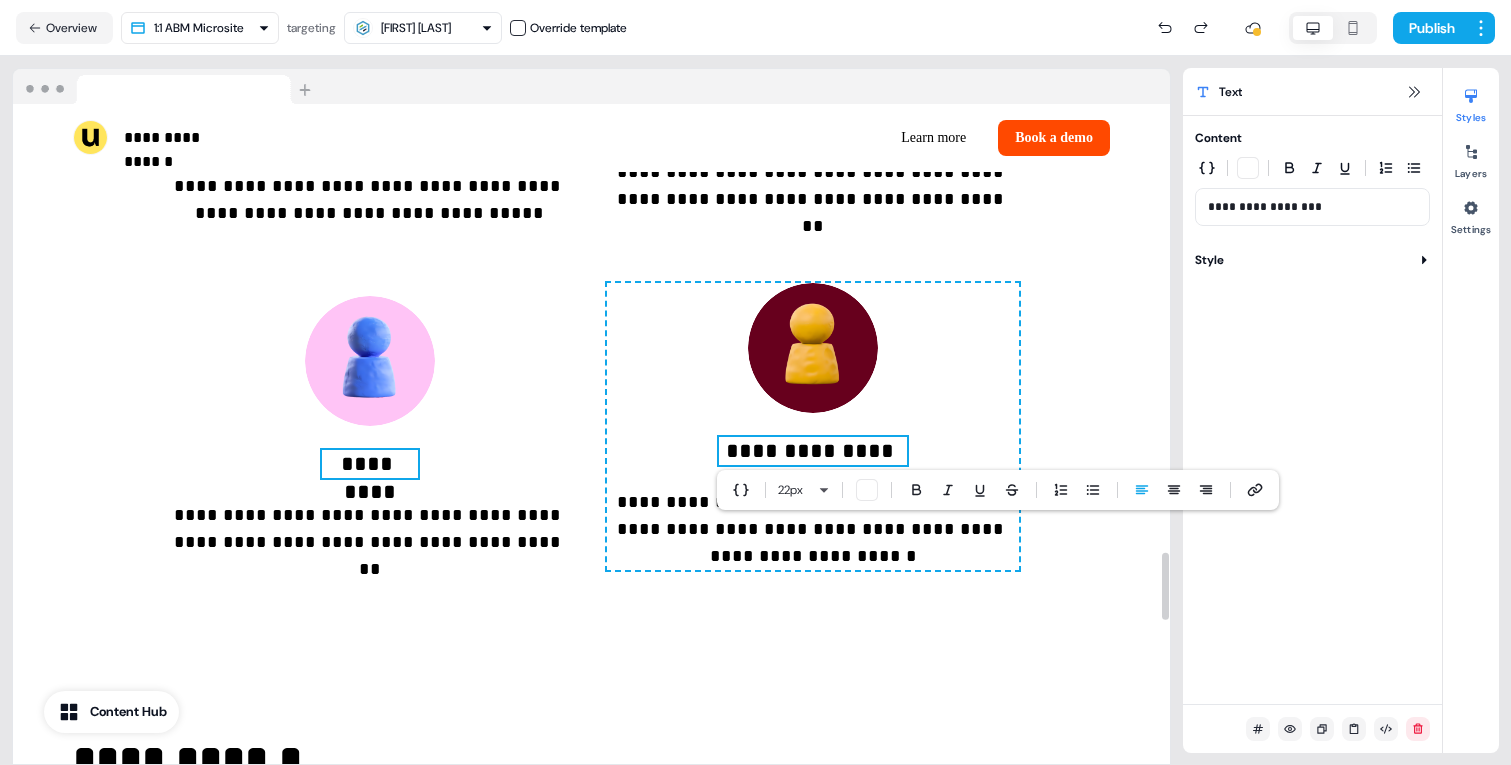 click on "*********" at bounding box center (370, 464) 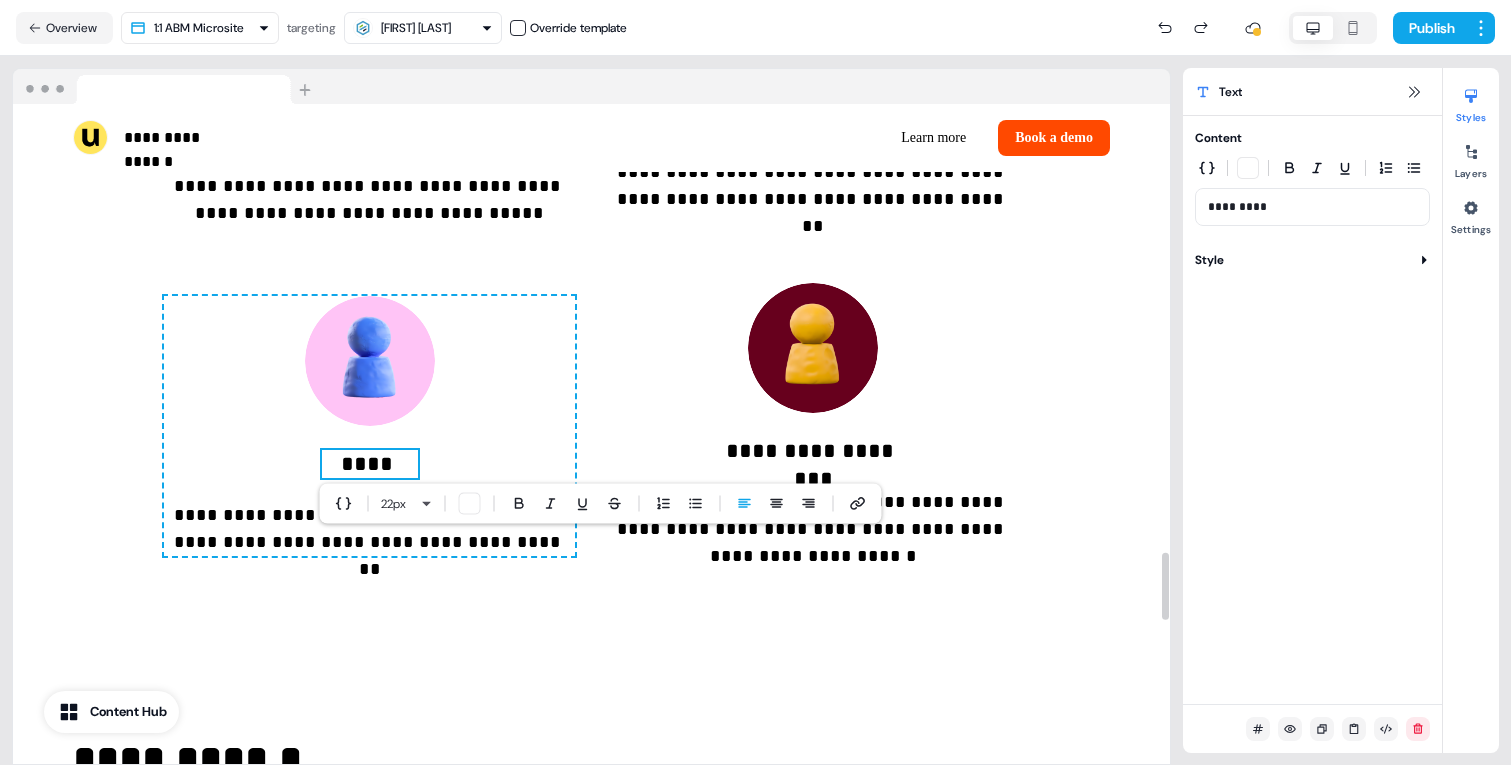 click on "*********" at bounding box center (370, 464) 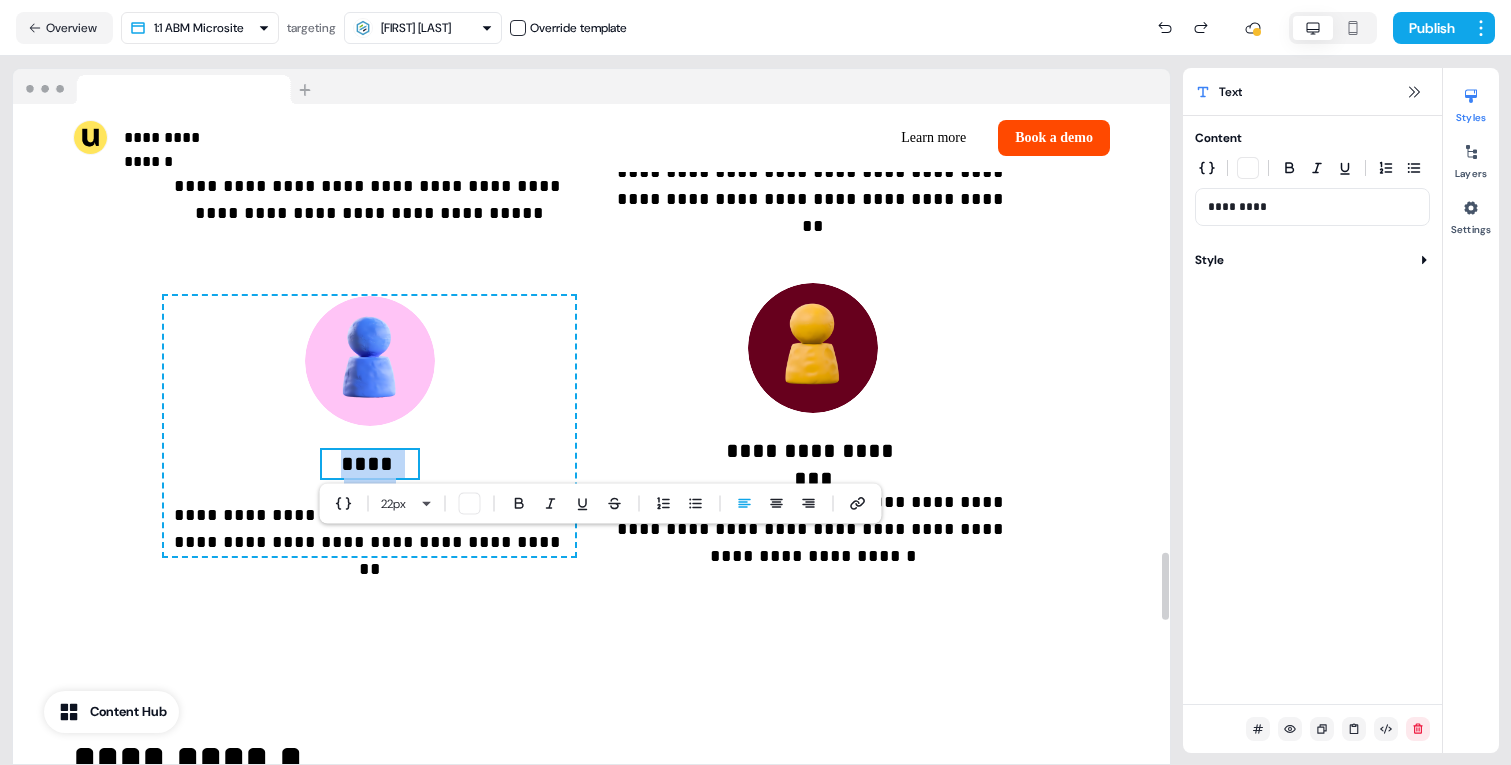 type 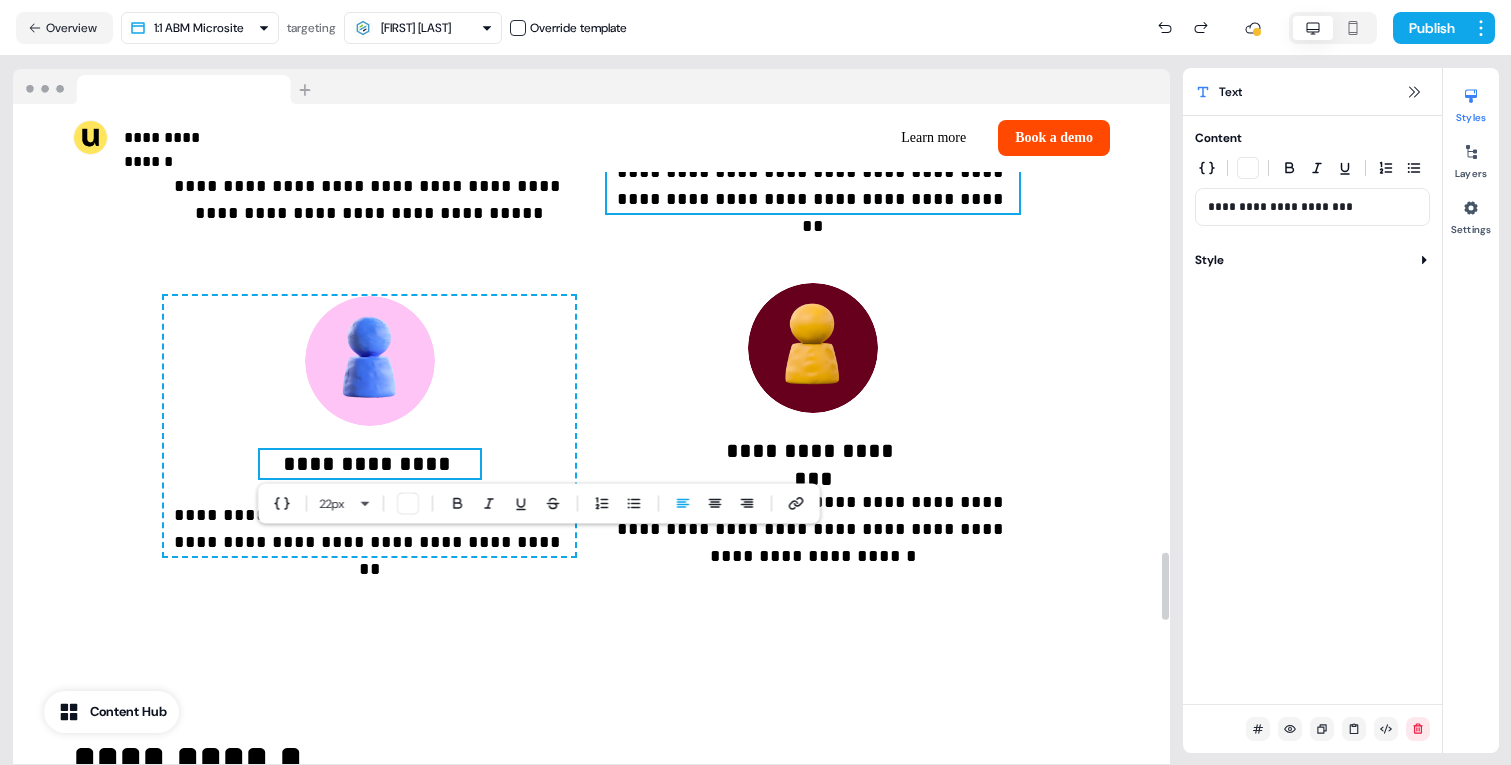 click on "**********" at bounding box center (812, 186) 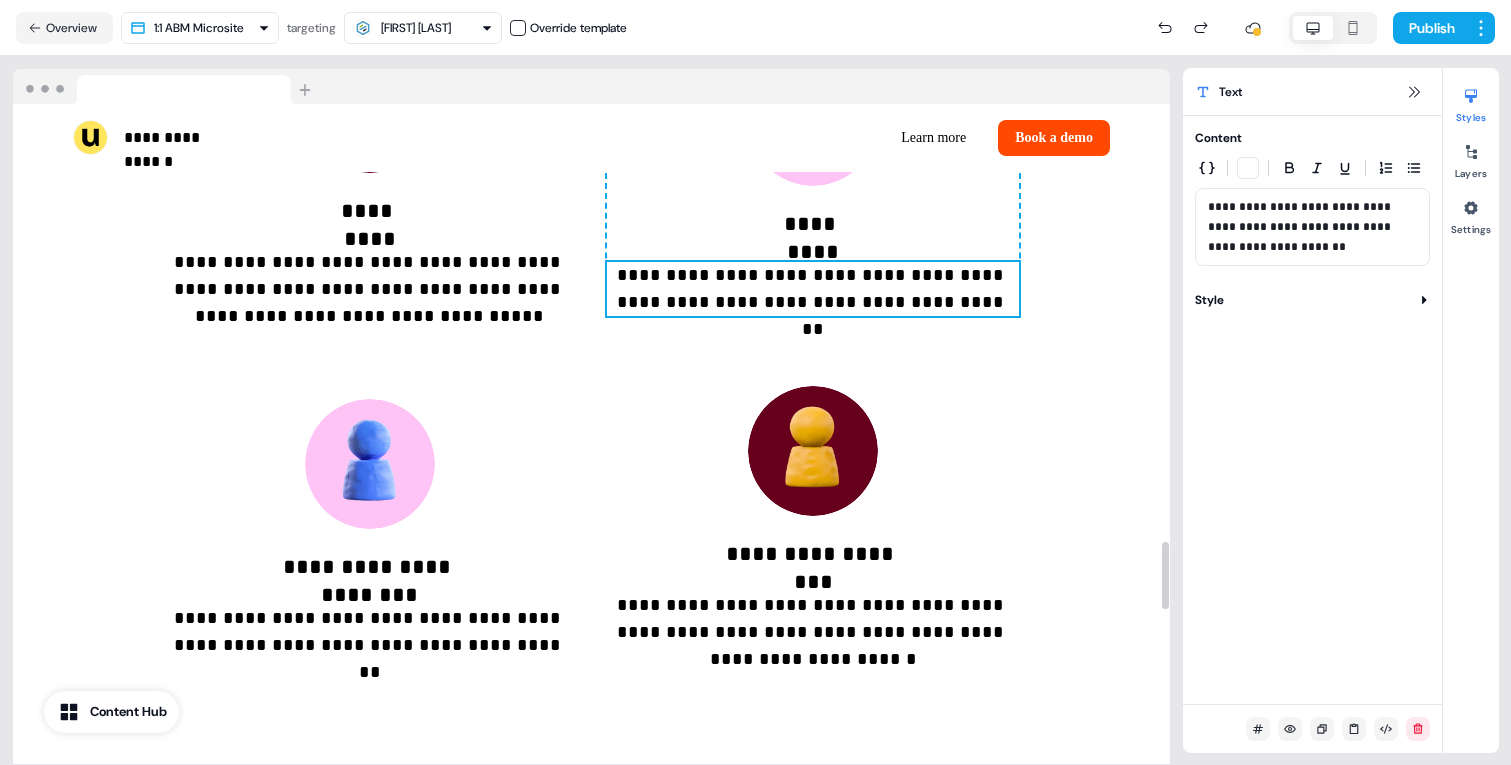scroll, scrollTop: 4297, scrollLeft: 0, axis: vertical 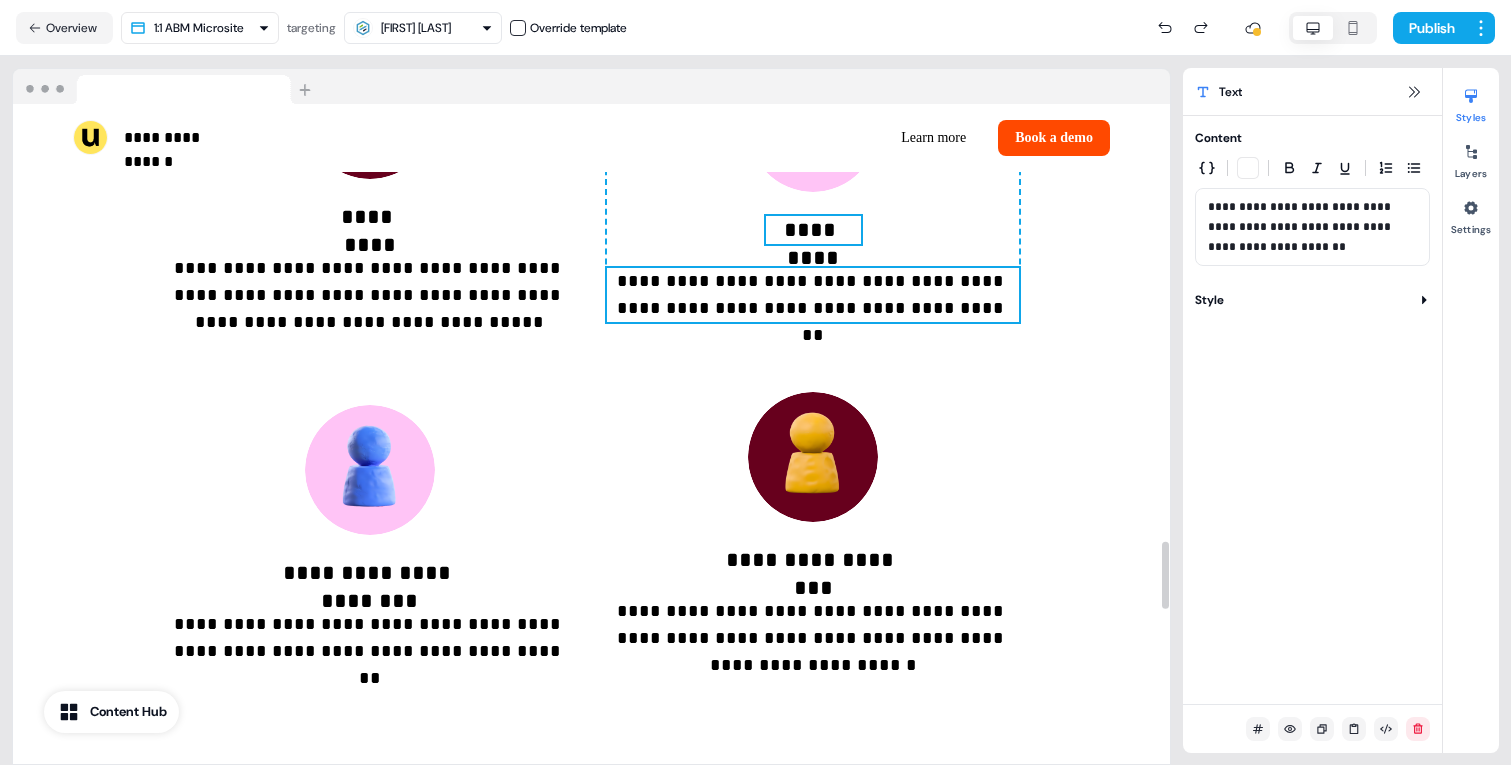 click on "*********" at bounding box center (813, 230) 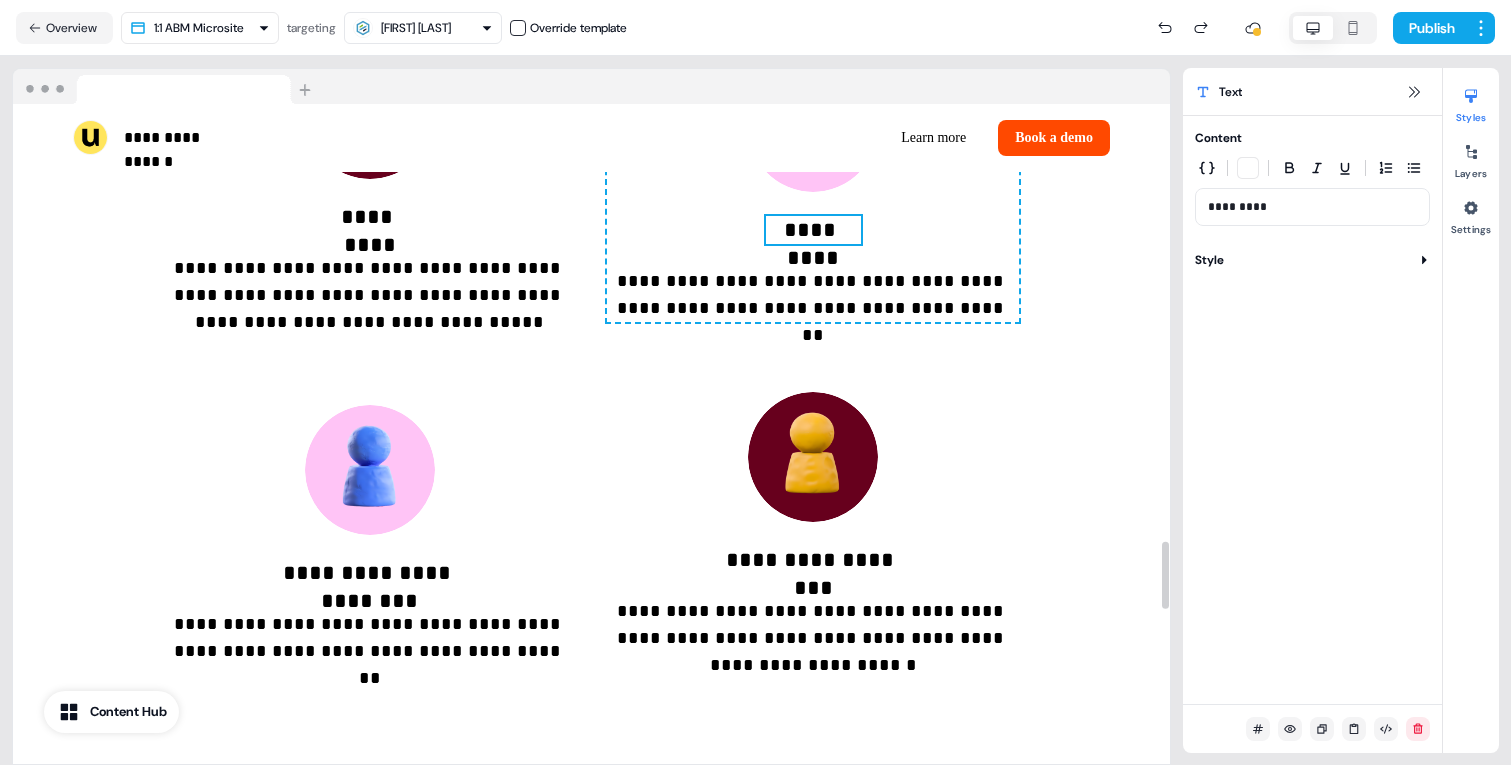 click on "*********" at bounding box center [813, 230] 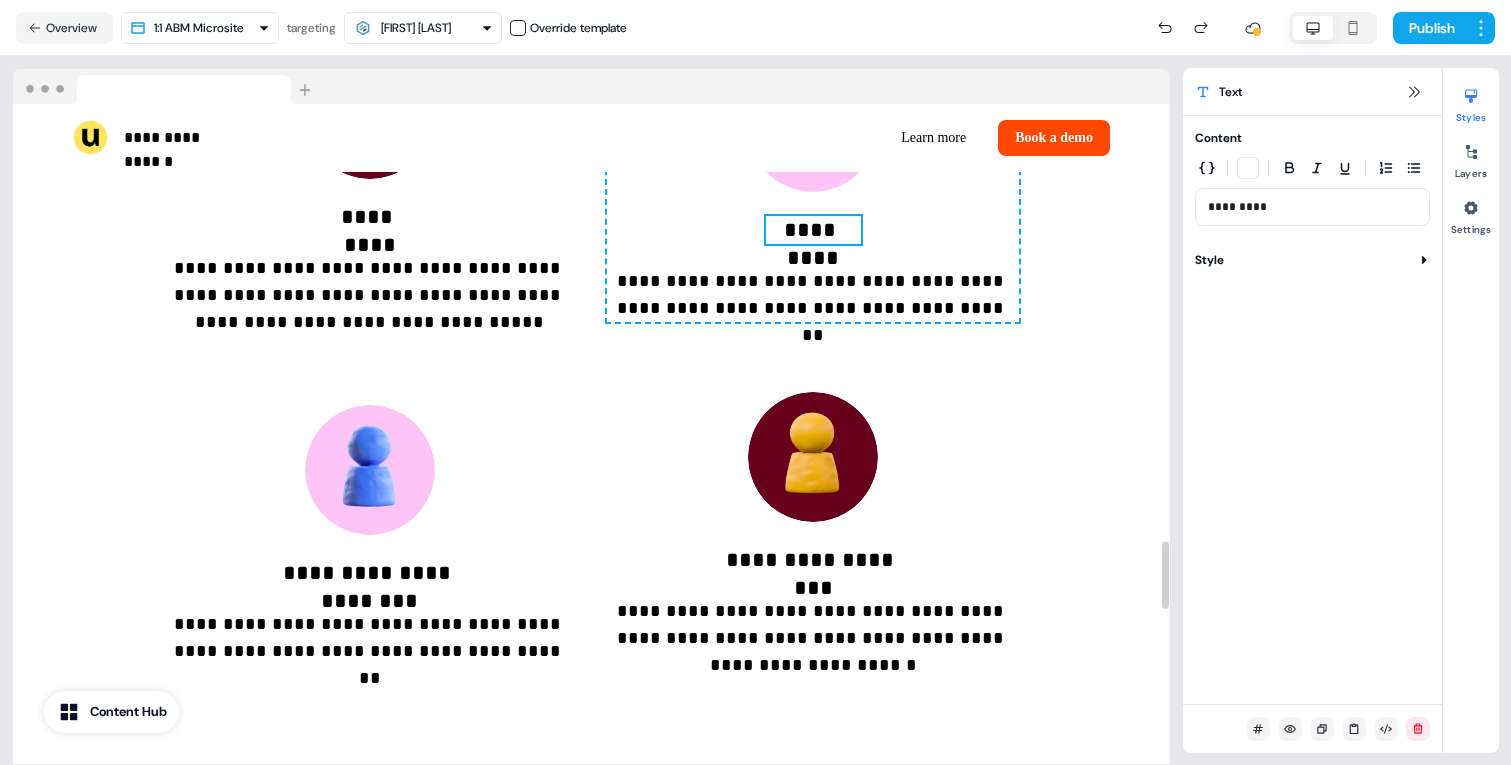 click on "*********" at bounding box center (813, 230) 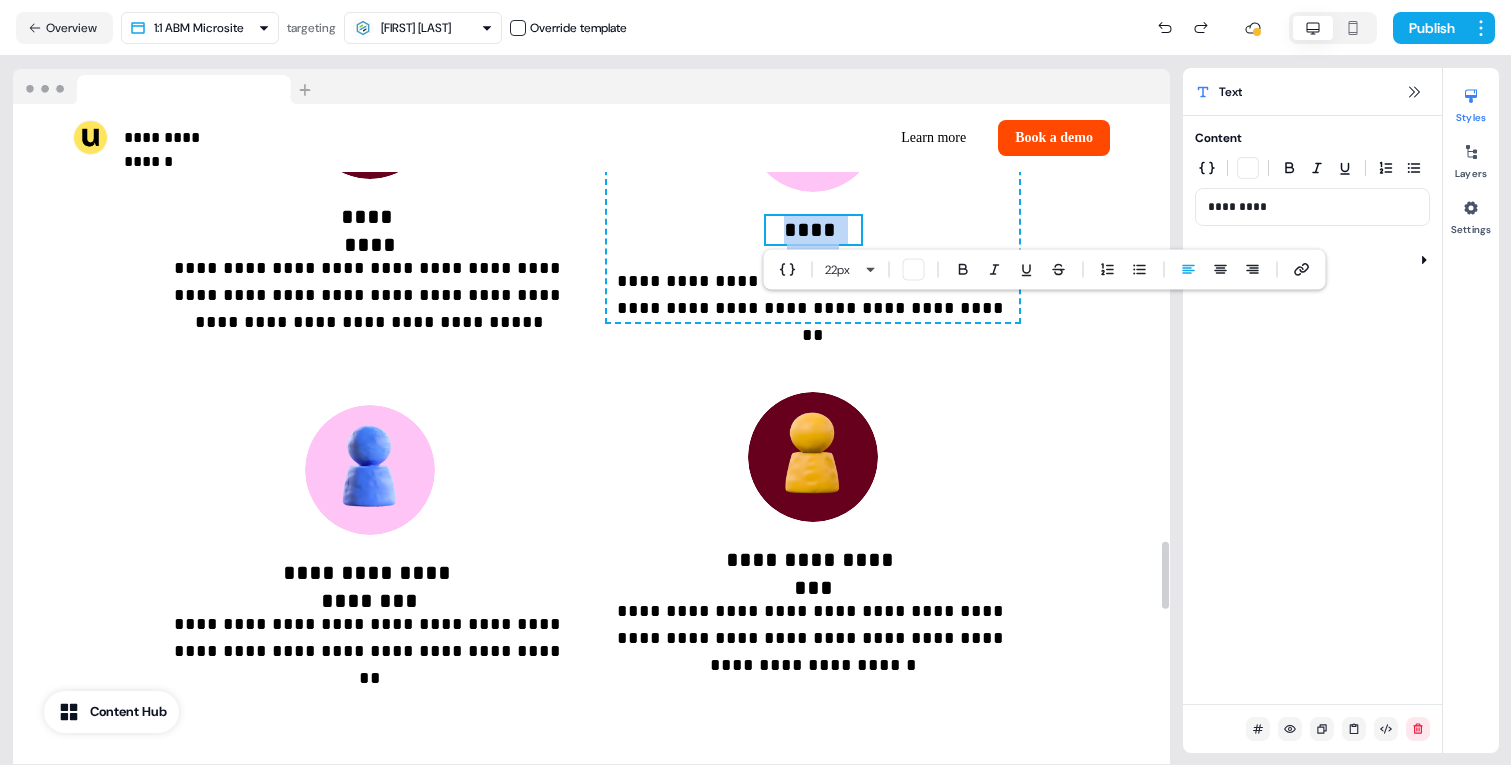 type 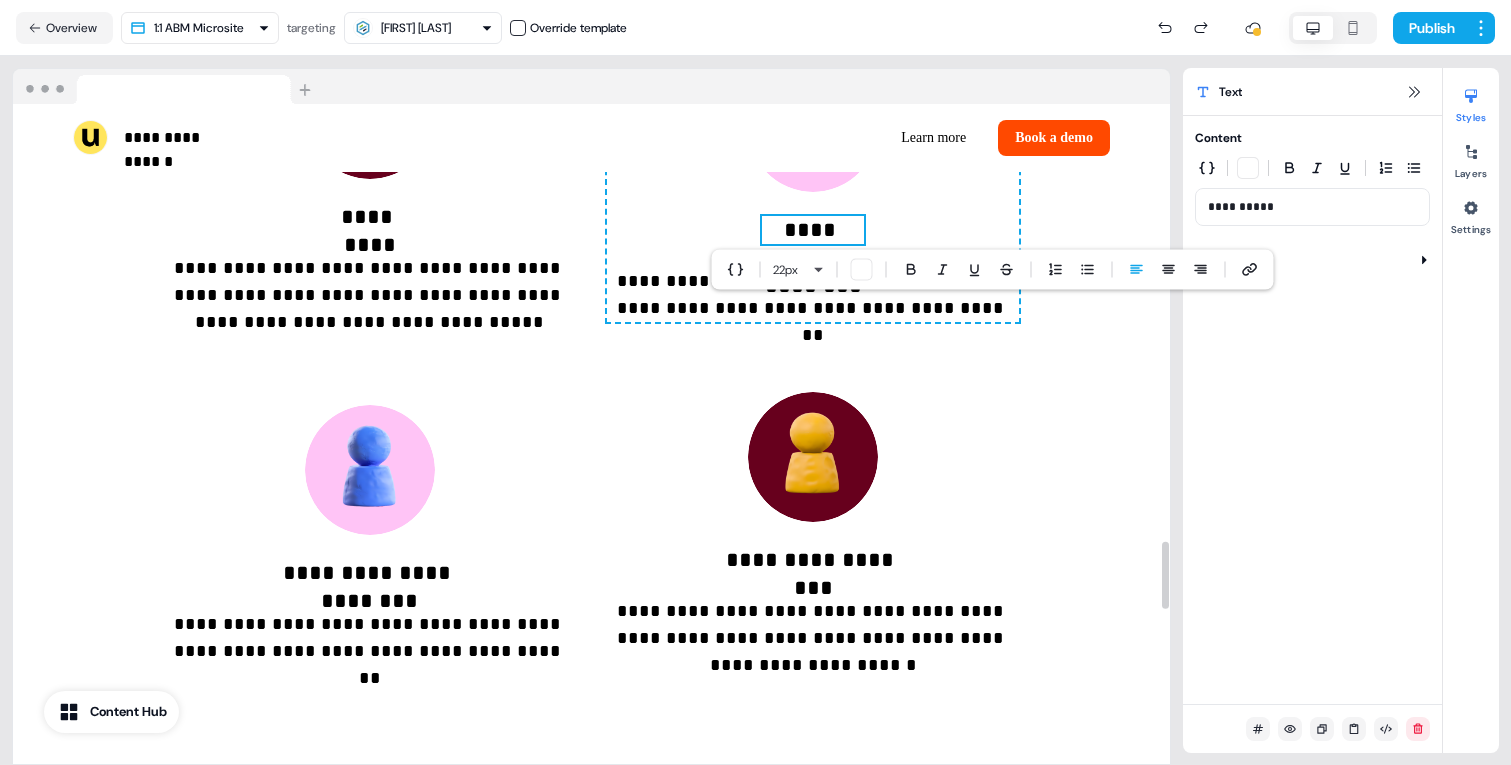 click on "**********" at bounding box center (369, 192) 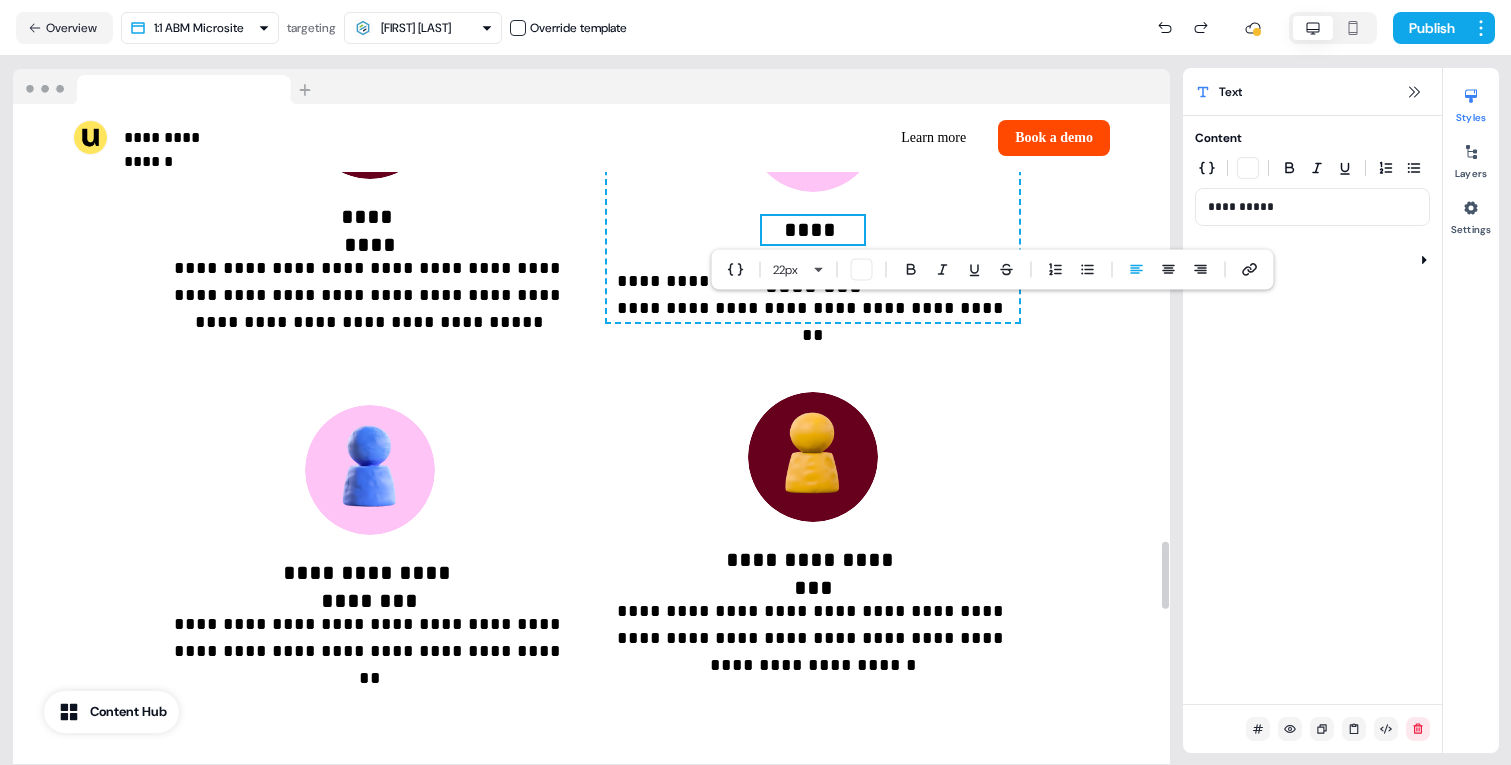 click on "**********" at bounding box center (369, 192) 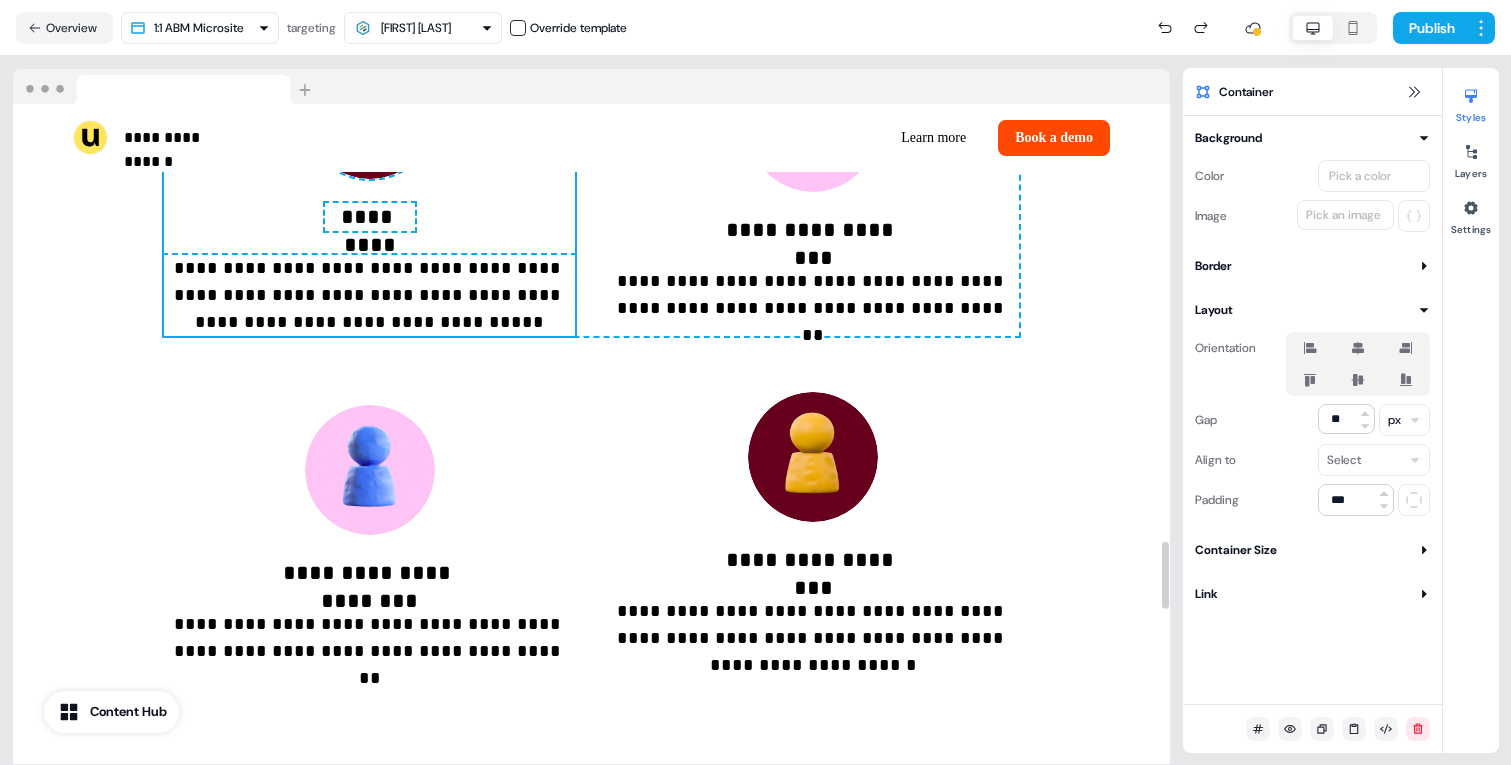 click on "*********" at bounding box center [370, 217] 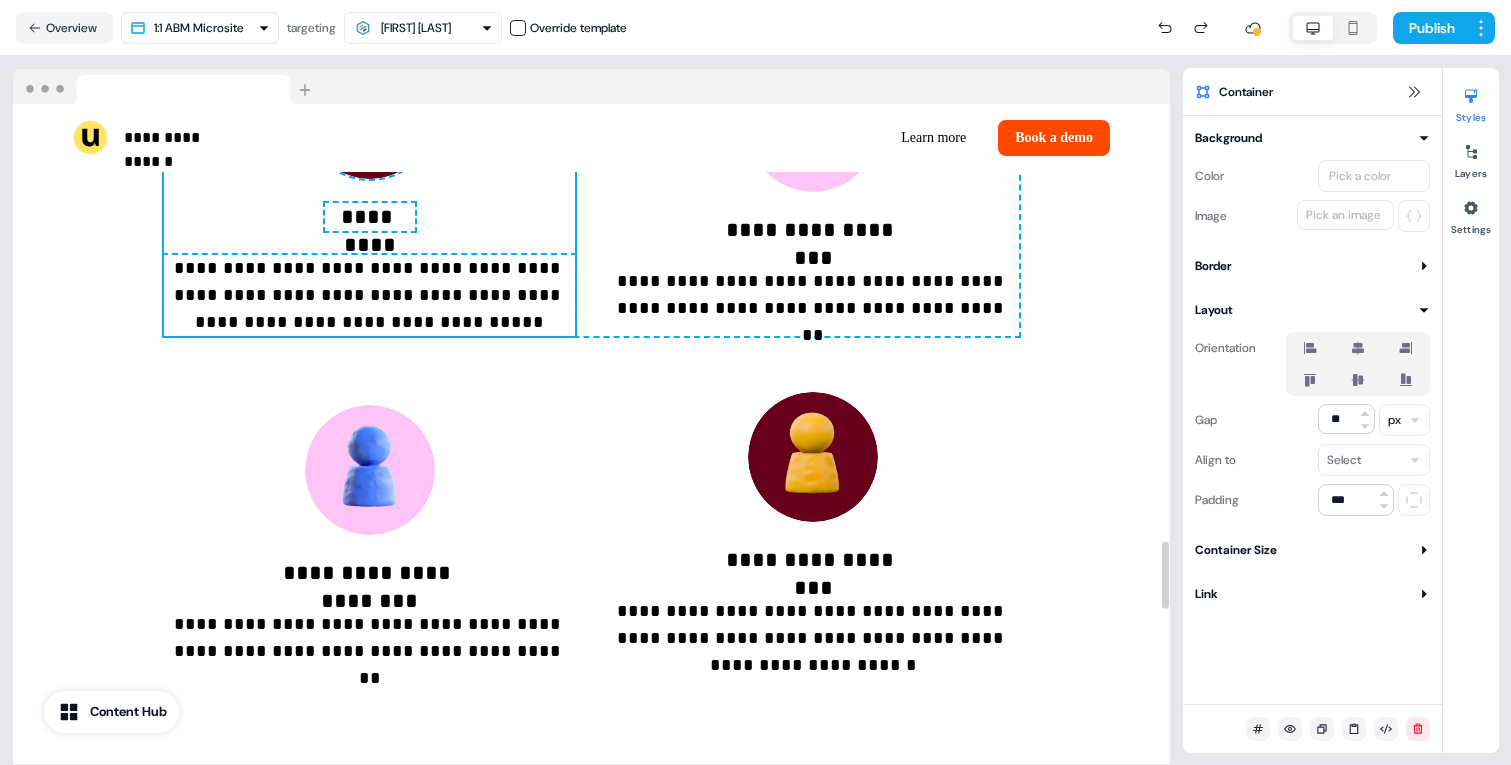 click on "*********" at bounding box center (370, 217) 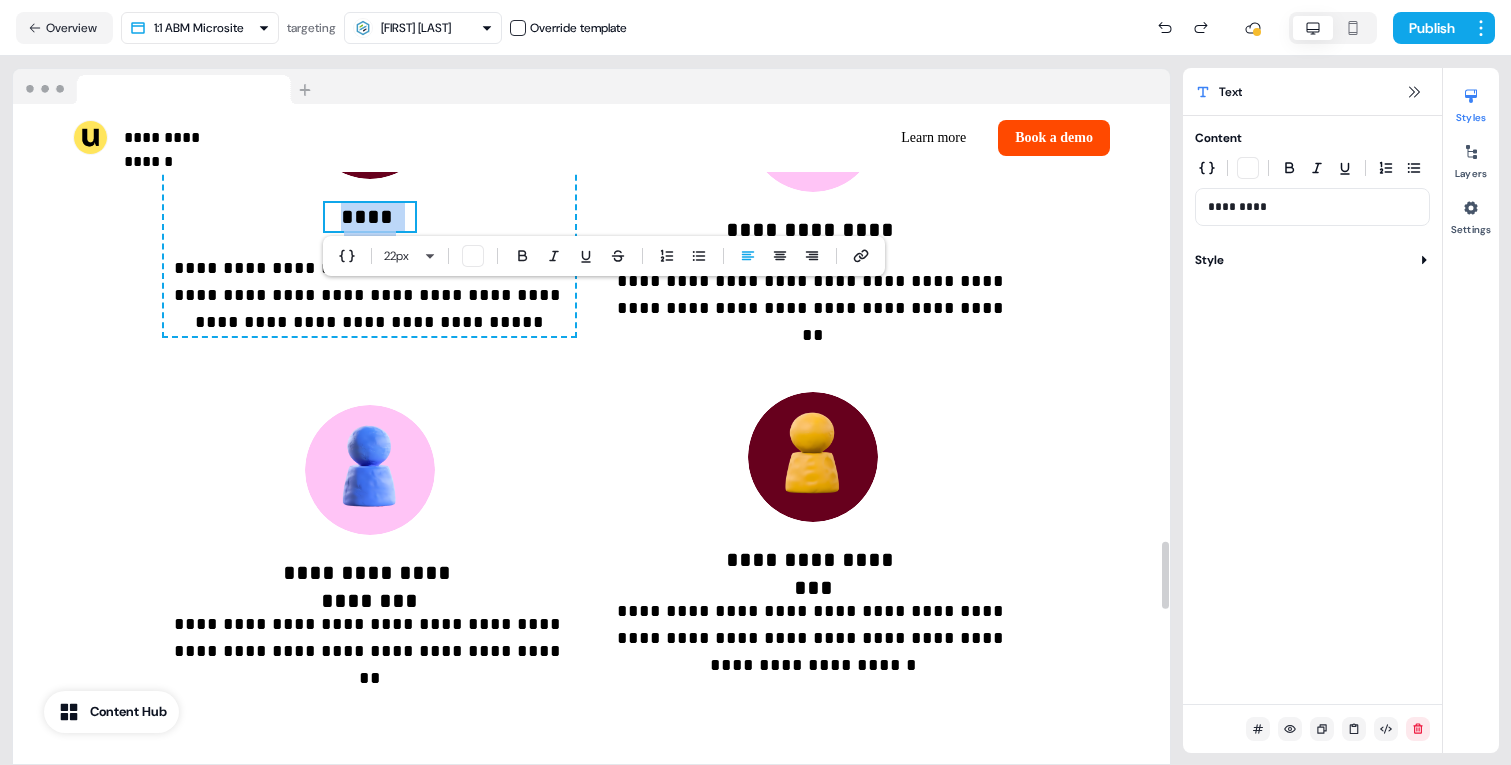 click on "*********" at bounding box center [370, 217] 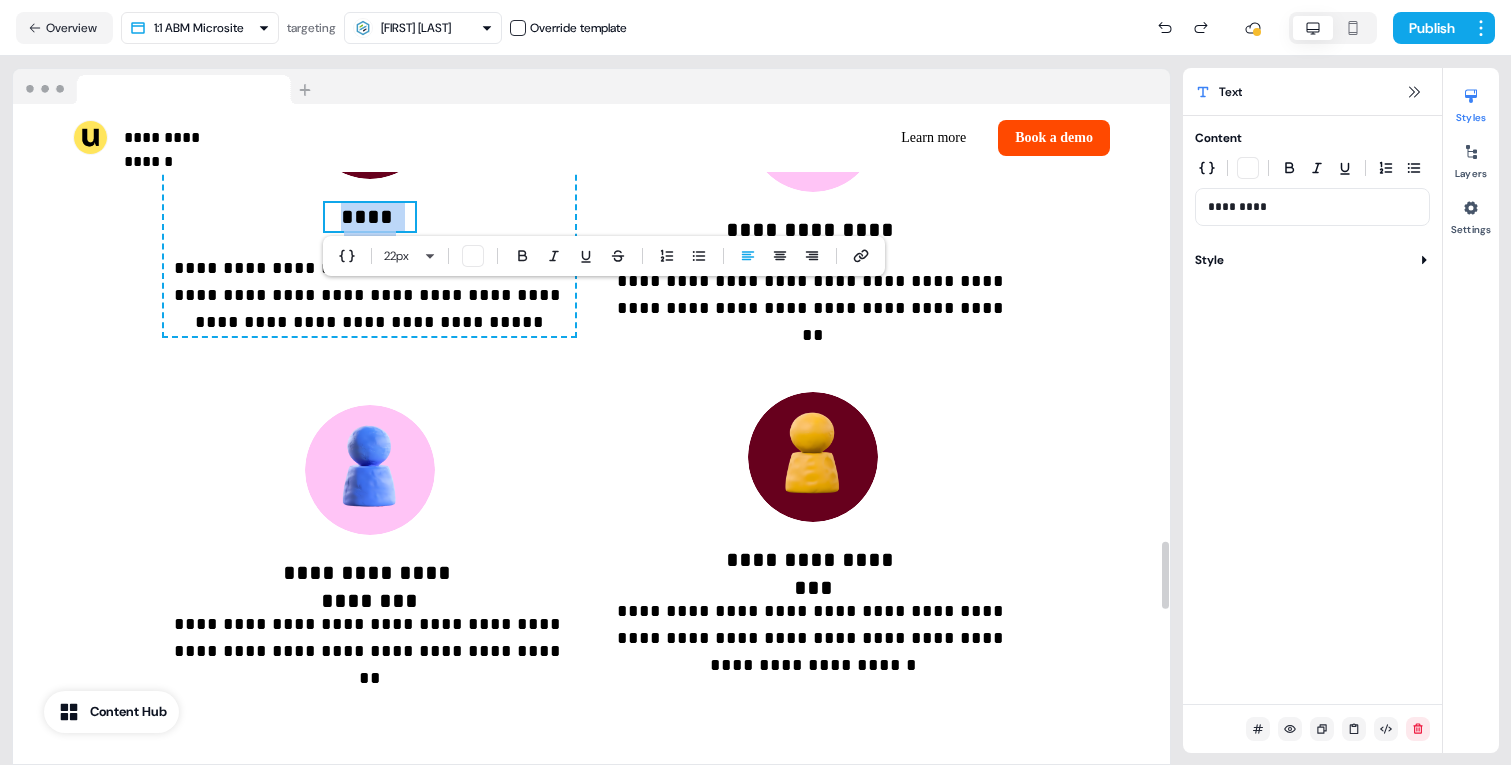type 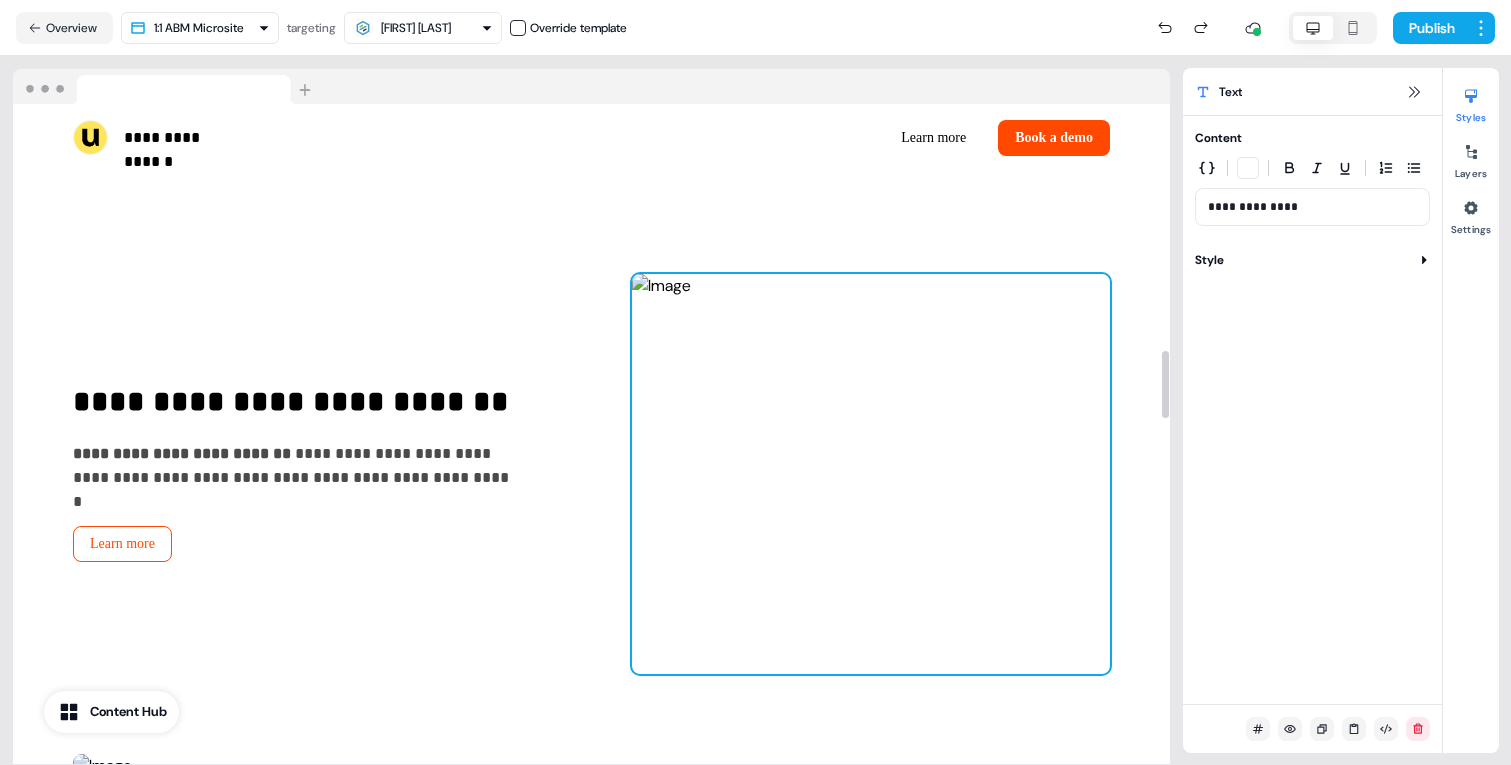 scroll, scrollTop: 2421, scrollLeft: 0, axis: vertical 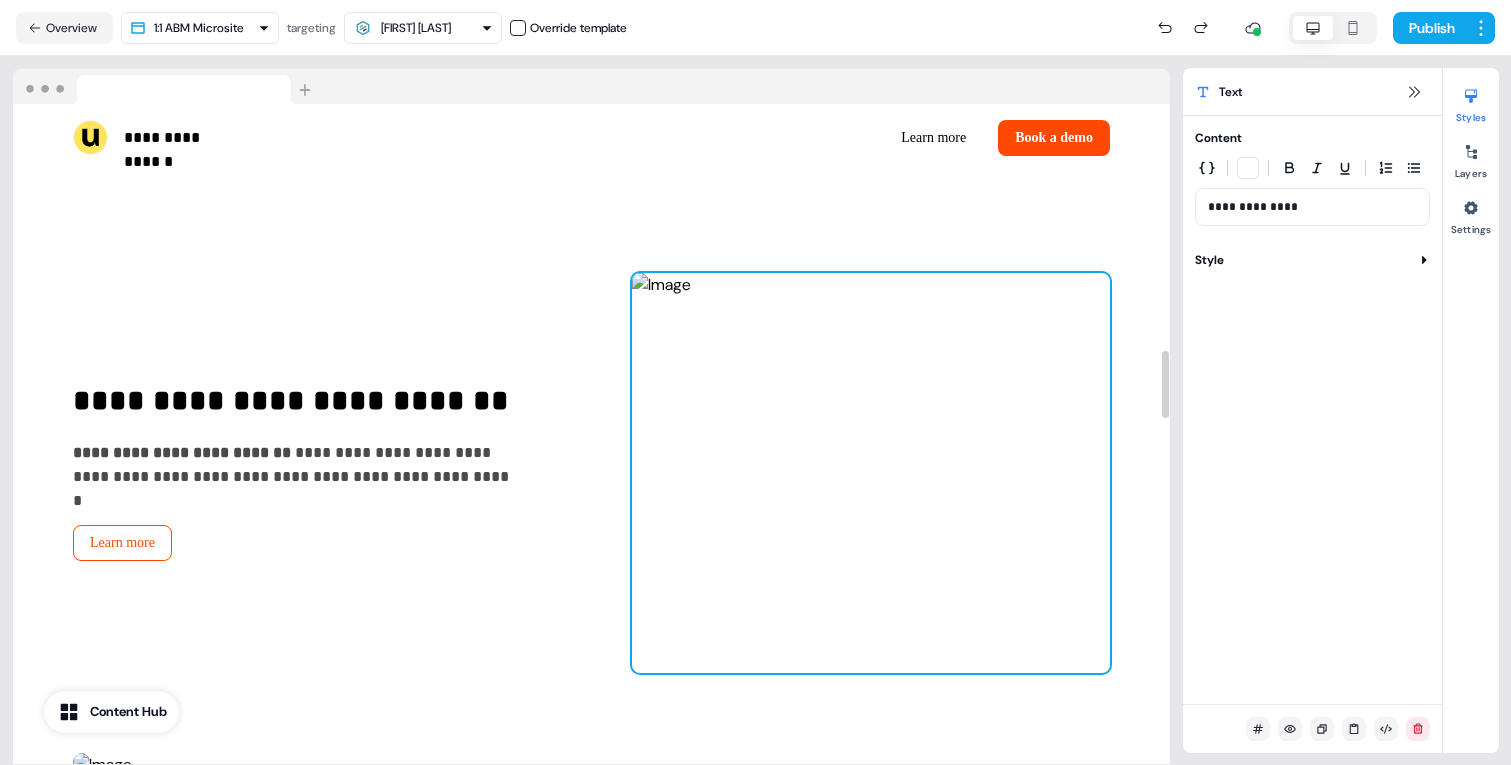 click at bounding box center [871, 473] 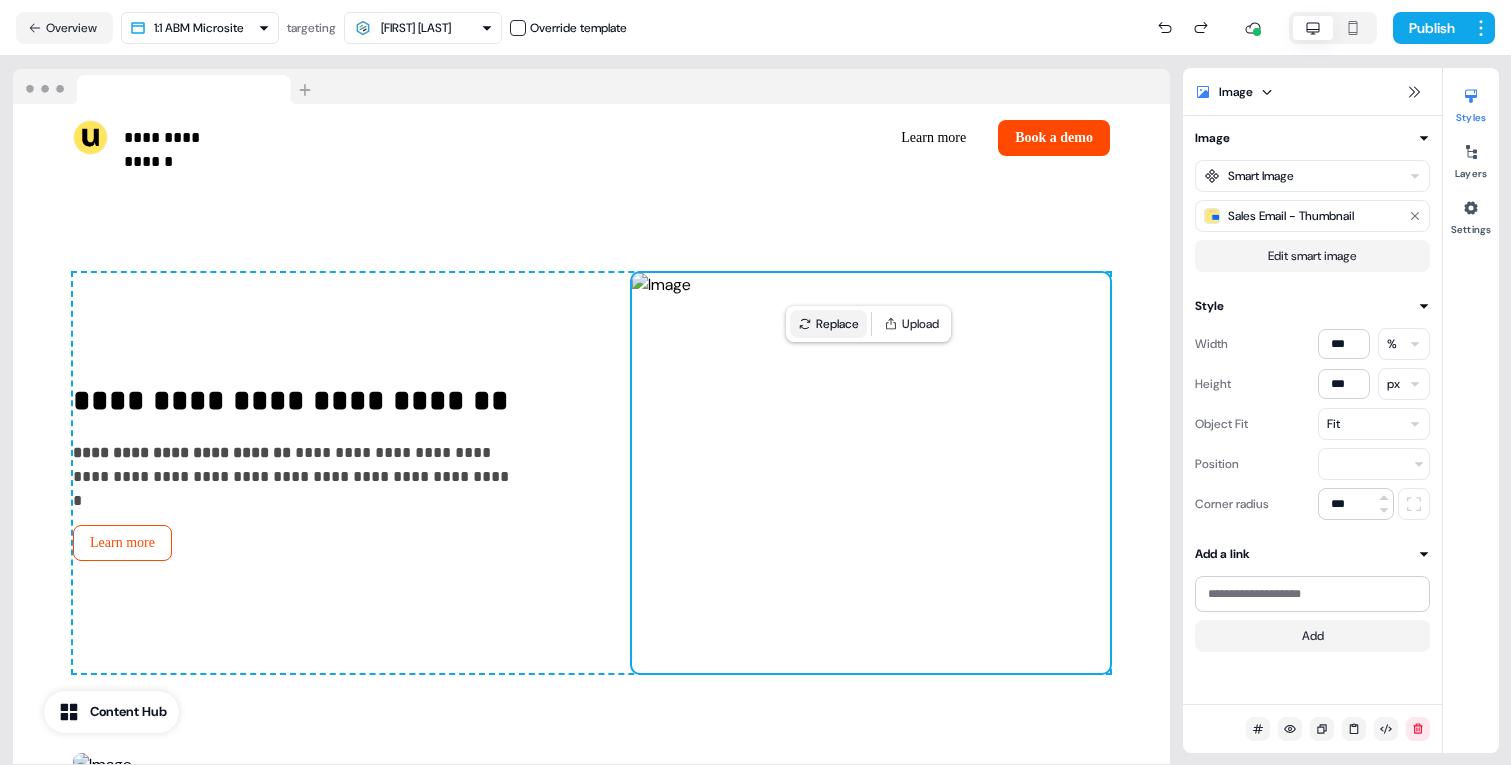 click on "Replace" at bounding box center (828, 324) 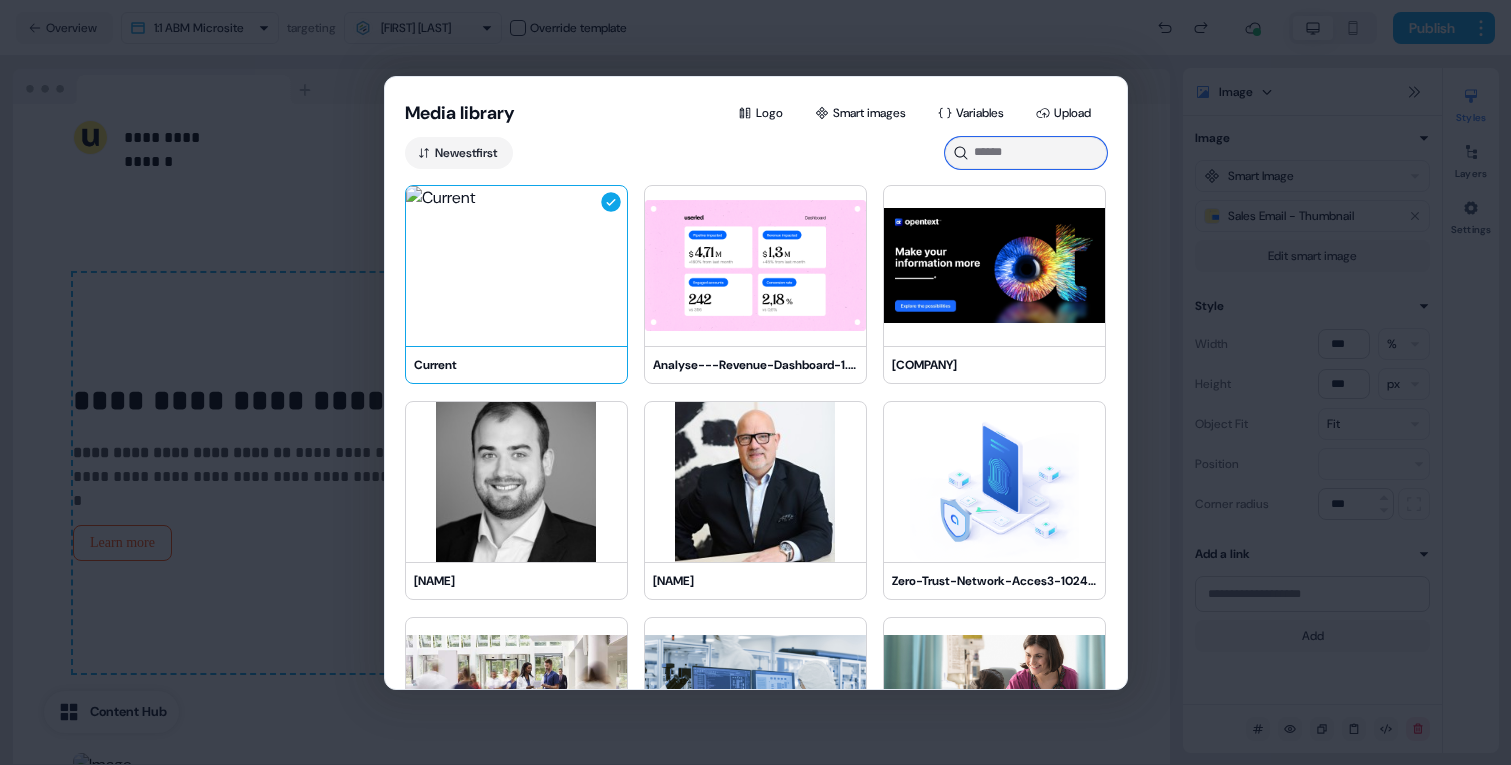 click at bounding box center [1026, 153] 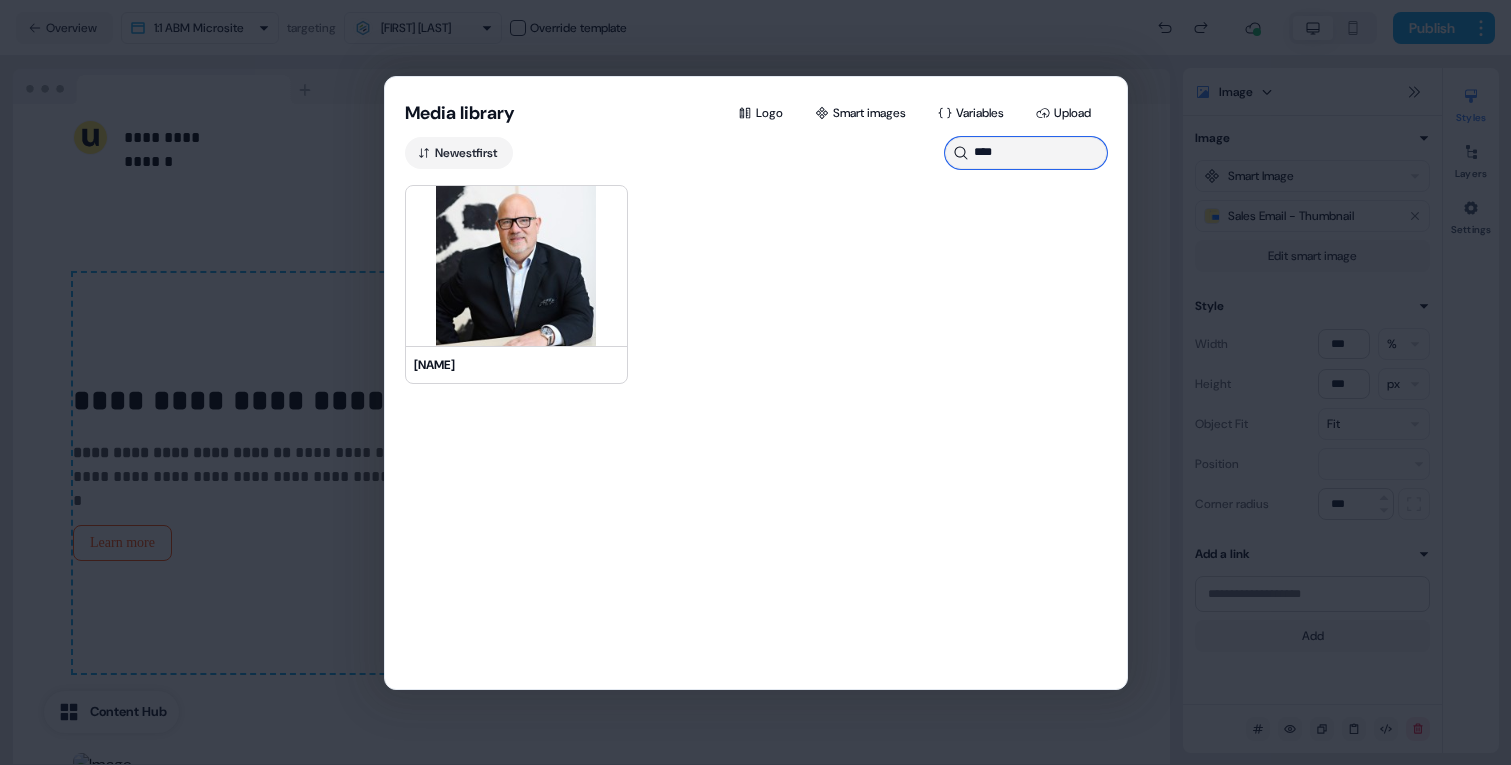 type on "*****" 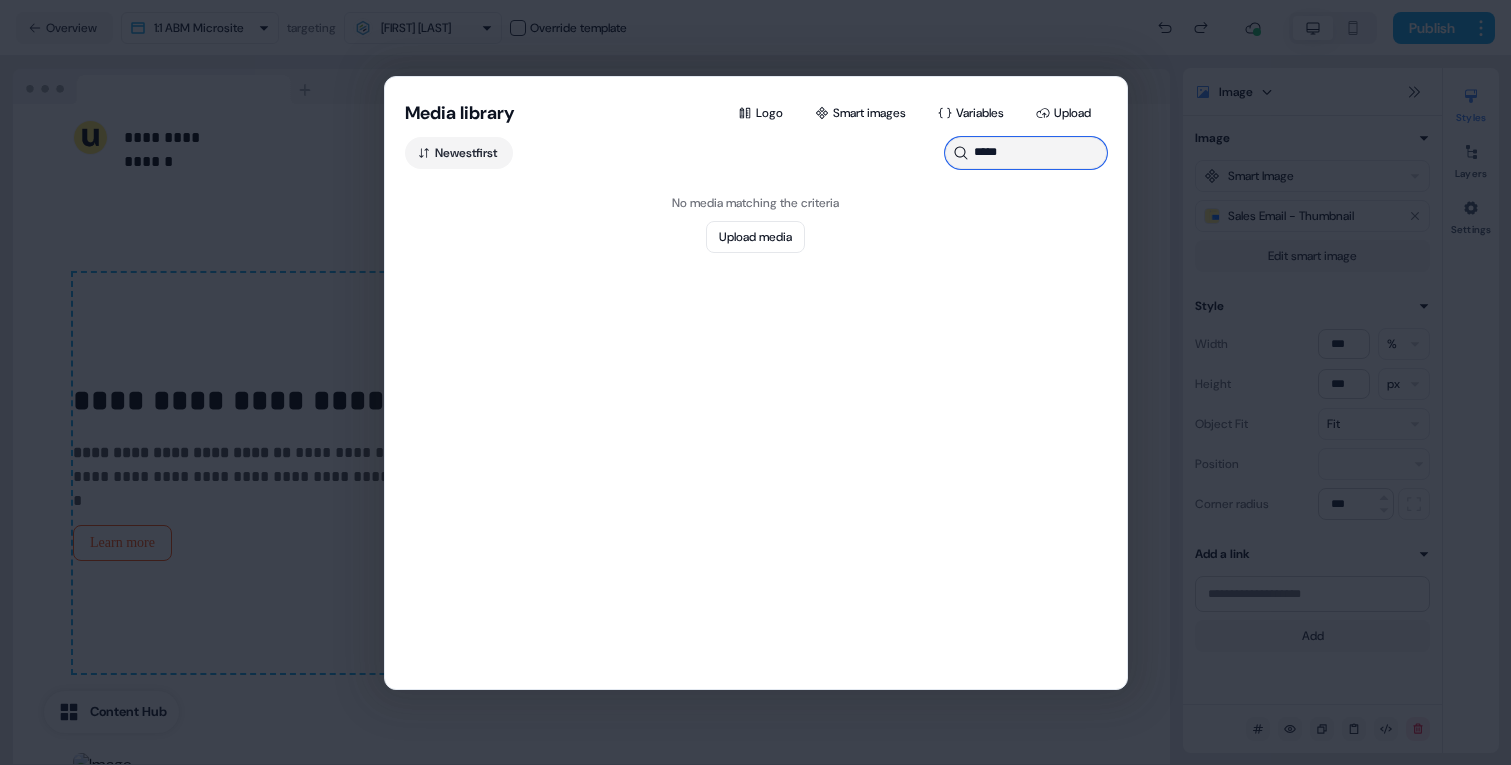 type 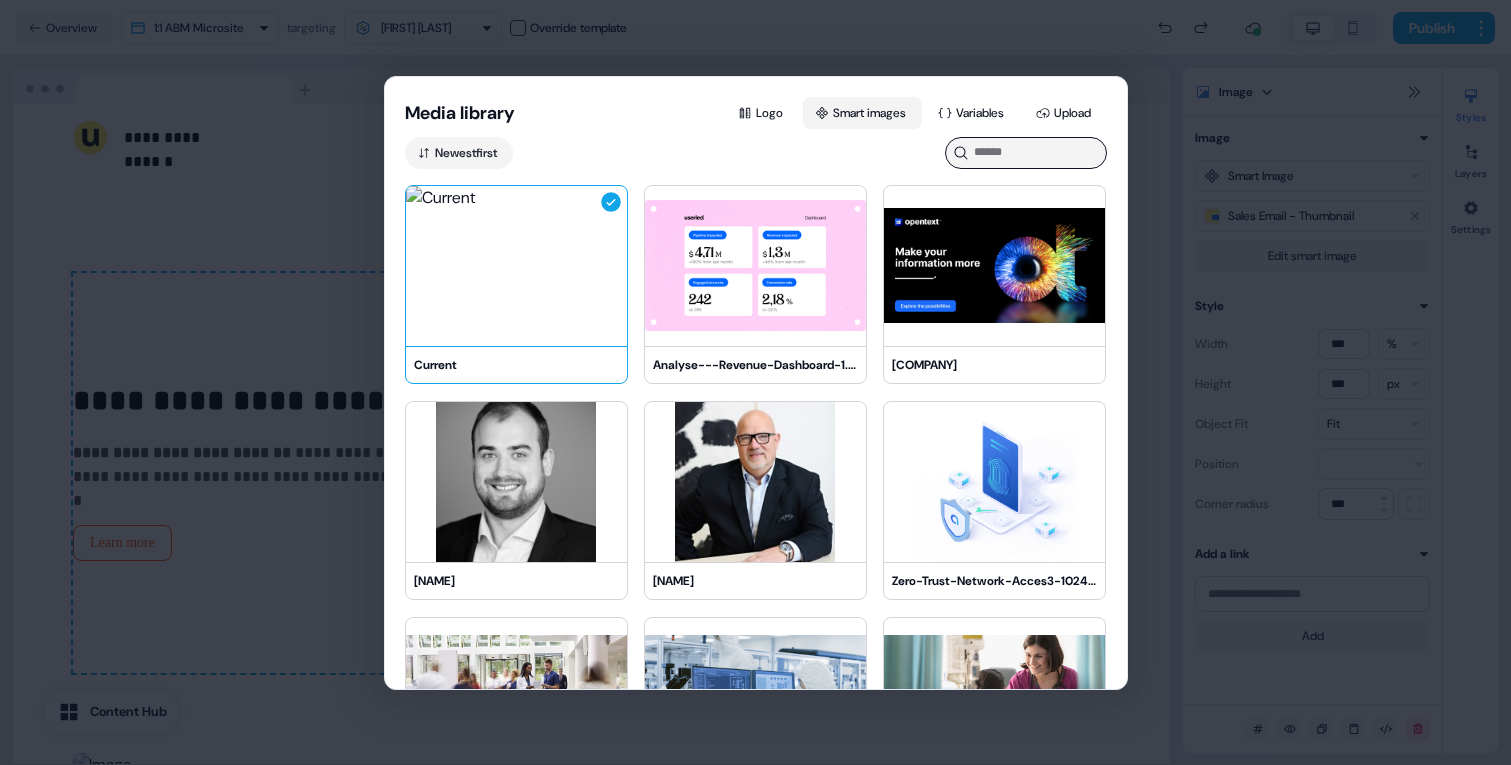 click on "Smart images" at bounding box center [862, 113] 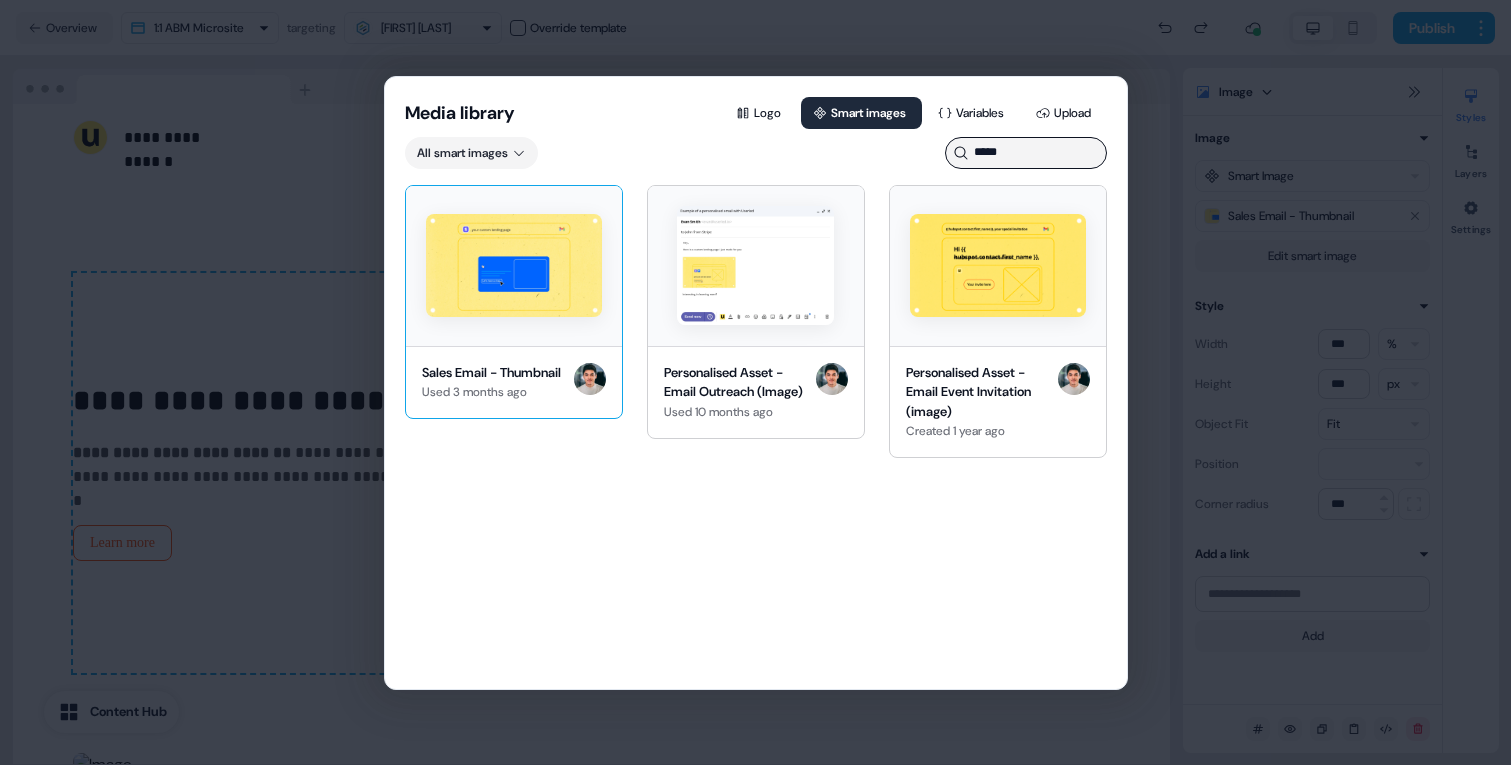 type on "*****" 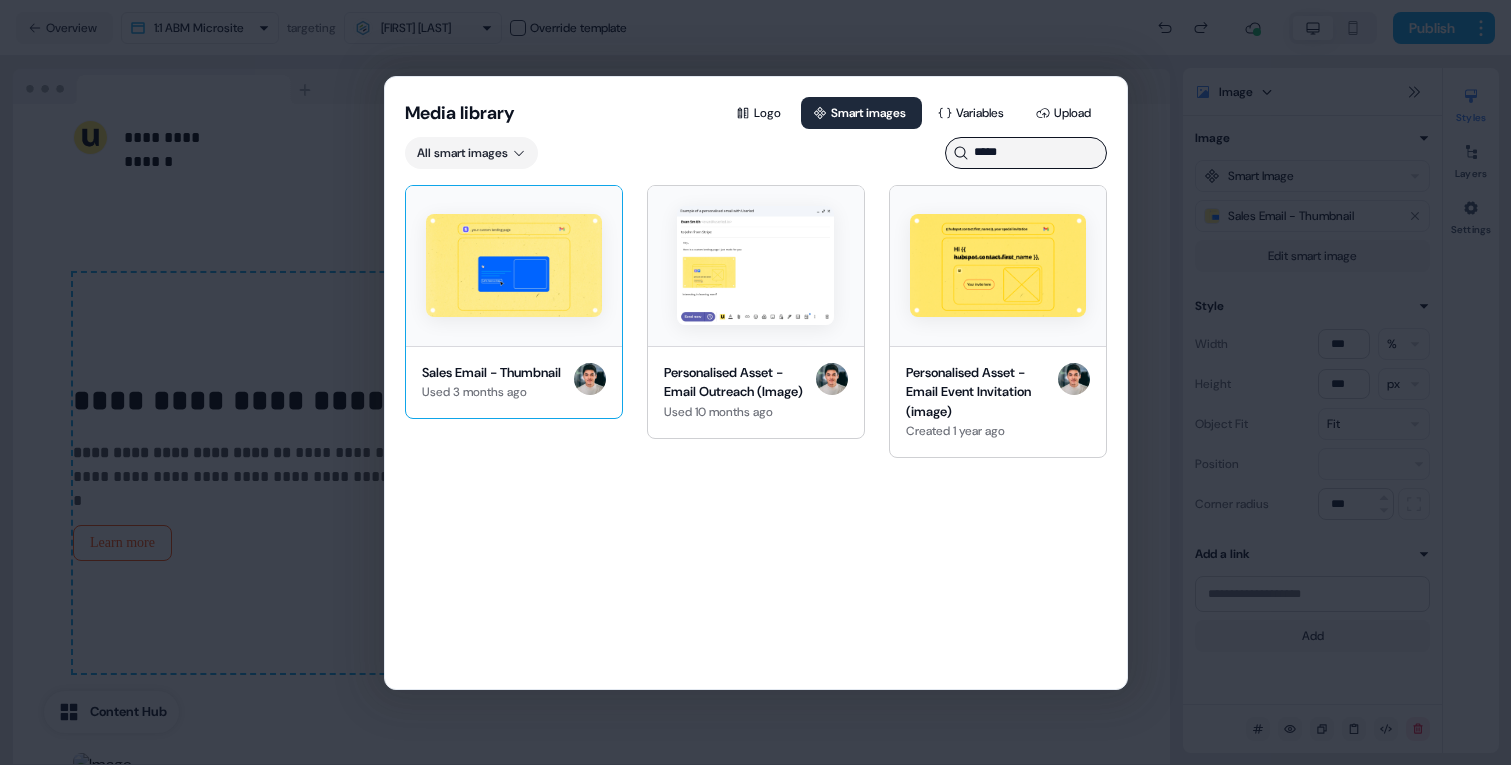 click at bounding box center (514, 266) 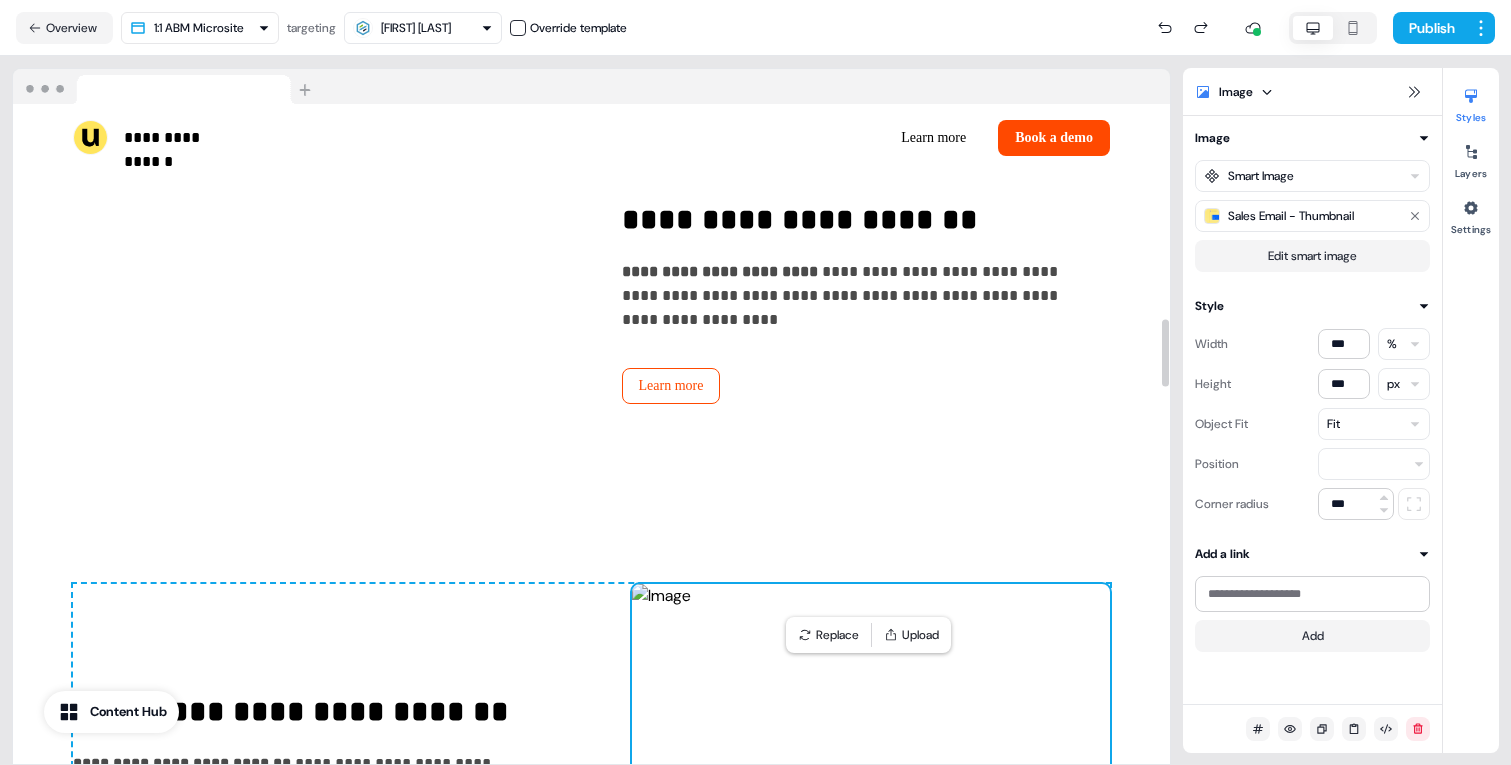 scroll, scrollTop: 2113, scrollLeft: 0, axis: vertical 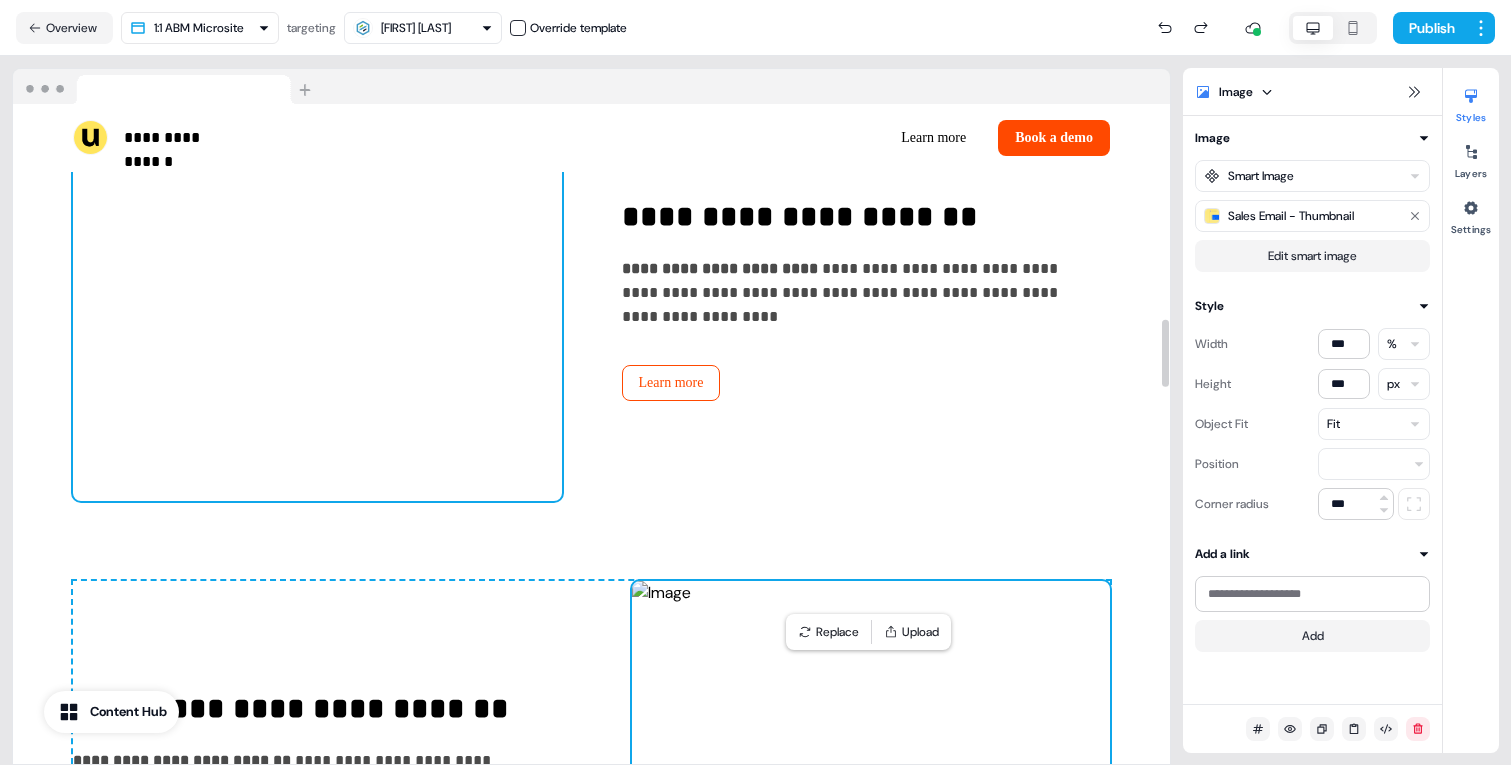 click at bounding box center (317, 301) 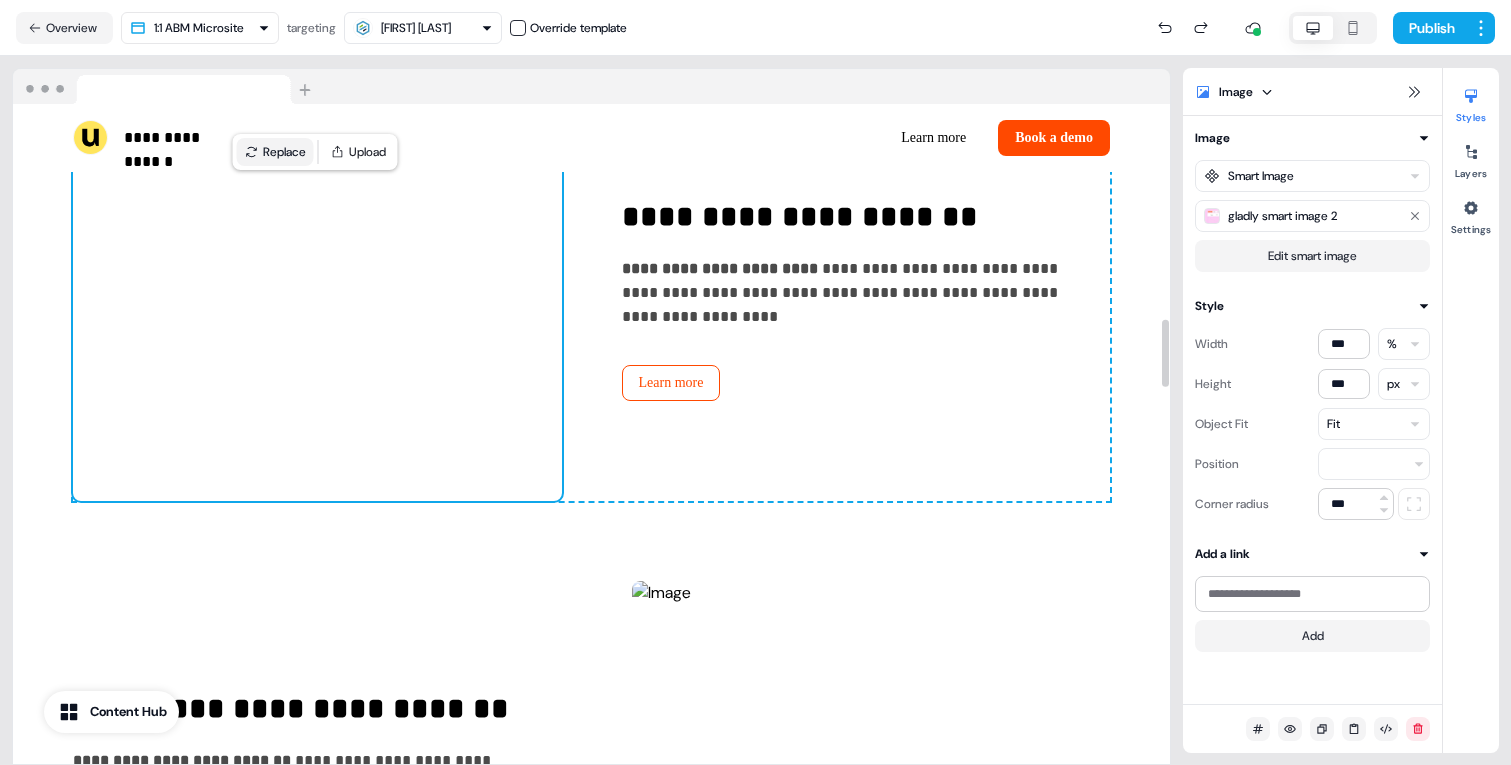 click on "Replace" at bounding box center (275, 152) 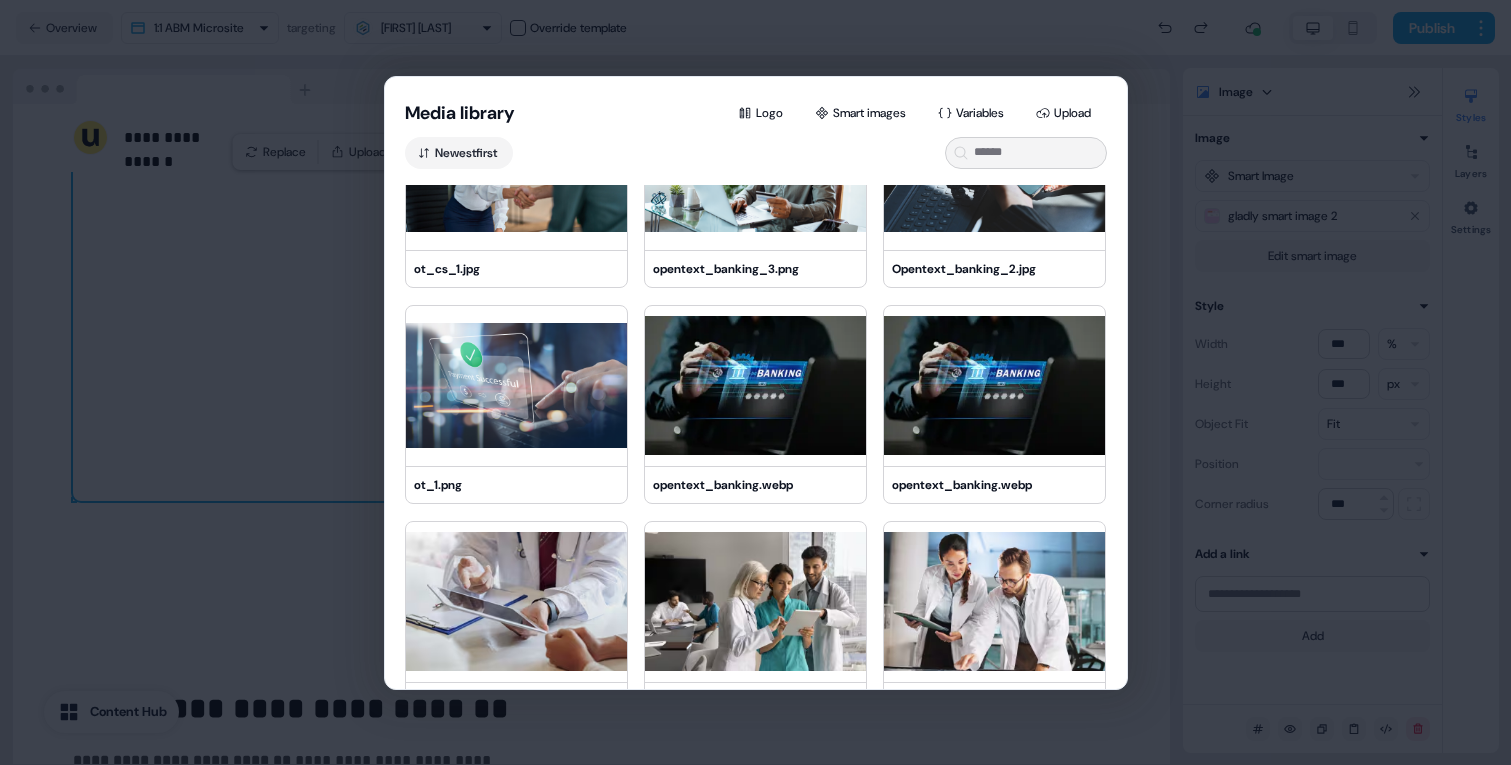 scroll, scrollTop: 923, scrollLeft: 0, axis: vertical 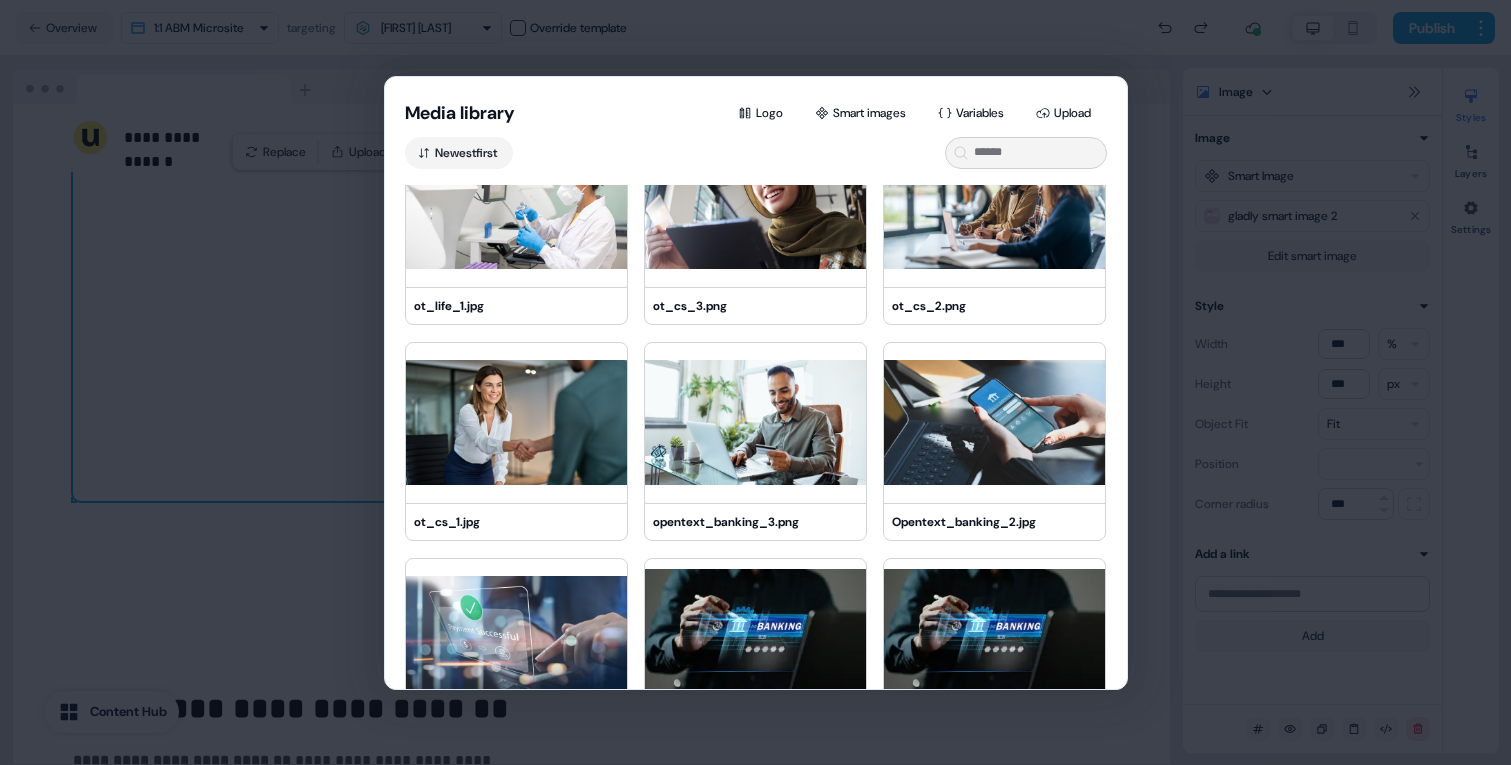 click on "Smart images" at bounding box center [862, 113] 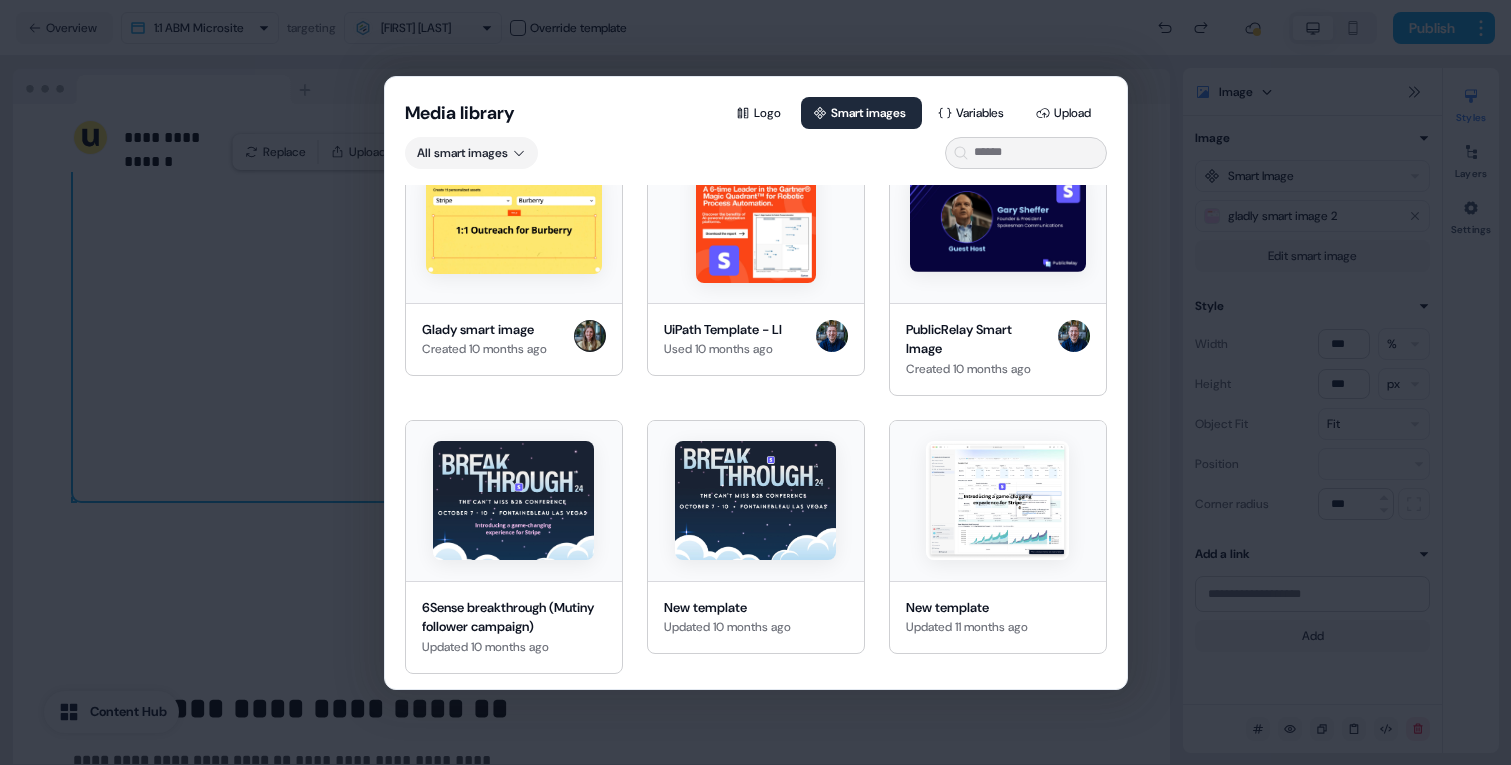 scroll, scrollTop: 17457, scrollLeft: 0, axis: vertical 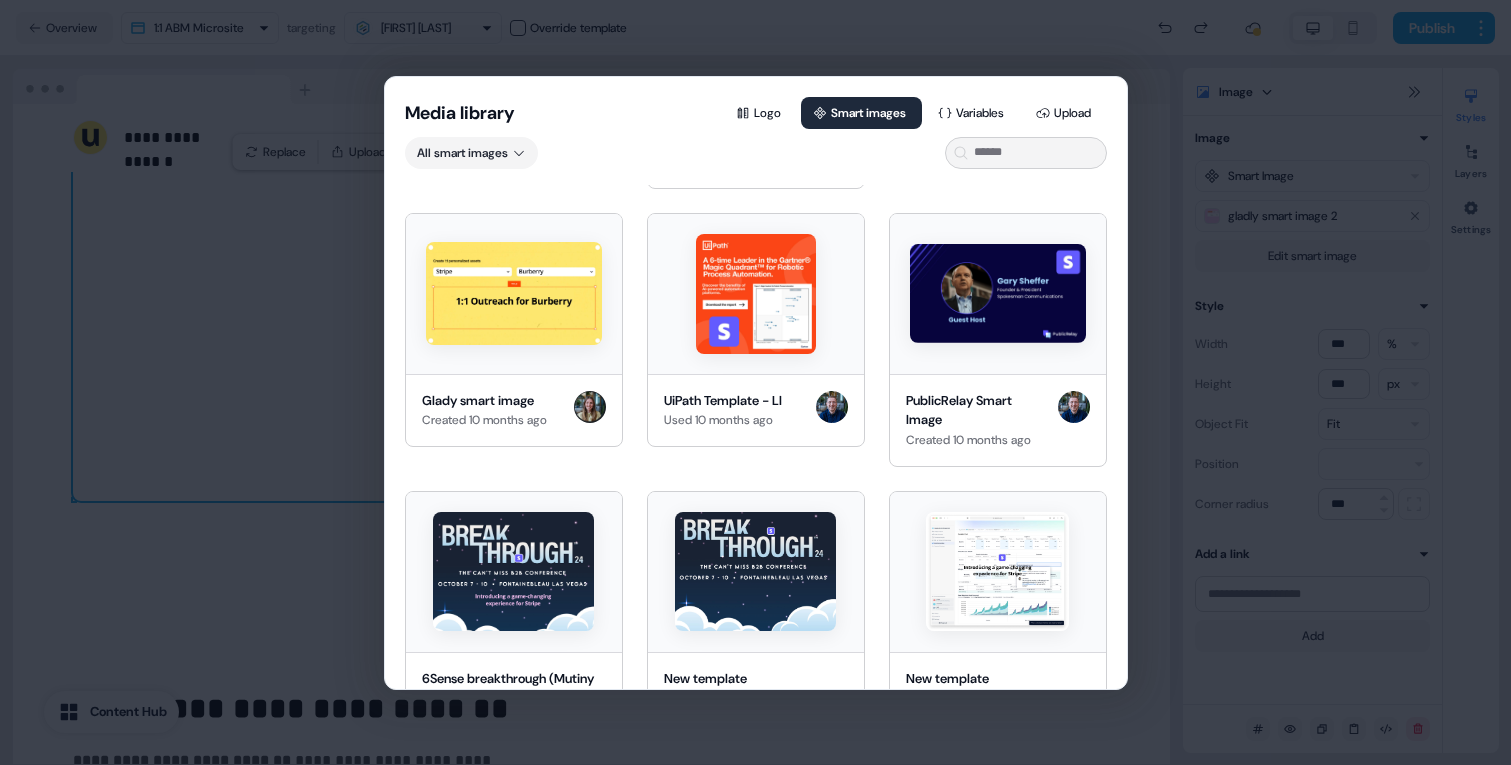 click at bounding box center [998, 16] 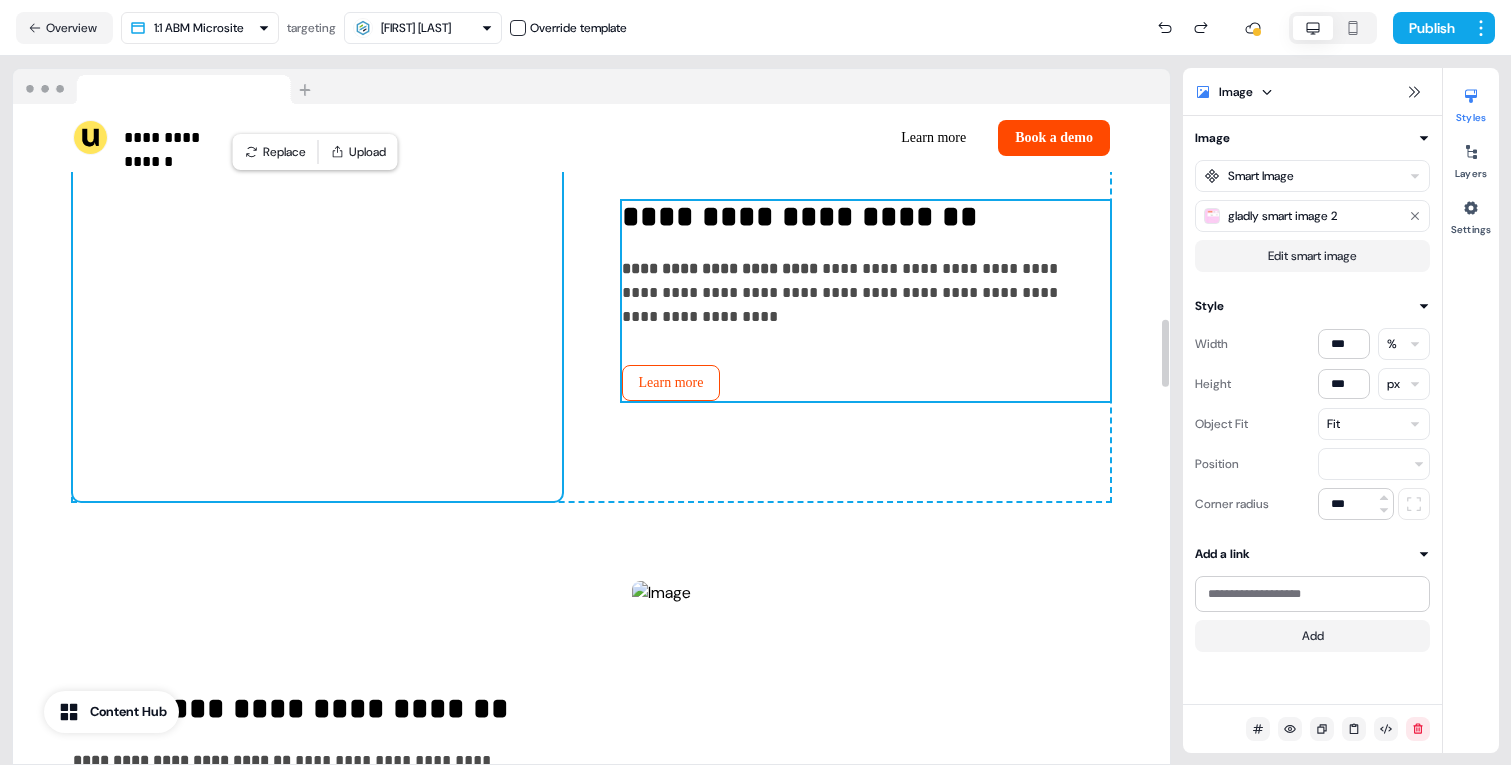 scroll, scrollTop: 1252, scrollLeft: 0, axis: vertical 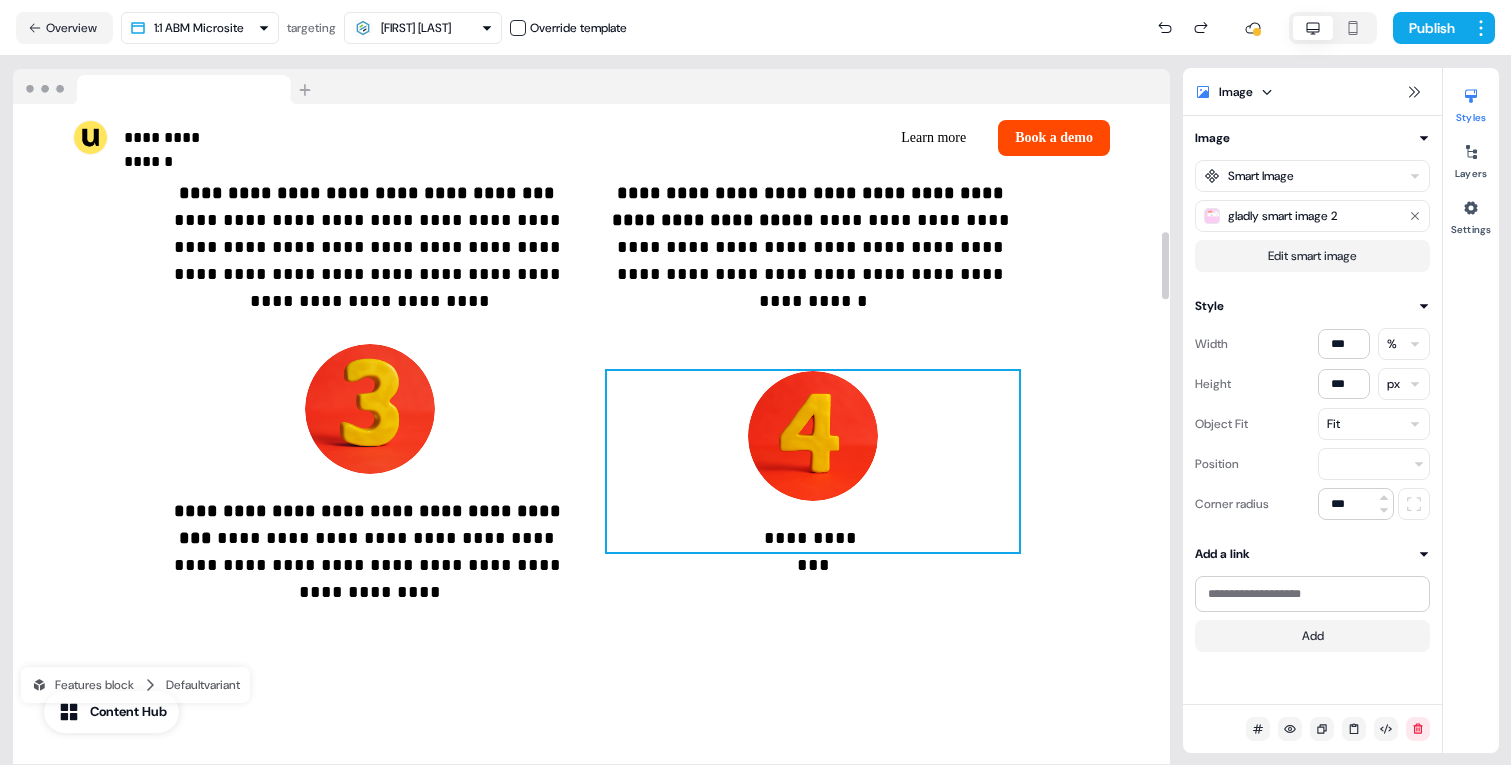 drag, startPoint x: 882, startPoint y: 545, endPoint x: 882, endPoint y: 655, distance: 110 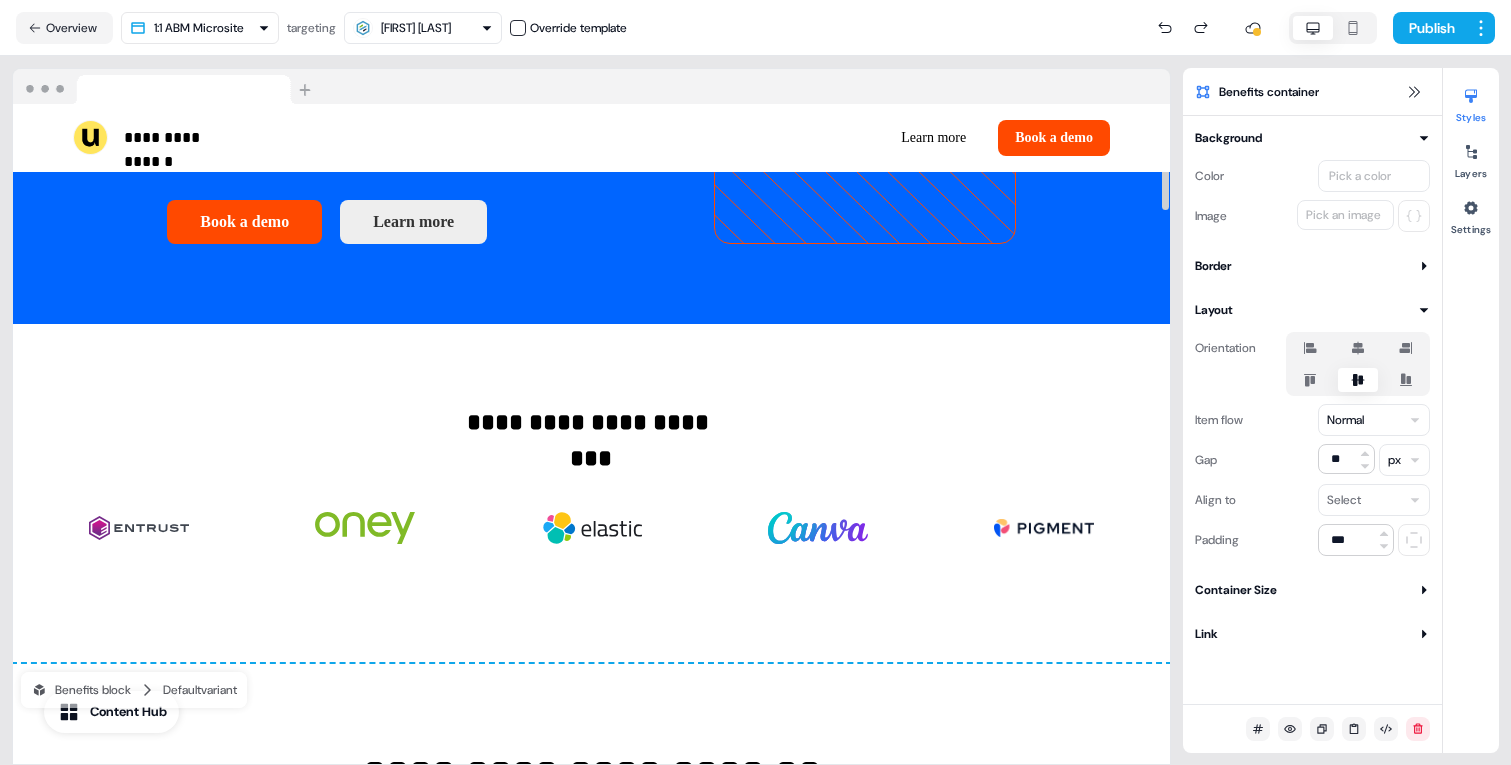 scroll, scrollTop: 162, scrollLeft: 0, axis: vertical 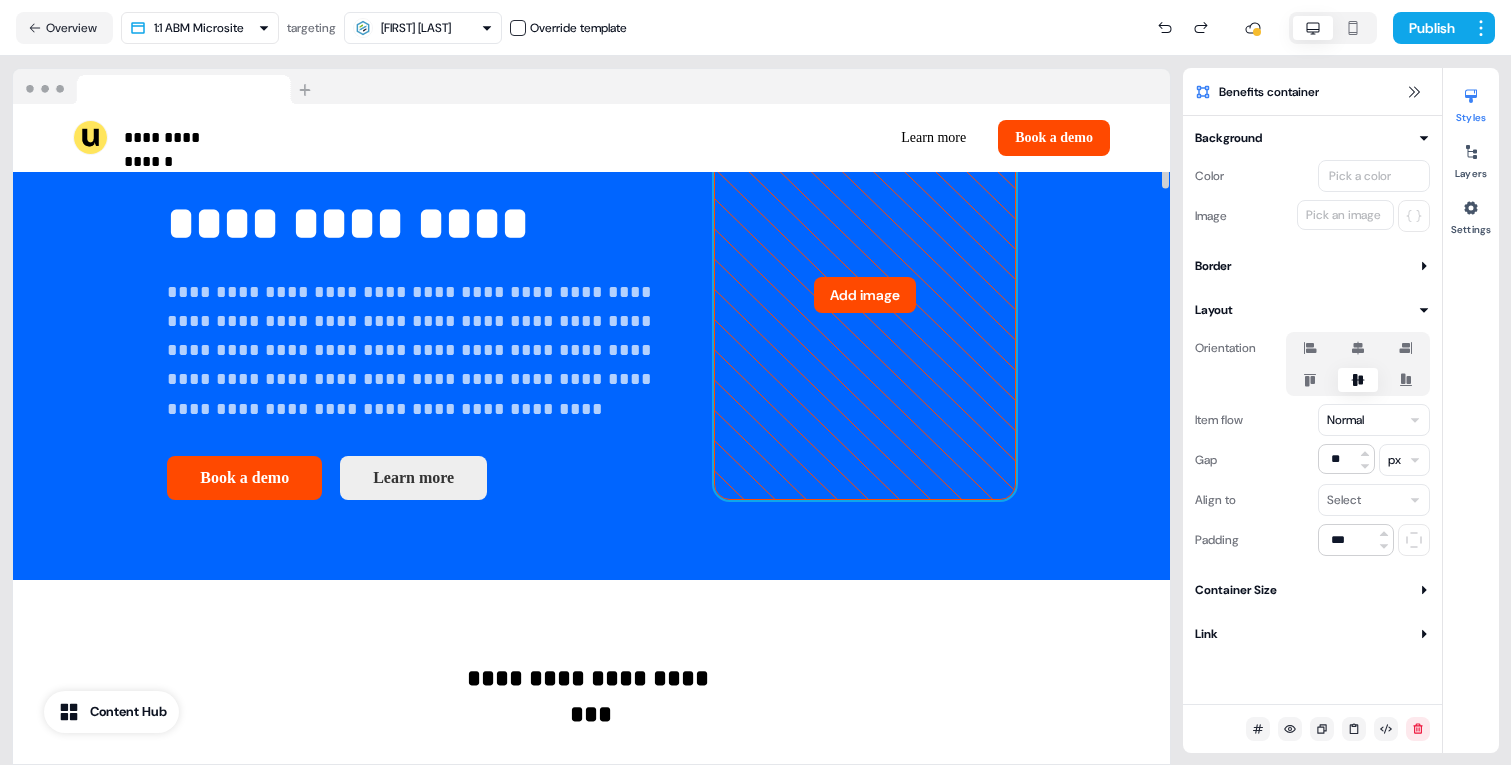 click on "Add image" at bounding box center (865, 295) 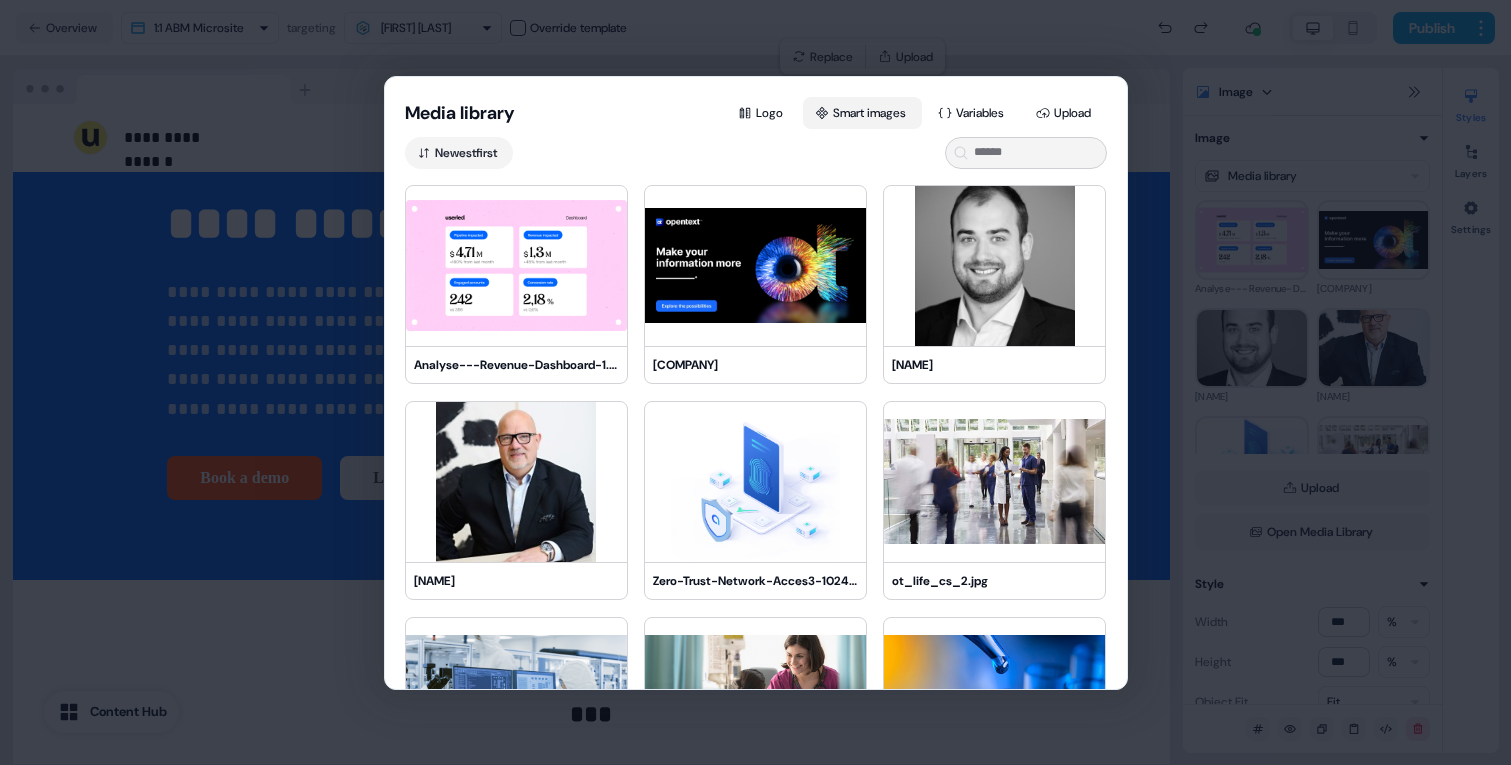 click on "Smart images" at bounding box center [862, 113] 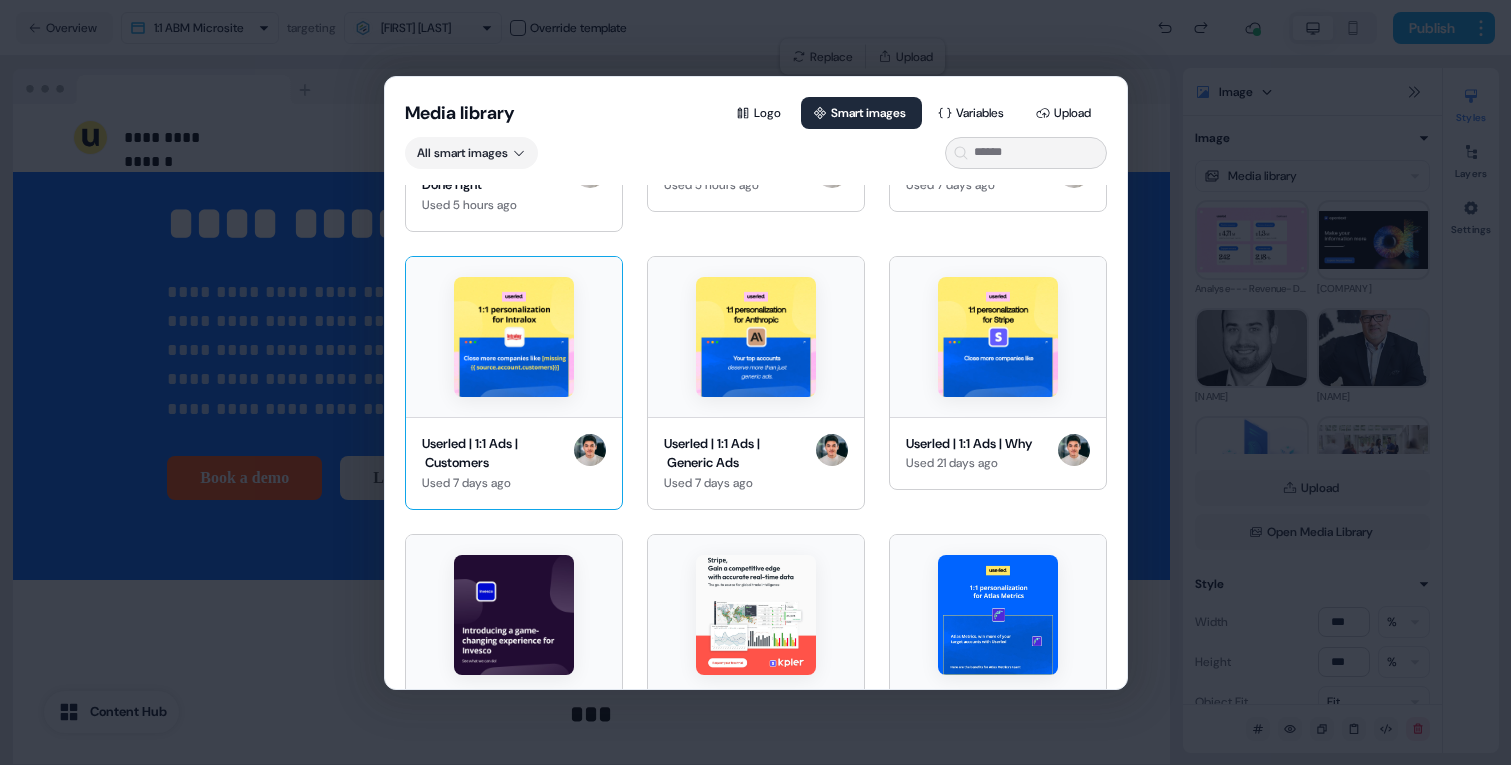 scroll, scrollTop: 206, scrollLeft: 0, axis: vertical 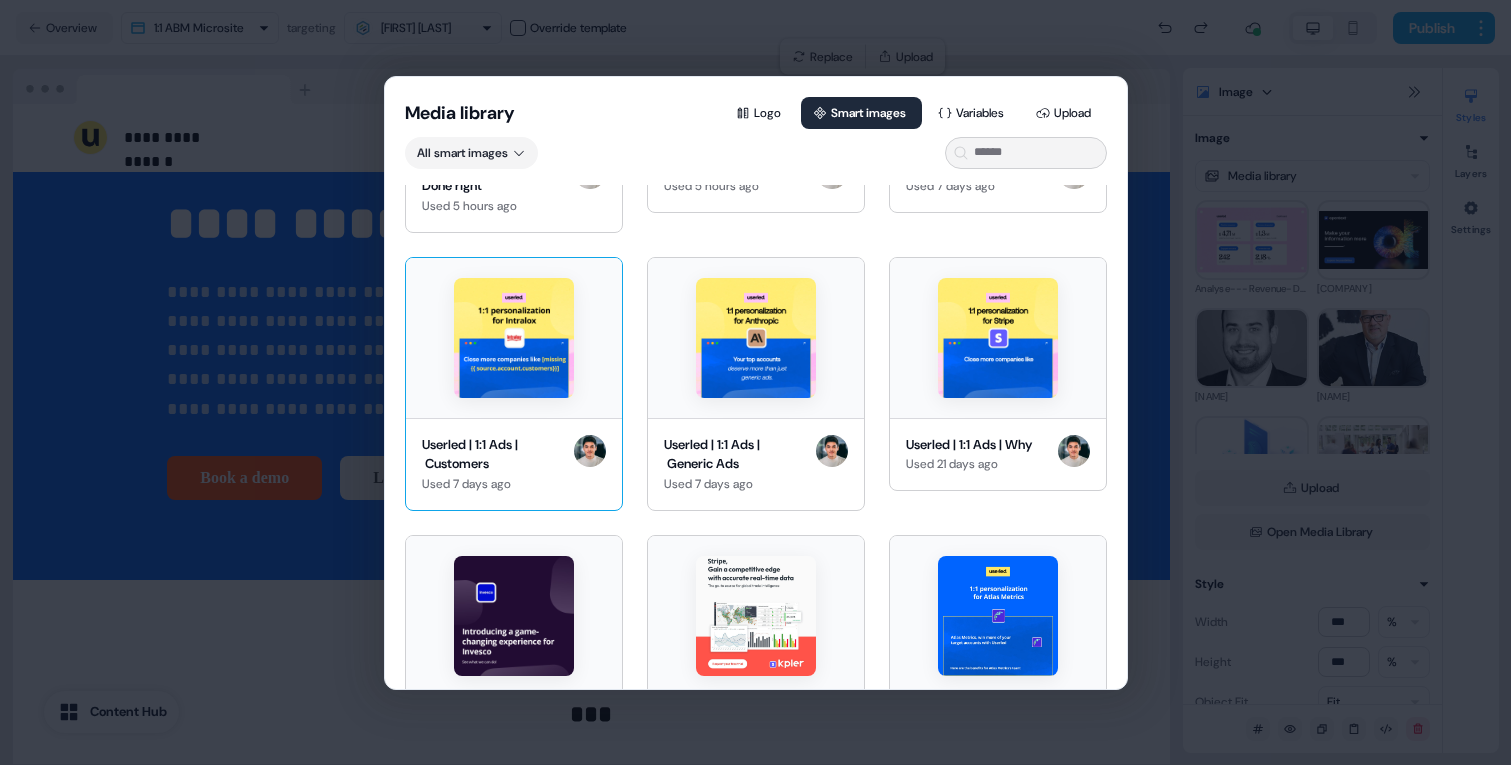 click at bounding box center (514, 338) 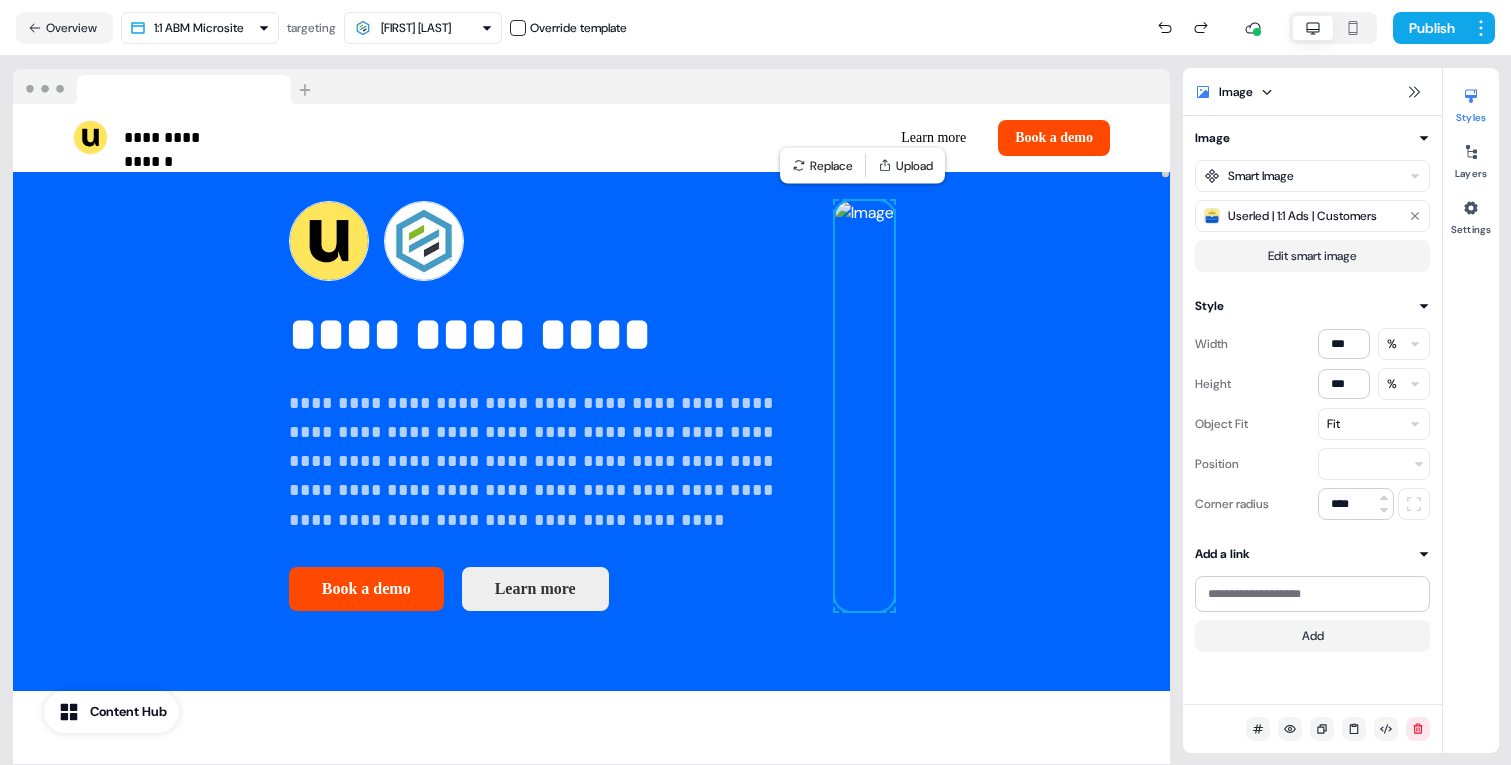 scroll, scrollTop: 52, scrollLeft: 0, axis: vertical 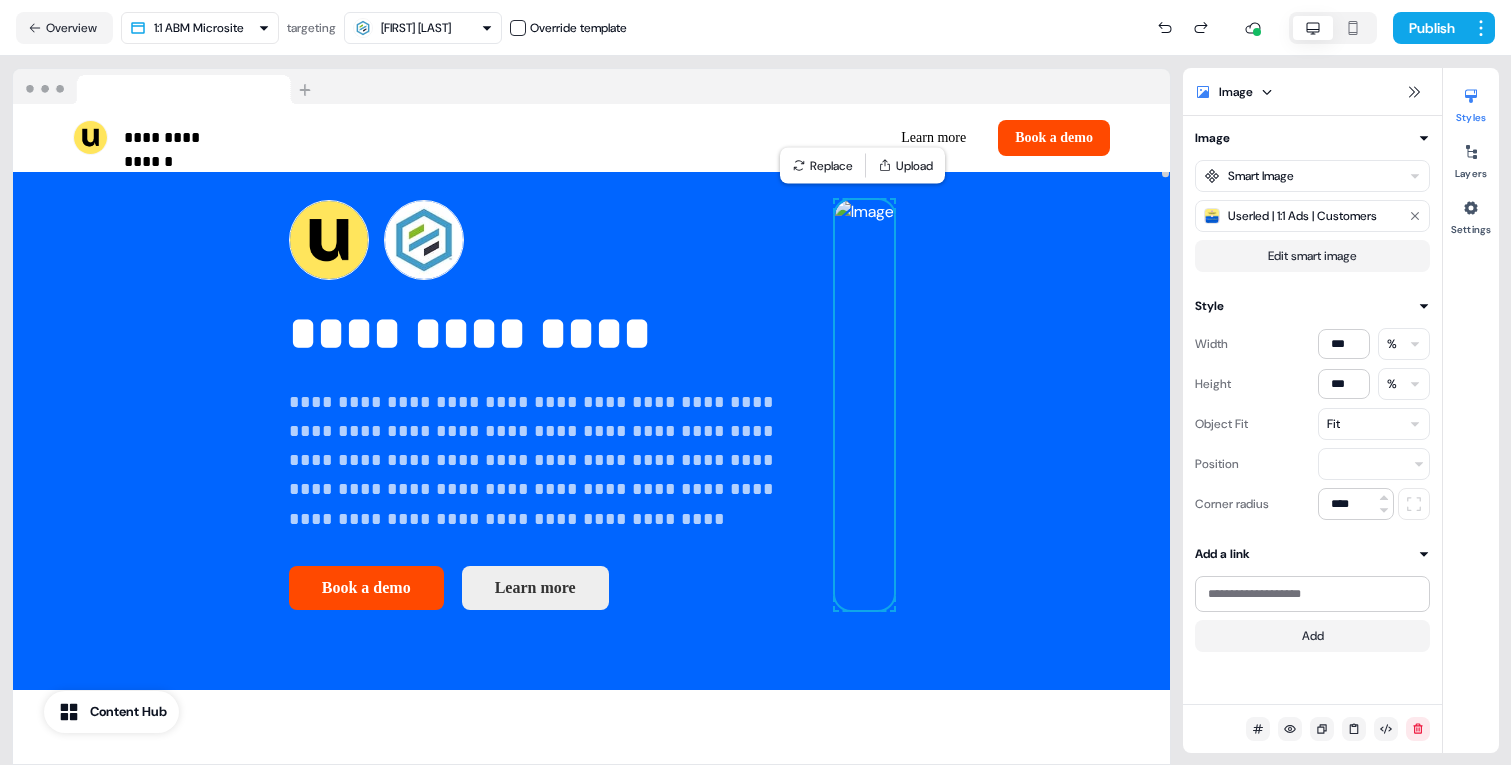 click at bounding box center [864, 405] 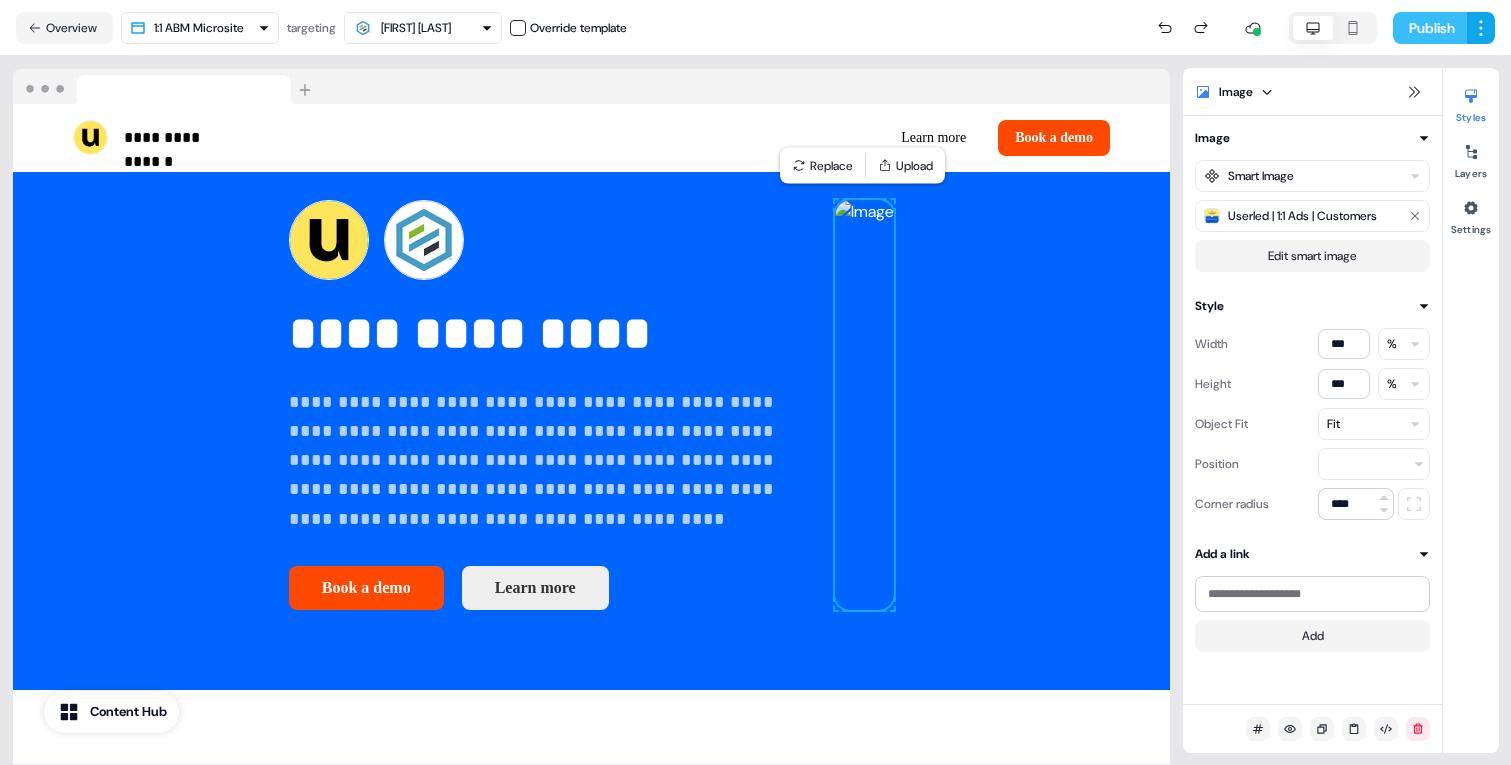 click on "Publish" at bounding box center [1430, 28] 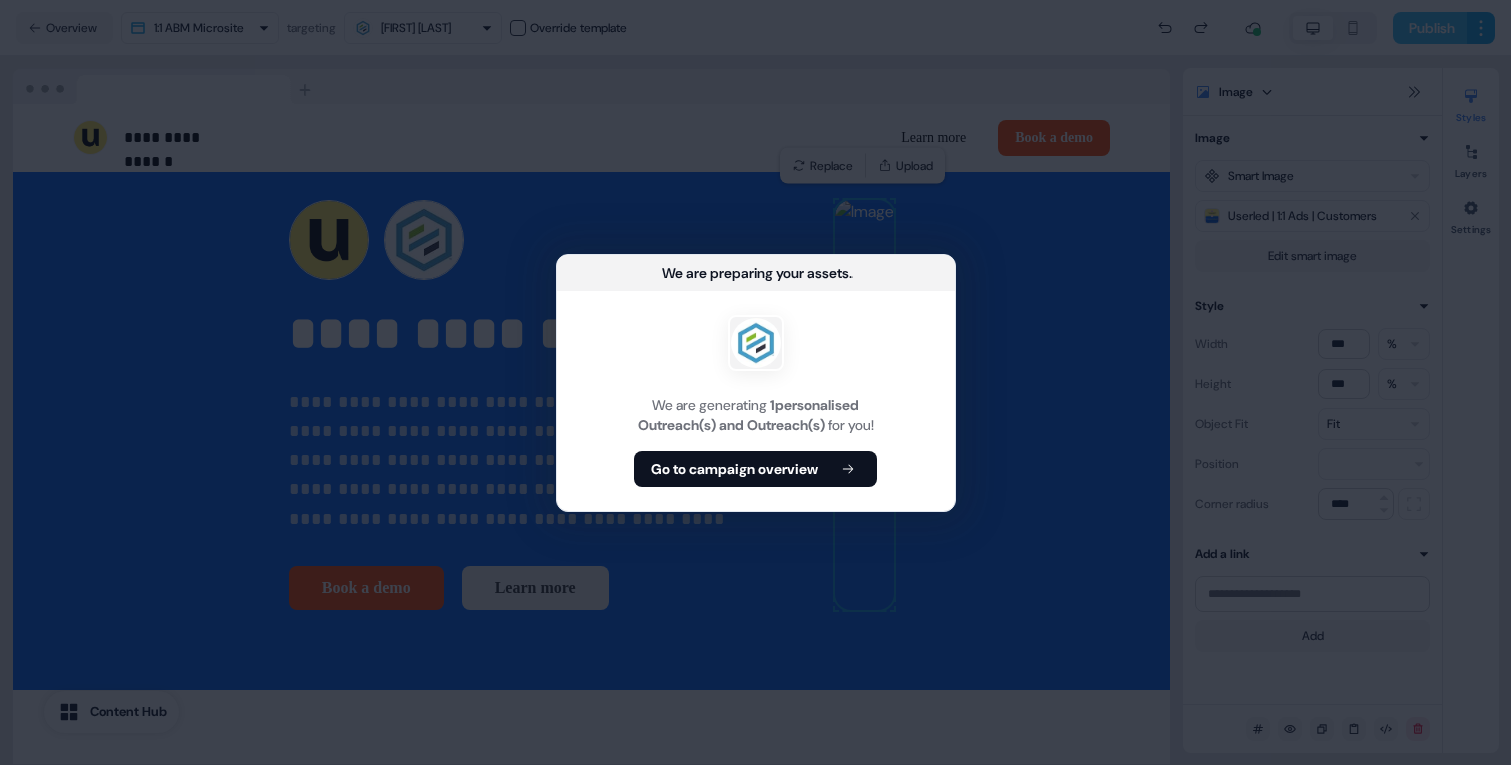 type 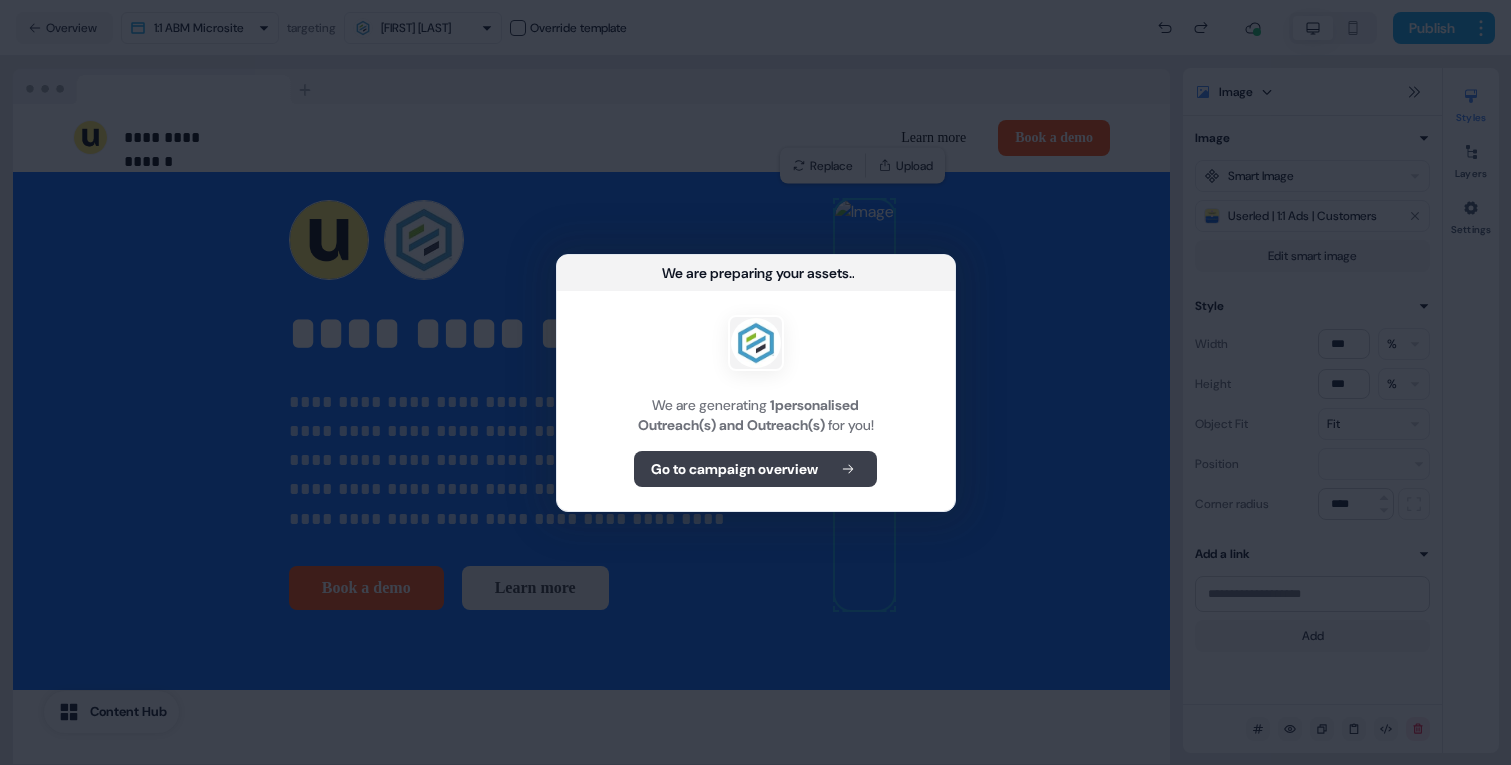 click on "Go to campaign overview" at bounding box center [734, 469] 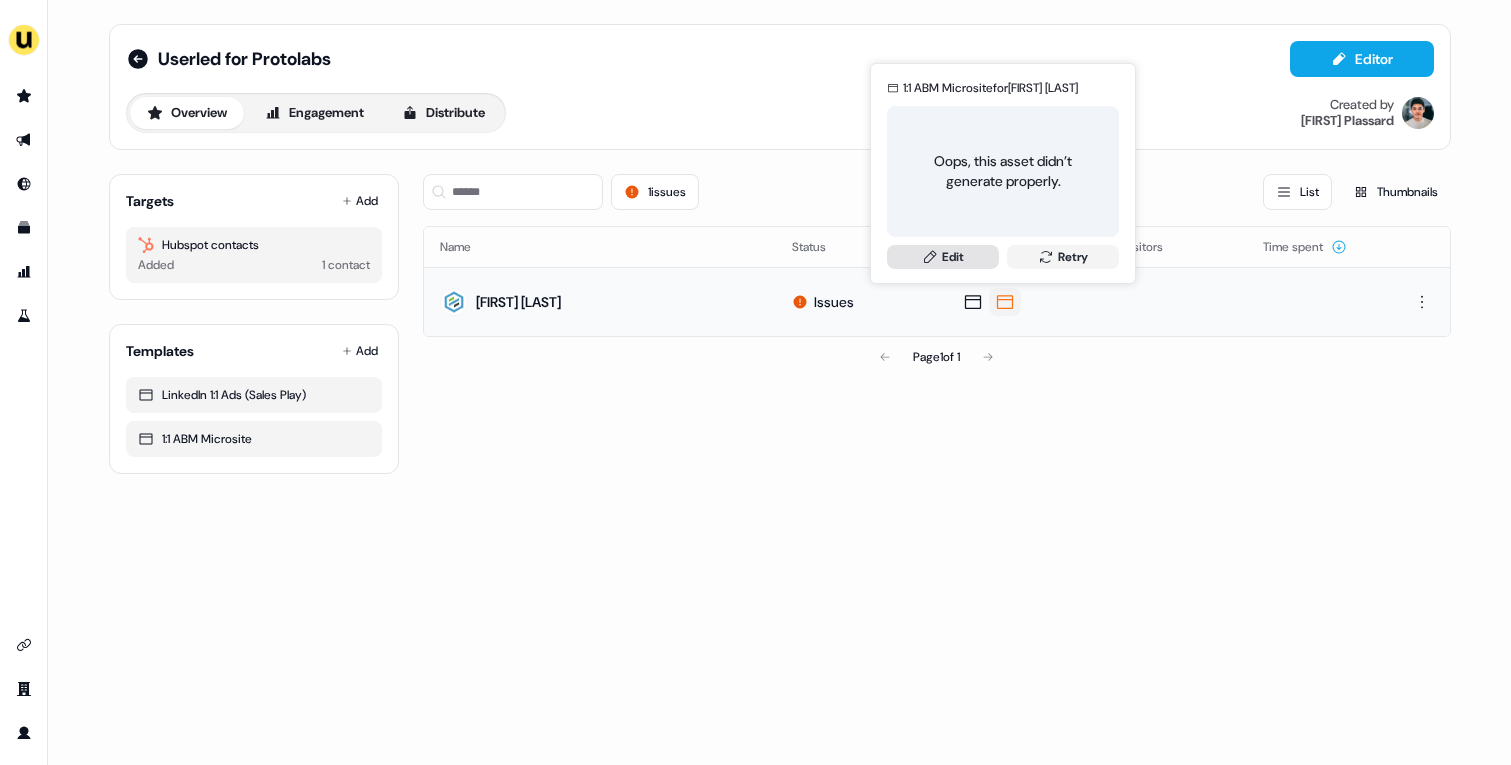 click on "Edit" at bounding box center [943, 257] 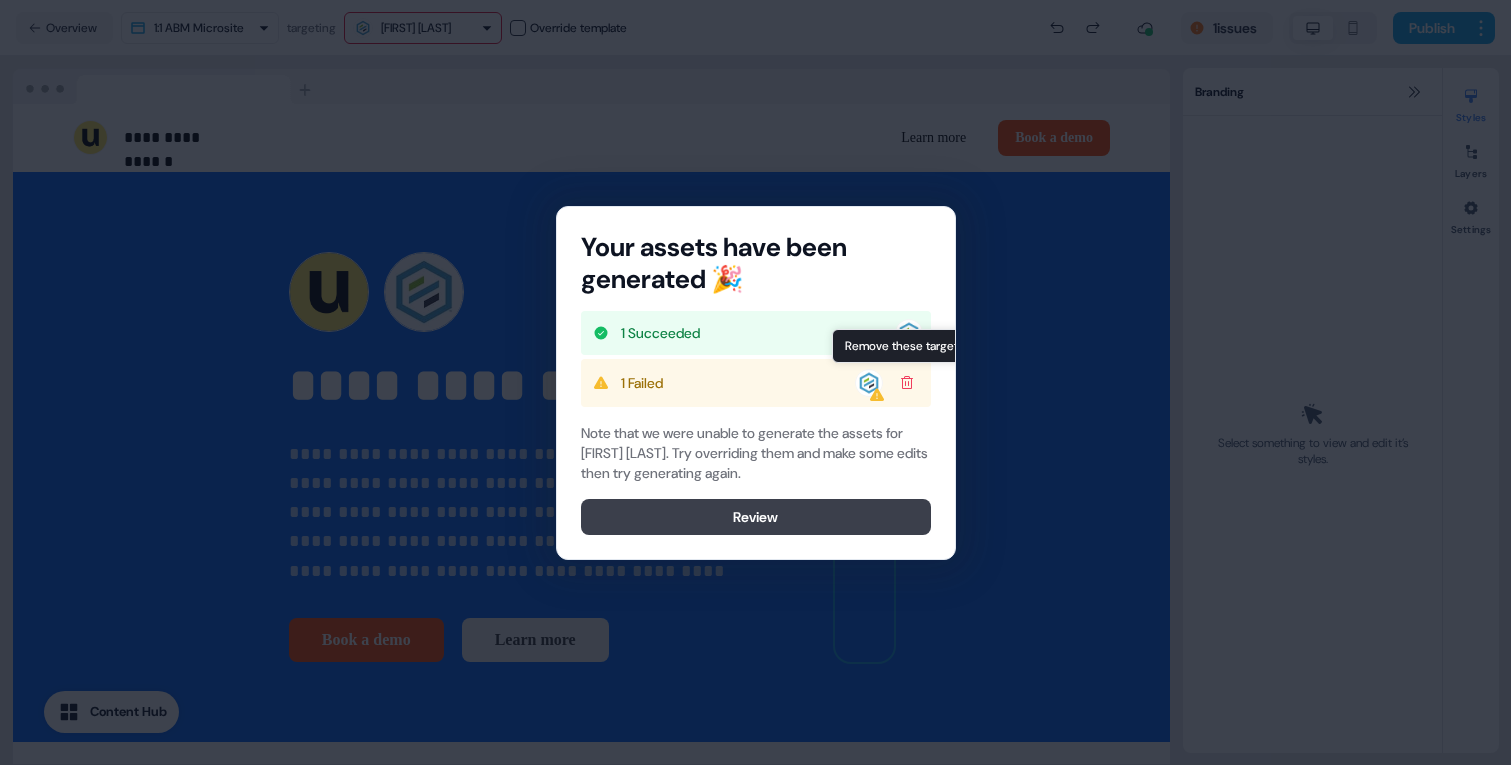 click on "Review" at bounding box center (756, 517) 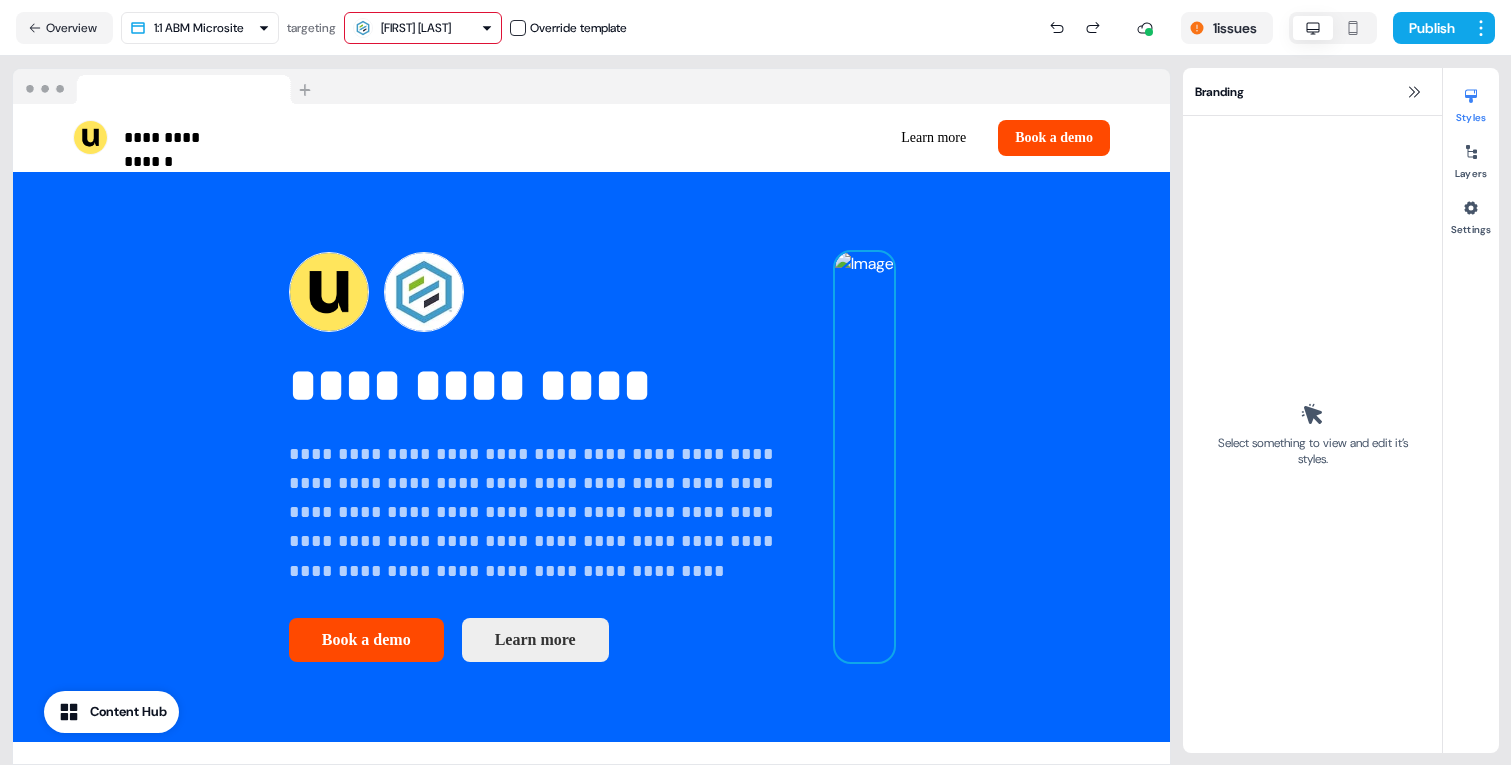 click at bounding box center (864, 457) 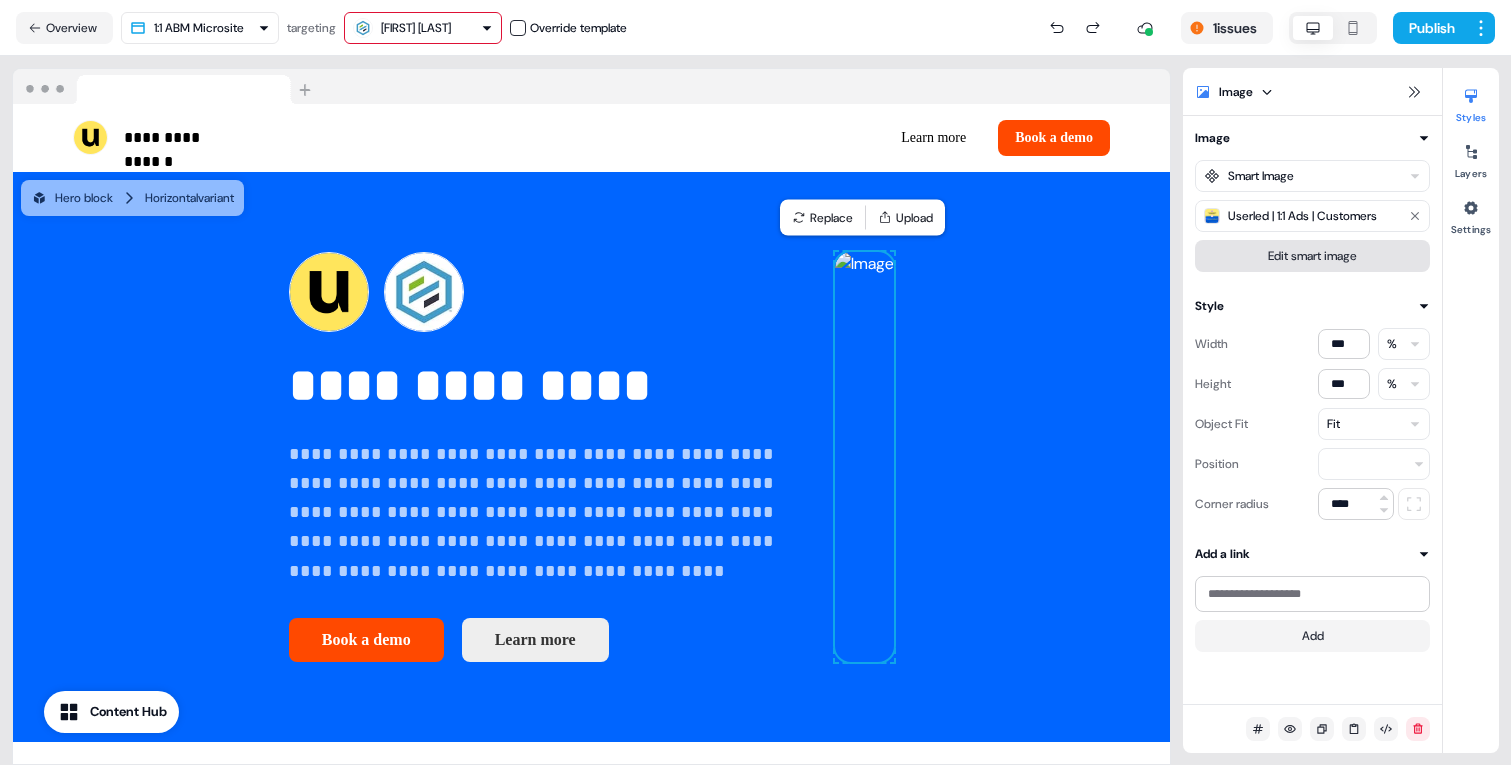click on "Edit smart image" at bounding box center (1312, 256) 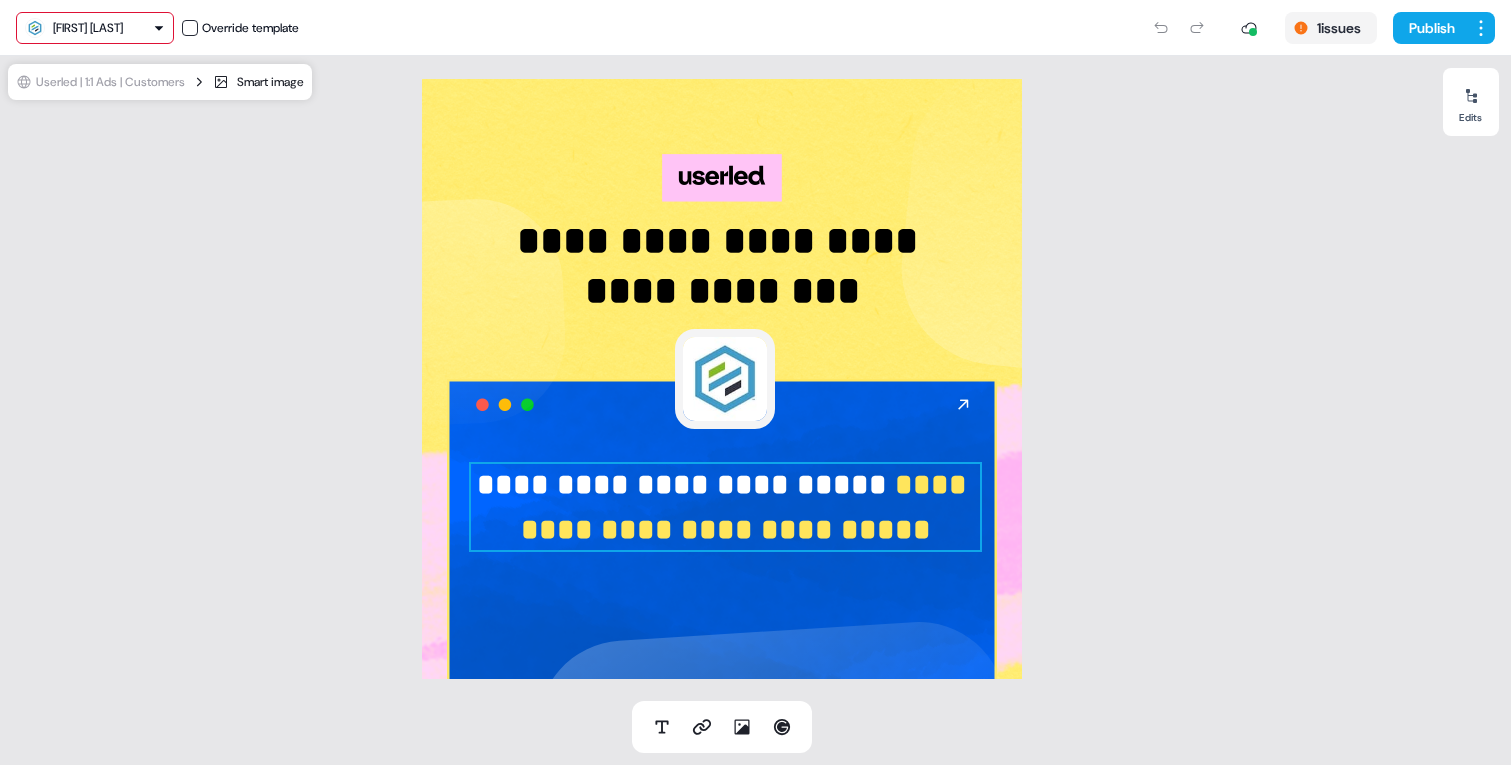 click on "**********" at bounding box center [725, 507] 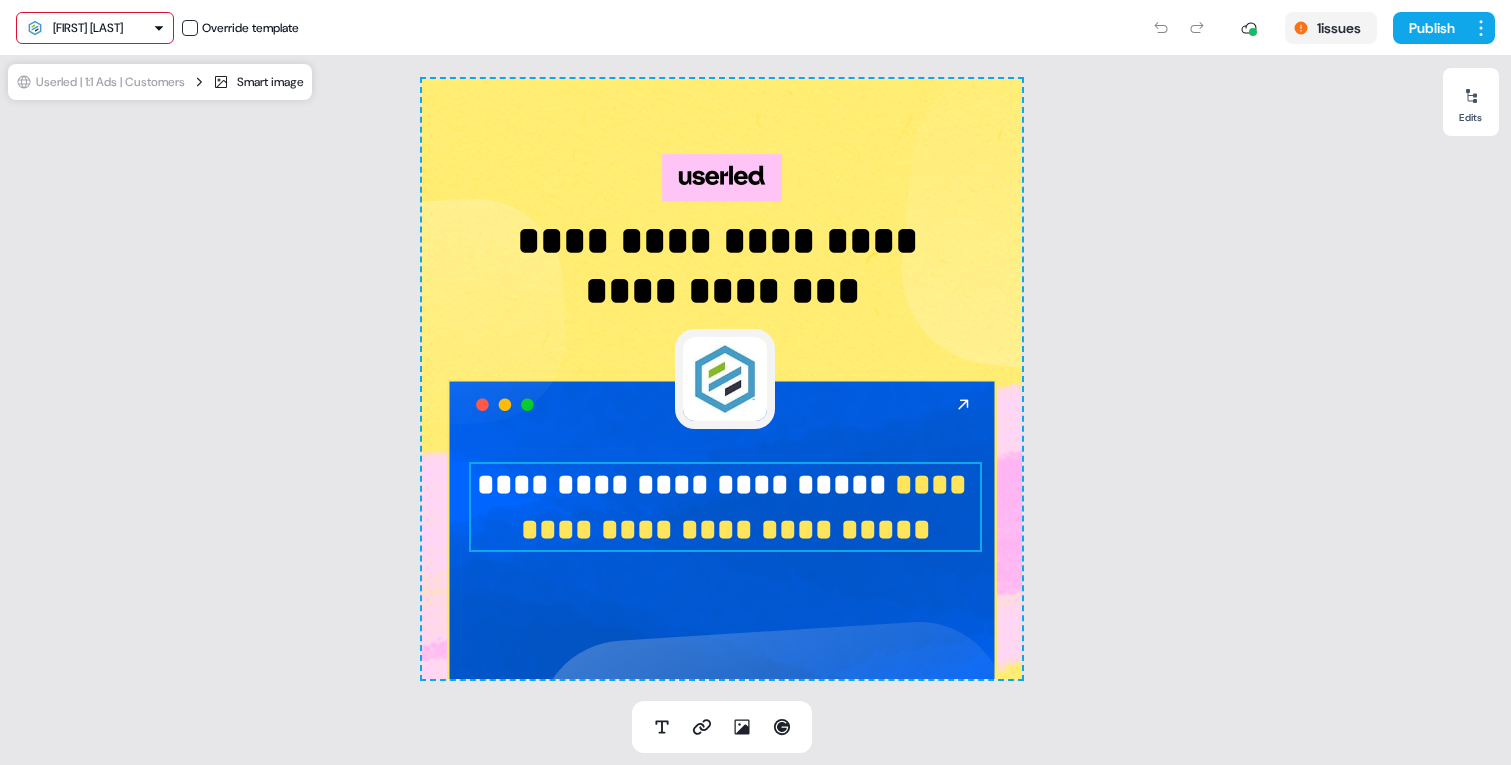 click on "**********" at bounding box center [725, 507] 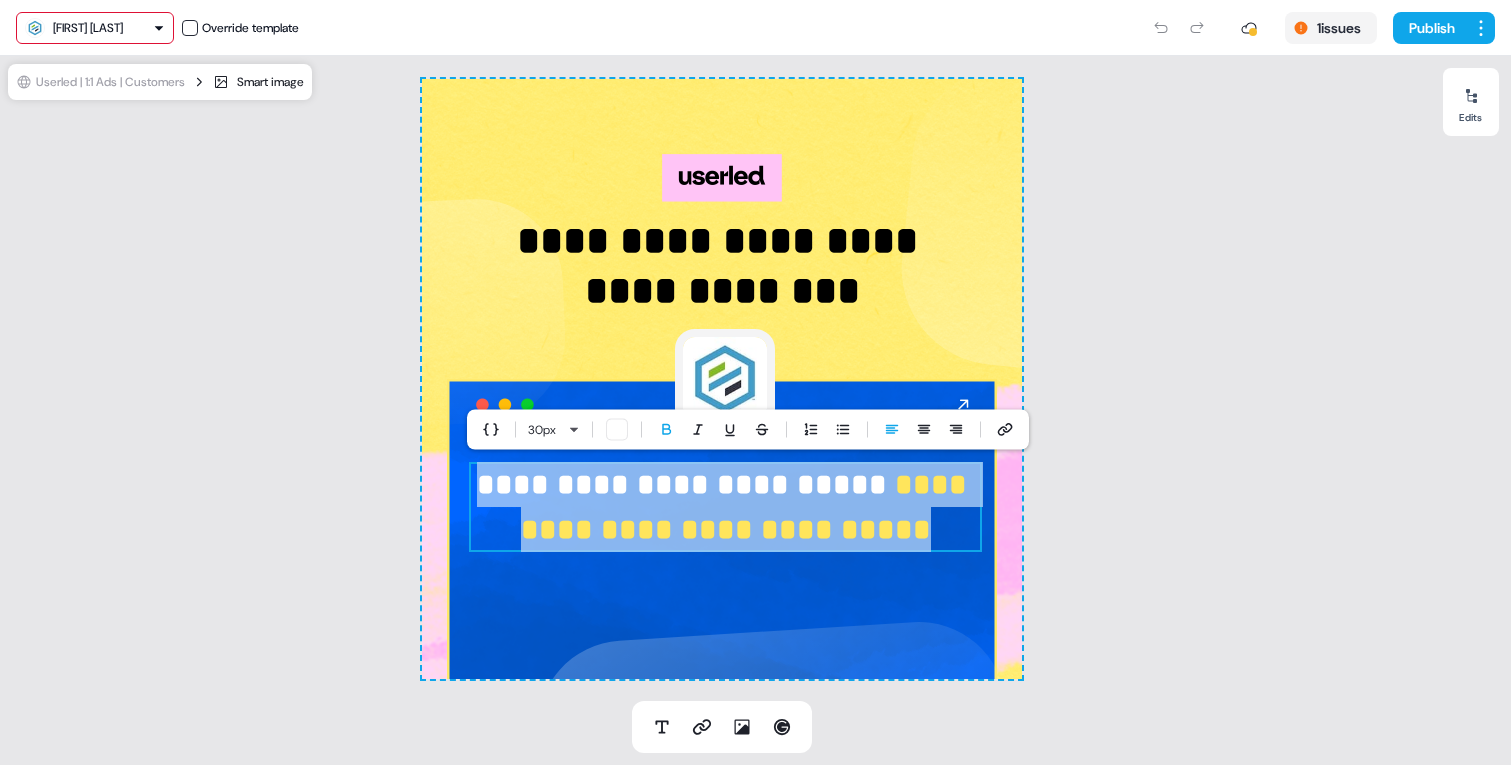 click on "**********" at bounding box center (686, 484) 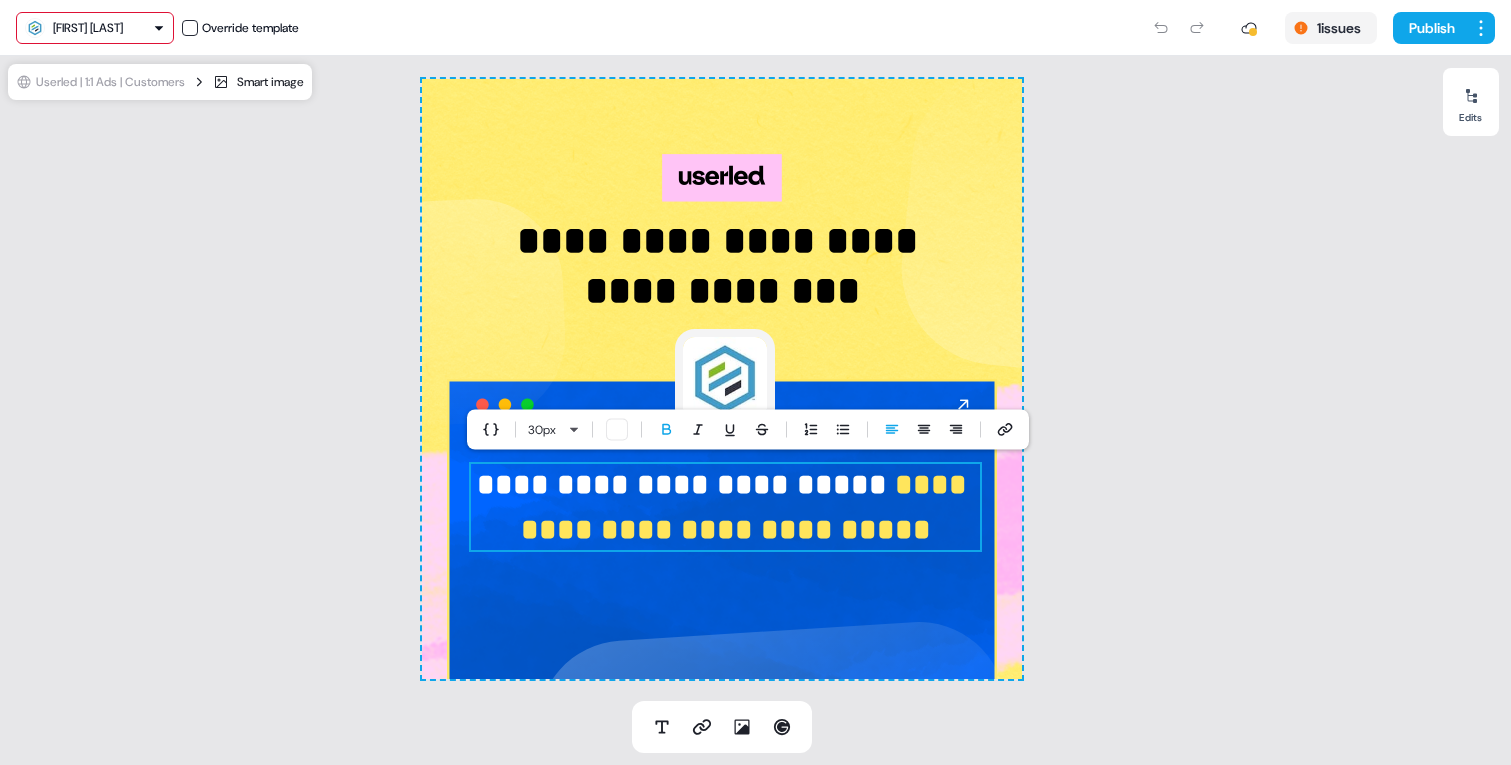 type 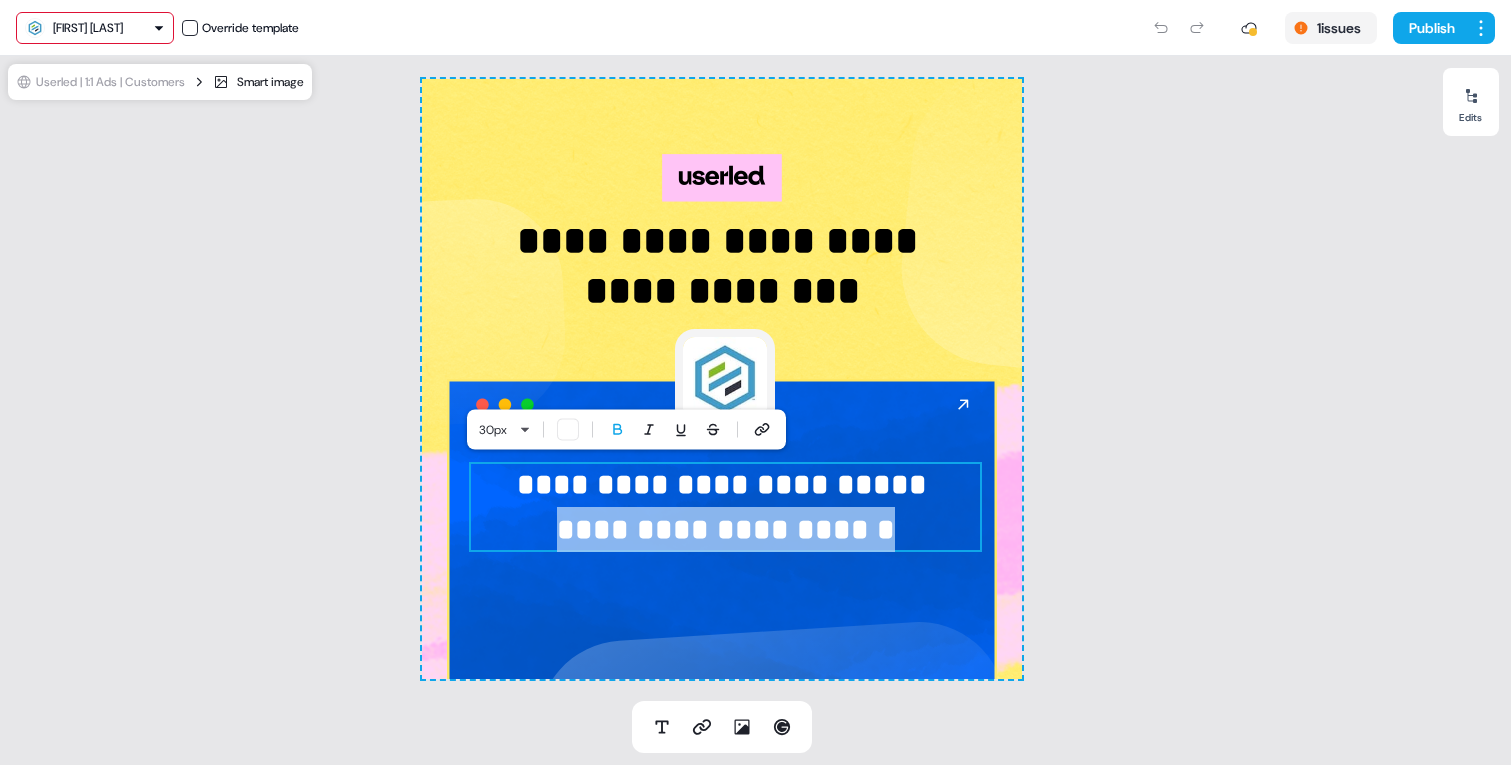 click at bounding box center (568, 430) 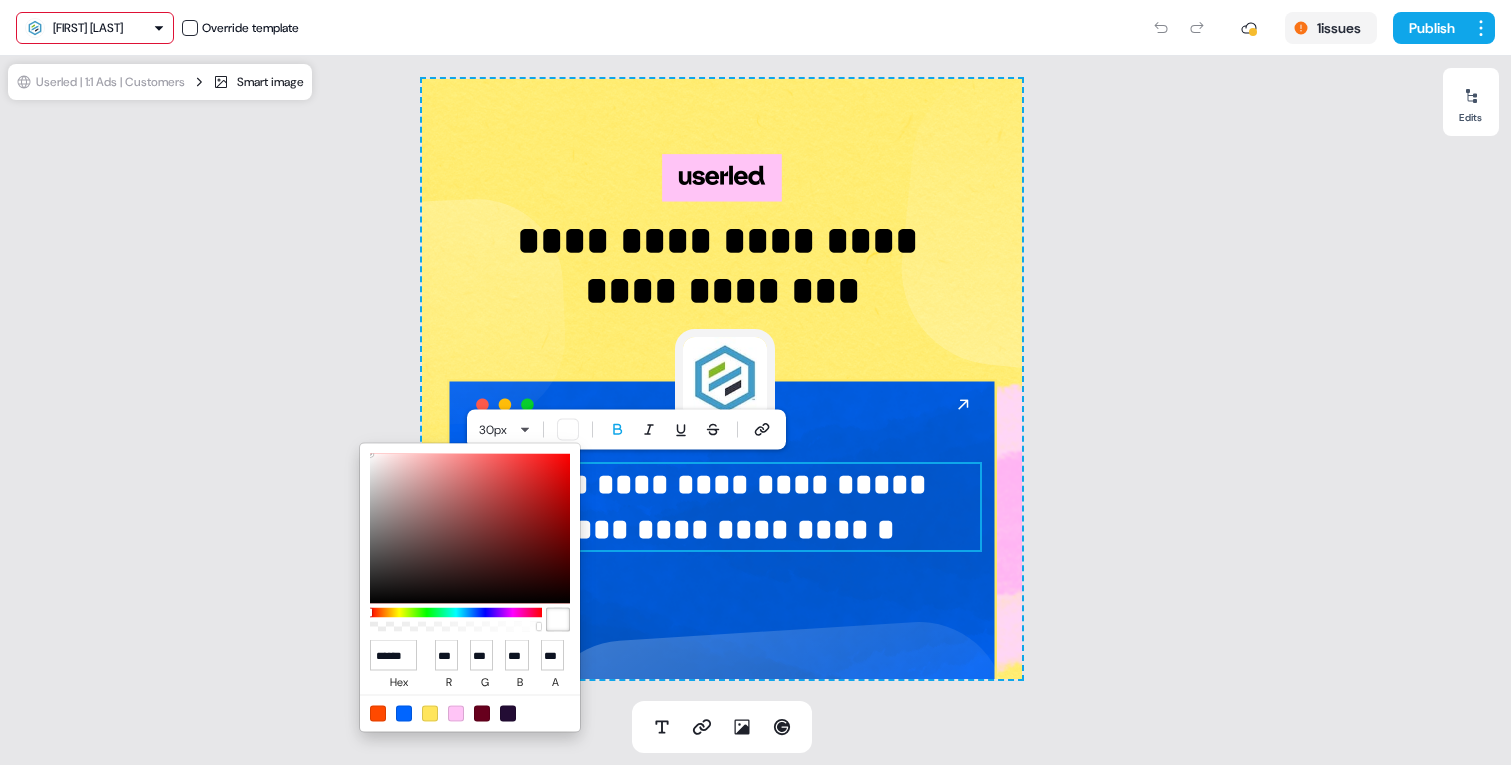 click at bounding box center [430, 713] 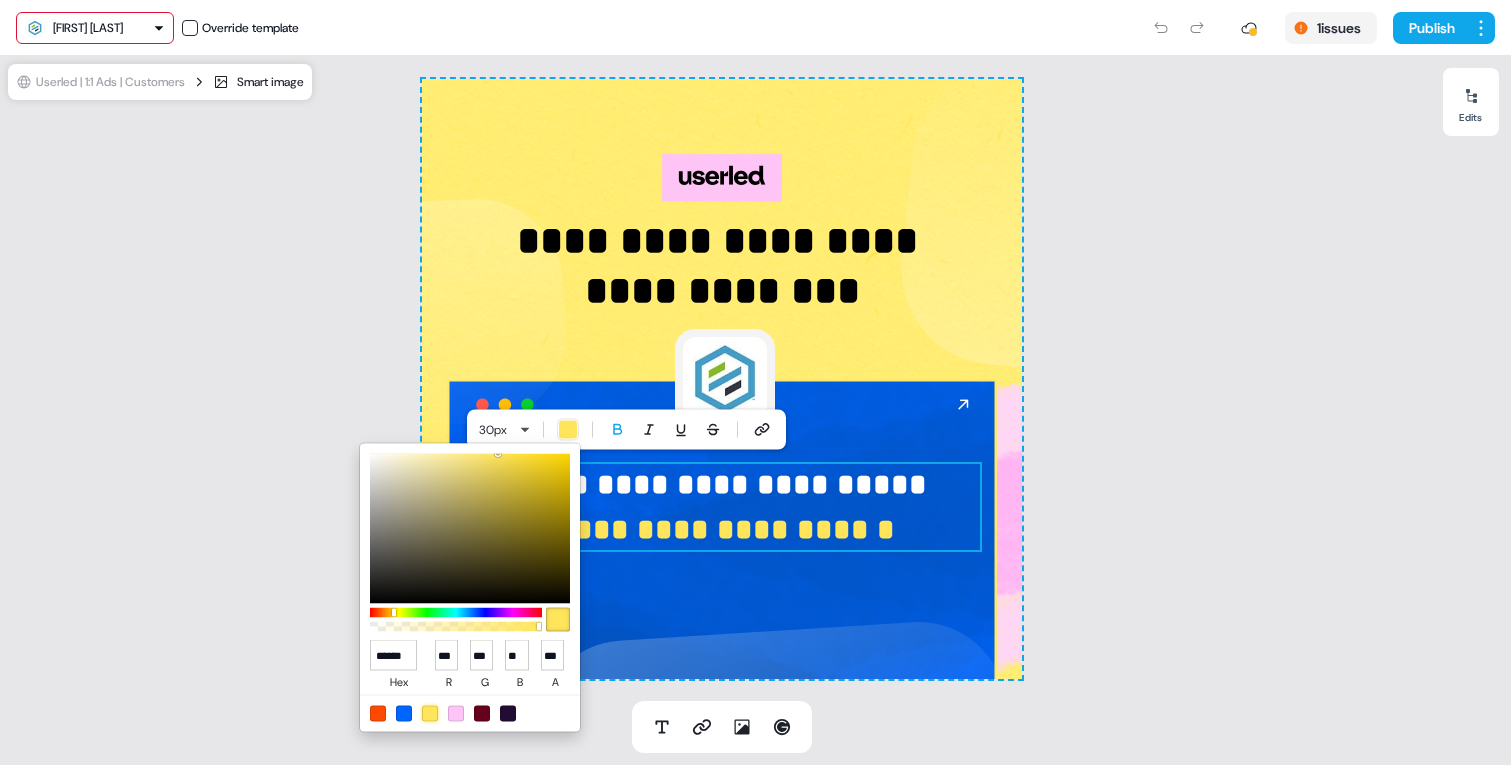 click on "Created by [FIRST]   [LAST]" at bounding box center [755, 382] 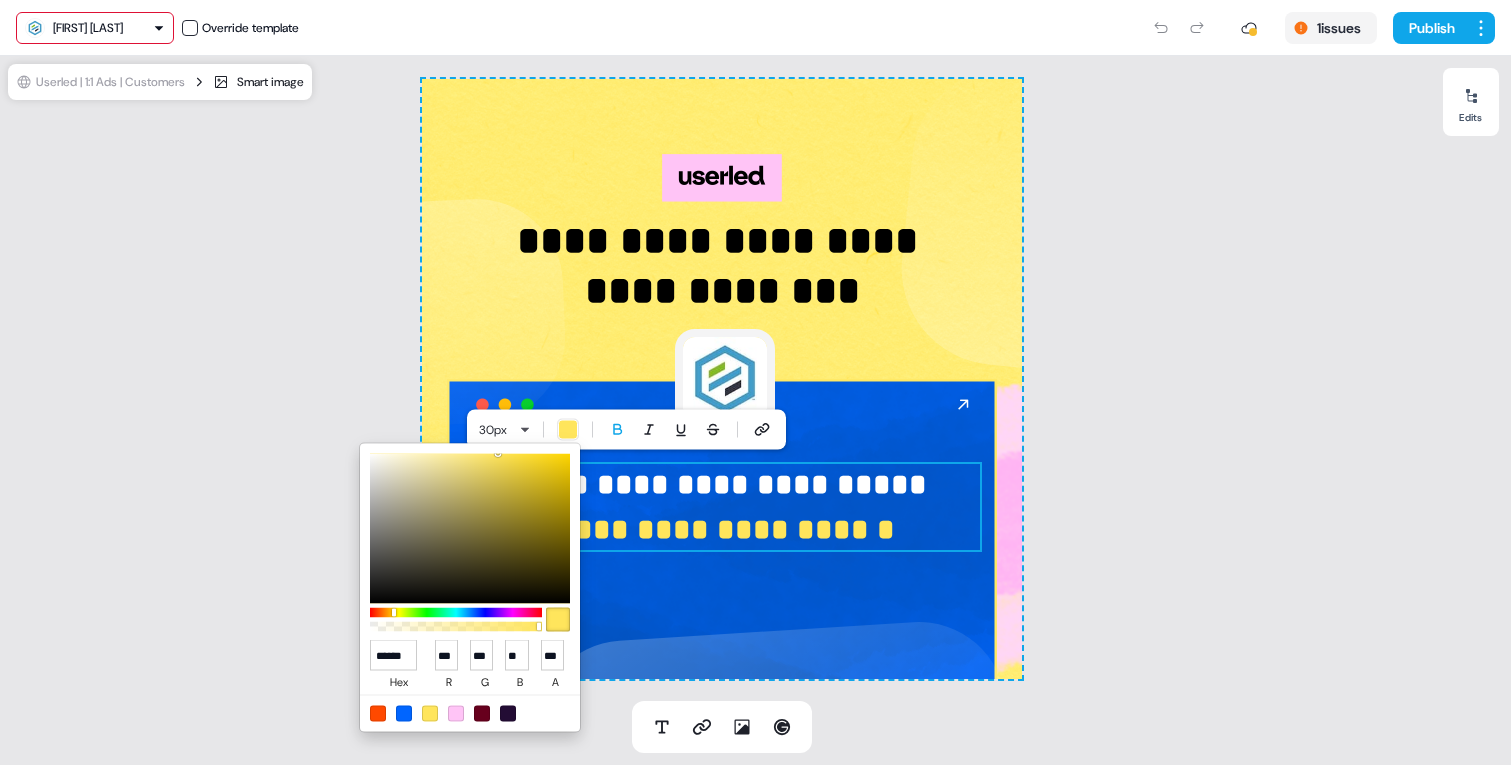 click on "Created by [FIRST]   [LAST]" at bounding box center [755, 382] 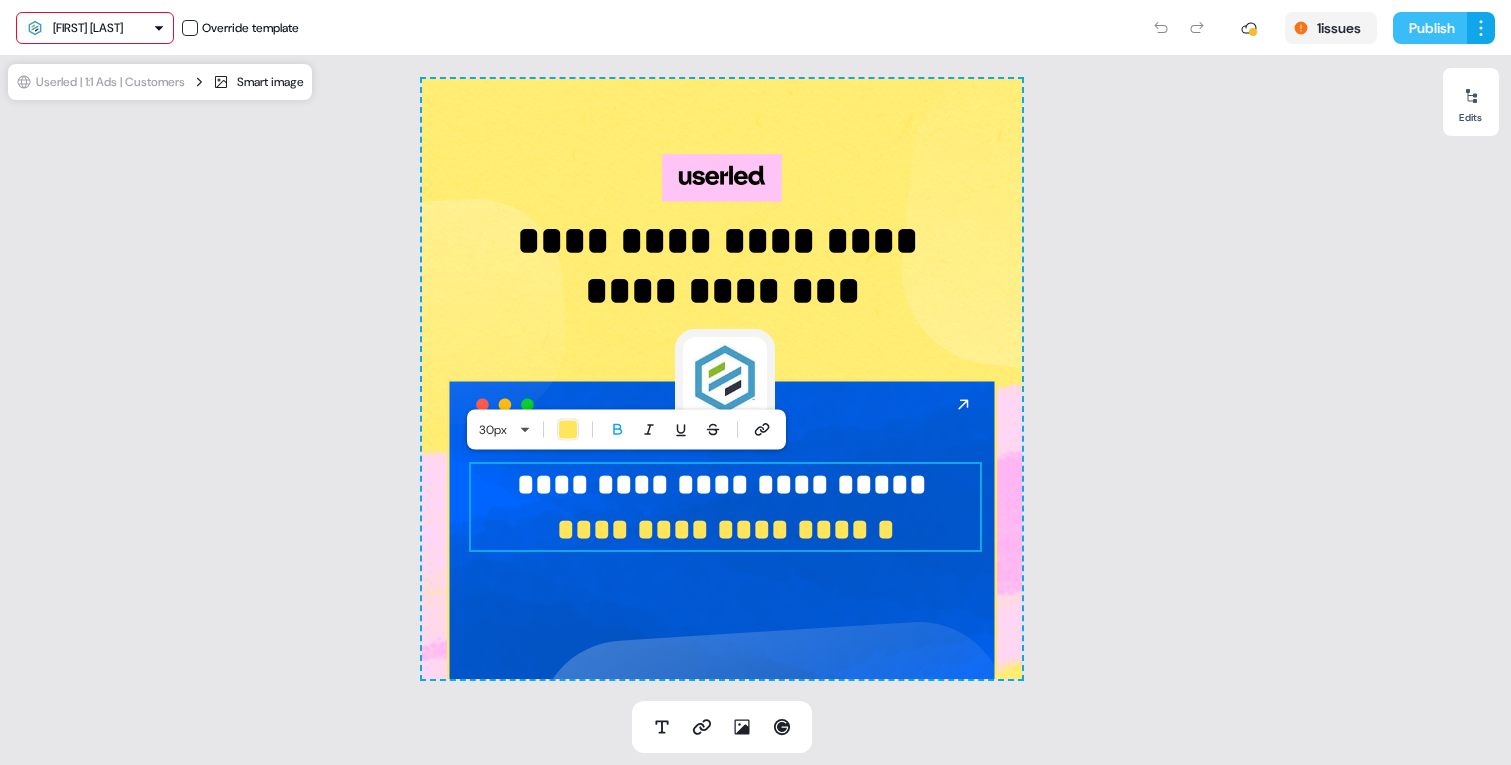 click on "Publish" at bounding box center (1430, 28) 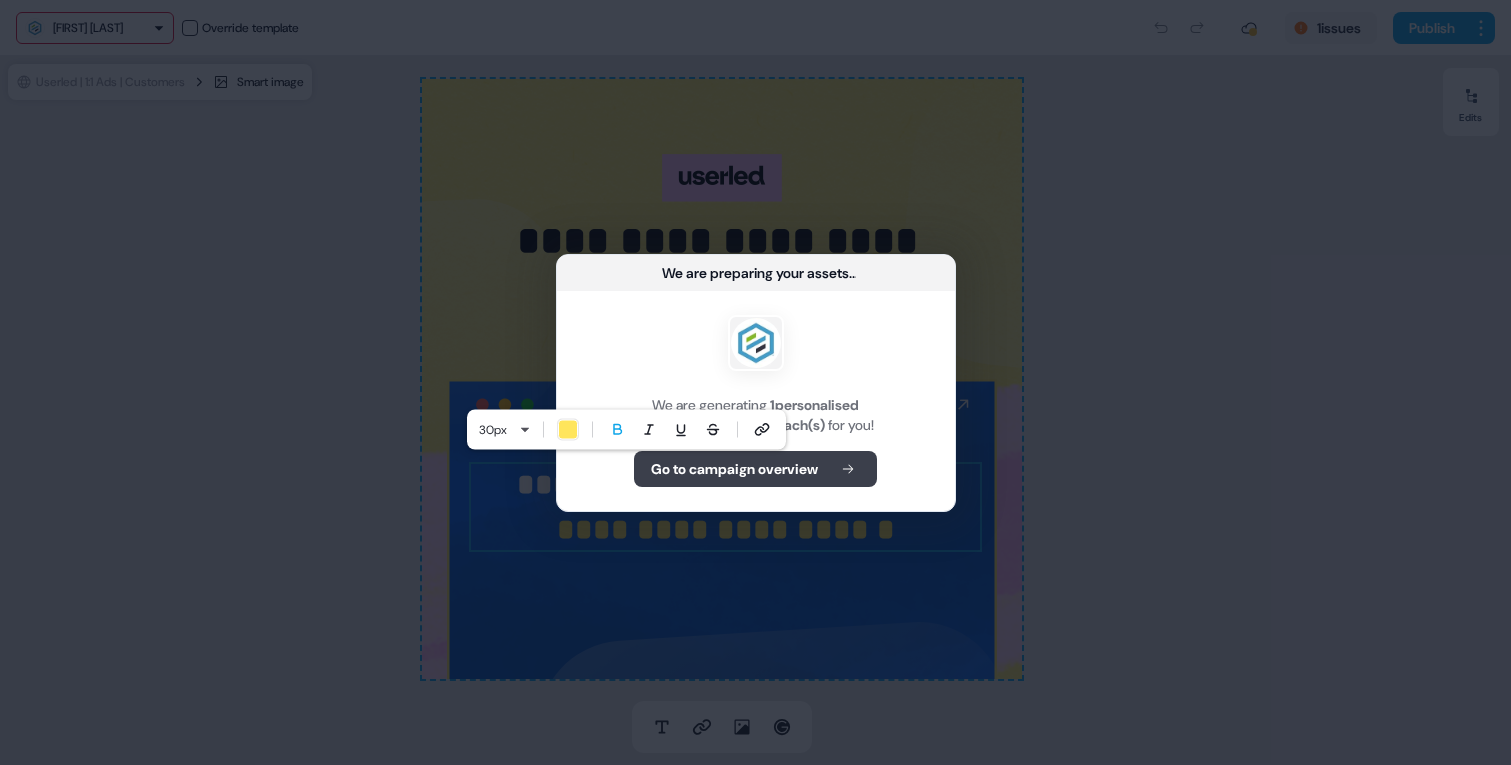click on "Go to campaign overview" at bounding box center [734, 469] 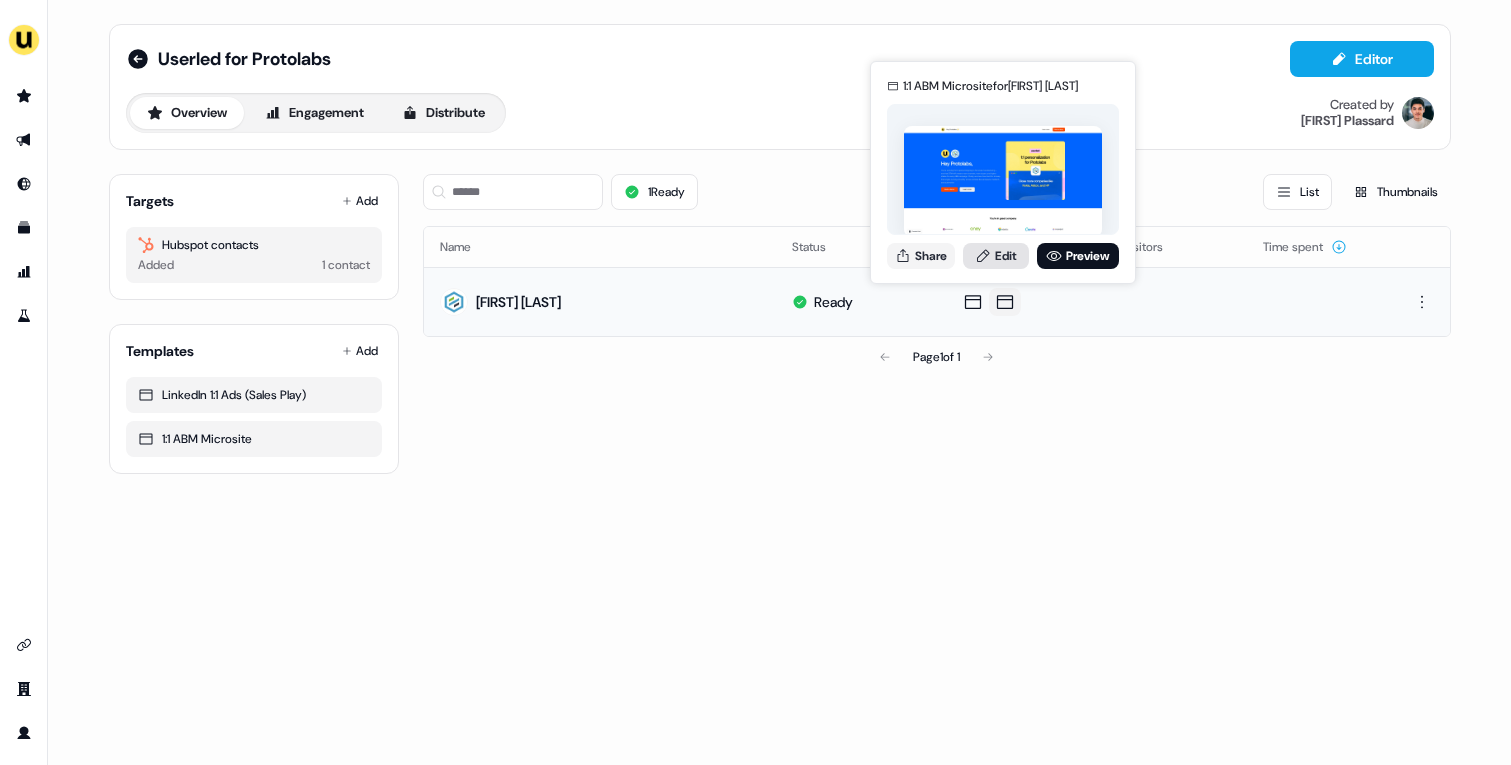 click 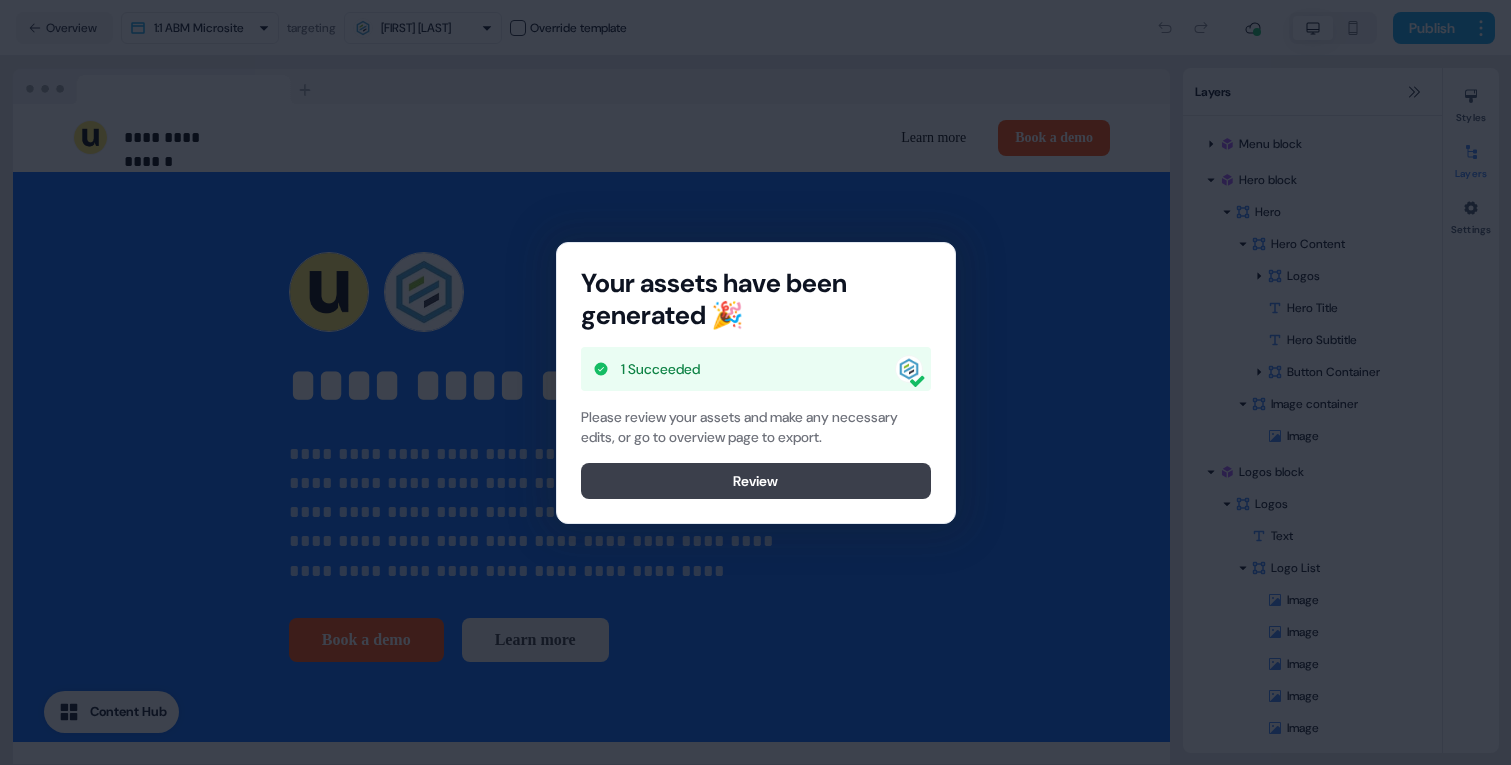 click on "Review" at bounding box center (756, 481) 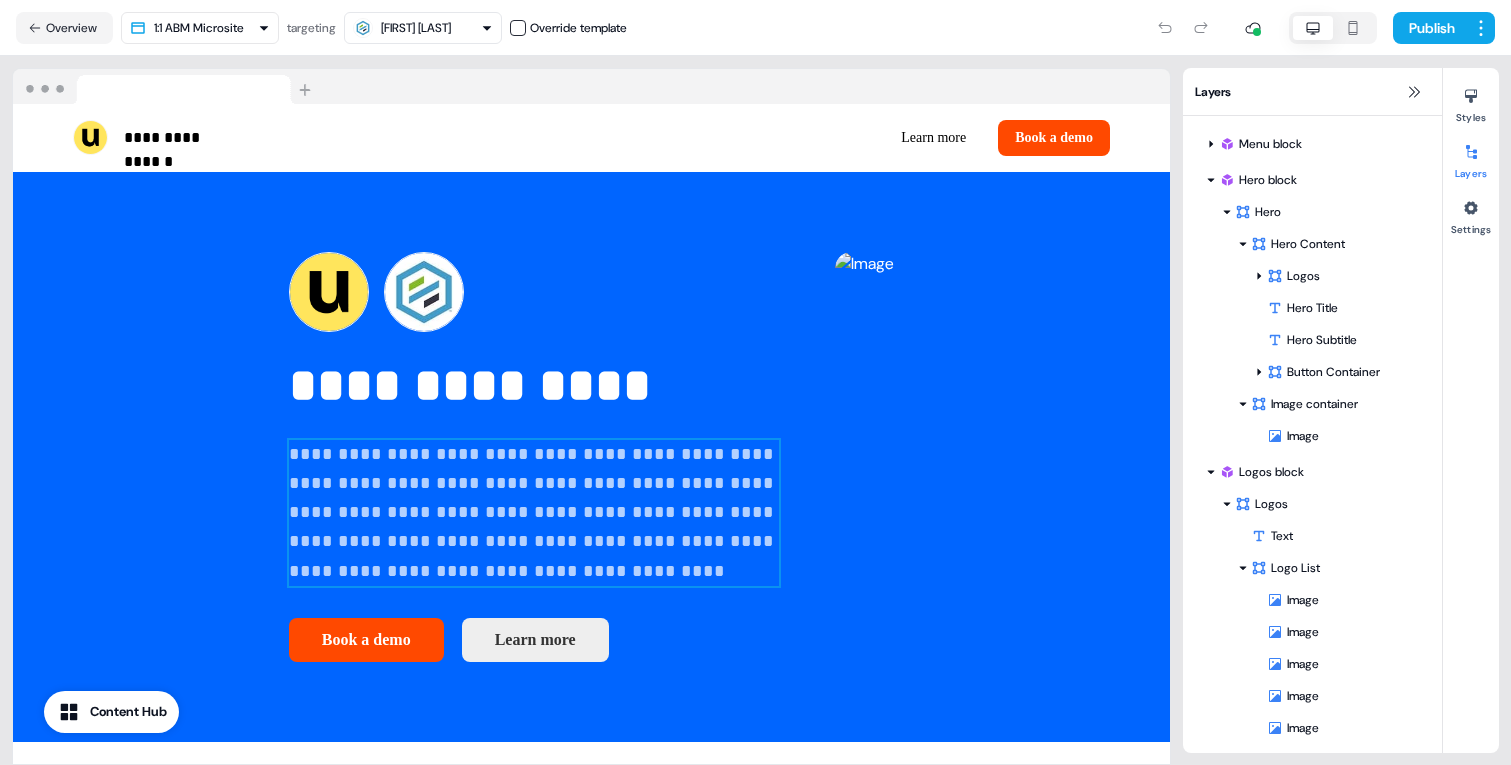 click on "**********" at bounding box center [534, 513] 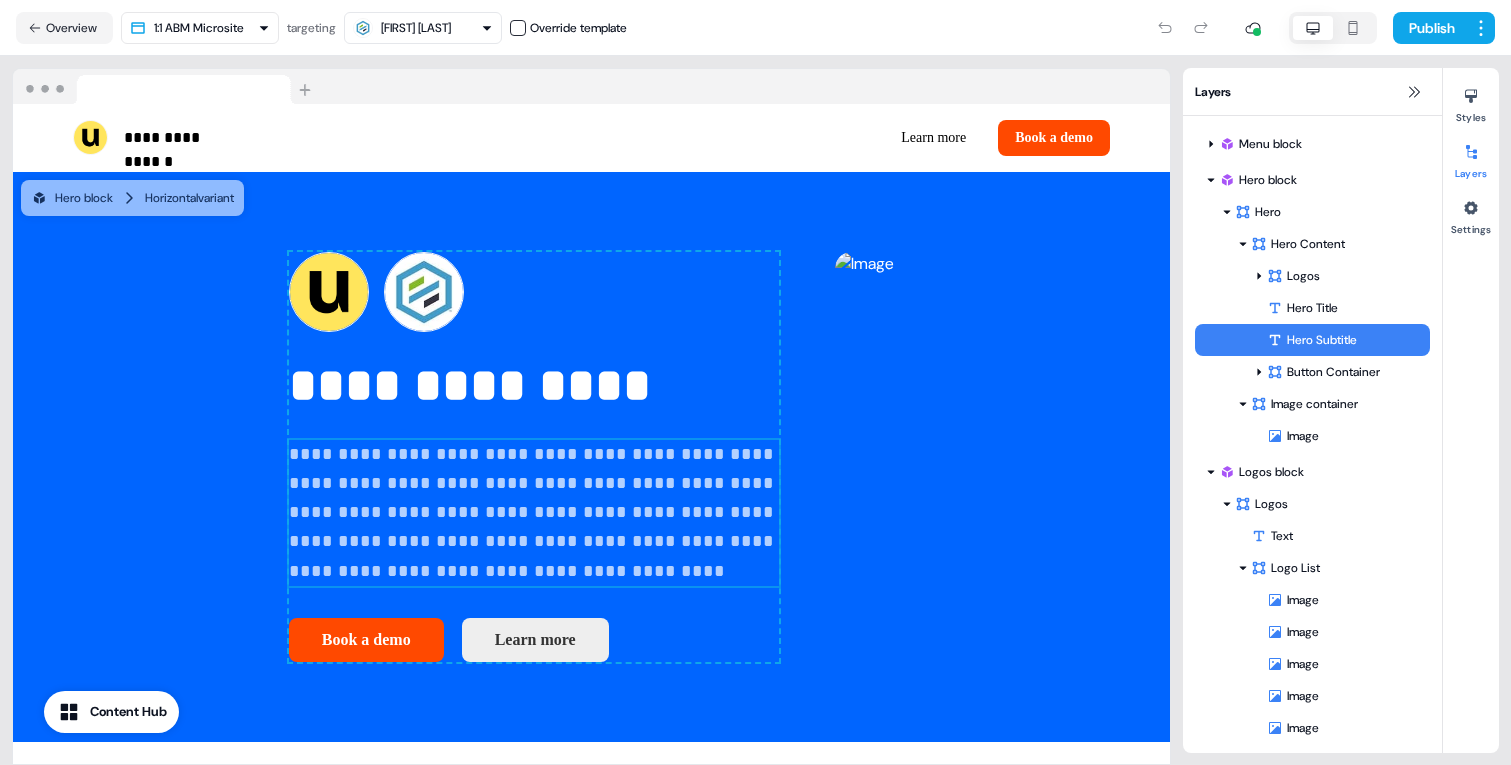 click on "**********" at bounding box center [534, 513] 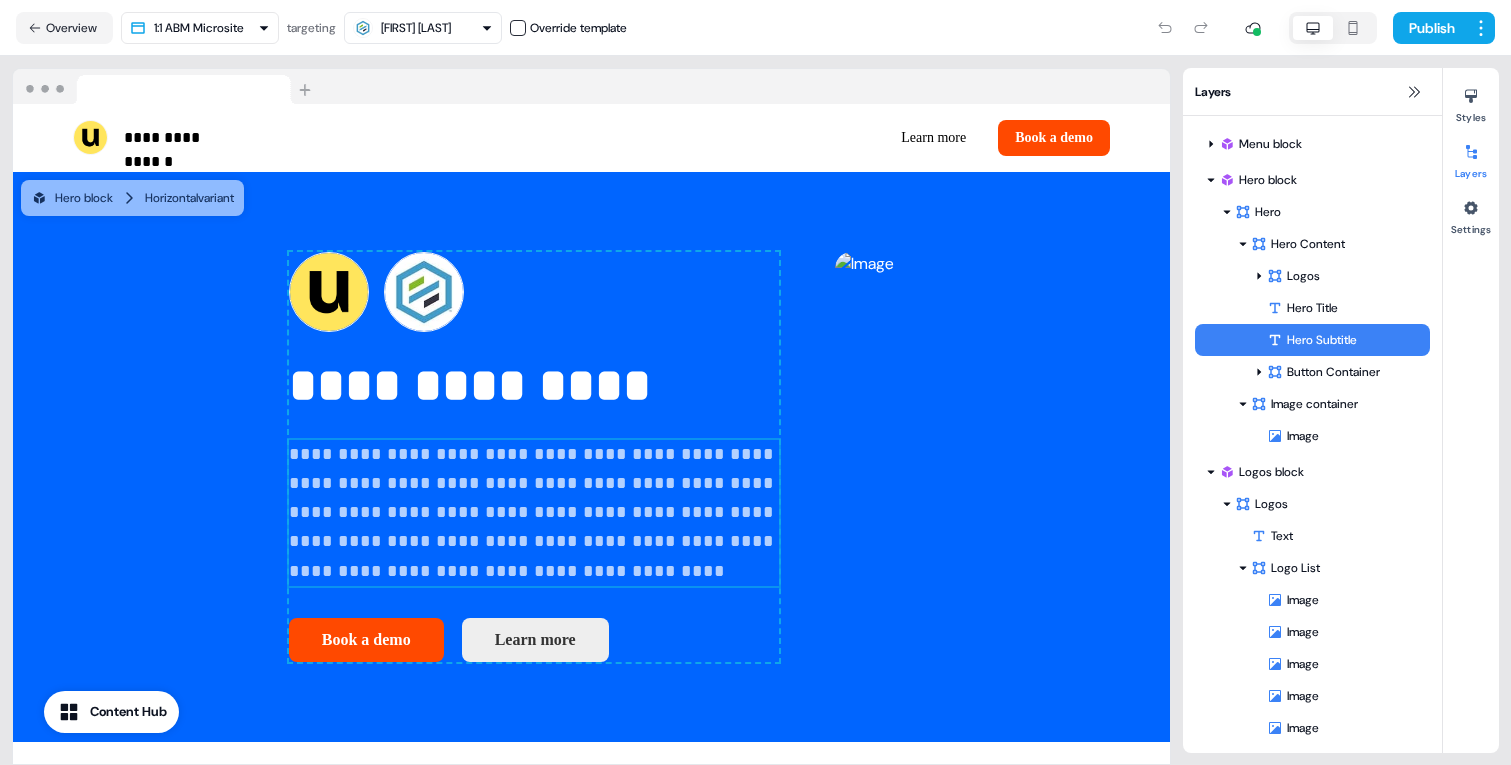 click on "**********" at bounding box center (534, 513) 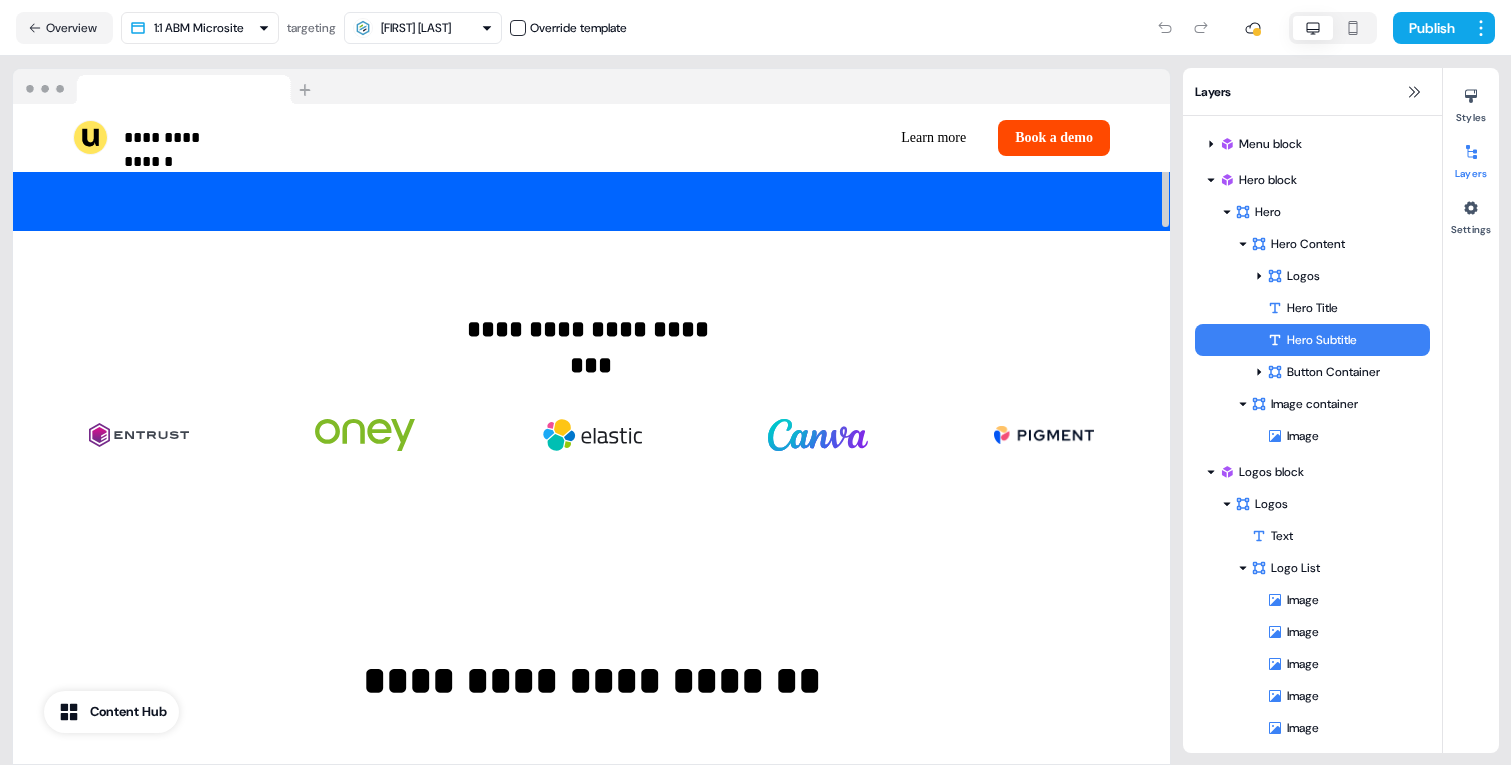 scroll, scrollTop: 548, scrollLeft: 0, axis: vertical 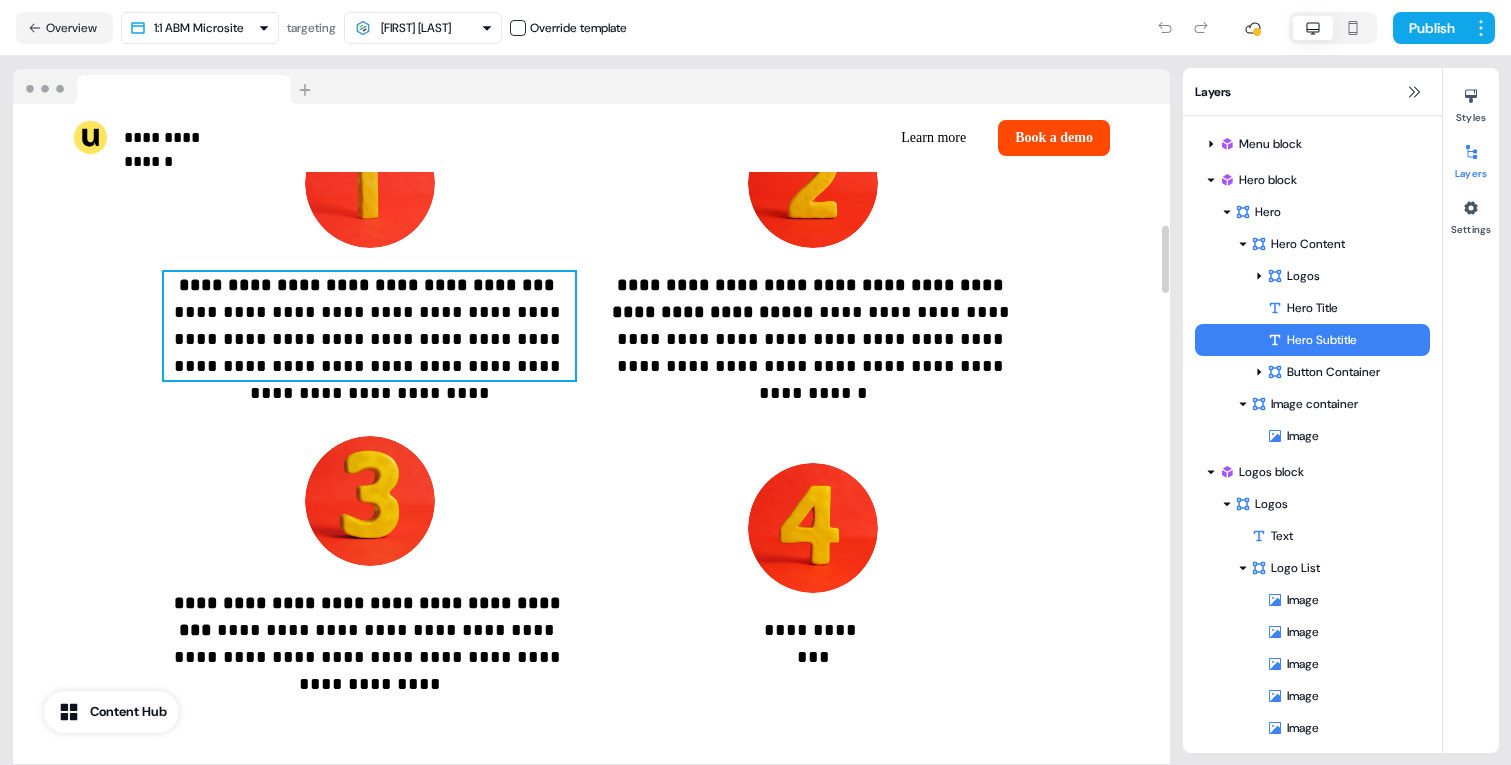 click on "**********" at bounding box center (369, 326) 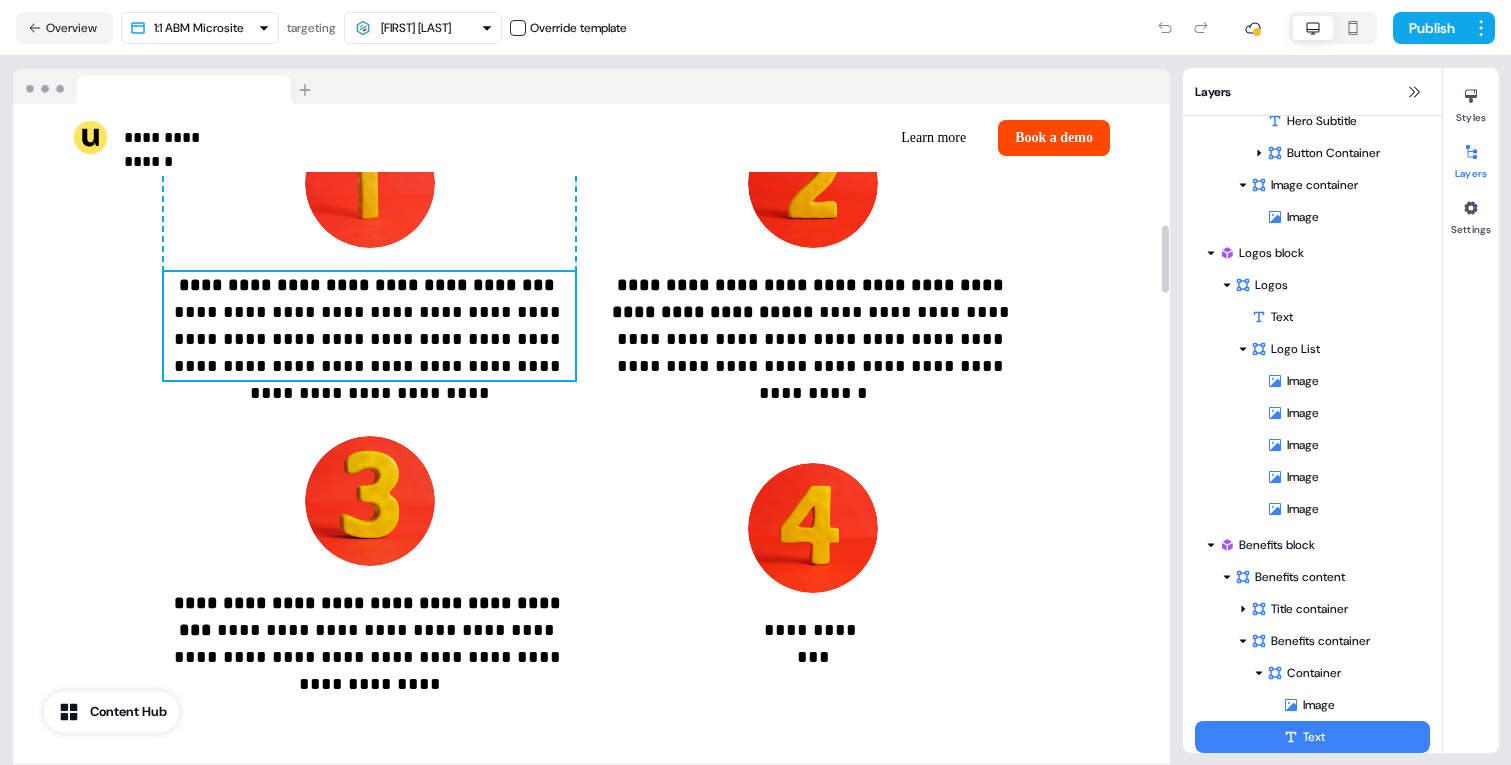 click on "**********" at bounding box center (369, 326) 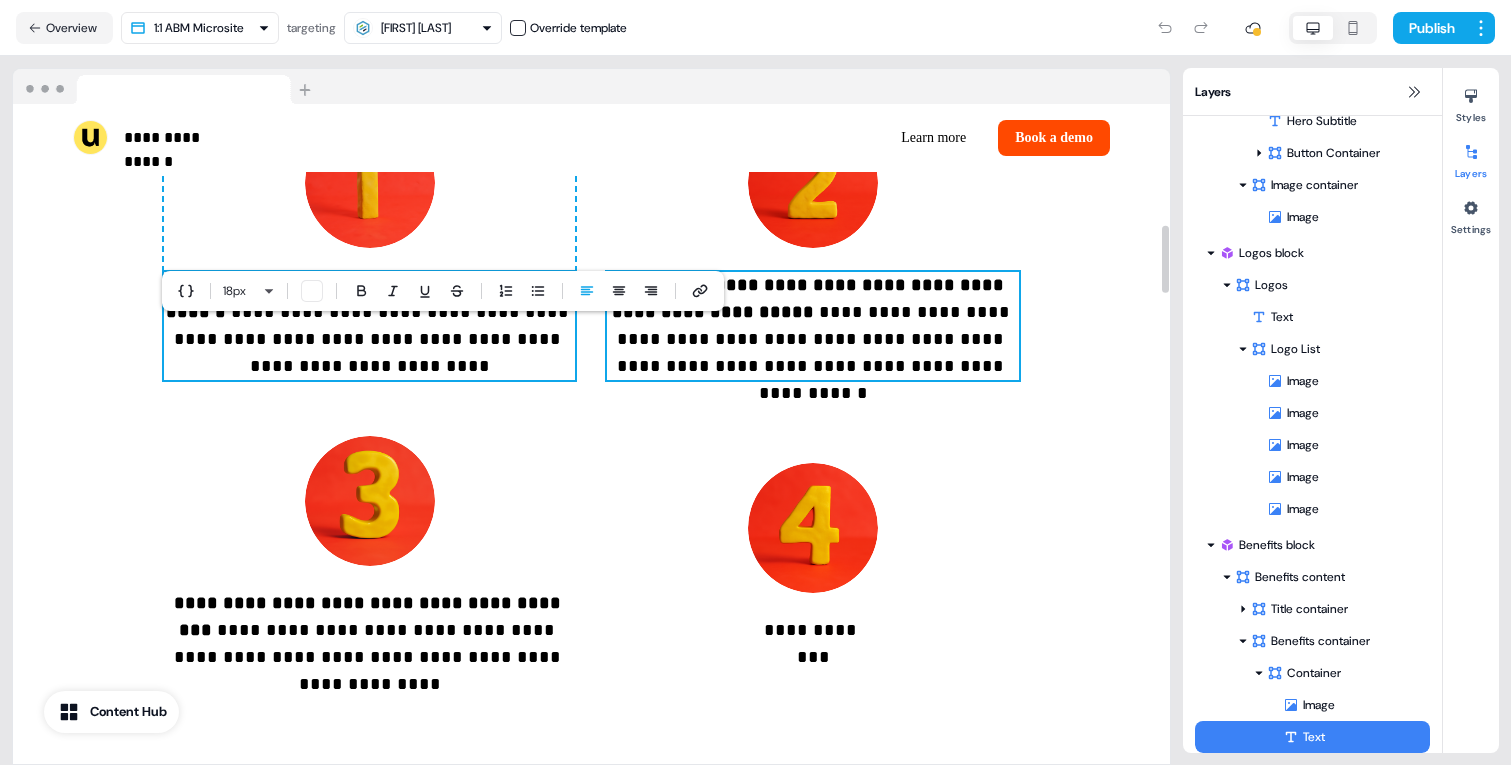 click on "**********" at bounding box center (812, 326) 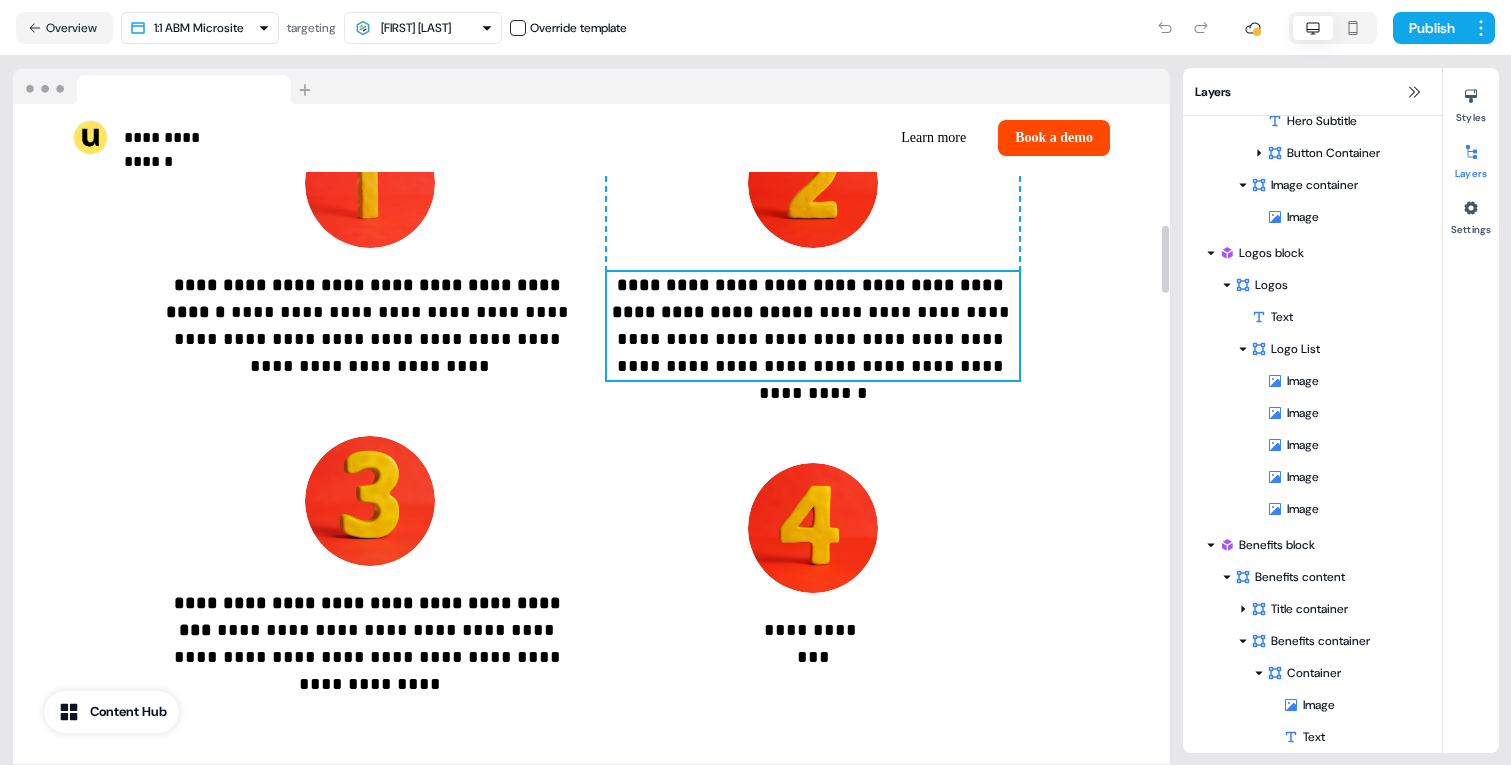 click on "**********" at bounding box center [812, 326] 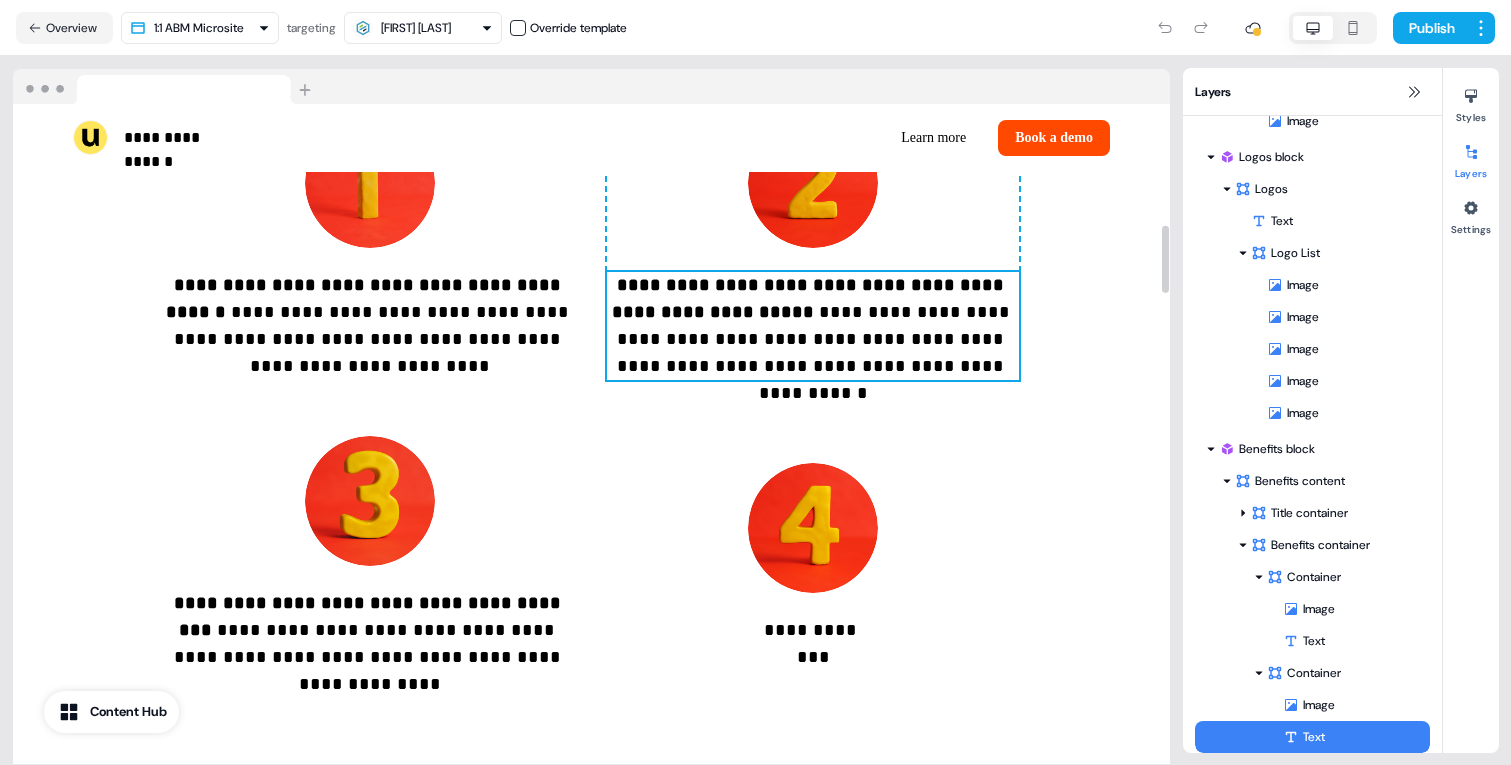 click on "**********" at bounding box center (812, 326) 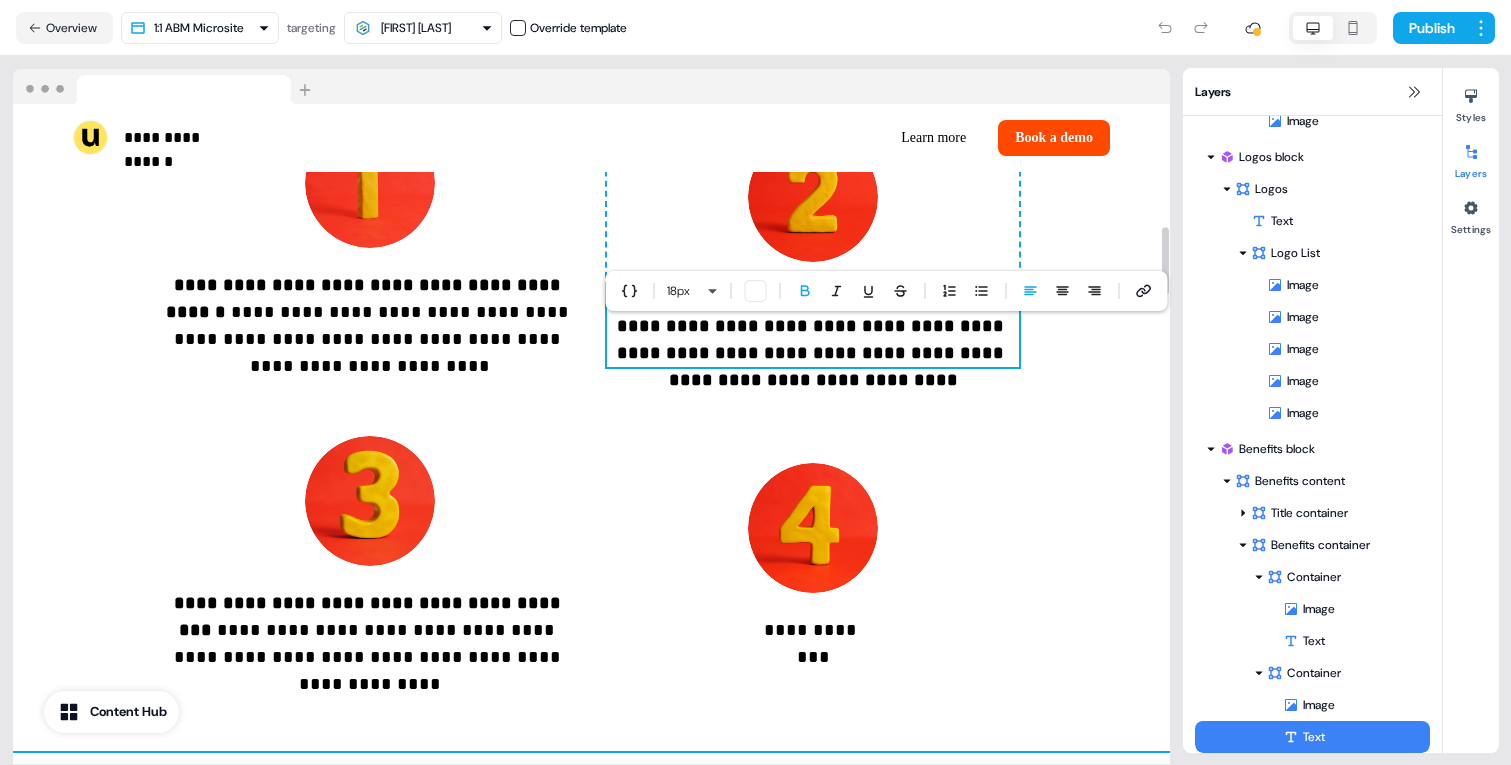 scroll, scrollTop: 1202, scrollLeft: 0, axis: vertical 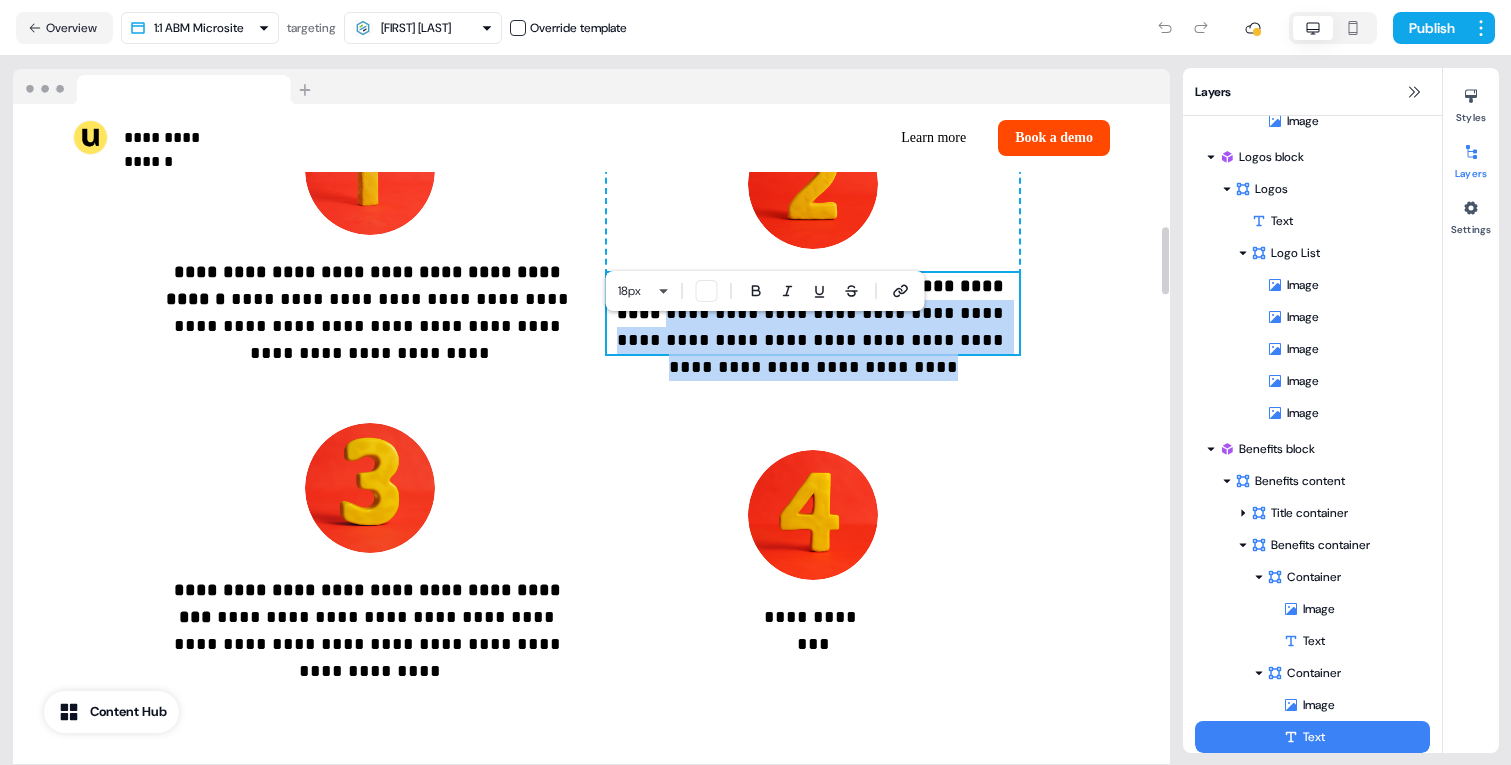 click on "**********" at bounding box center [812, 313] 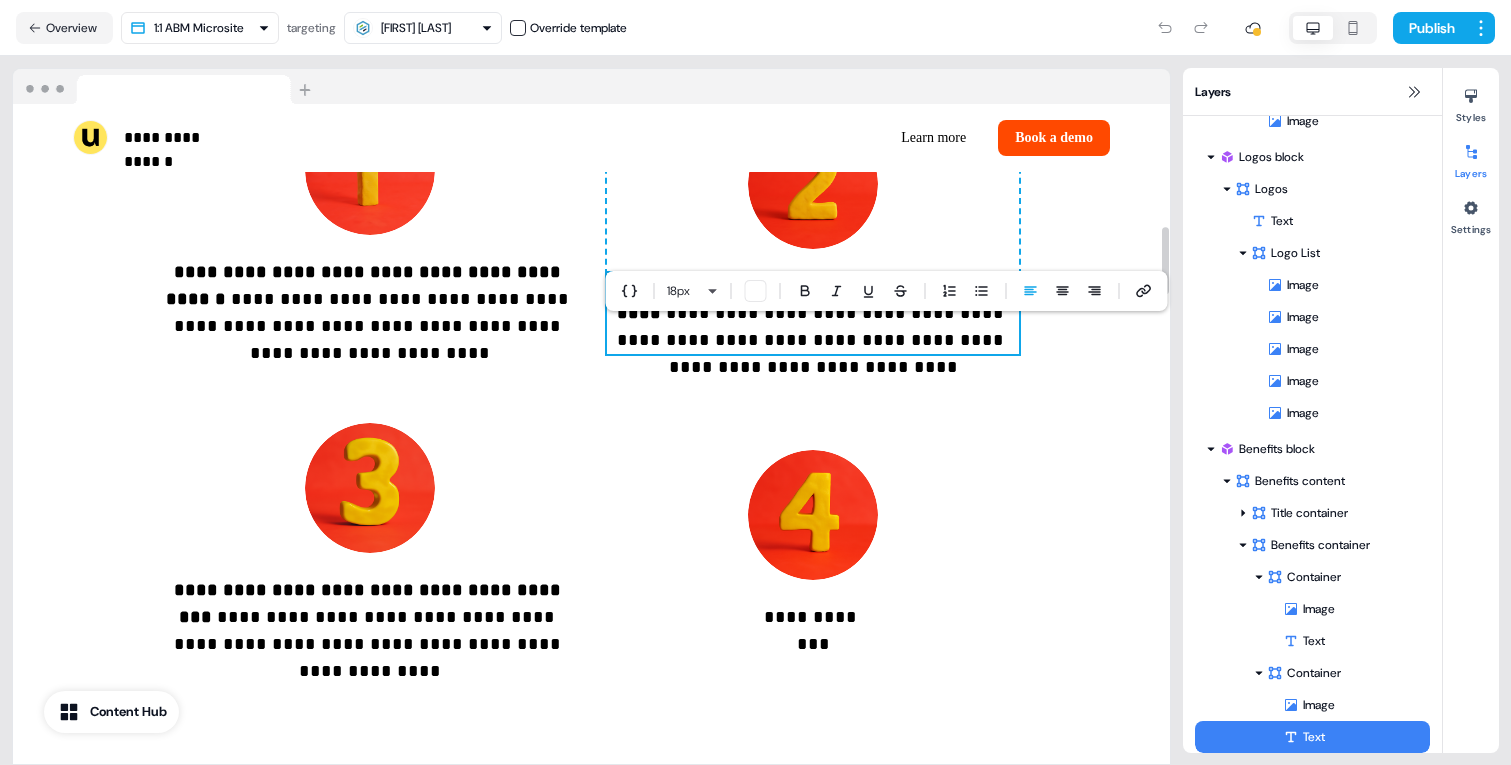 type 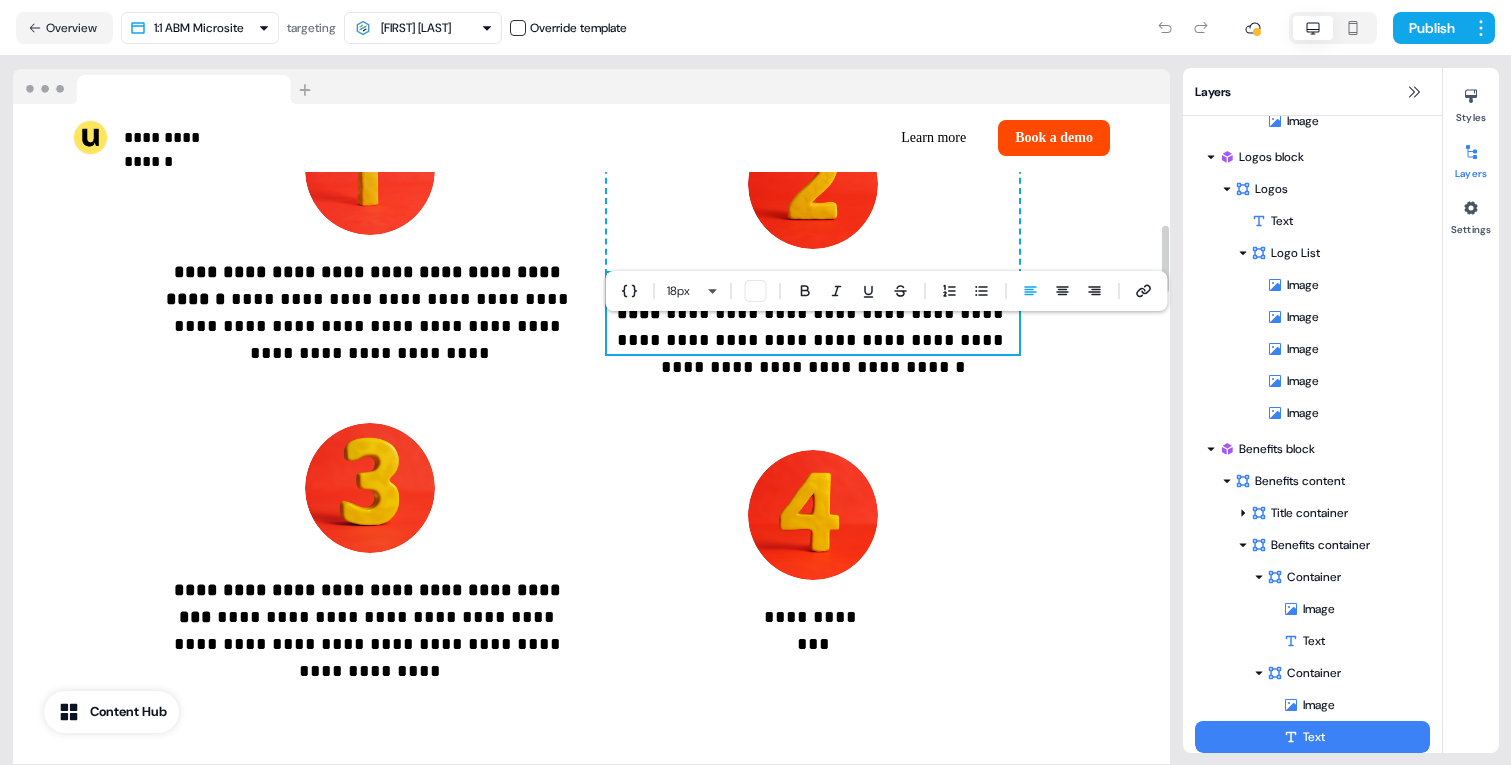 scroll, scrollTop: 1189, scrollLeft: 0, axis: vertical 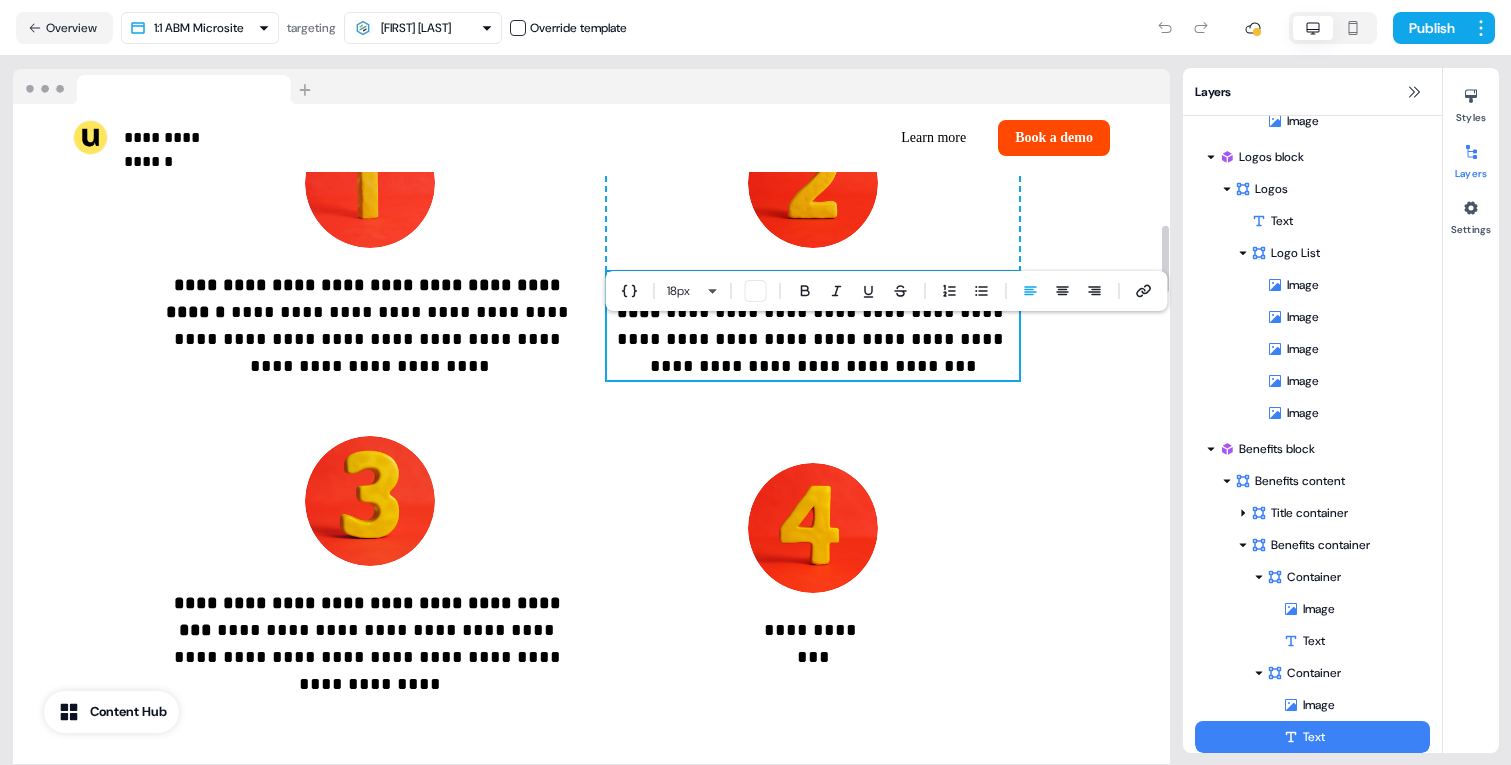 click on "**********" at bounding box center [812, 326] 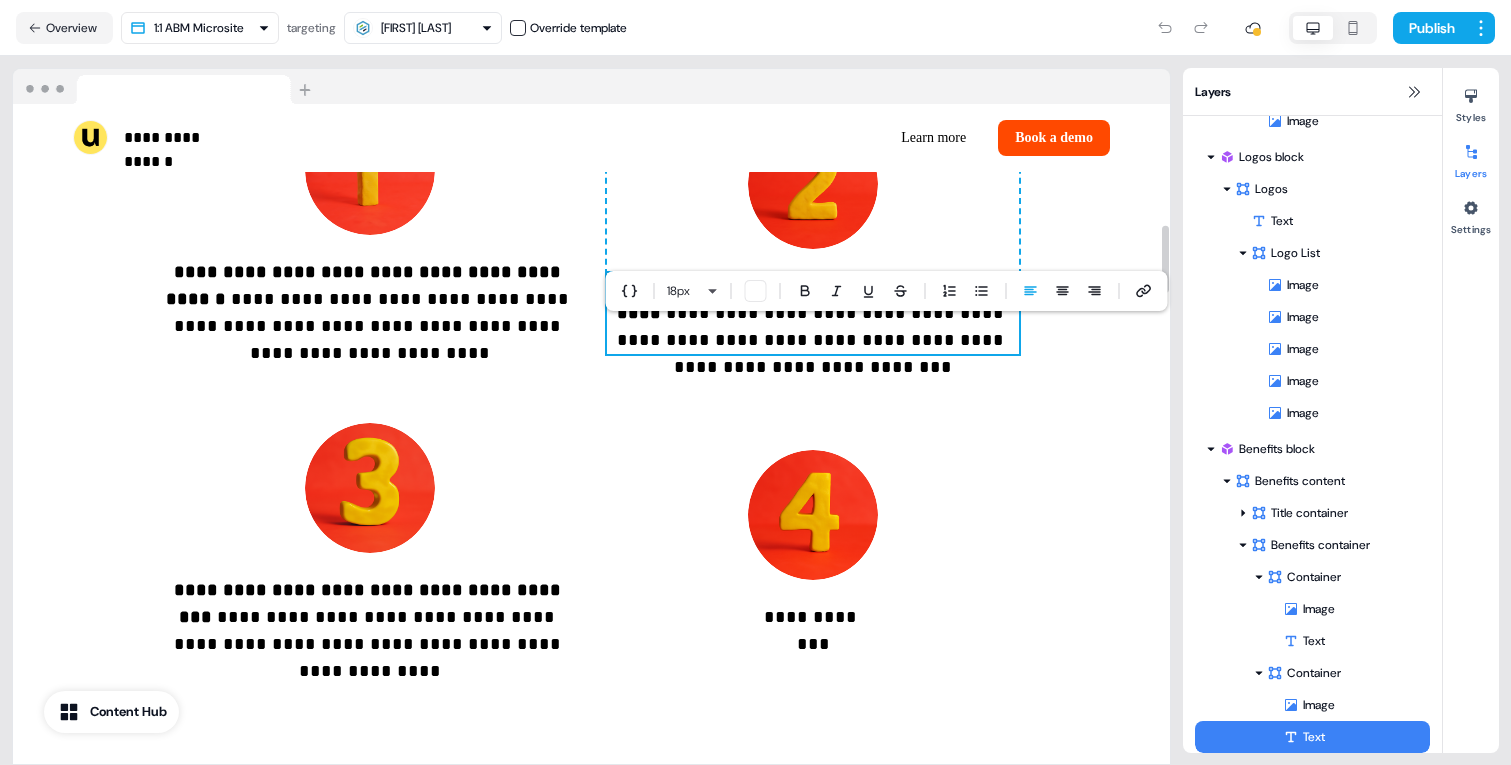 scroll, scrollTop: 1189, scrollLeft: 0, axis: vertical 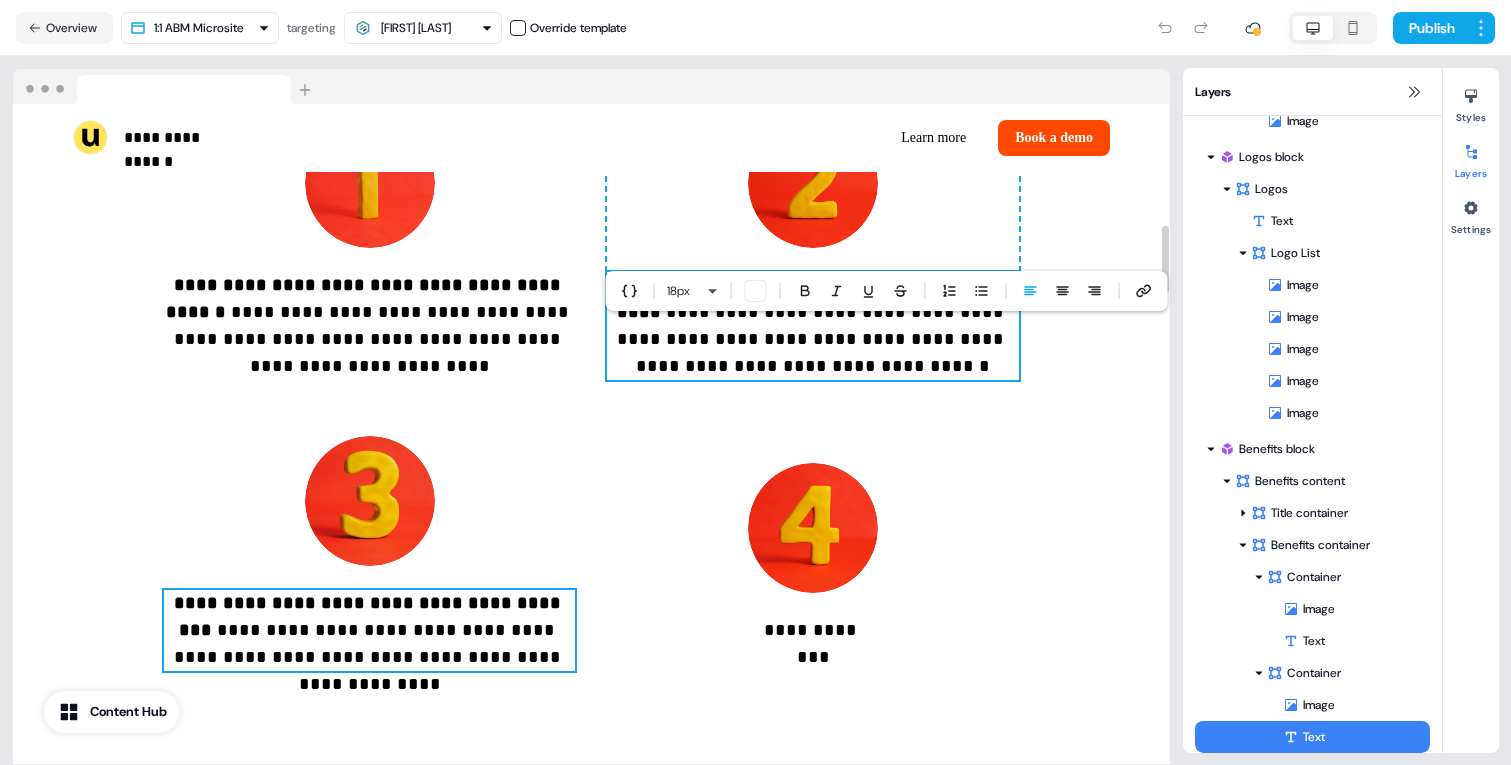 click on "**********" at bounding box center (370, 616) 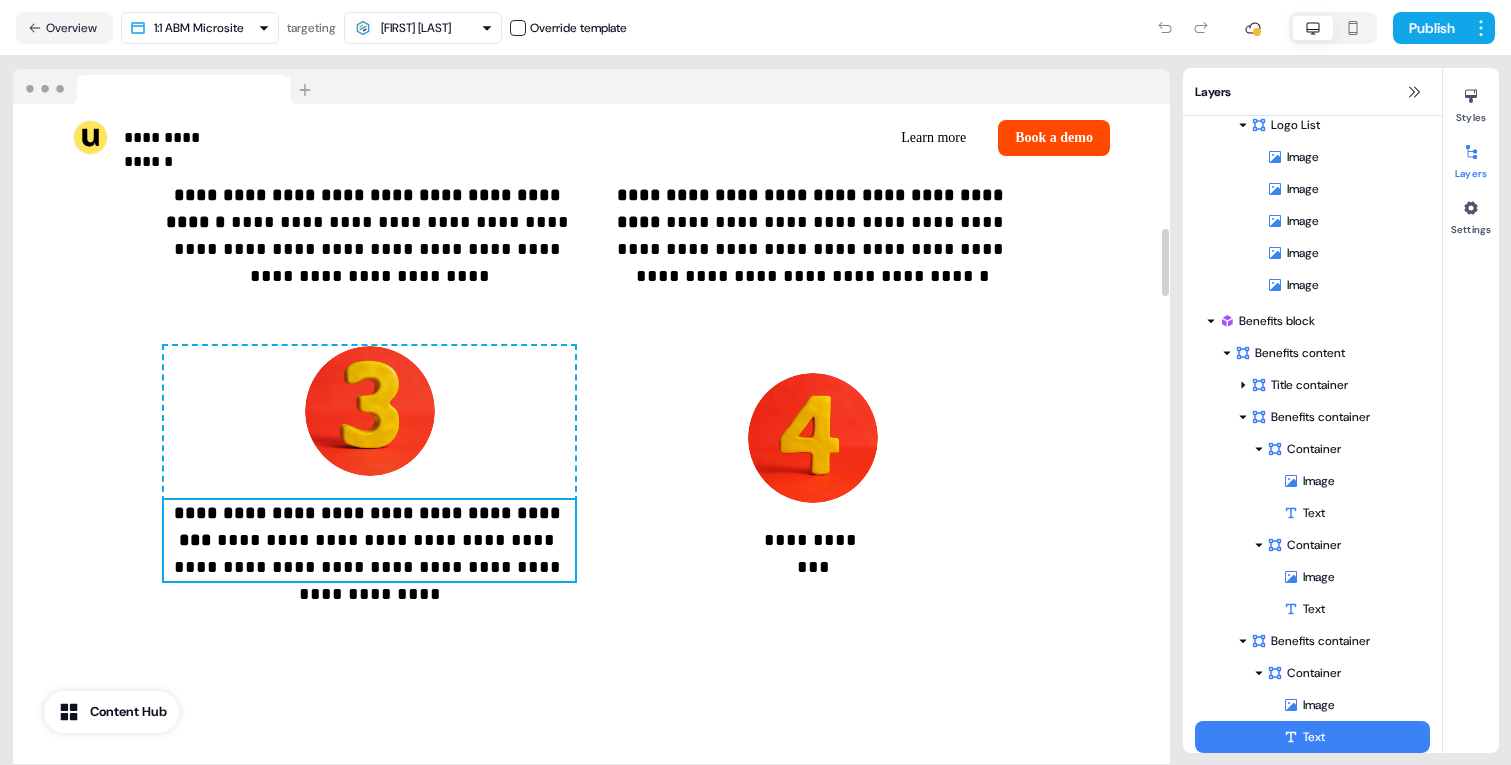 scroll, scrollTop: 1280, scrollLeft: 0, axis: vertical 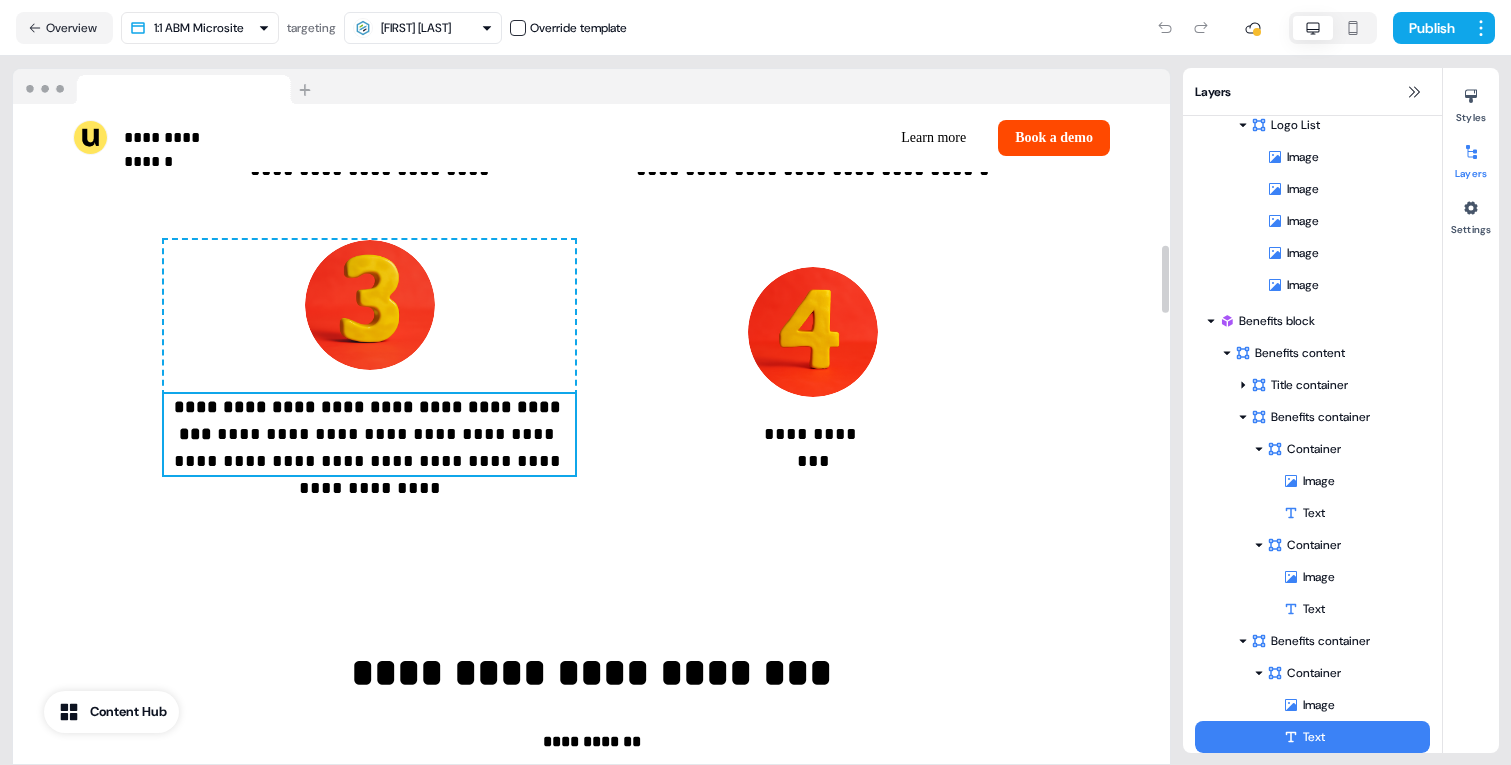 click on "**********" at bounding box center (369, 434) 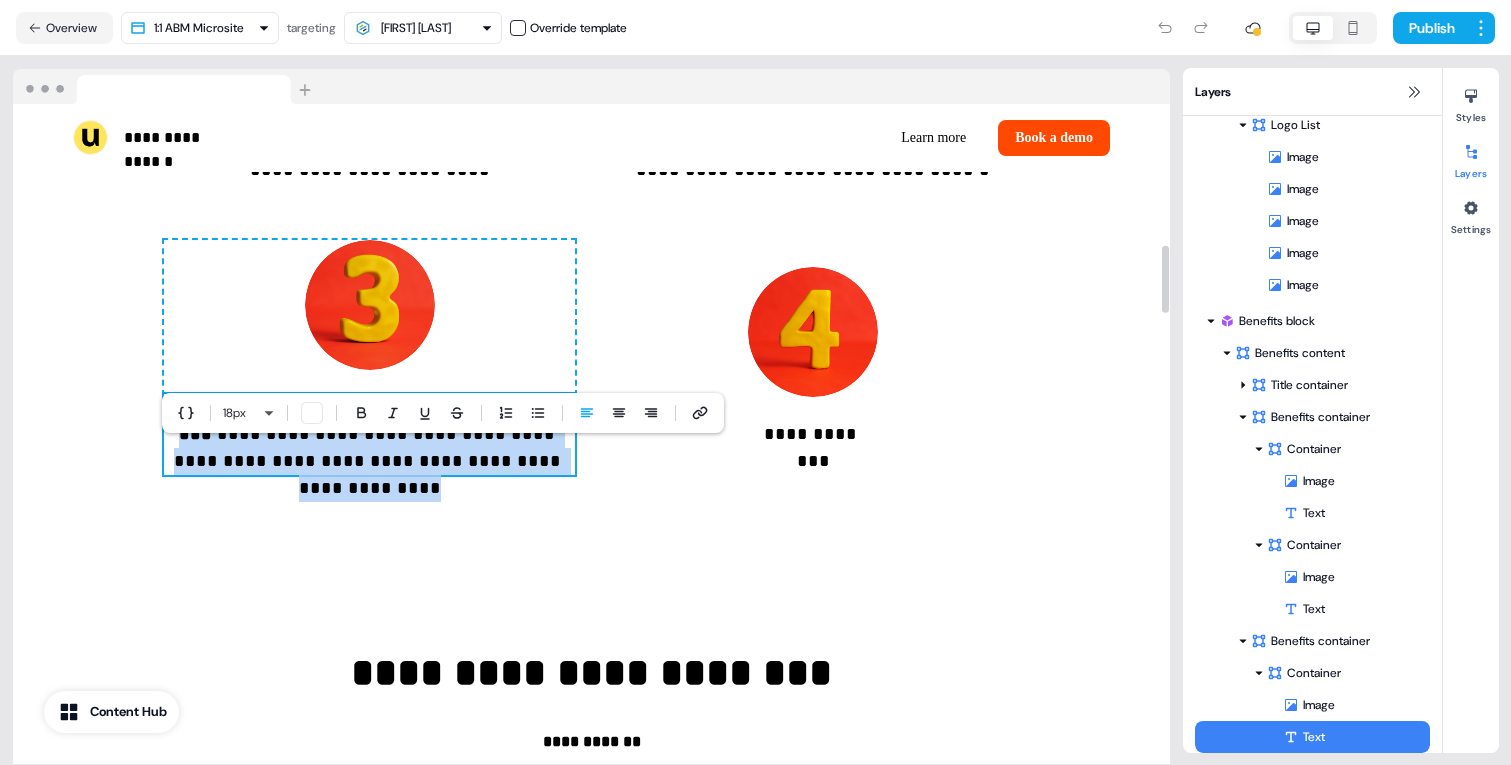 click on "**********" at bounding box center [369, 434] 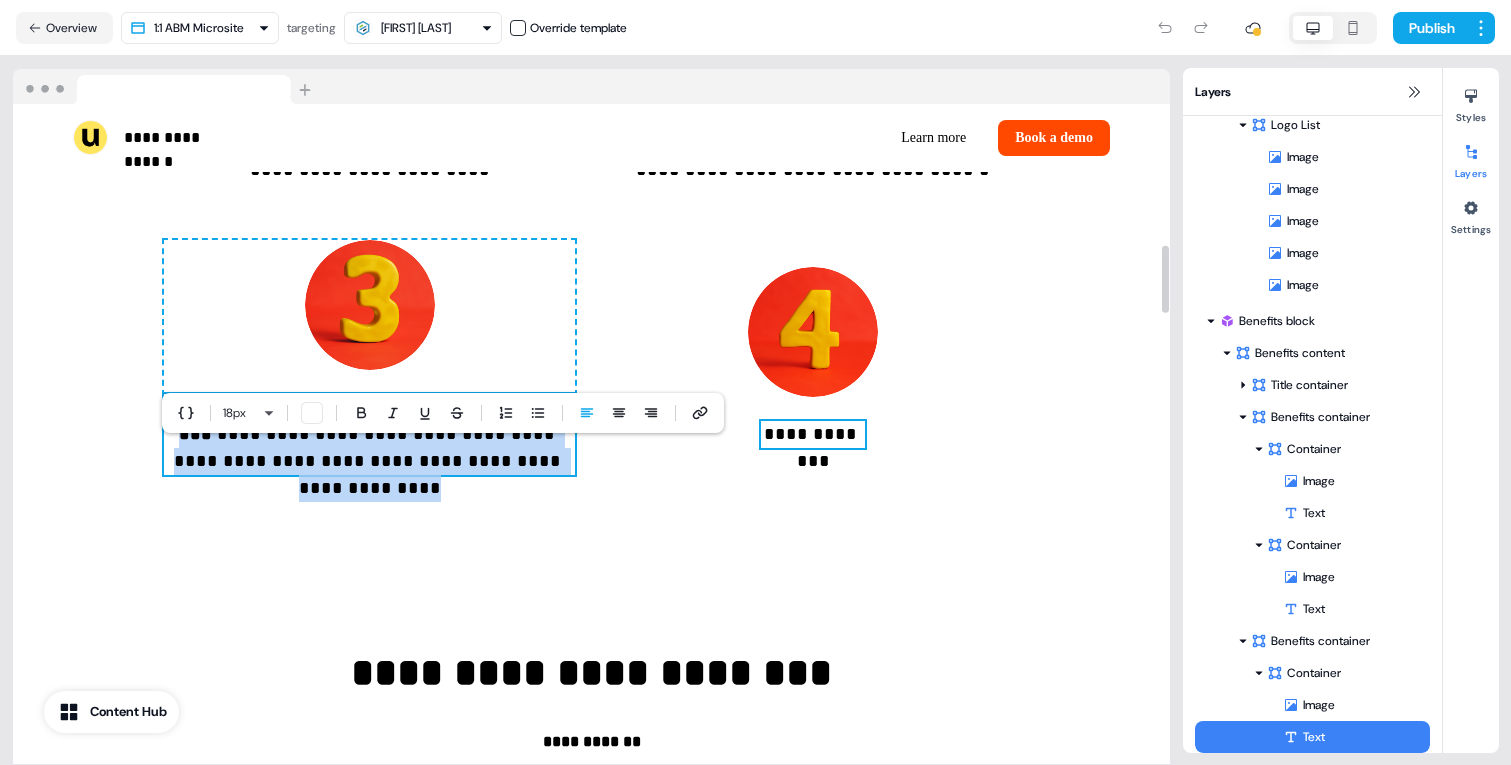 click on "**********" at bounding box center [813, 434] 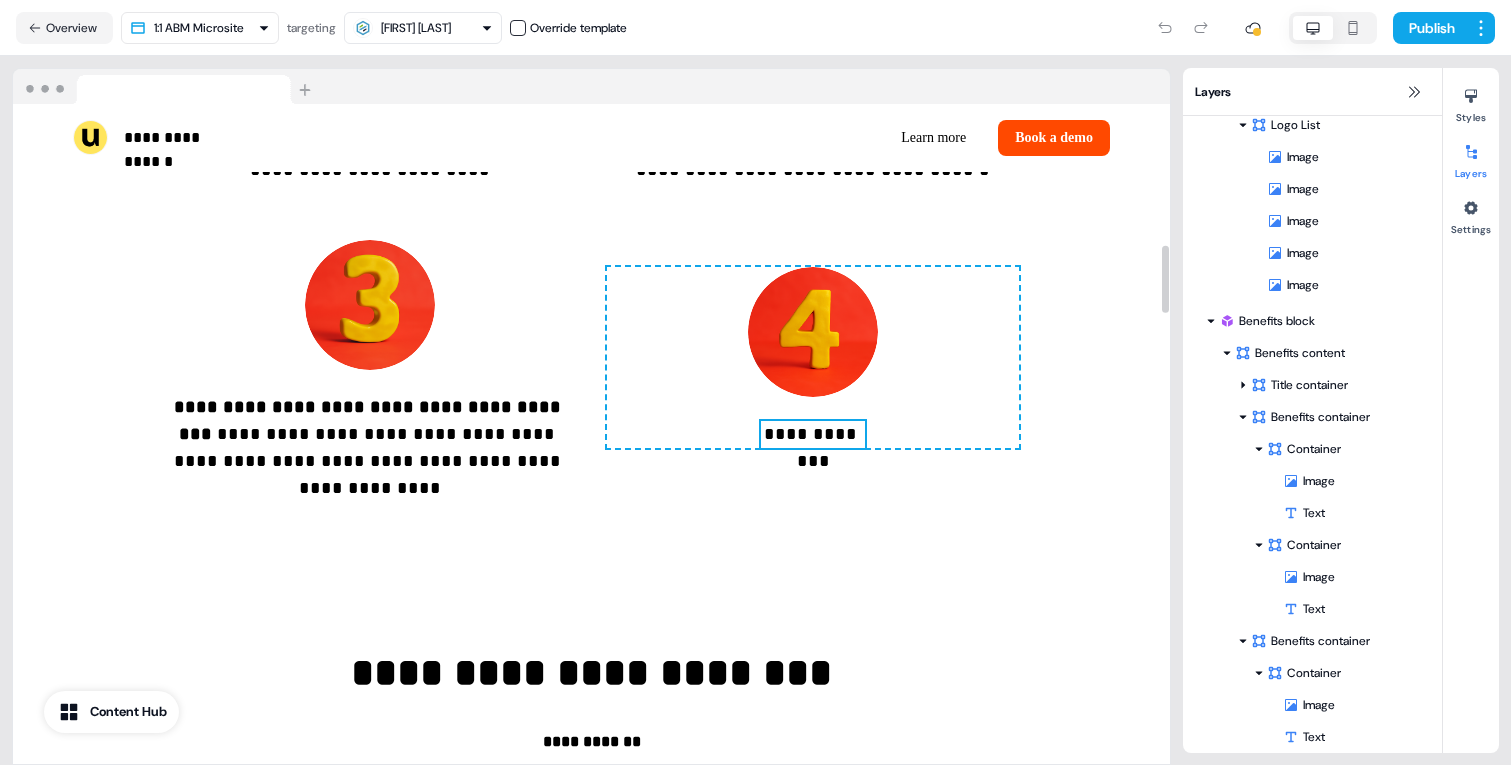 scroll, scrollTop: 539, scrollLeft: 0, axis: vertical 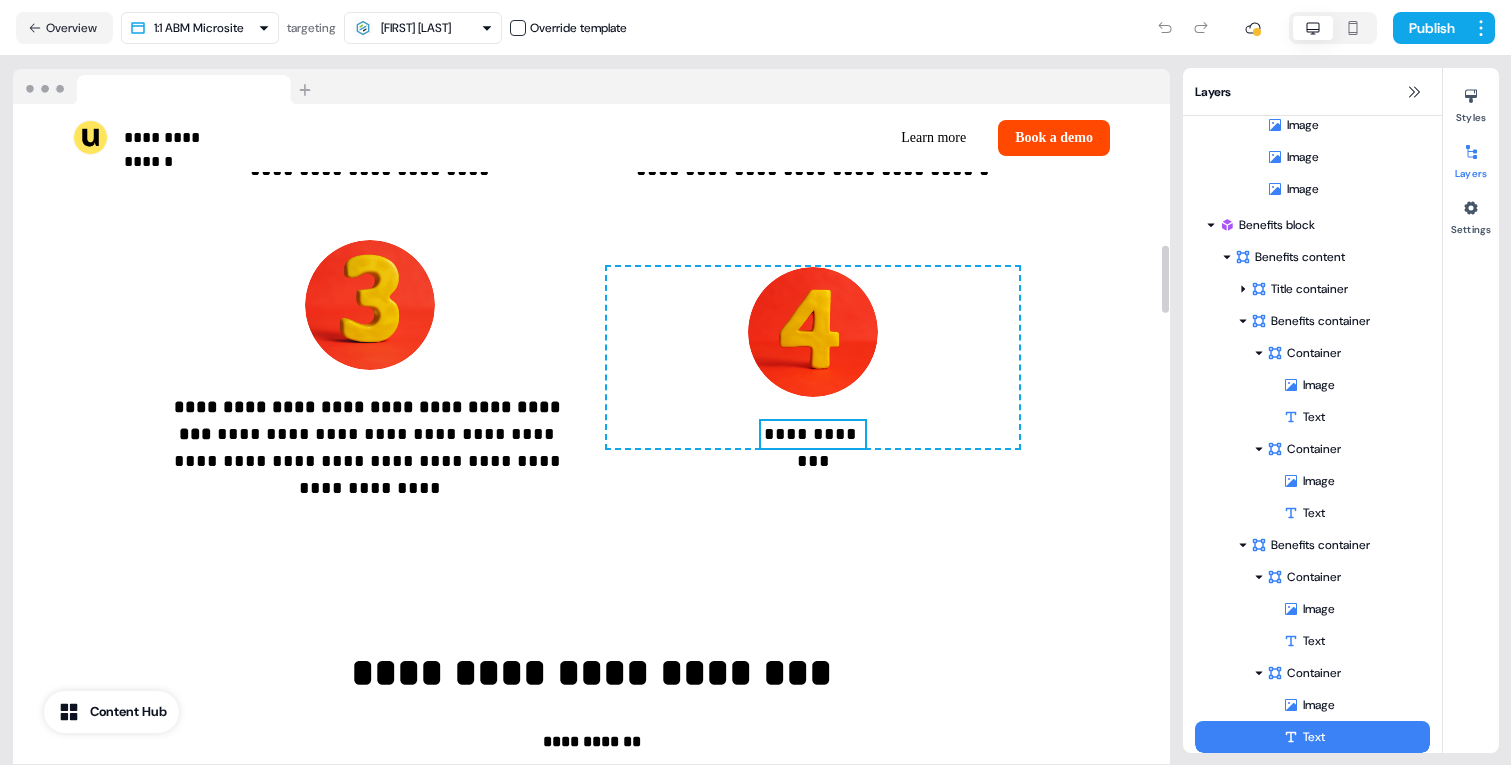 click on "**********" at bounding box center (813, 434) 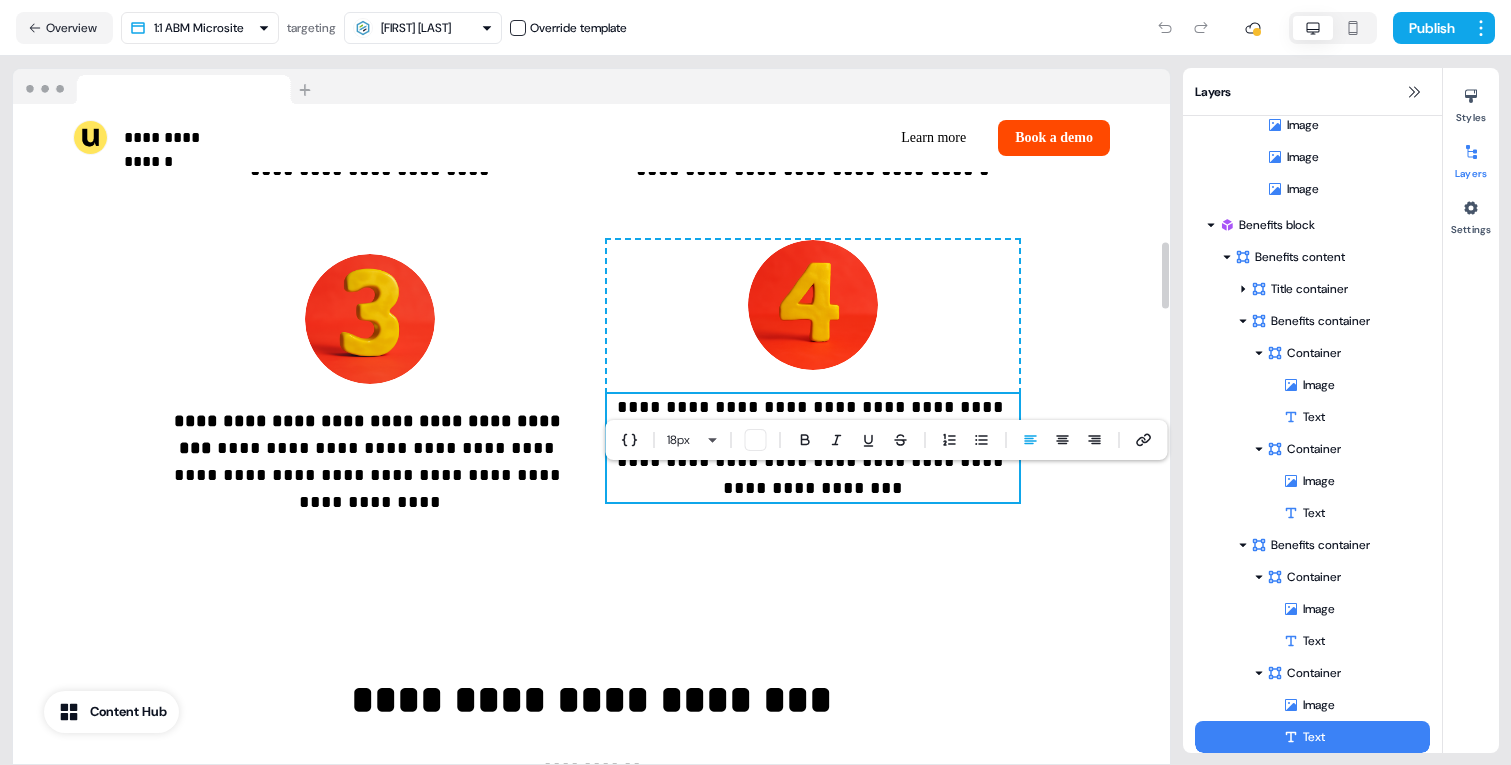 scroll, scrollTop: 1358, scrollLeft: 0, axis: vertical 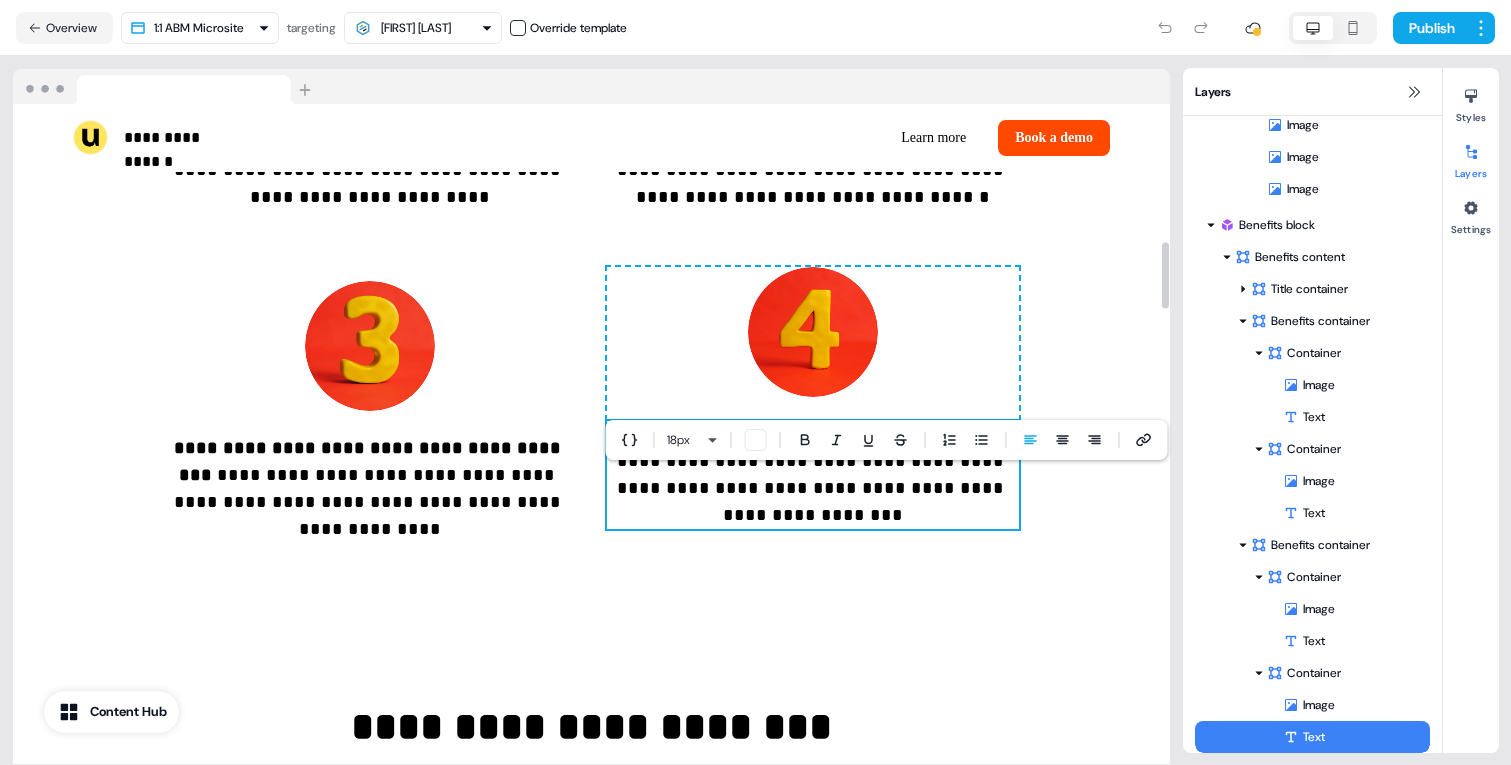 click on "**********" at bounding box center (812, 475) 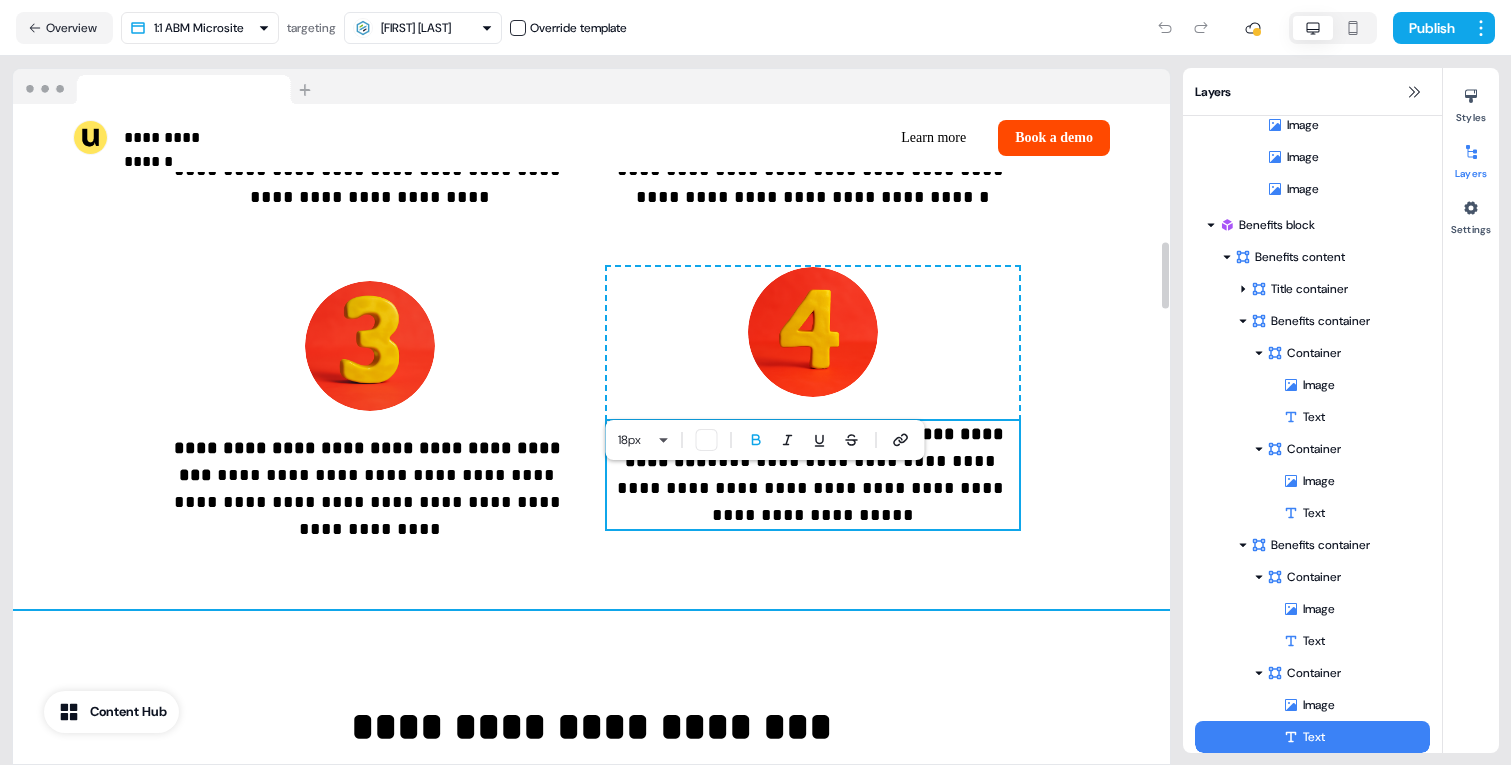 click on "**********" at bounding box center (591, 181) 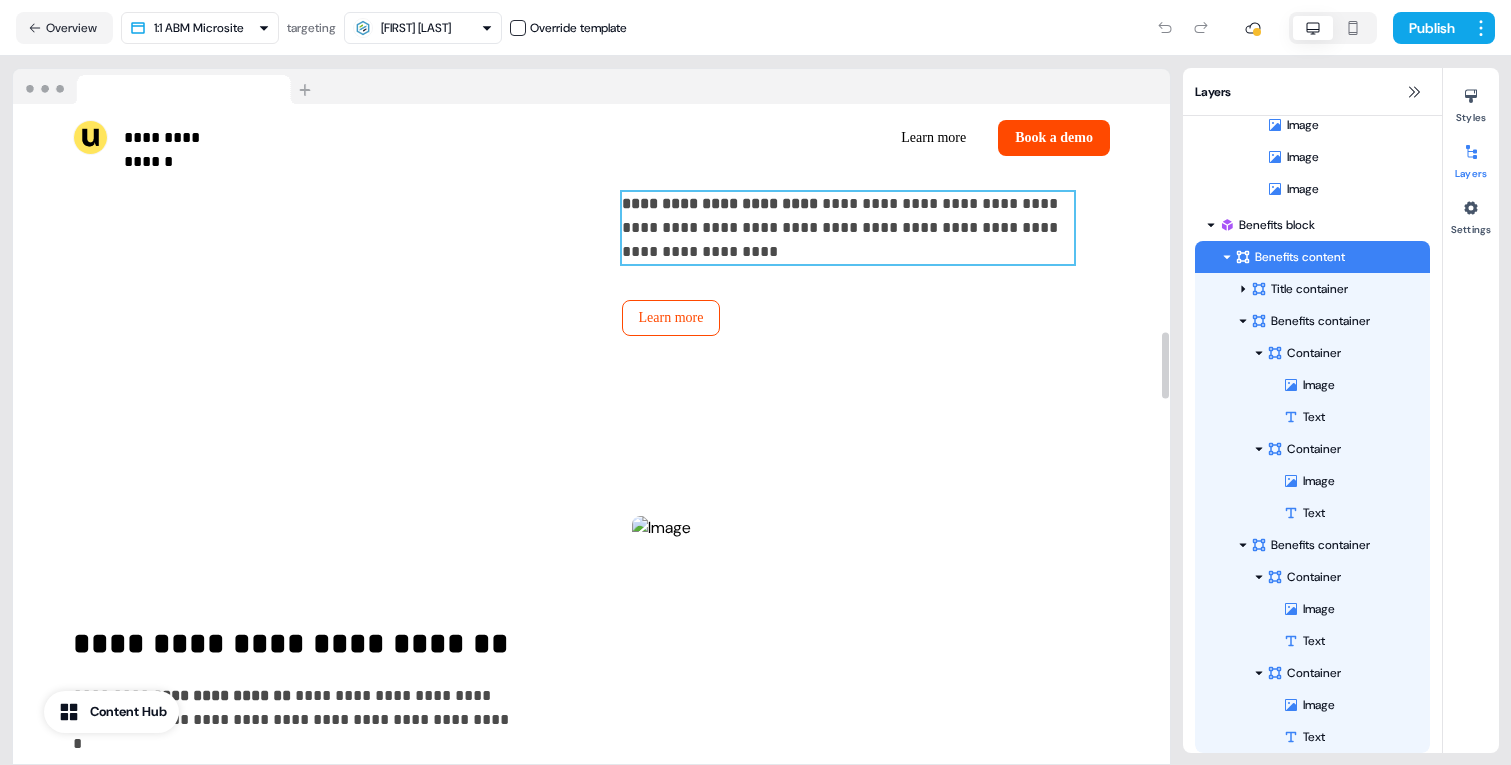 scroll, scrollTop: 2247, scrollLeft: 0, axis: vertical 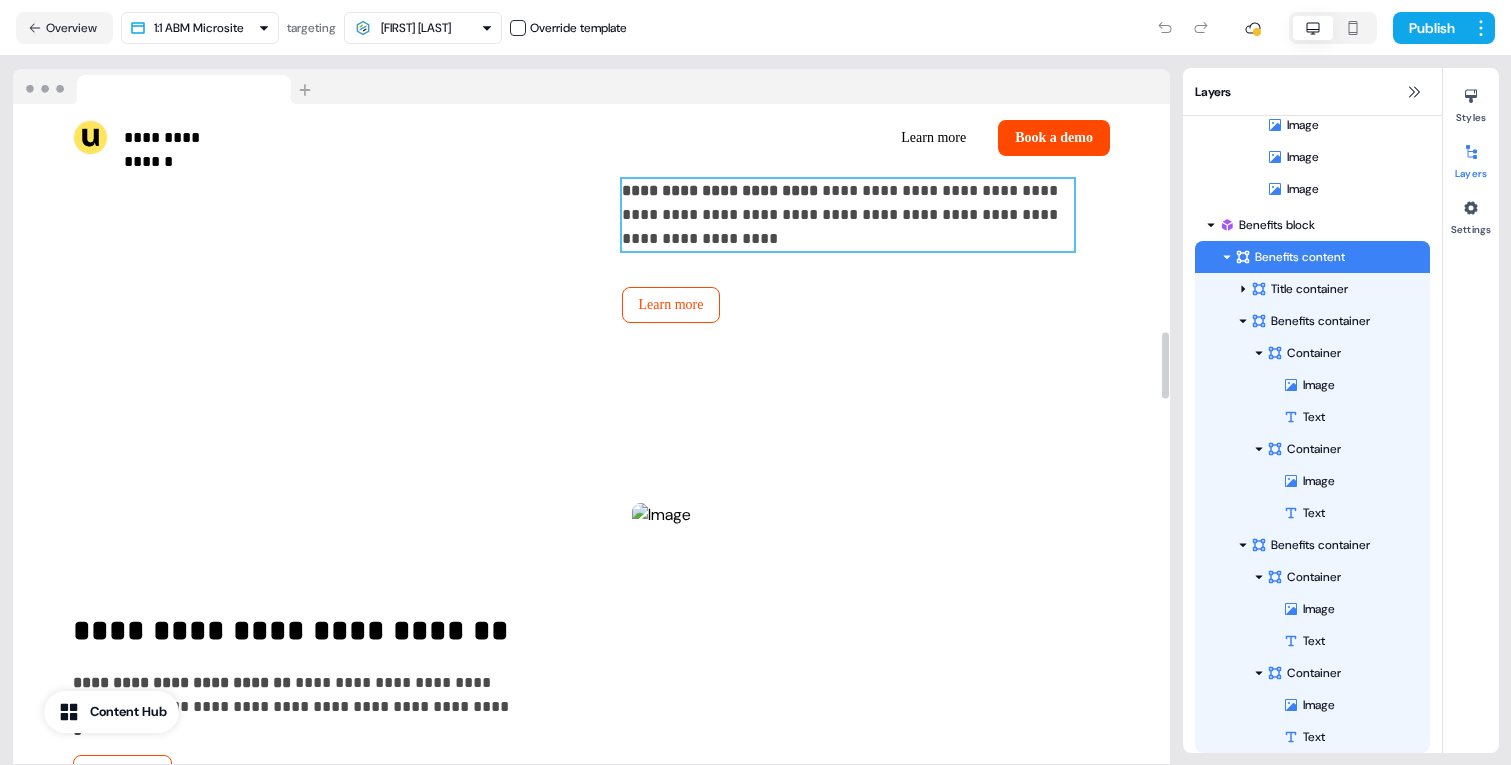 click on "**********" at bounding box center (848, 215) 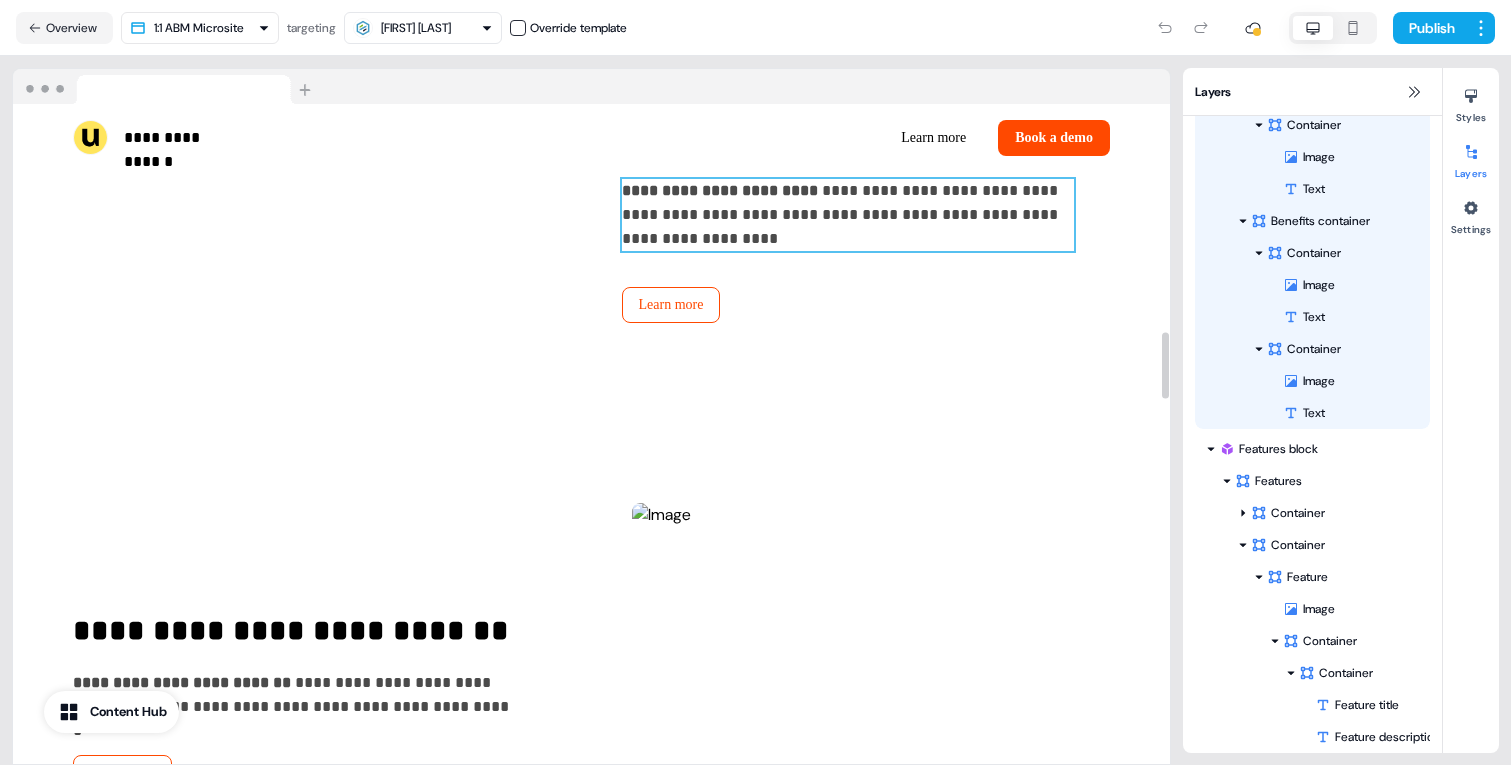 click on "**********" at bounding box center [848, 215] 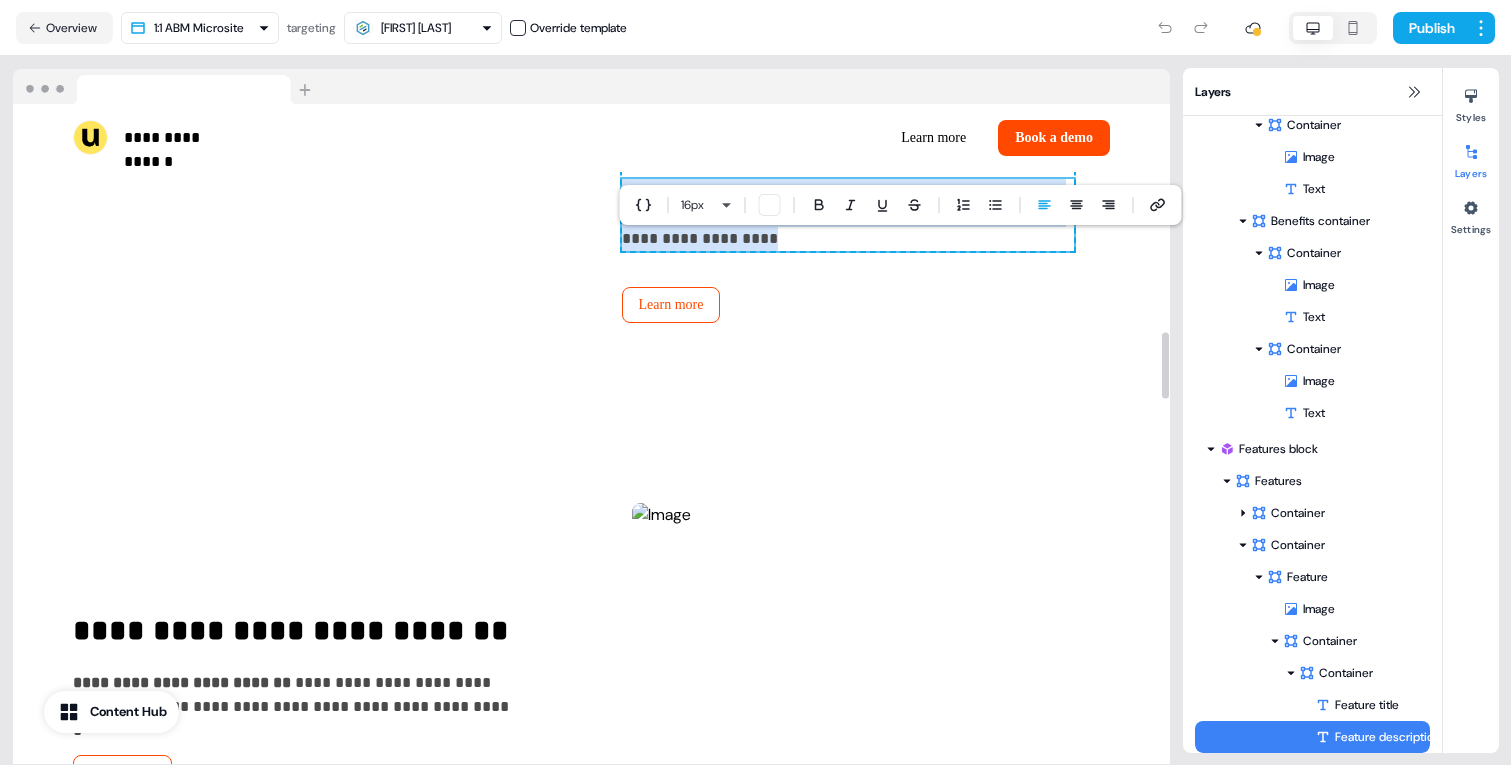 click on "**********" at bounding box center (848, 215) 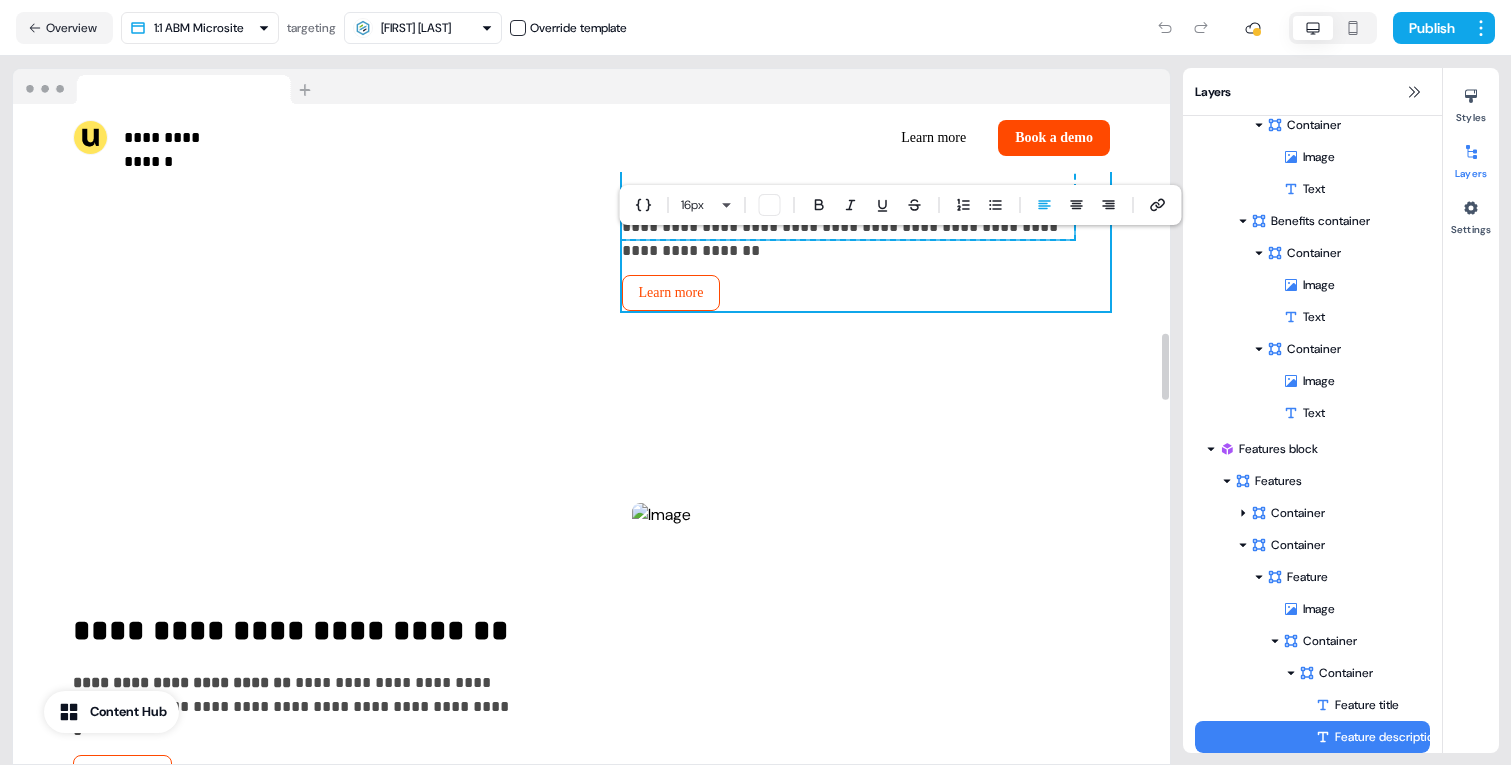 scroll, scrollTop: 2259, scrollLeft: 0, axis: vertical 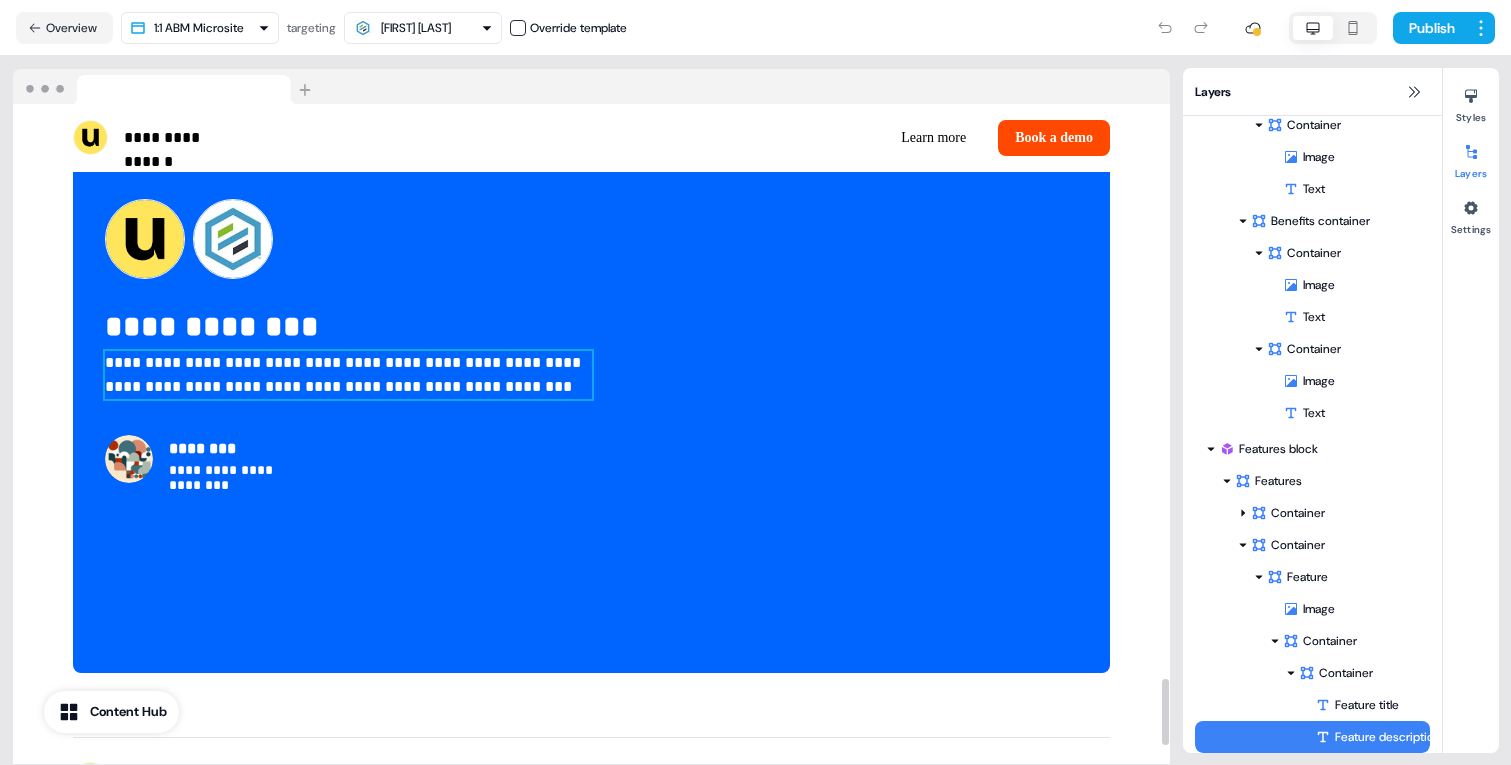 click on "**********" at bounding box center [348, 375] 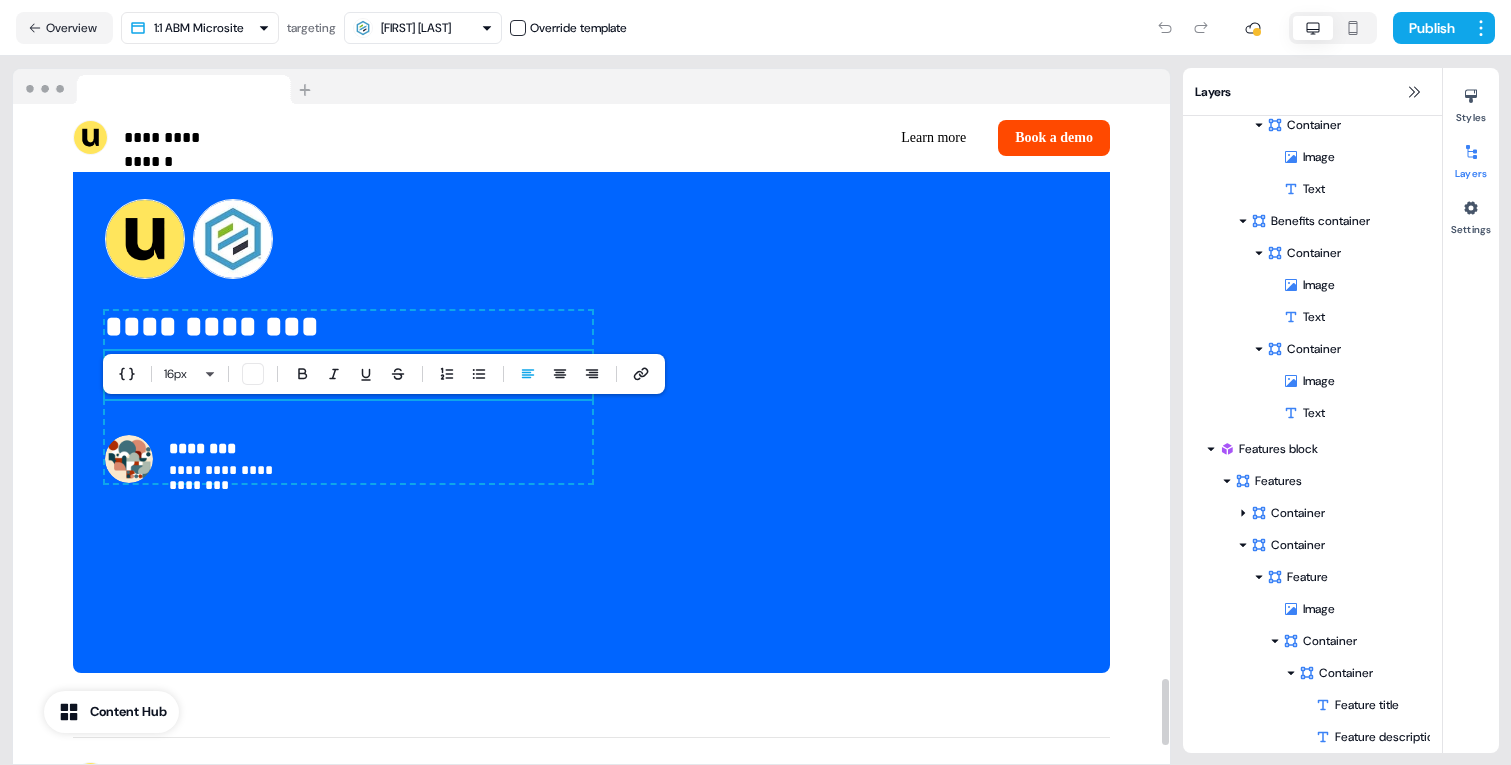 scroll, scrollTop: 2699, scrollLeft: 0, axis: vertical 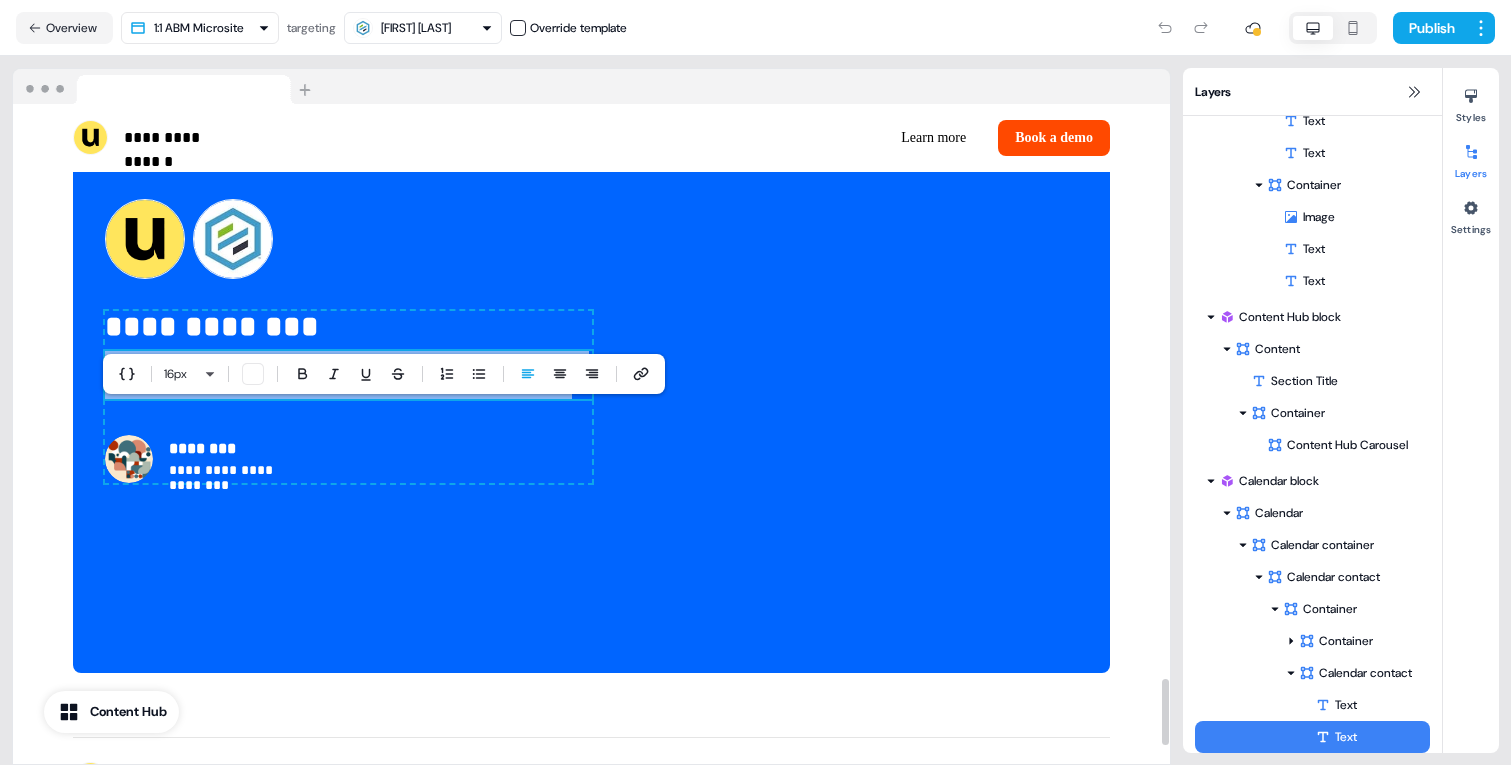 click on "**********" at bounding box center [348, 375] 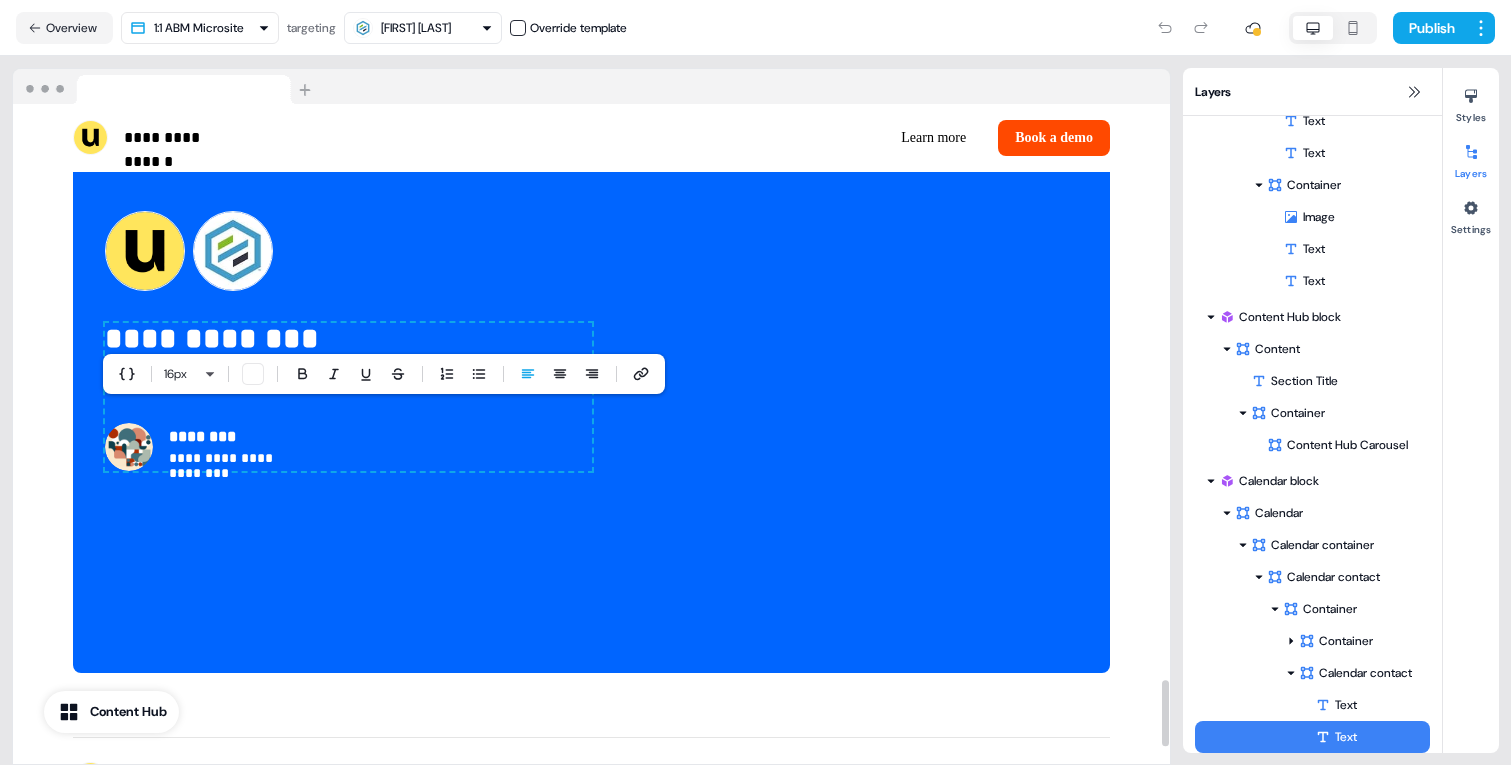 scroll, scrollTop: 5683, scrollLeft: 0, axis: vertical 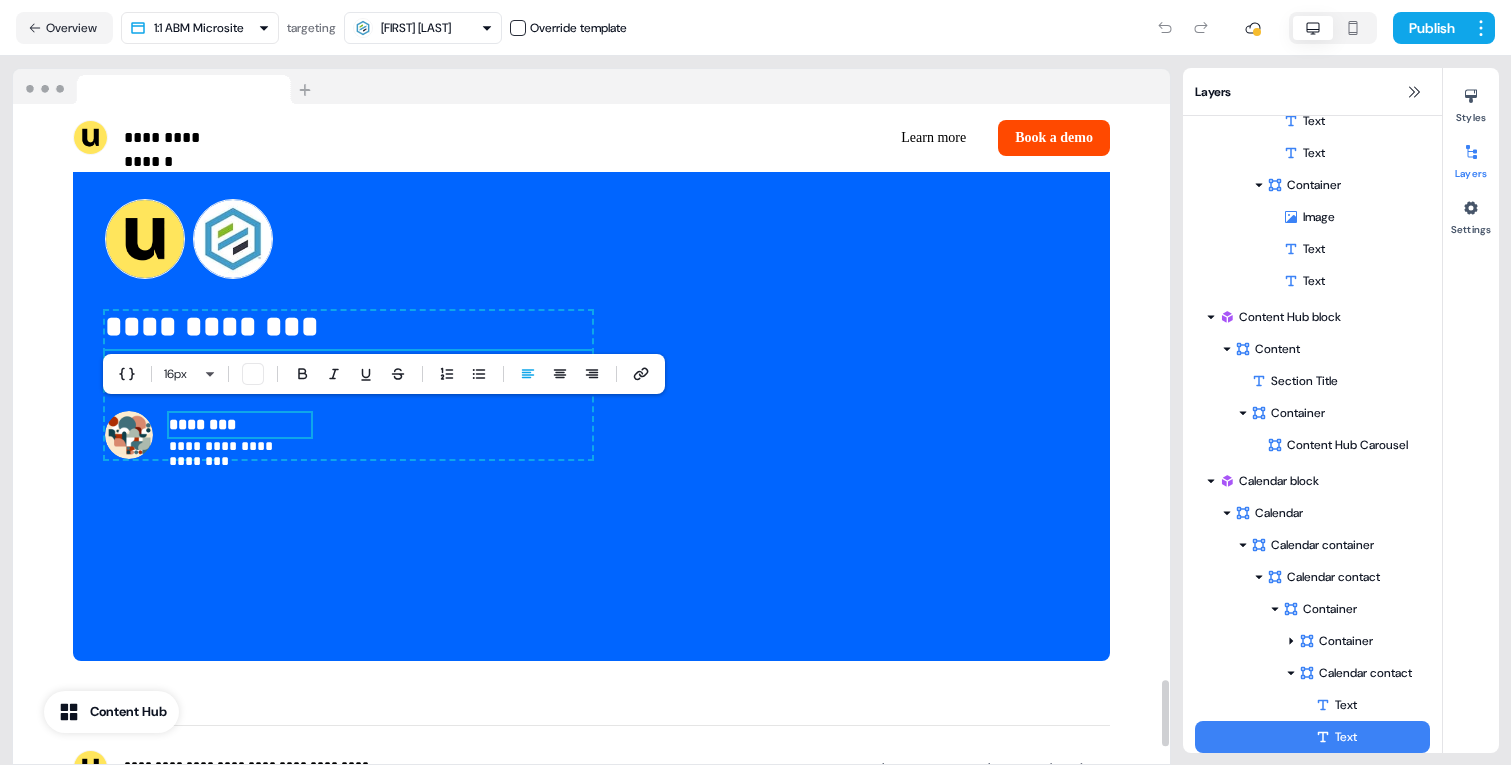 click on "********" at bounding box center [240, 425] 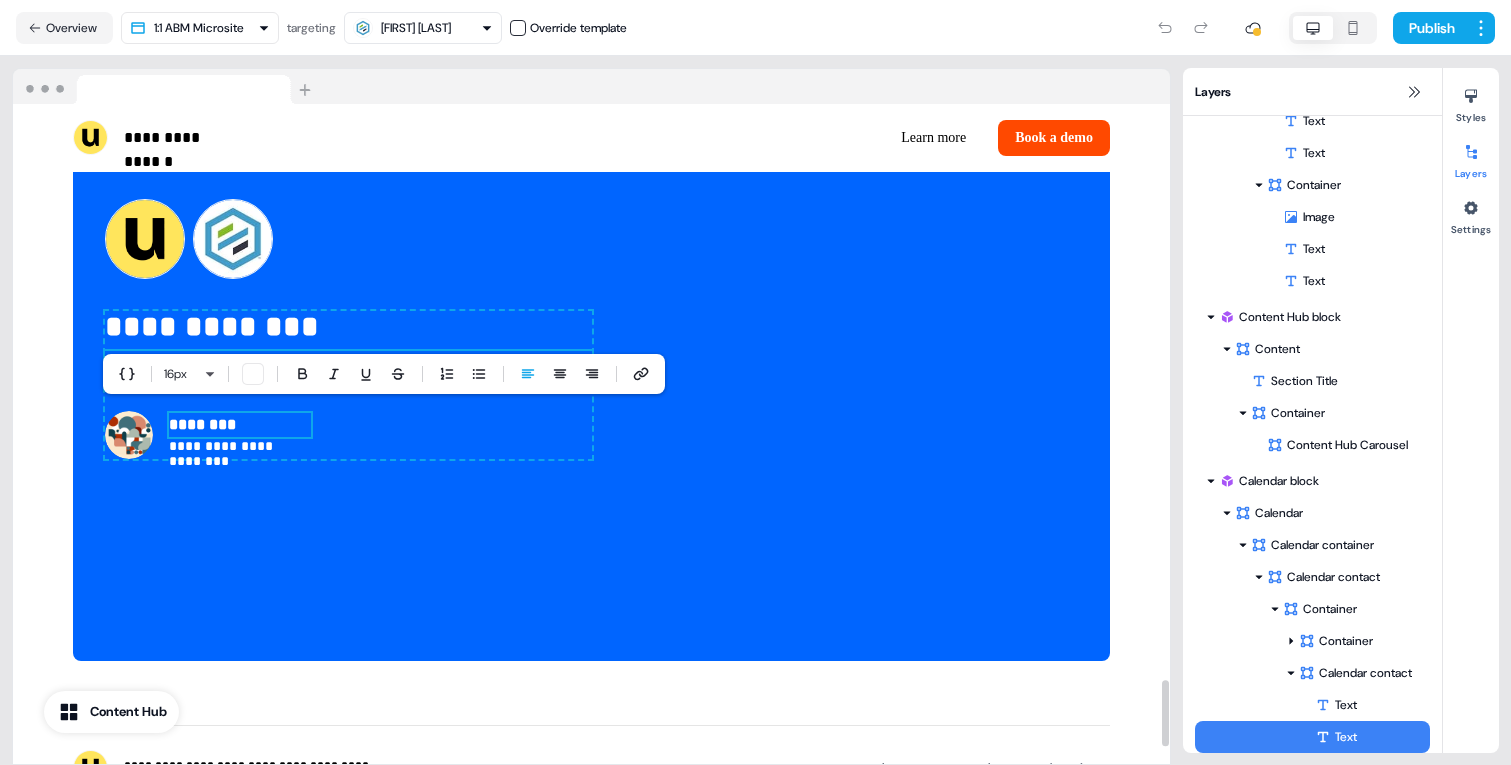 scroll, scrollTop: 2827, scrollLeft: 0, axis: vertical 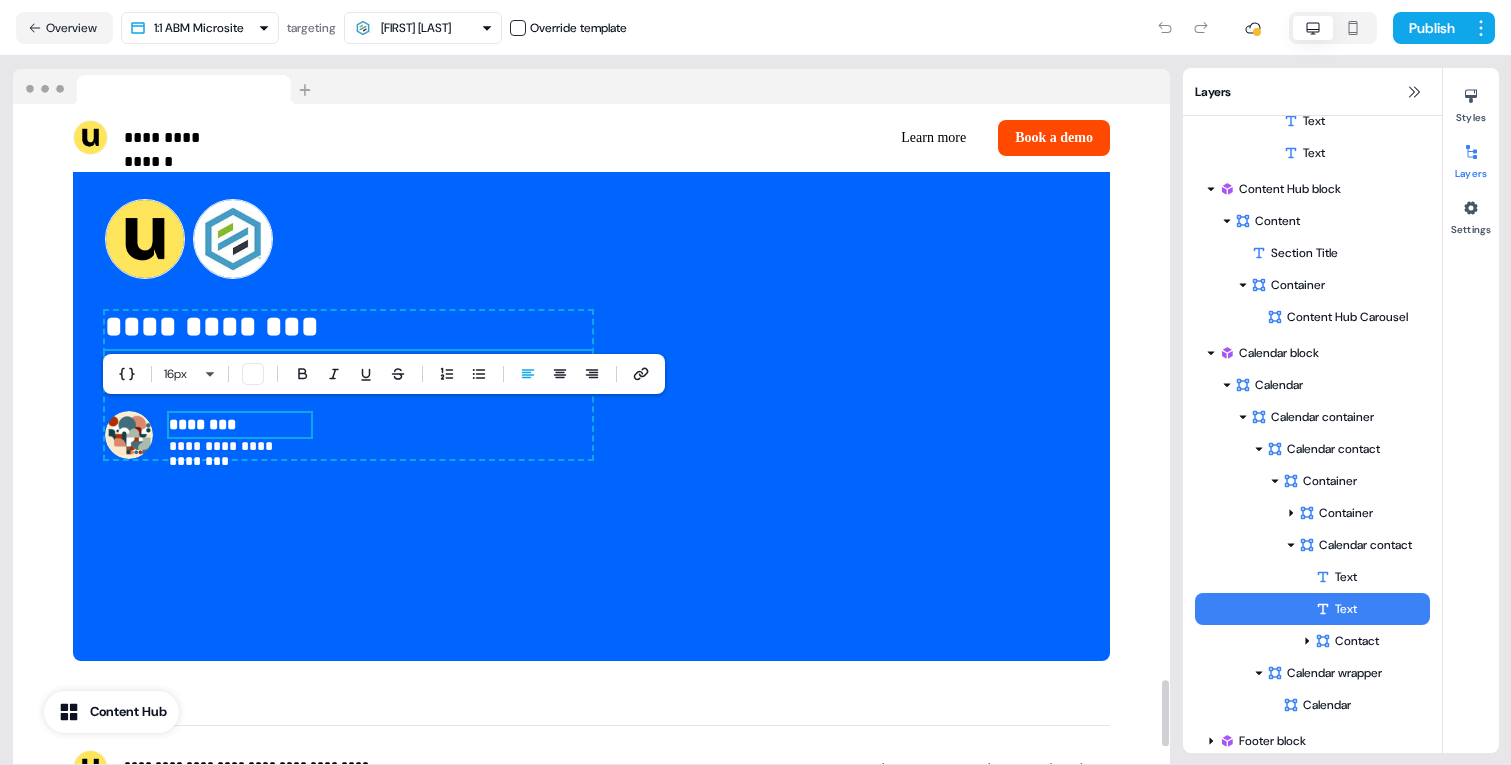click on "********" at bounding box center (240, 425) 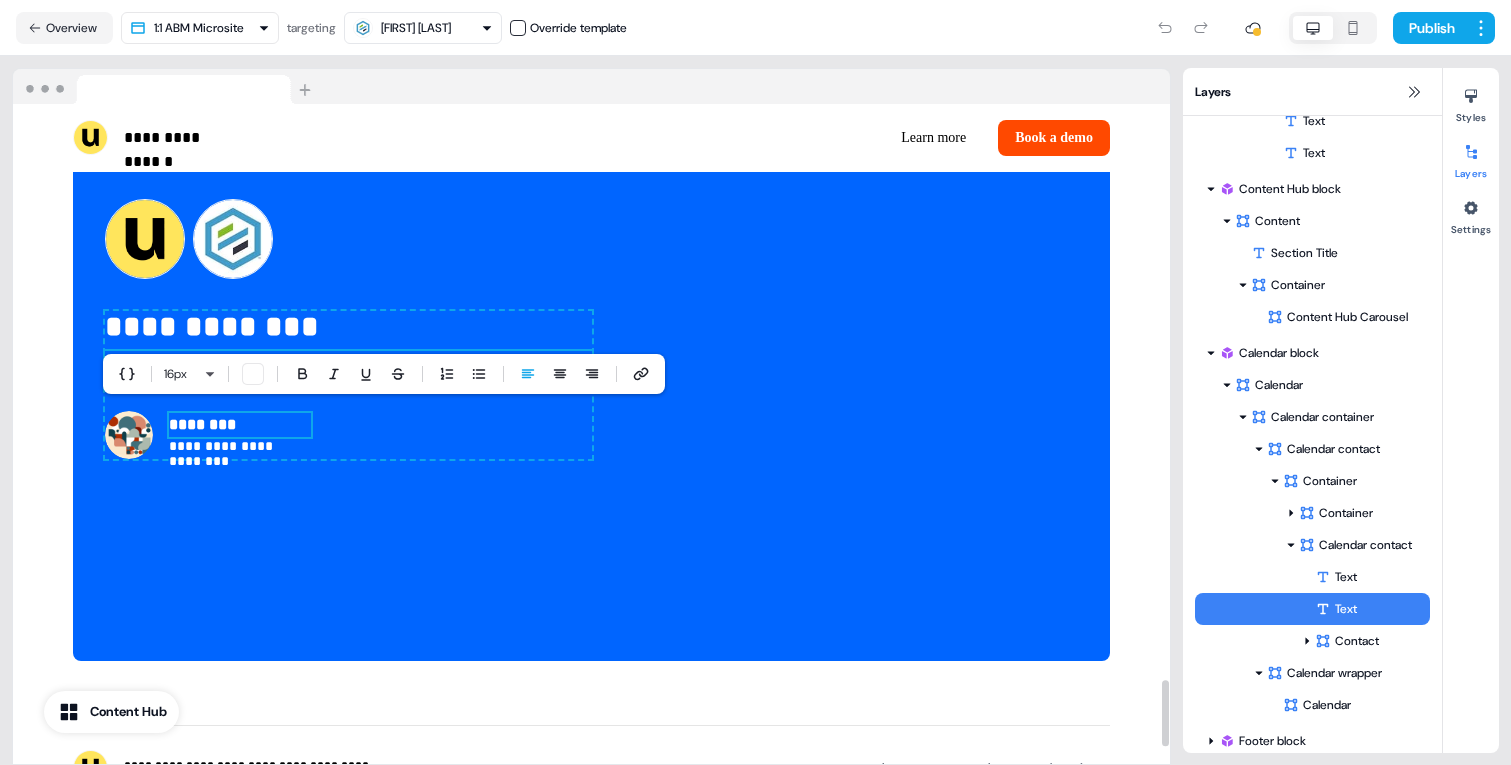 click on "********" at bounding box center (240, 425) 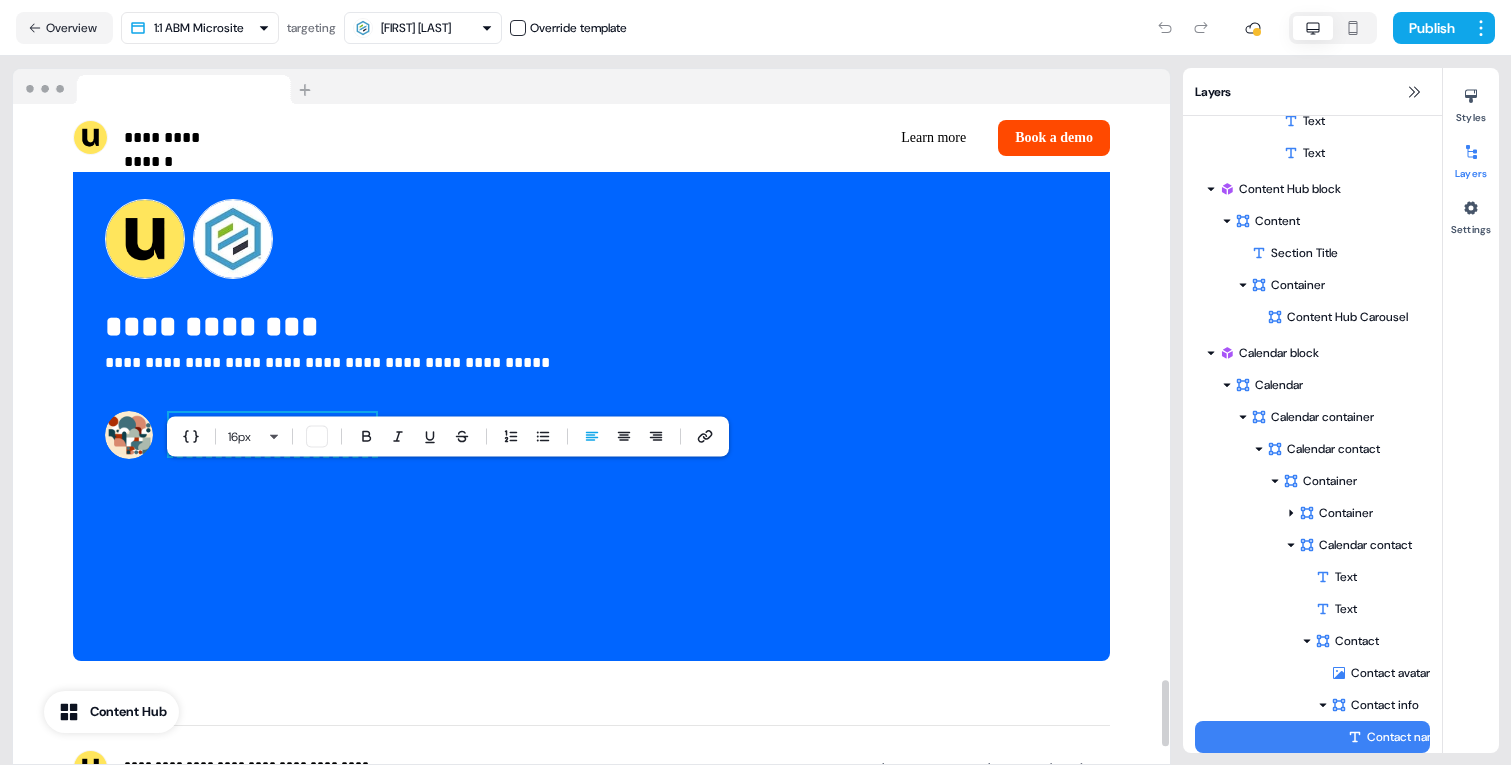 type 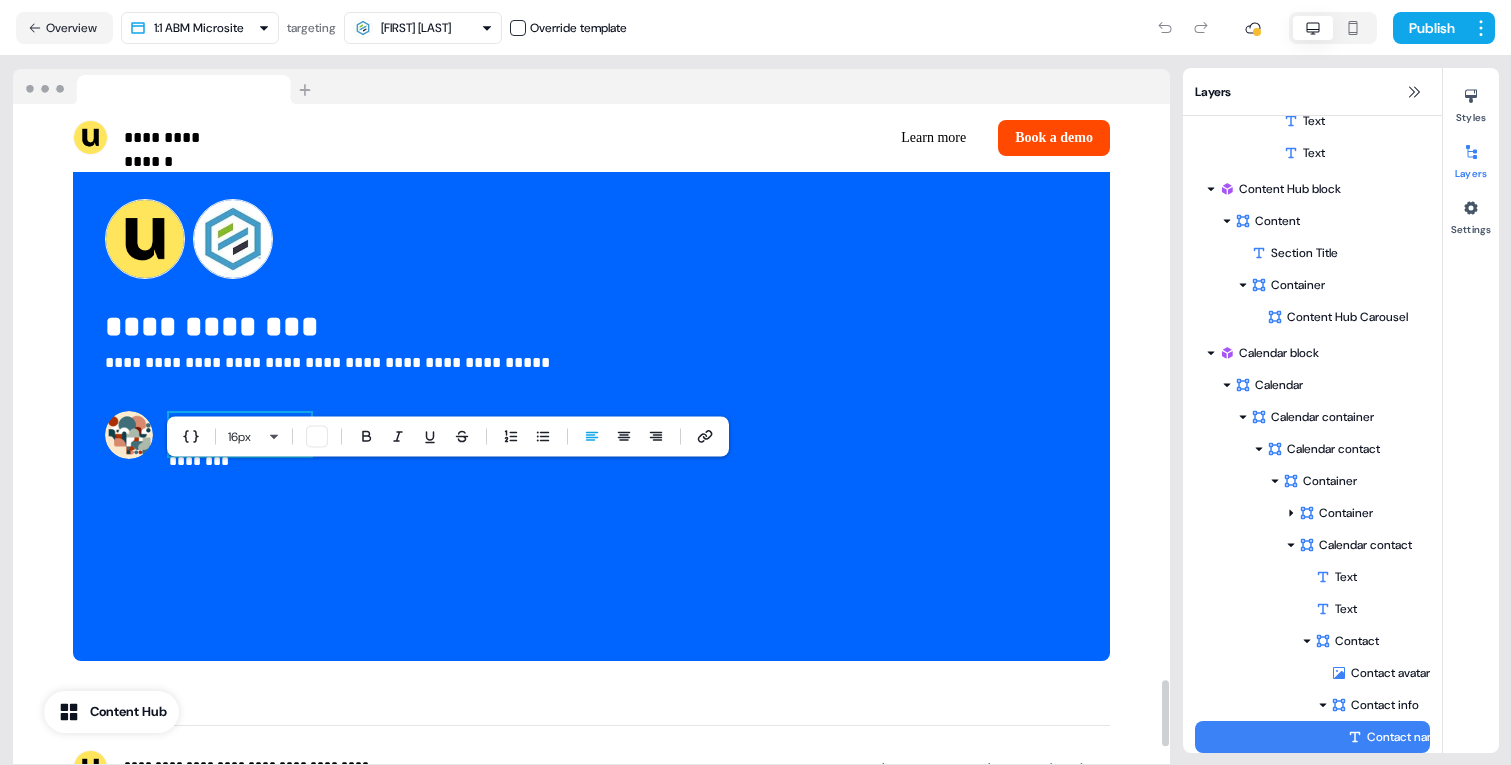 click on "**********" at bounding box center (240, 447) 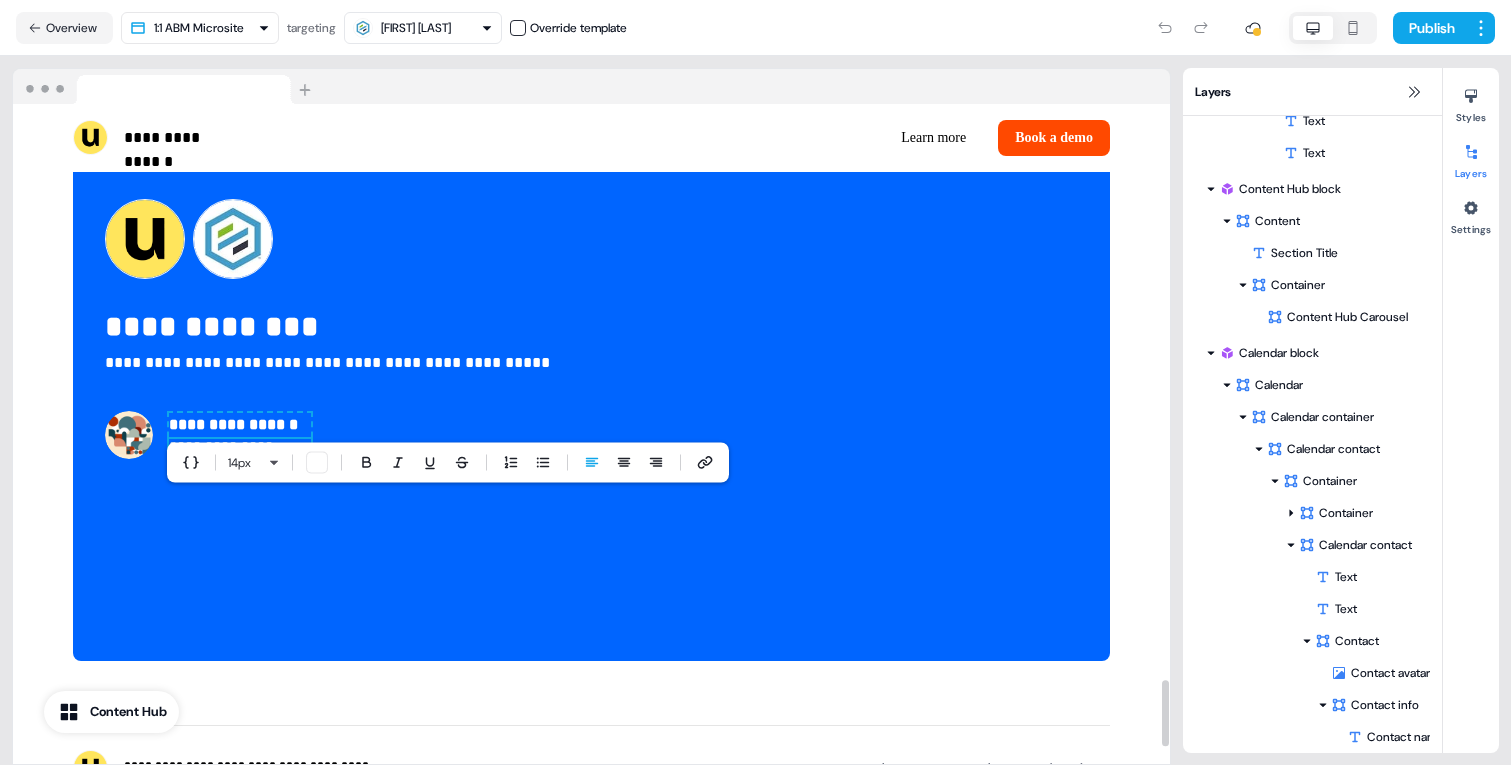 click on "**********" at bounding box center [240, 447] 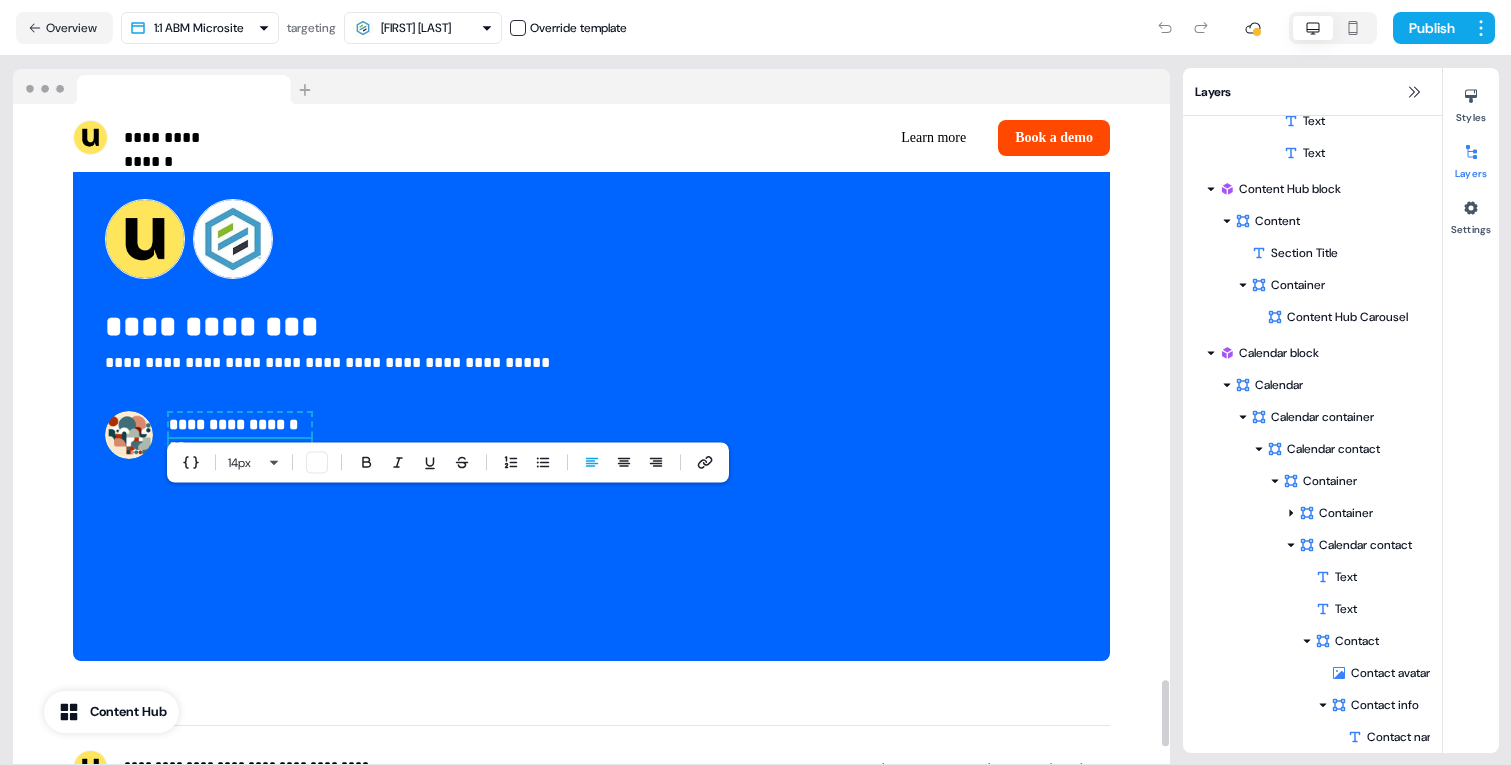type 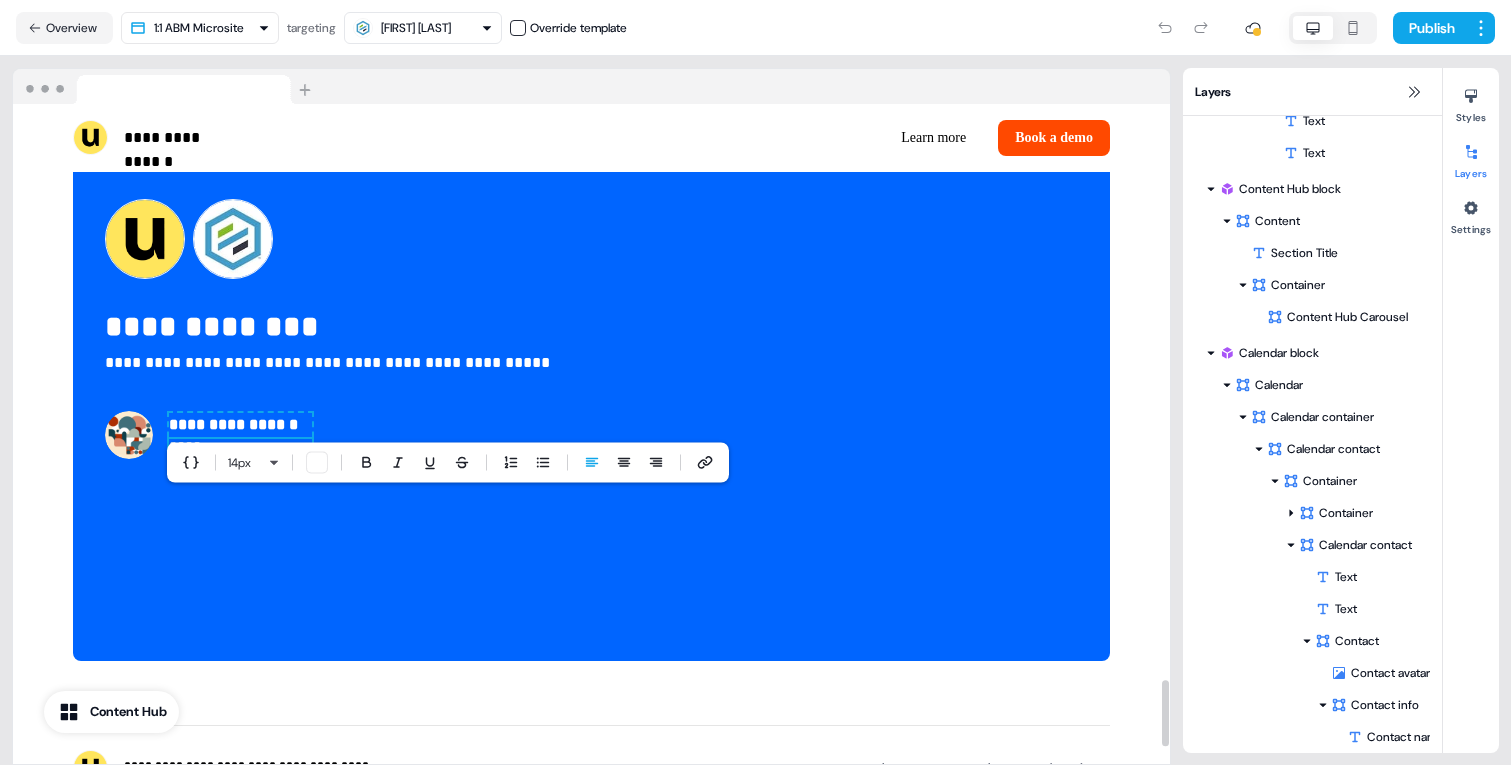 scroll, scrollTop: 2859, scrollLeft: 0, axis: vertical 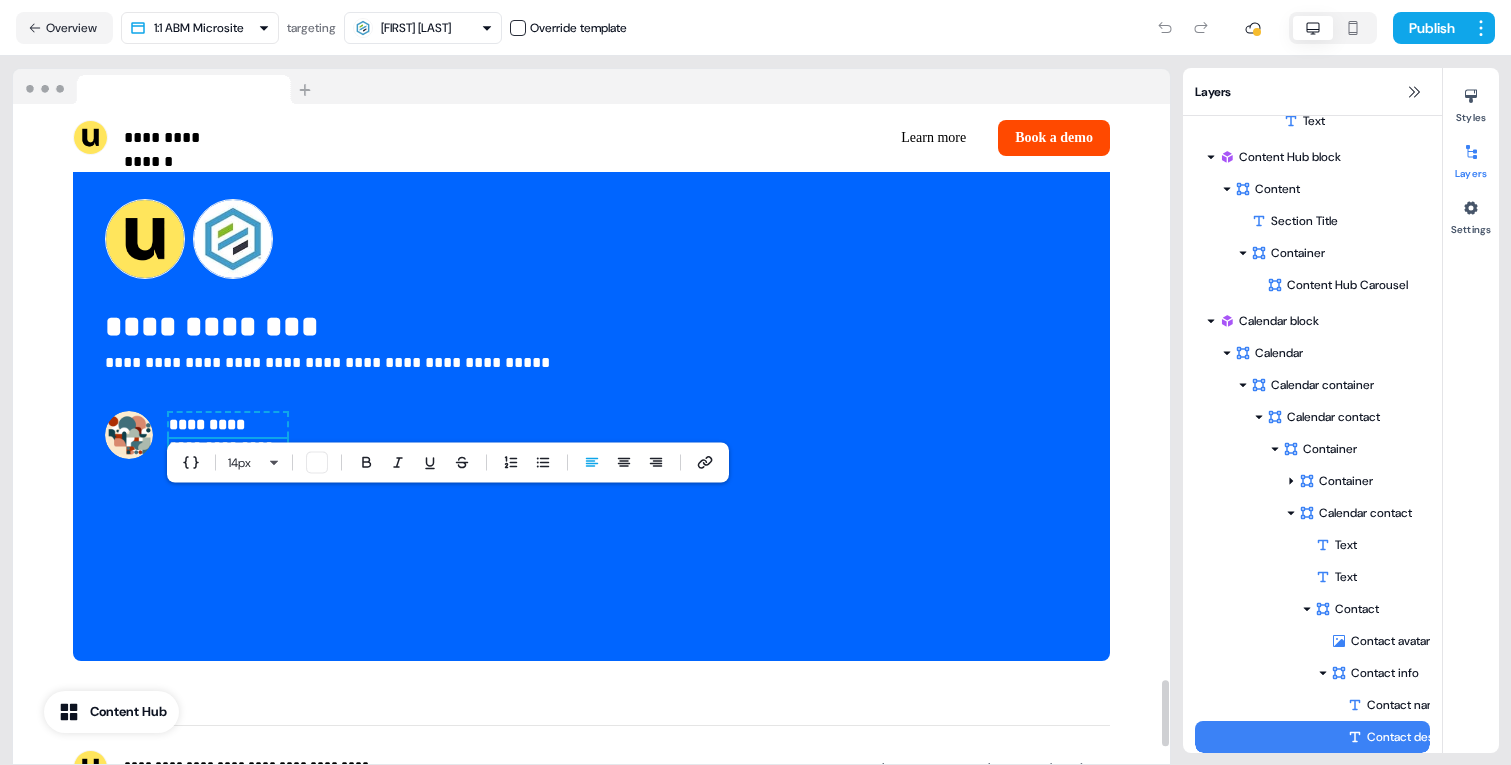 click at bounding box center (129, 435) 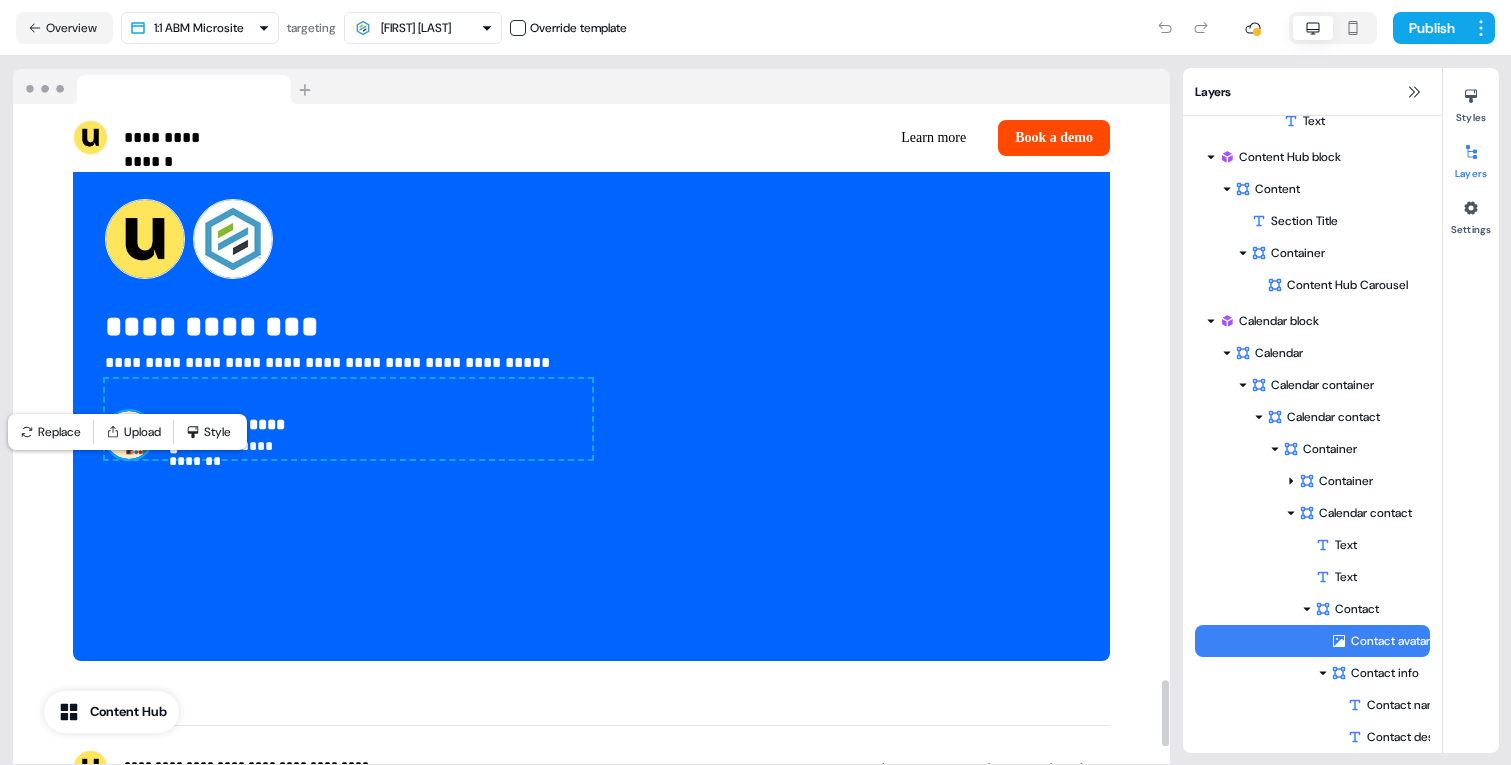 type 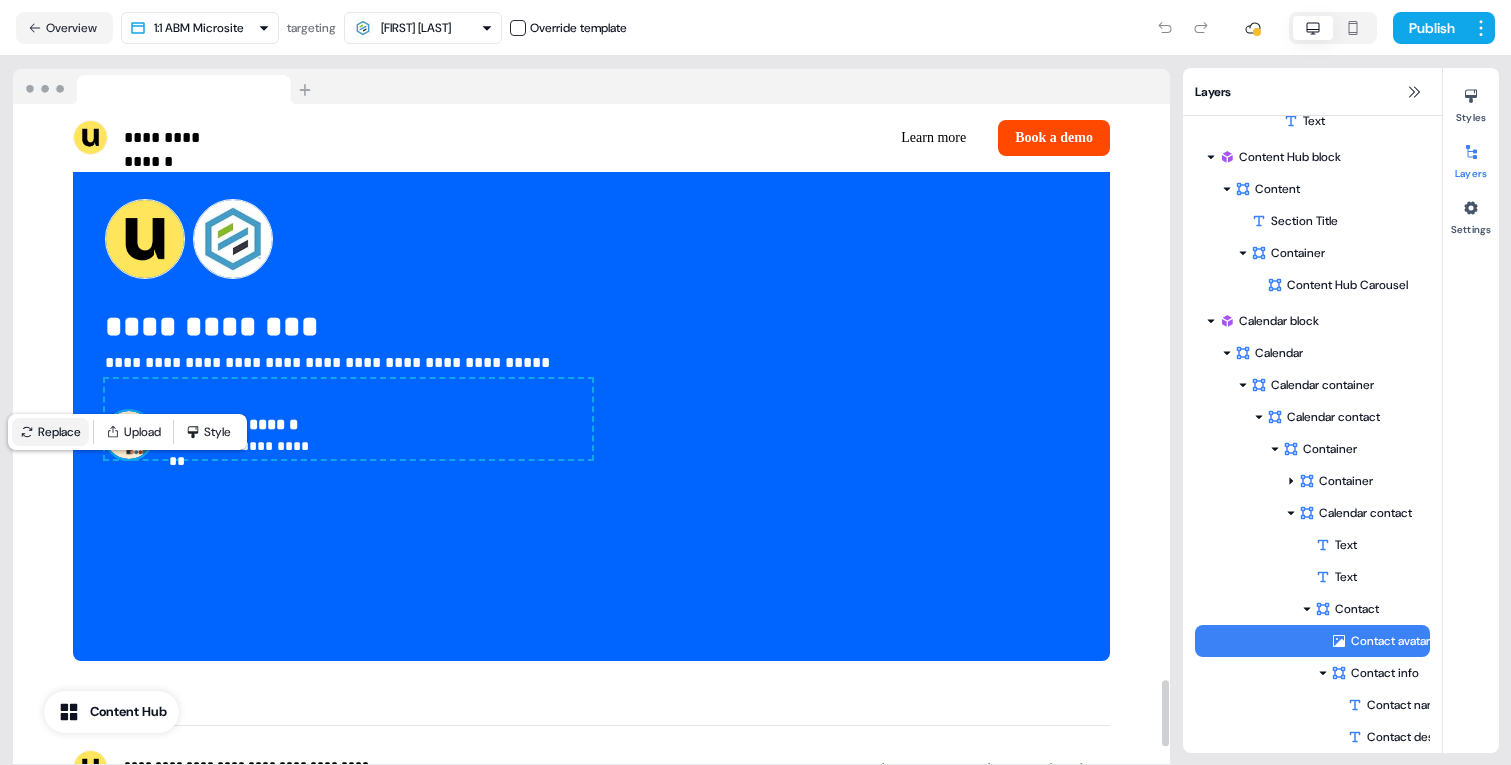 click on "Replace" at bounding box center [50, 432] 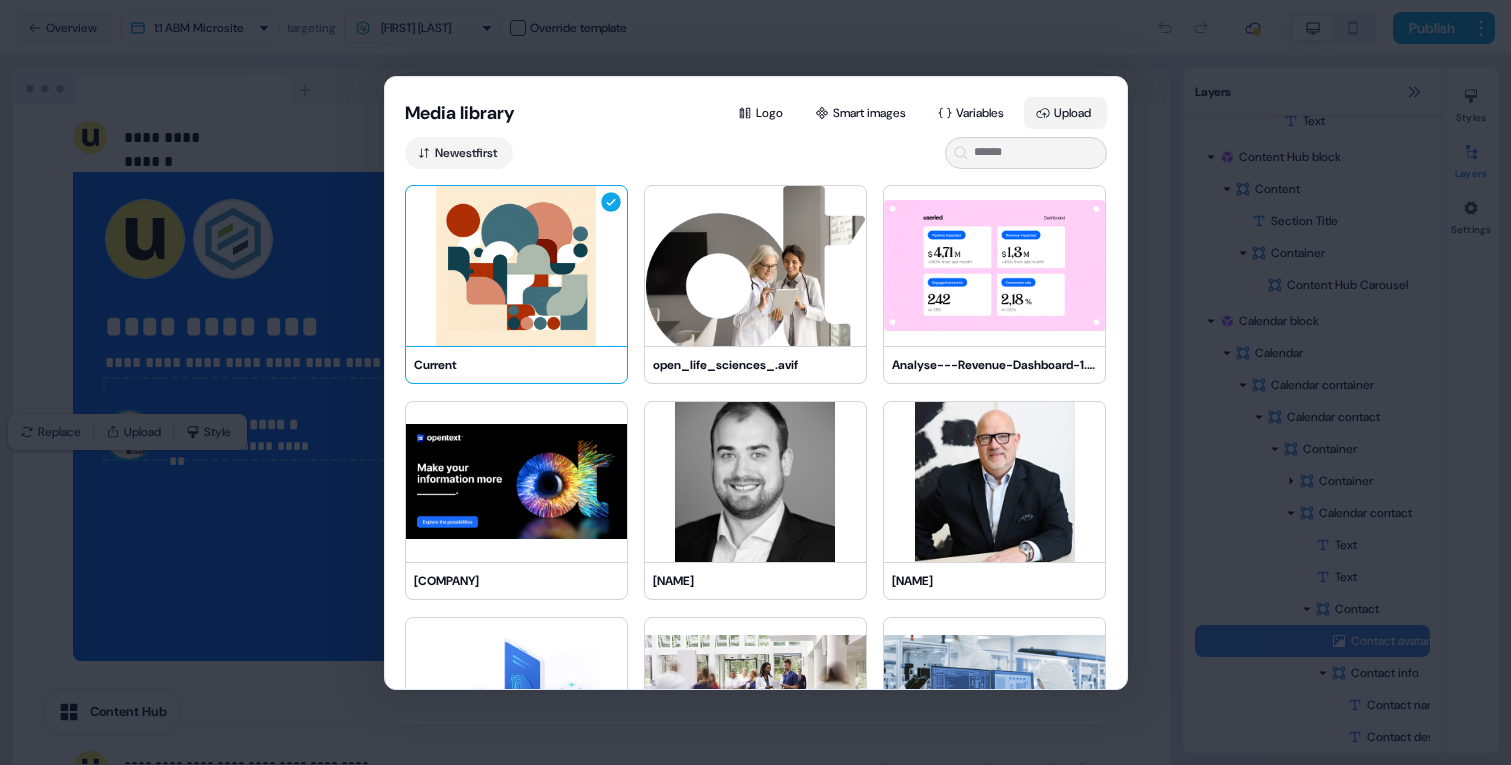 click on "Upload" at bounding box center (1065, 113) 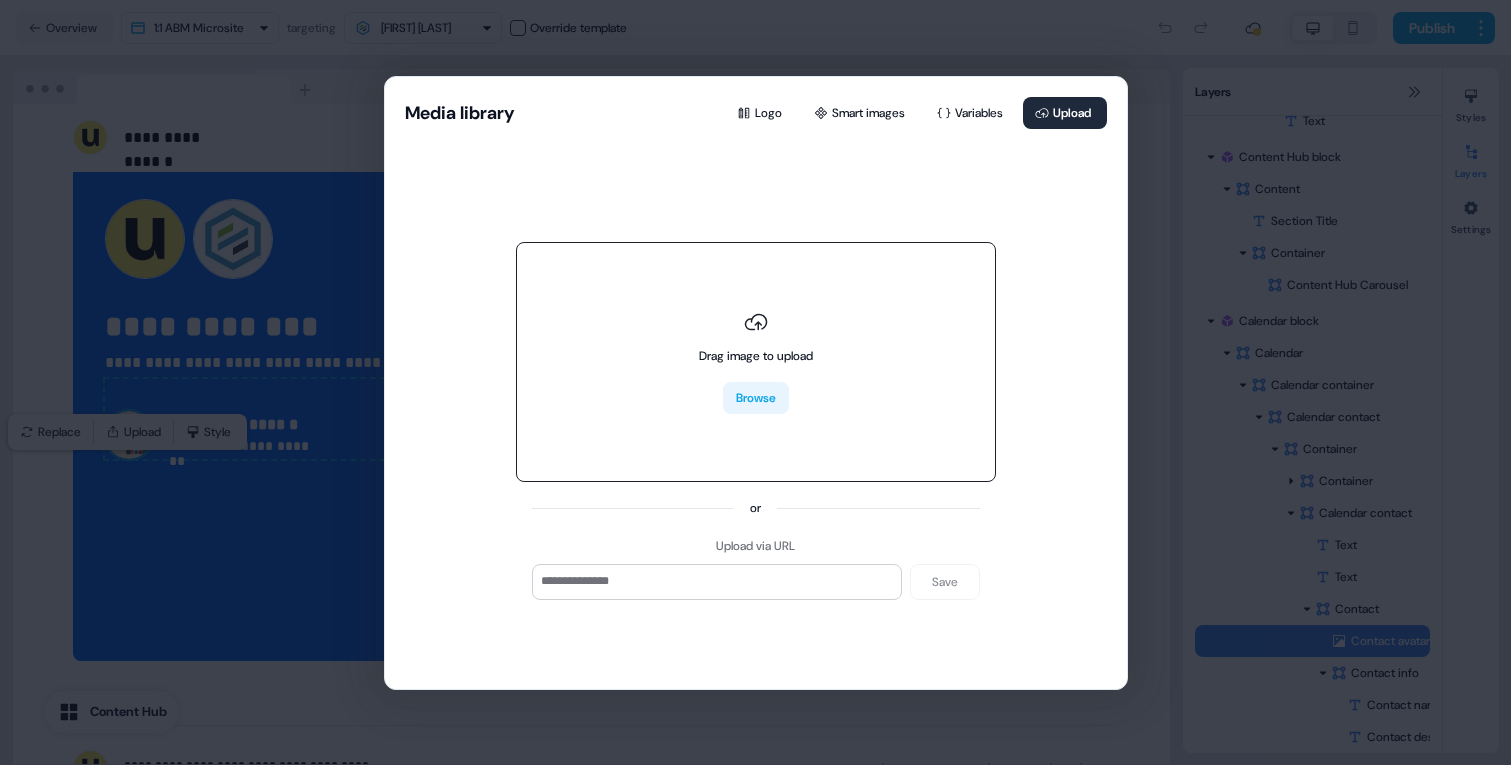 click on "Browse" at bounding box center [756, 398] 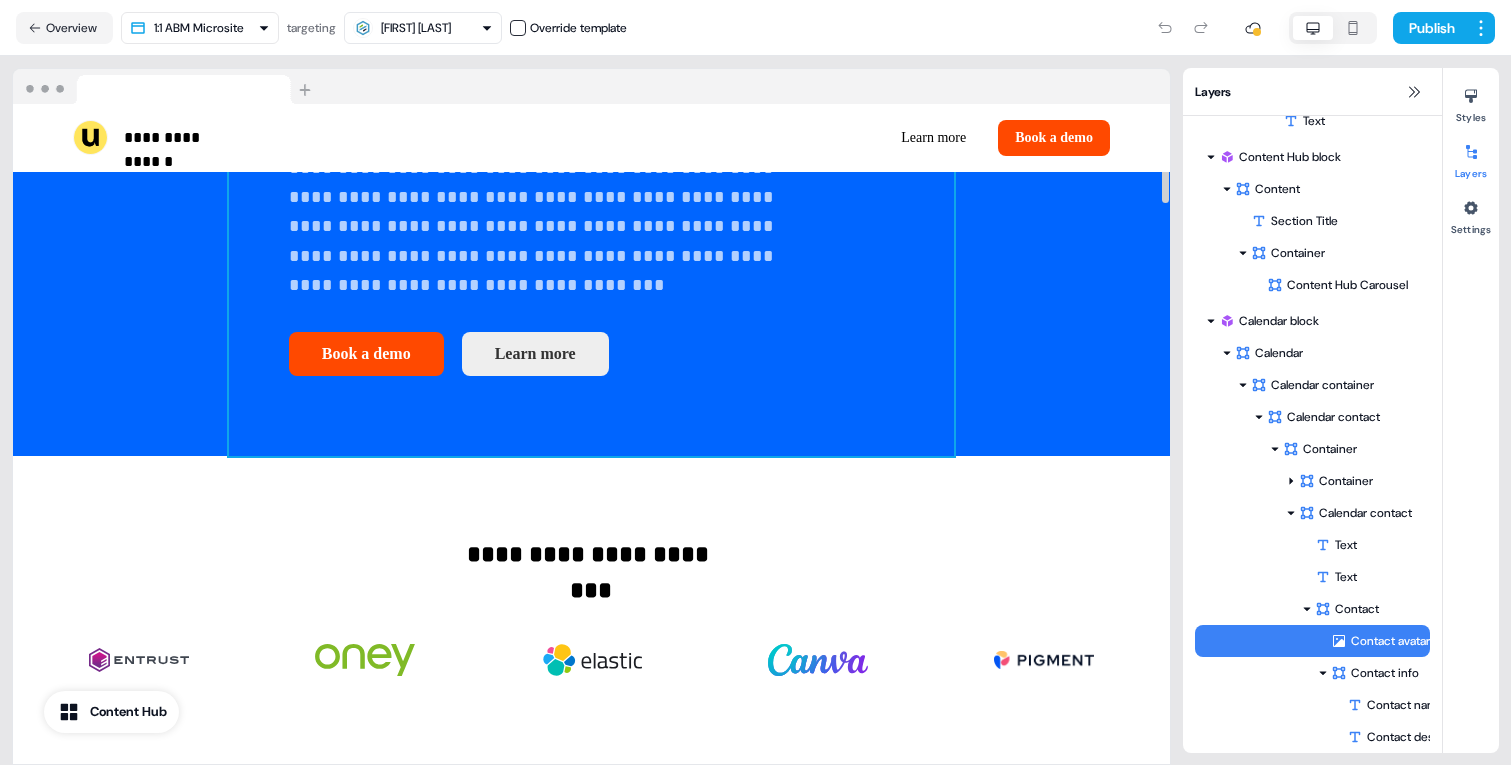 scroll, scrollTop: 0, scrollLeft: 0, axis: both 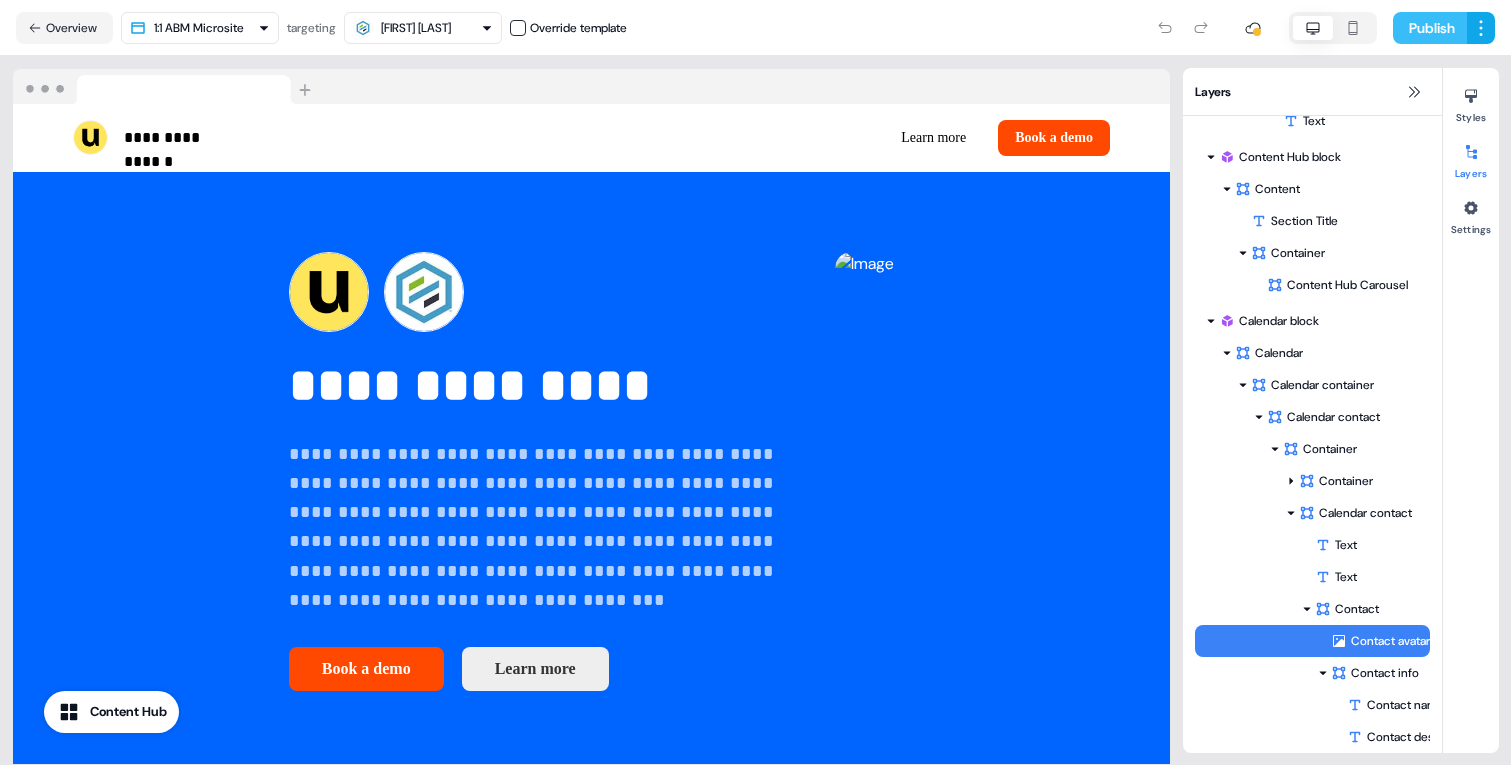 click on "Publish" at bounding box center (1430, 28) 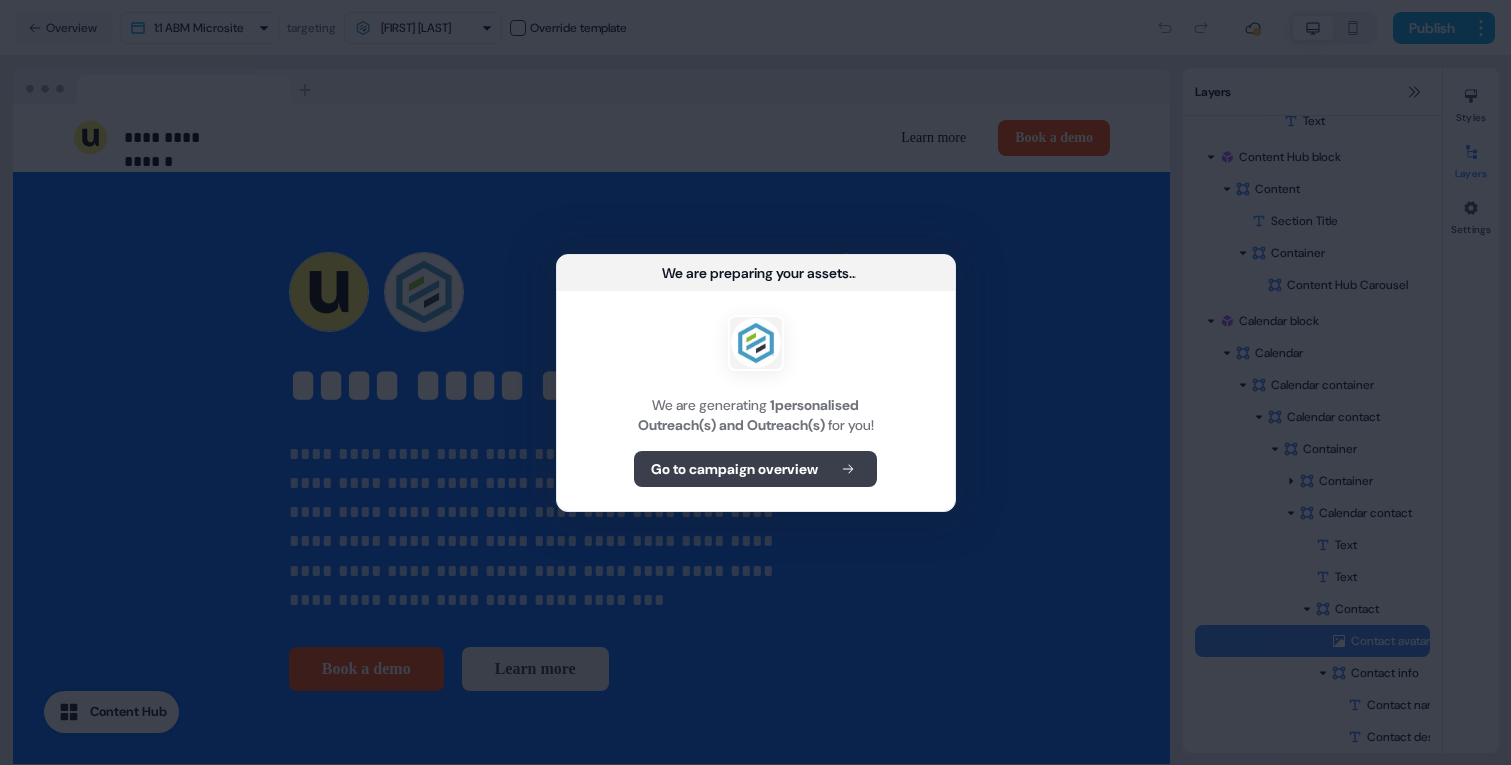 click on "Go to campaign overview" at bounding box center [734, 469] 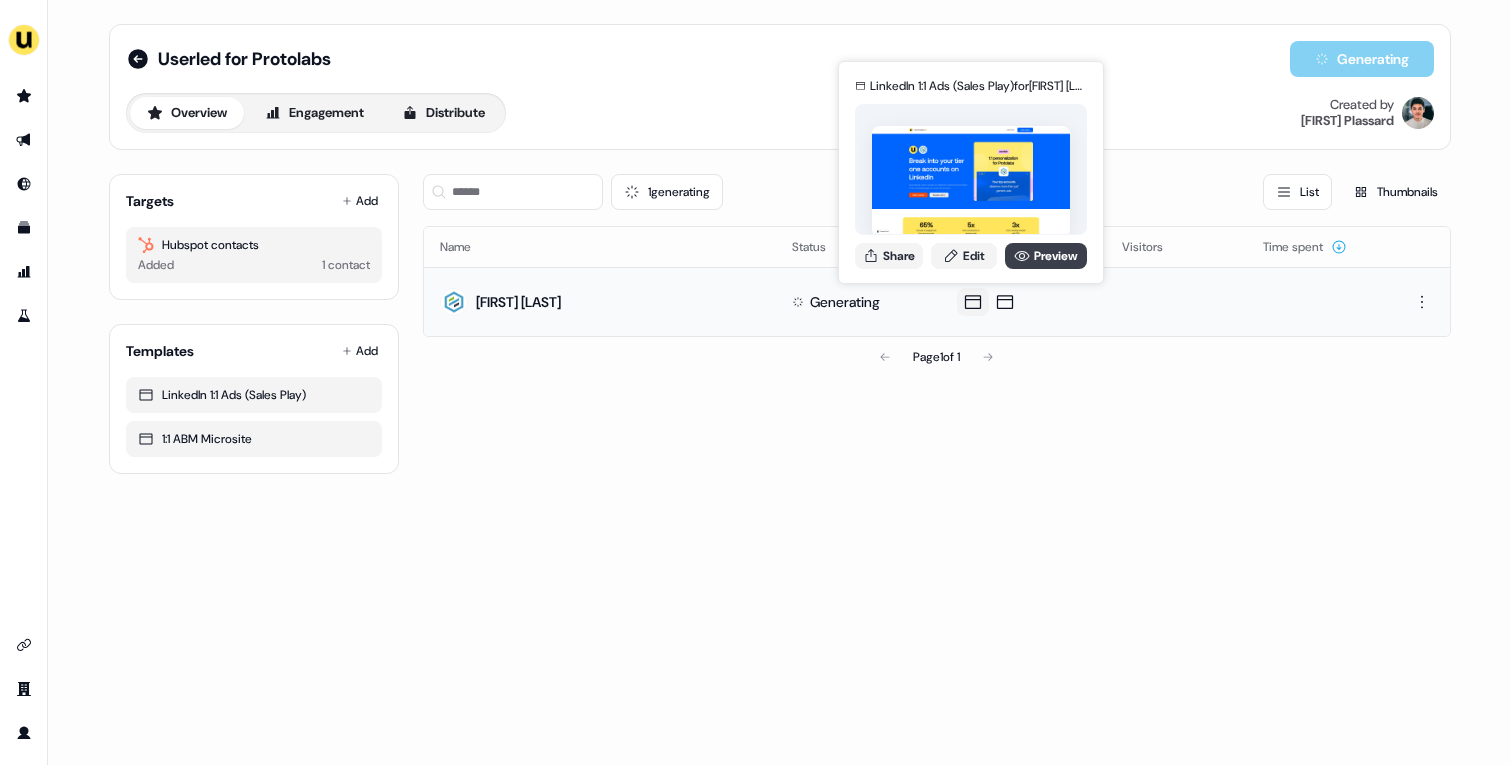click on "Preview" at bounding box center (1046, 256) 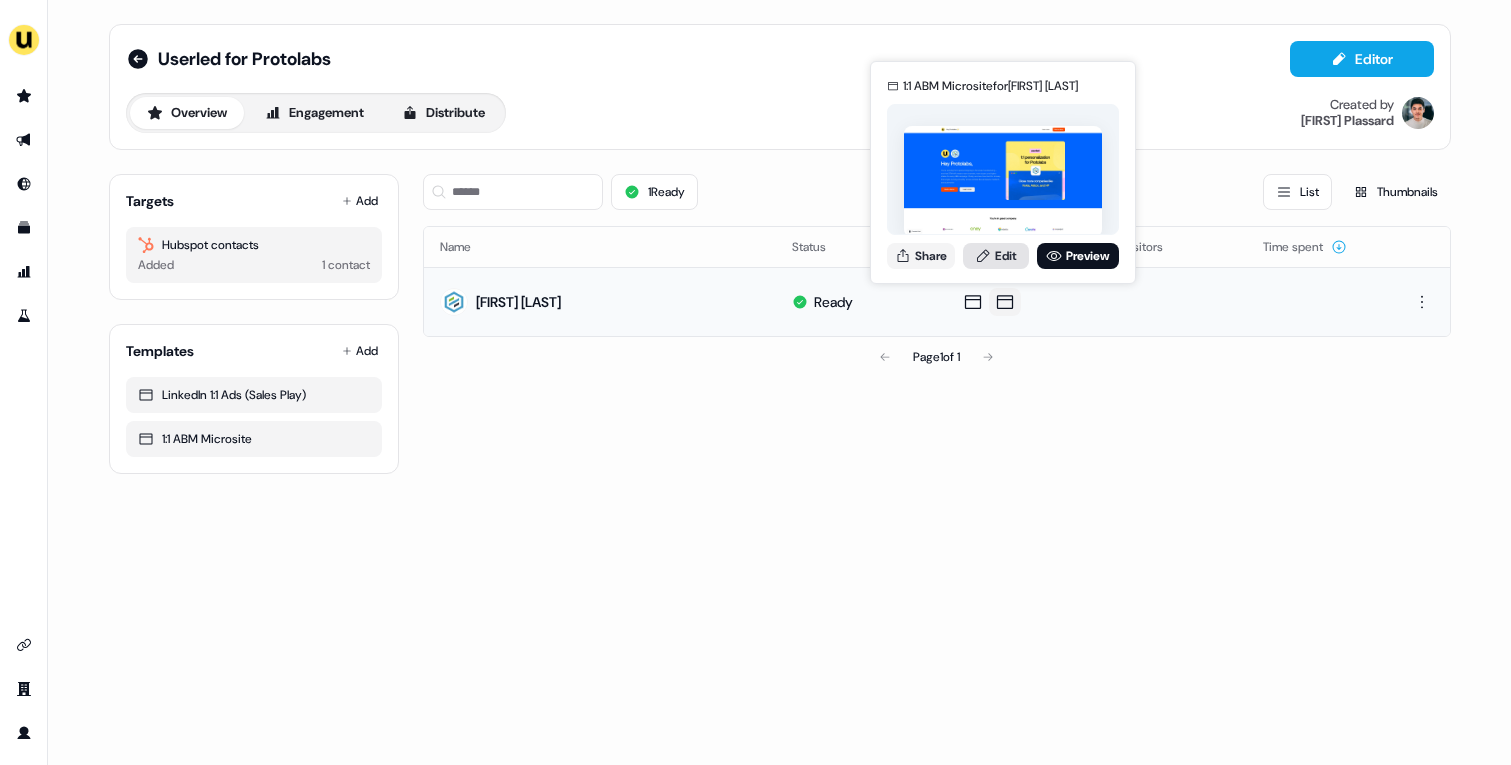 click 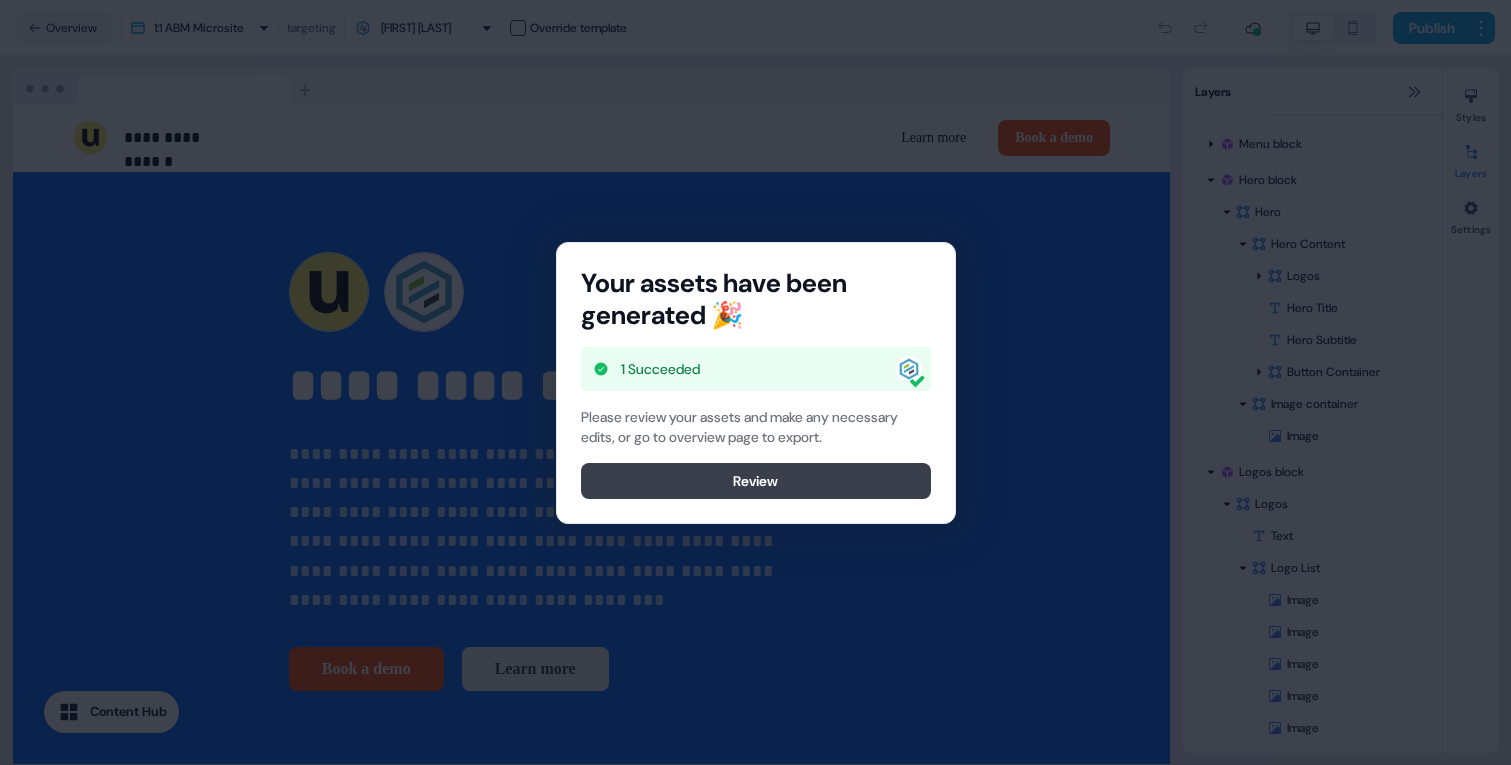 click on "Review" at bounding box center [756, 481] 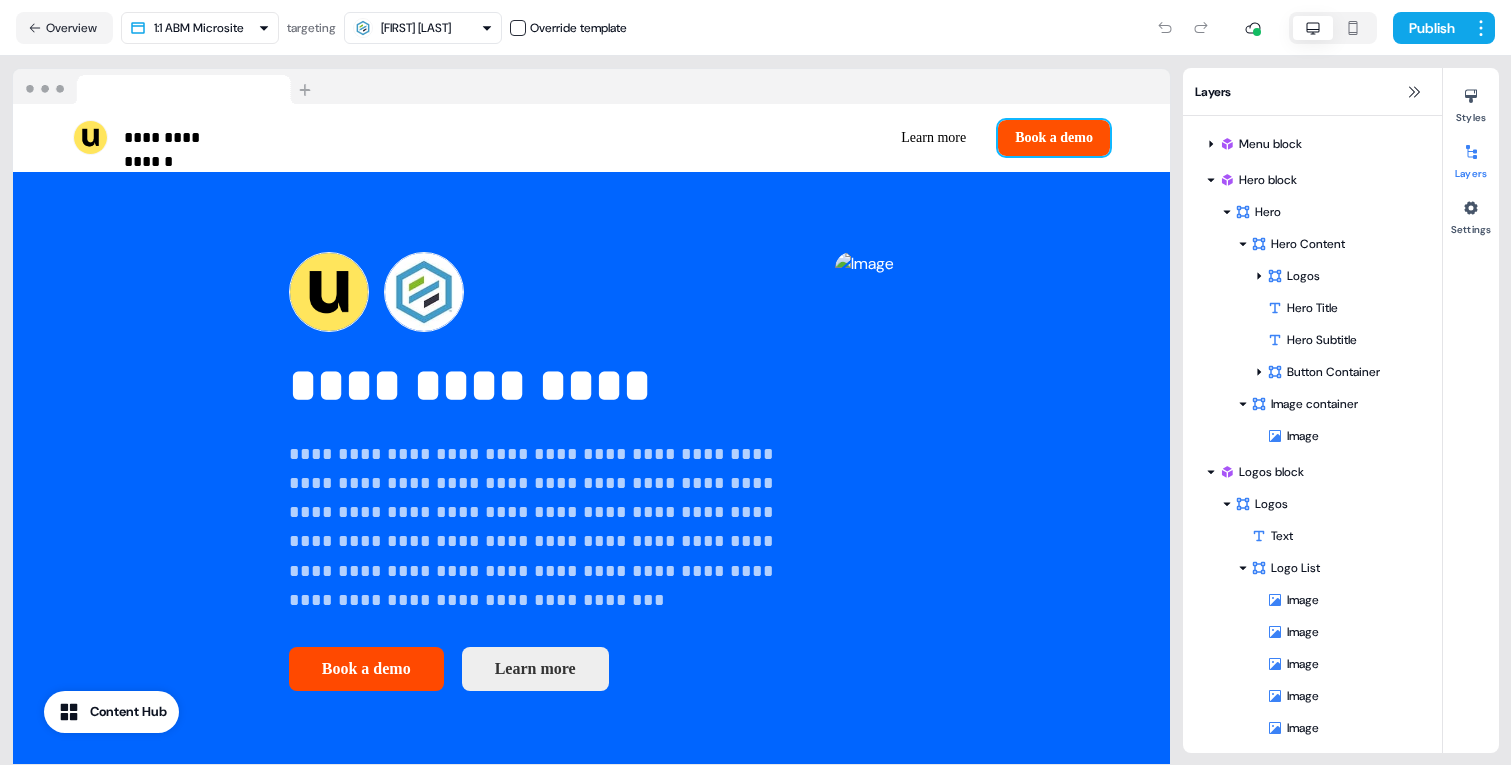 click on "Book a demo" at bounding box center (1054, 138) 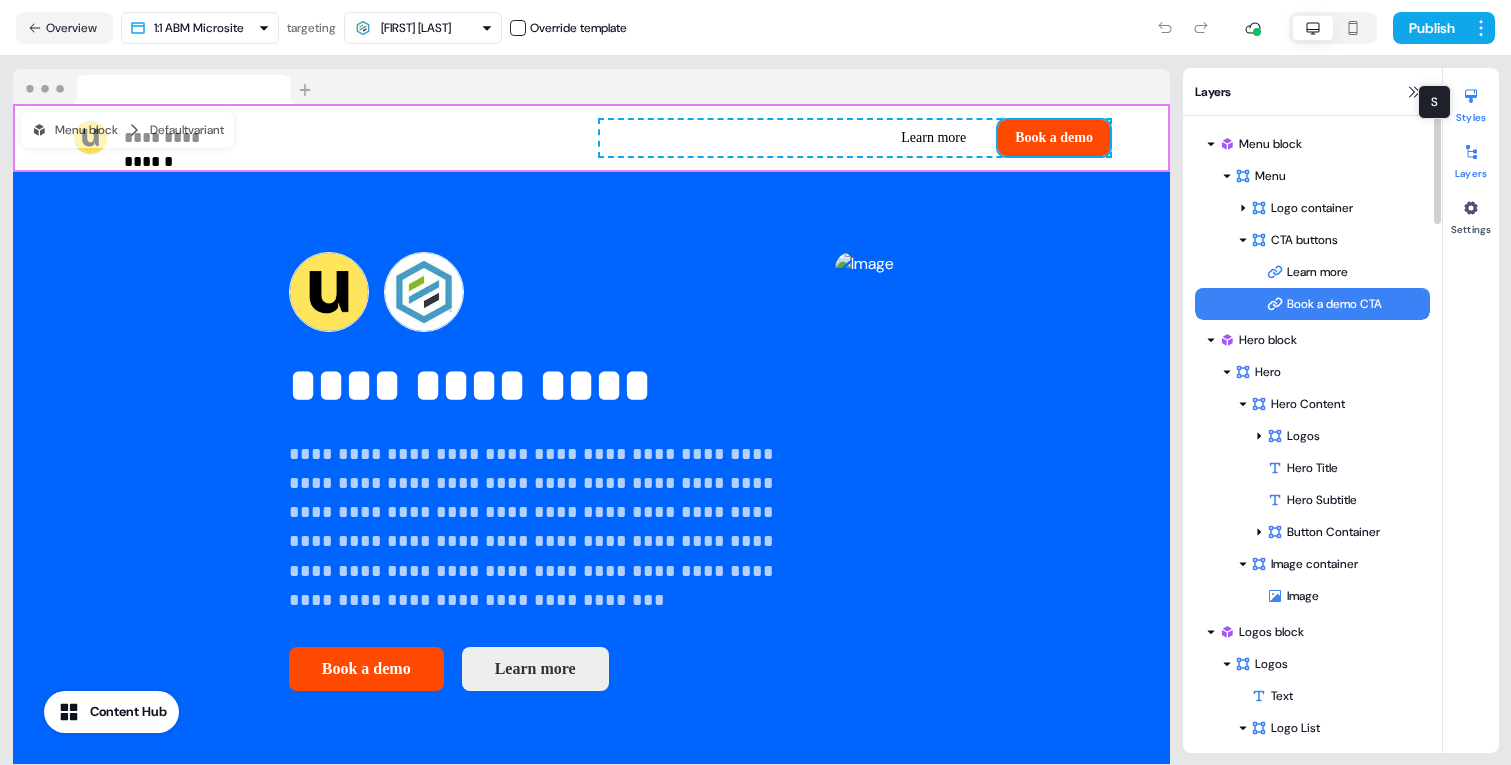 click 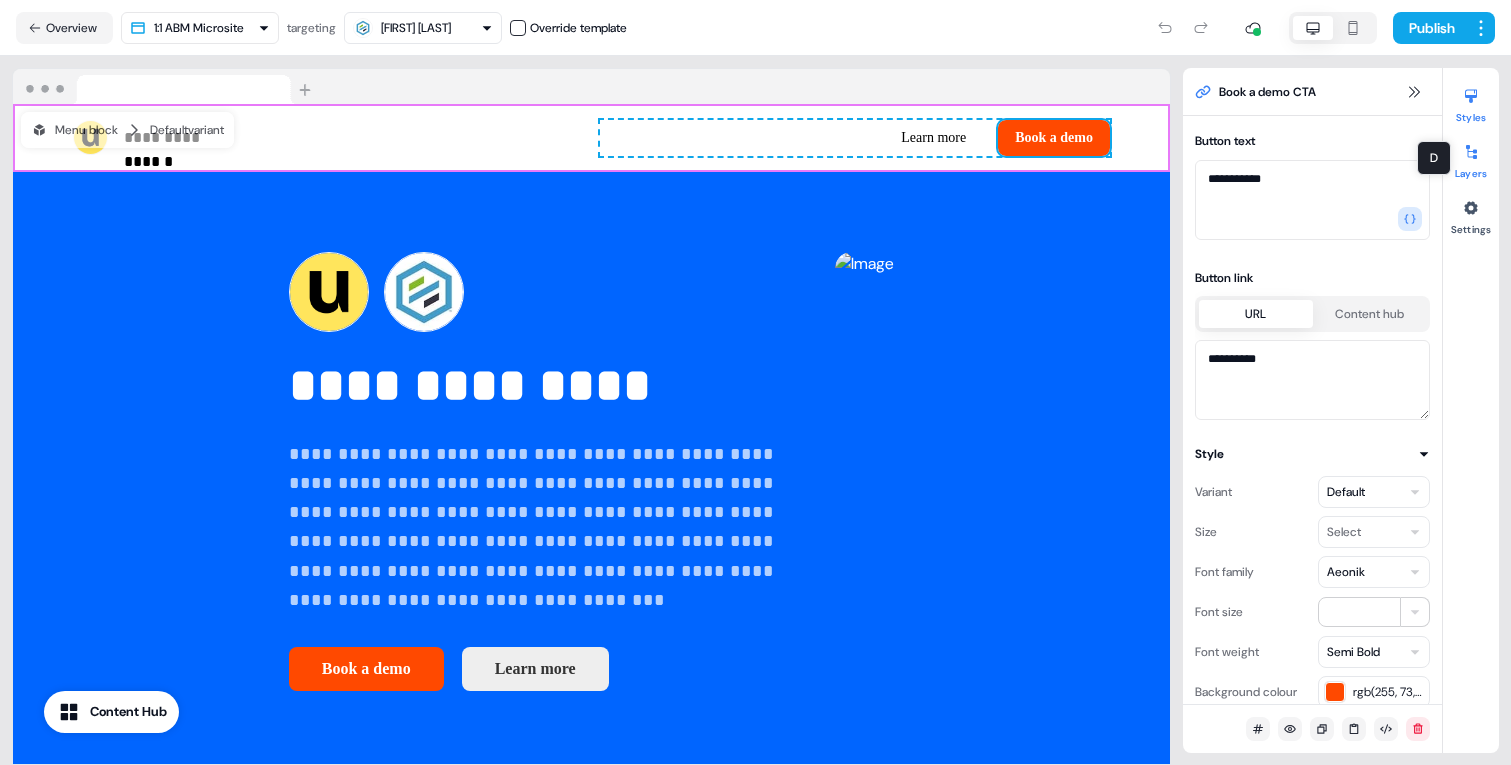click 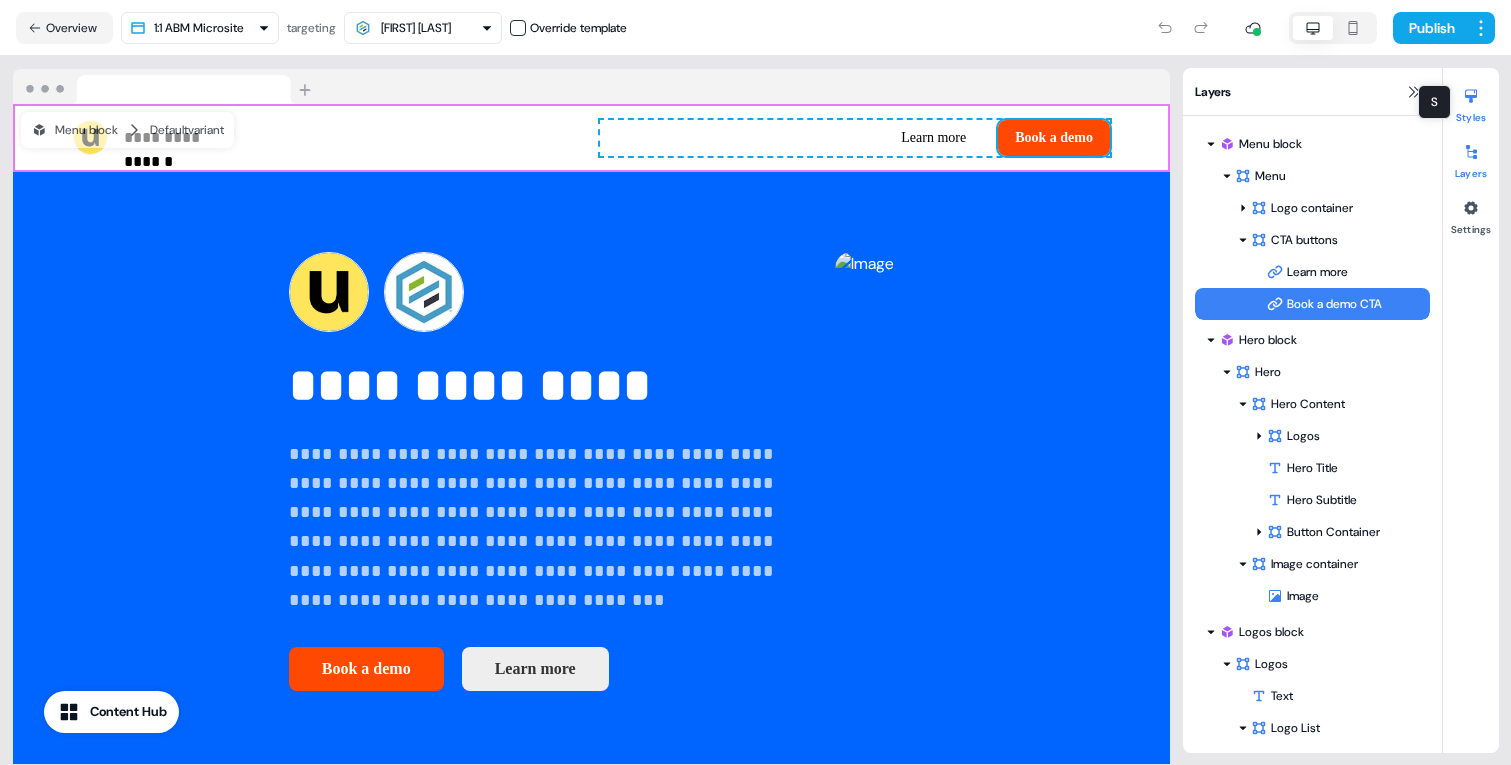 click at bounding box center [1471, 96] 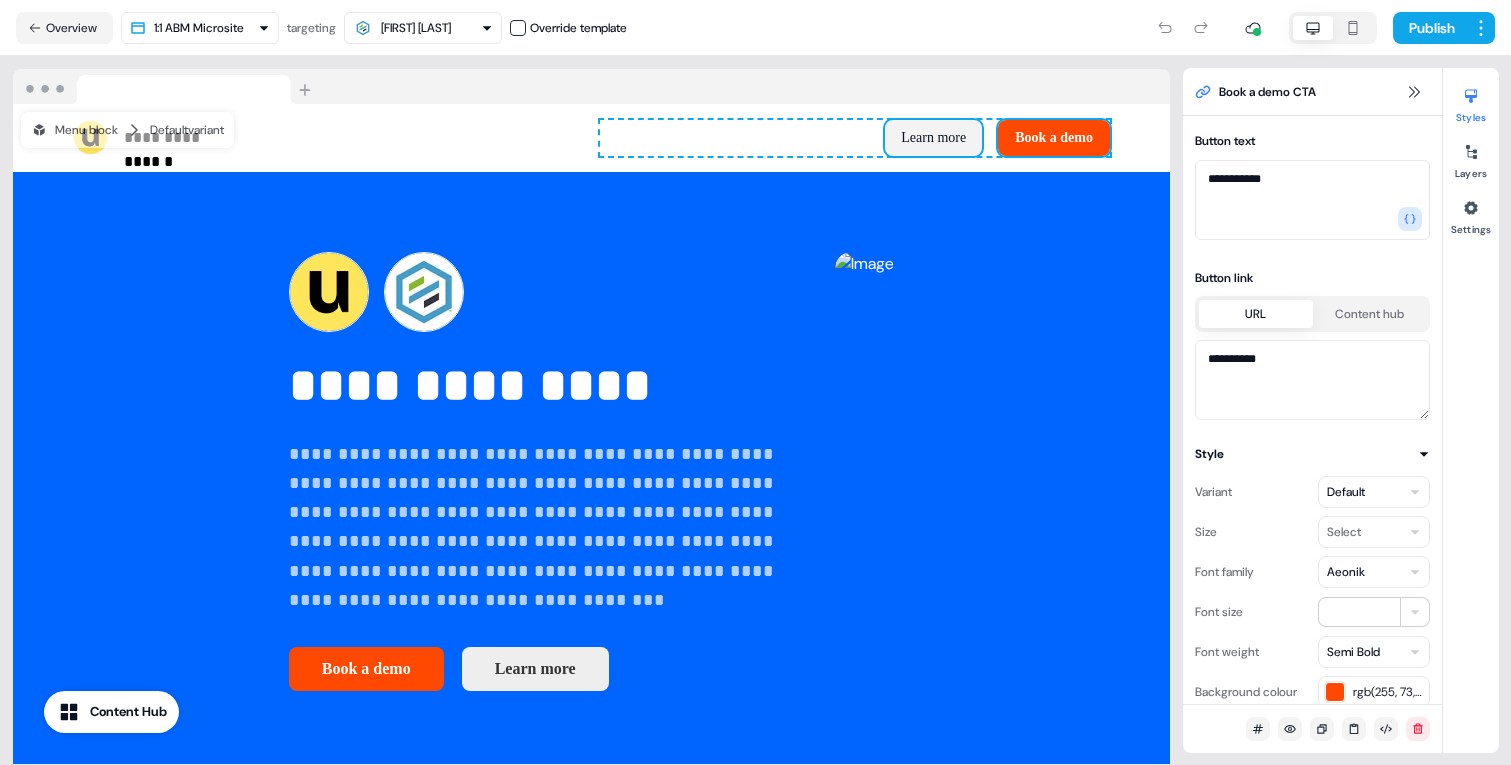 click on "Learn more" at bounding box center (933, 138) 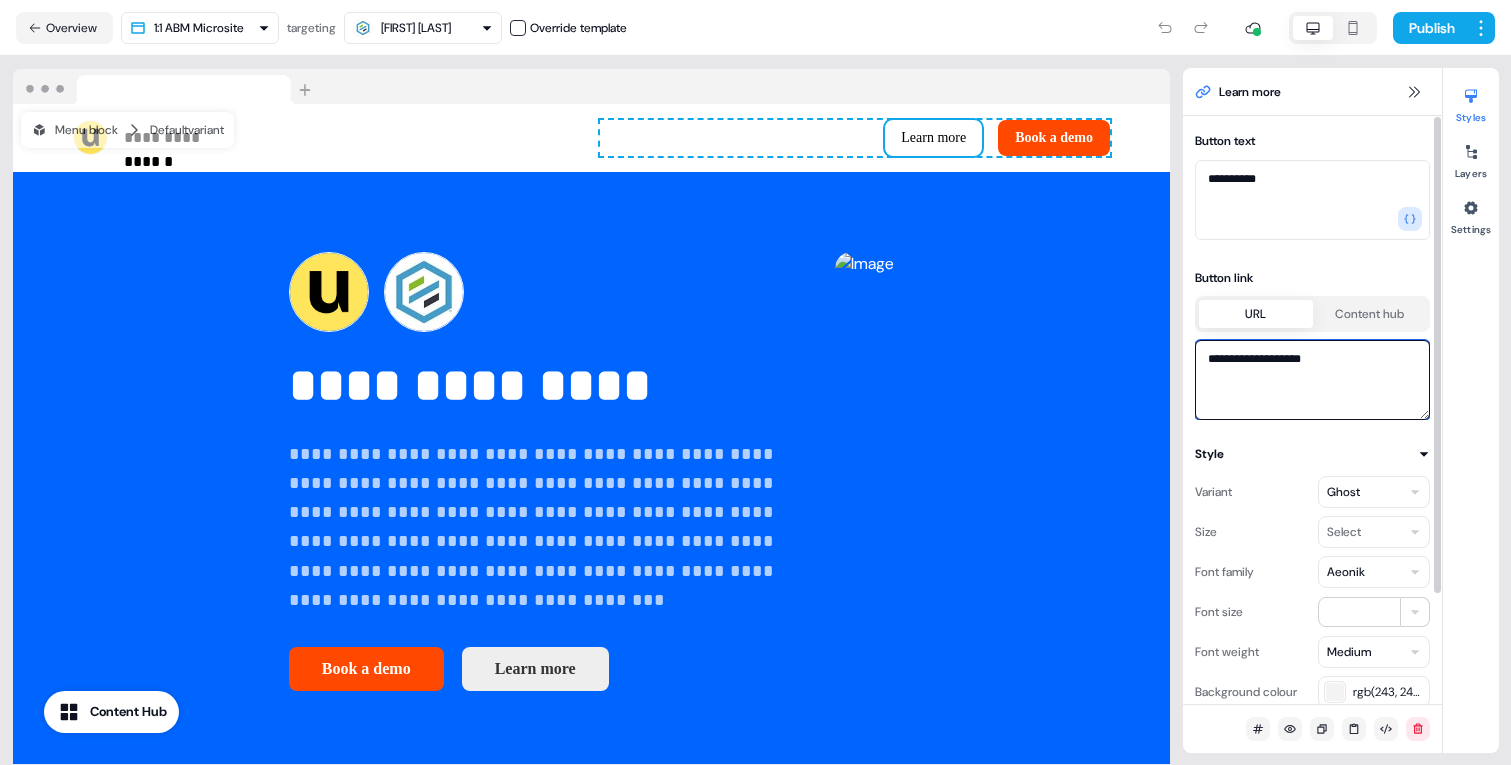 click on "**********" at bounding box center [1312, 380] 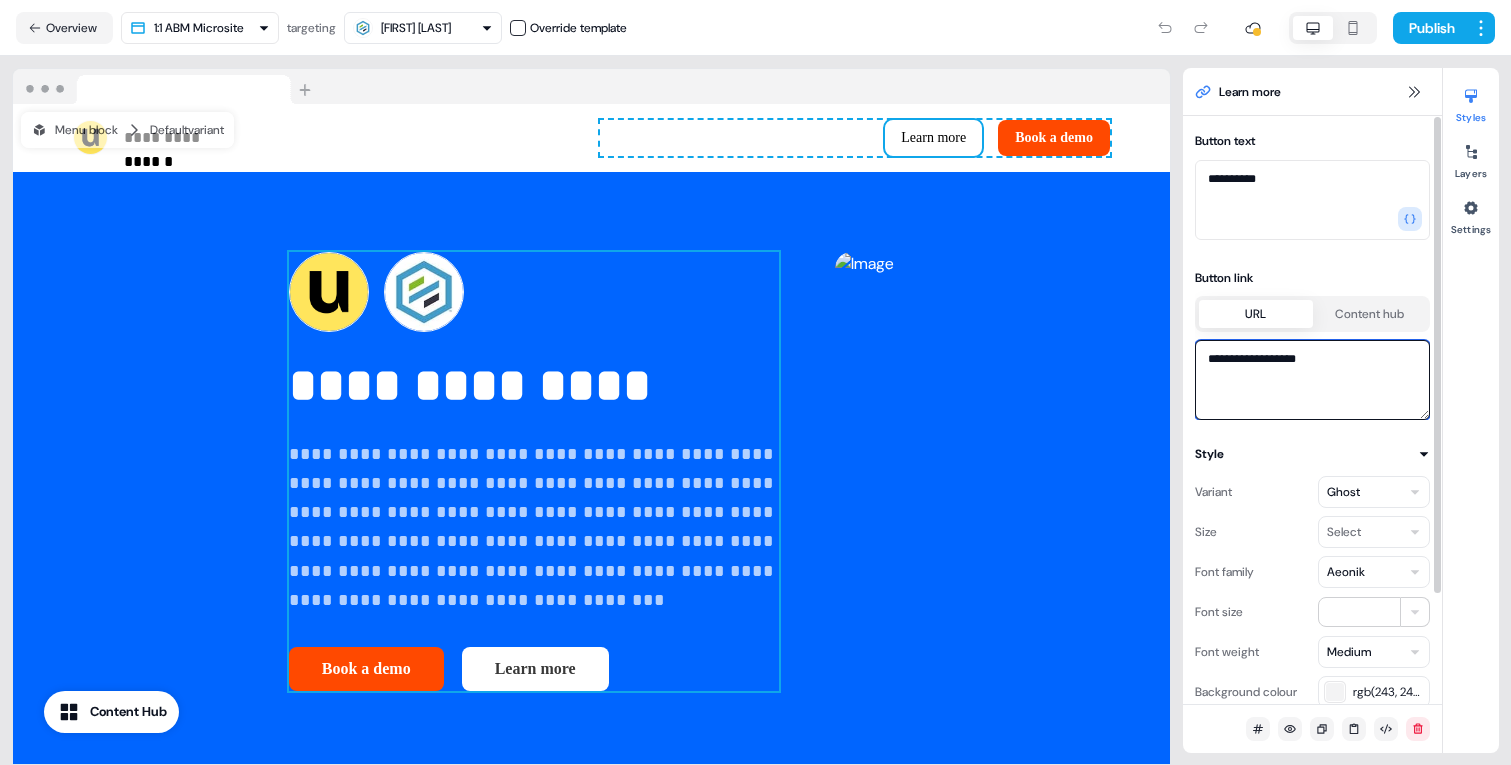 type on "**********" 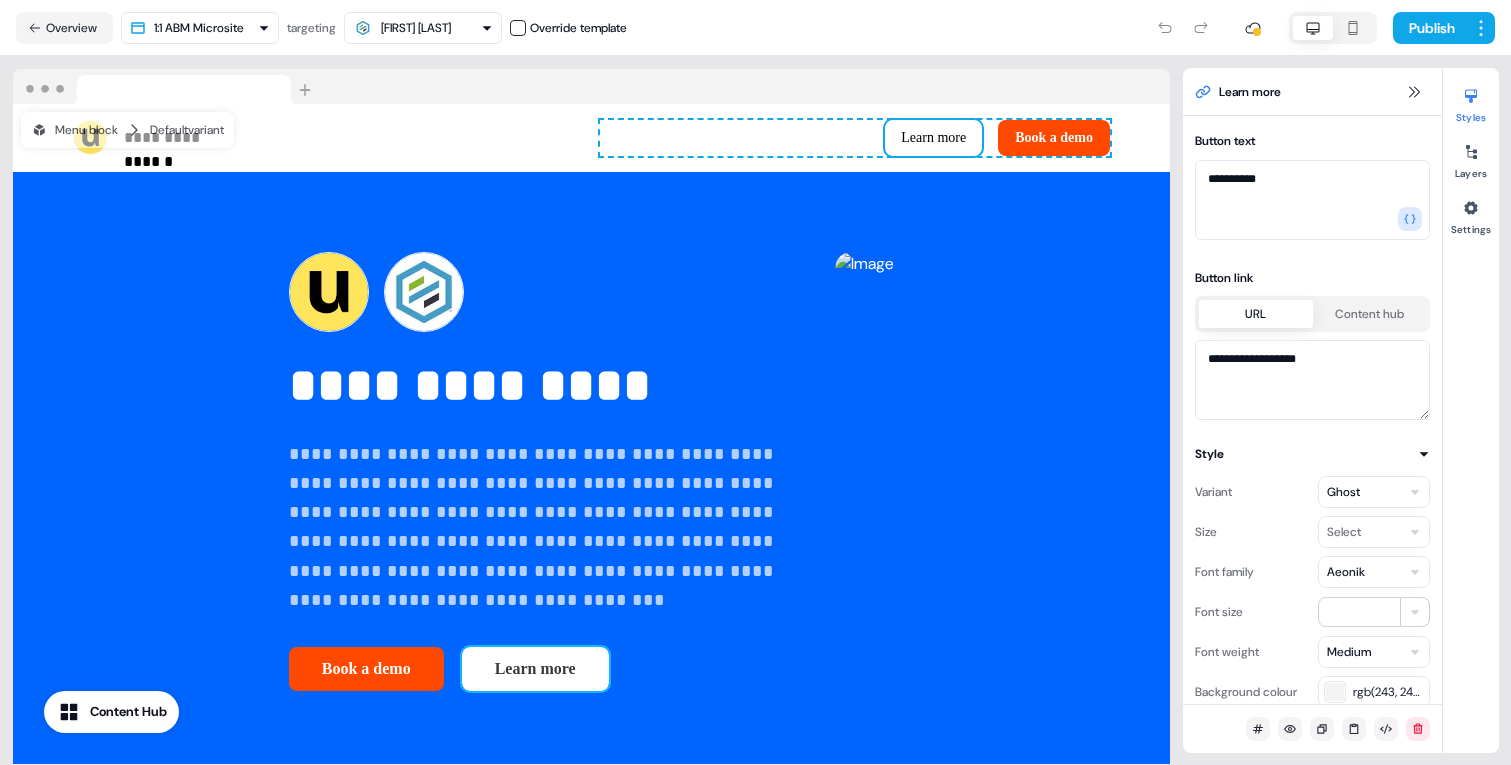 click on "Learn more" at bounding box center [535, 669] 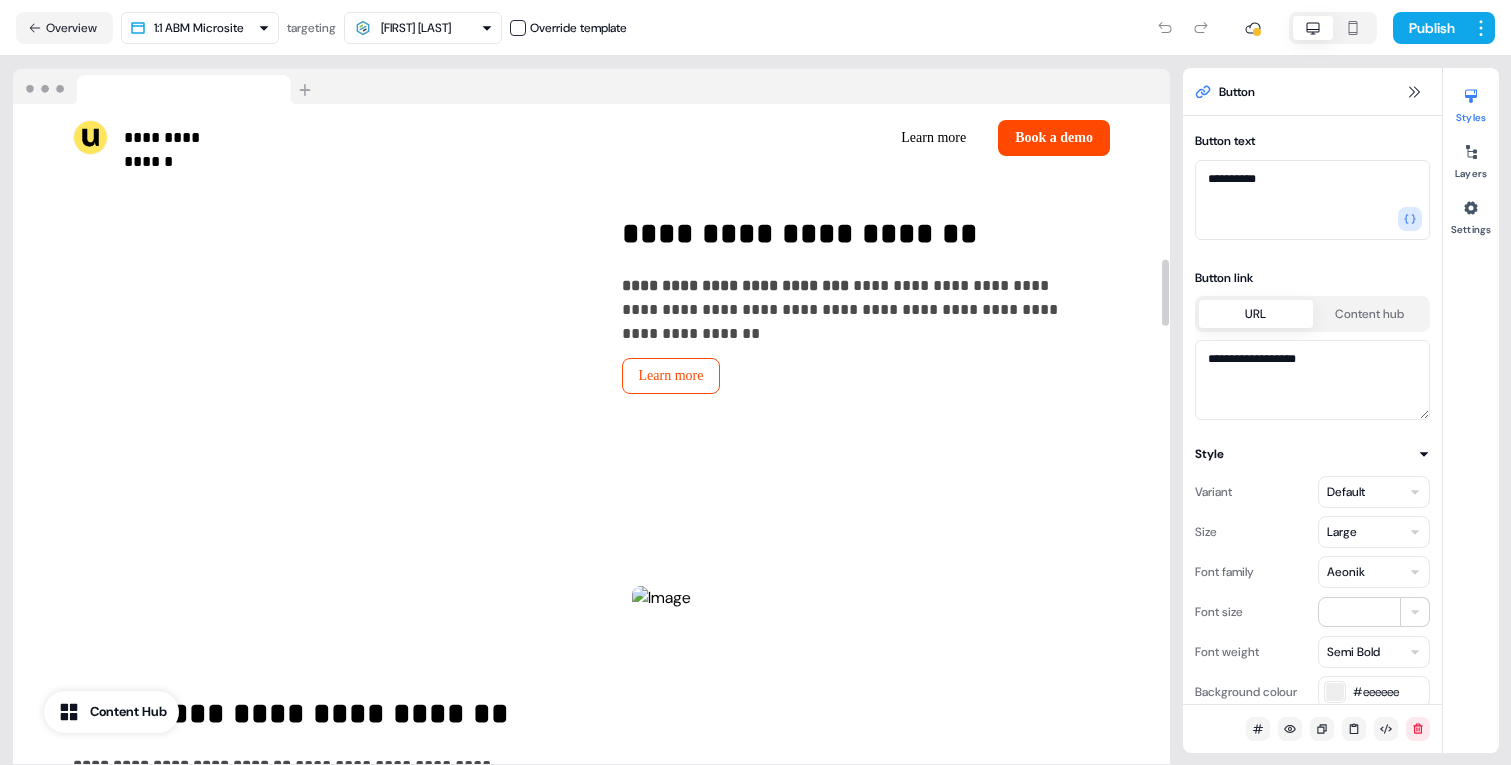 scroll, scrollTop: 2344, scrollLeft: 0, axis: vertical 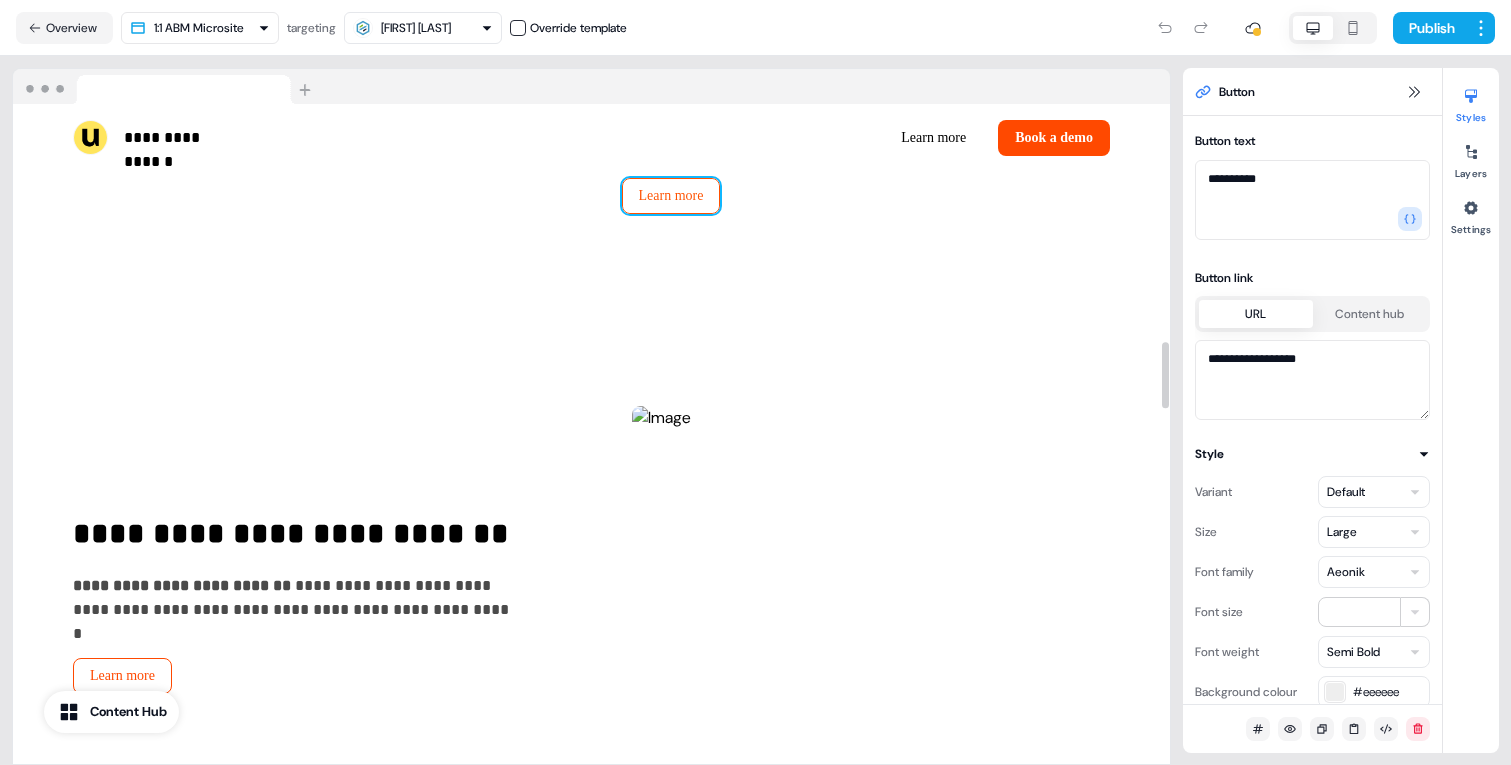 click on "Learn more" at bounding box center (671, 196) 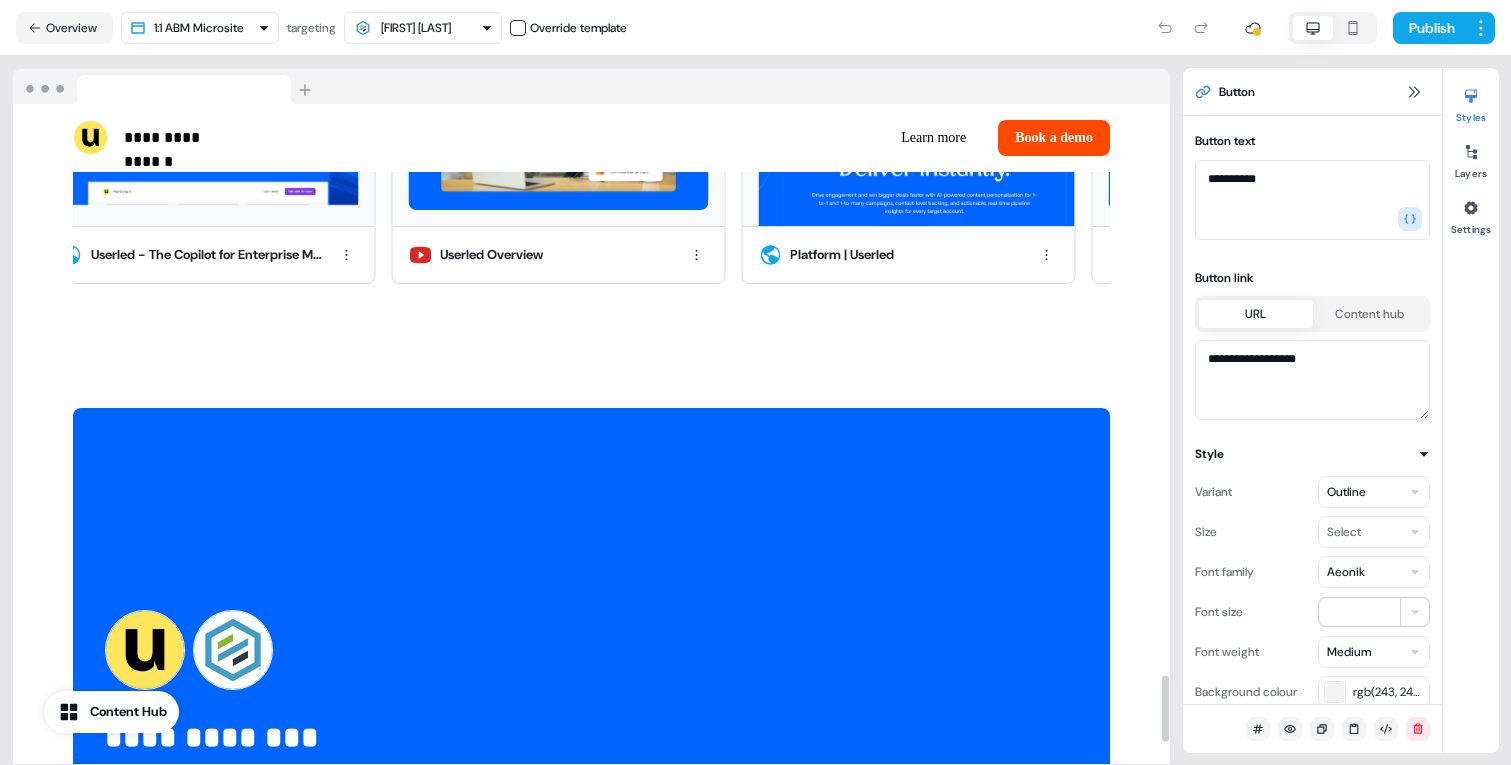 scroll, scrollTop: 5679, scrollLeft: 0, axis: vertical 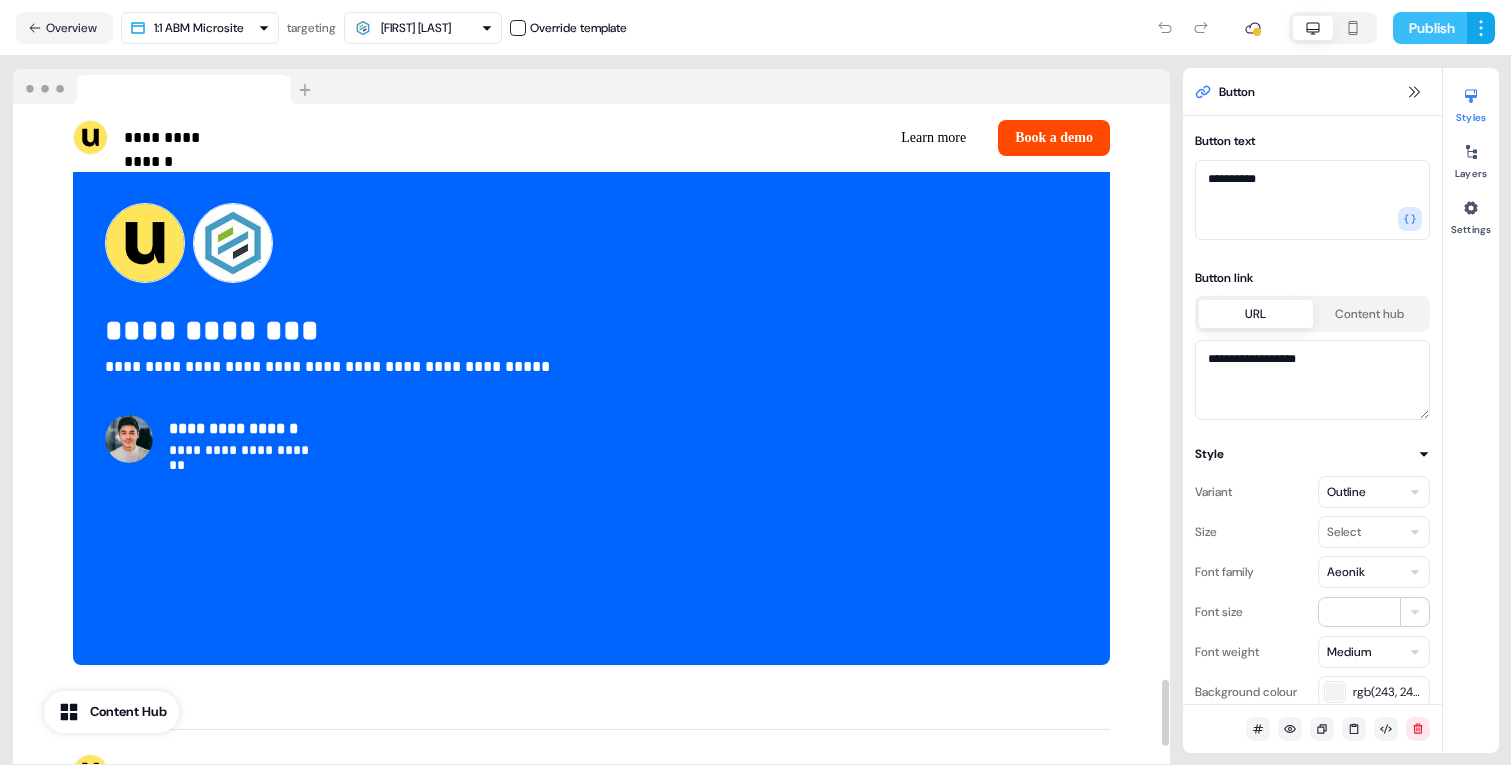 click on "Publish" at bounding box center (1430, 28) 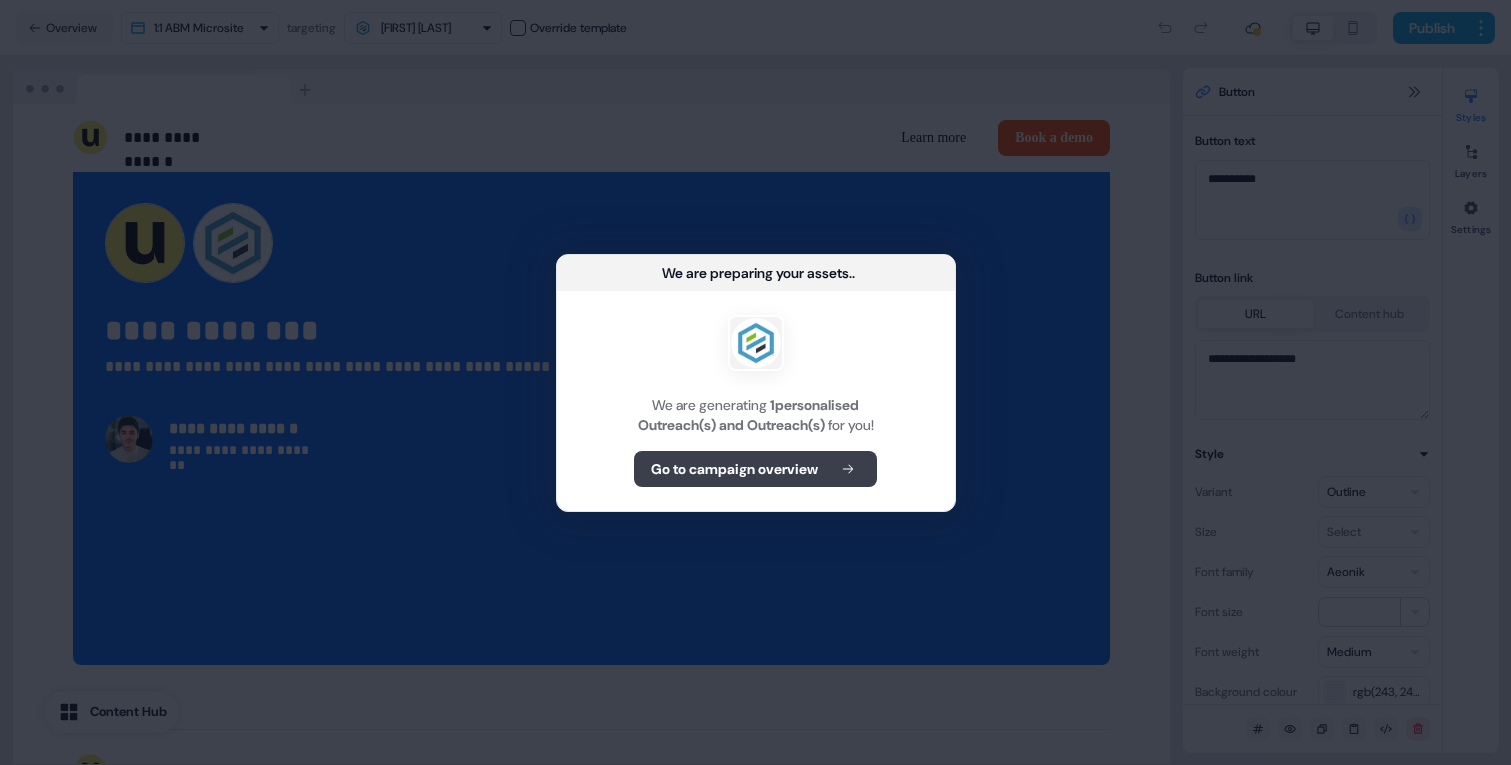 click on "Go to campaign overview" at bounding box center (755, 469) 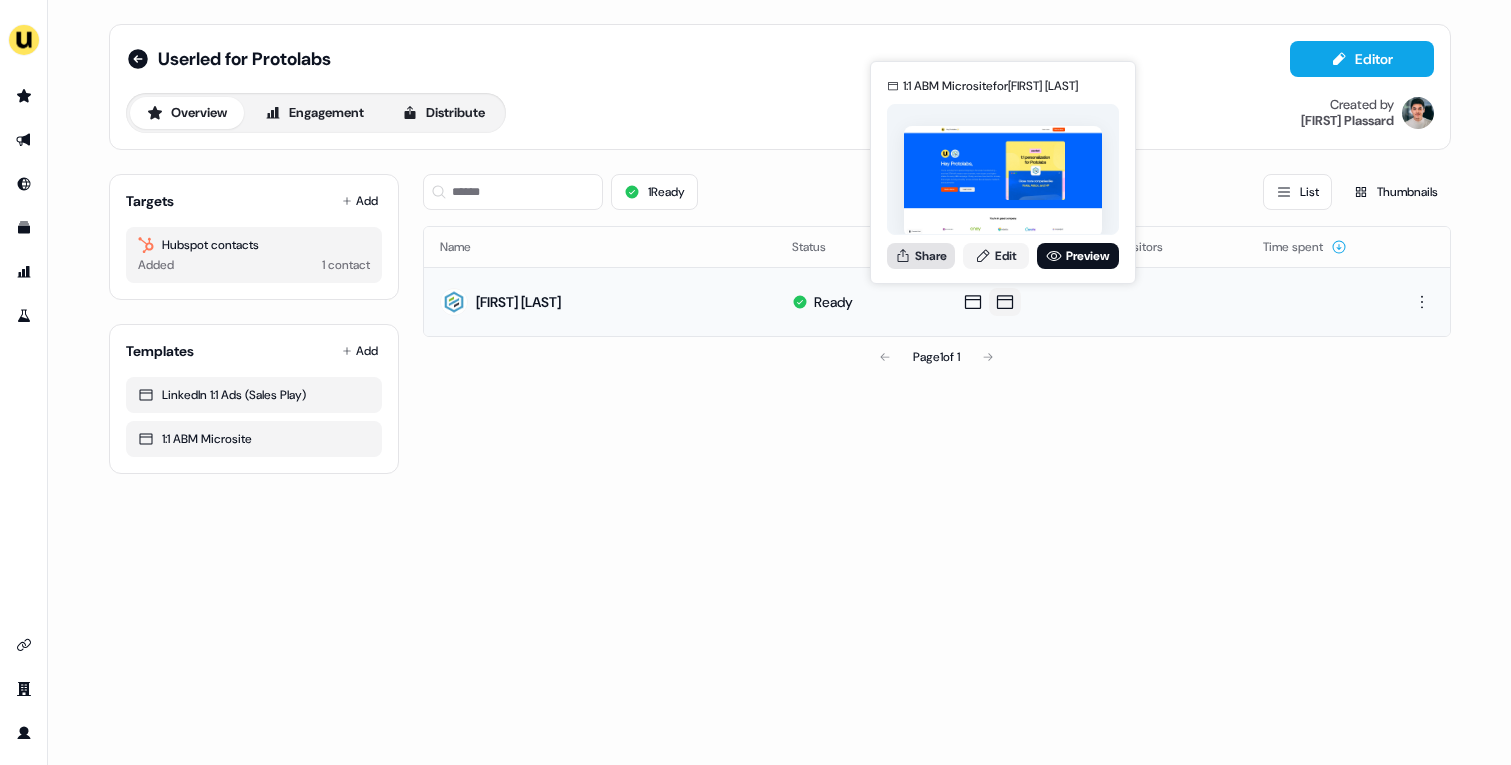 click 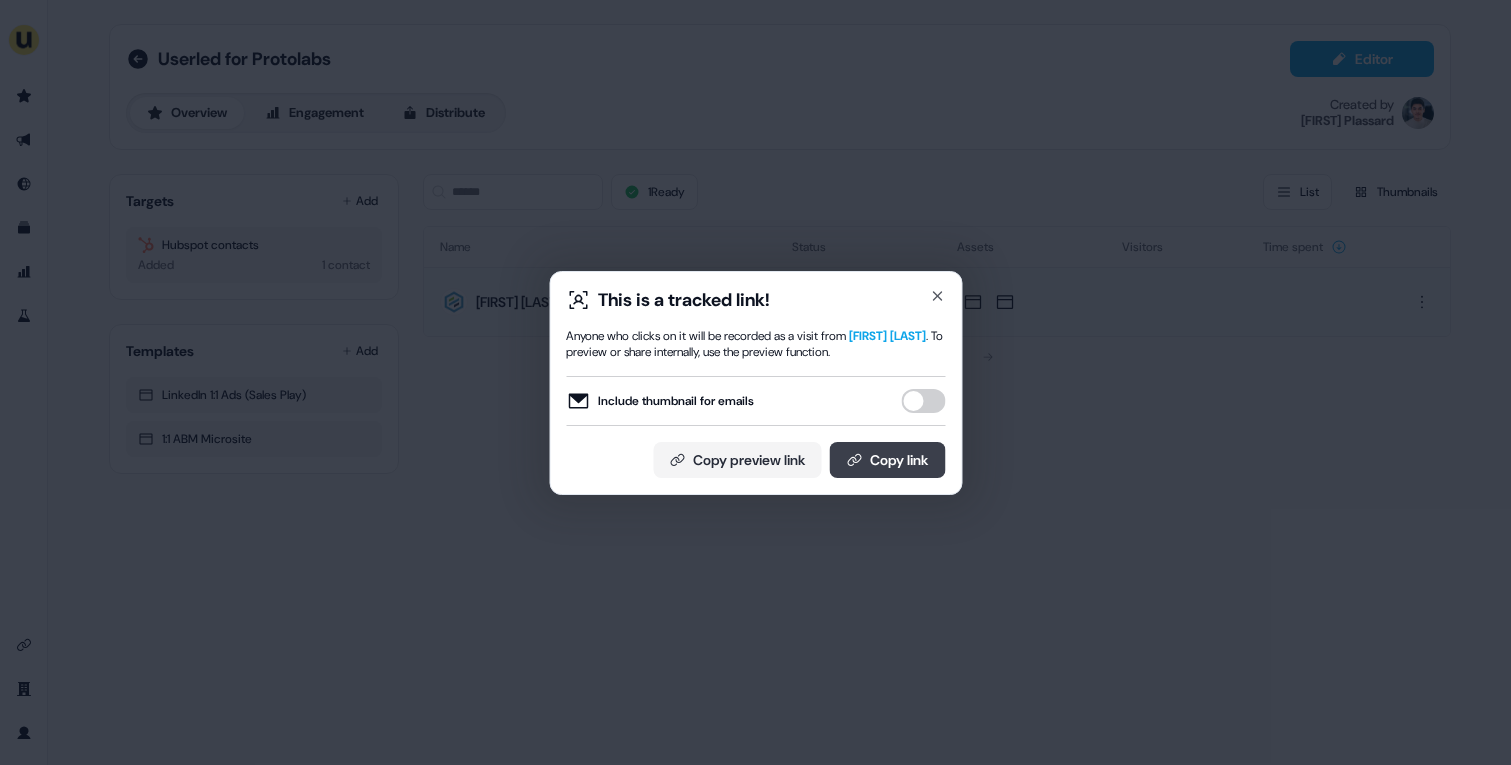 click on "Copy link" at bounding box center [887, 460] 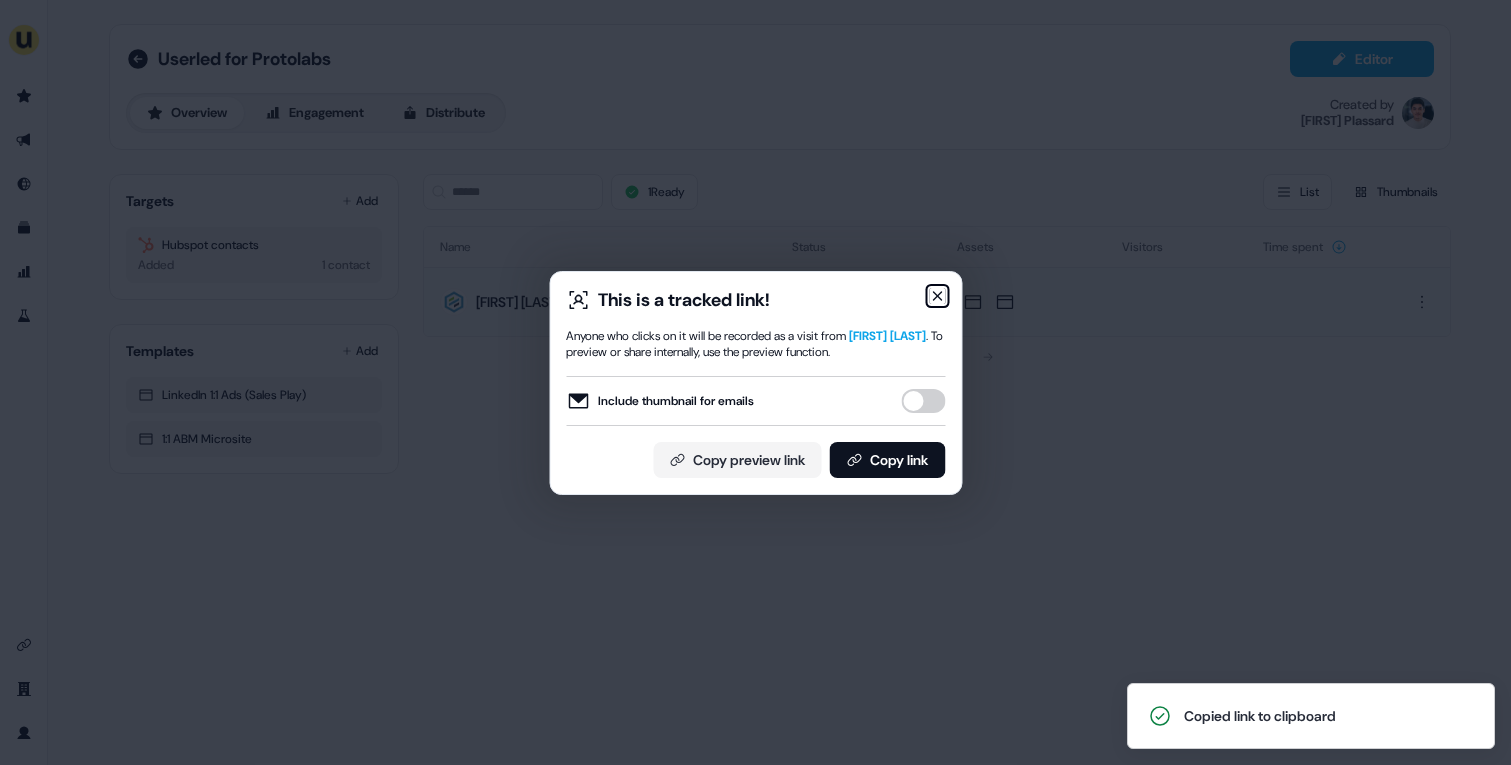 click 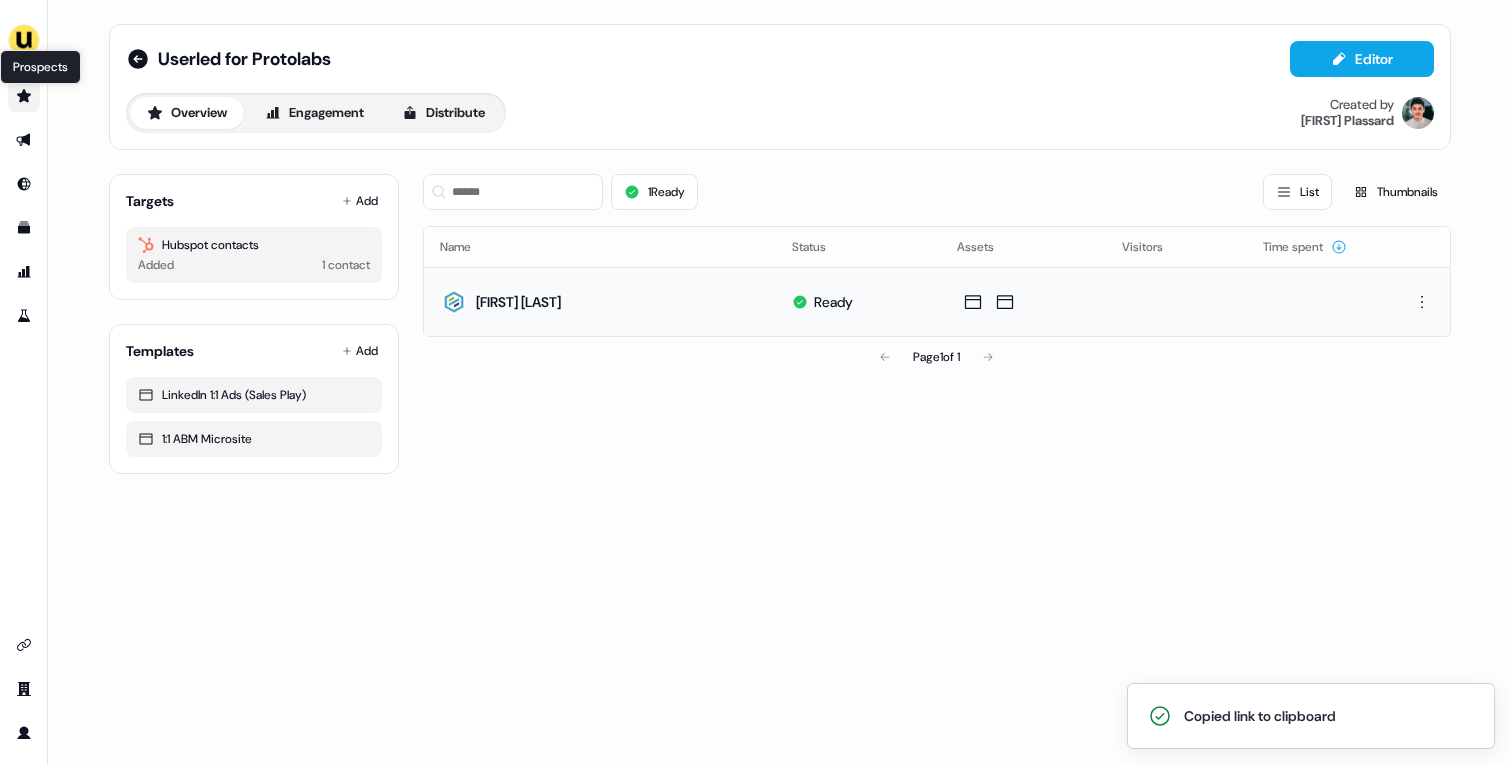 click 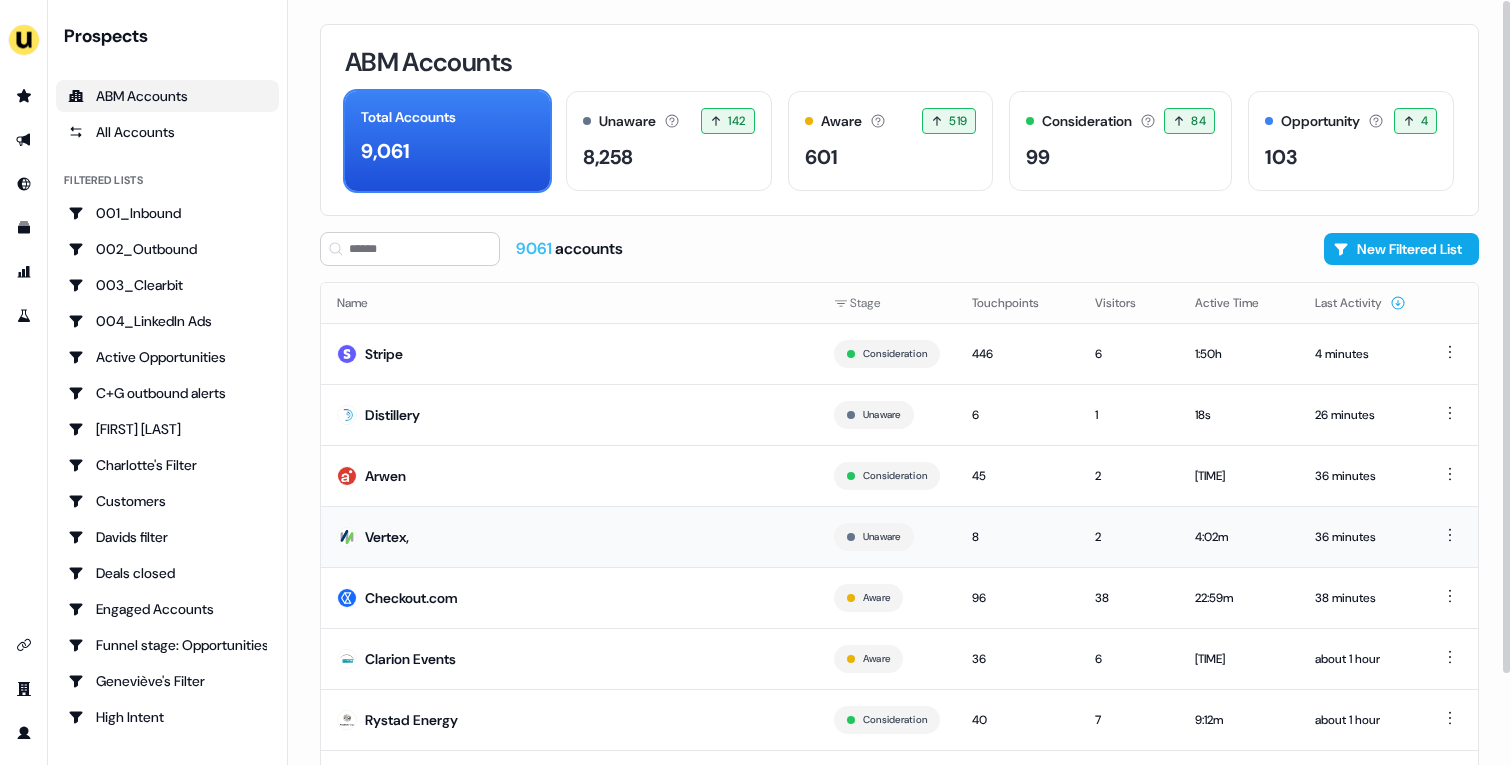 click on "Vertex," at bounding box center (569, 536) 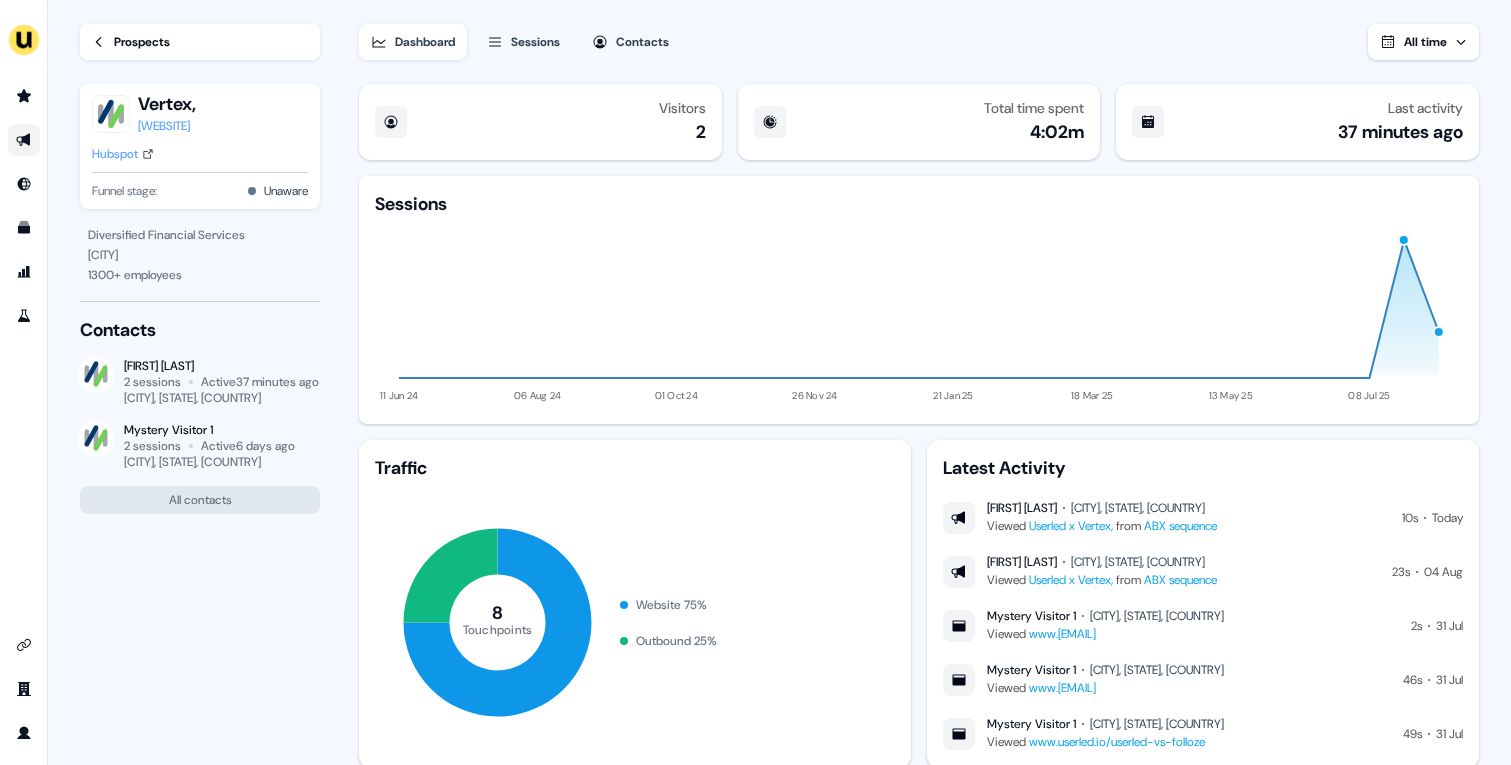 click at bounding box center [24, 140] 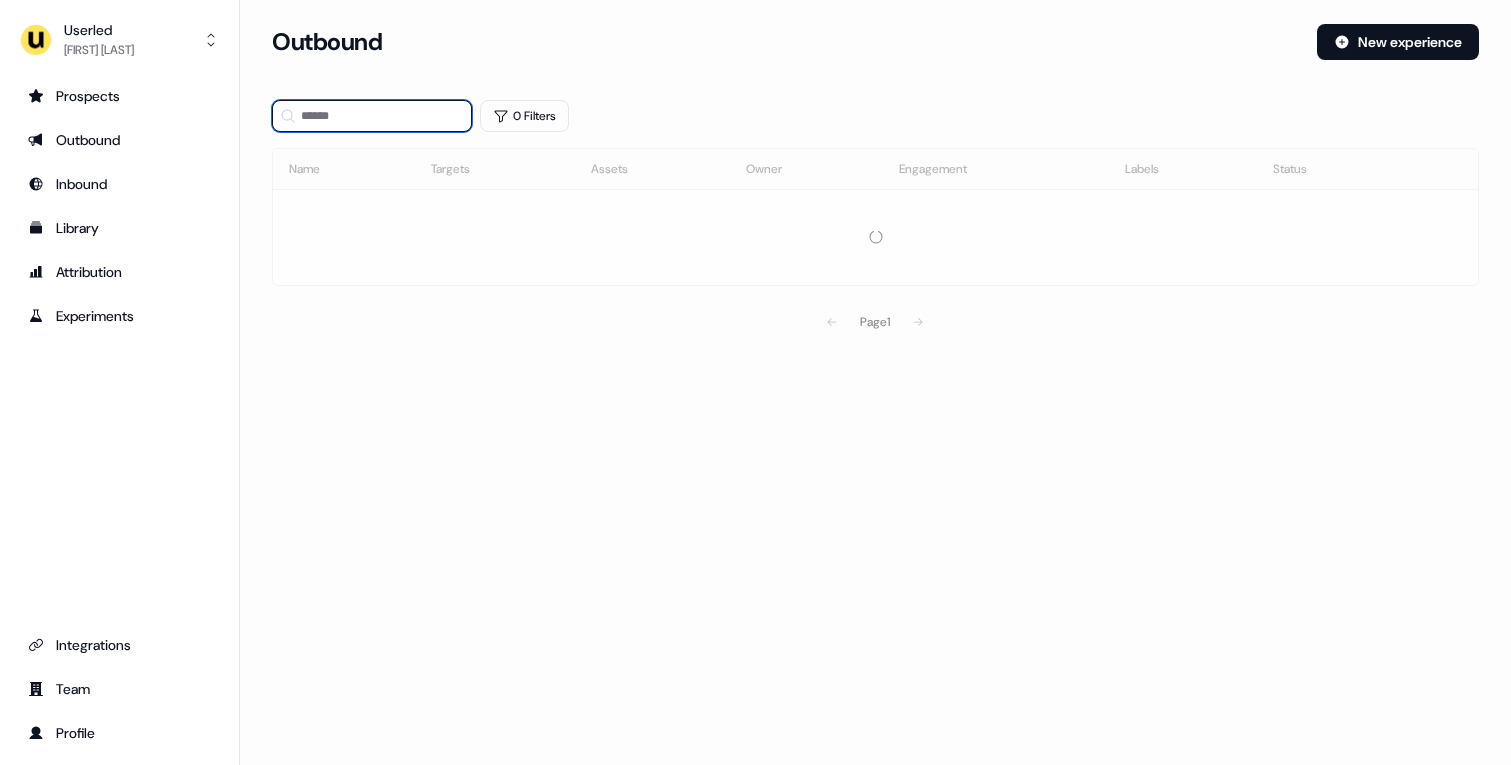 click at bounding box center (372, 116) 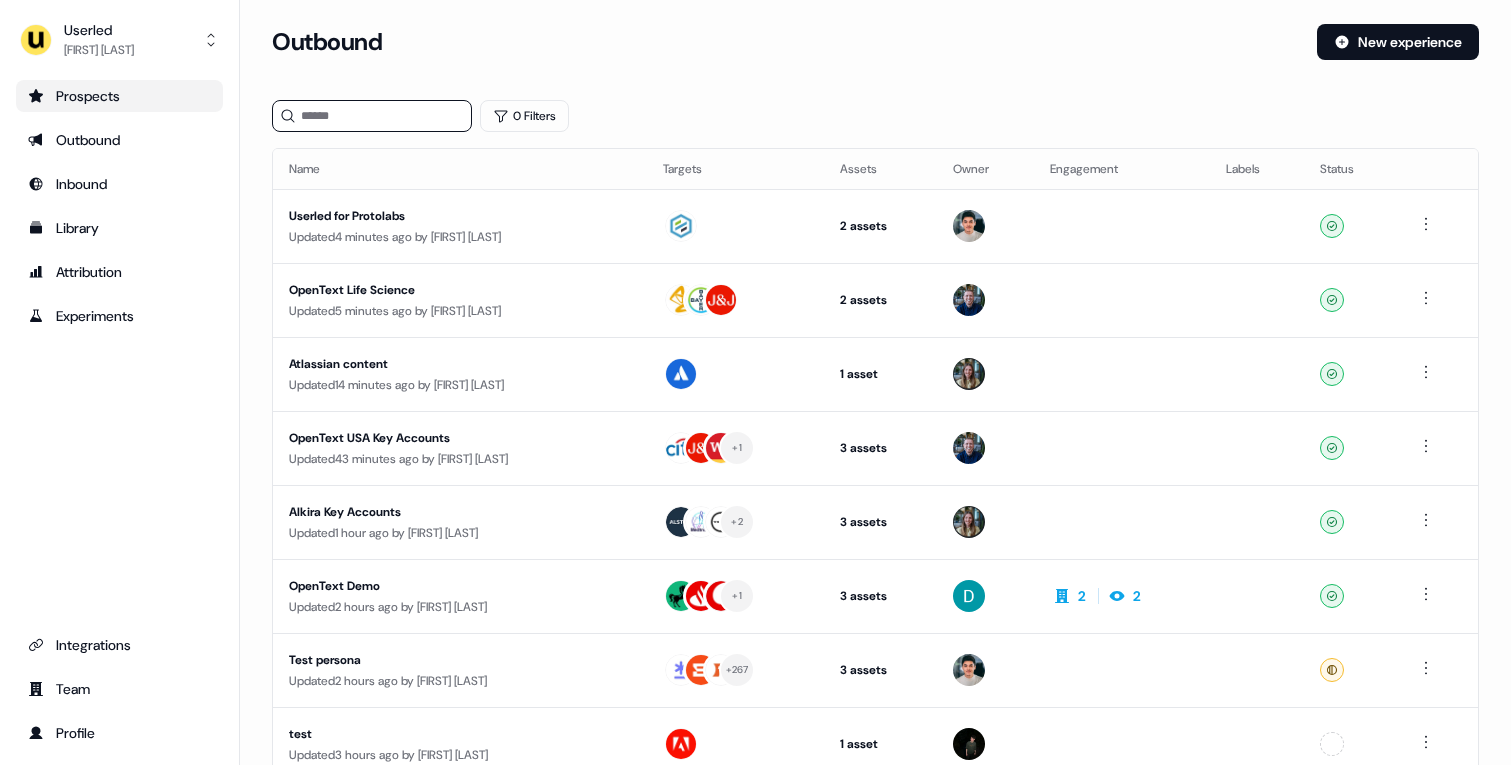 click on "Prospects" at bounding box center (119, 96) 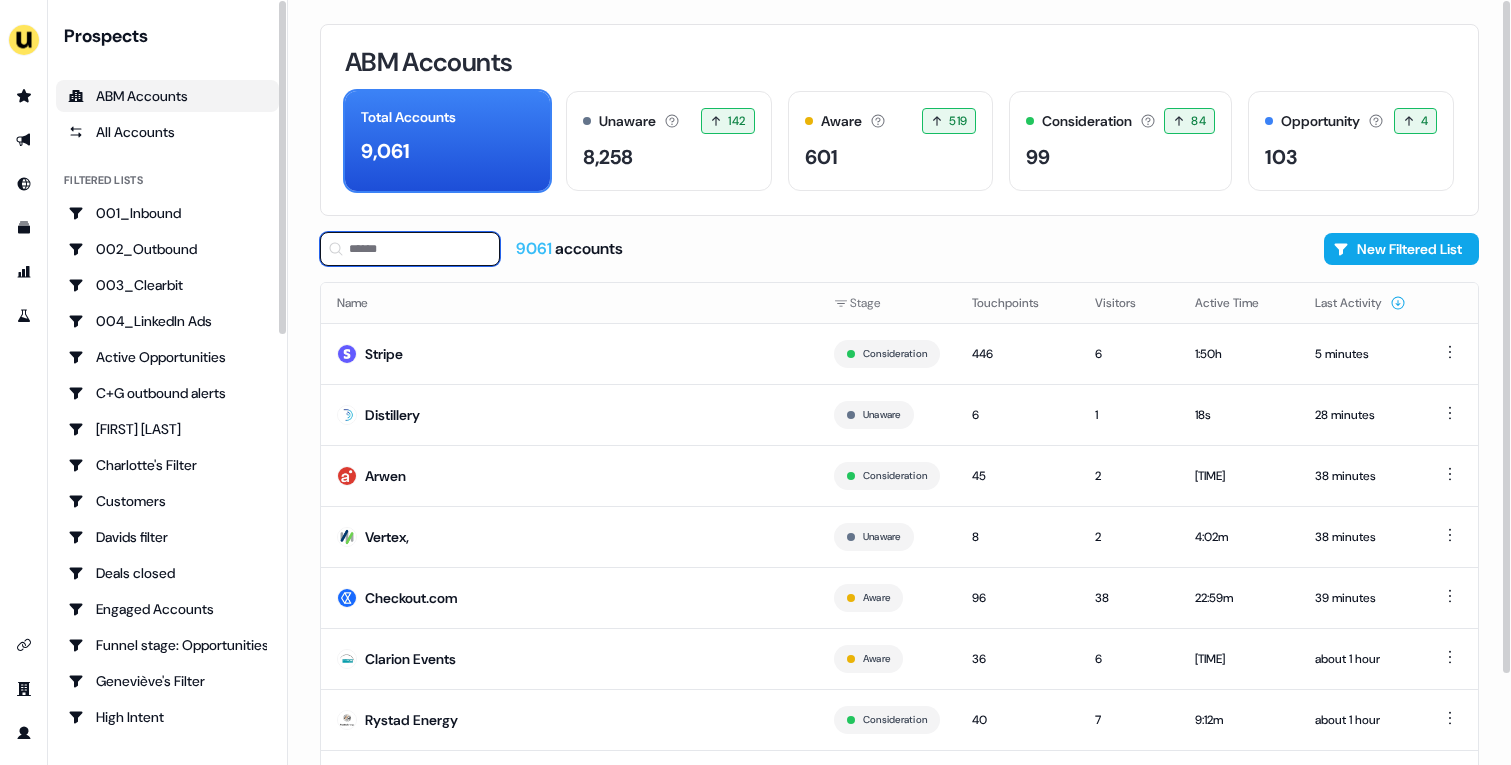 click at bounding box center [410, 249] 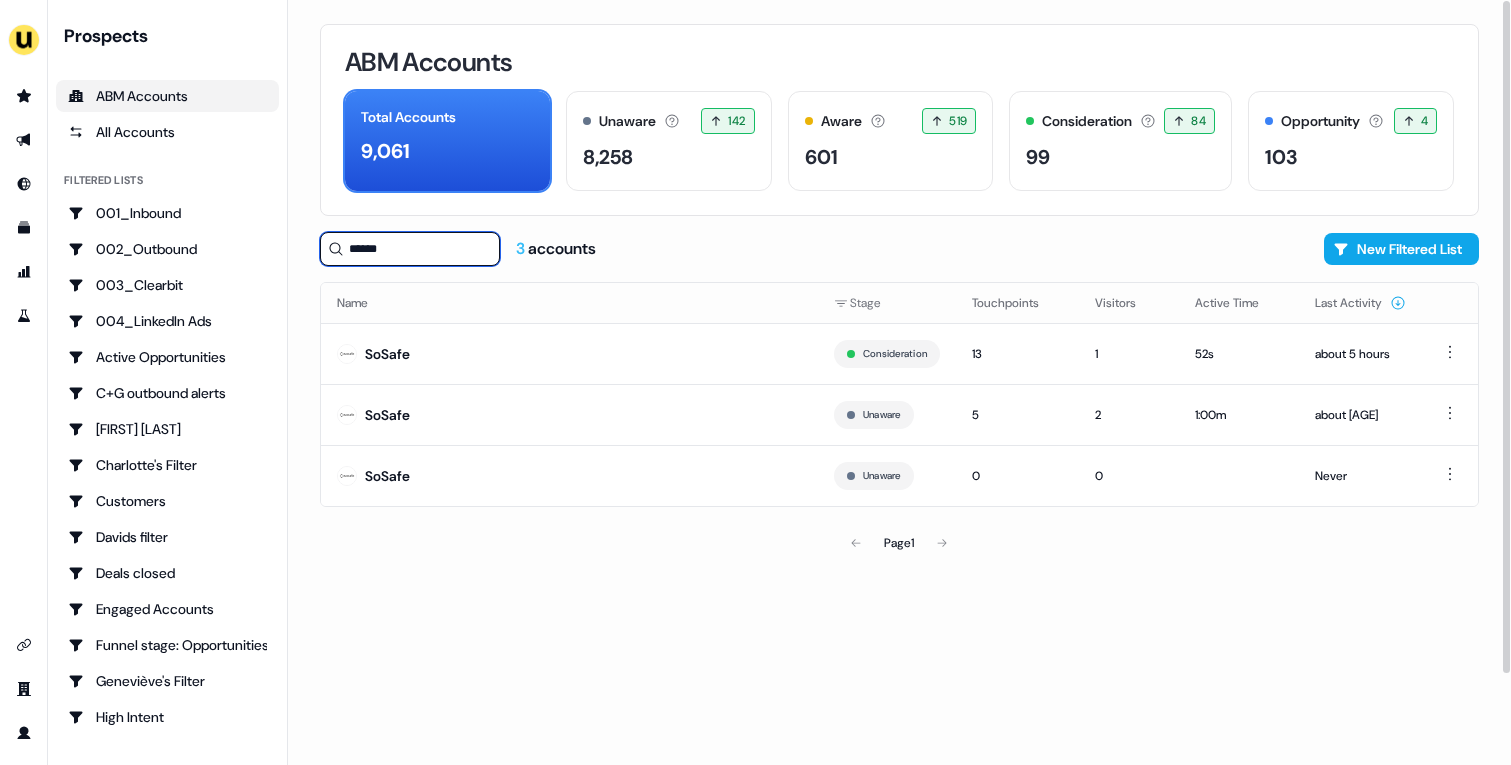 type on "******" 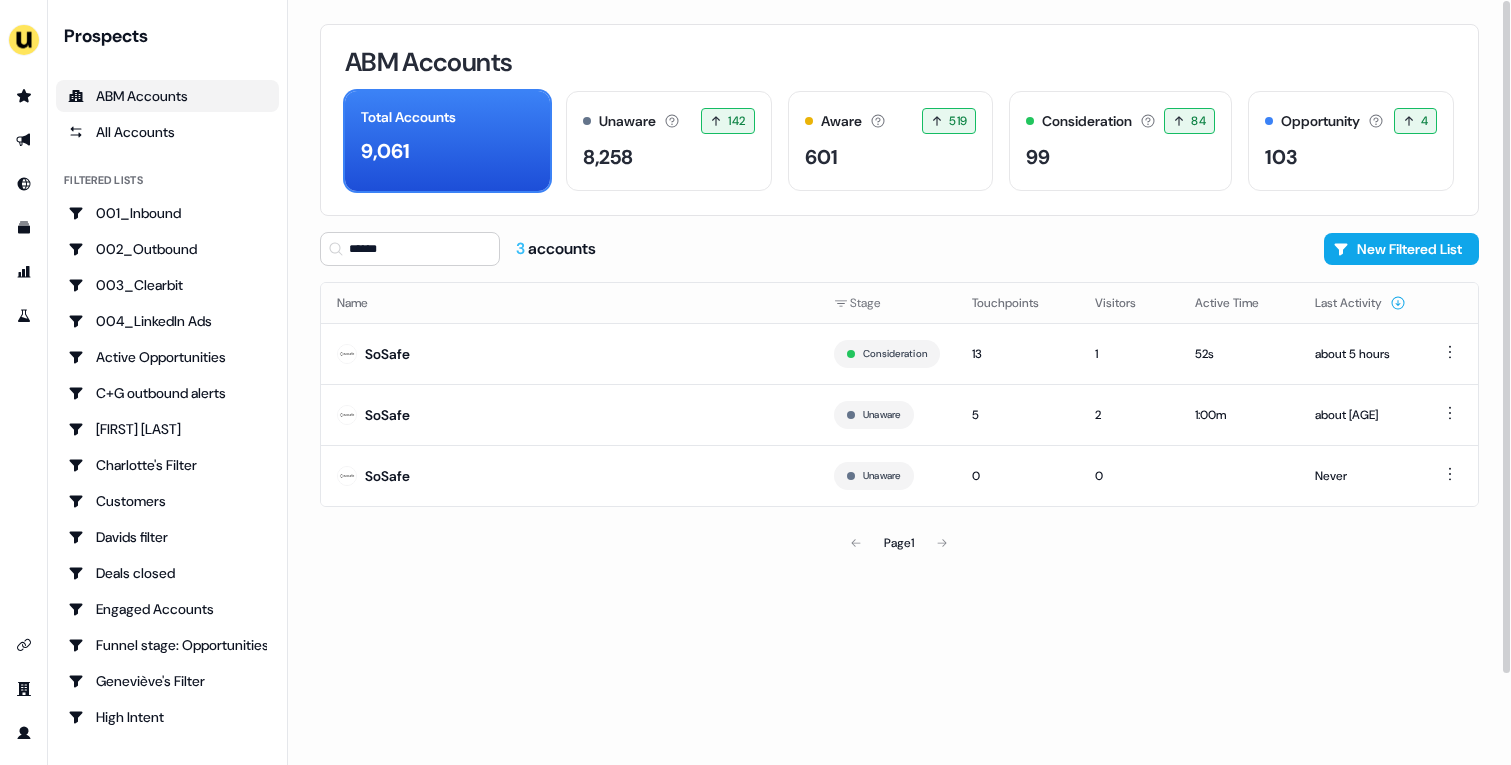 click on "SoSafe" at bounding box center (569, 353) 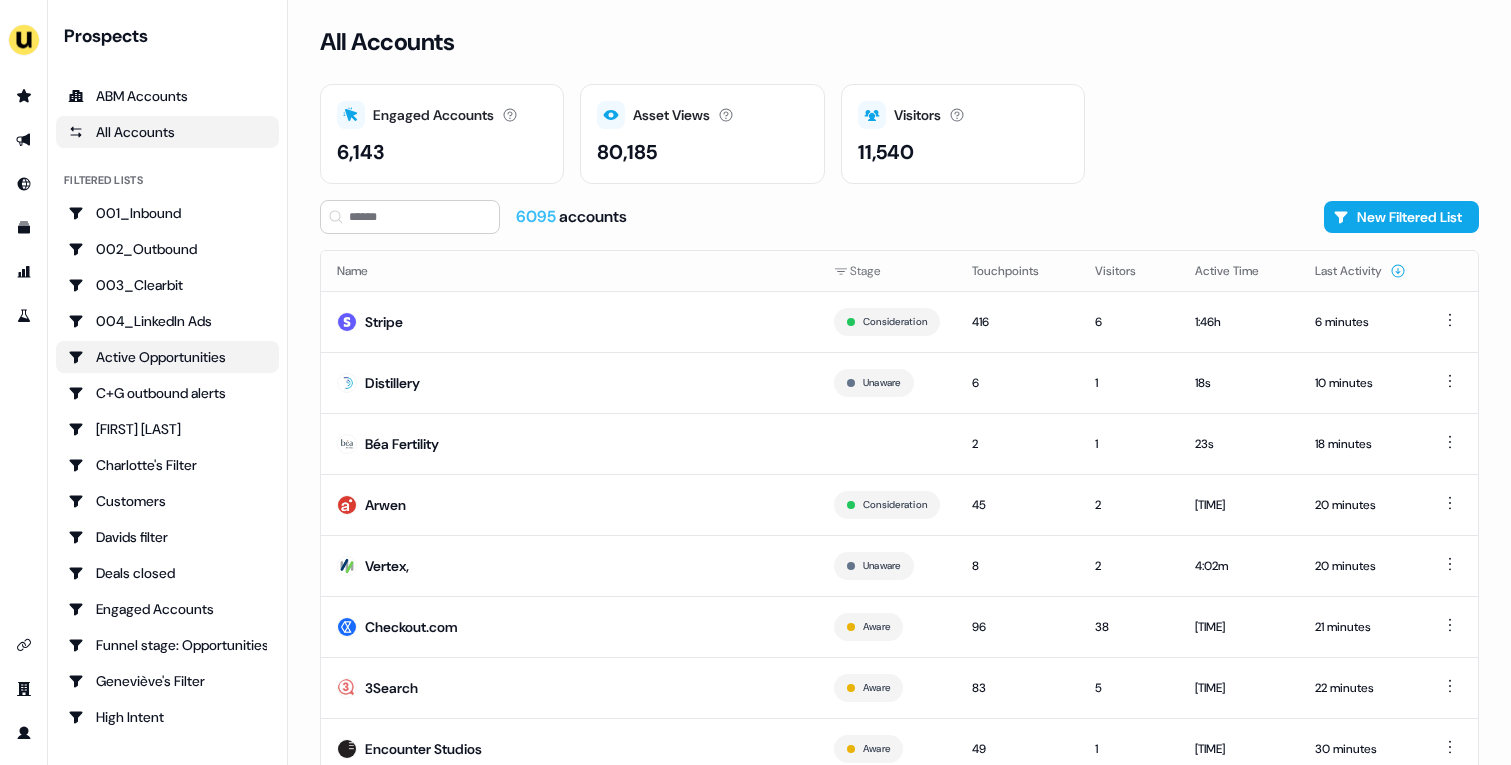 scroll, scrollTop: 0, scrollLeft: 0, axis: both 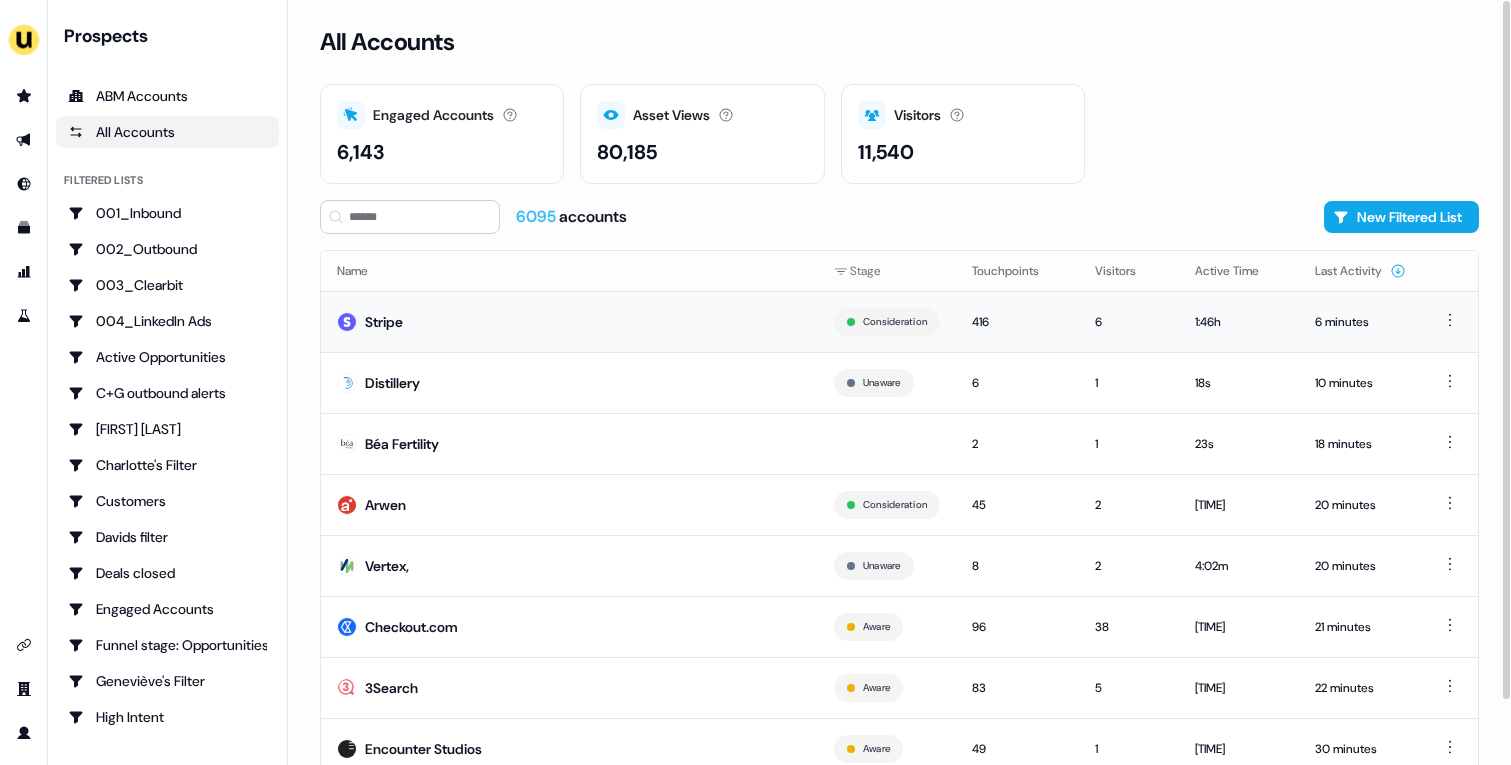 click on "Stripe" at bounding box center (569, 321) 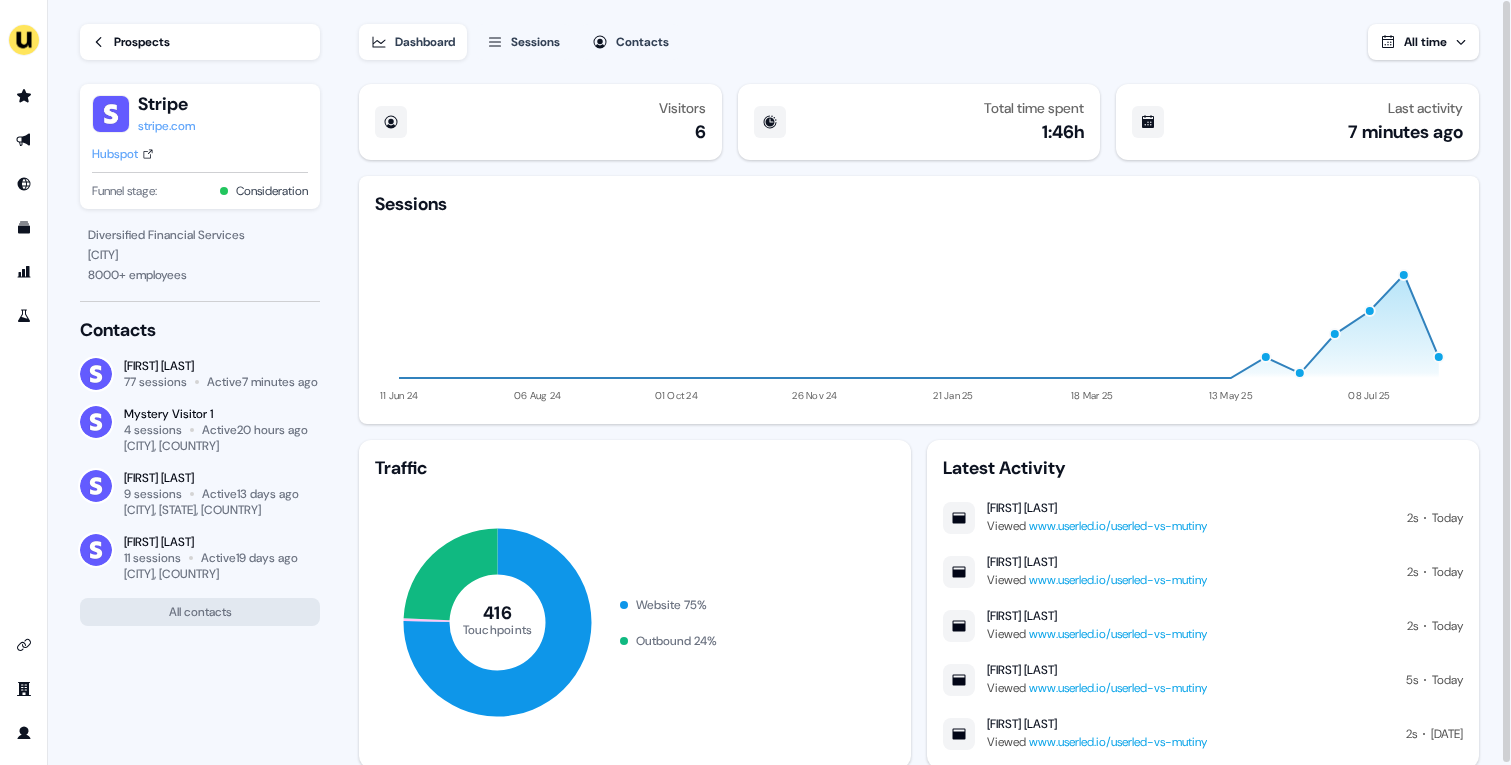 click on "Prospects" at bounding box center [142, 42] 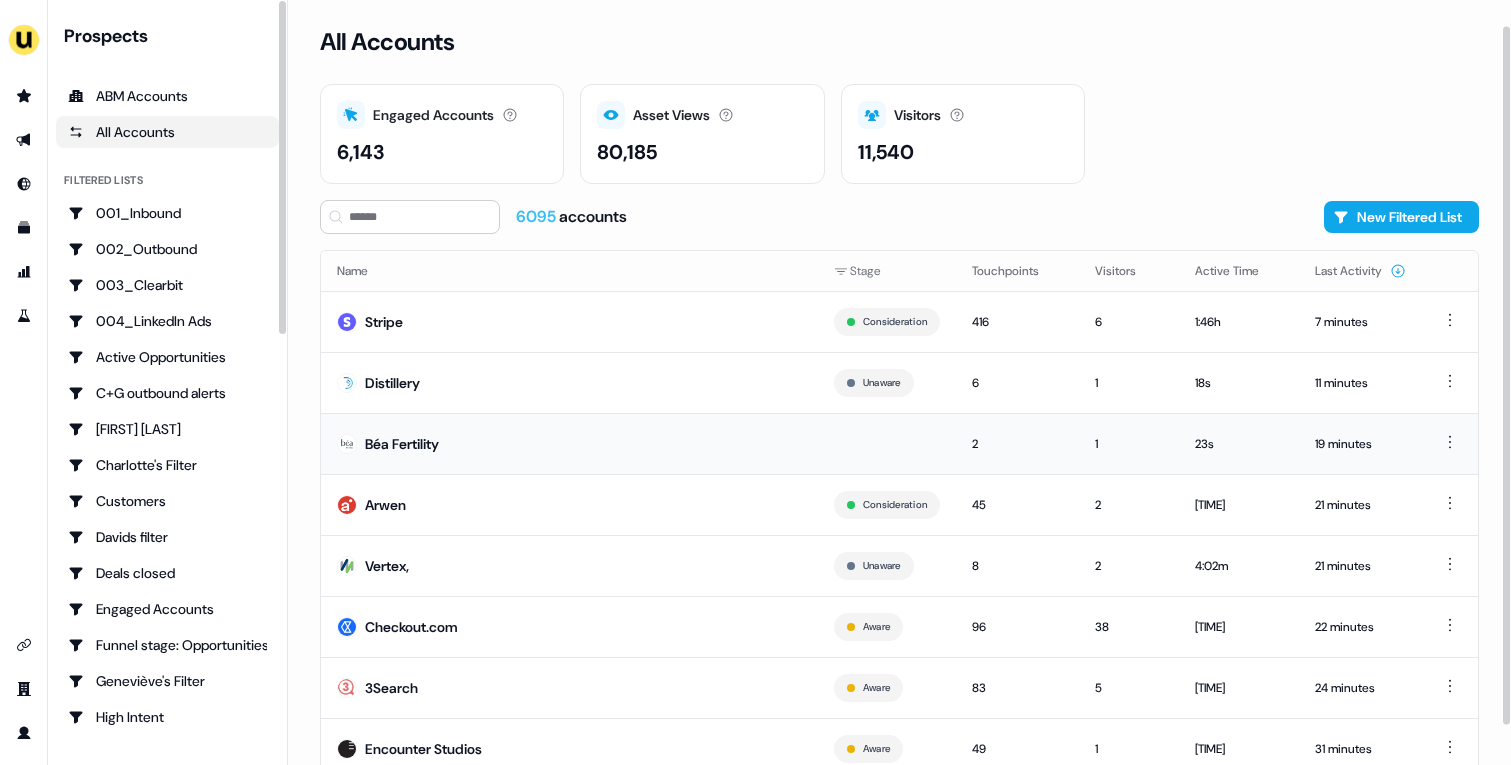 scroll, scrollTop: 70, scrollLeft: 0, axis: vertical 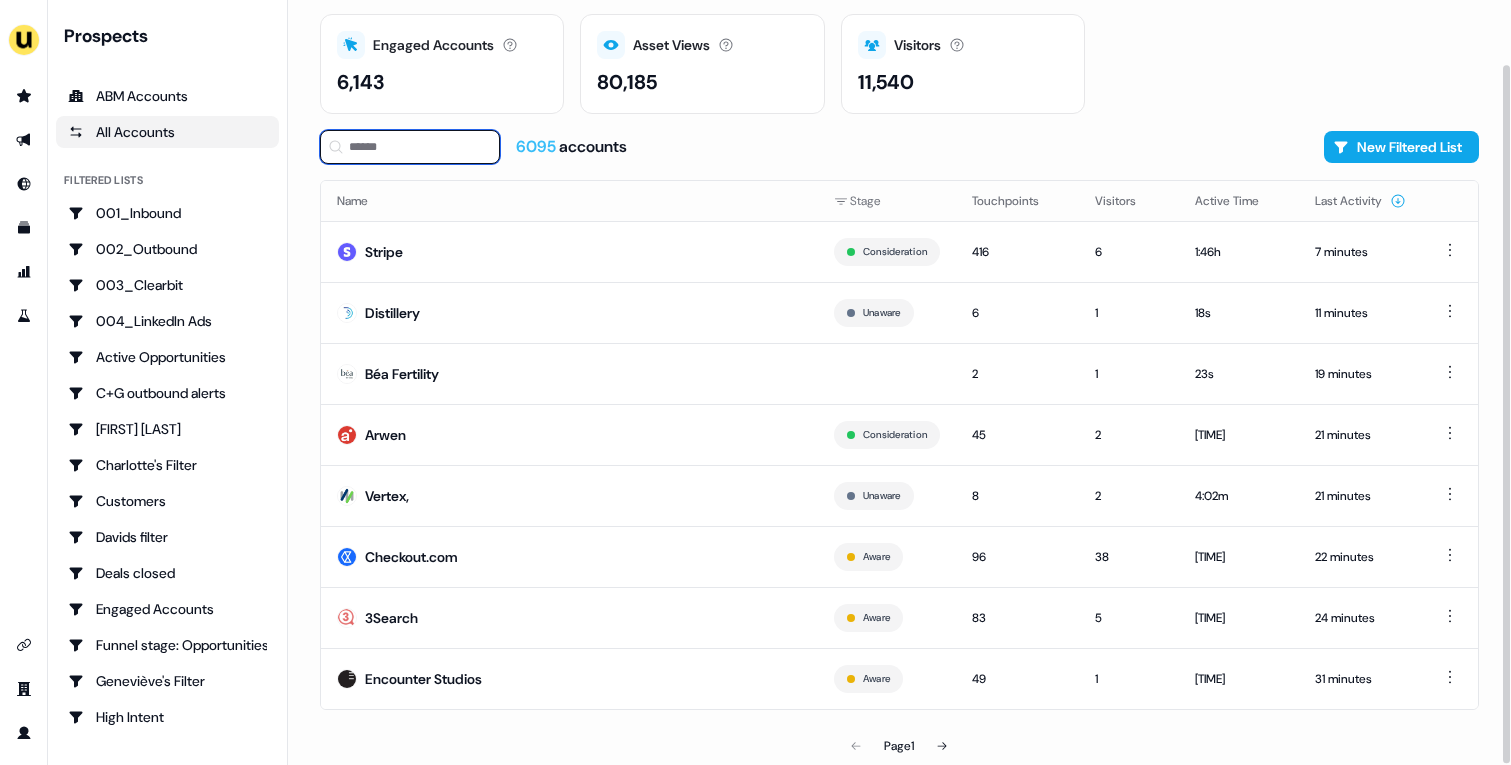 click at bounding box center [410, 147] 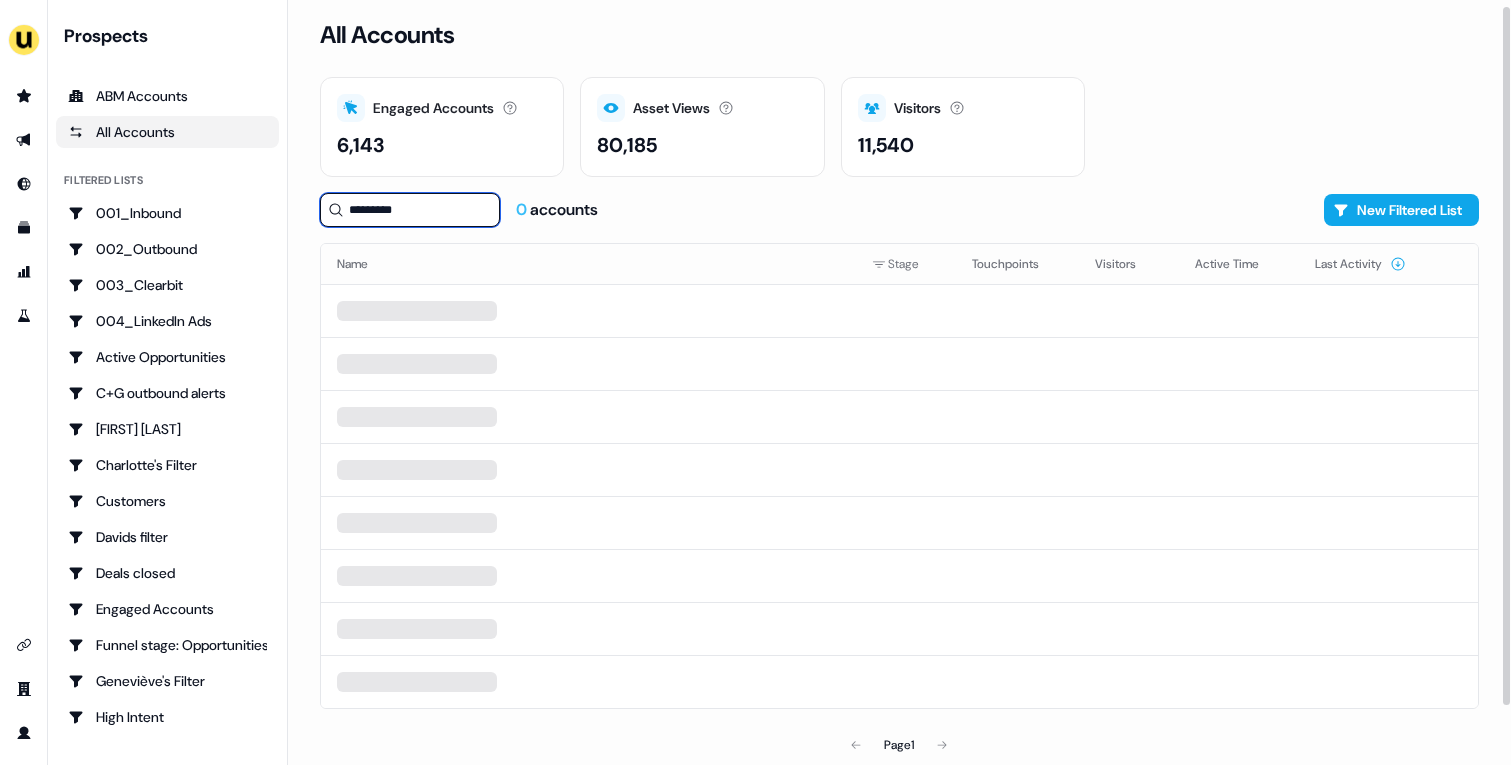 scroll, scrollTop: 6, scrollLeft: 0, axis: vertical 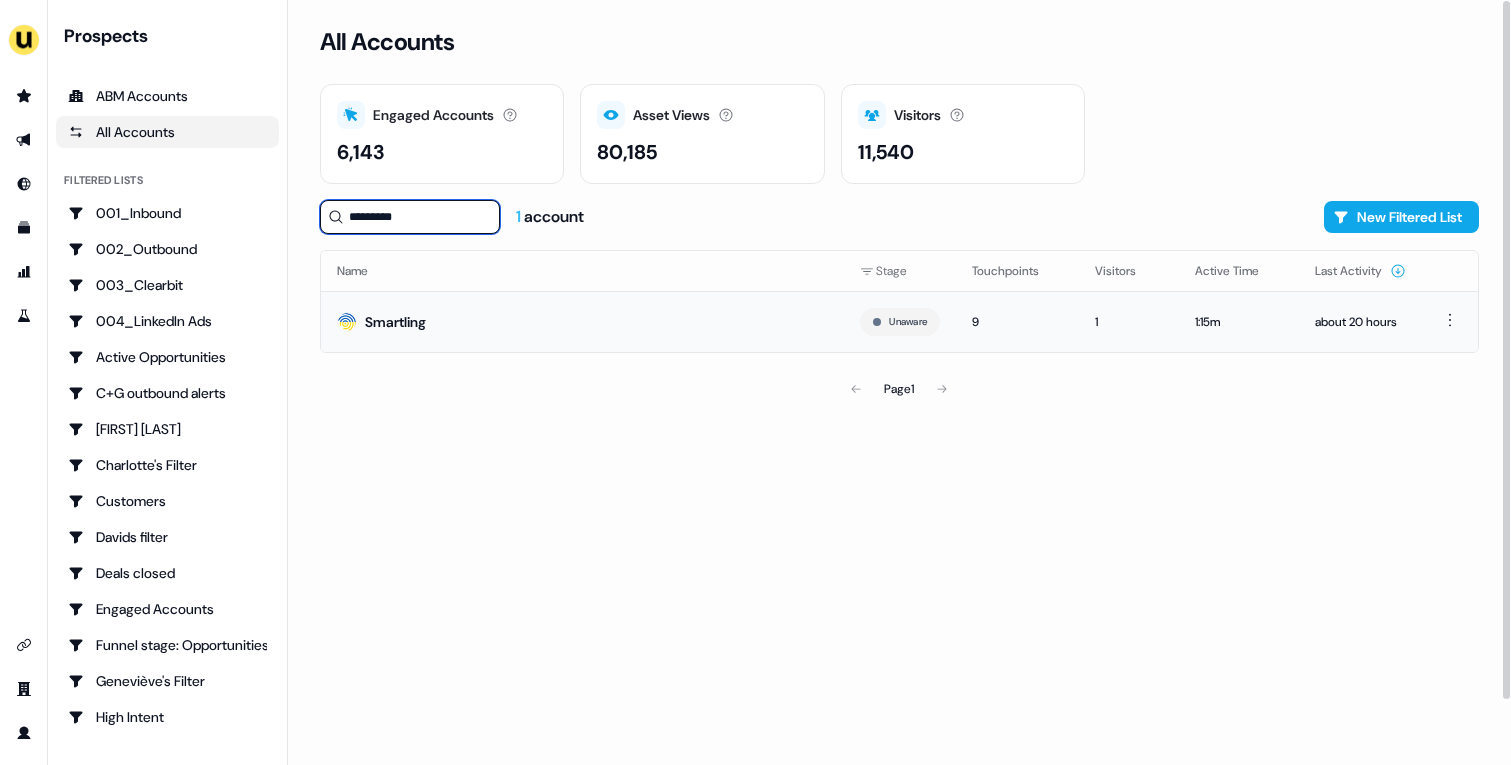 type on "*********" 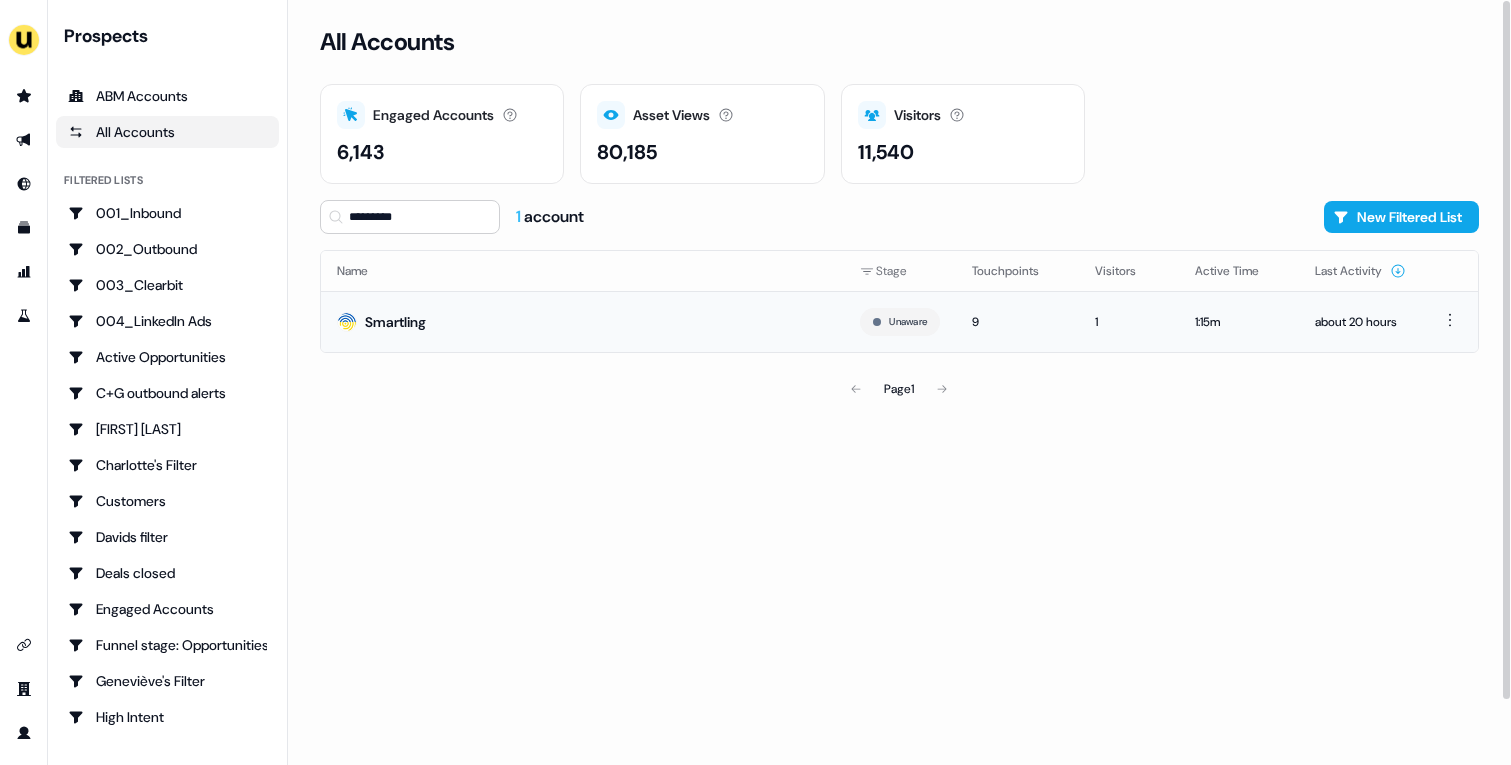 click on "Smartling" at bounding box center (582, 321) 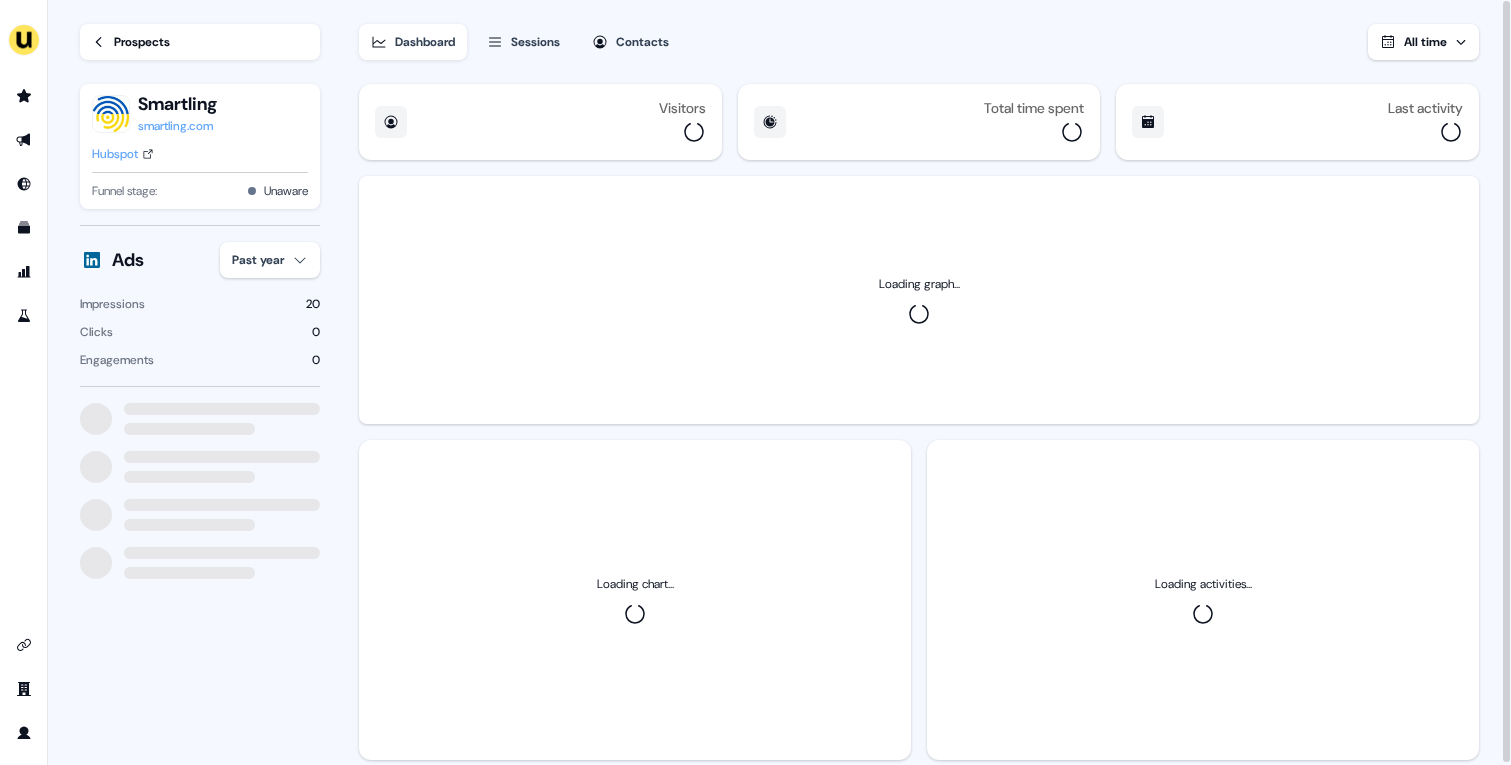 click on "Hubspot" at bounding box center (115, 154) 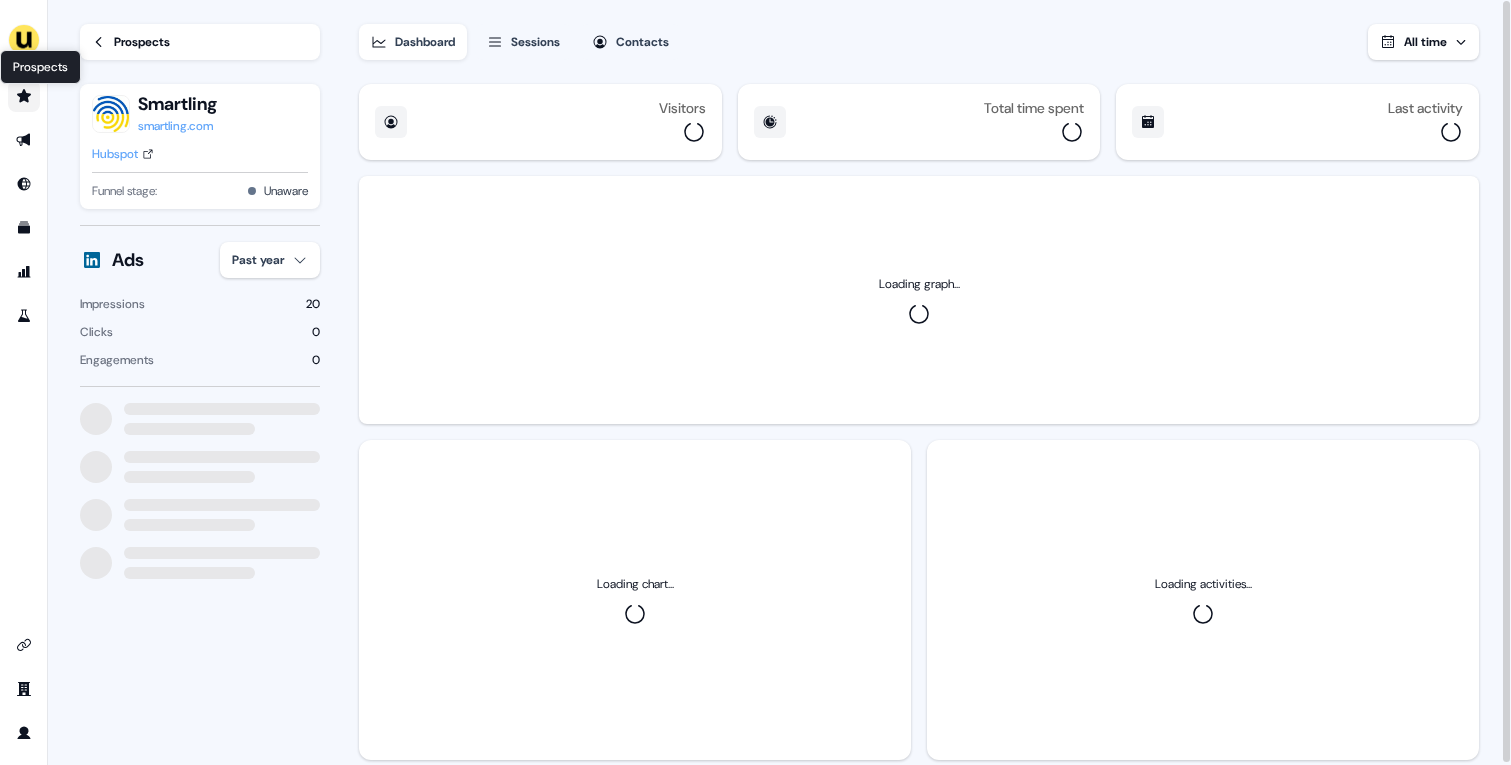 click 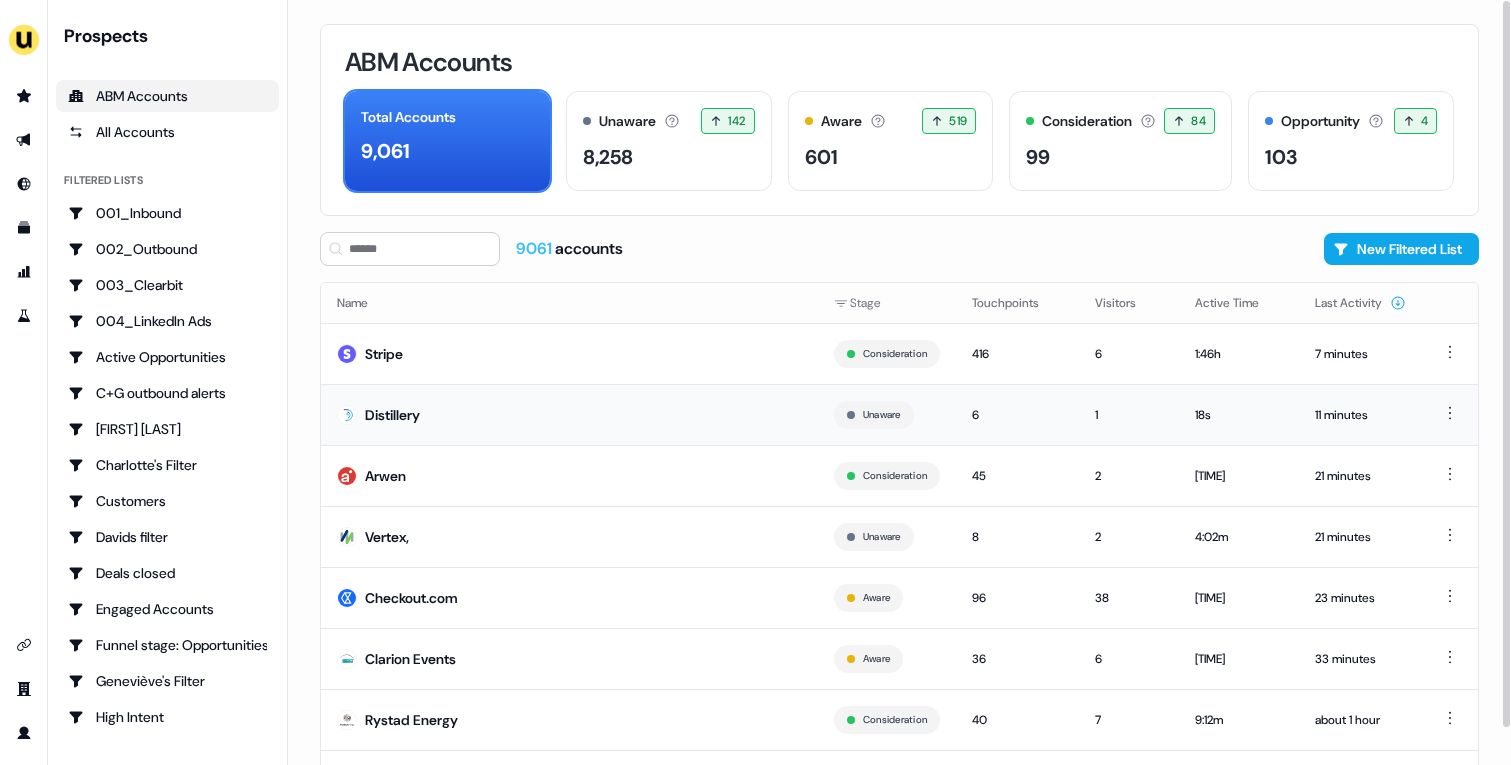 click on "Distillery" at bounding box center (569, 414) 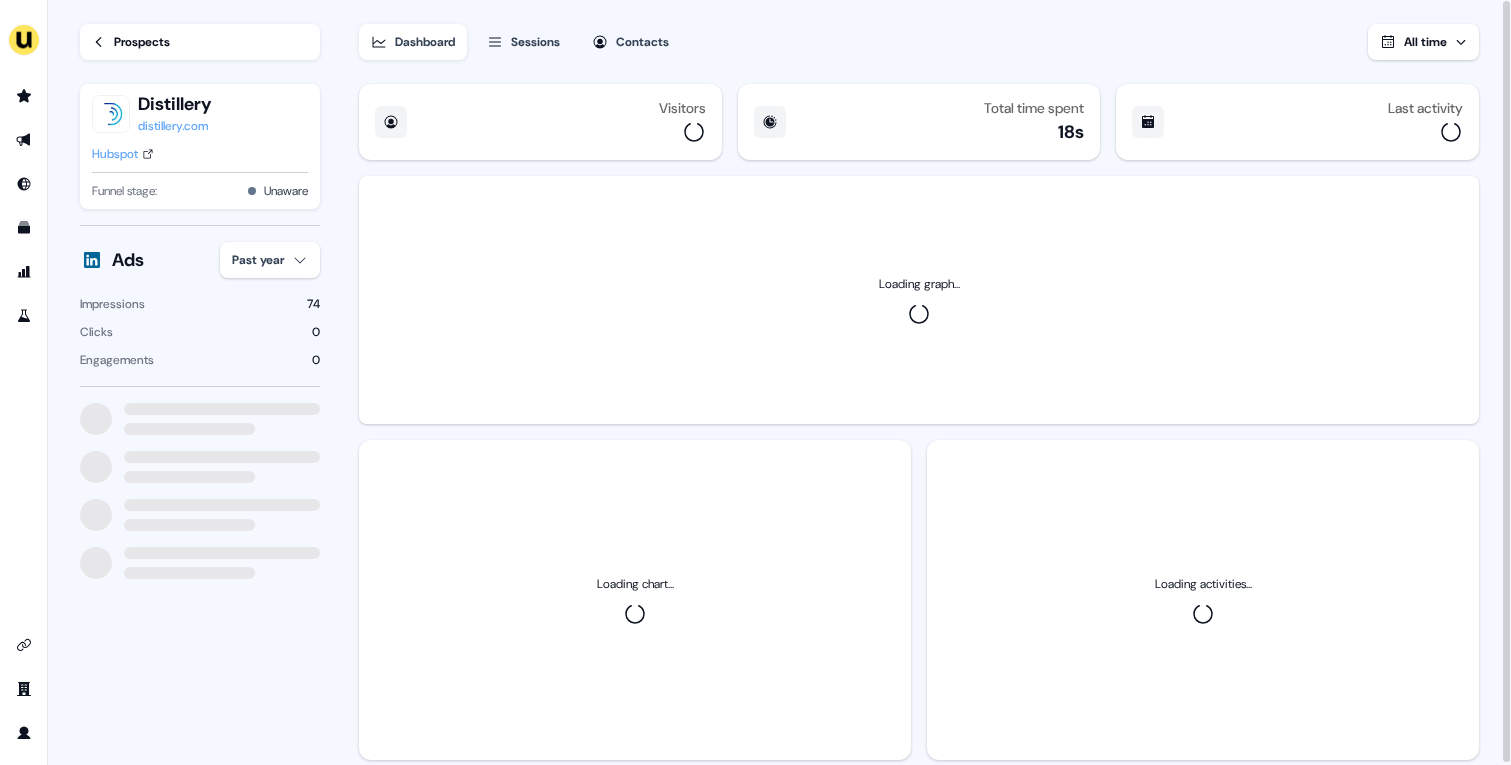 click on "Prospects Distillery distillery.com Hubspot Funnel stage: Unaware Ads Past year Impressions 74 Clicks 0 Engagements 0" at bounding box center [185, 382] 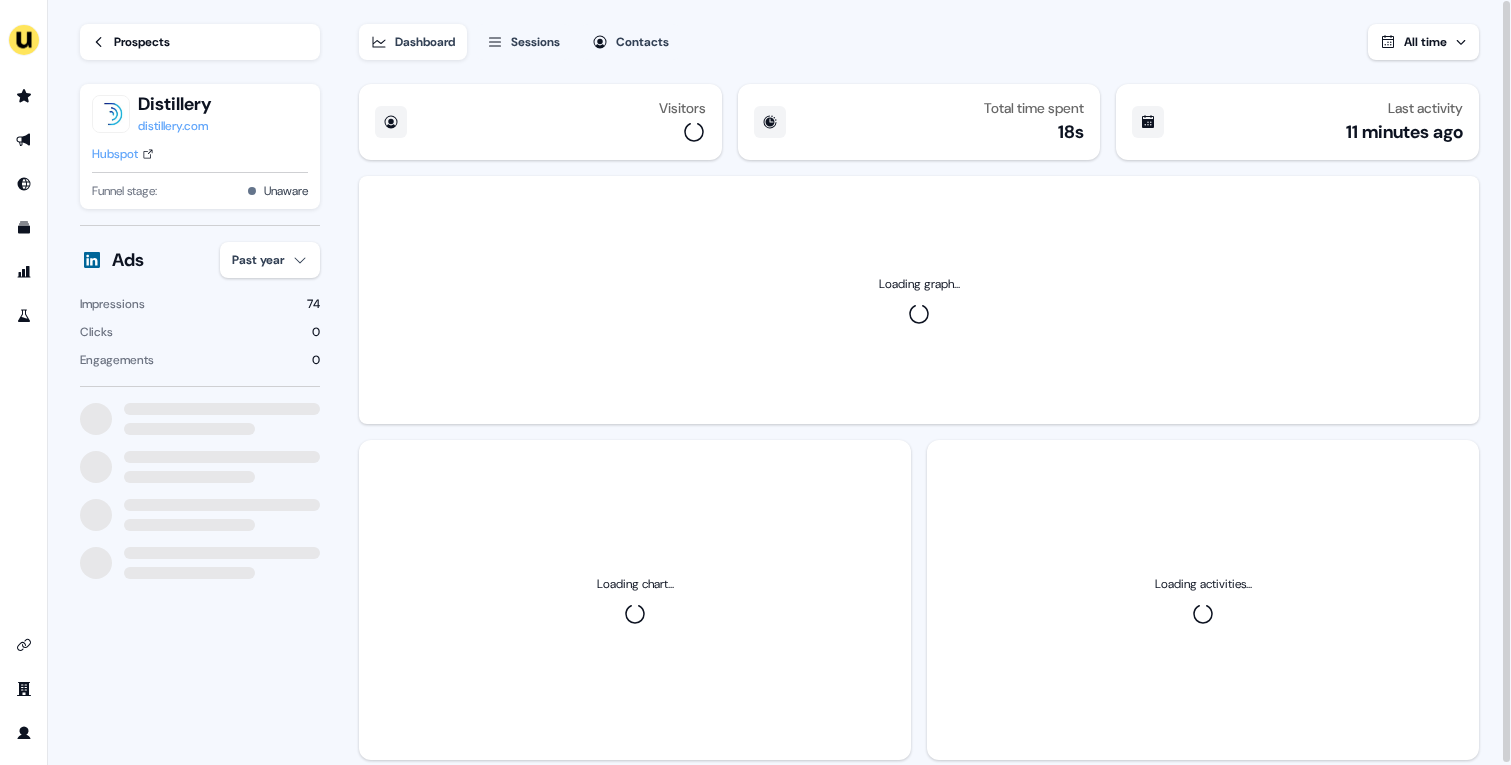 click on "For the best experience switch devices to a bigger screen. Go to Userled.io Loading... Prospects Distillery distillery.com Hubspot Funnel stage: Unaware Ads Past year Impressions 74 Clicks 0 Engagements 0 Dashboard Sessions Contacts All time Visitors Total time spent 18s Last activity 11 minutes ago Loading graph... Loading chart... Loading activities... 24 Jun 25" at bounding box center [755, 382] 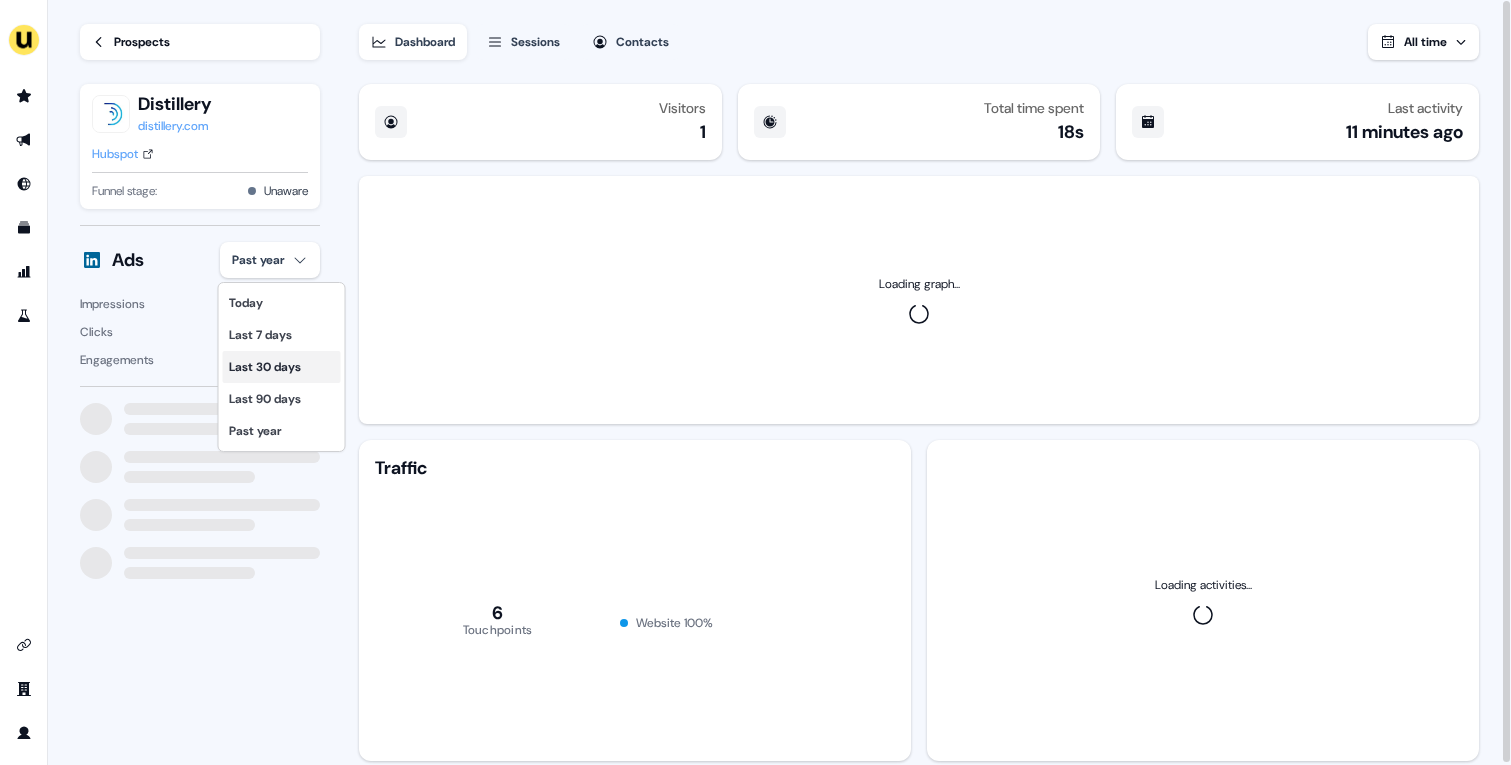 click on "Last 30 days" at bounding box center (282, 367) 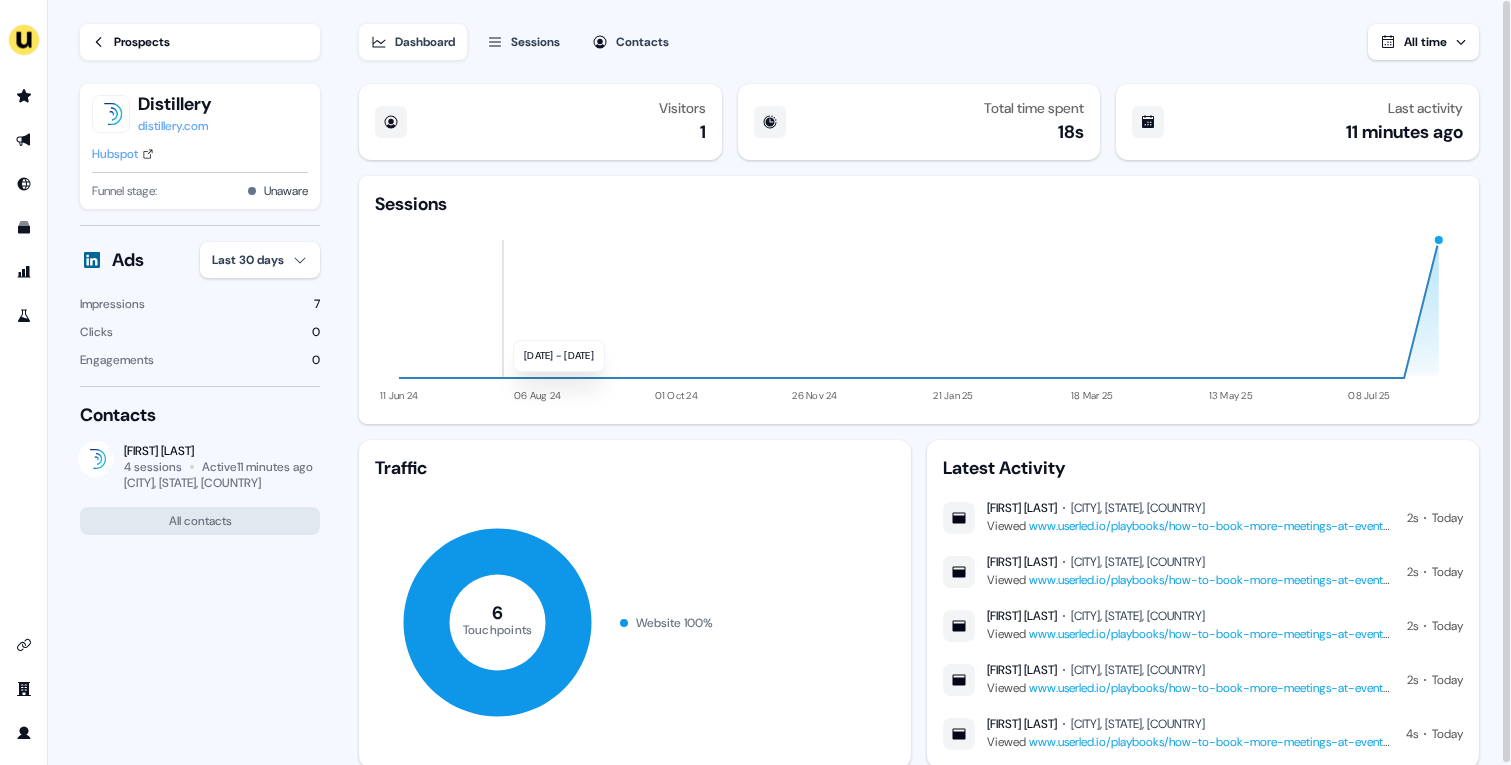 type 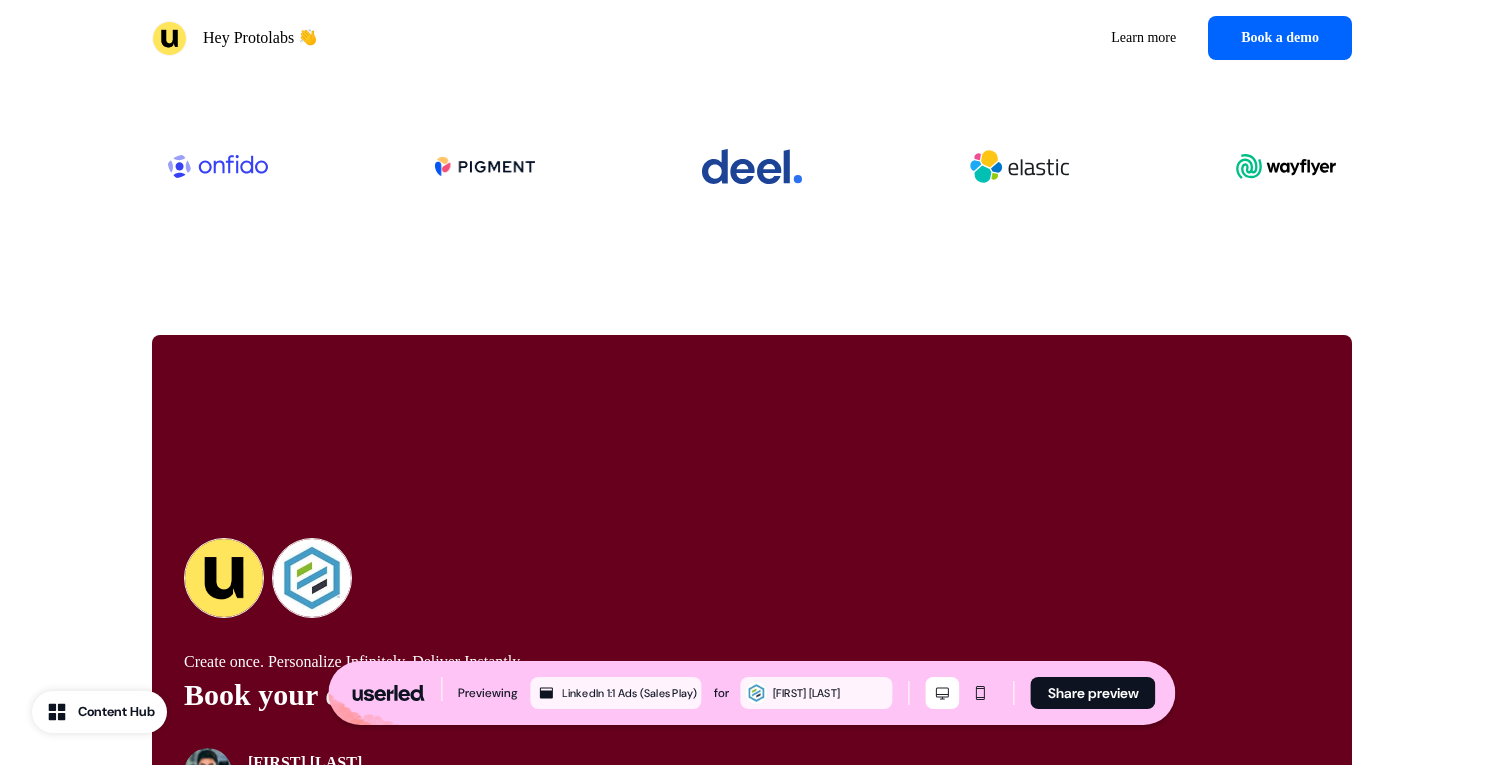 scroll, scrollTop: 4564, scrollLeft: 0, axis: vertical 